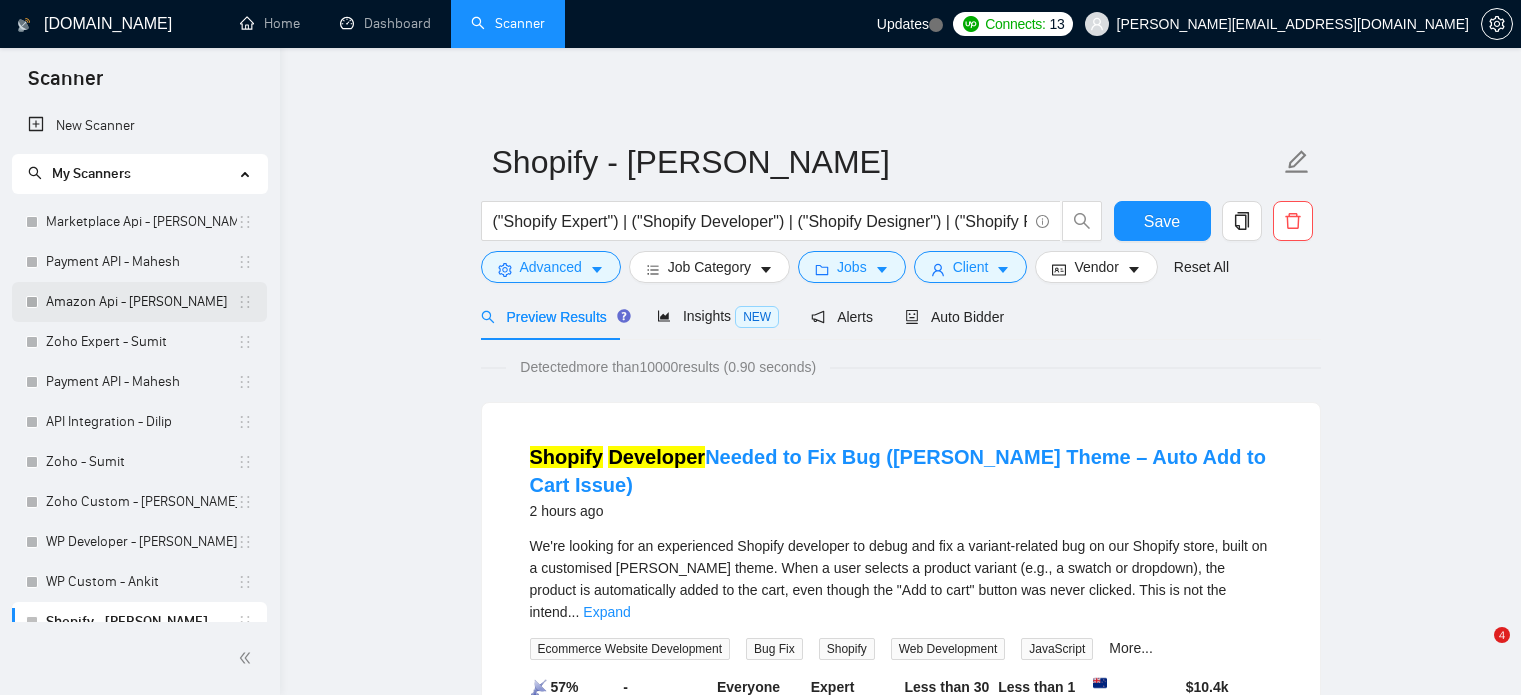 scroll, scrollTop: 0, scrollLeft: 0, axis: both 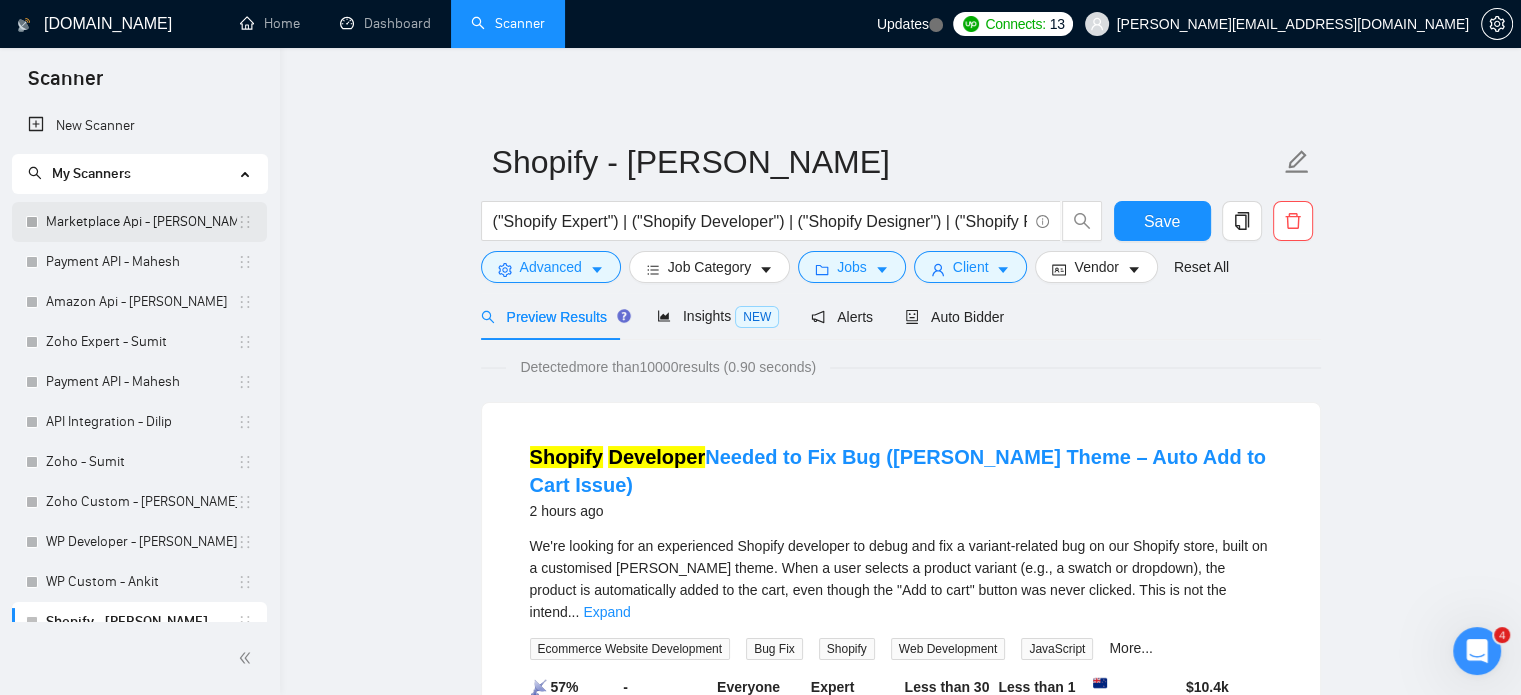 click on "Marketplace Api - [PERSON_NAME]" at bounding box center [141, 222] 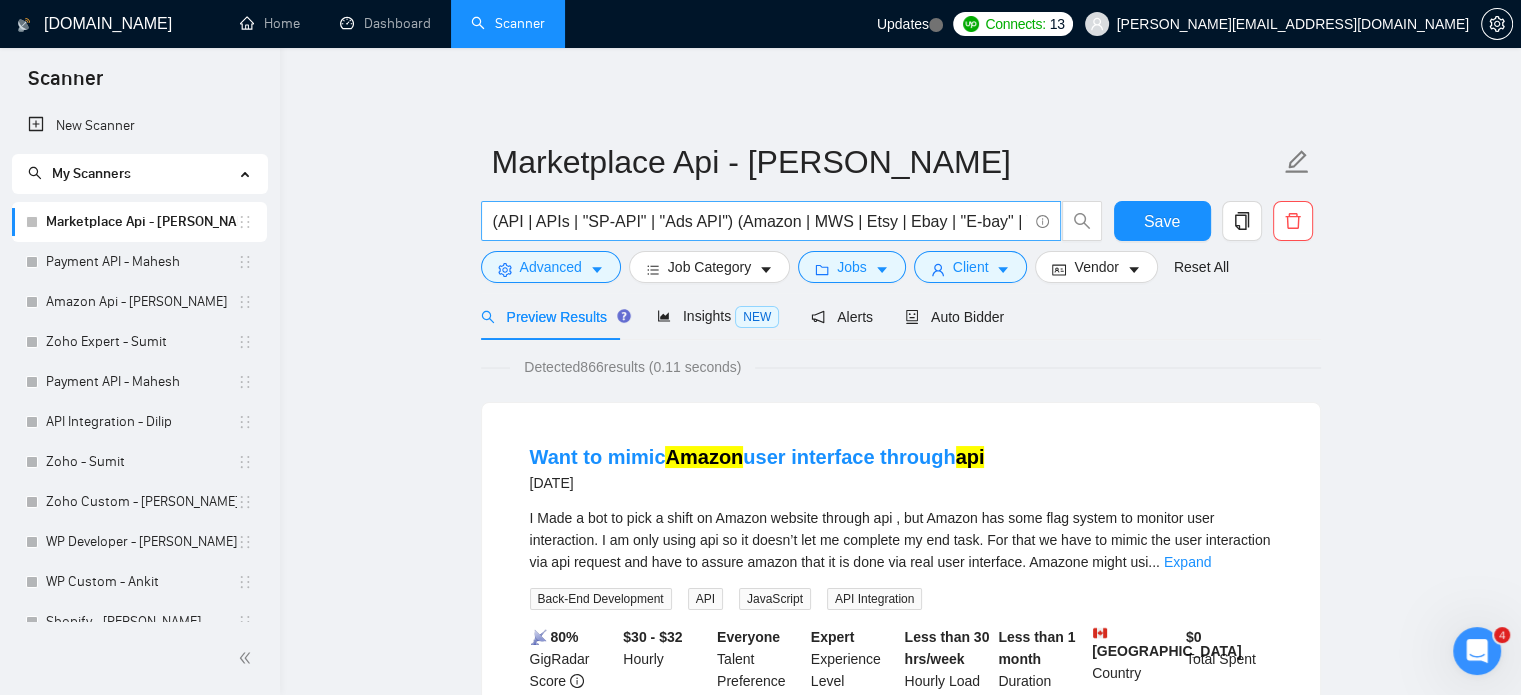 click on "(API | APIs | "SP-API" | "Ads API") (Amazon | MWS | Etsy | Ebay | "E-bay" | Walmart | Shopify | Flipkart )" at bounding box center [760, 221] 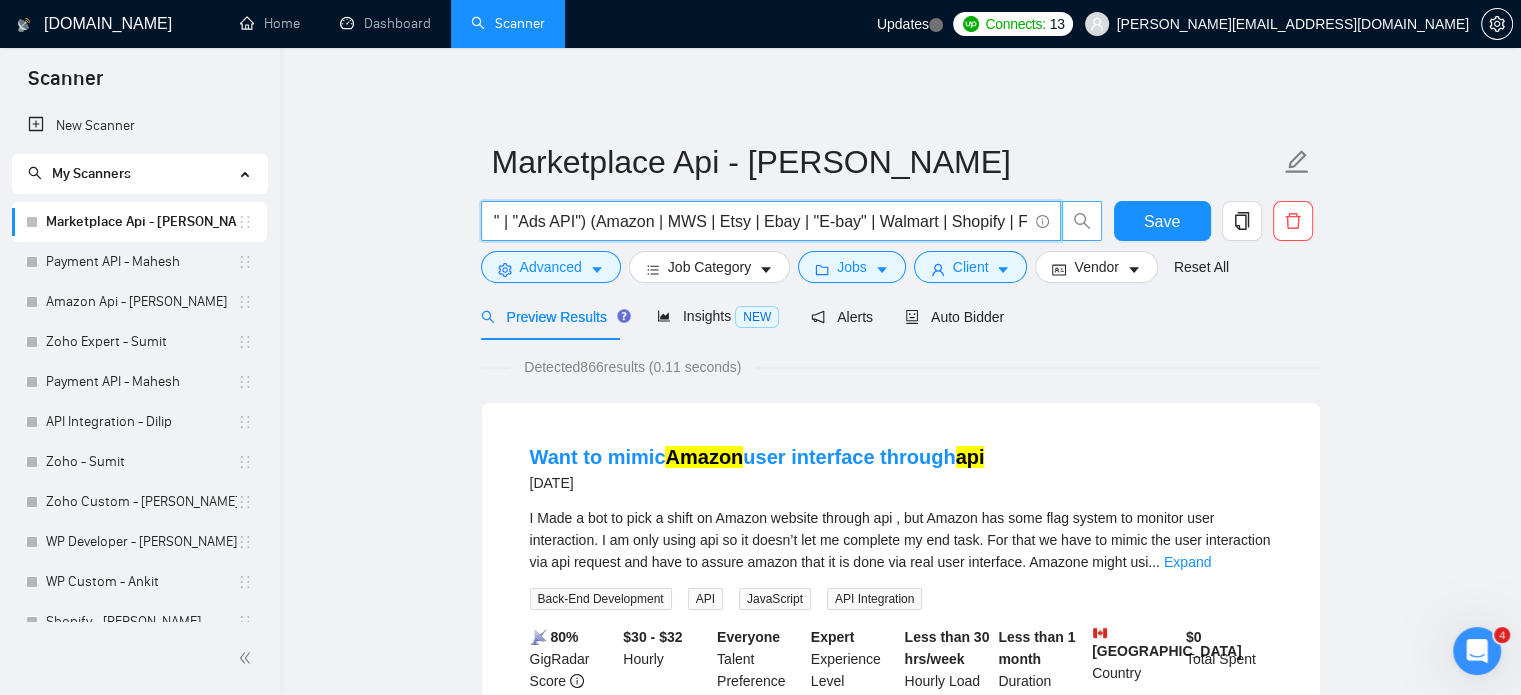scroll, scrollTop: 0, scrollLeft: 178, axis: horizontal 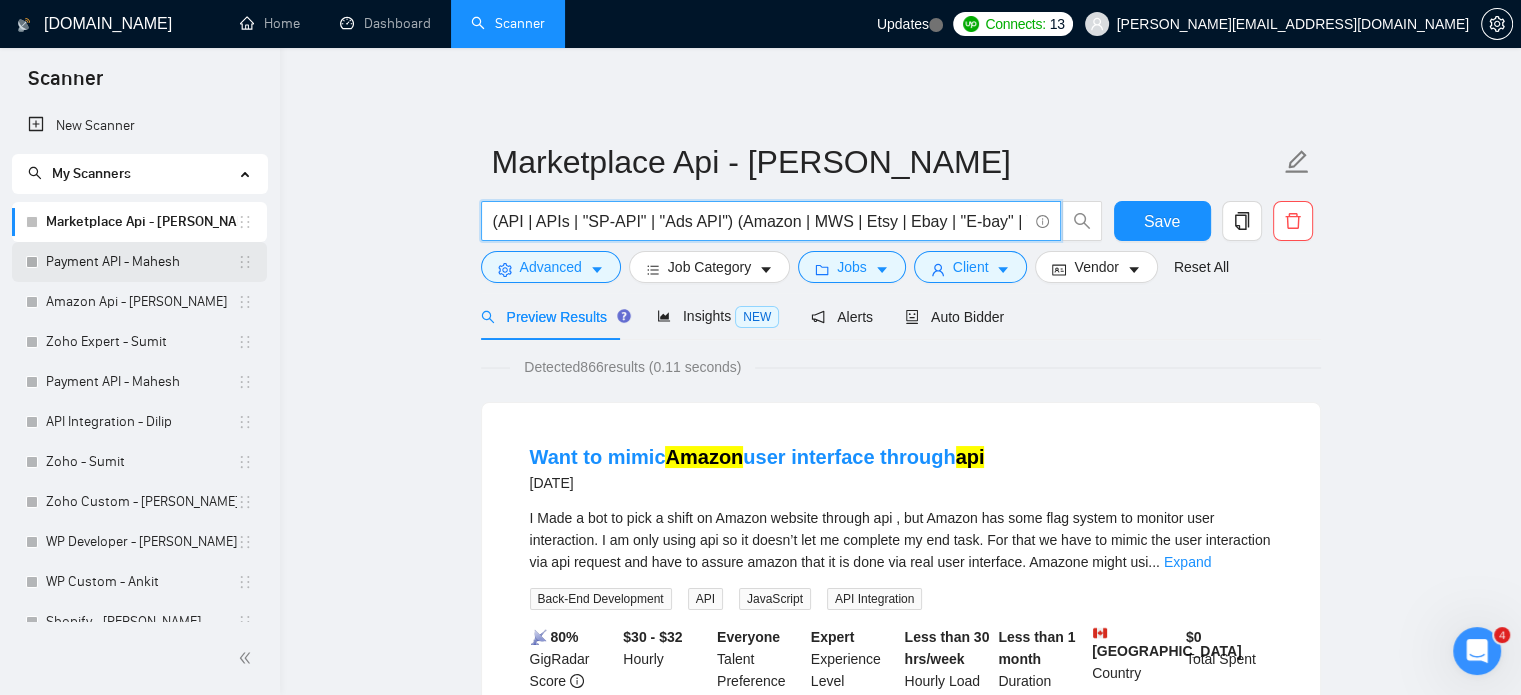 click on "Payment API - Mahesh" at bounding box center (141, 262) 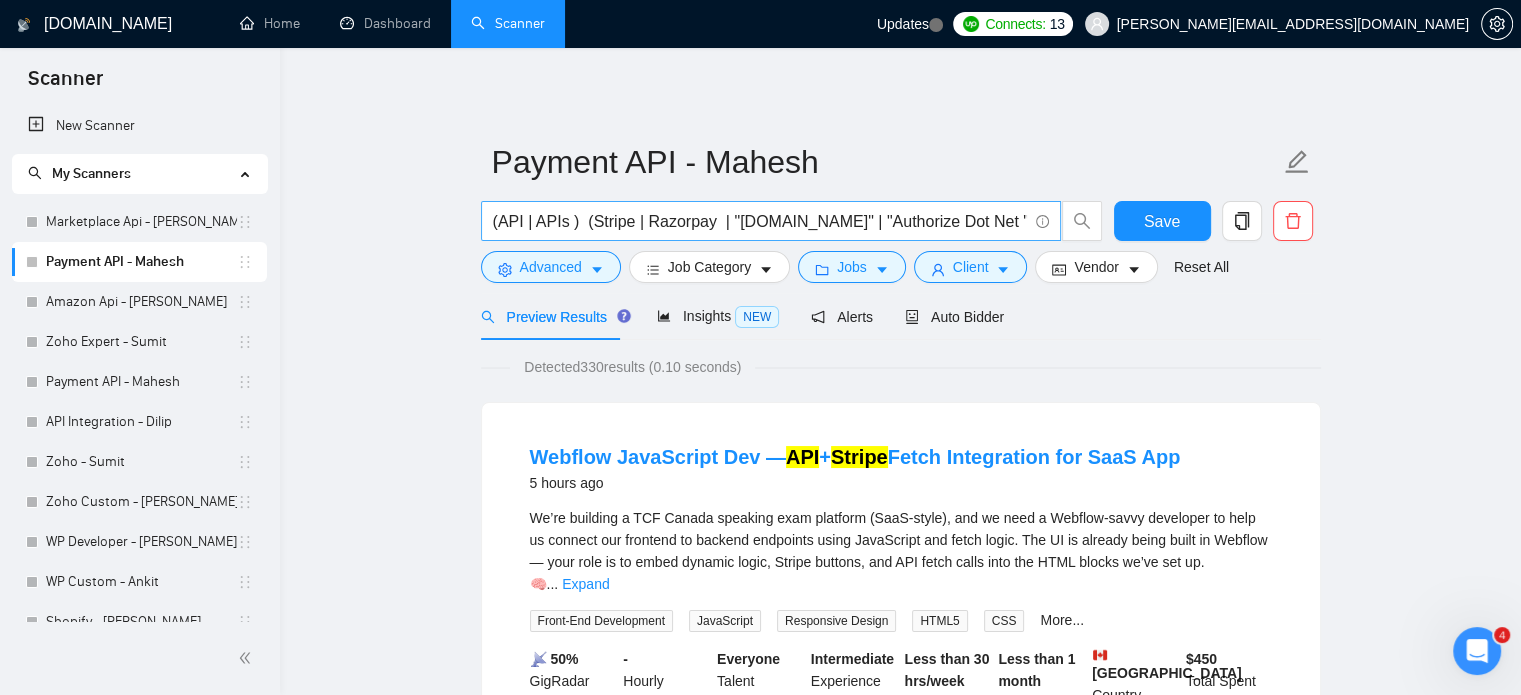 click on "(API | APIs )  (Stripe | Razorpay  | "[DOMAIN_NAME]" | "Authorize Dot Net " | PayPal | "Pay Pal" | Braintree | "Payment Gateway Integration" | Checkout | "Check-out" | Transaction | Subscription | "Recurring Billing" | Billing )" at bounding box center [760, 221] 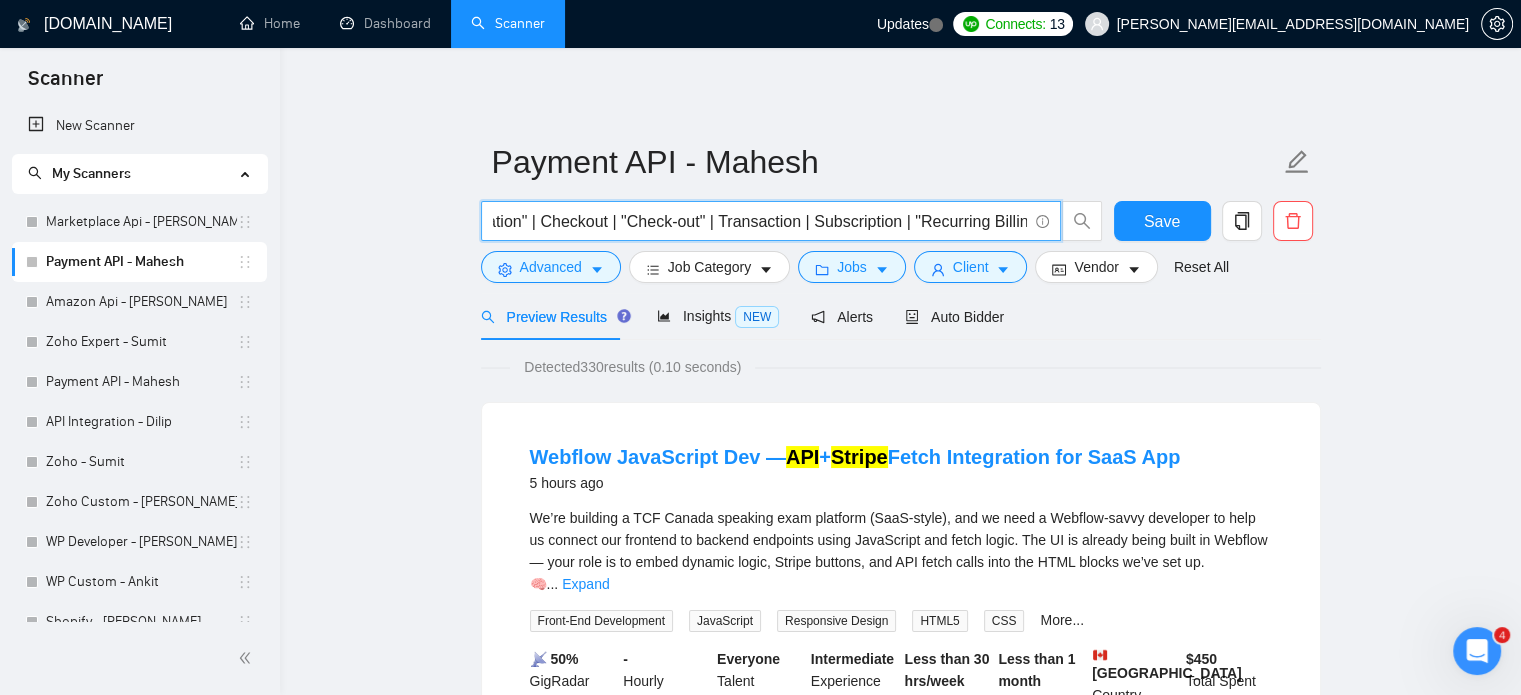 scroll, scrollTop: 0, scrollLeft: 976, axis: horizontal 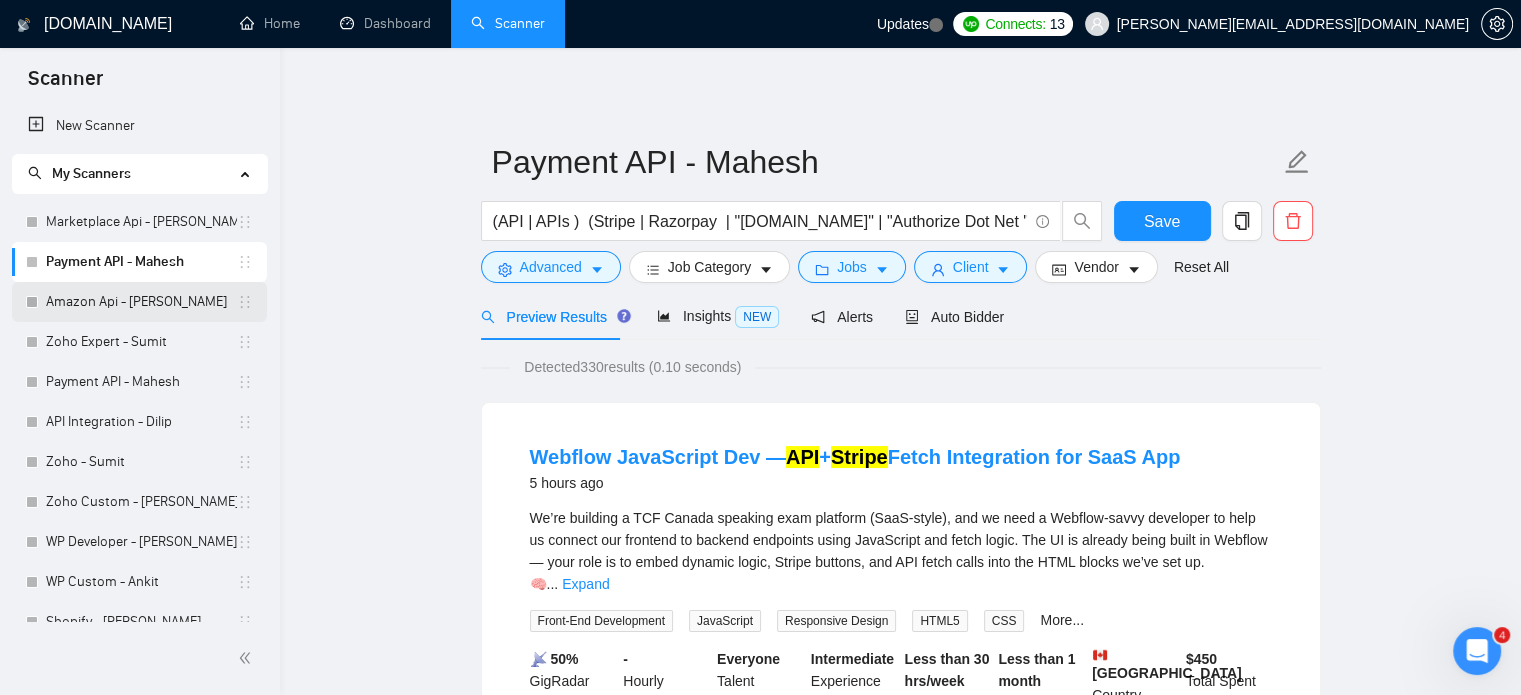 click on "Amazon Api - [PERSON_NAME]" at bounding box center [141, 302] 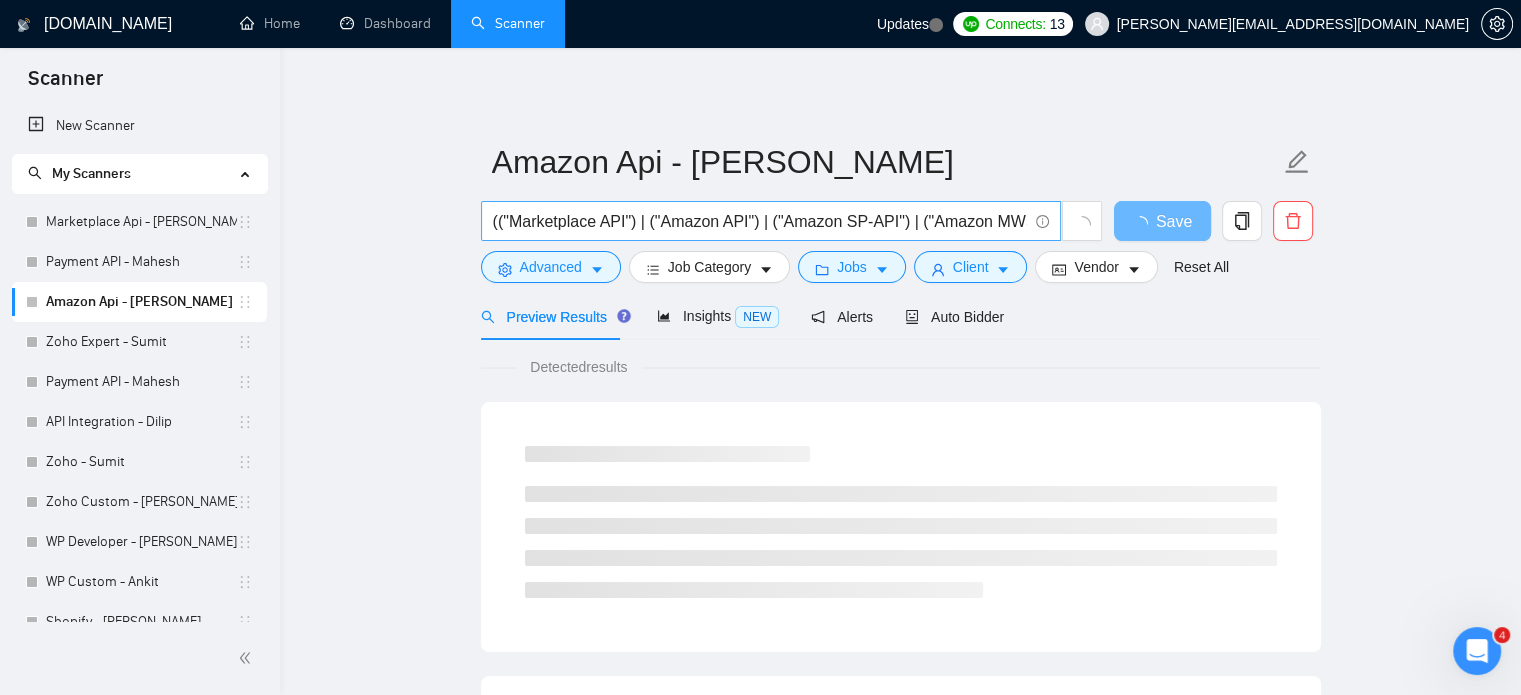 click on "(("Marketplace API") | ("Amazon API") | ("Amazon SP-API") | ("Amazon MWS") | ("Amazon Ads API") | ("Etsy API") | ("Etsy Ads API") | ("Ebay API") | ("Ebay Ads API") | ("Walmart API") | ("Walmart Ad API") | ("Shopify API") | ("Flipkart API") | ("Flipkart Ads API") | ("Third-party Marketplace API") | ("E-commerce API") | ("Order Sync API") | ("Inventory API") | ("Product Feed API") | ("Marketplace Advertising API") | ("Retail Media API") | ("Retail Ads API") | ("Sponsored Products API") | ("Campaign Management API"))" at bounding box center (760, 221) 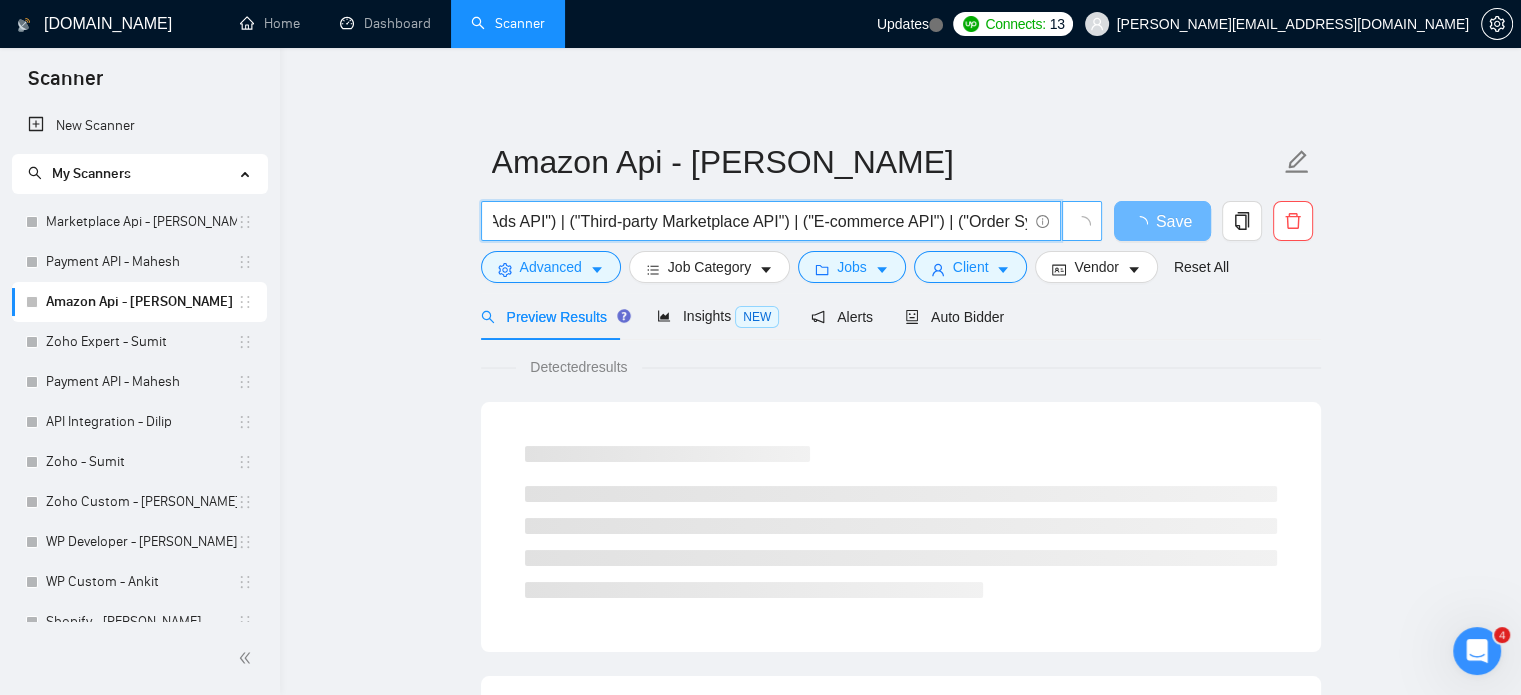 scroll, scrollTop: 0, scrollLeft: 1776, axis: horizontal 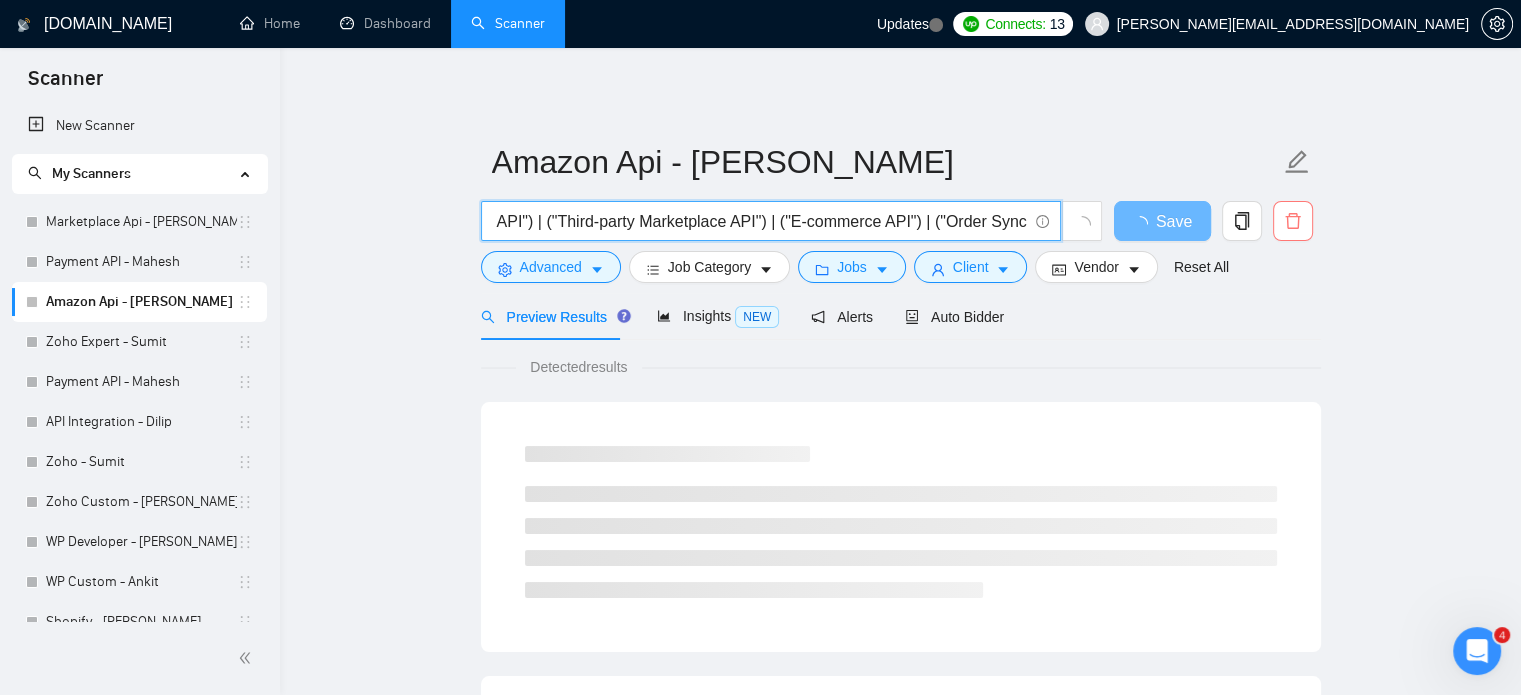 click 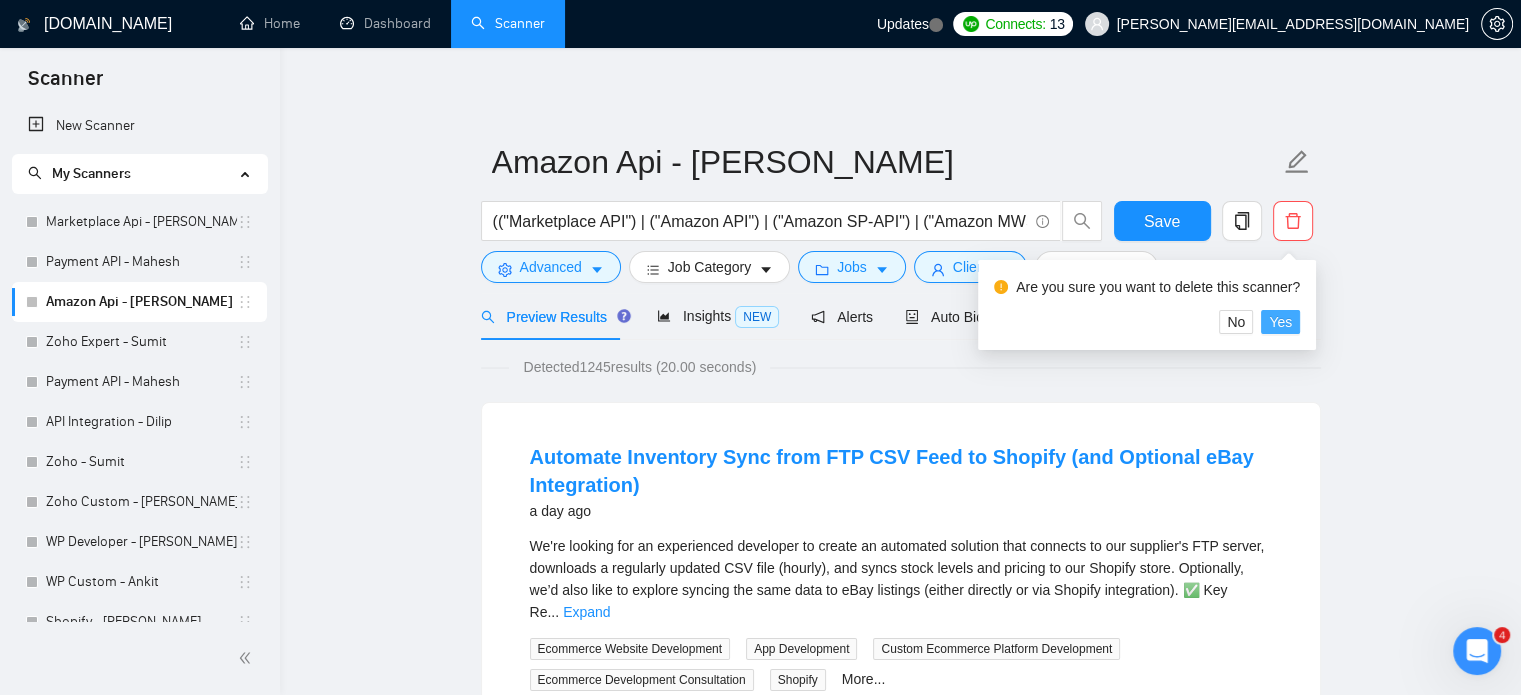 click on "Yes" at bounding box center [1280, 322] 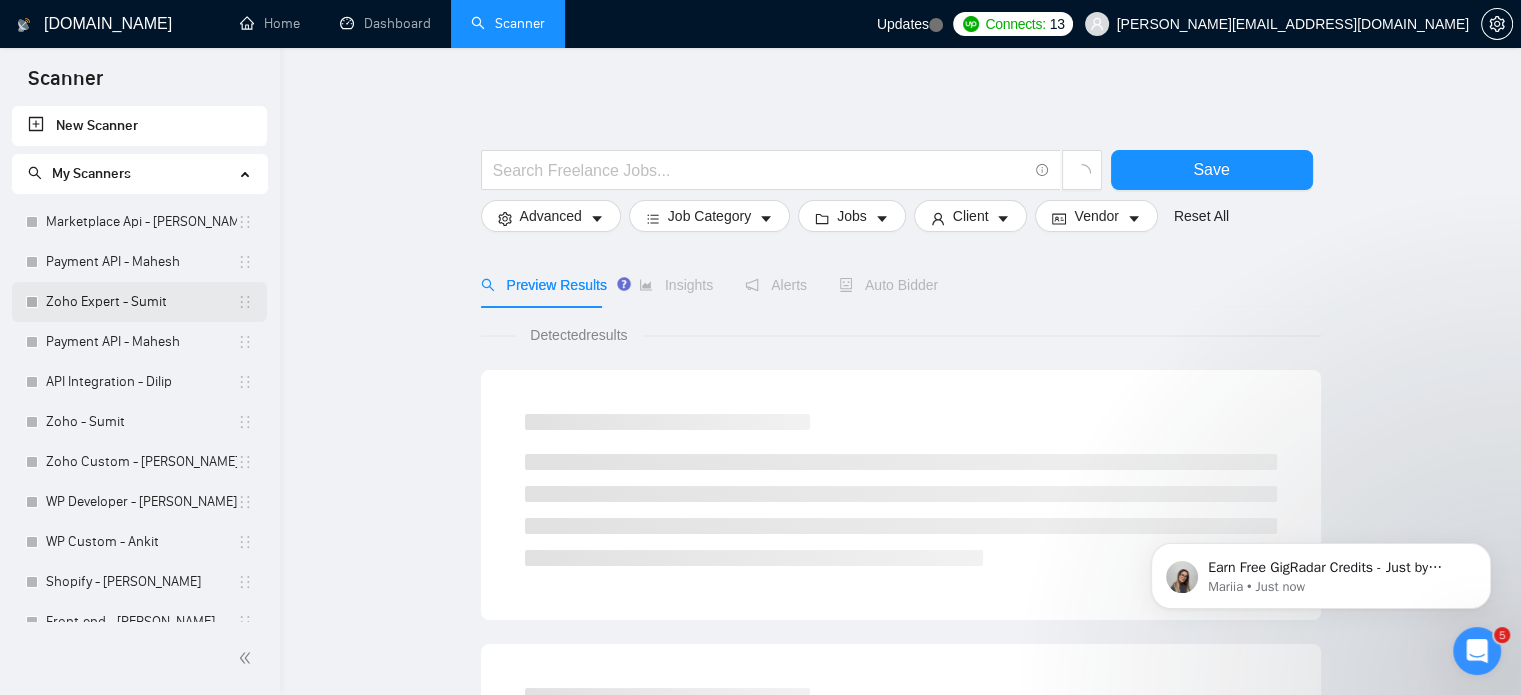 scroll, scrollTop: 0, scrollLeft: 0, axis: both 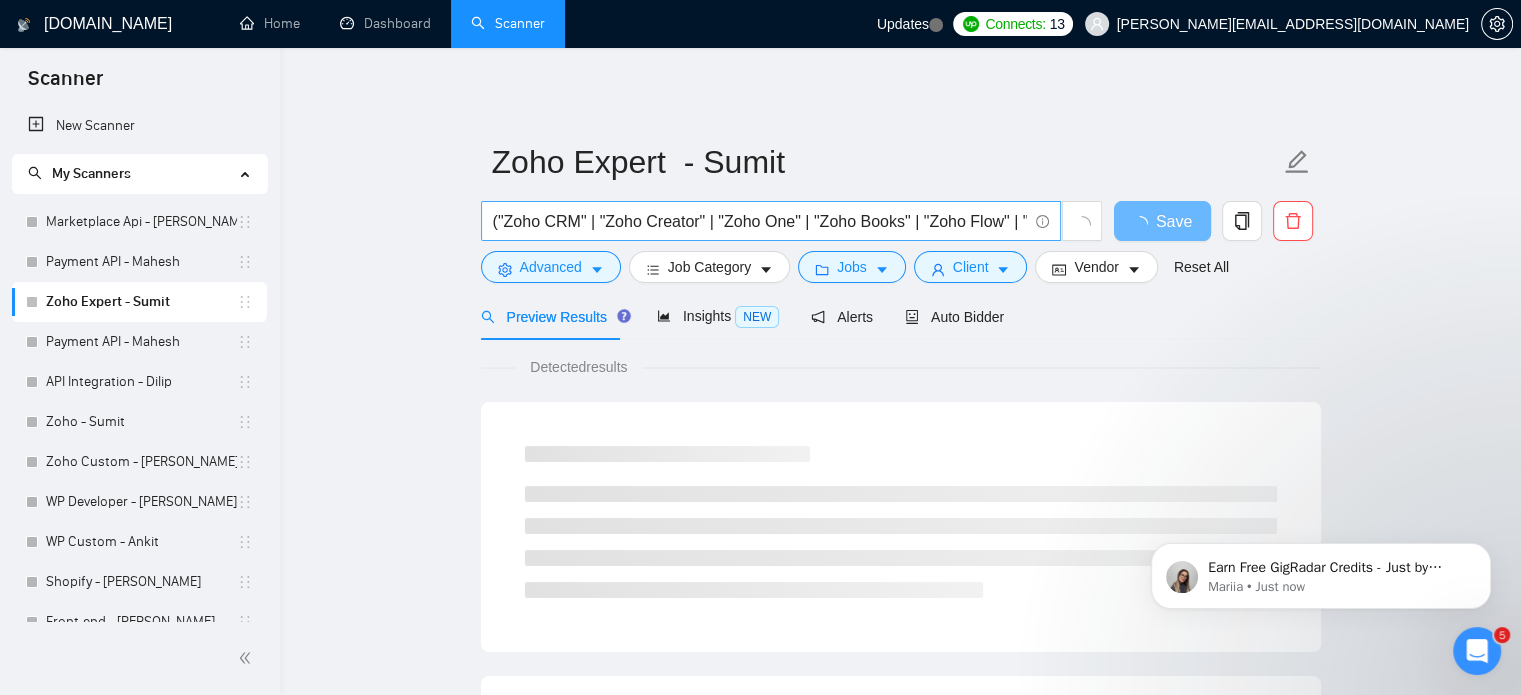 click on "("Zoho CRM" | "Zoho Creator" | "Zoho One" | "Zoho Books" | "Zoho Flow" | "Zoho People" | "Zoho Analytics" | "Zoho Projects" | "Zoho Campaigns" | "Zoho API") (Customization | Customisation | "Workflow Automation" | Workflows | "Deluge Script" | "Deluge Scripting" | "Custom Functions" | "Integration" )" at bounding box center [760, 221] 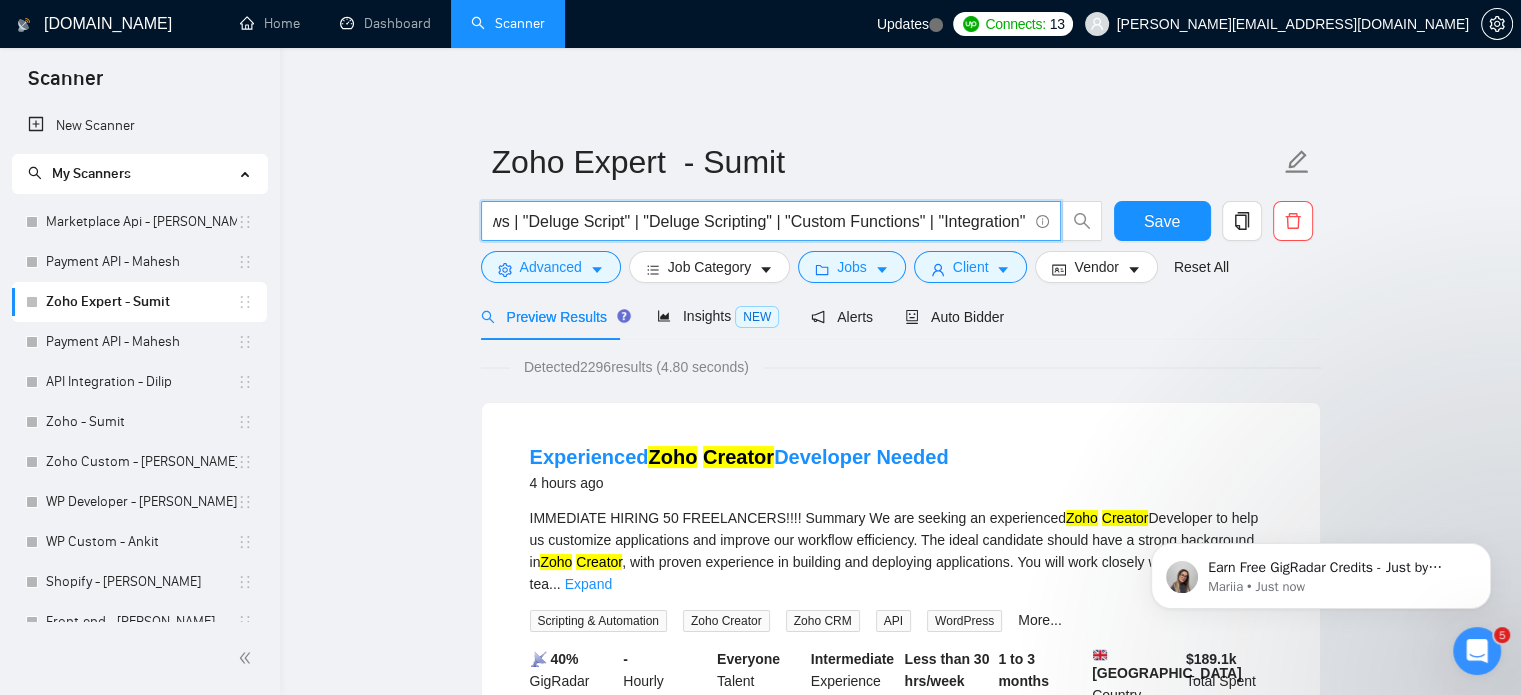 scroll, scrollTop: 0, scrollLeft: 1603, axis: horizontal 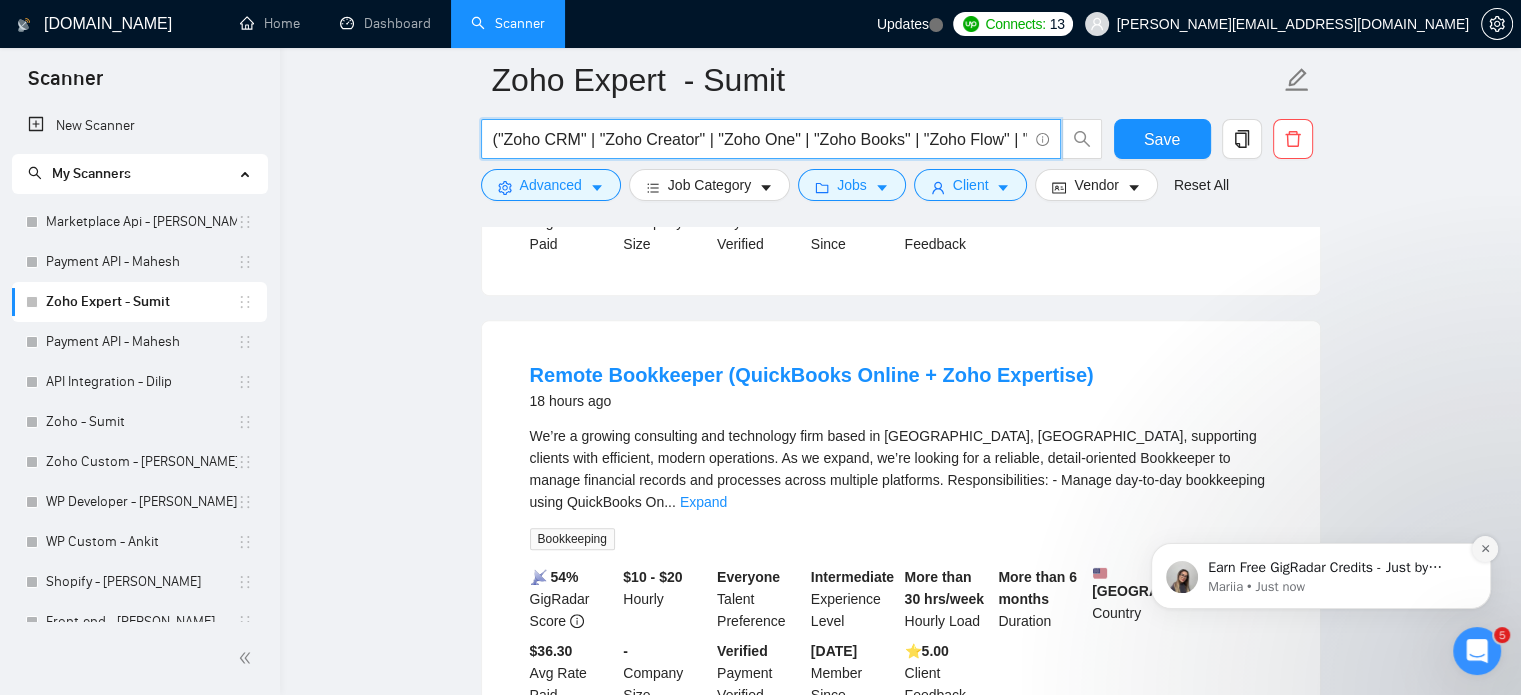 click at bounding box center [1485, 549] 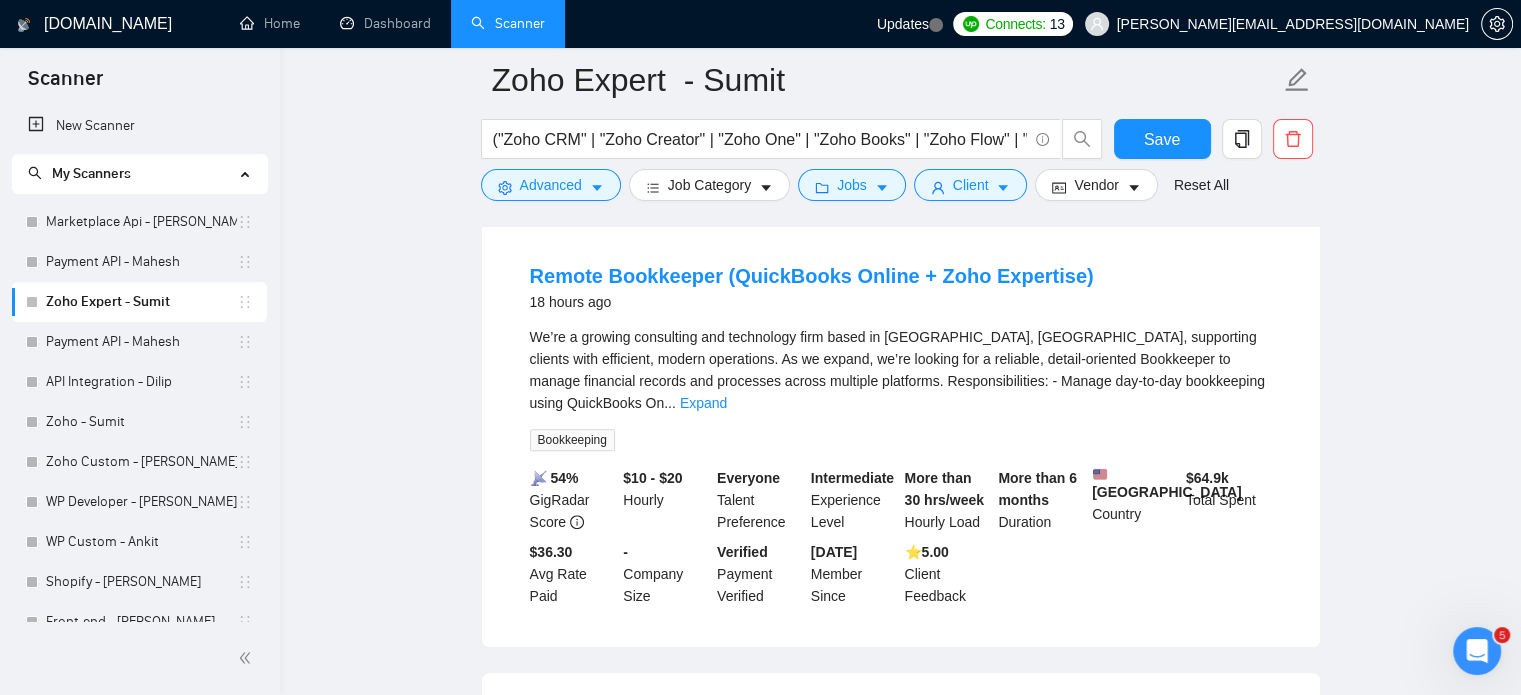 scroll, scrollTop: 1100, scrollLeft: 0, axis: vertical 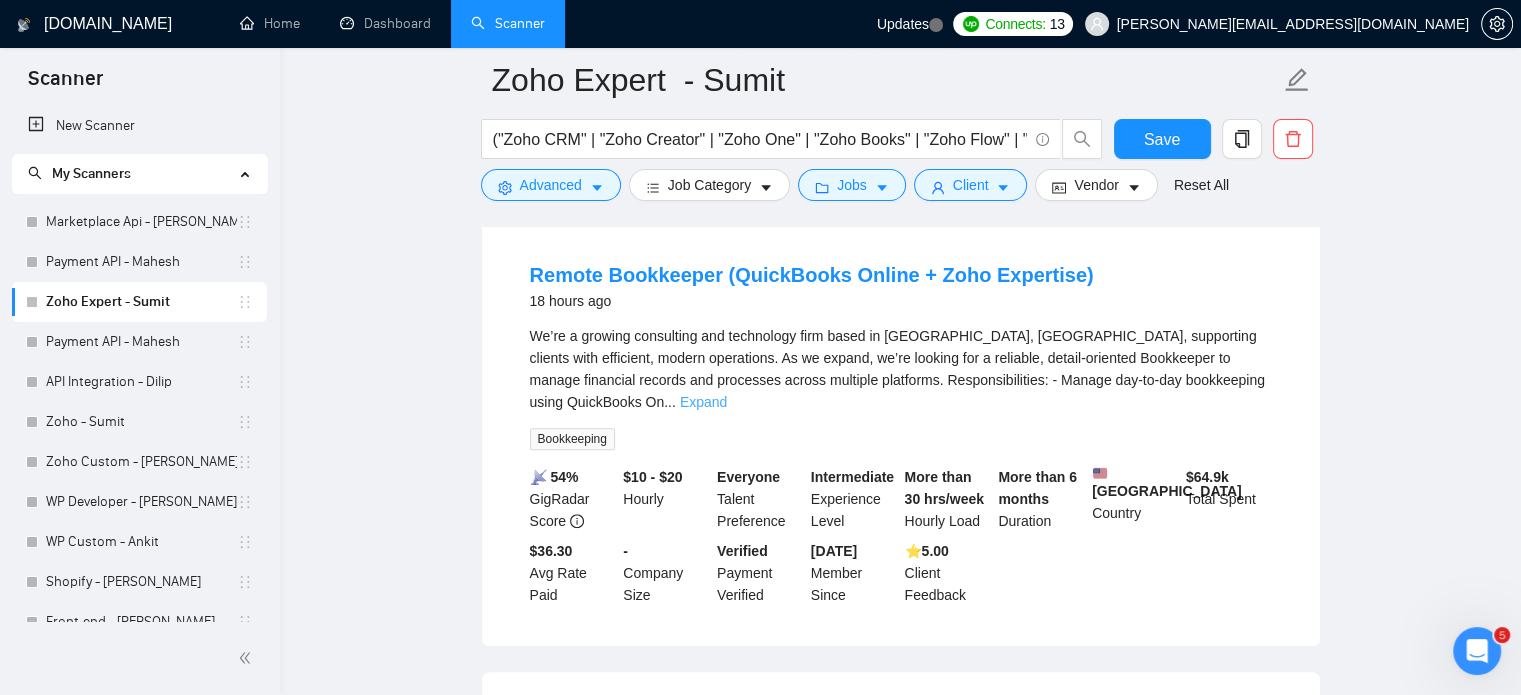click on "Expand" at bounding box center [703, 402] 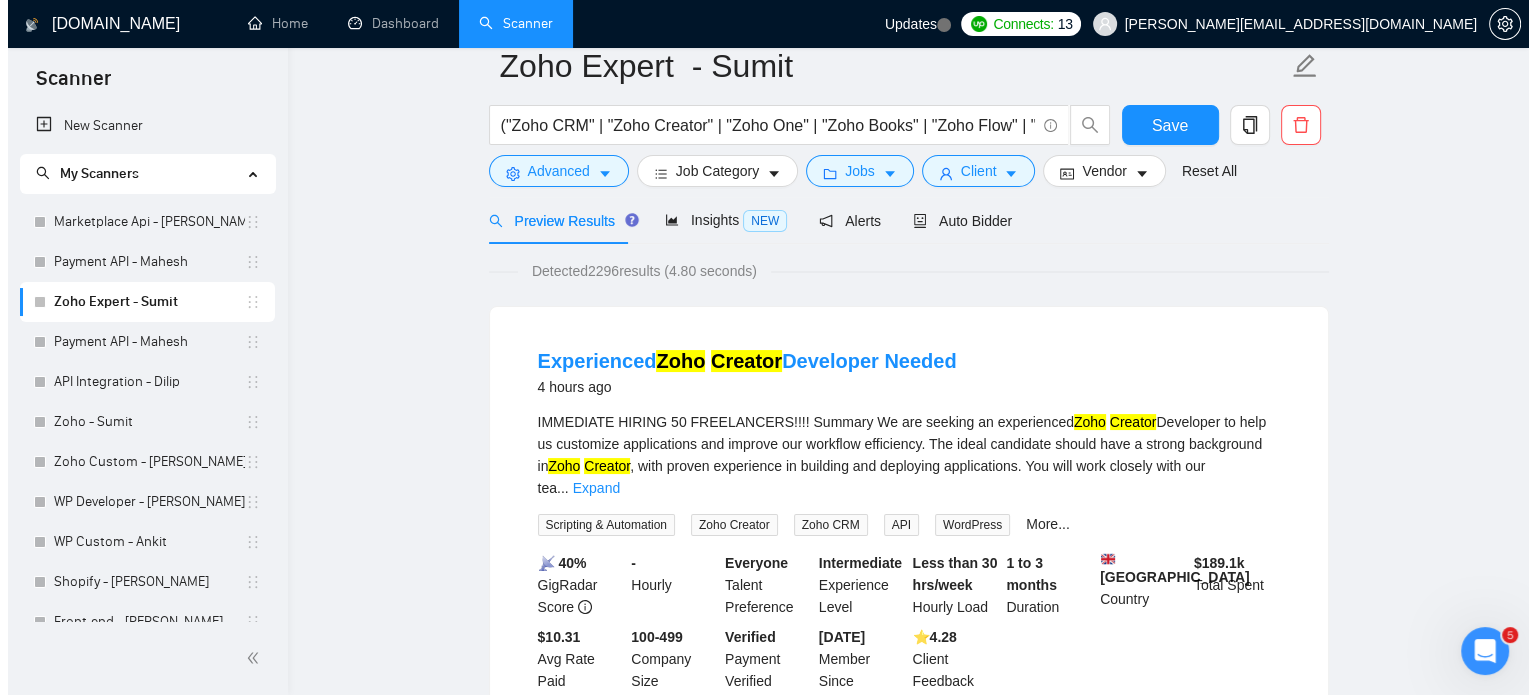 scroll, scrollTop: 0, scrollLeft: 0, axis: both 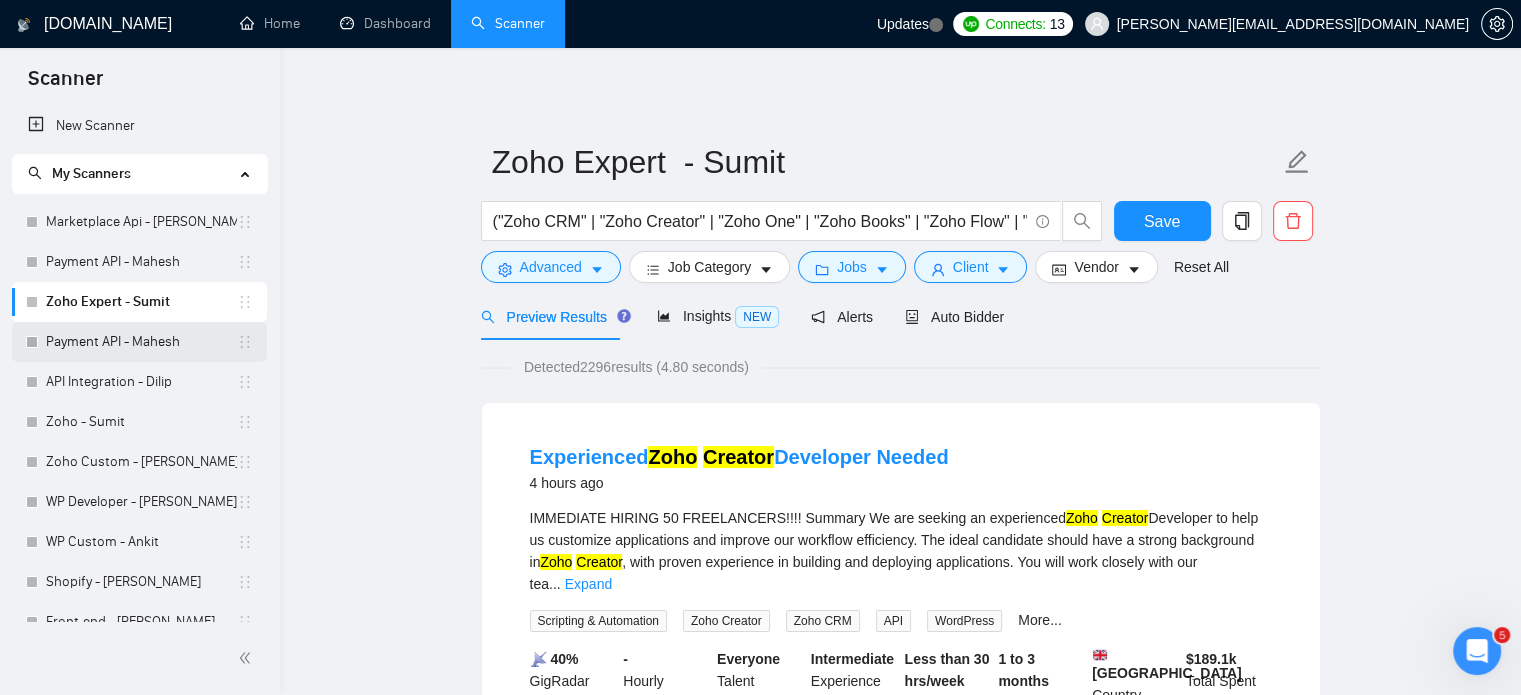 click on "Payment API - Mahesh" at bounding box center (141, 342) 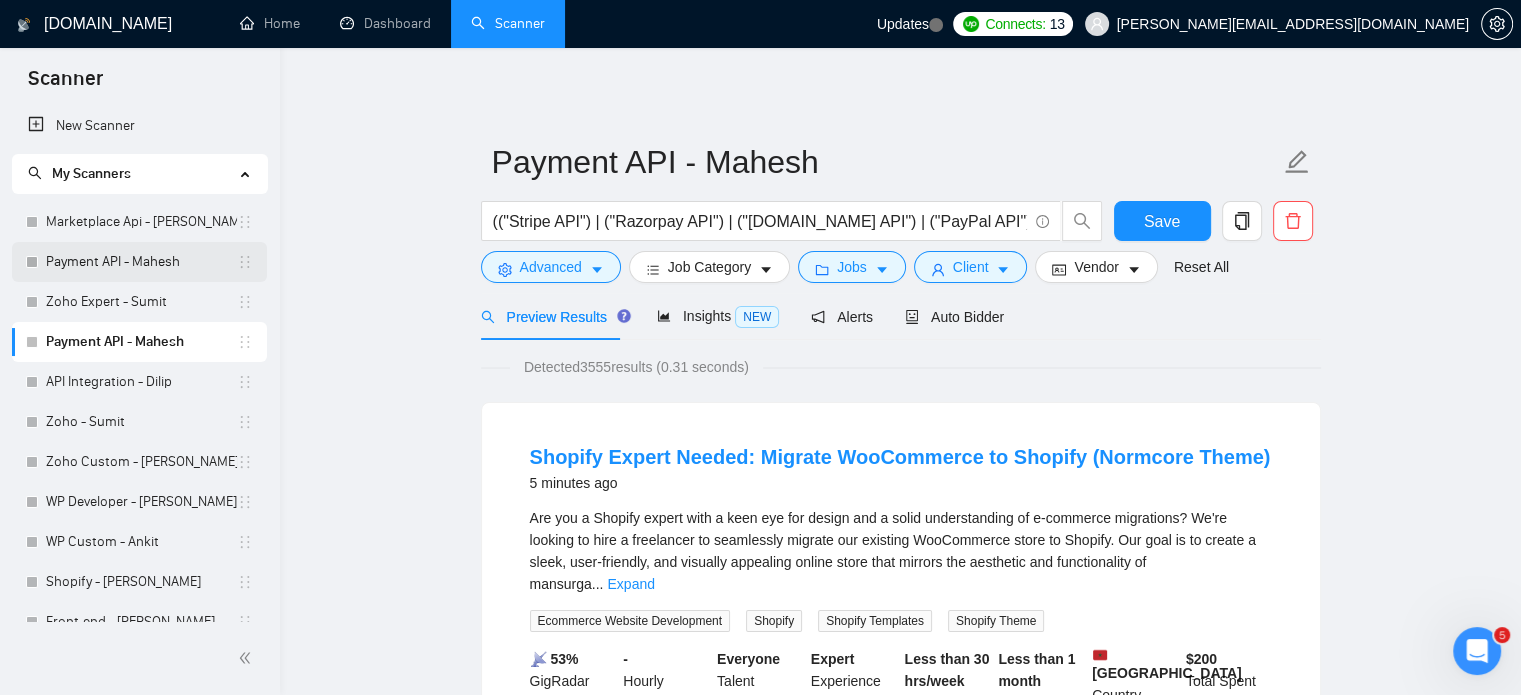 click on "Payment API - Mahesh" at bounding box center [141, 262] 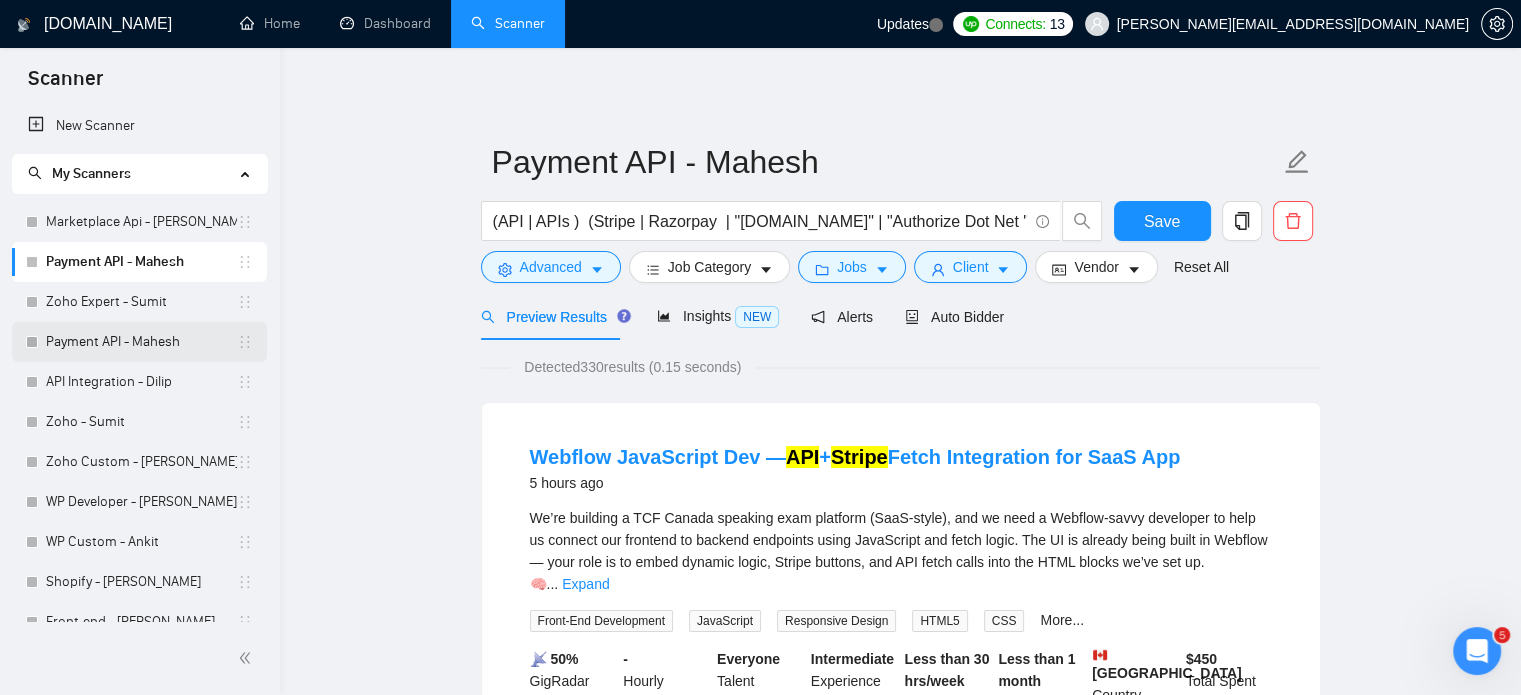 click on "Payment API - Mahesh" at bounding box center (141, 342) 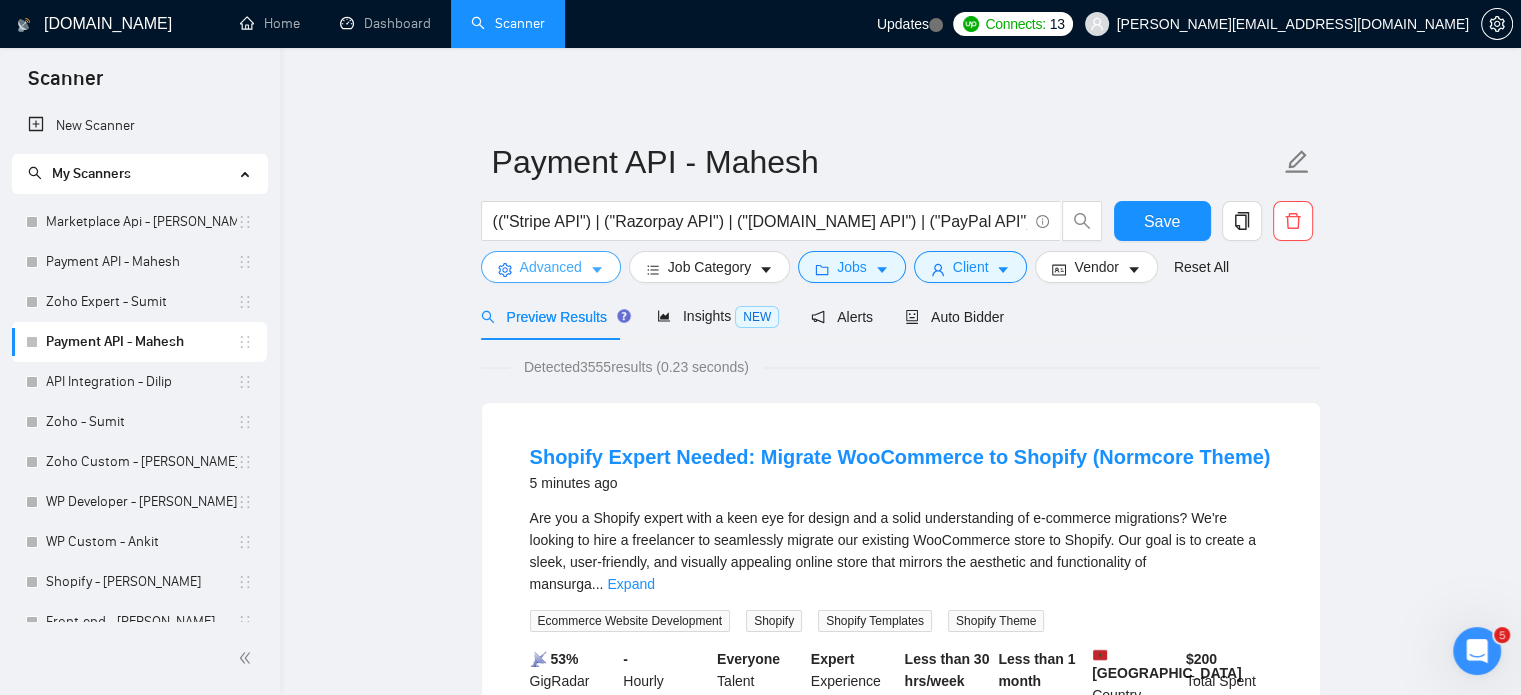 click 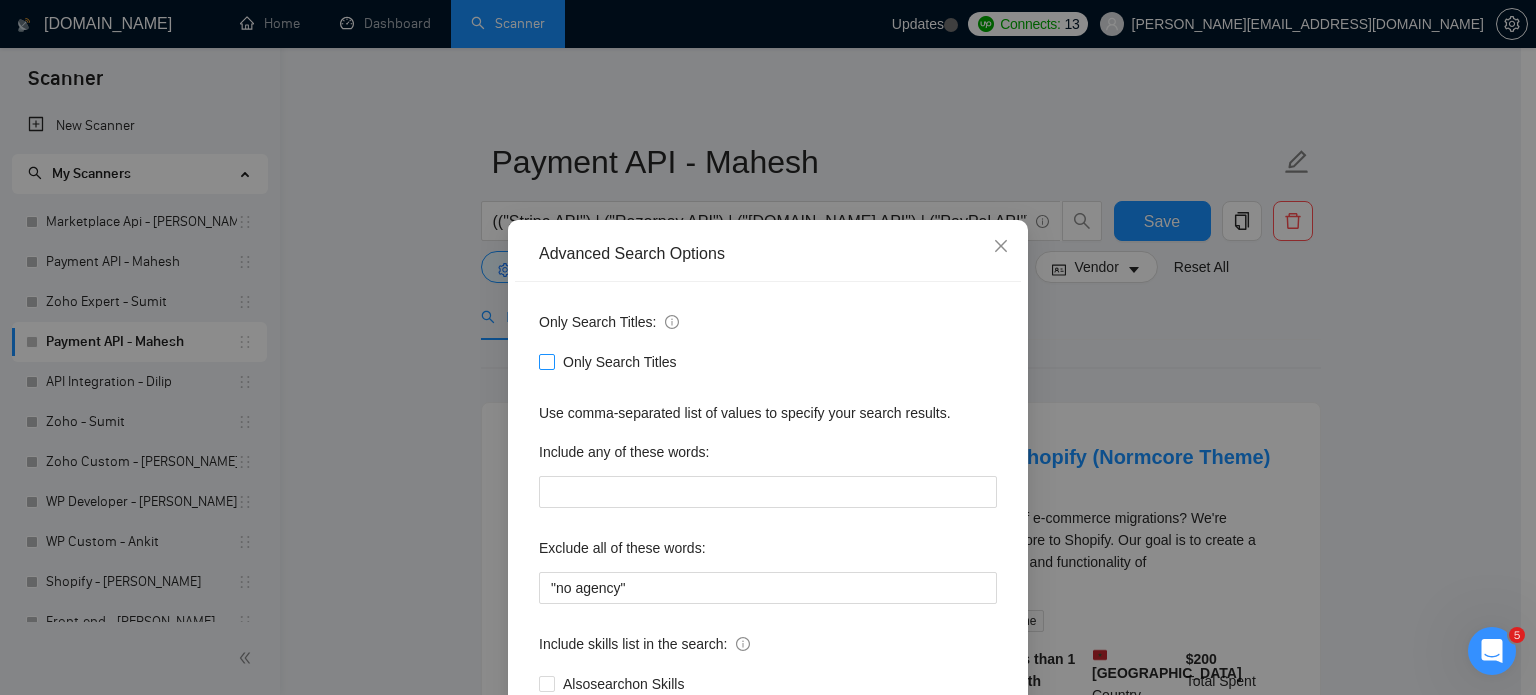 drag, startPoint x: 546, startPoint y: 359, endPoint x: 792, endPoint y: 397, distance: 248.91766 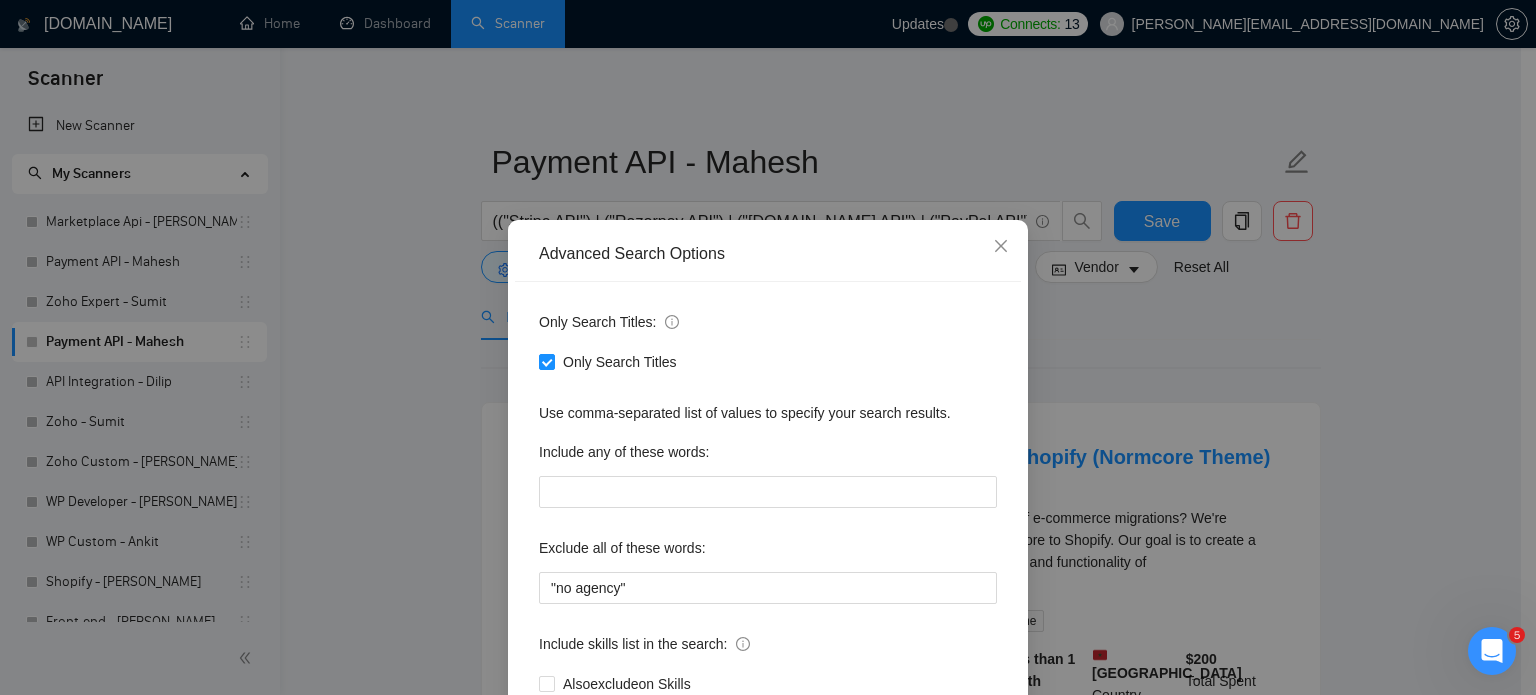 scroll, scrollTop: 136, scrollLeft: 0, axis: vertical 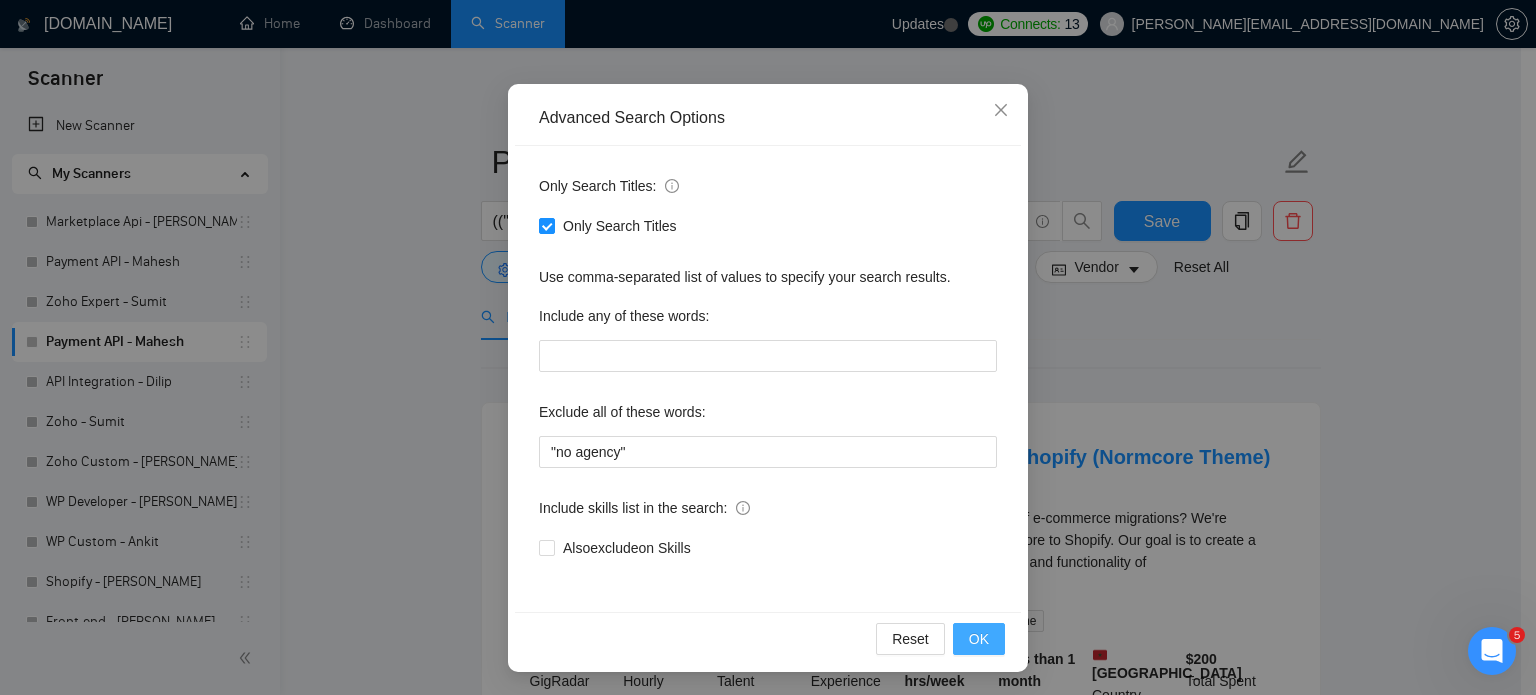 click on "OK" at bounding box center (979, 639) 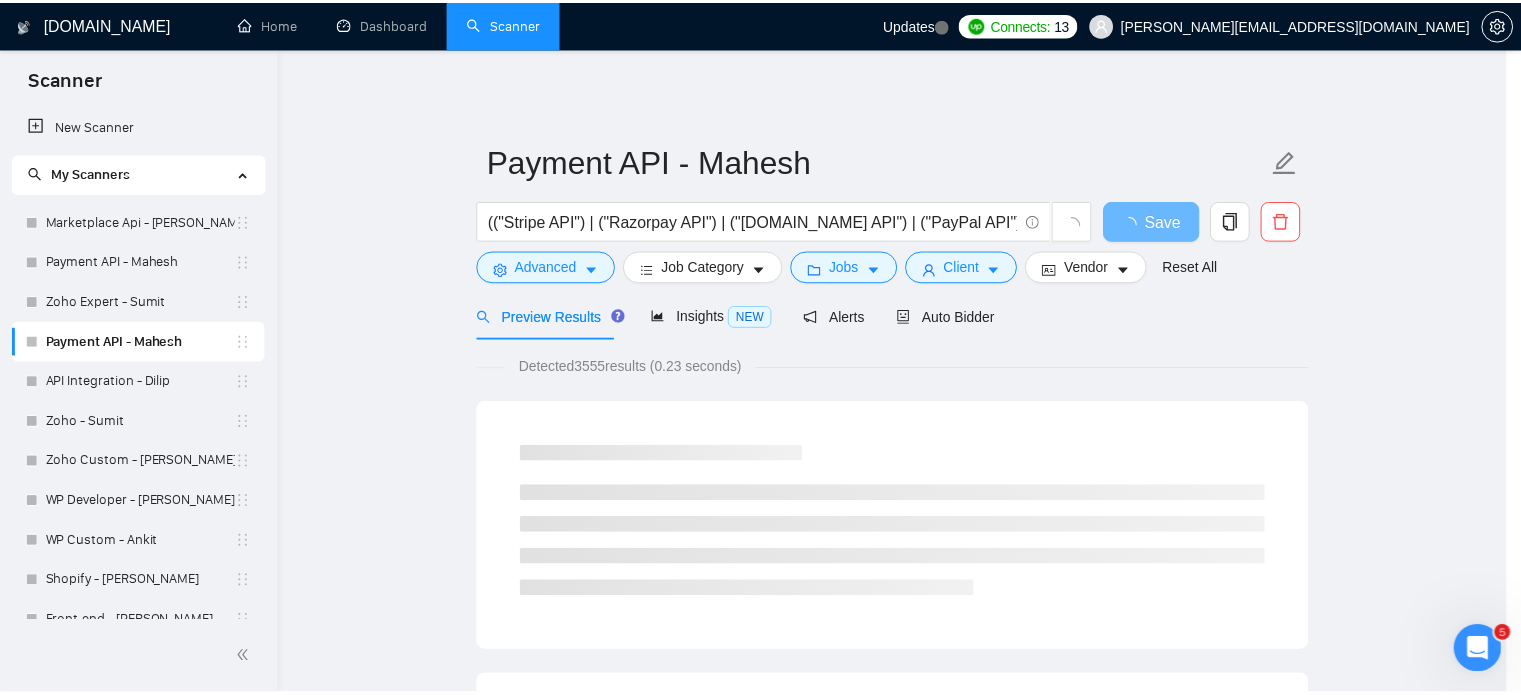 scroll, scrollTop: 36, scrollLeft: 0, axis: vertical 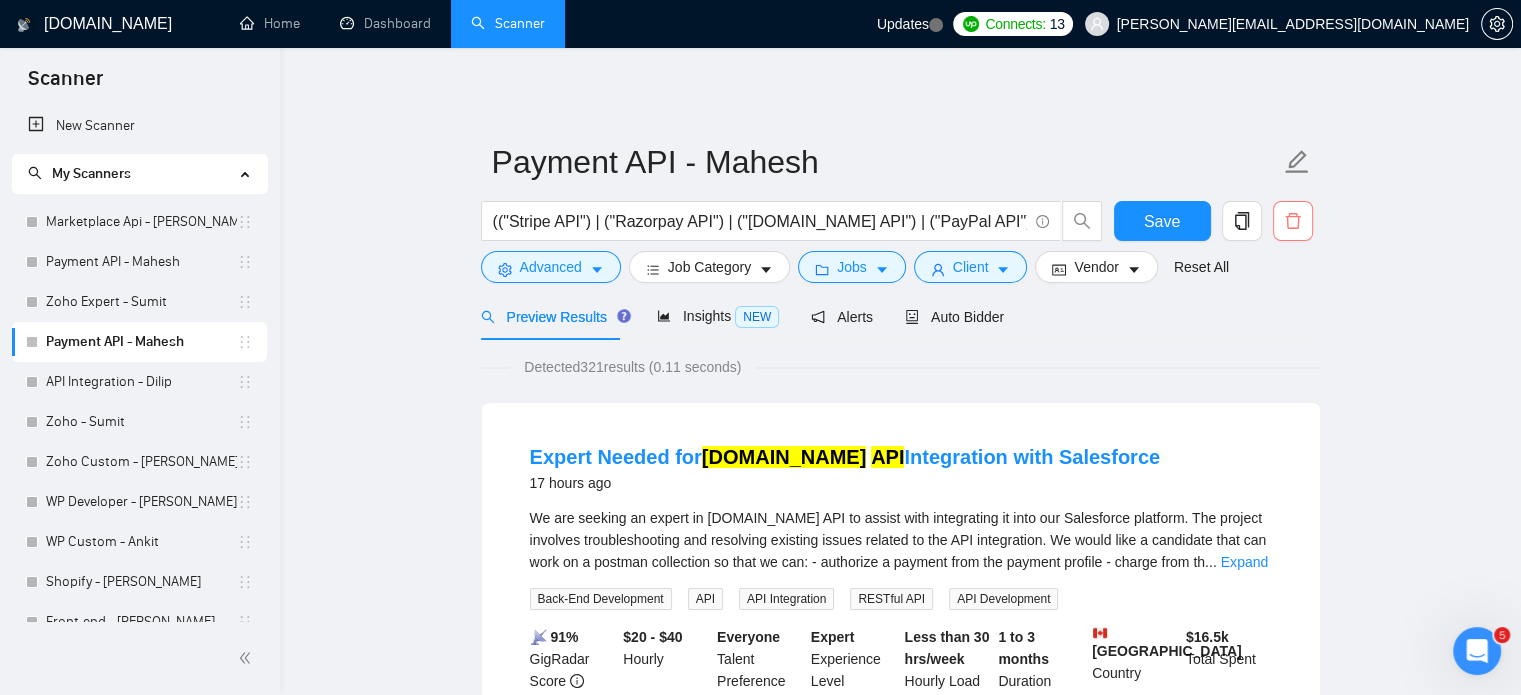 click 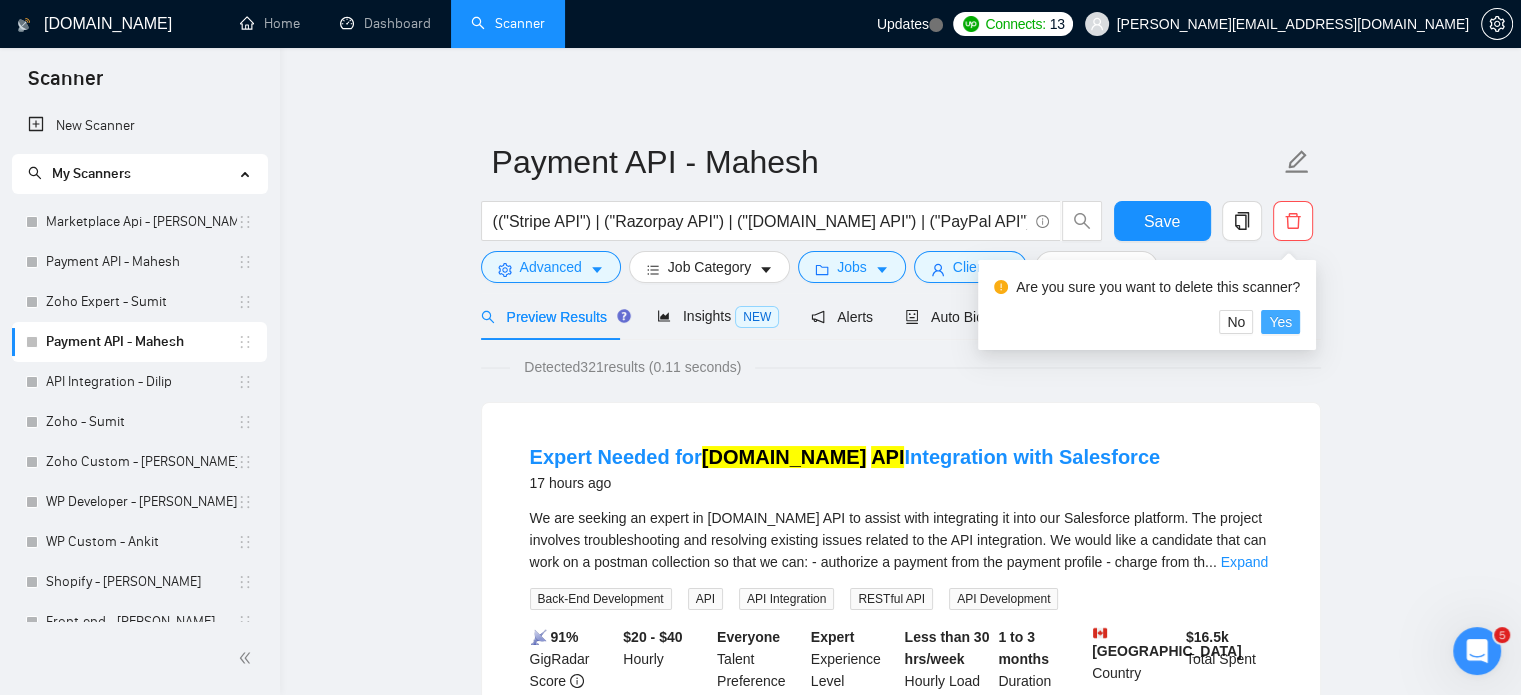 click on "Yes" at bounding box center [1280, 322] 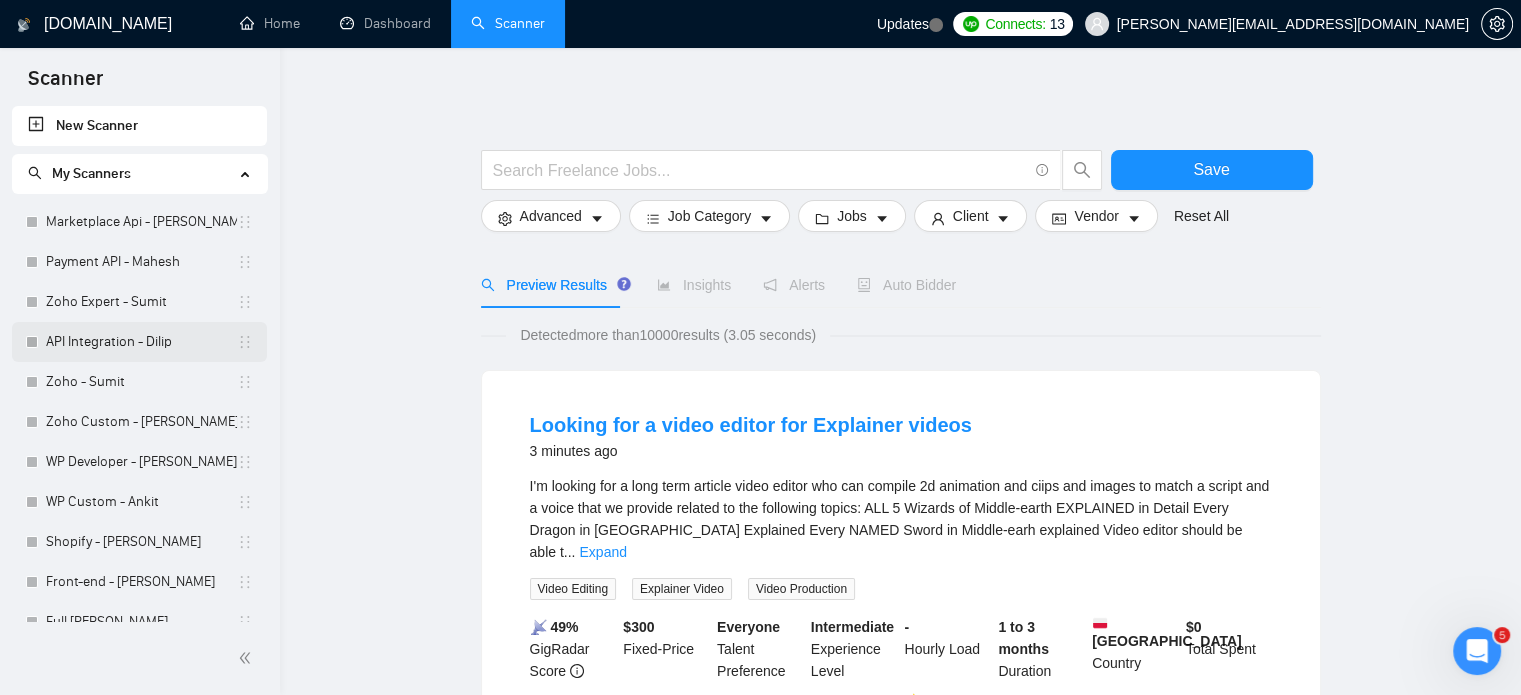 click on "API Integration - Dilip" at bounding box center (141, 342) 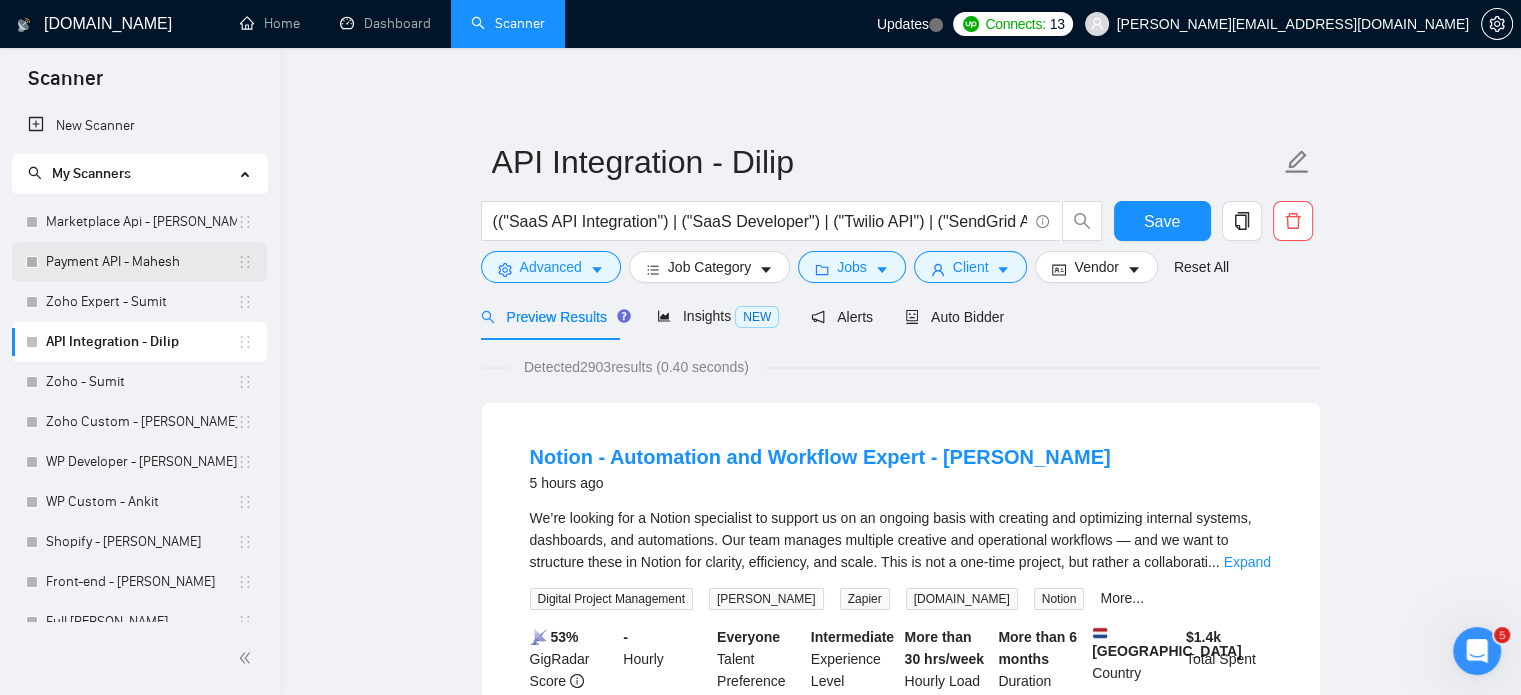 drag, startPoint x: 135, startPoint y: 272, endPoint x: 773, endPoint y: 311, distance: 639.1909 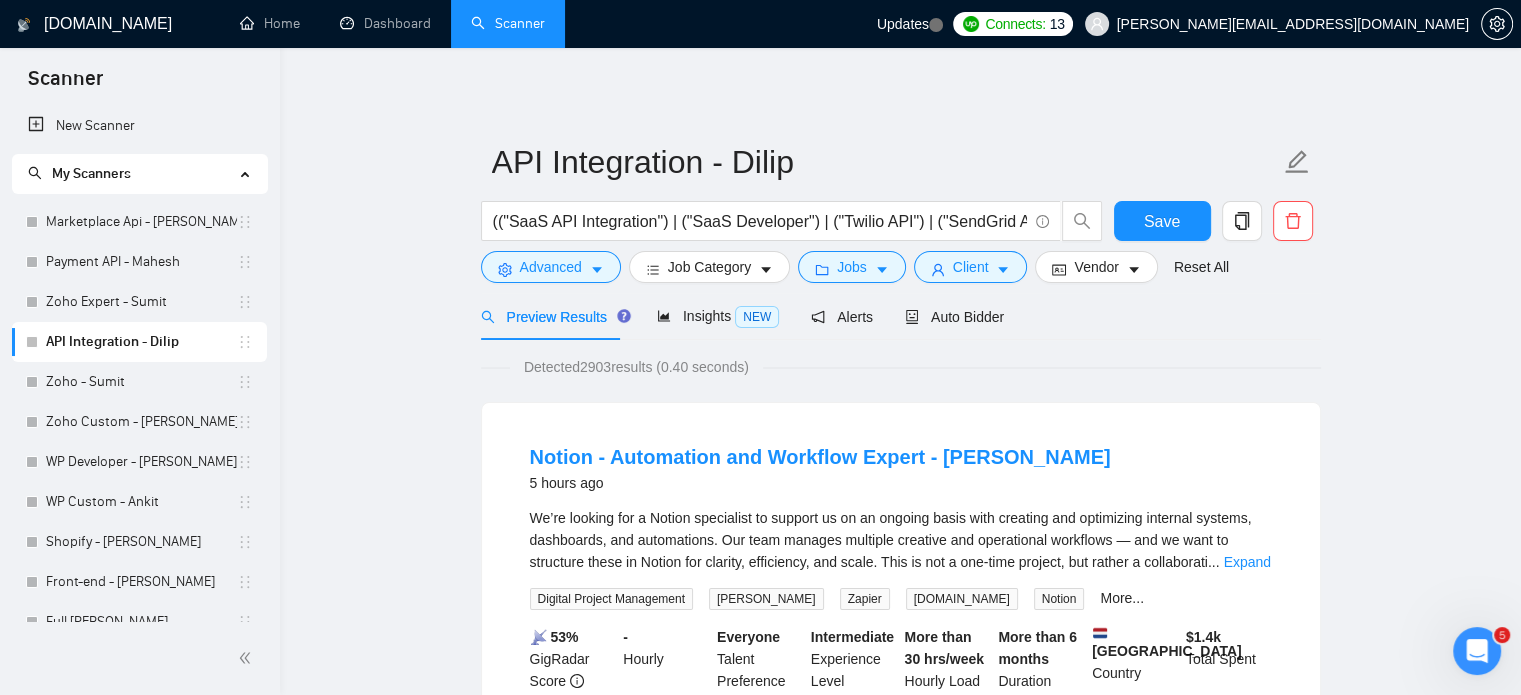 click on "Payment API - Mahesh" at bounding box center (141, 262) 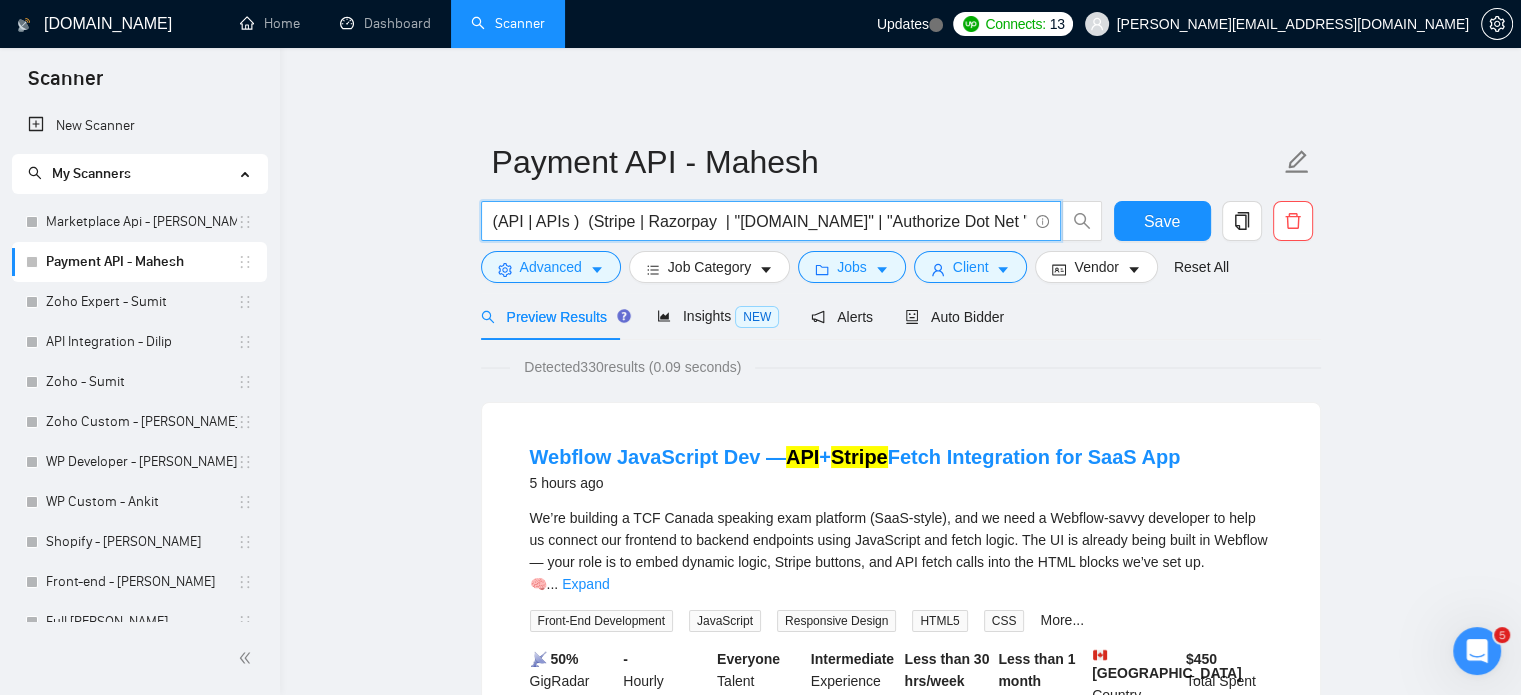 scroll, scrollTop: 0, scrollLeft: 976, axis: horizontal 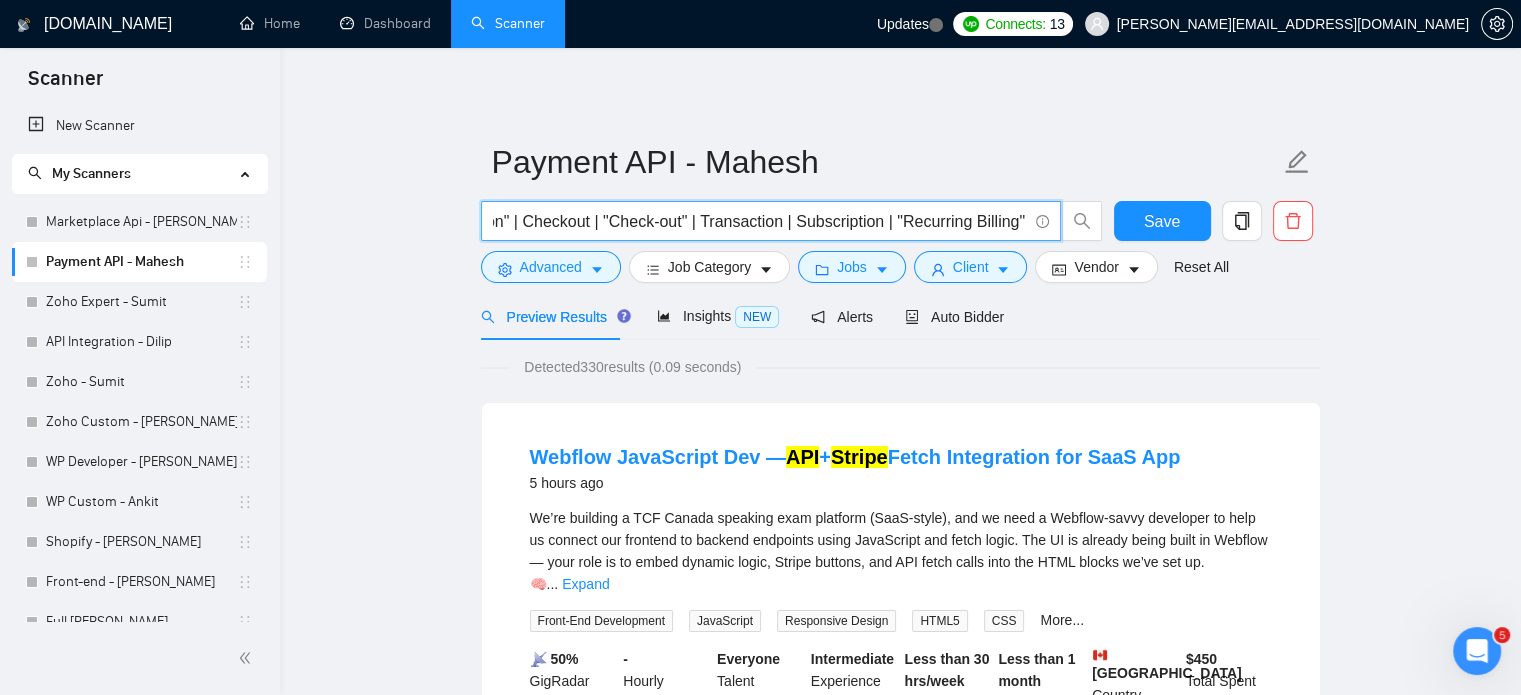 drag, startPoint x: 493, startPoint y: 223, endPoint x: 1535, endPoint y: 225, distance: 1042.002 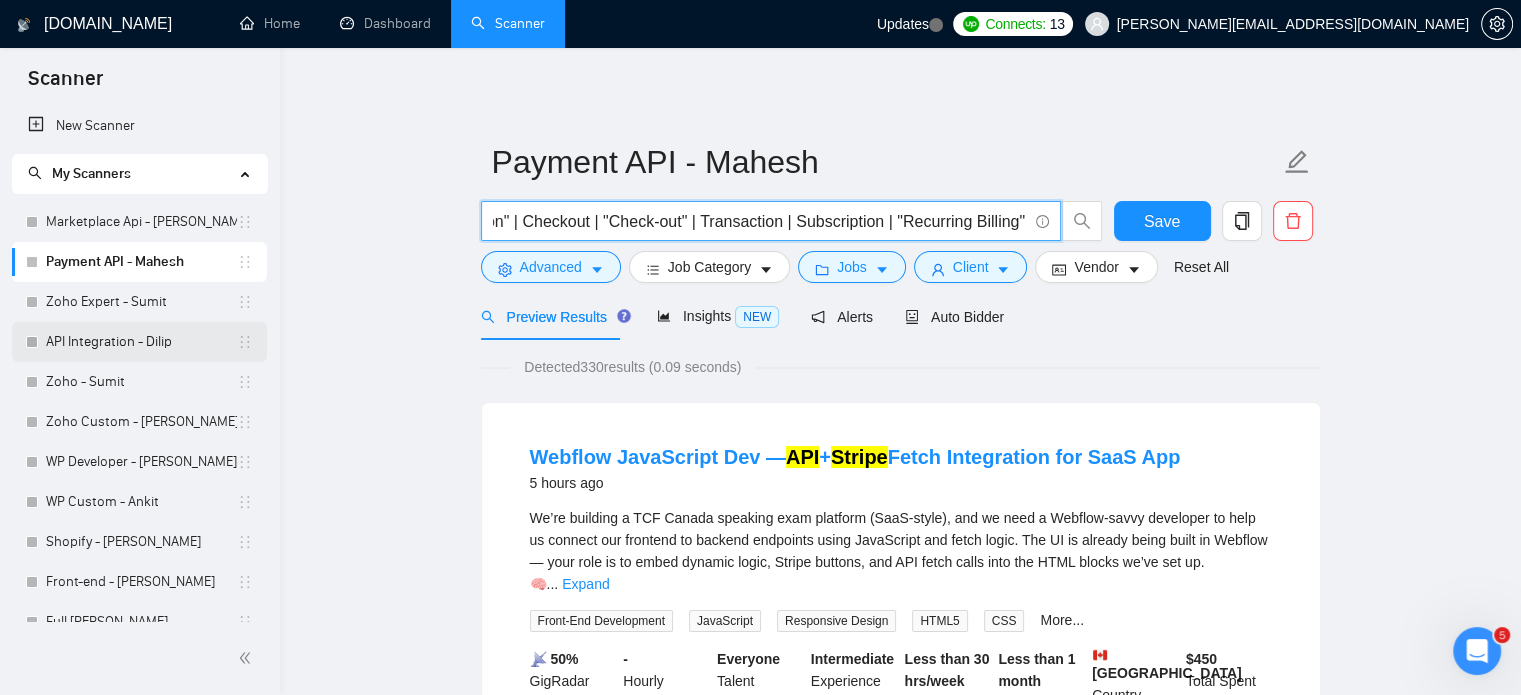 click on "API Integration - Dilip" at bounding box center [141, 342] 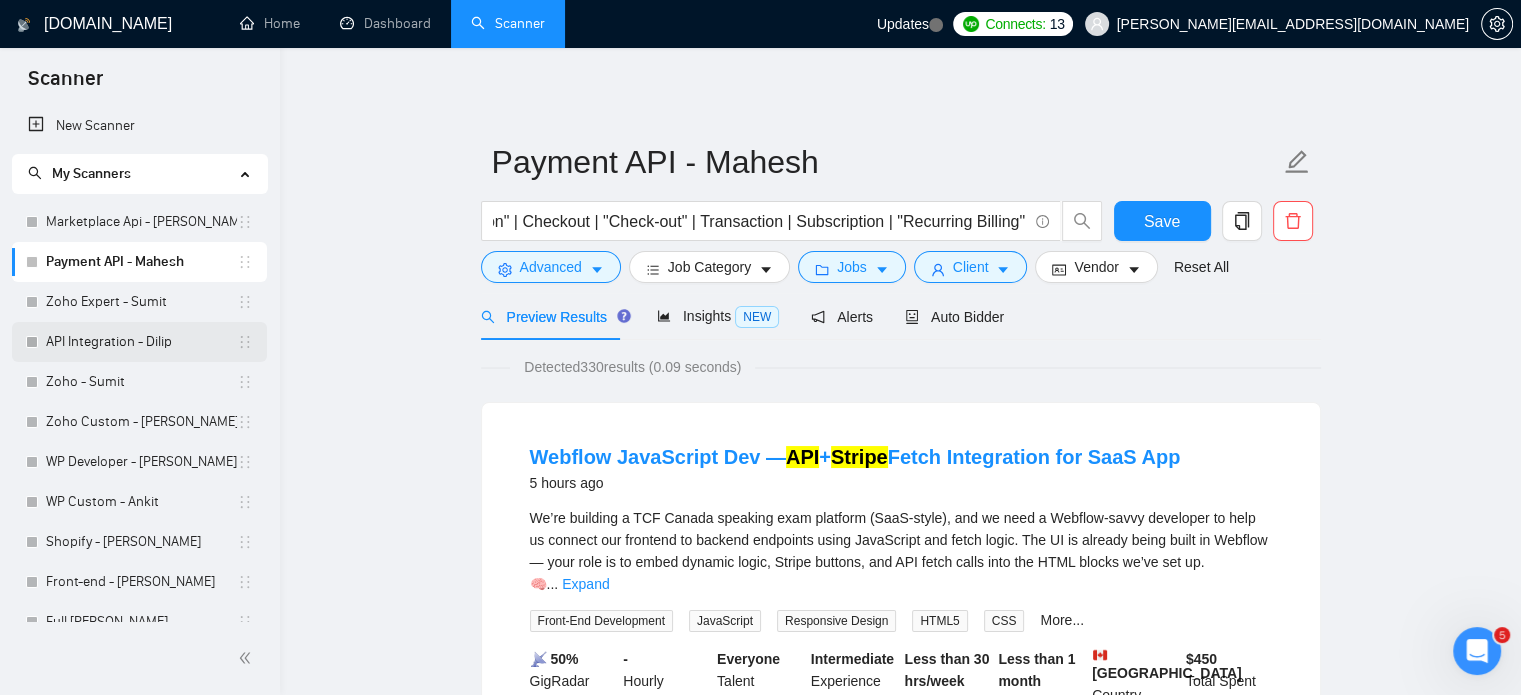 scroll, scrollTop: 0, scrollLeft: 0, axis: both 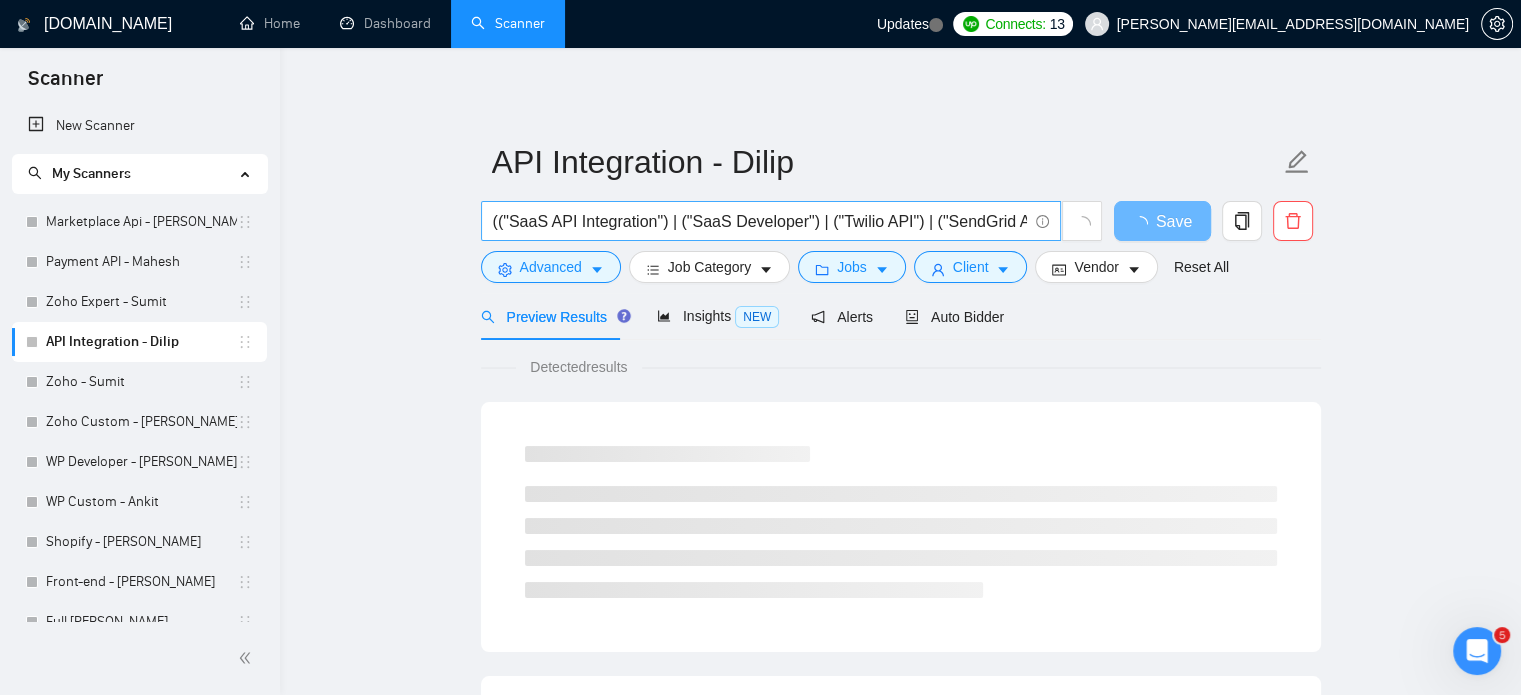 click on "(("SaaS API Integration") | ("SaaS Developer") | ("Twilio API") | ("SendGrid API") | ("Mailchimp API") | ("Firebase API") | ("Firebase Auth") | ("Firebase Functions") | ("Supabase API") | ("Auth0 API") | ("Plaid API") | ("Stripe Terminal API") | ("Zoho API") | ("Zoho CRM API") | ("Slack API") | ("Discord API") | ("Google Workspace API") | ("Notion API") | ("[PERSON_NAME] API") | ("Airtable API") | ("Calendly API") | ("Zoom API") | ("Jira API") | ("Asana API") | ("Webhook Developer") | ("Automation API") | ("Zapier Integration") | ("[DOMAIN_NAME] Integration") | ("Pabbly Connect API") | ("API Workflow Automation") | ("Serverless API Functions"))" at bounding box center [760, 221] 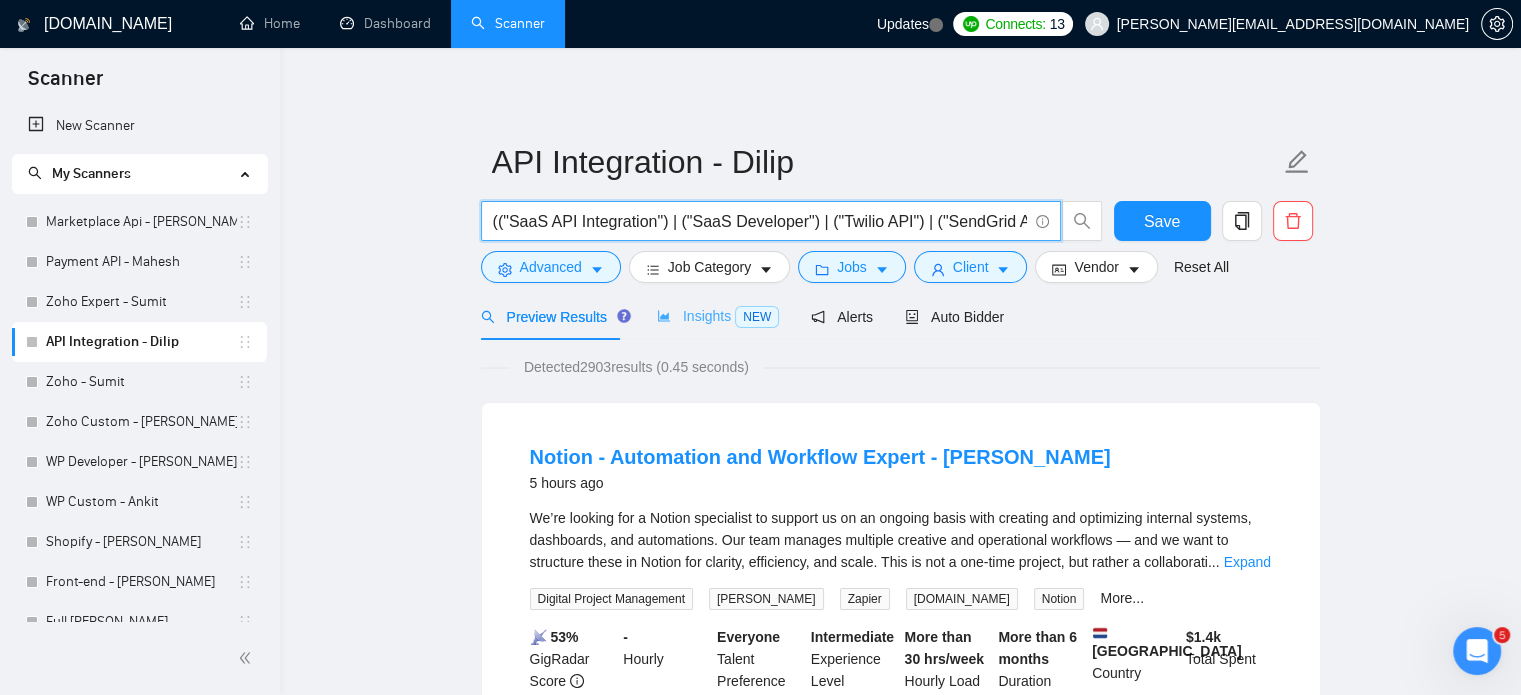 paste on "API | APIs ) ("SaaS Integration" | "SaaS Developer" | Twilio | SendGrid | "Mailchimp" | Firebase | "Firebase Auth" | "Firebase Functions" | "Supabase" | "Auth0" | "Plaid" | "Slack" | "Discord | "Google Workspace "| Airtable | "Calendly" | "[DOMAIN_NAME] Integration" )" 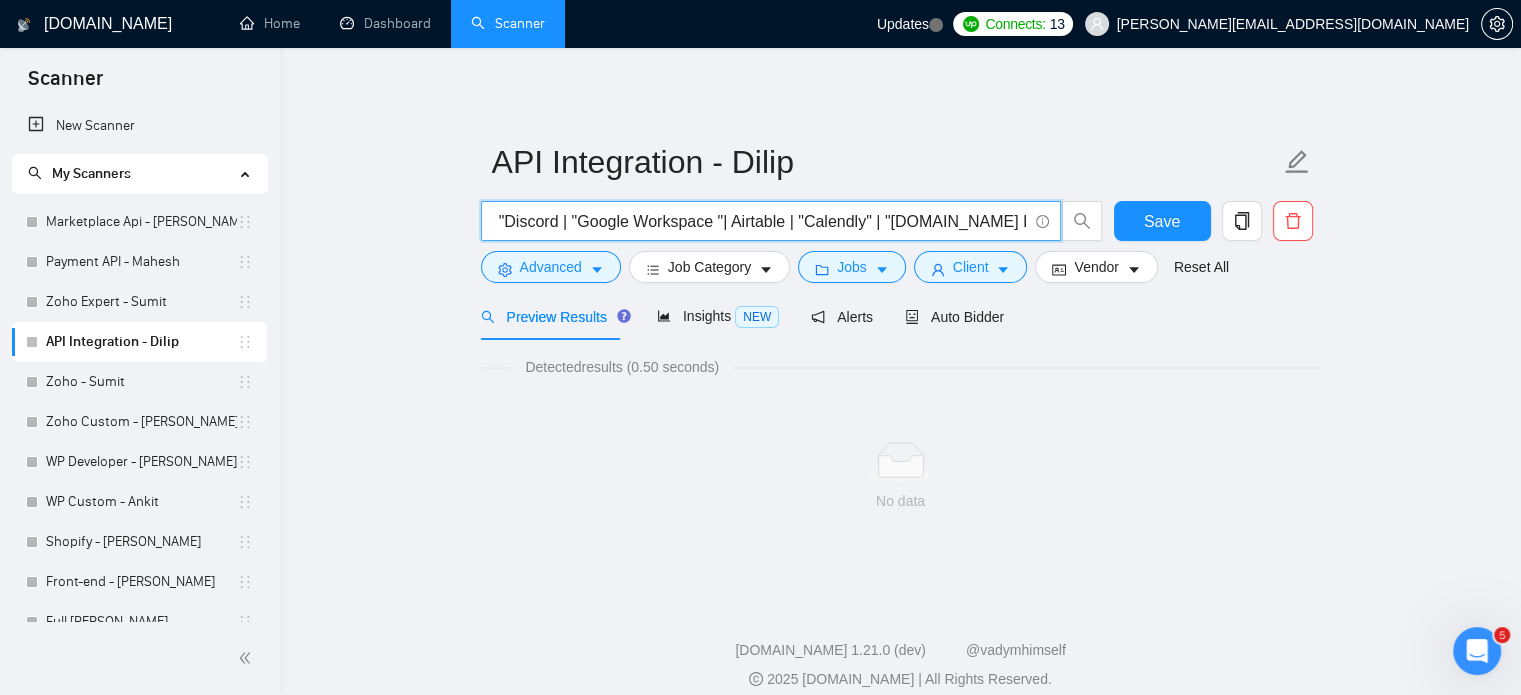 scroll, scrollTop: 0, scrollLeft: 0, axis: both 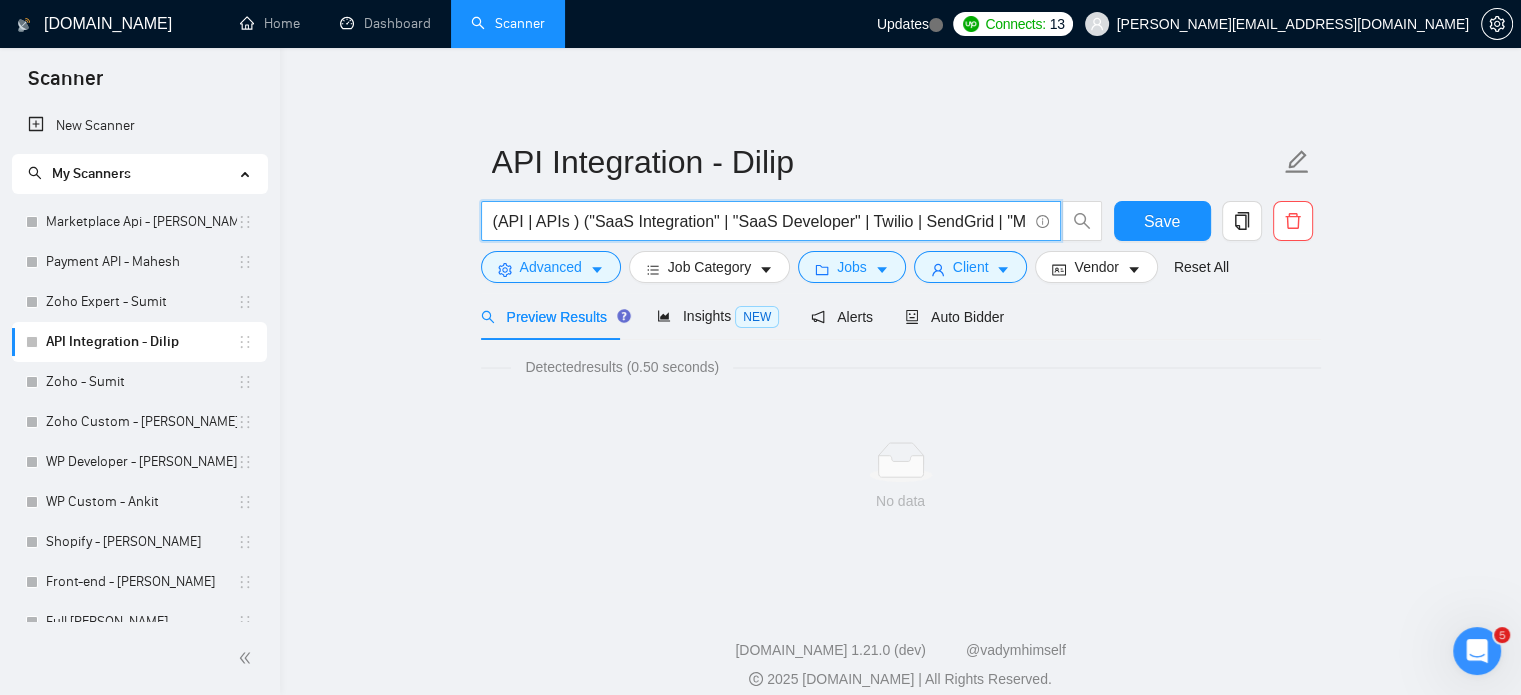 click on "(API | APIs ) ("SaaS Integration" | "SaaS Developer" | Twilio | SendGrid | "Mailchimp" | Firebase | "Firebase Auth" | "Firebase Functions" | "Supabase" | "Auth0" | "Plaid" | "Slack" | "Discord | "Google Workspace "| Airtable | "Calendly" | "[DOMAIN_NAME] Integration" )" at bounding box center [760, 221] 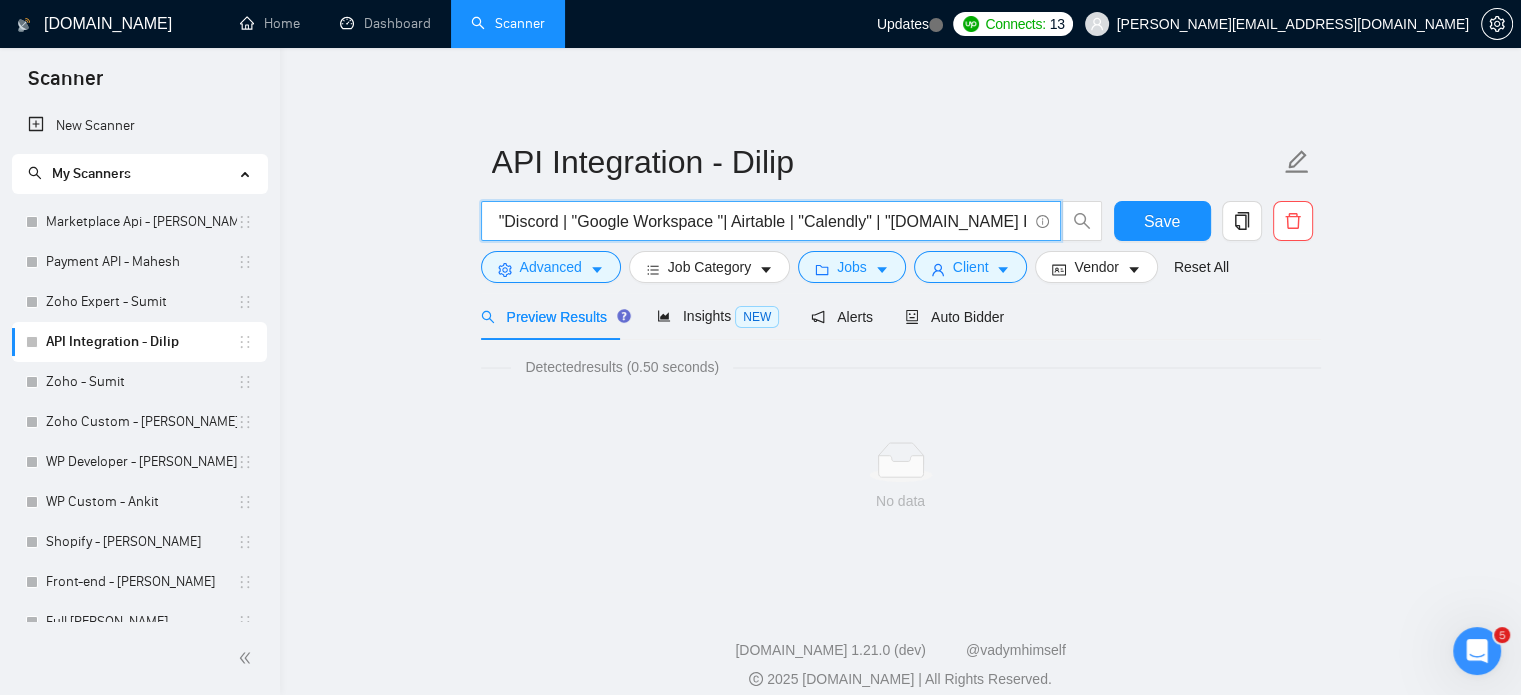 scroll, scrollTop: 0, scrollLeft: 1246, axis: horizontal 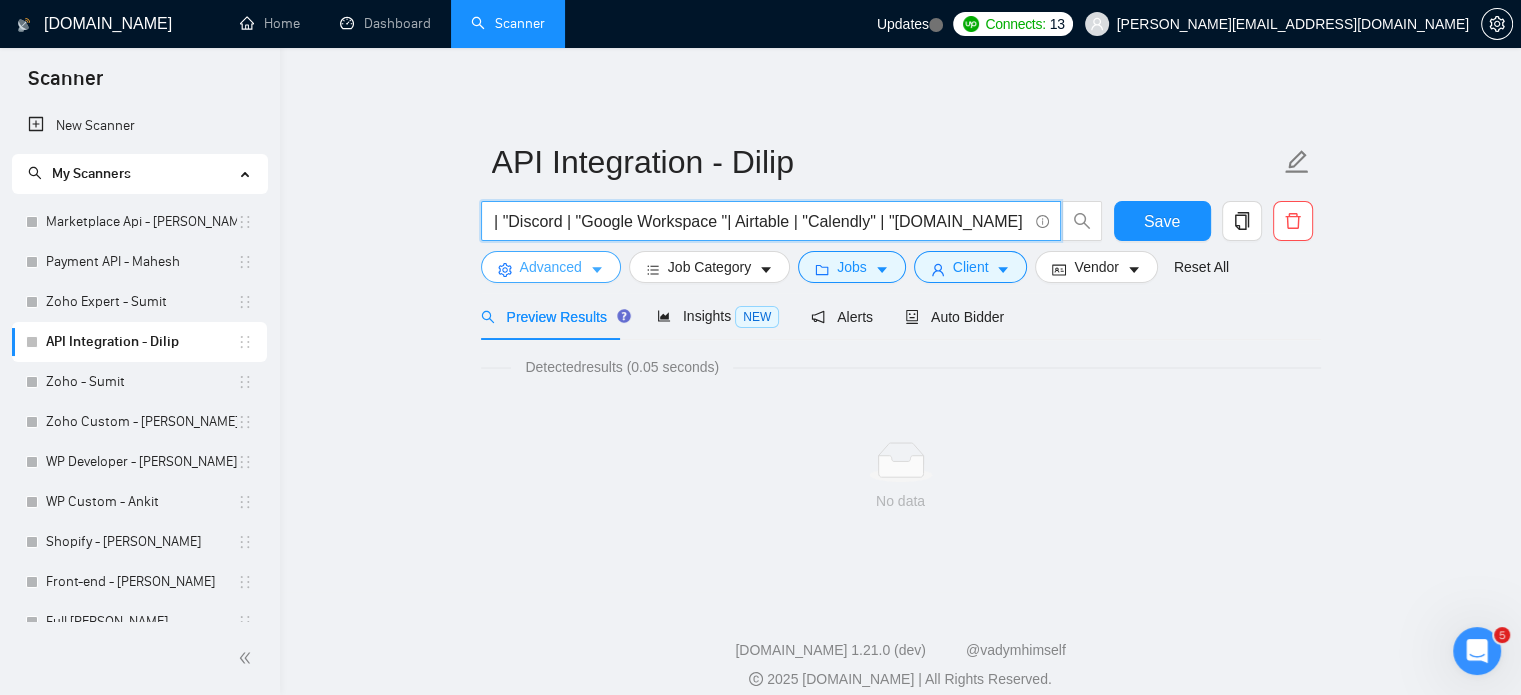 type on "(API | APIs ) ("SaaS Integration" | "SaaS Developer" | Twilio | SendGrid | "Mailchimp" | Firebase | "Firebase Auth" | "Firebase Functions" | "Supabase" | "Auth0" | "Plaid" | "Slack" | "Discord | "Google Workspace "| Airtable | "Calendly" | "[DOMAIN_NAME] Integration")" 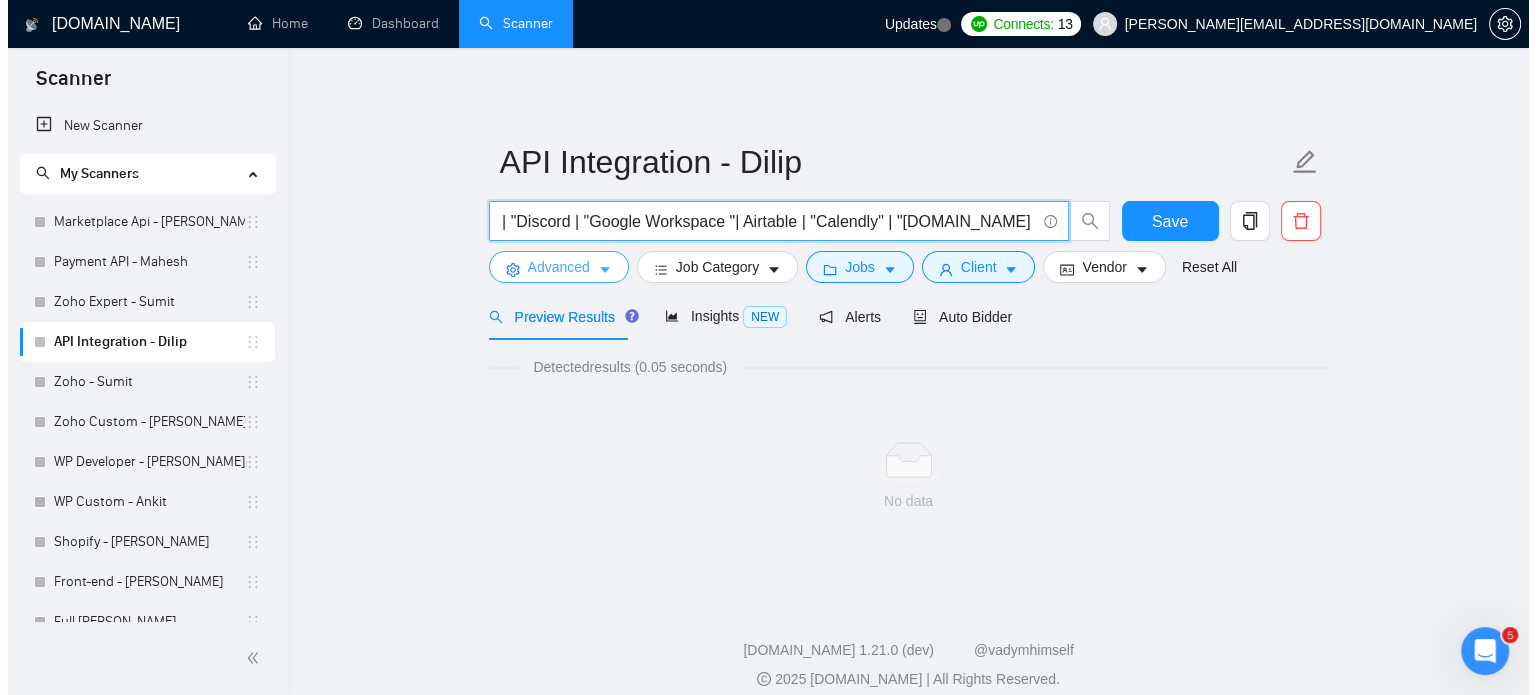 scroll, scrollTop: 0, scrollLeft: 0, axis: both 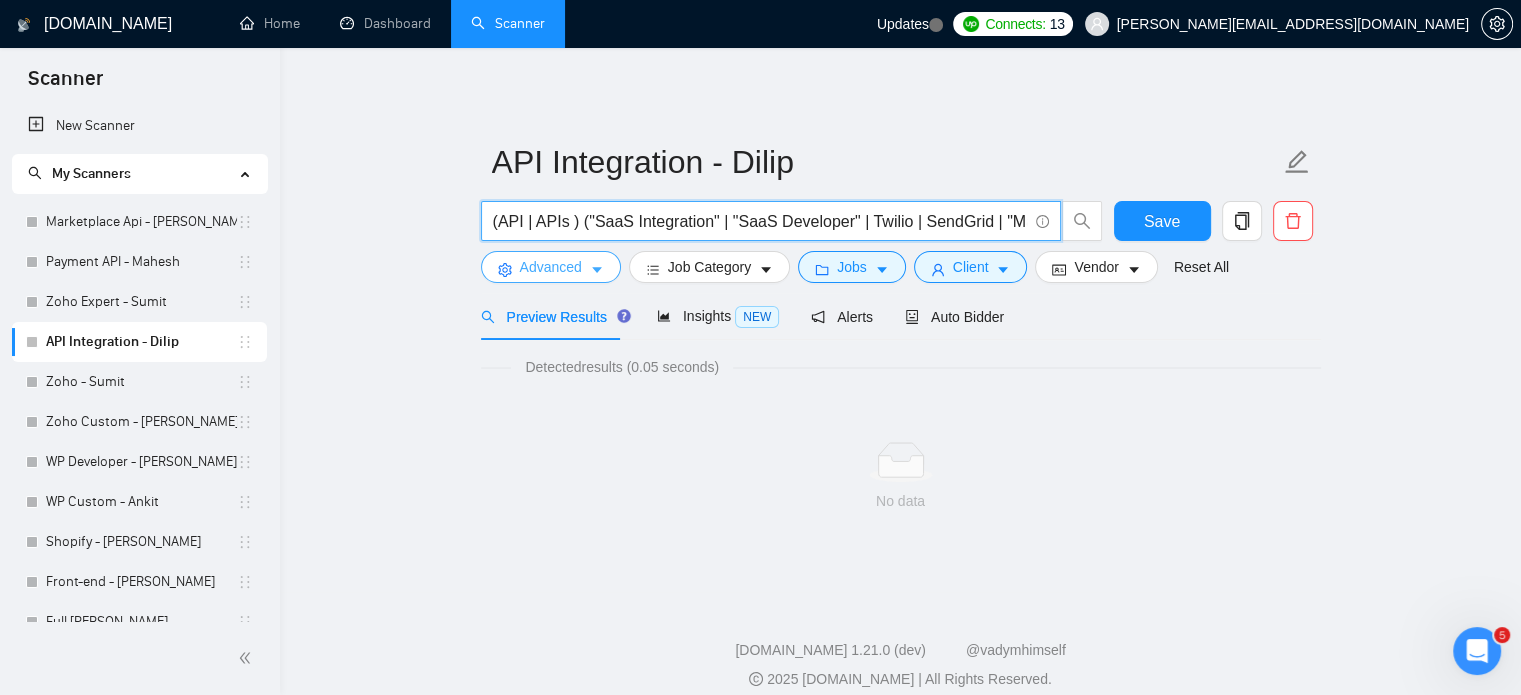 click 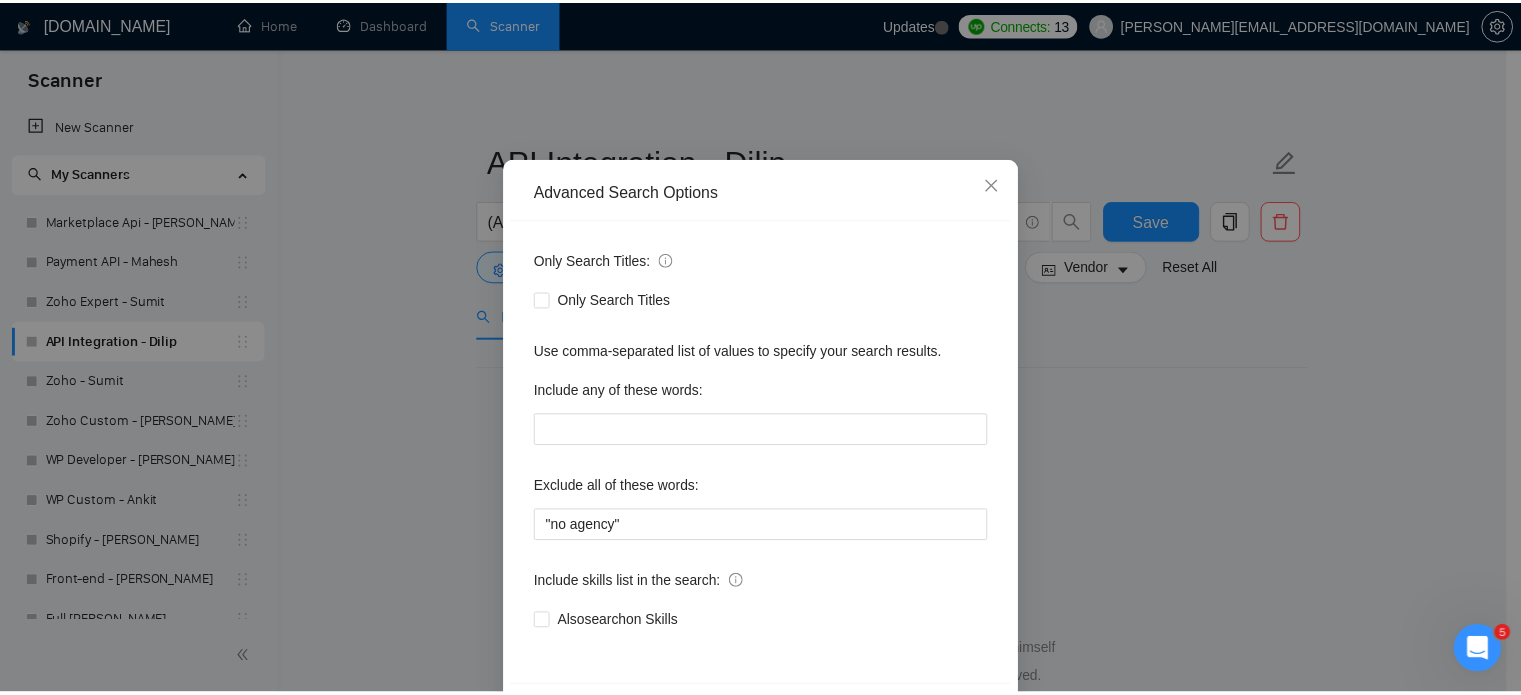 scroll, scrollTop: 0, scrollLeft: 0, axis: both 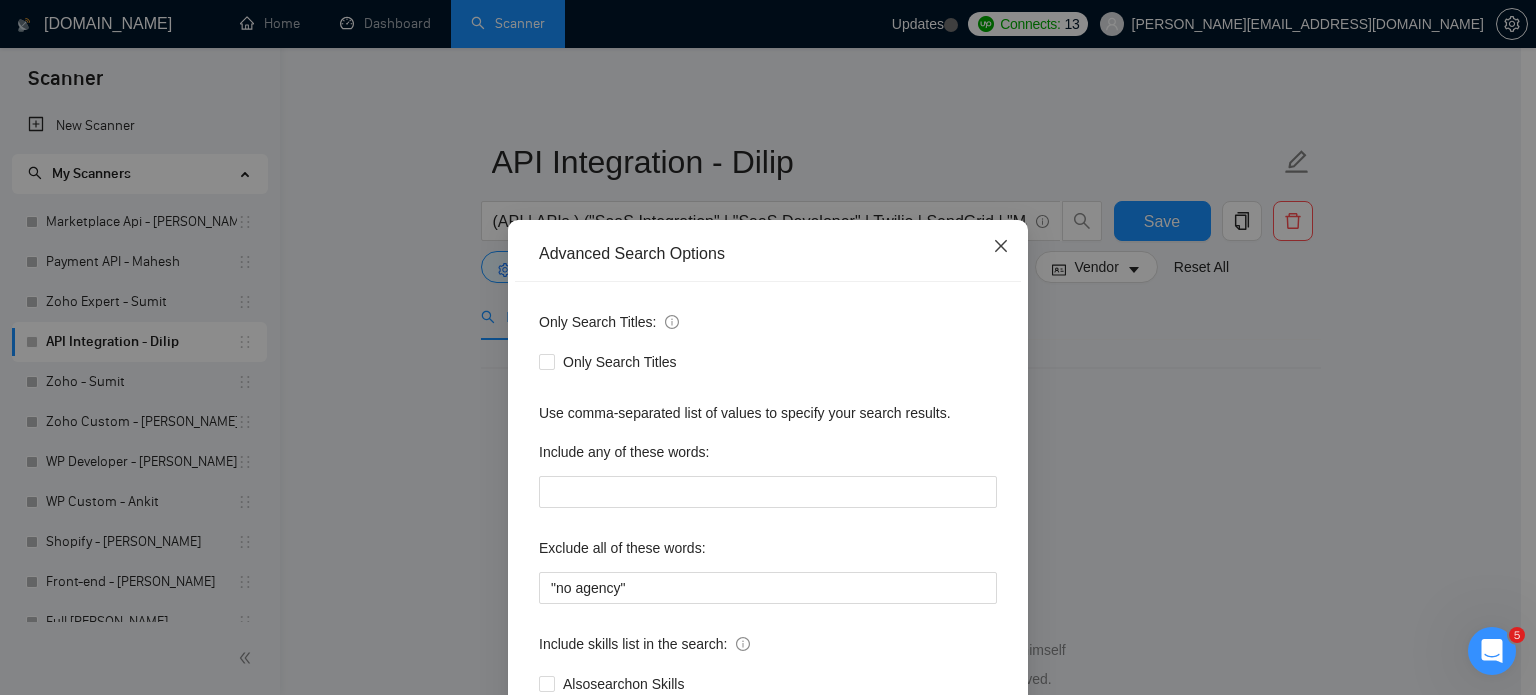 click 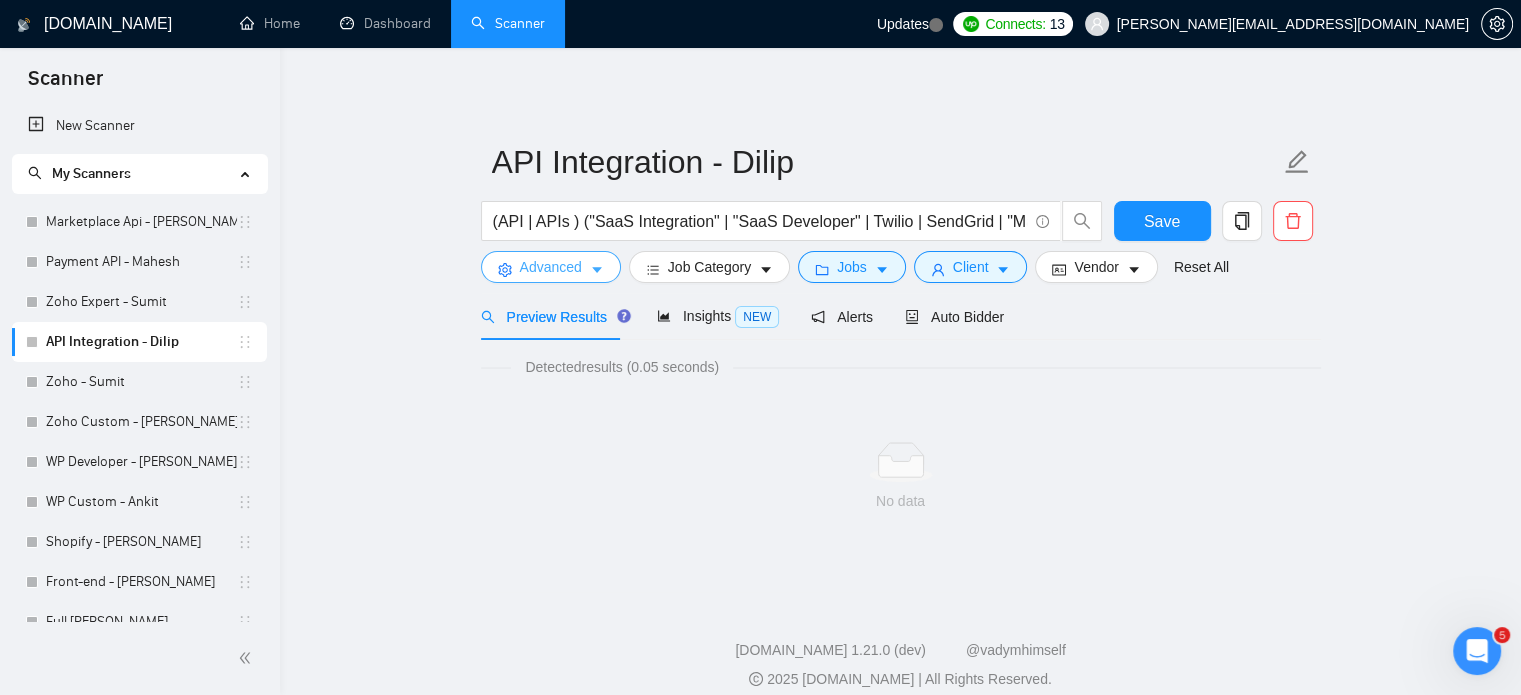 type 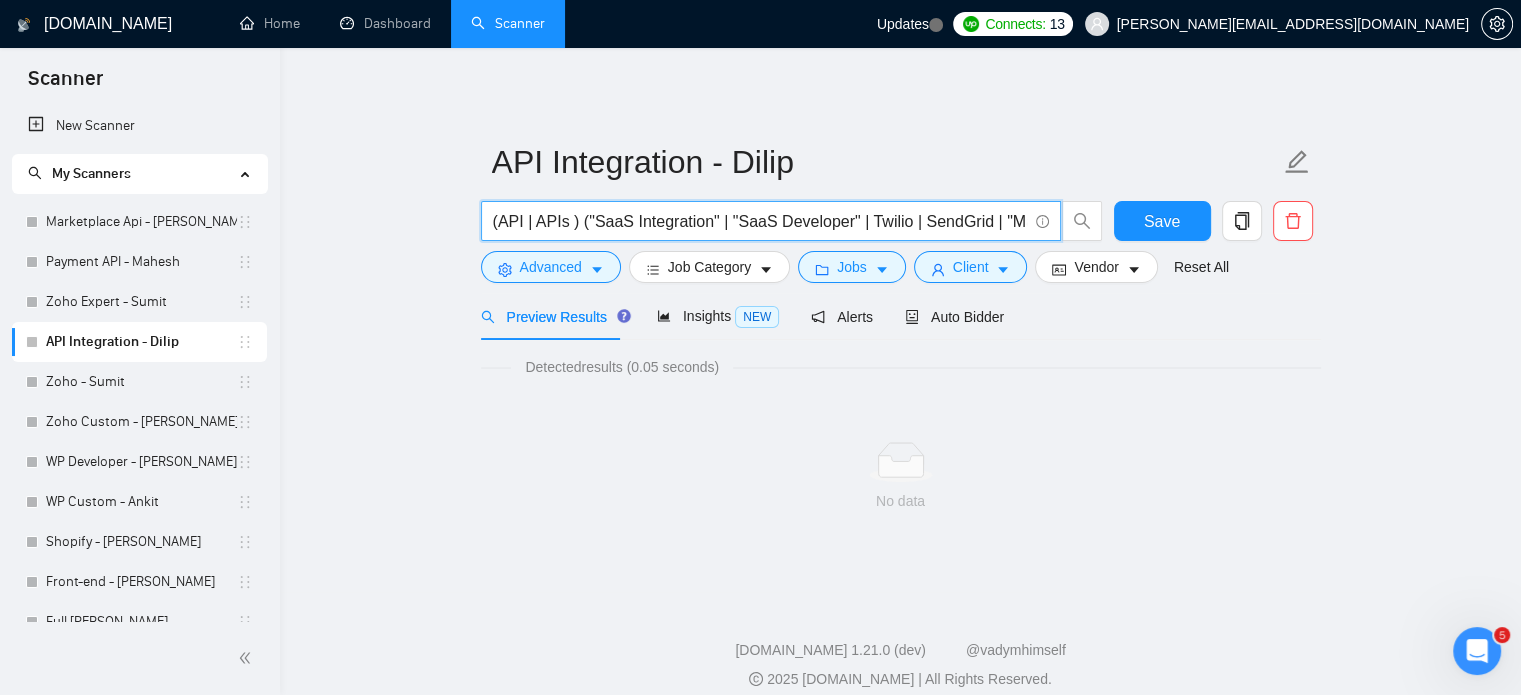 click on "(API | APIs ) ("SaaS Integration" | "SaaS Developer" | Twilio | SendGrid | "Mailchimp" | Firebase | "Firebase Auth" | "Firebase Functions" | "Supabase" | "Auth0" | "Plaid" | "Slack" | "Discord | "Google Workspace "| Airtable | "Calendly" | "[DOMAIN_NAME] Integration")" at bounding box center (760, 221) 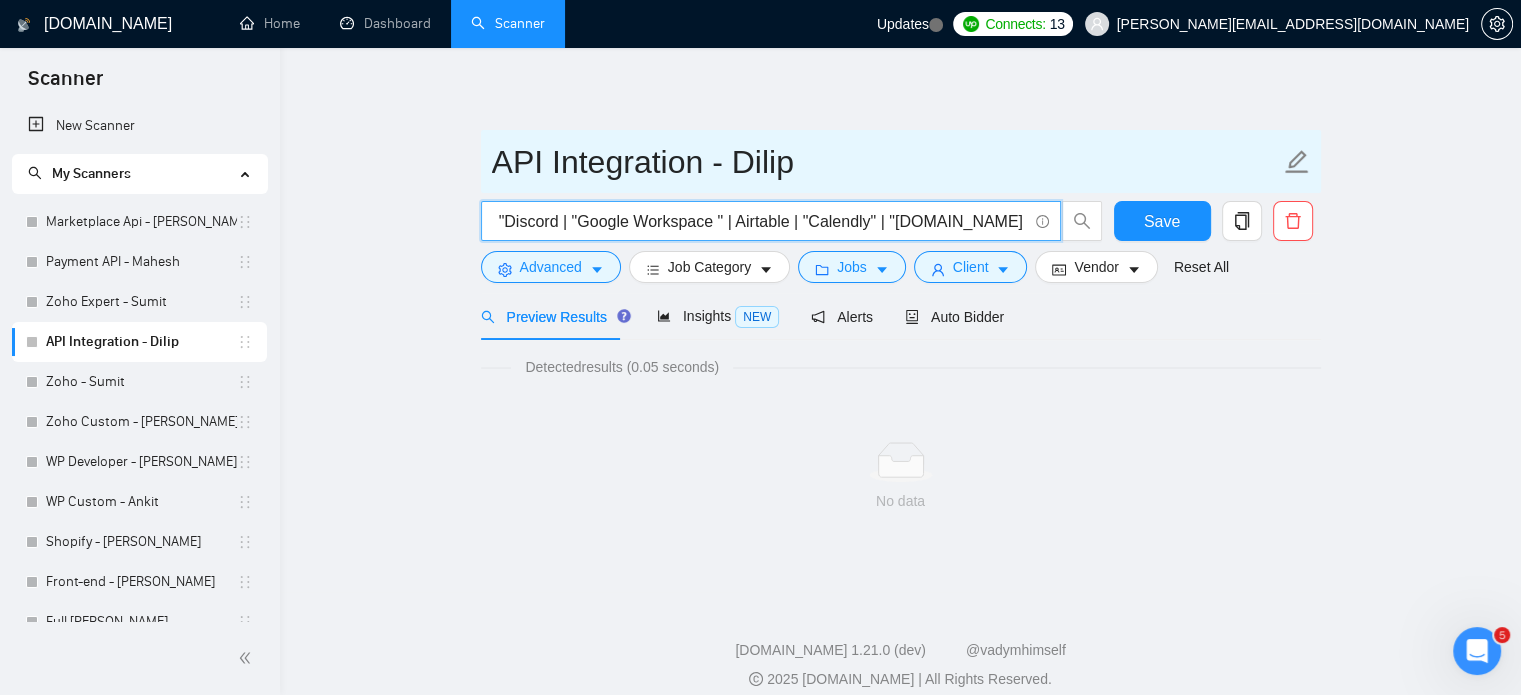 type on "(API | APIs ) ("SaaS Integration" | "SaaS Developer" | Twilio | SendGrid | "Mailchimp" | Firebase | "Firebase Auth" | "Firebase Functions" | "Supabase" | "Auth0" | "Plaid" | "Slack" | "Discord | "Google Workspace " | Airtable | "Calendly" | "[DOMAIN_NAME] Integration")" 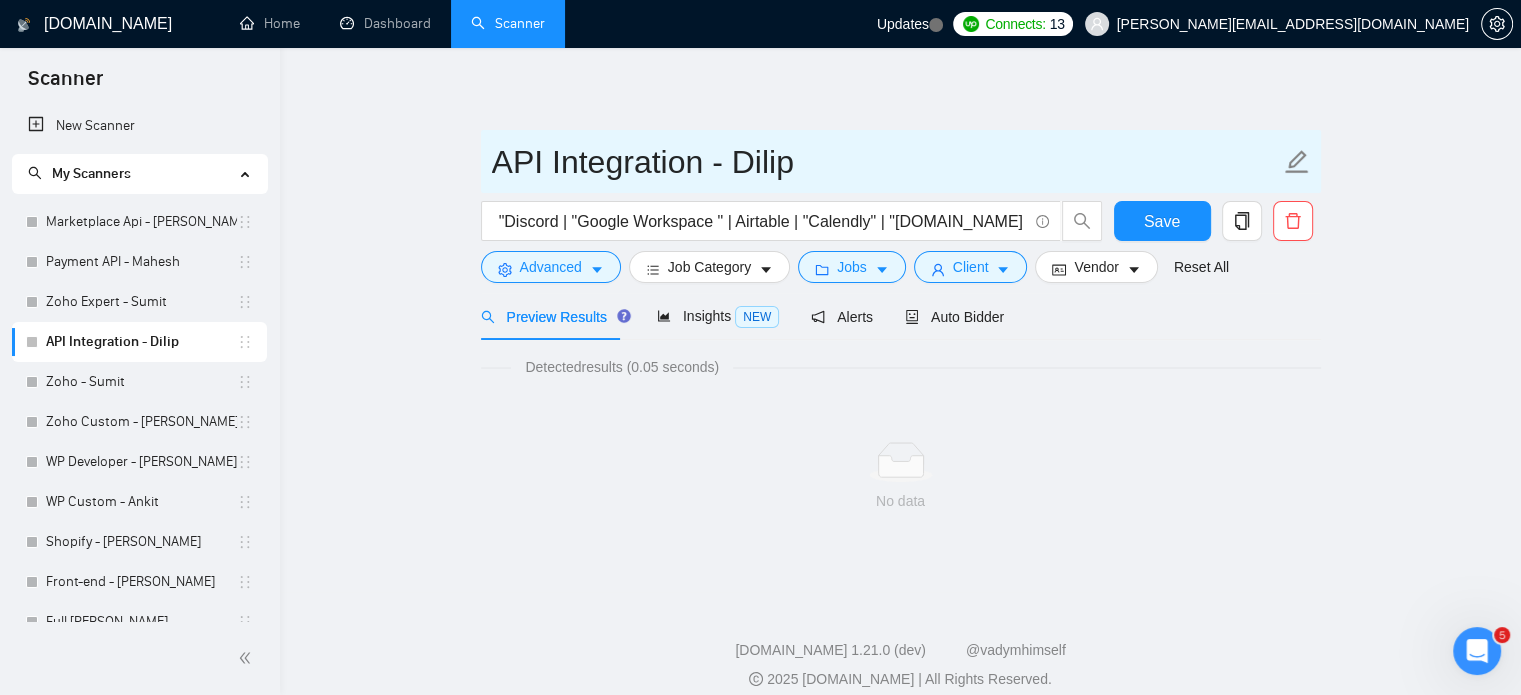 scroll, scrollTop: 0, scrollLeft: 0, axis: both 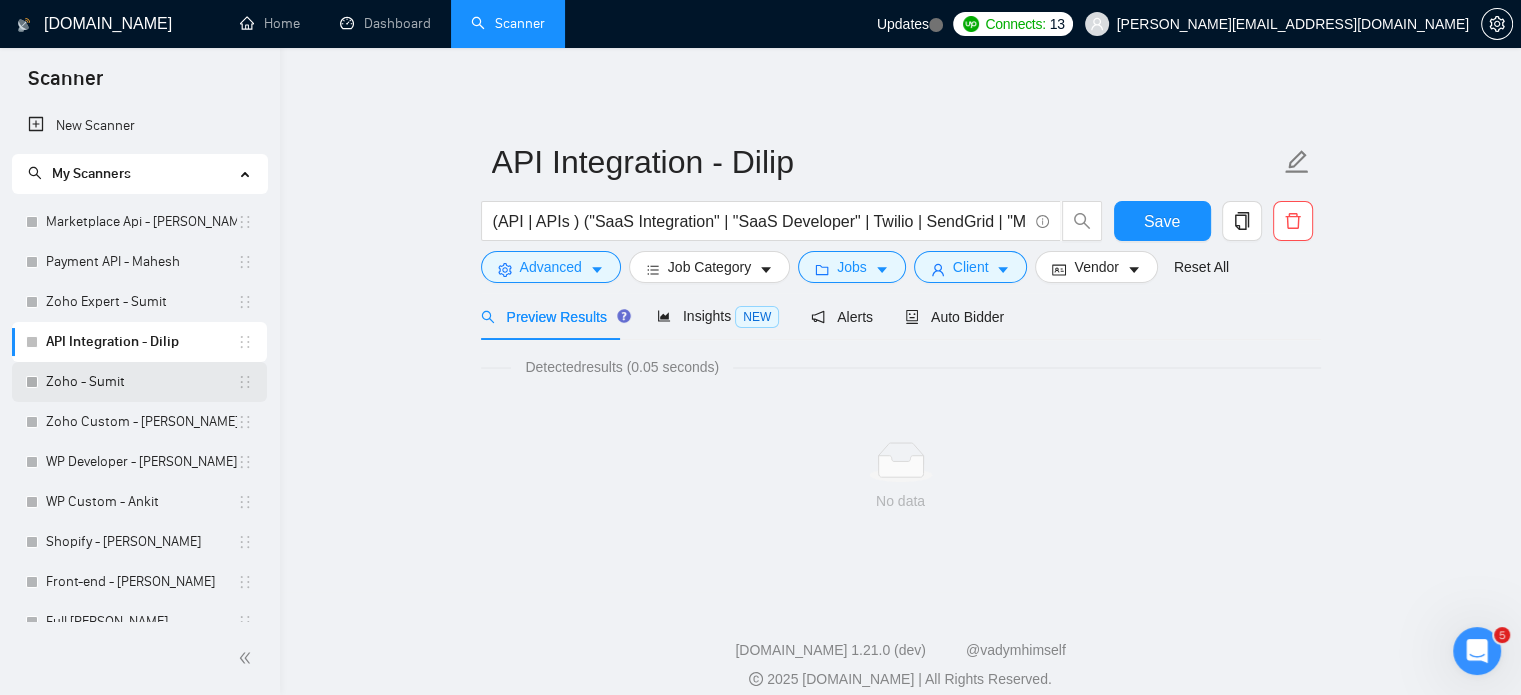 click on "Zoho  - Sumit" at bounding box center (141, 382) 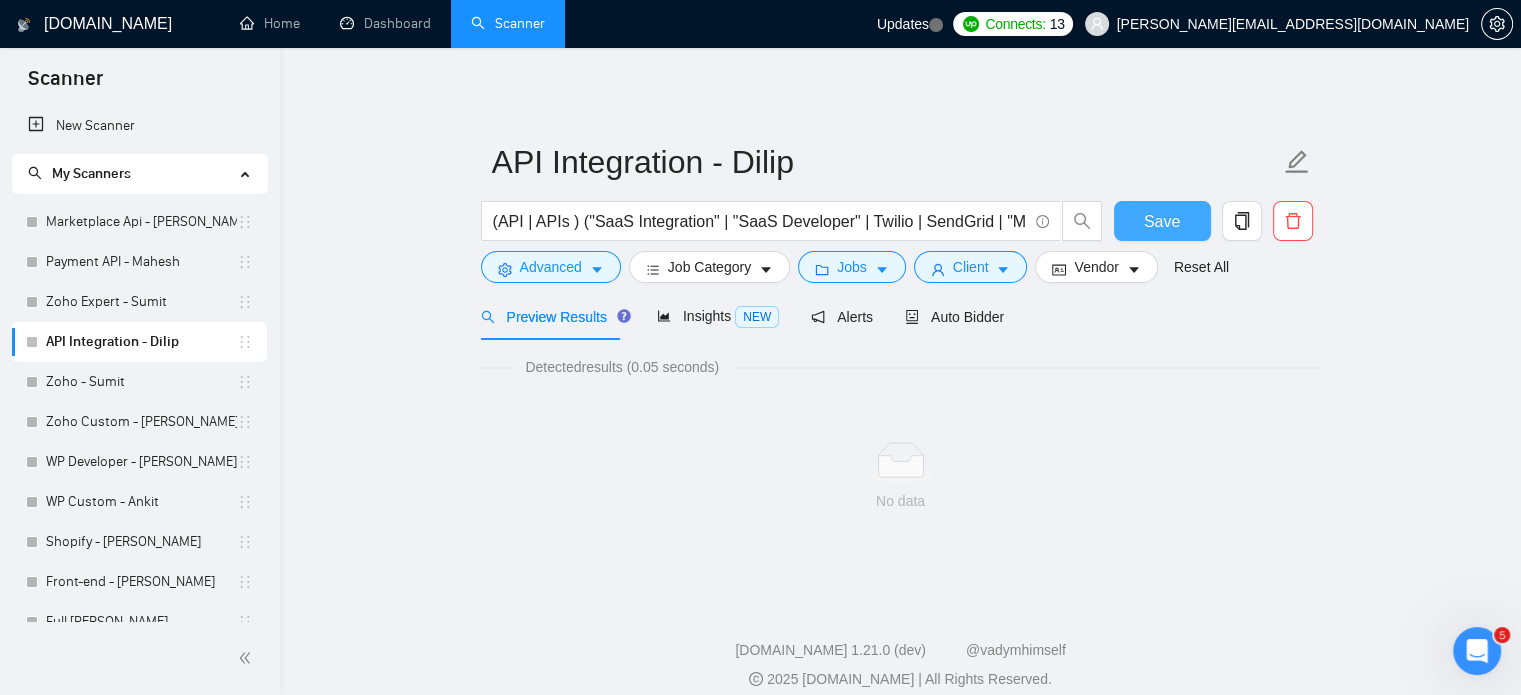 click on "Save" at bounding box center [1162, 221] 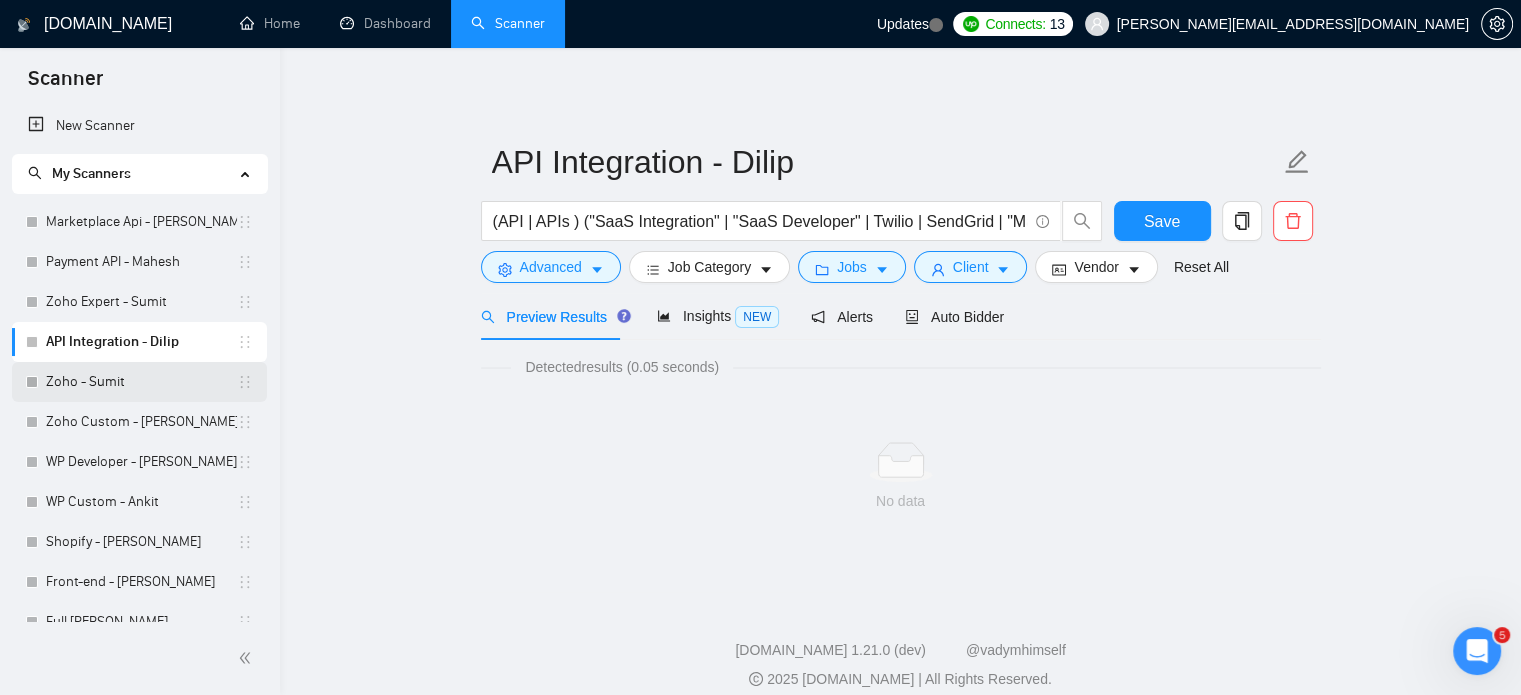 click on "Zoho  - Sumit" at bounding box center [141, 382] 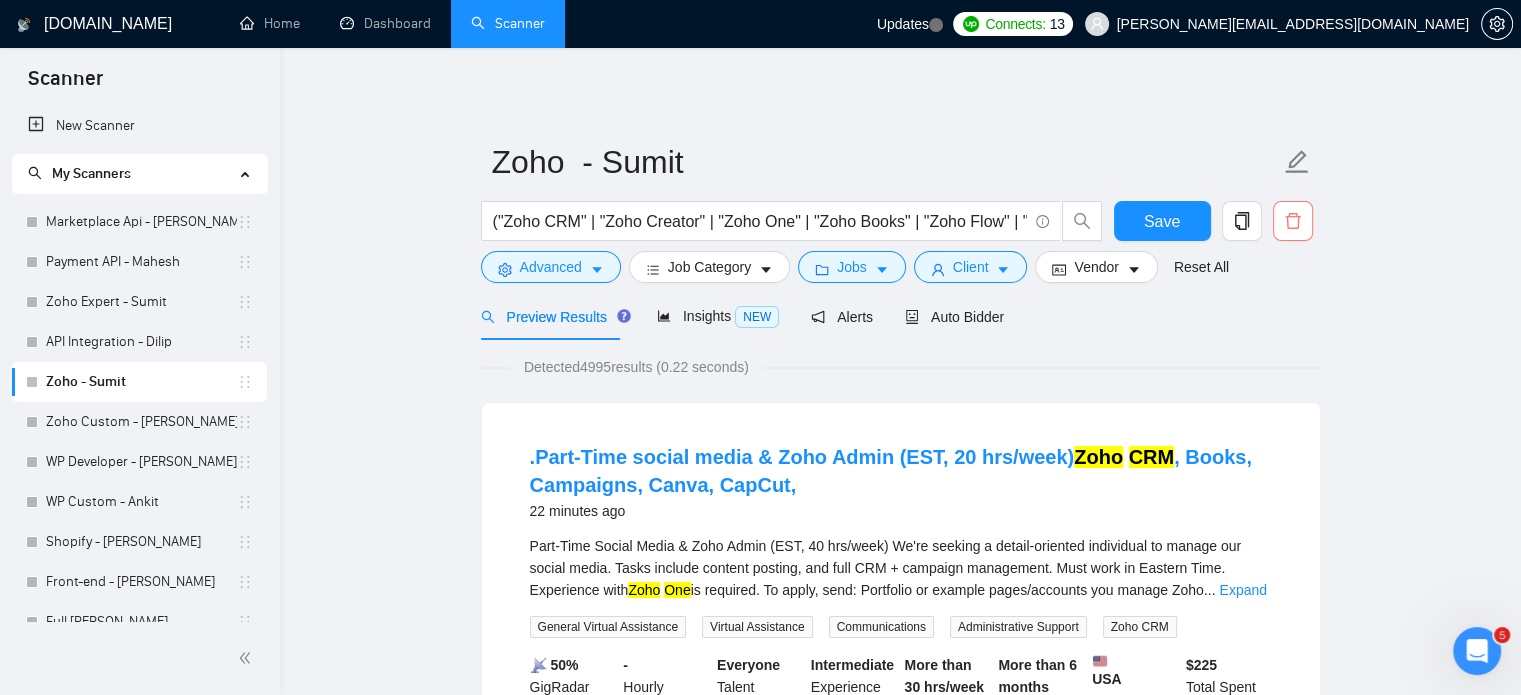 click 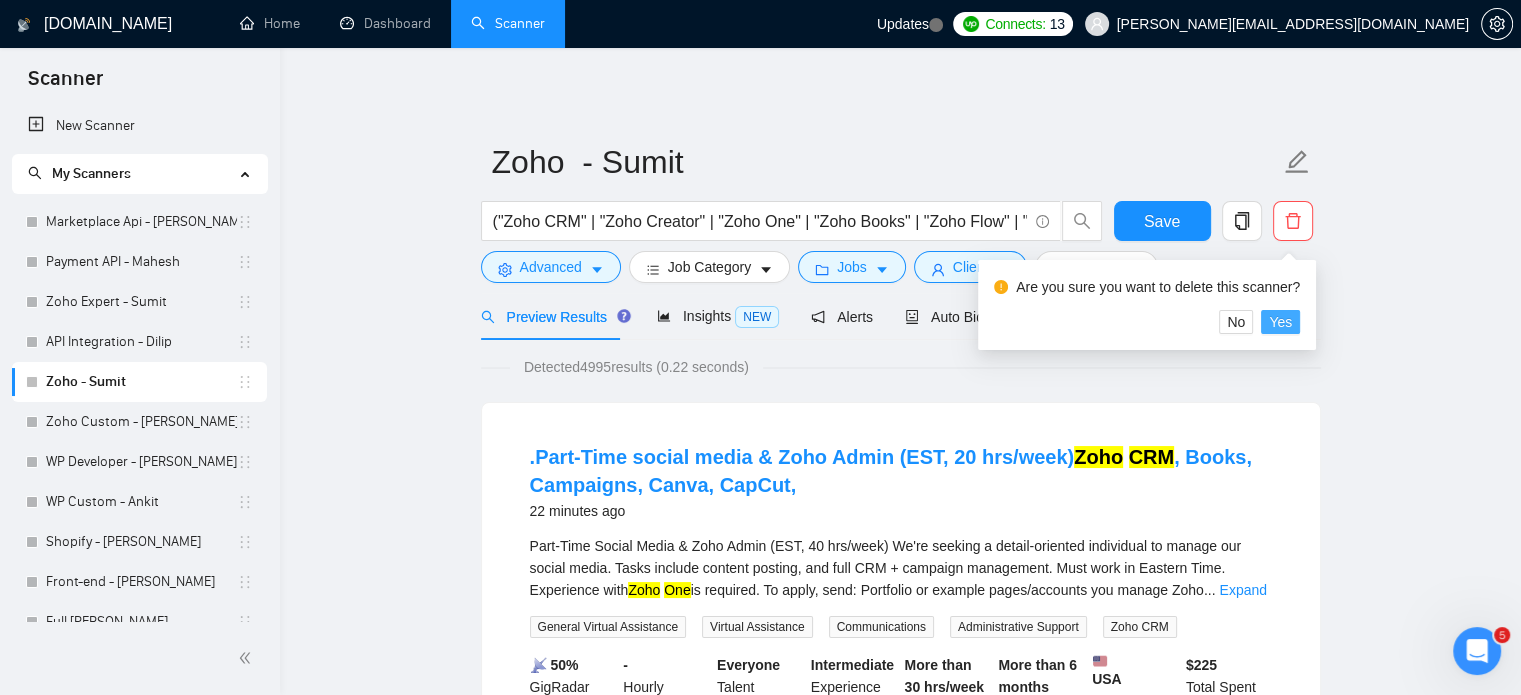click on "Yes" at bounding box center (1280, 322) 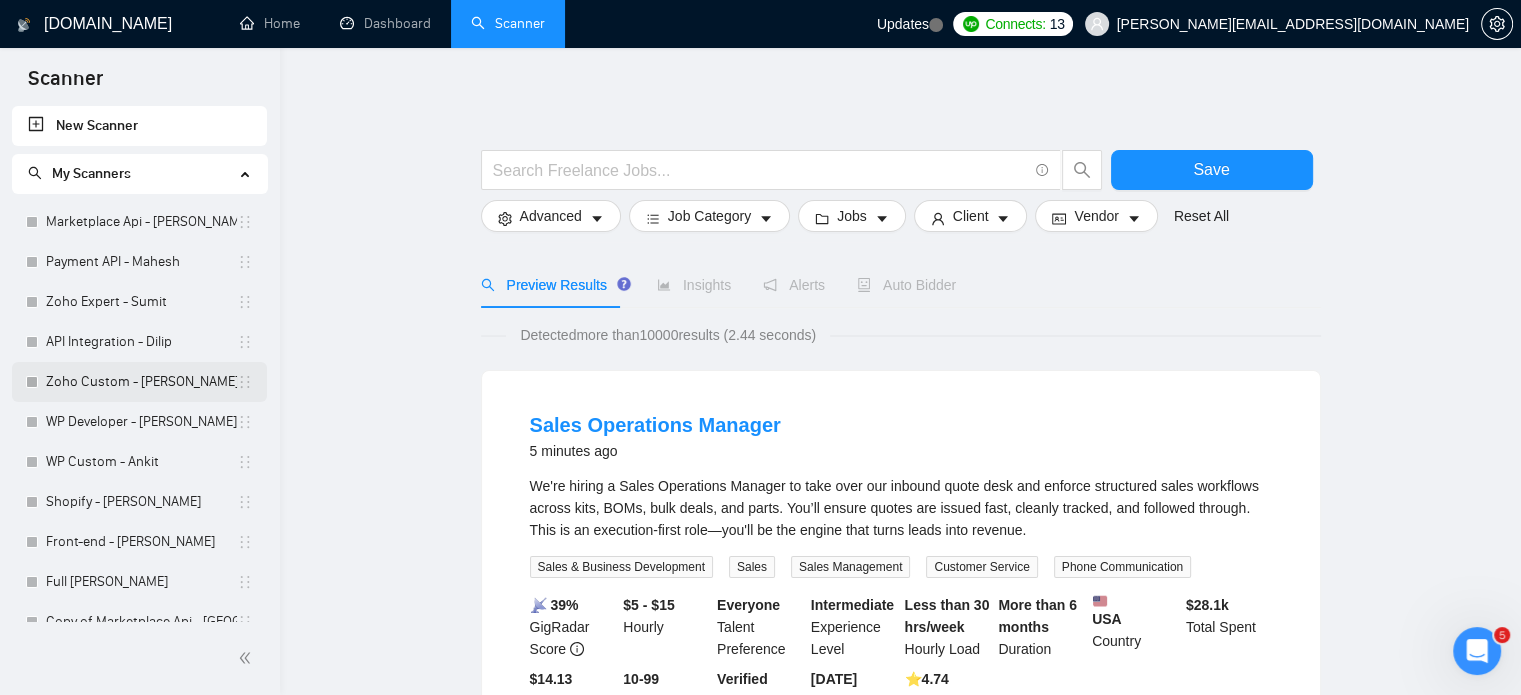 click on "Zoho Custom  - [PERSON_NAME]" at bounding box center [141, 382] 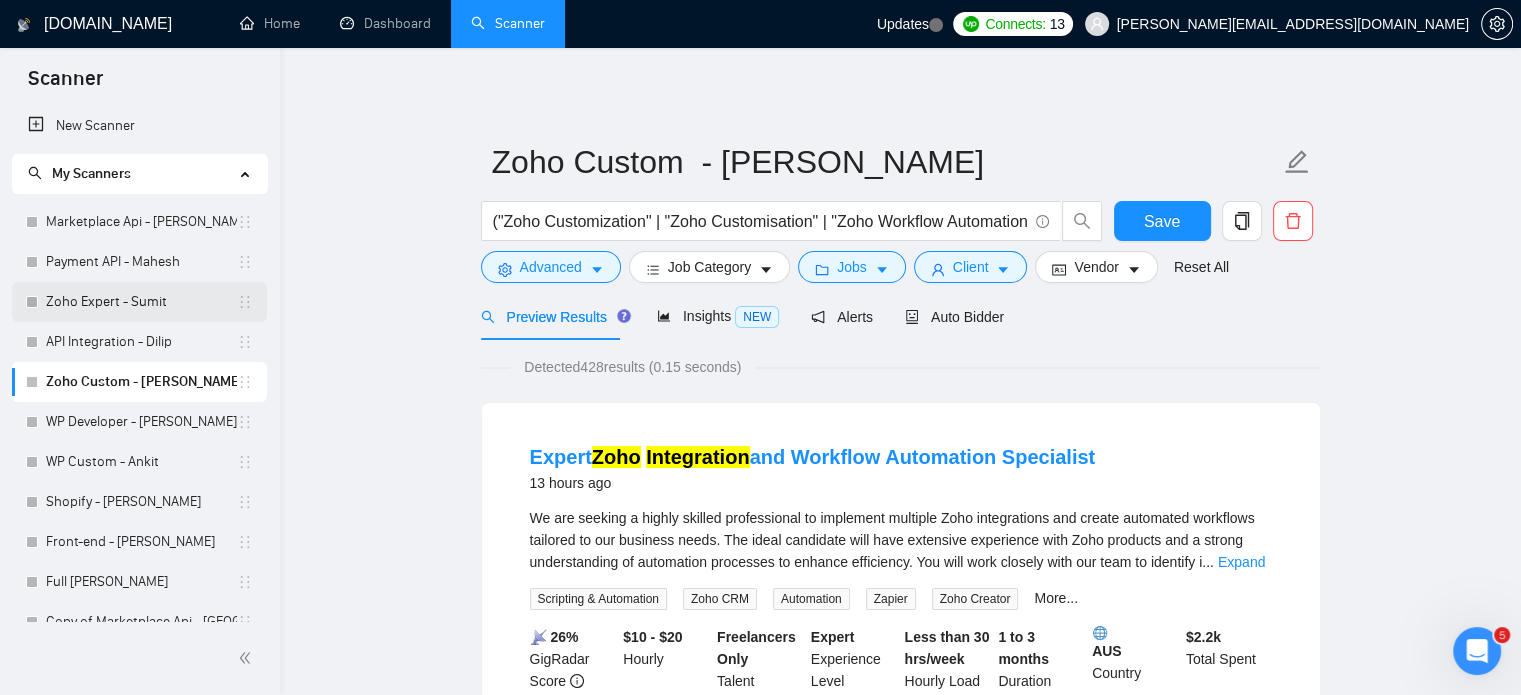 click on "Zoho Expert  - Sumit" at bounding box center [141, 302] 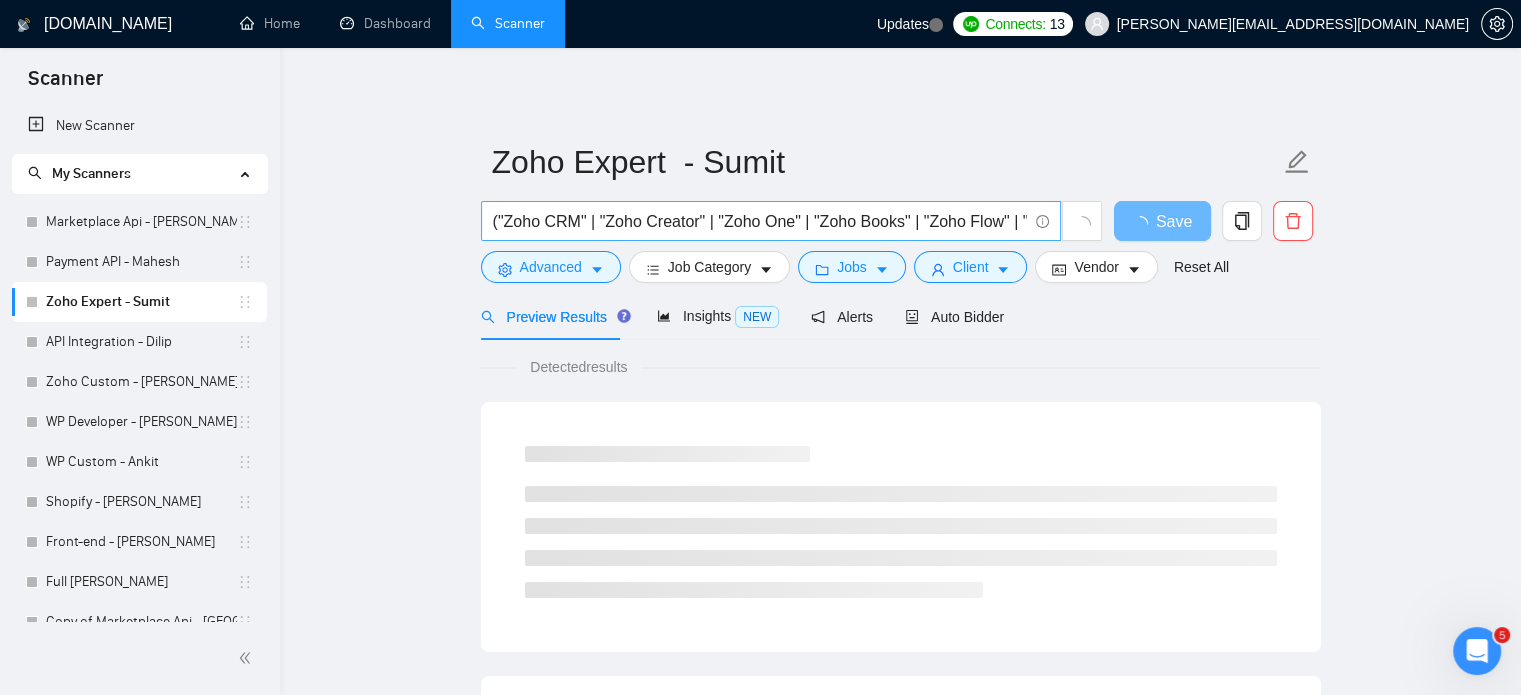 click on "("Zoho CRM" | "Zoho Creator" | "Zoho One" | "Zoho Books" | "Zoho Flow" | "Zoho People" | "Zoho Analytics" | "Zoho Projects" | "Zoho Campaigns" | "Zoho API") (Customization | Customisation | "Workflow Automation" | Workflows | "Deluge Script" | "Deluge Scripting" | "Custom Functions" | "Integration" )" at bounding box center (771, 221) 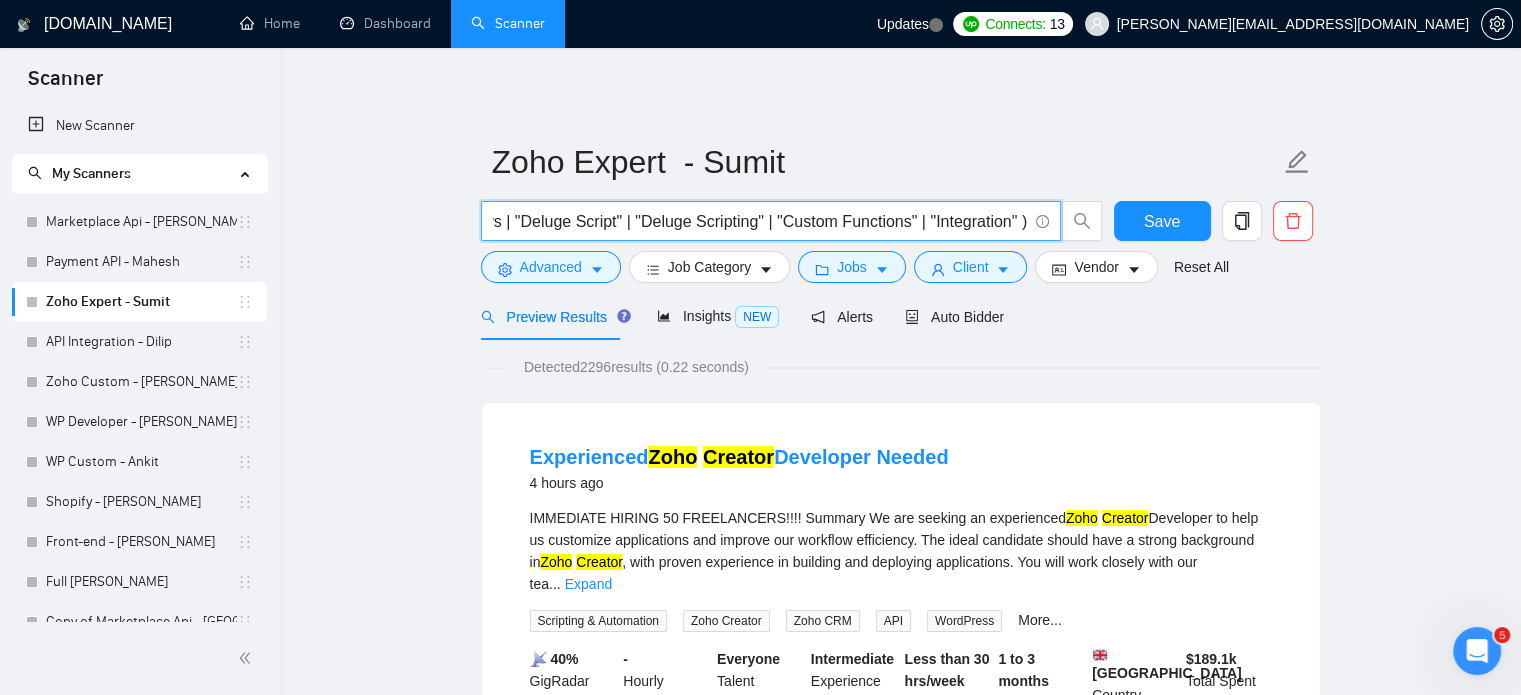 scroll, scrollTop: 0, scrollLeft: 0, axis: both 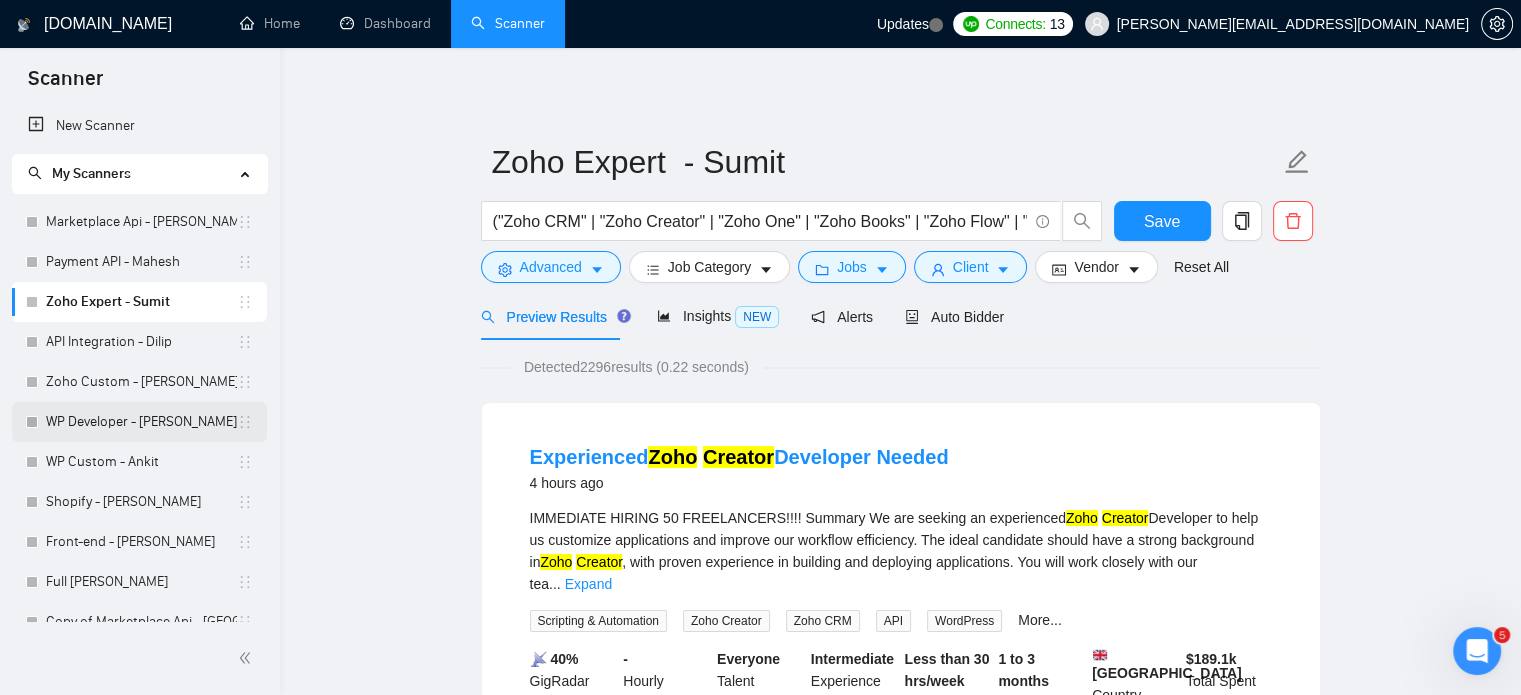 click on "WP Developer - [PERSON_NAME]" at bounding box center (141, 422) 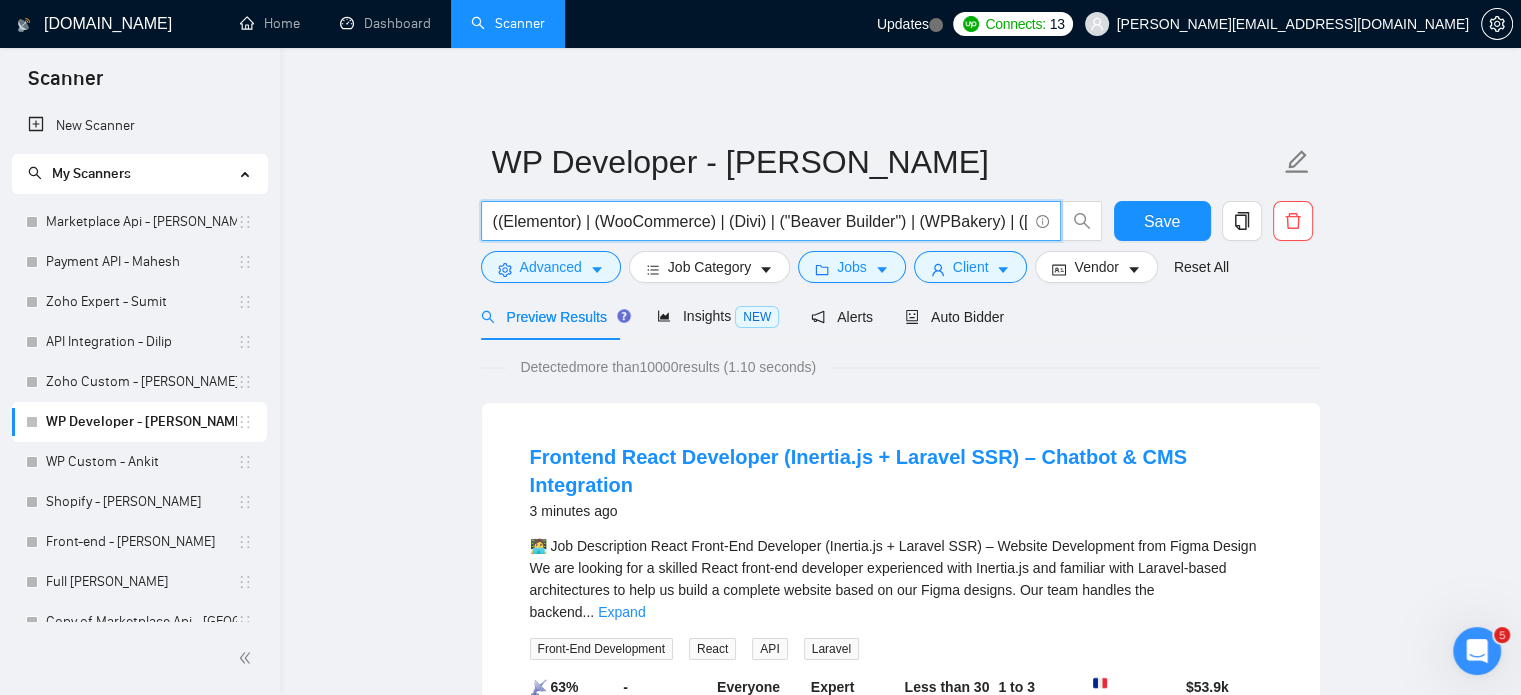 click on "((Elementor) | (WooCommerce) | (Divi) | ("Beaver Builder") | (WPBakery) | ([PERSON_NAME]) | (ACF) | ("Advanced Custom Fields") | (Jetpack) | (WPForms) | ("Contact Form 7") | (LearnDash) | (BuddyPress) | ("Gravity Forms") | ("REST API") | ("WordPress API") | (PHP) | (MySQL) | (HTML) | (CSS) | (JavaScript) | (jQuery))" at bounding box center (760, 221) 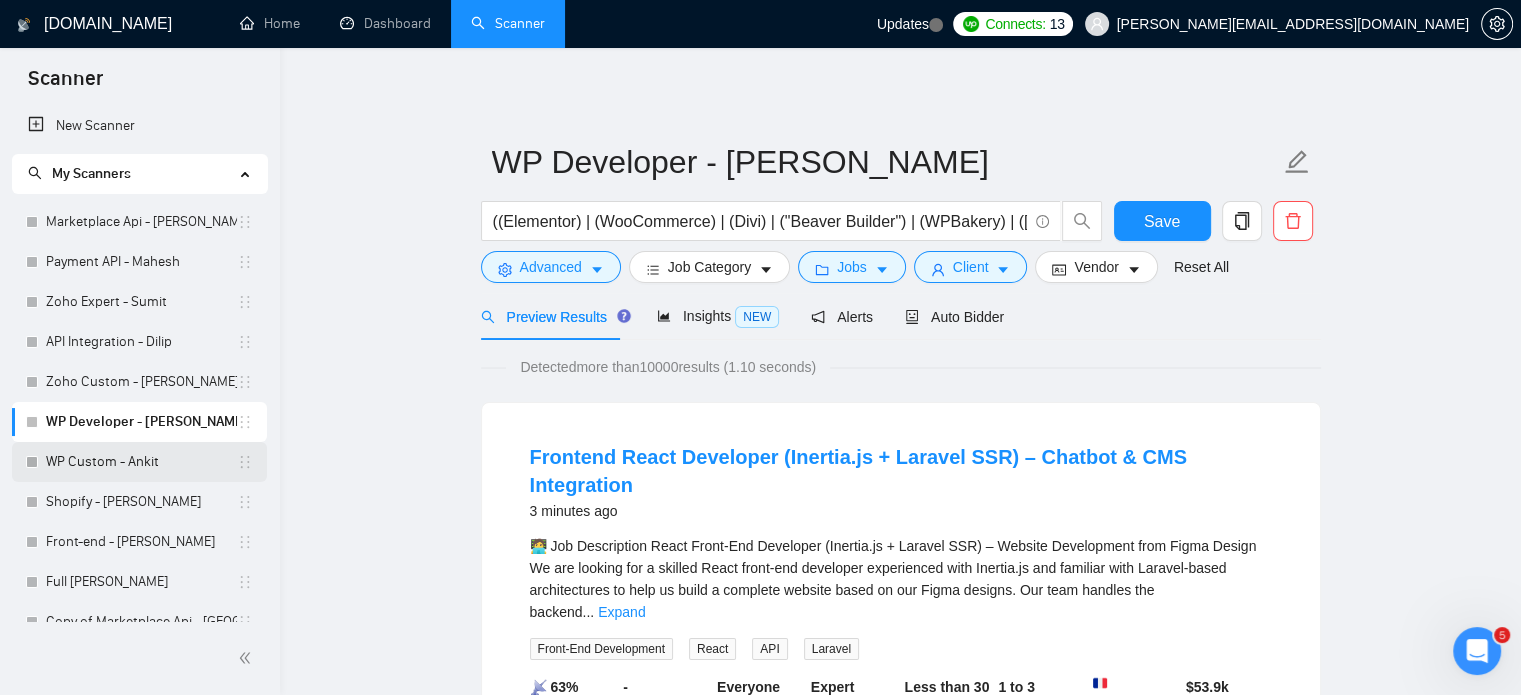 click on "WP Custom - Ankit" at bounding box center (141, 462) 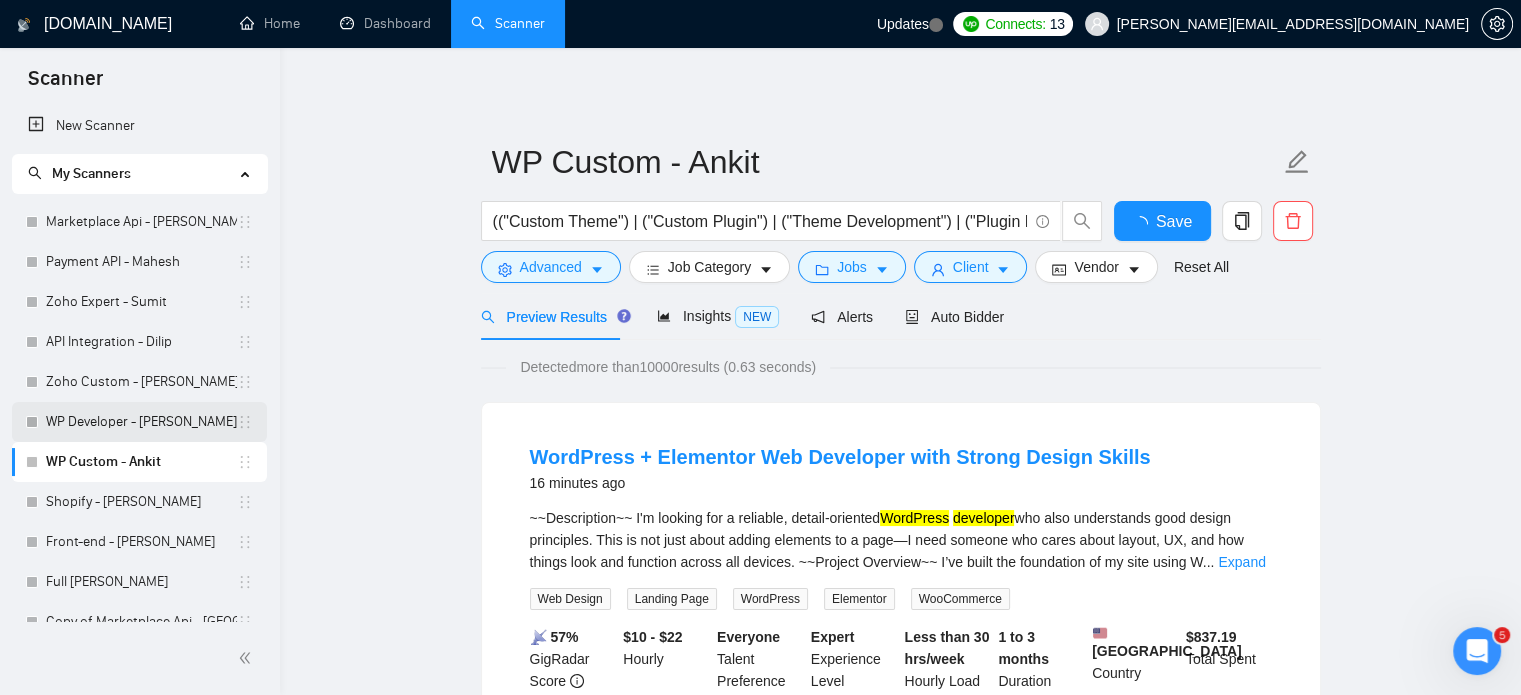 scroll, scrollTop: 100, scrollLeft: 0, axis: vertical 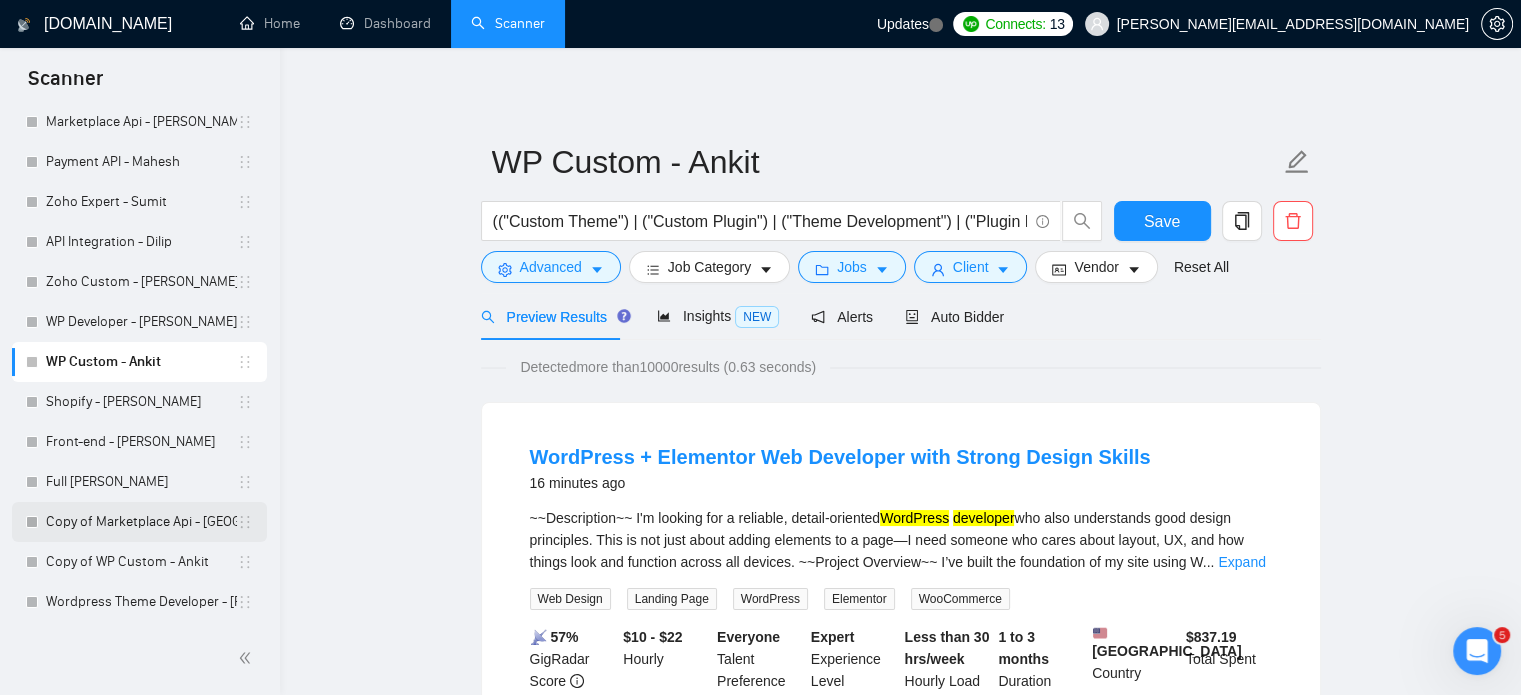 click on "Copy of Marketplace Api - [GEOGRAPHIC_DATA]" at bounding box center [141, 522] 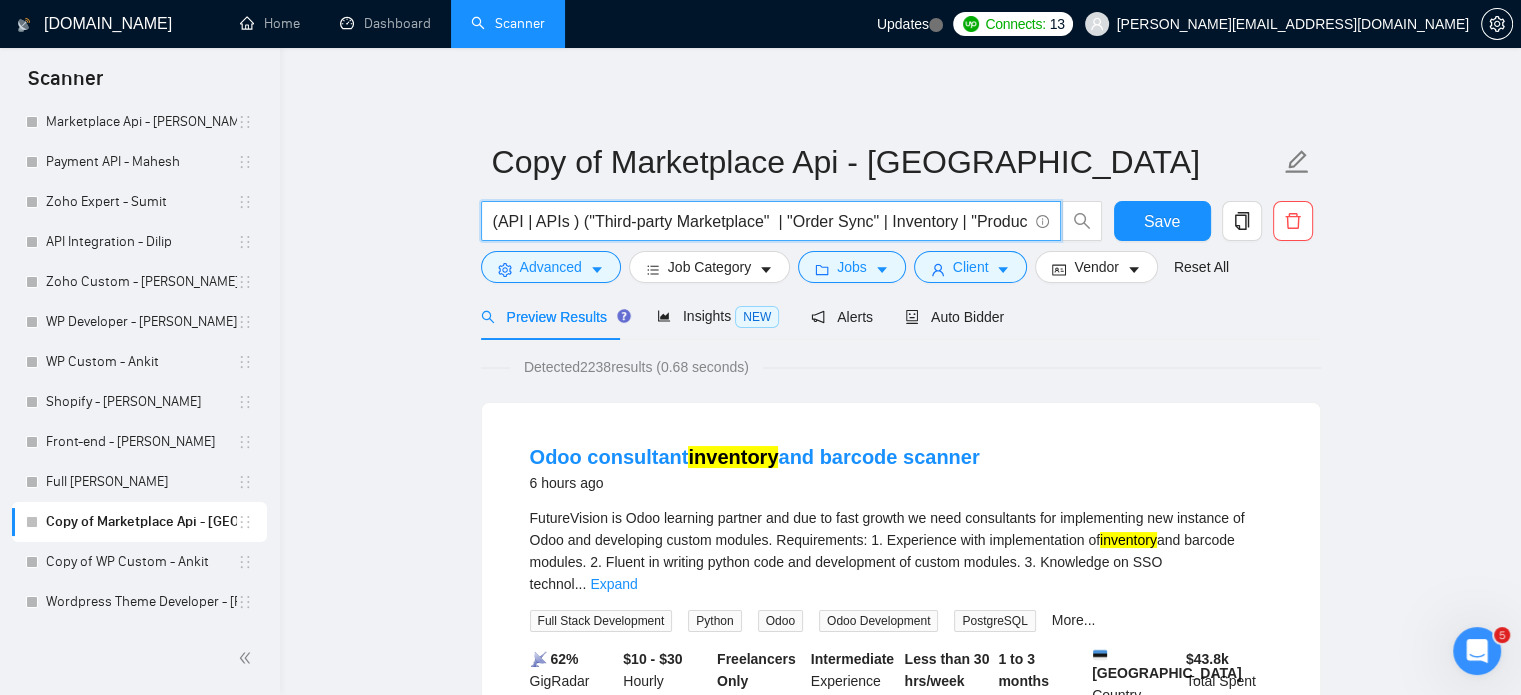 click on "(API | APIs ) ("Third-party Marketplace"  | "Order Sync" | Inventory | "Product Feed" | "Retail Media" | "Sponsored Products" | "Campaign Management")" at bounding box center (760, 221) 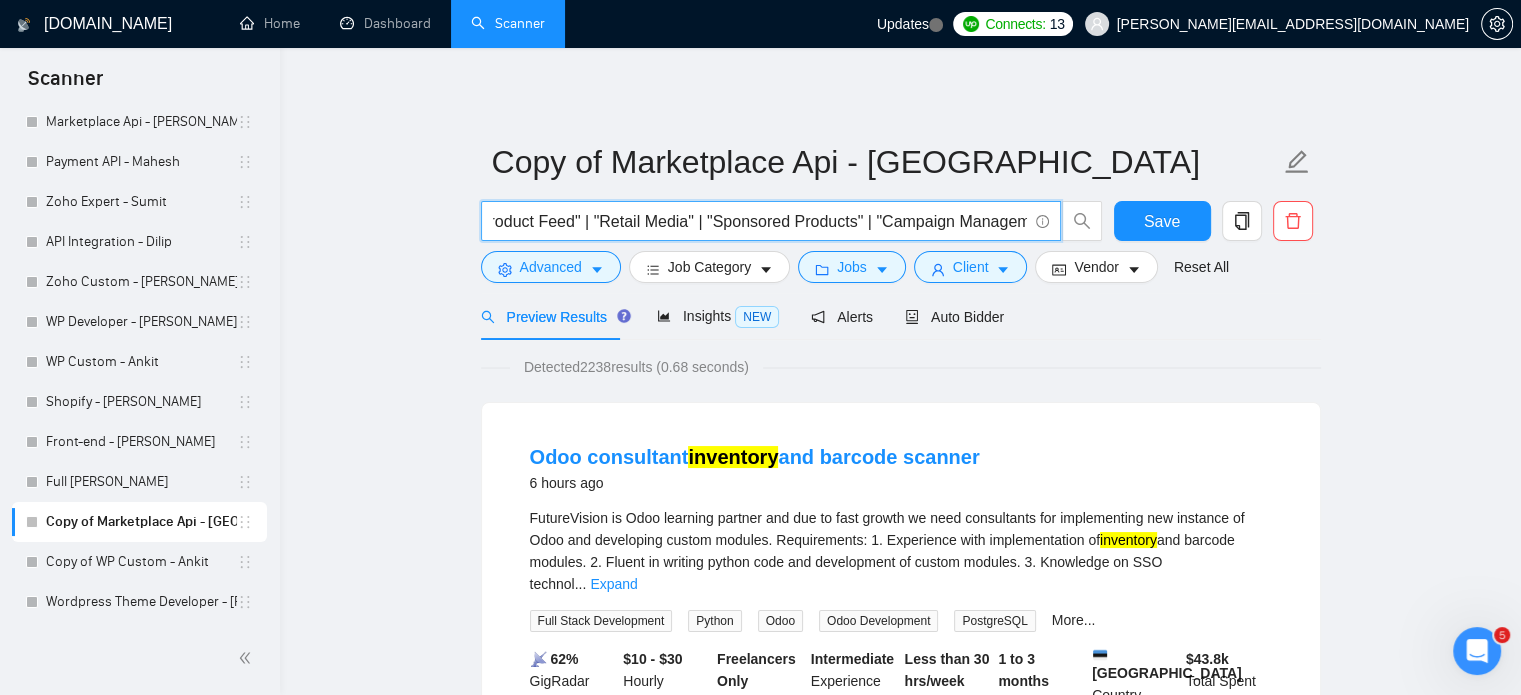 scroll, scrollTop: 0, scrollLeft: 523, axis: horizontal 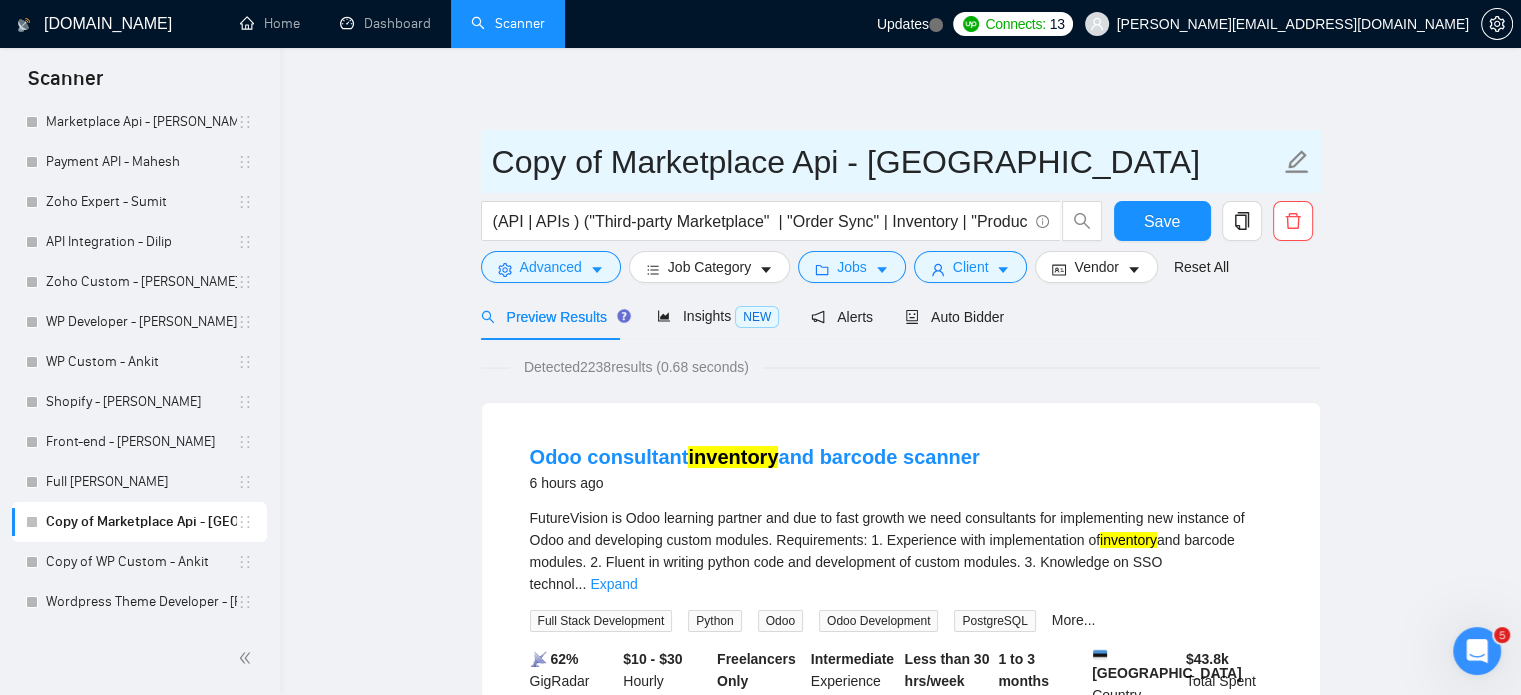 click 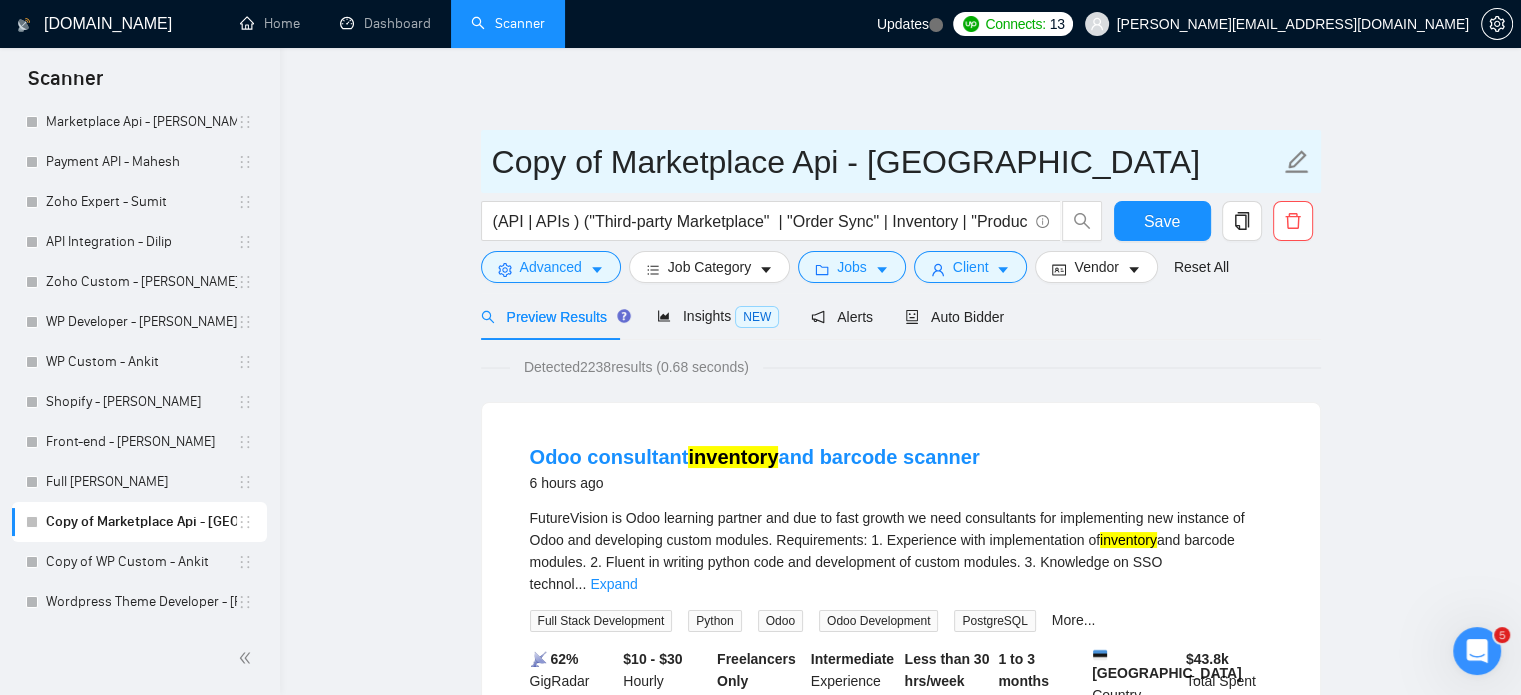 drag, startPoint x: 800, startPoint y: 163, endPoint x: 488, endPoint y: 160, distance: 312.01443 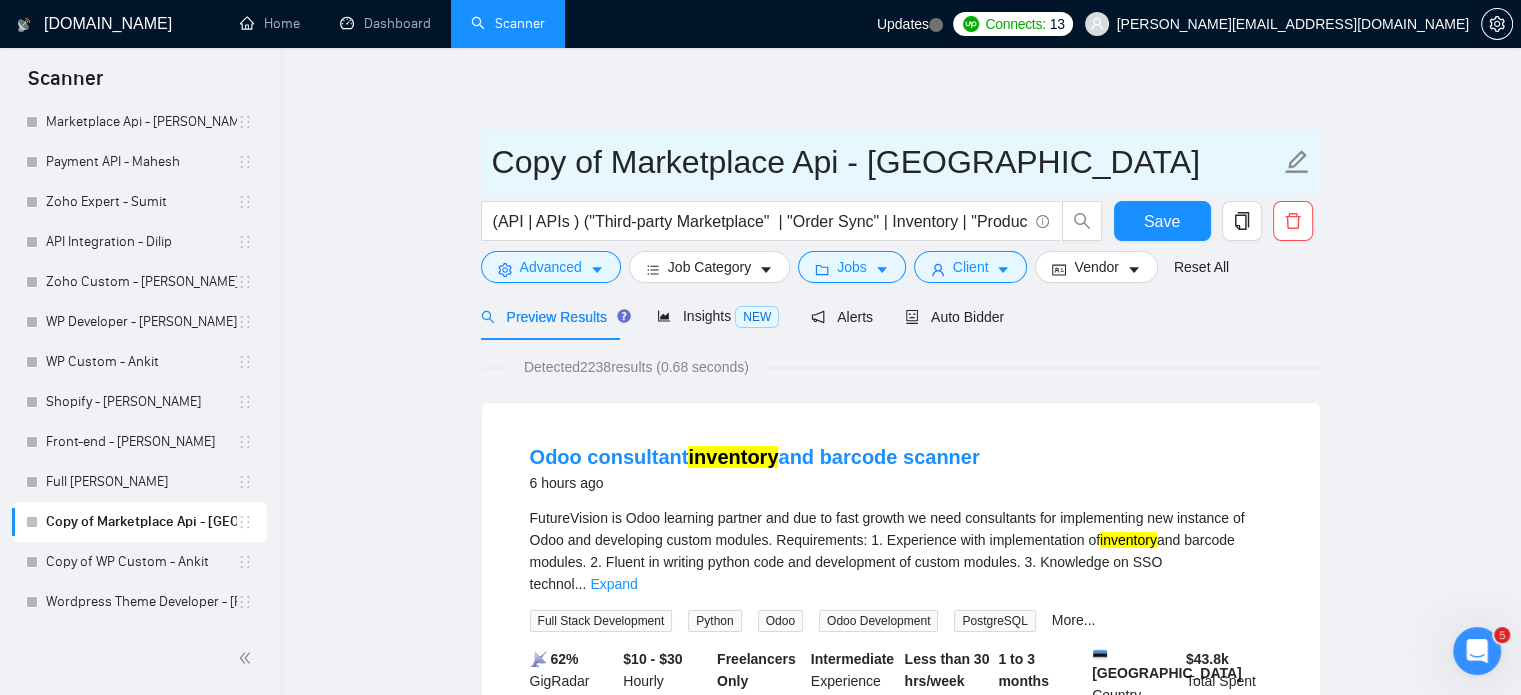 click on "Copy of Marketplace Api - [GEOGRAPHIC_DATA]" at bounding box center (901, 161) 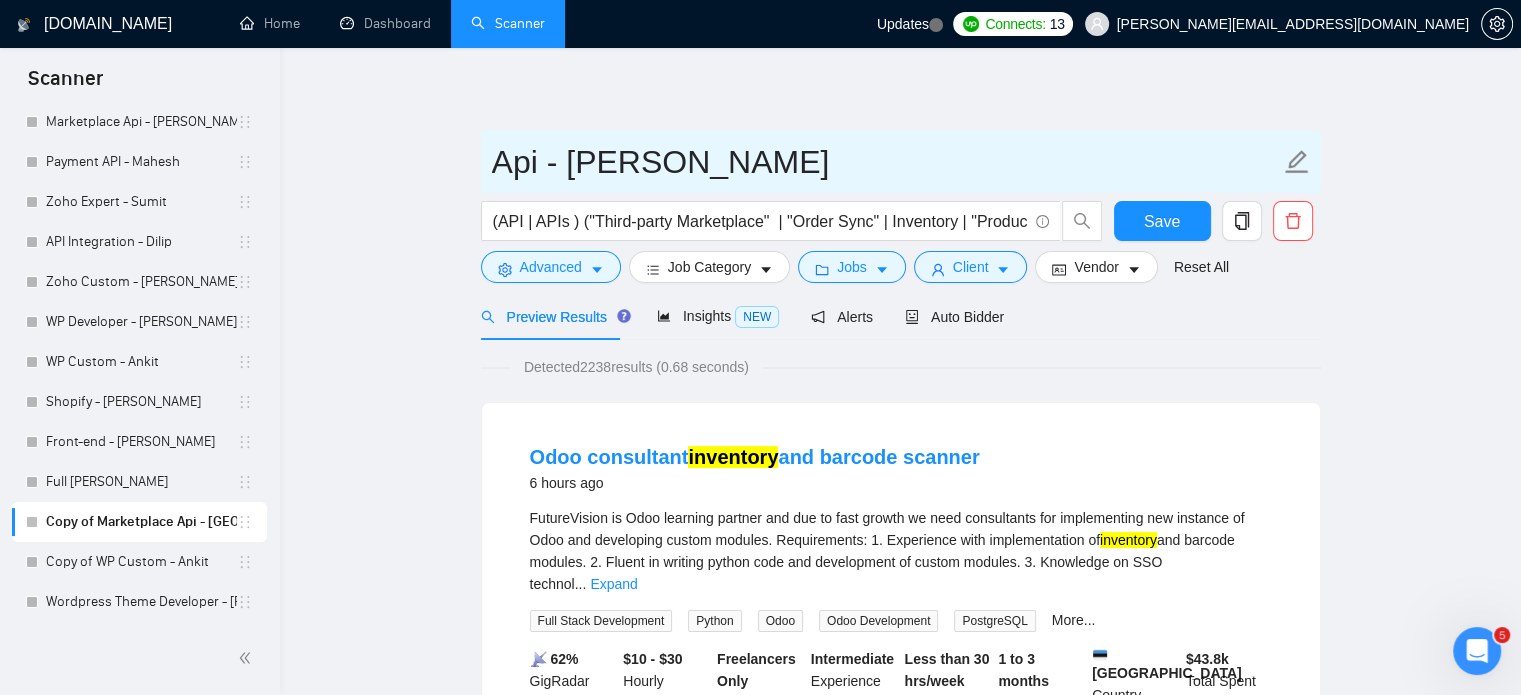 click on "Api - [PERSON_NAME]" at bounding box center (886, 162) 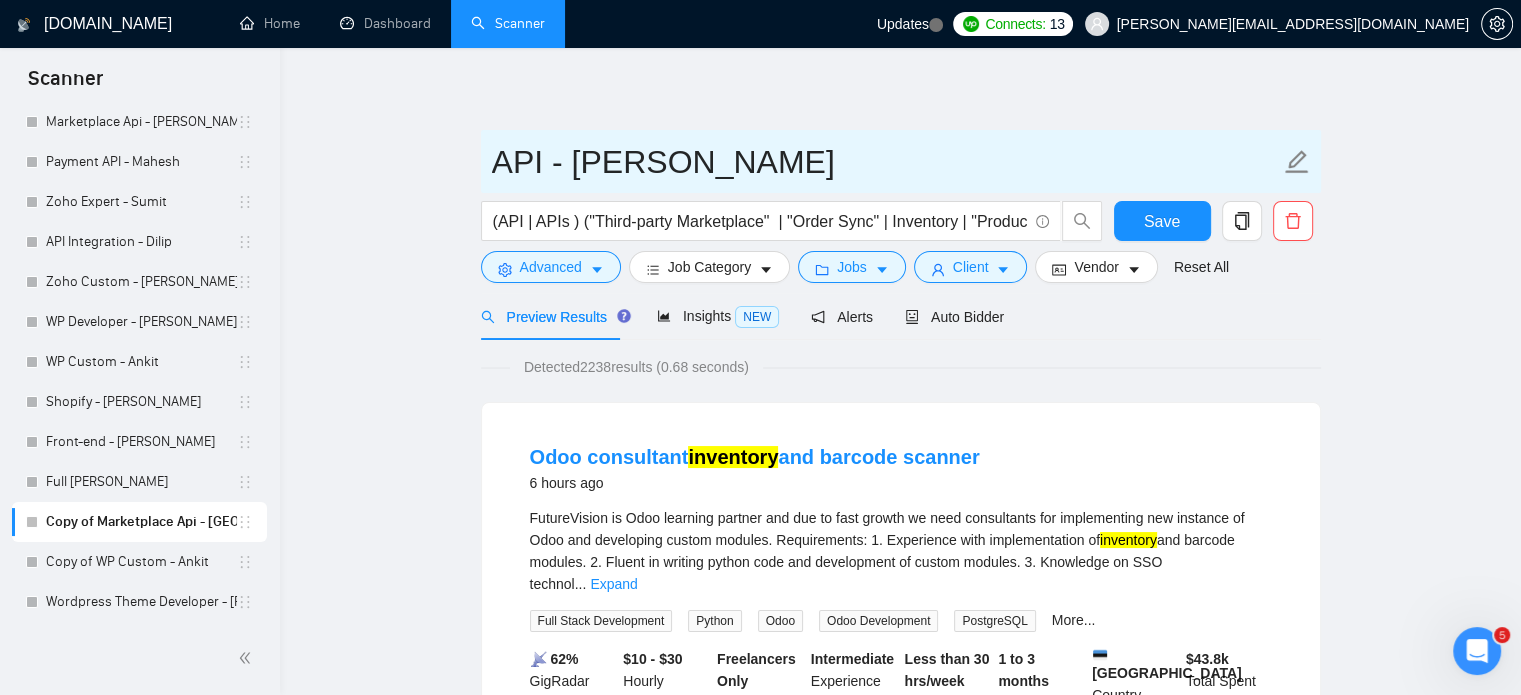 click on "API - [PERSON_NAME]" at bounding box center [886, 162] 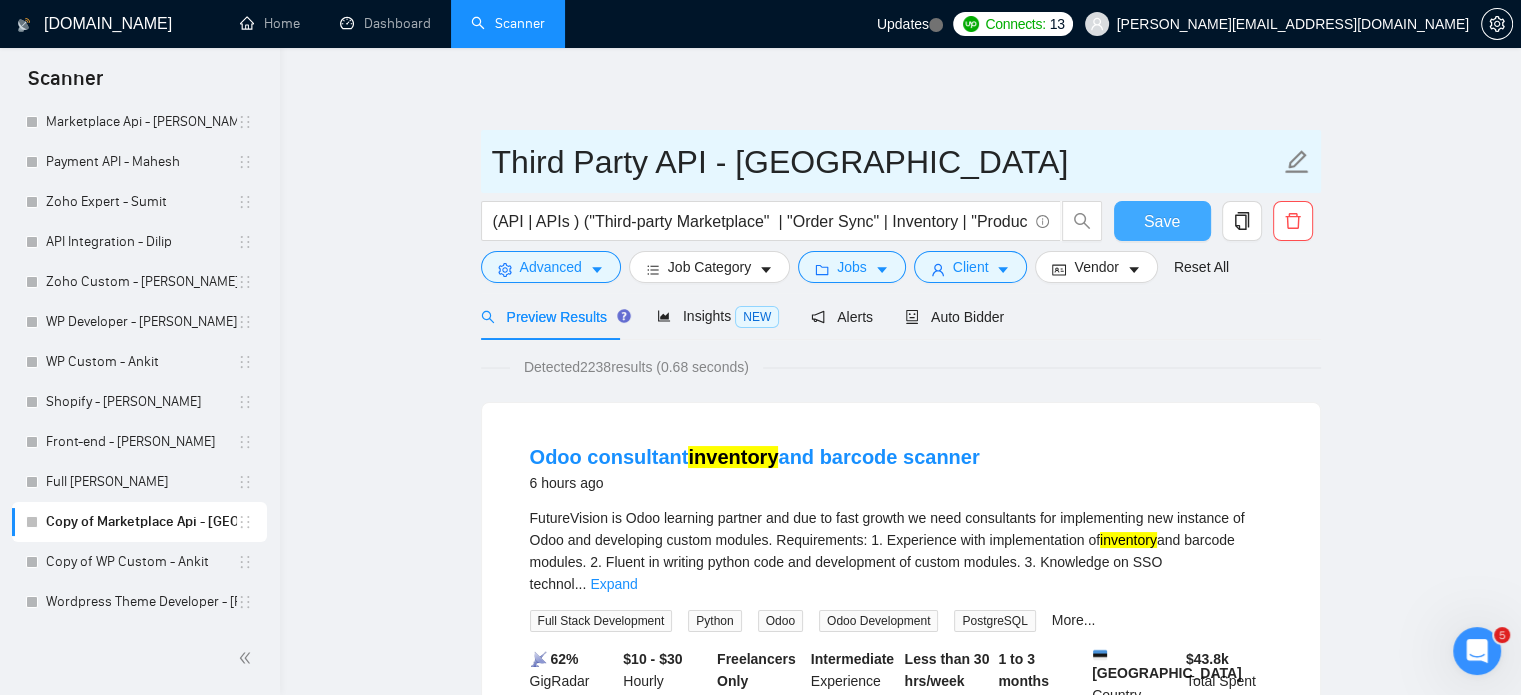 type on "Third Party API - [GEOGRAPHIC_DATA]" 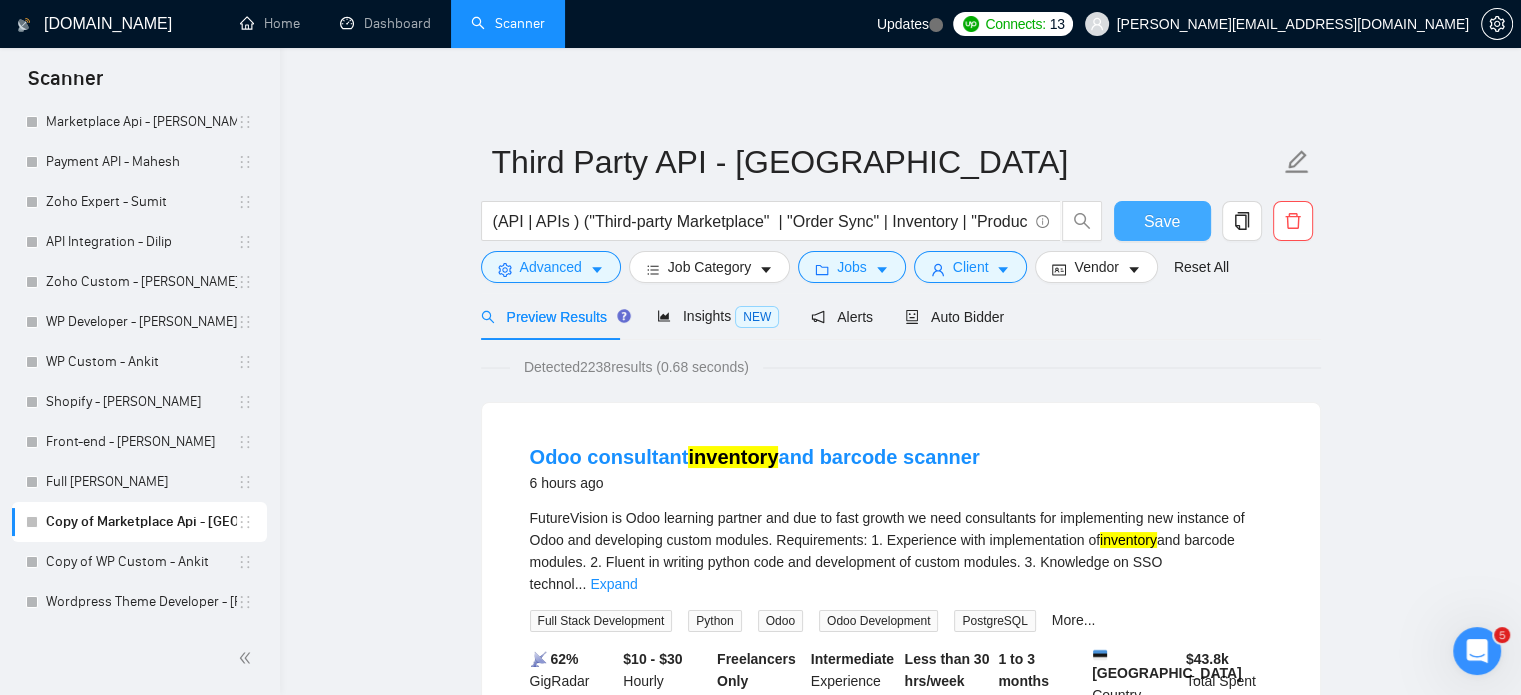 drag, startPoint x: 1170, startPoint y: 219, endPoint x: 557, endPoint y: 418, distance: 644.49207 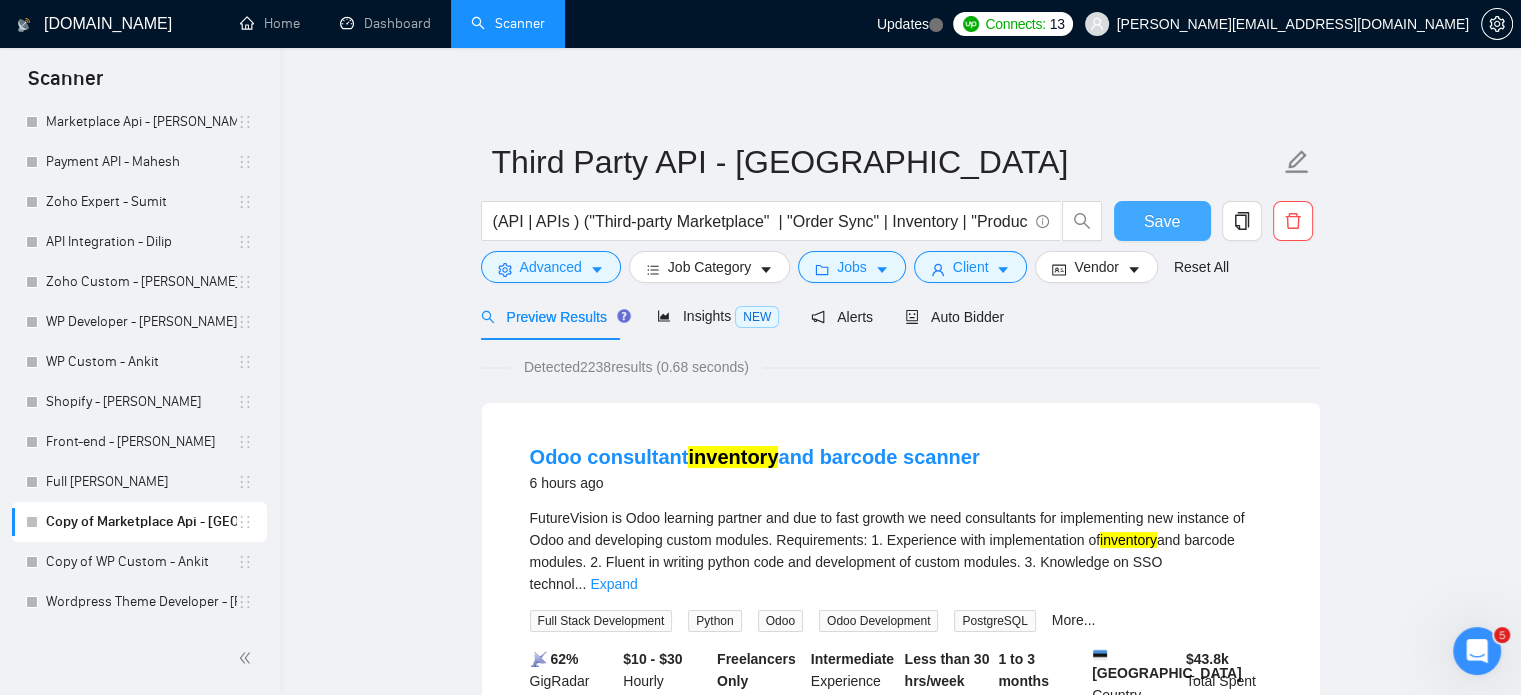 click on "Save" at bounding box center (1162, 221) 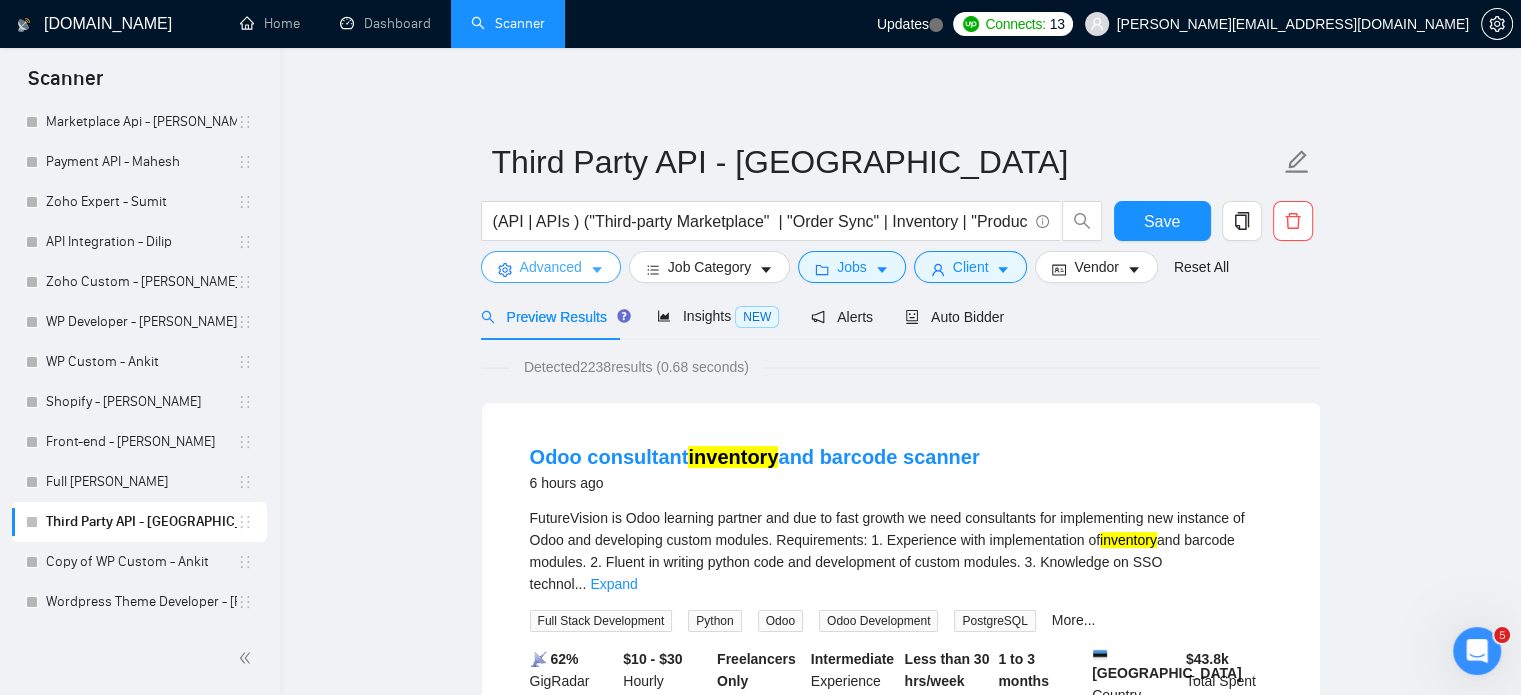 click 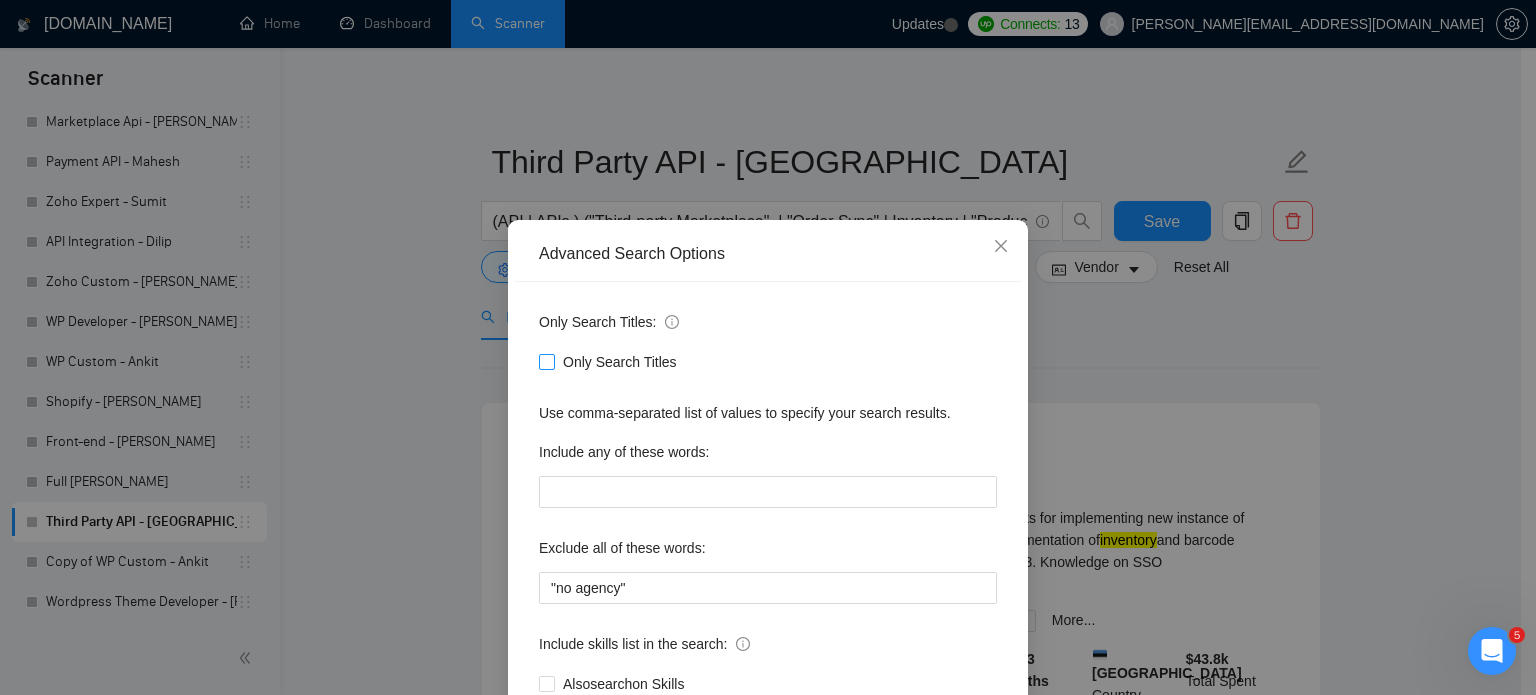 drag, startPoint x: 542, startPoint y: 362, endPoint x: 843, endPoint y: 418, distance: 306.16498 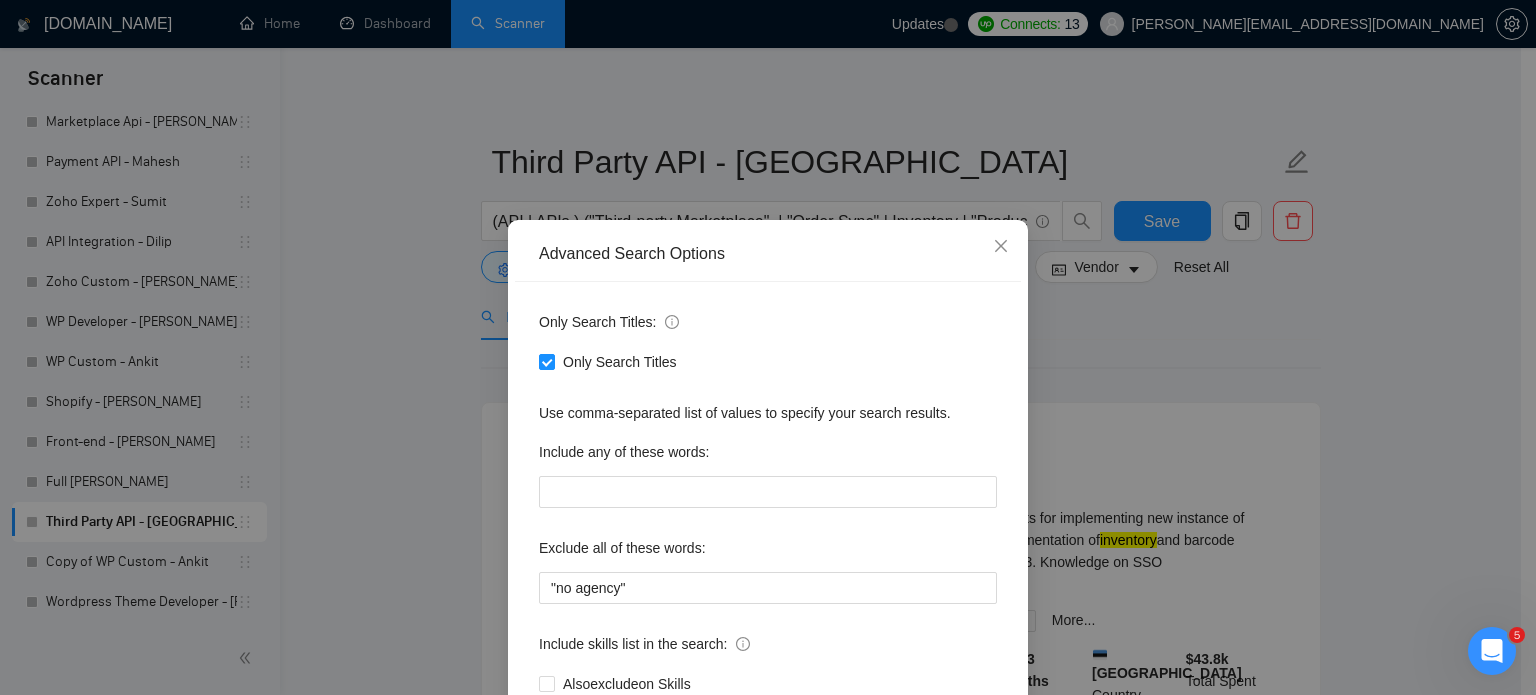 scroll, scrollTop: 136, scrollLeft: 0, axis: vertical 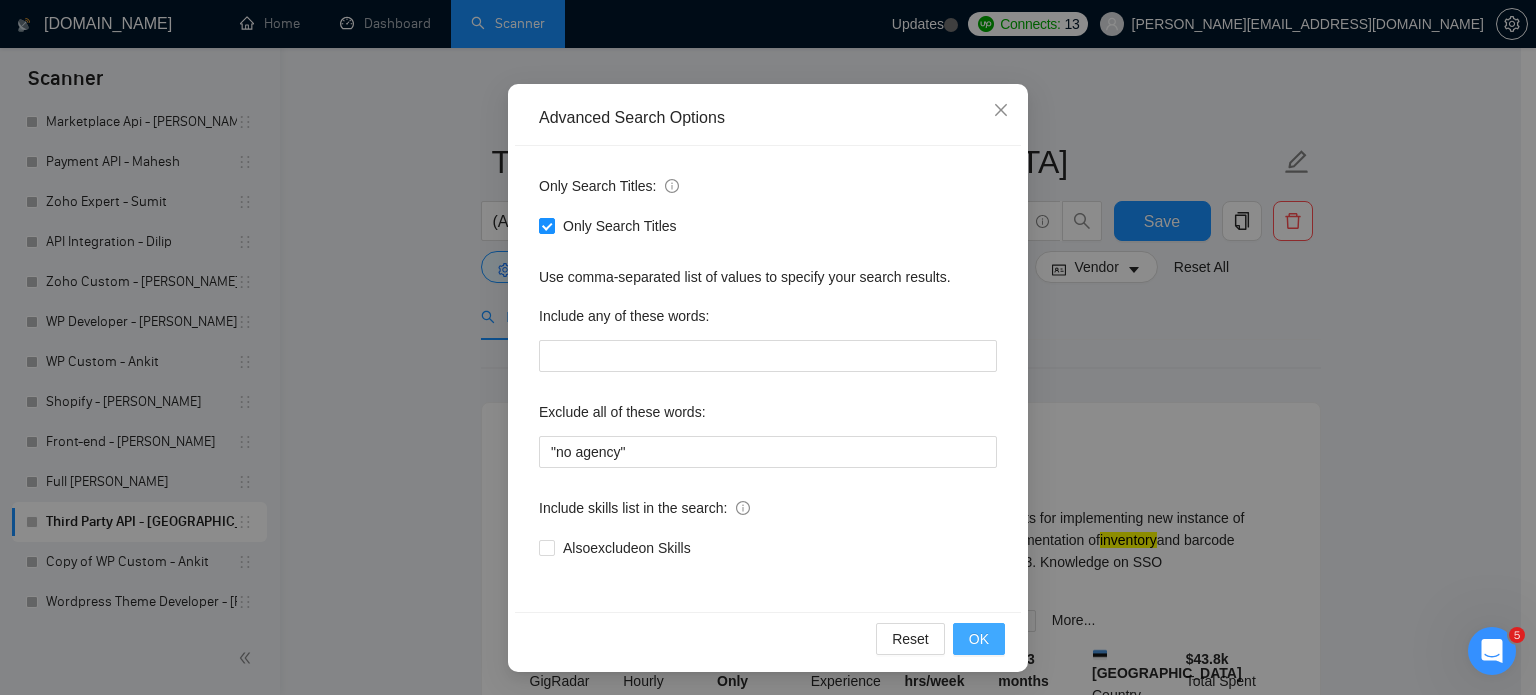 click on "OK" at bounding box center [979, 639] 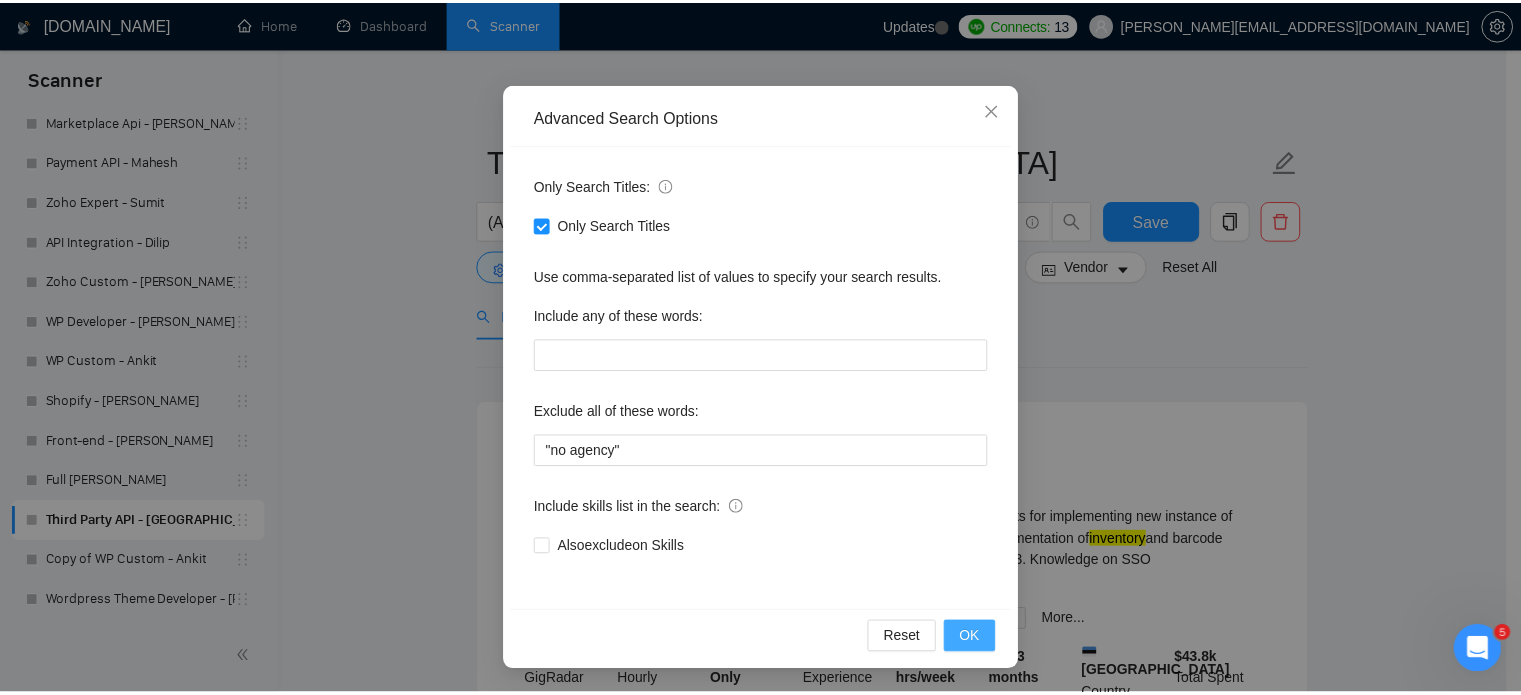 scroll, scrollTop: 36, scrollLeft: 0, axis: vertical 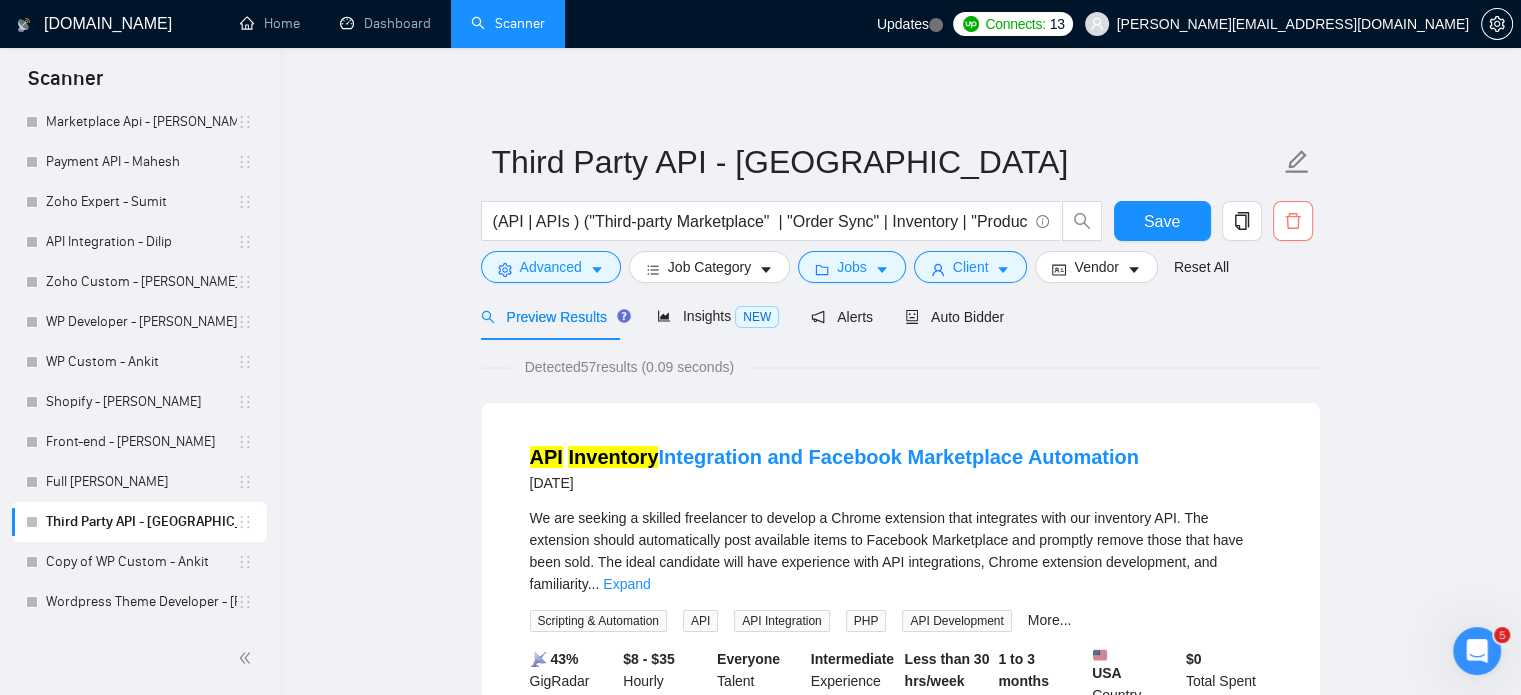 click 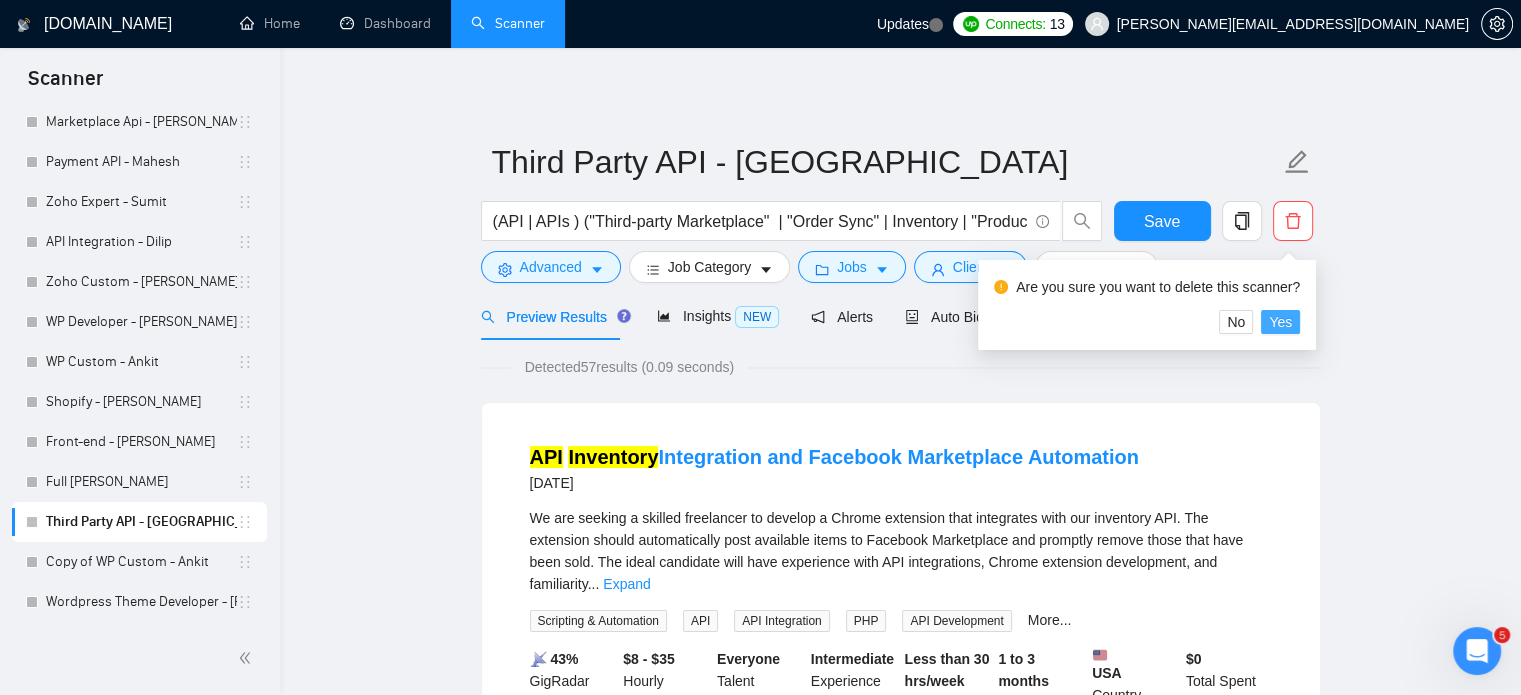 click on "Yes" at bounding box center [1280, 322] 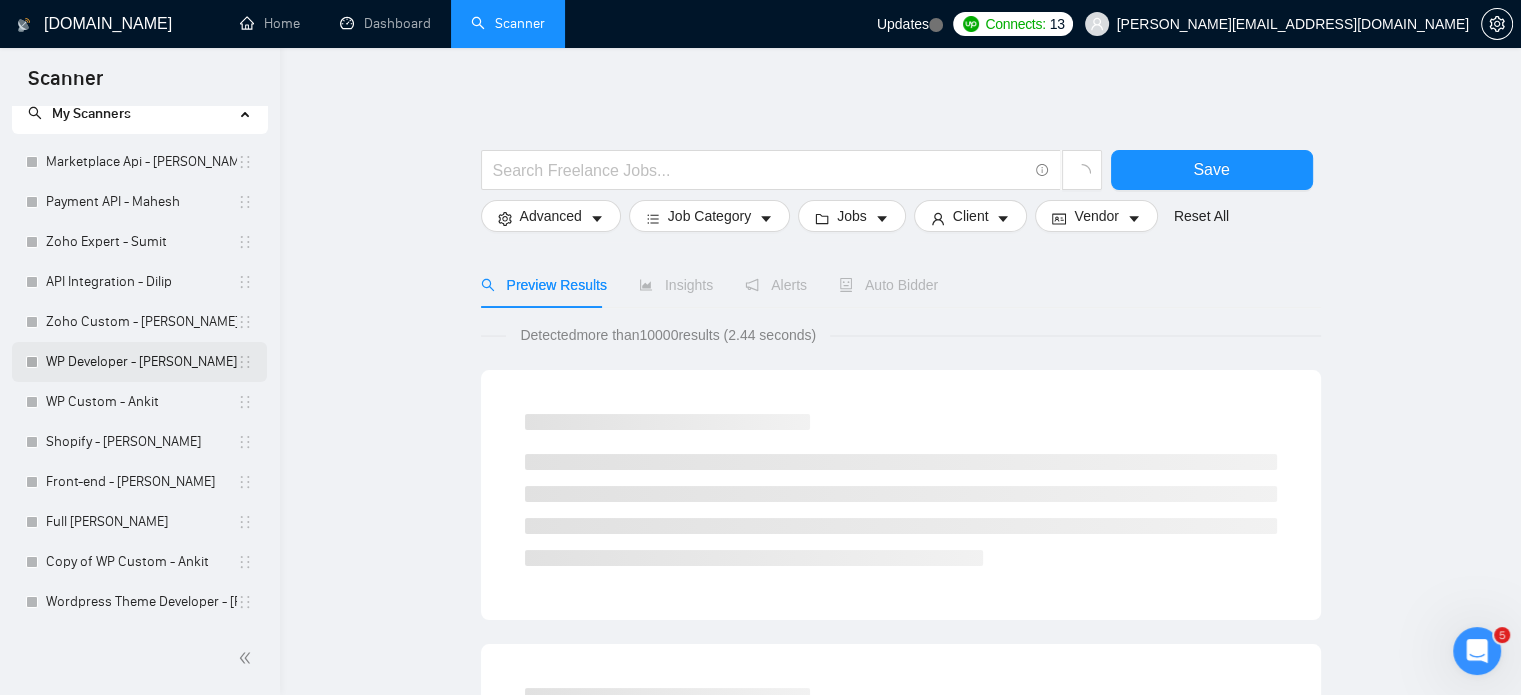 scroll, scrollTop: 60, scrollLeft: 0, axis: vertical 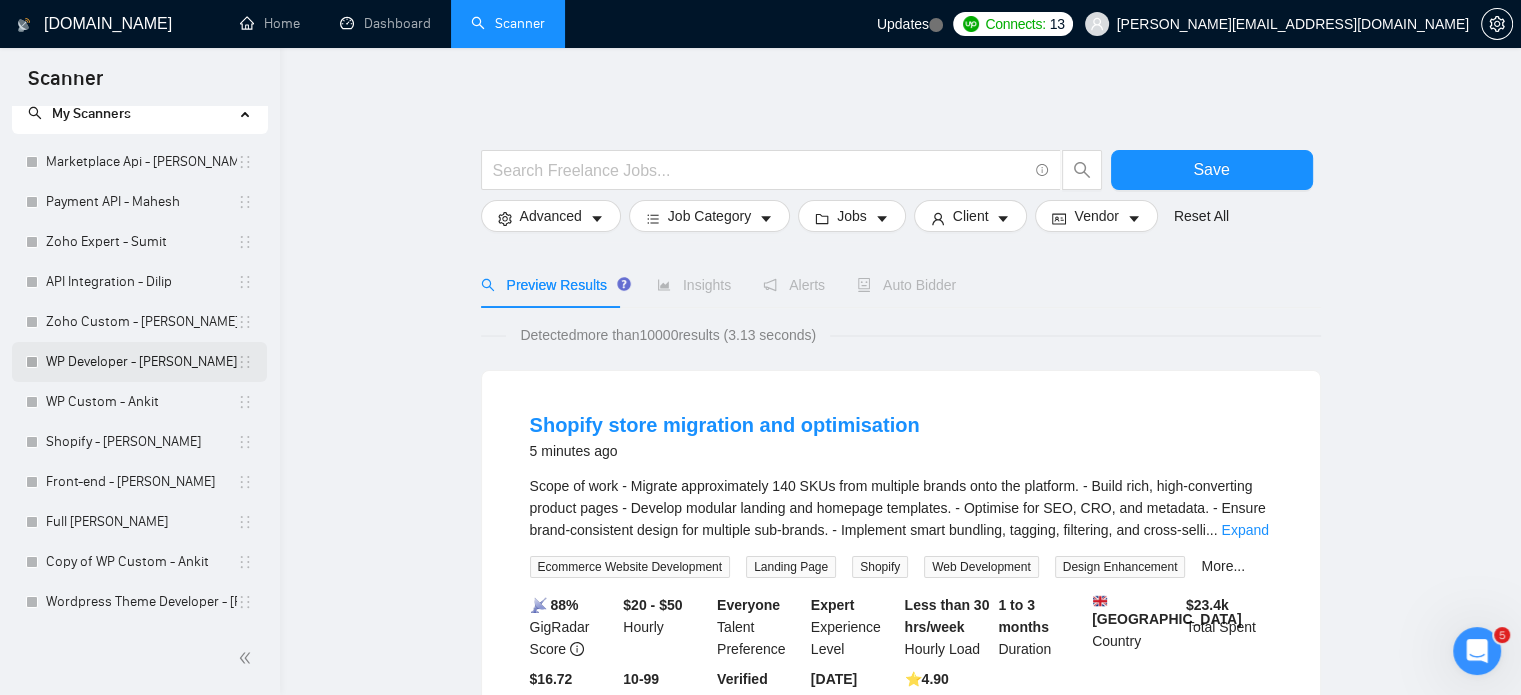 click on "WP Developer - [PERSON_NAME]" at bounding box center [141, 362] 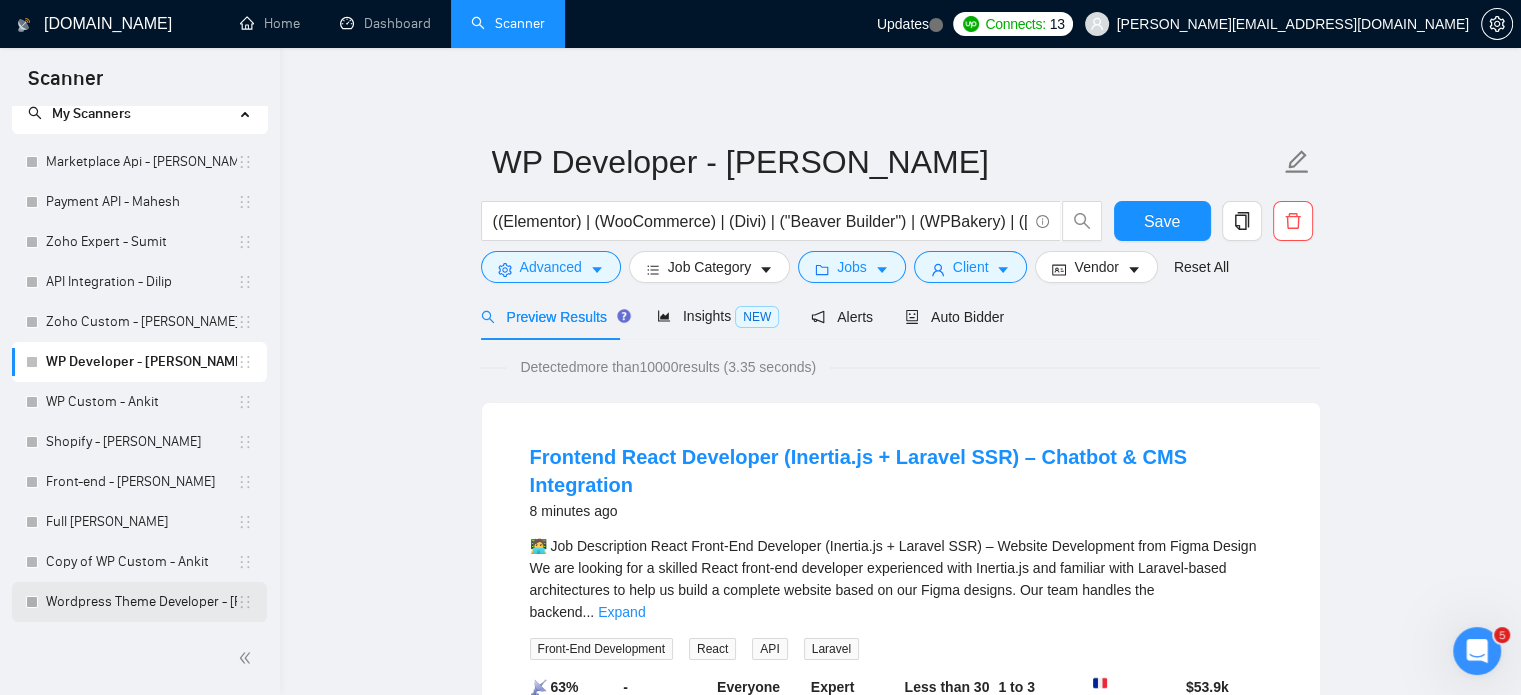 click on "Wordpress Theme Developer - [PERSON_NAME]" at bounding box center [141, 602] 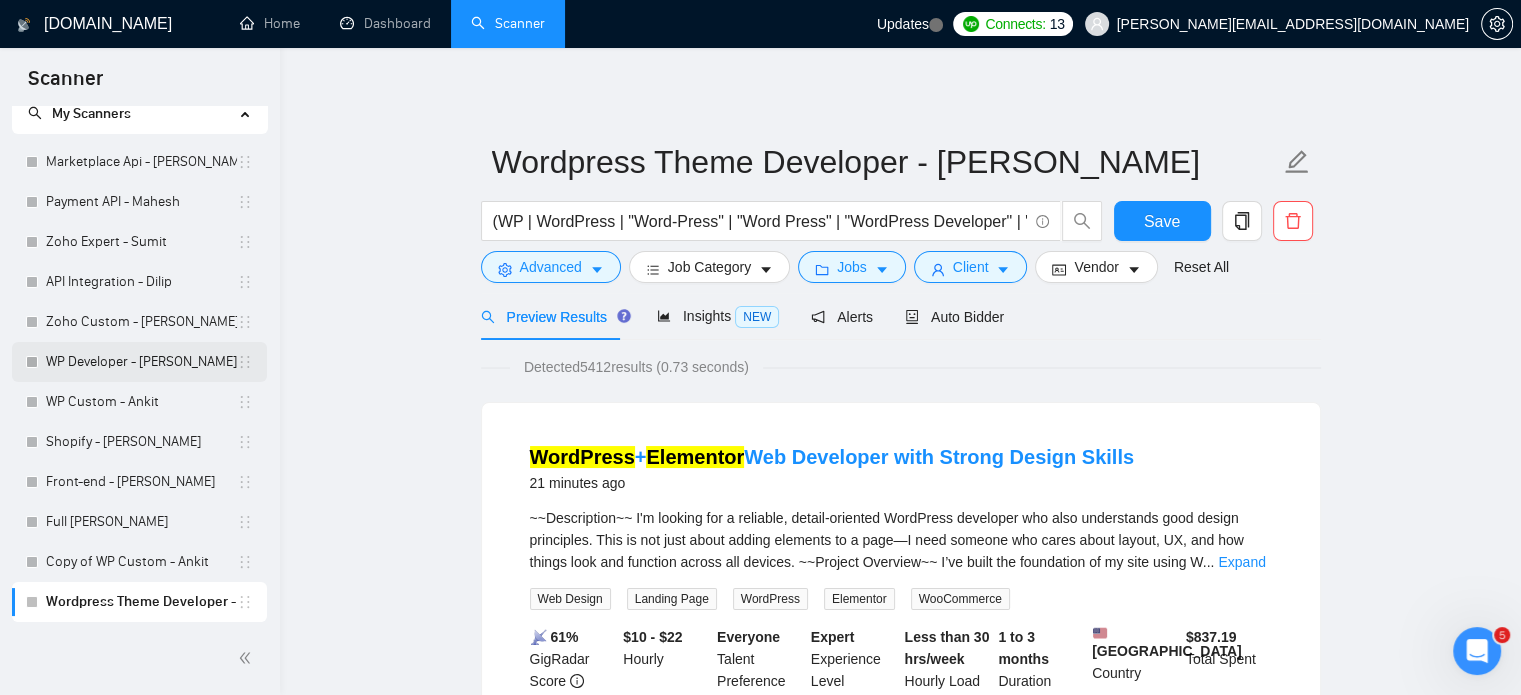 click on "WP Developer - [PERSON_NAME]" at bounding box center (141, 362) 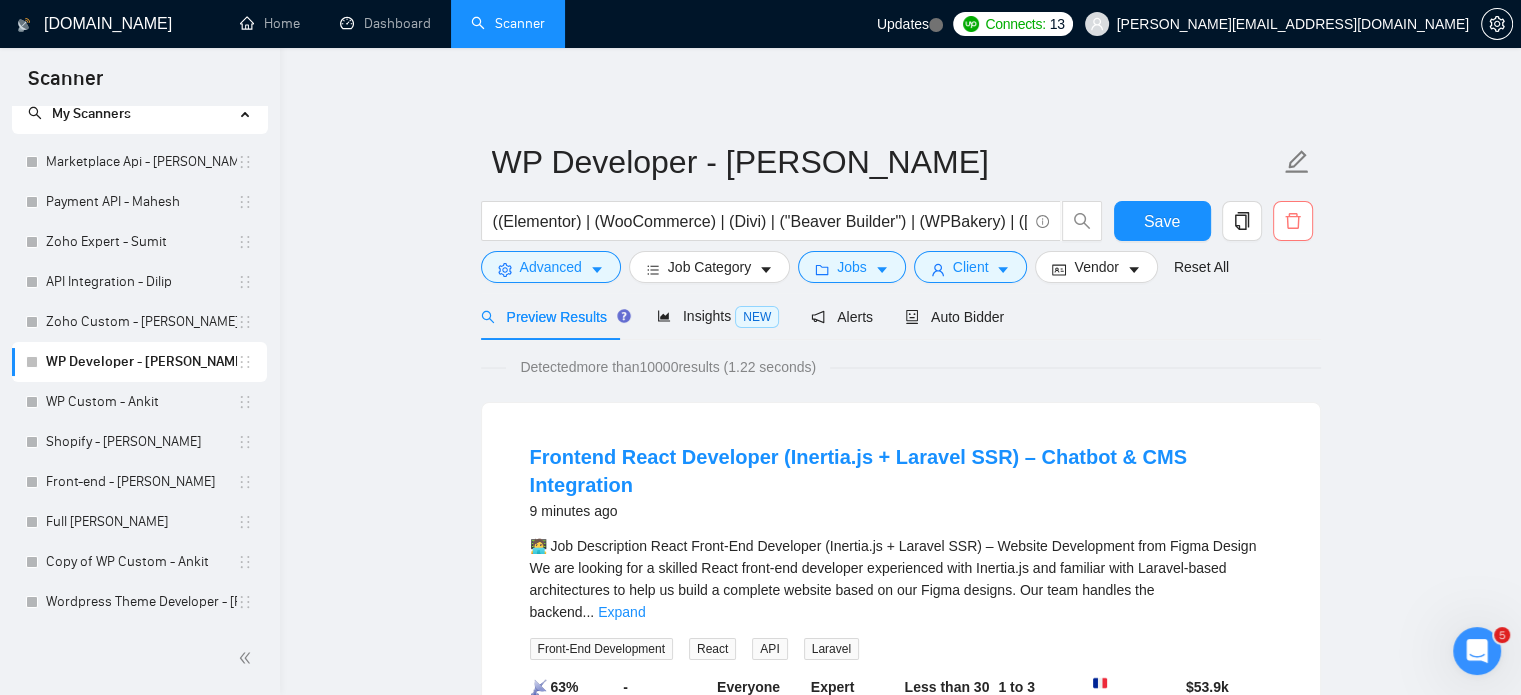 click 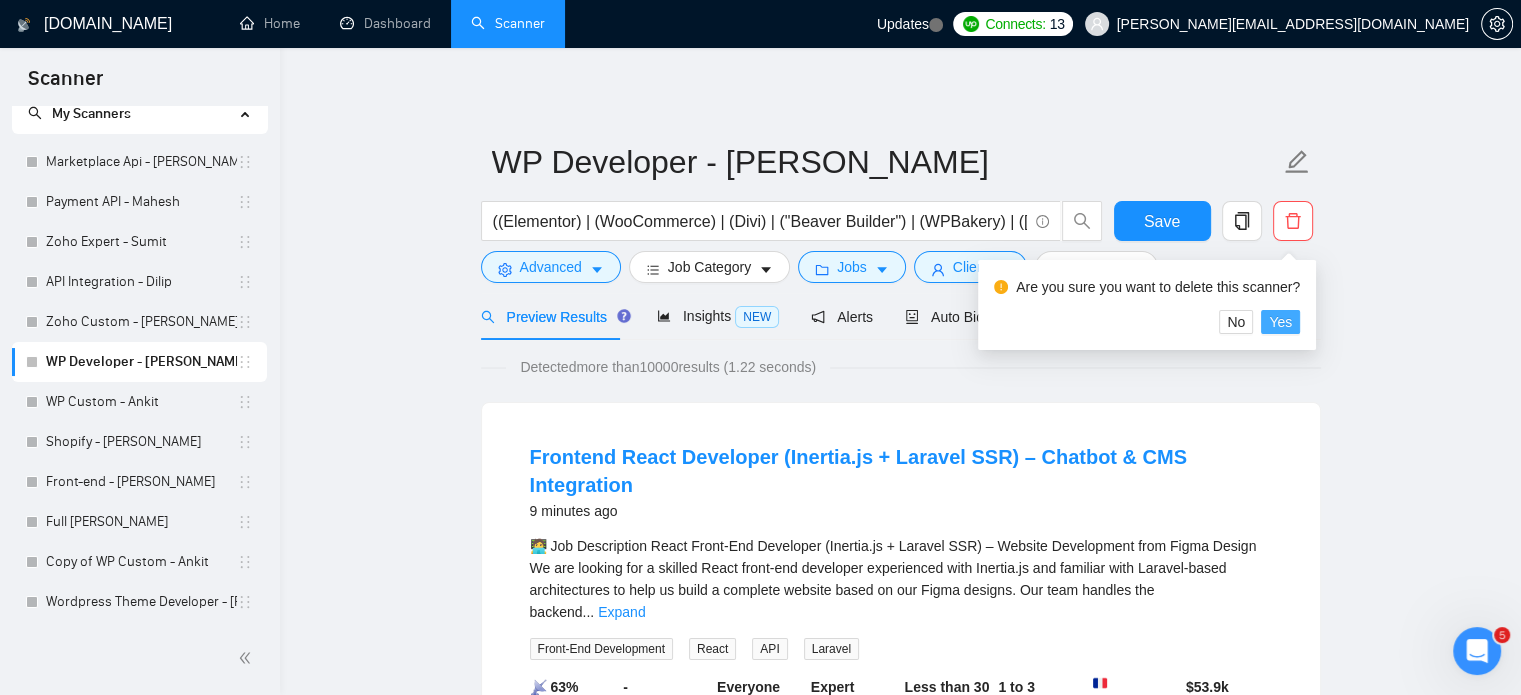 click on "Yes" at bounding box center (1280, 322) 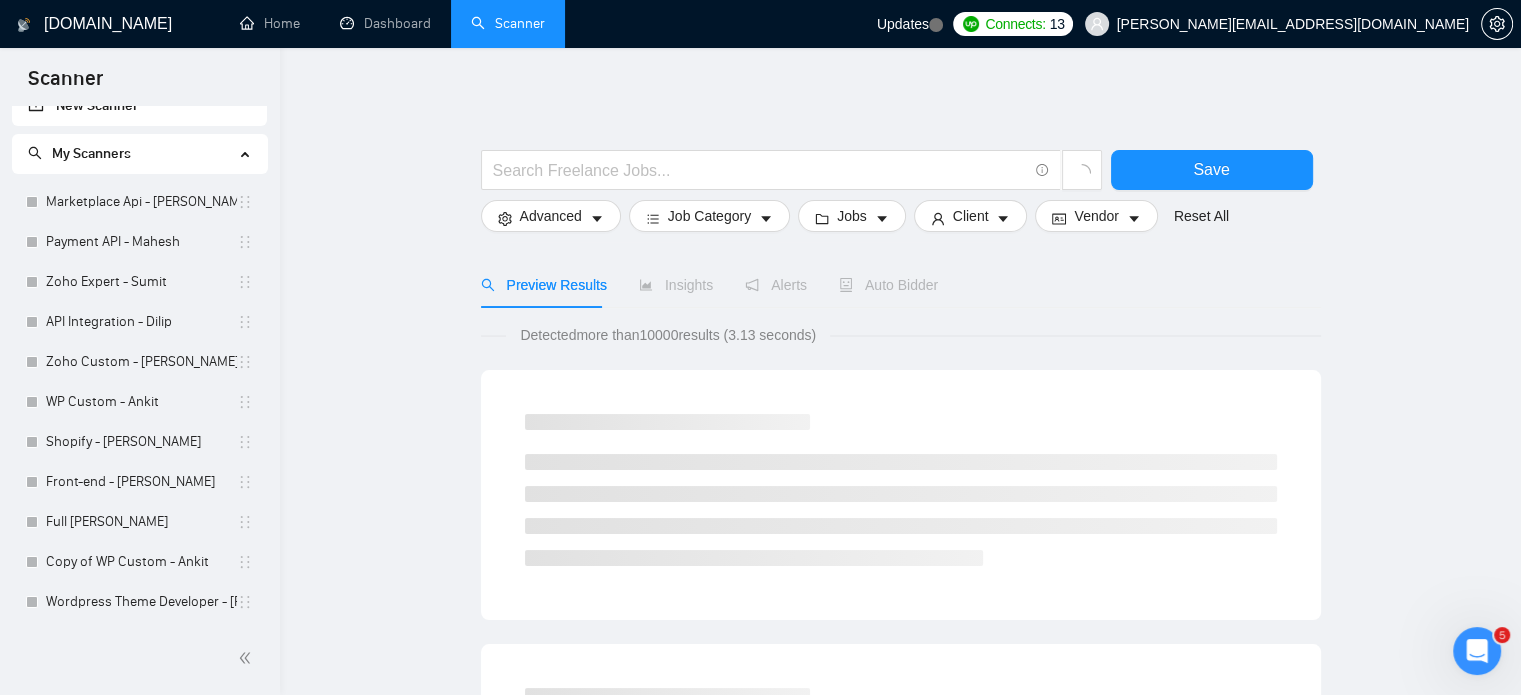 scroll, scrollTop: 20, scrollLeft: 0, axis: vertical 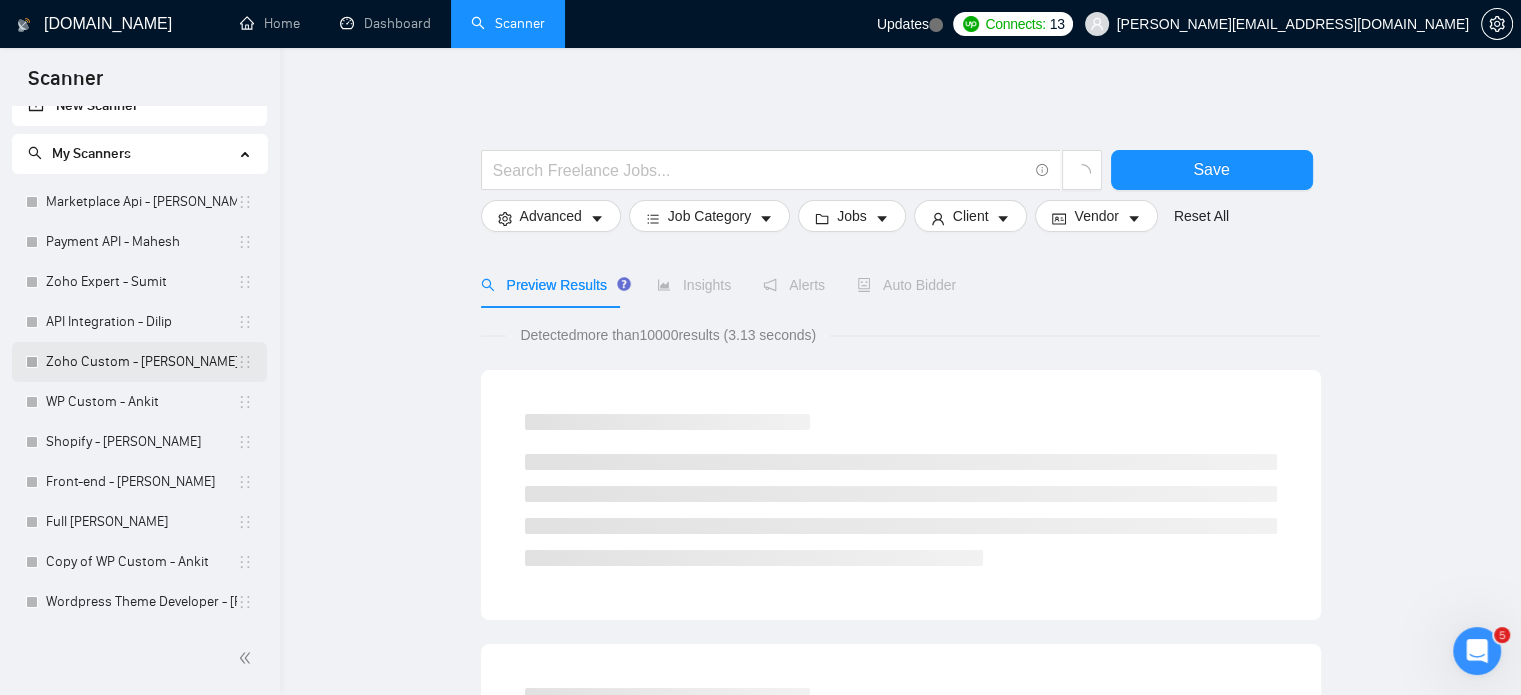click on "Zoho Custom  - [PERSON_NAME]" at bounding box center (141, 362) 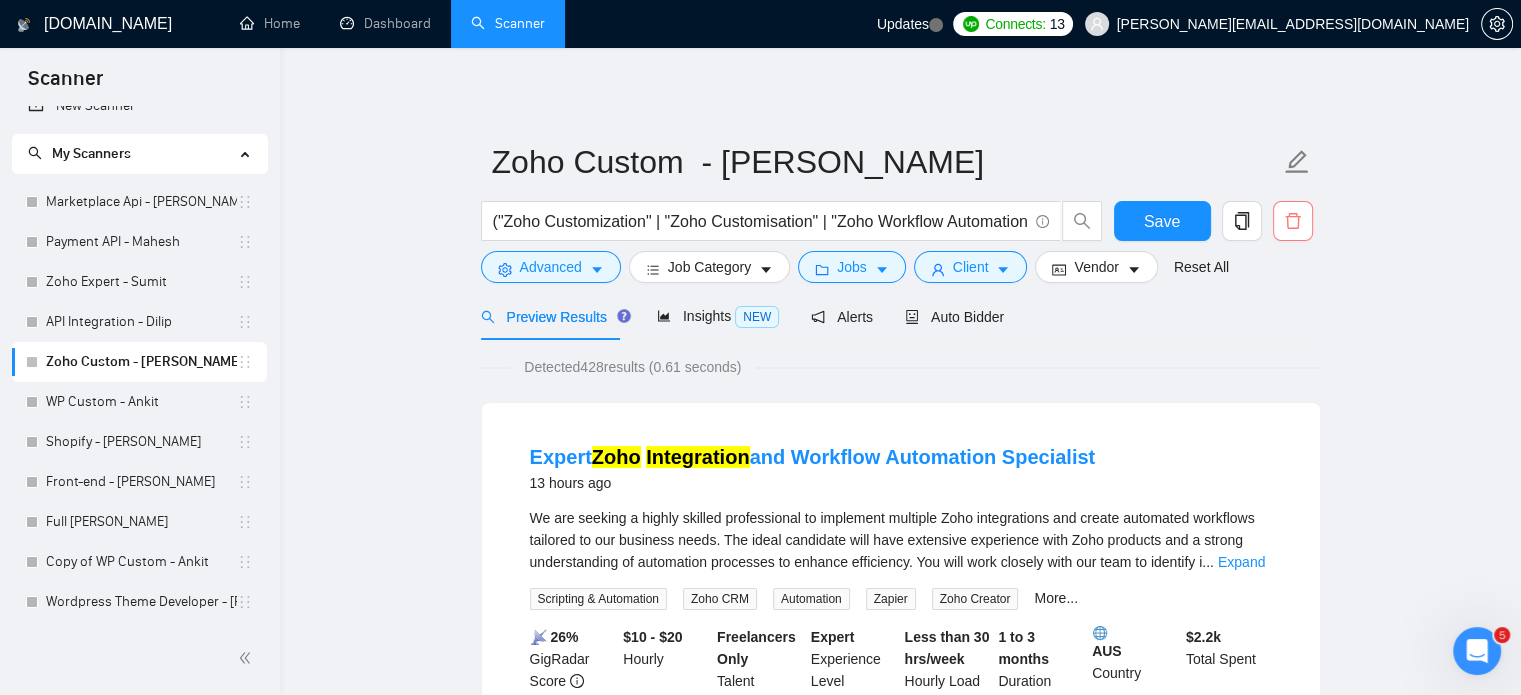 click 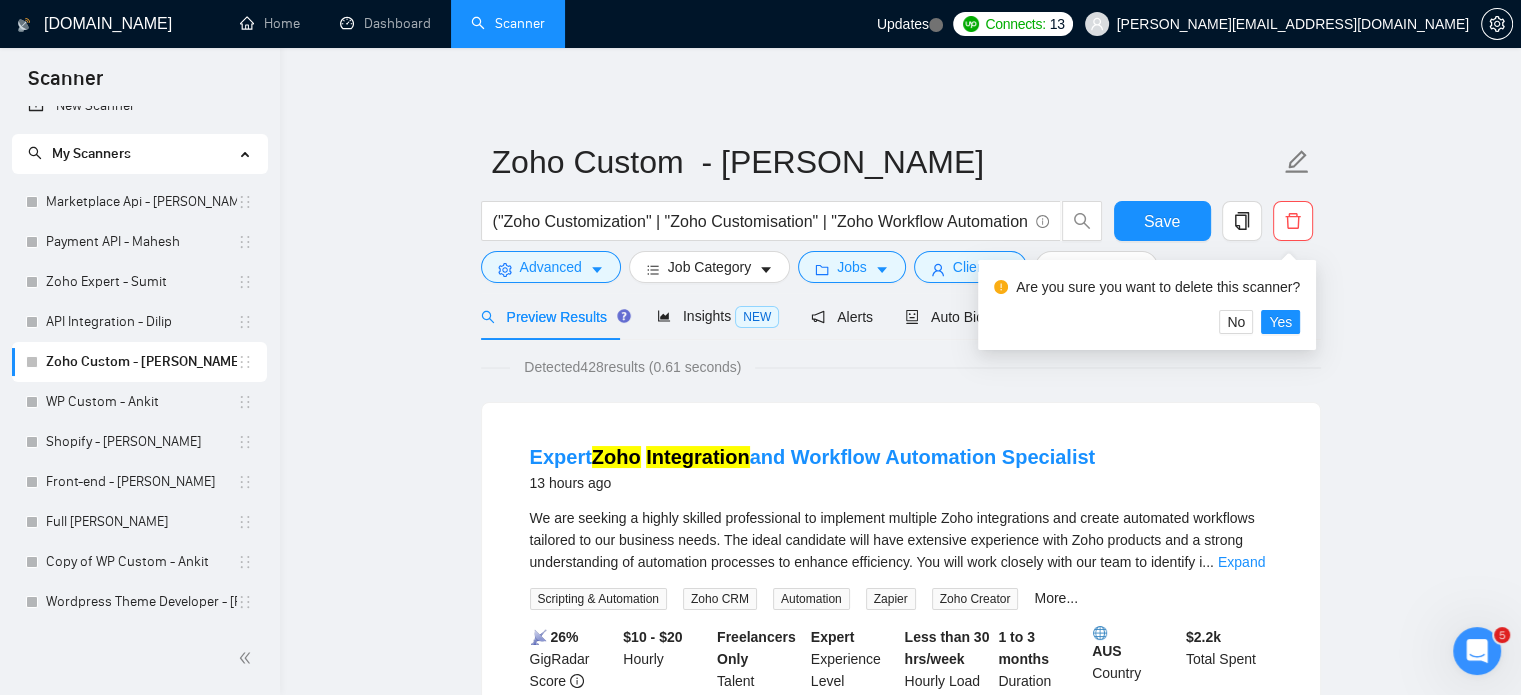 click on "Zoho Custom  - [PERSON_NAME] ("Zoho Customization" | "Zoho Customisation" | "Zoho Workflow Automation" | "Zoho Workflows" | "Deluge Script" | "Deluge Scripting" | "Zoho Custom Functions" | "Zoho Integration" | "Zoho API") Save Advanced   Job Category   Jobs   Client   Vendor   Reset All Preview Results Insights NEW Alerts Auto Bidder Detected   428  results   (0.61 seconds) Expert  Zoho   Integration  and Workflow Automation Specialist 13 hours ago We are seeking a highly skilled professional to implement multiple Zoho integrations and create automated workflows tailored to our business needs. The ideal candidate will have extensive experience with Zoho products and a strong understanding of automation processes to enhance efficiency. You will work closely with our team to identify i ... Expand Scripting & Automation Zoho CRM Automation Zapier Zoho Creator More... 📡   26% GigRadar Score   $10 - $20 Hourly Freelancers Only Talent Preference Expert Experience Level Less than 30 hrs/week Hourly Load 1 to 3 months" at bounding box center (900, 2525) 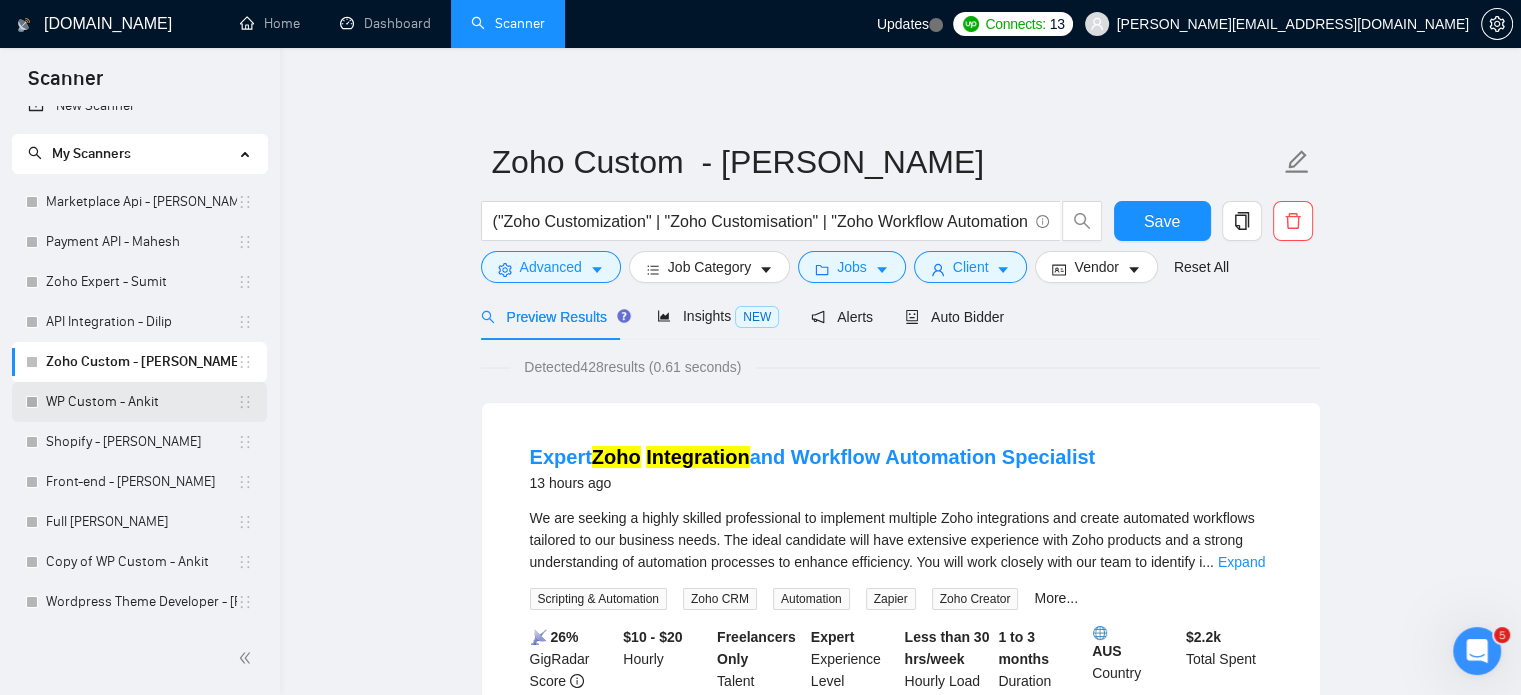 click on "WP Custom - Ankit" at bounding box center (141, 402) 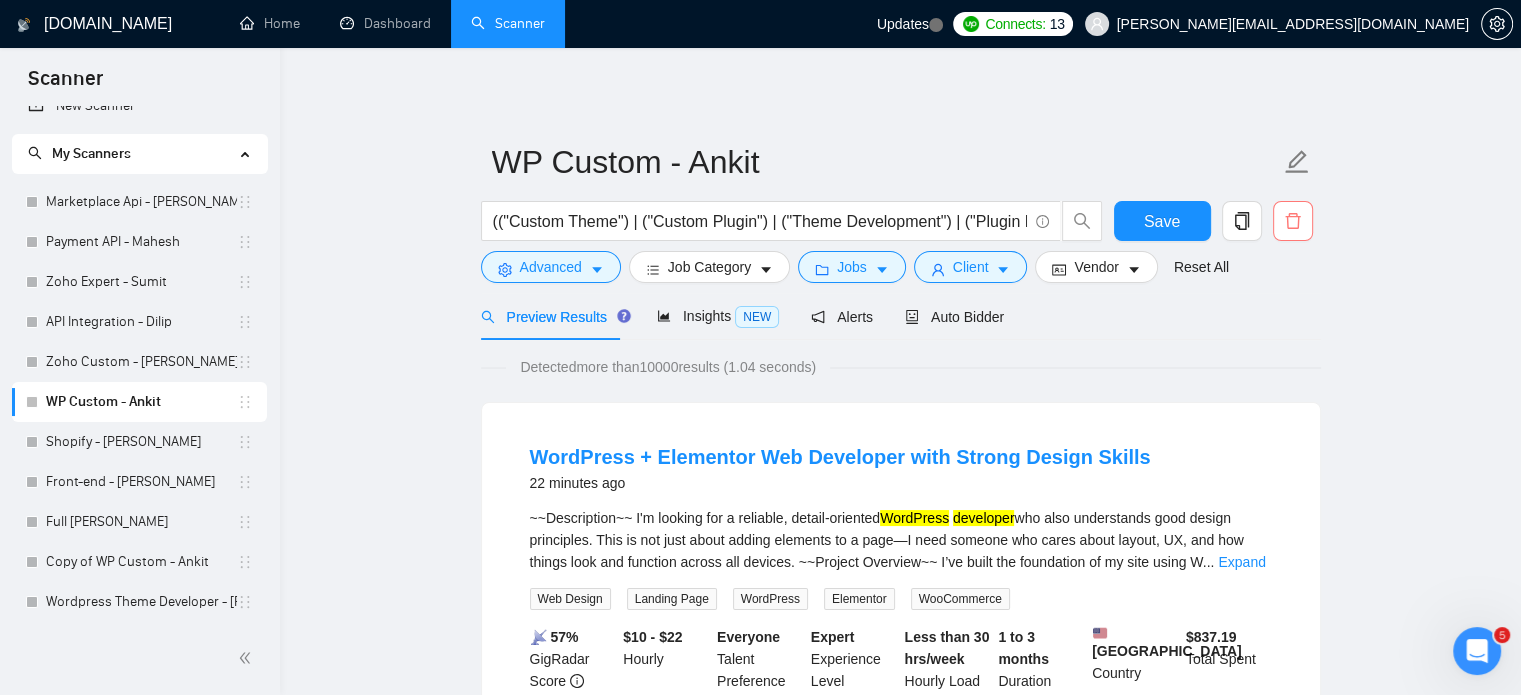 click 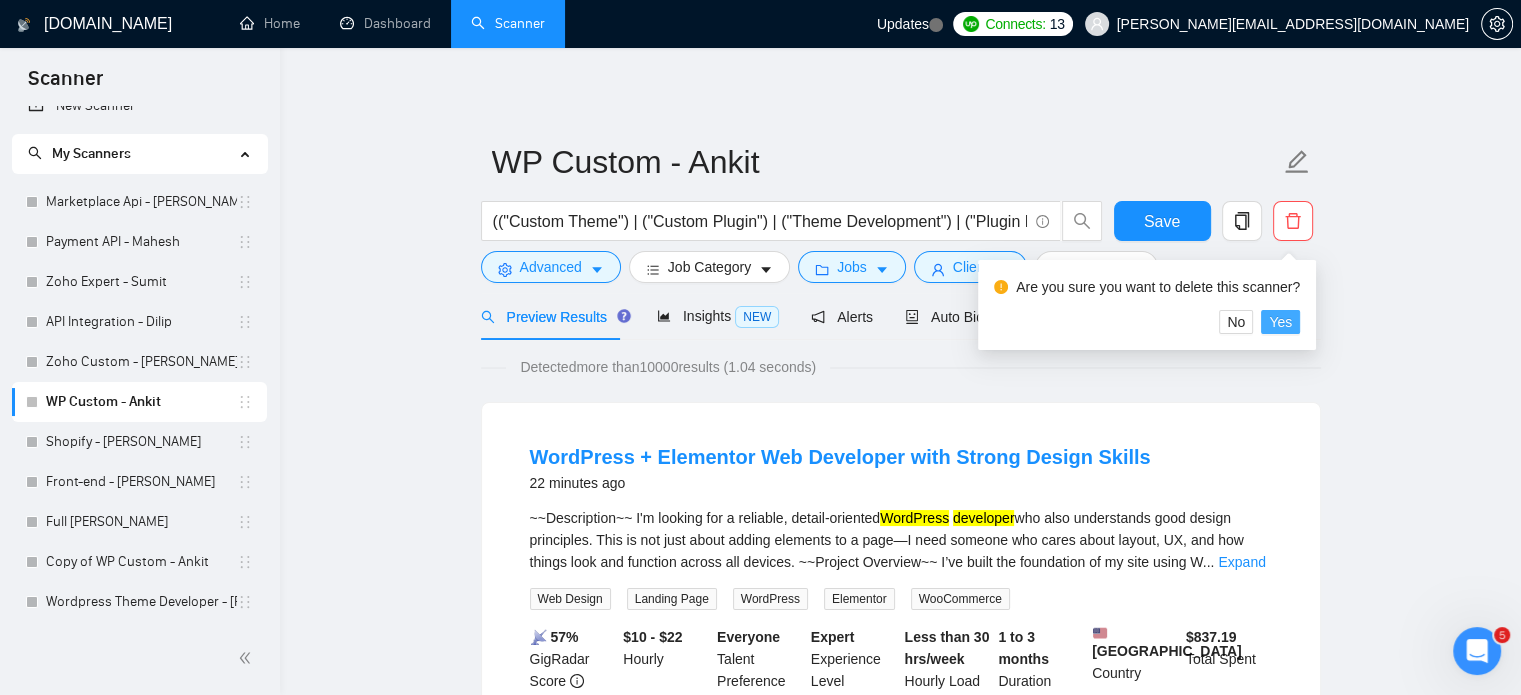 click on "Yes" at bounding box center [1280, 322] 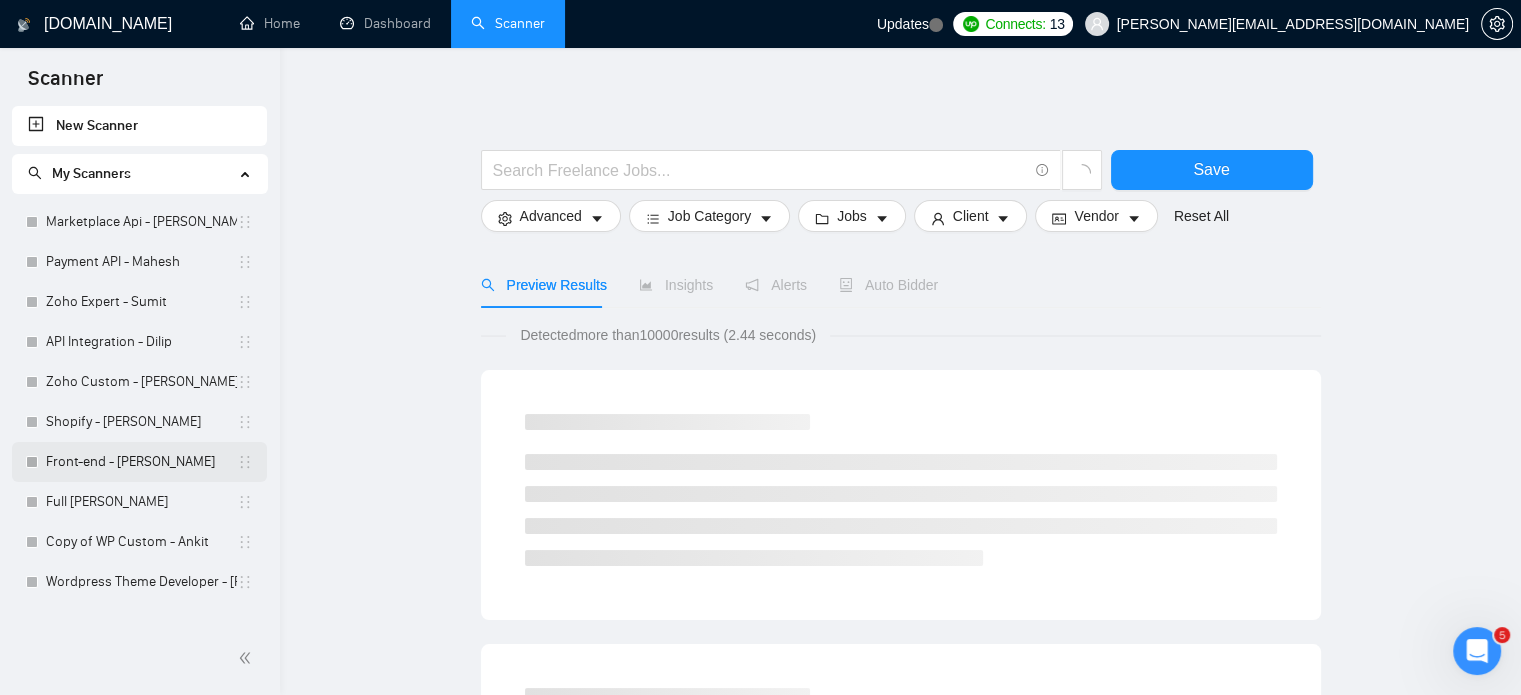 scroll, scrollTop: 0, scrollLeft: 0, axis: both 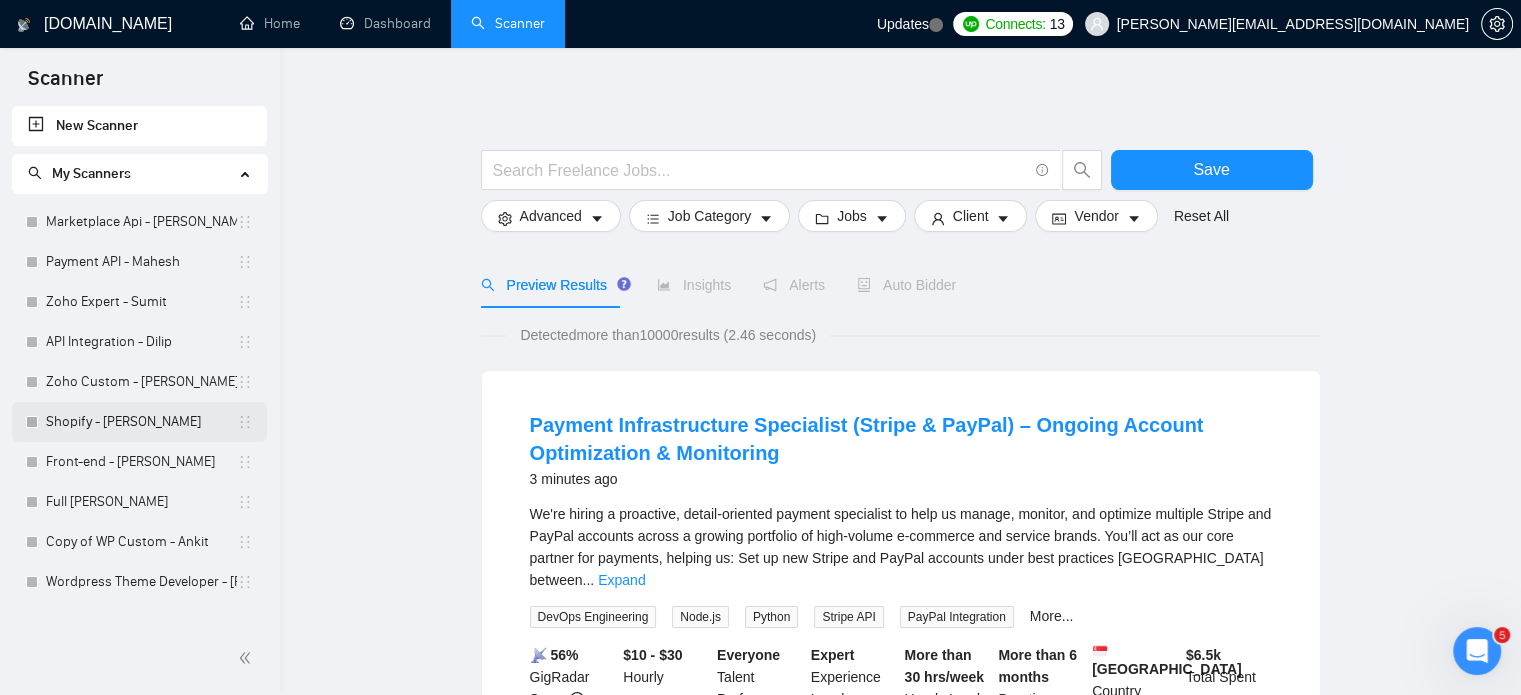 click on "Shopify - [PERSON_NAME]" at bounding box center [141, 422] 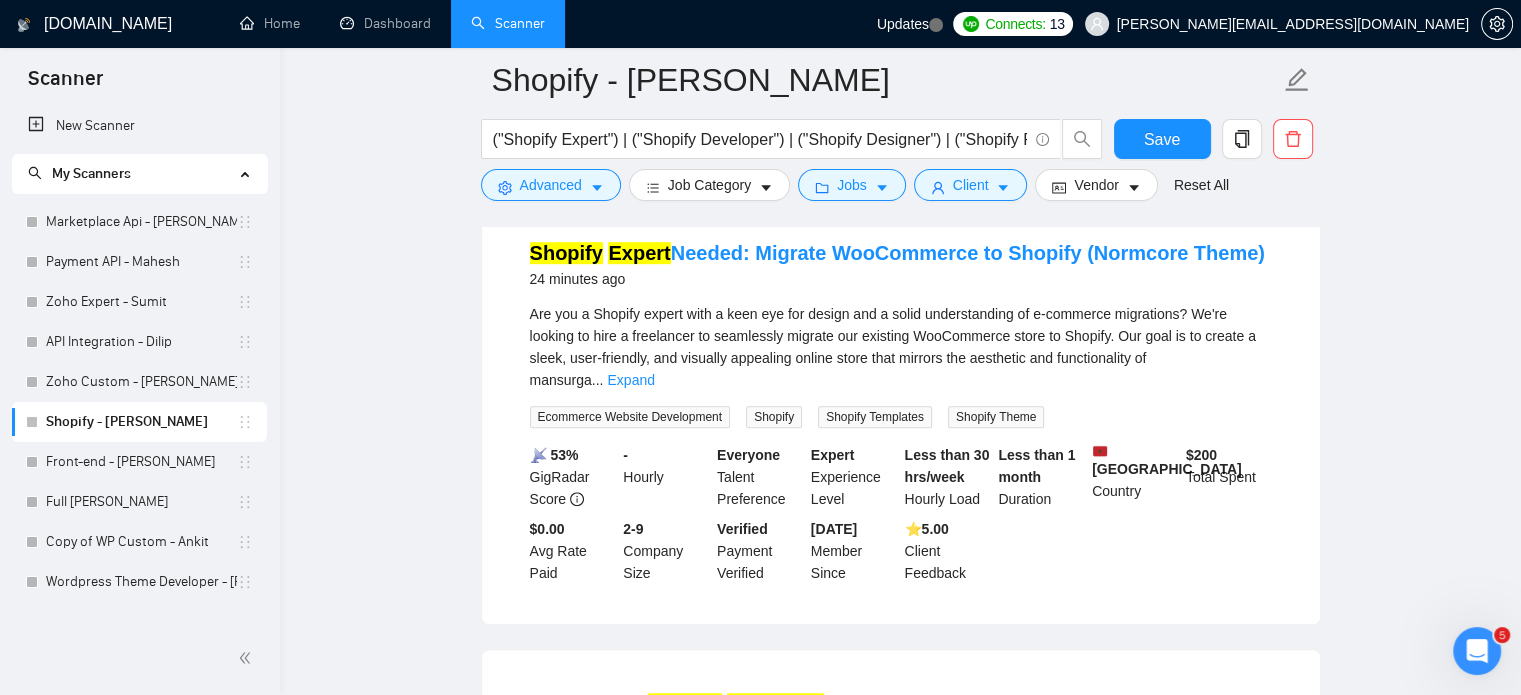 scroll, scrollTop: 200, scrollLeft: 0, axis: vertical 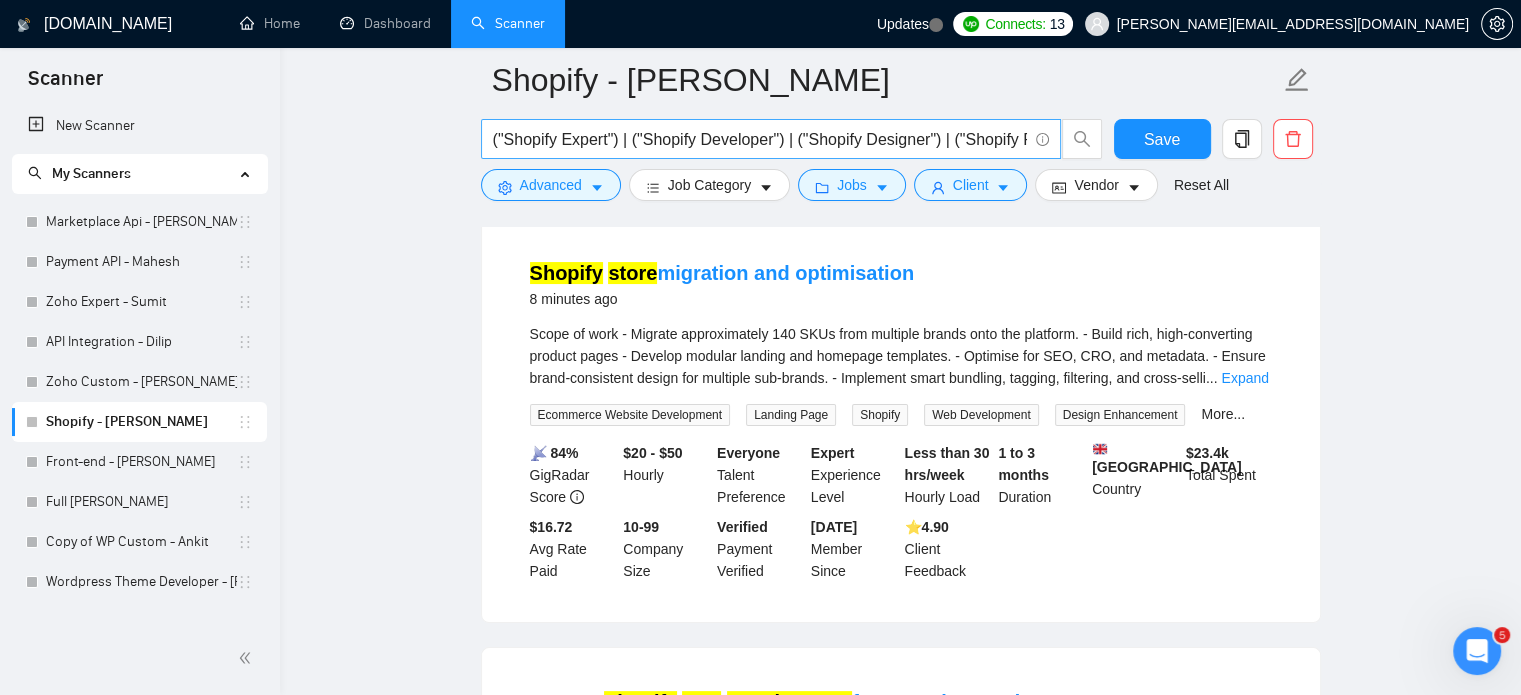 click on "("Shopify Expert") | ("Shopify Developer") | ("Shopify Designer") | ("Shopify Plus") | ("Shopify Store") | ("Shopify Website") | ("Shopify App") | ("Shopify Theme") | ("Shopify Theme Development") | ("Custom Shopify Theme") | ("Shopify Plugin") | ("Shopify App Development") | ("Shopify API") | ("Shopify Integration") | ("Shopify SEO") | ("Shopify Speed Optimization") | ("Shopify Customization") | ("Shopify Migration") | ("Shopify Store Setup") | ("Shopify Dropshipping") | ("Shopify eCommerce") | ("Shopify Liquid") | ("Liquid Template") | ("Shopify Payment Gateway") | ("Shopify POS") | ("Shopify Inventory") | ("Shopify Orders") | ("Shopify Scripts") | ("Shopify Checkout") | ("Shopify Headless") | ("Headless Commerce") | ("Hydrogen Shopify") | ("Oxygen Shopify") | ("Shopify Flow") | ("Shopify Admin API") | ("Storefront API") | ("Shopify REST API") | ("Shopify GraphQL API") | ("Shopify Metafields") | ("Shopify Markets") | ("Shopify Multi-Currency") | ("Shopify Multi-language")" at bounding box center (760, 139) 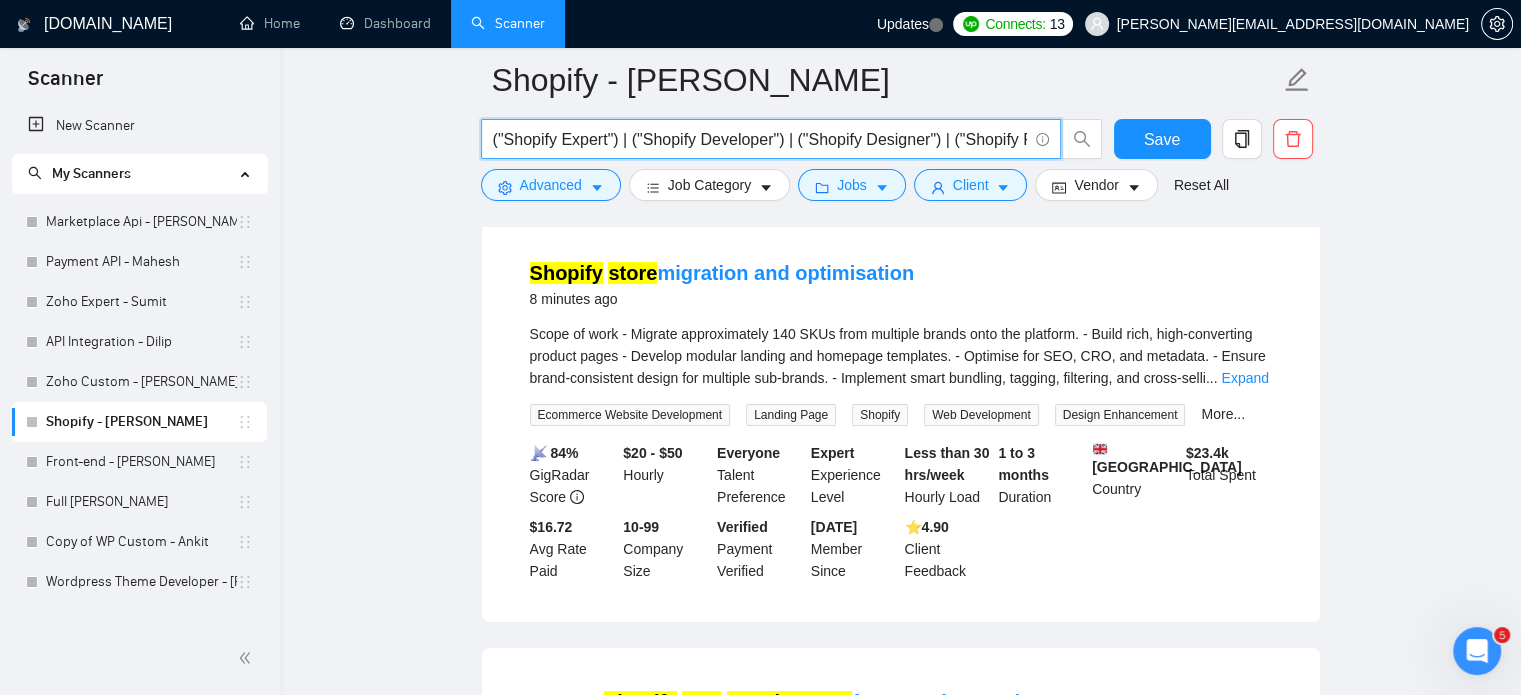 paste on "(Shopify*) | "(Shopify)" | "(Shopify" | "/Shopify" 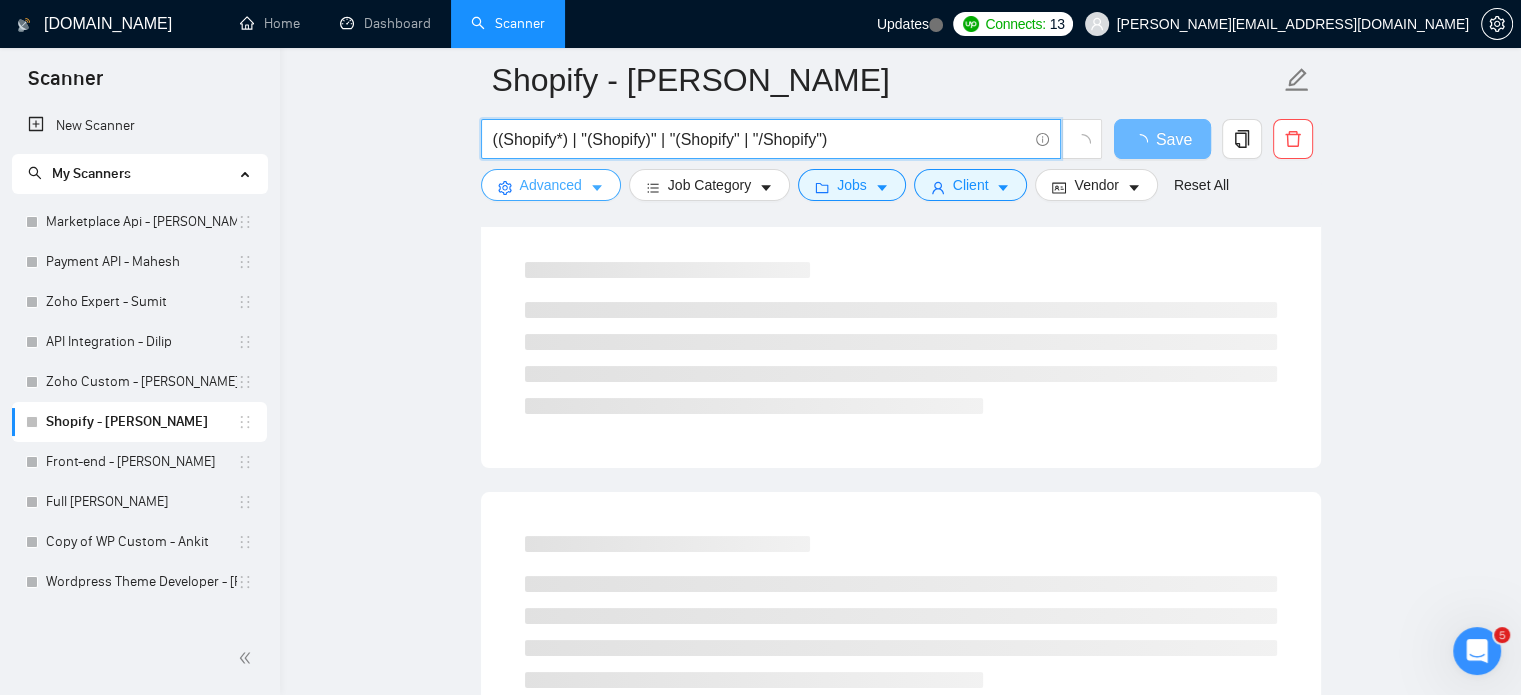 click 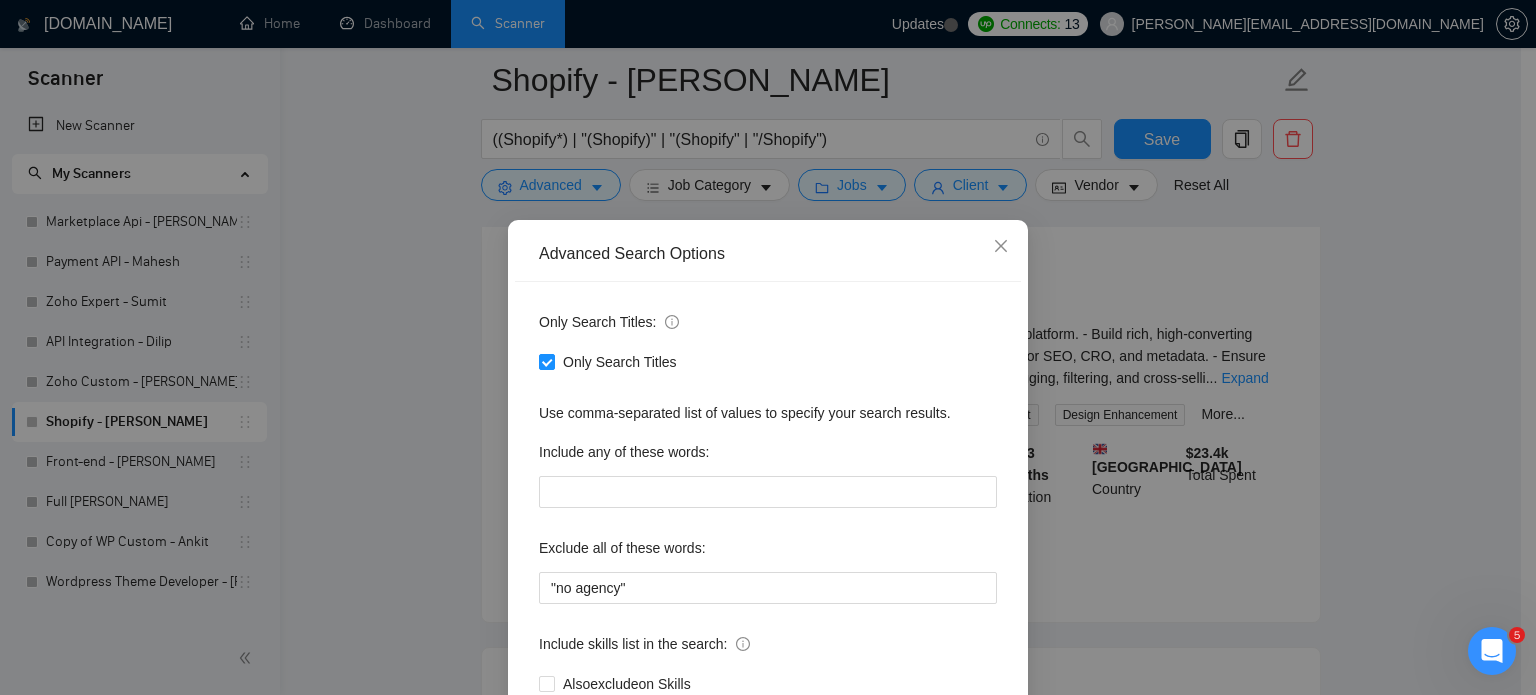 click on "Advanced Search Options Only Search Titles:   Only Search Titles Use comma-separated list of values to specify your search results. Include any of these words: Exclude all of these words: "no agency" Include skills list in the search:   Also  exclude  on Skills Reset OK" at bounding box center (768, 347) 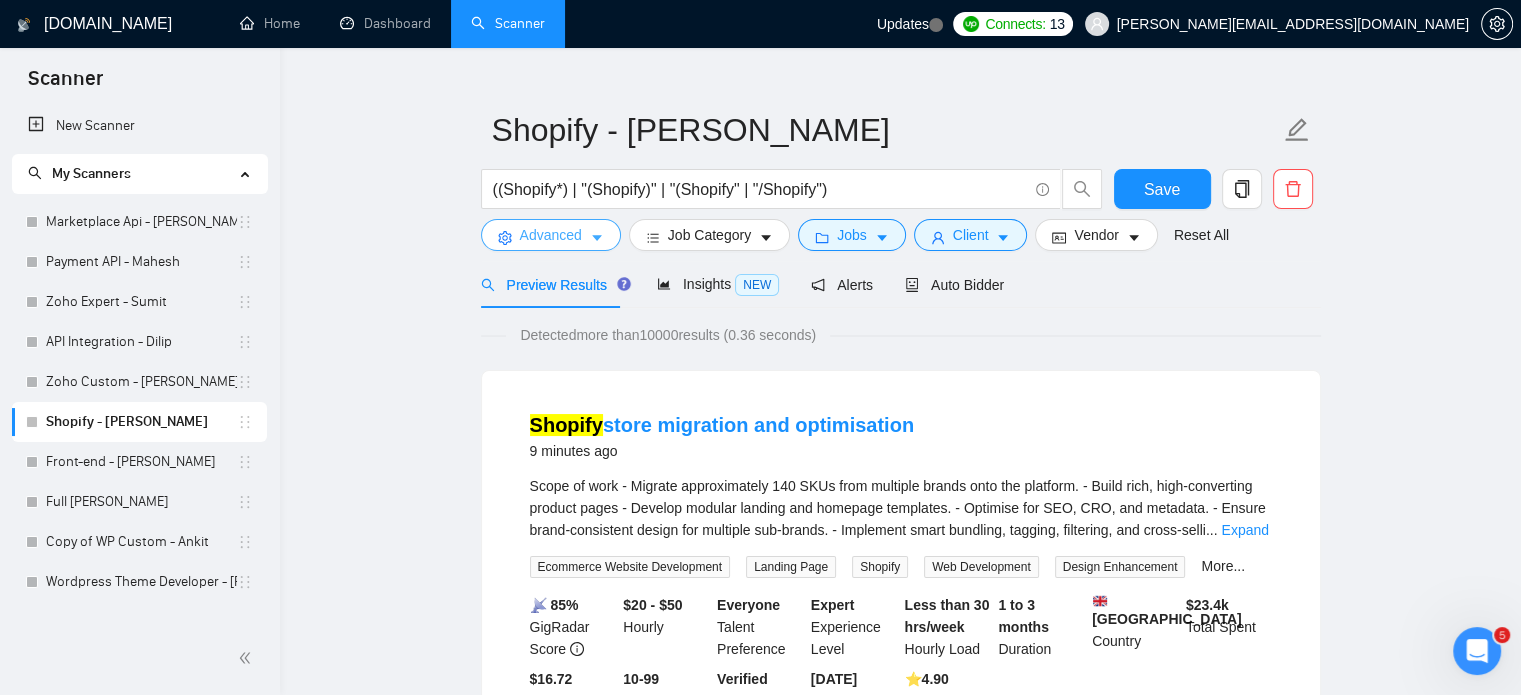 scroll, scrollTop: 0, scrollLeft: 0, axis: both 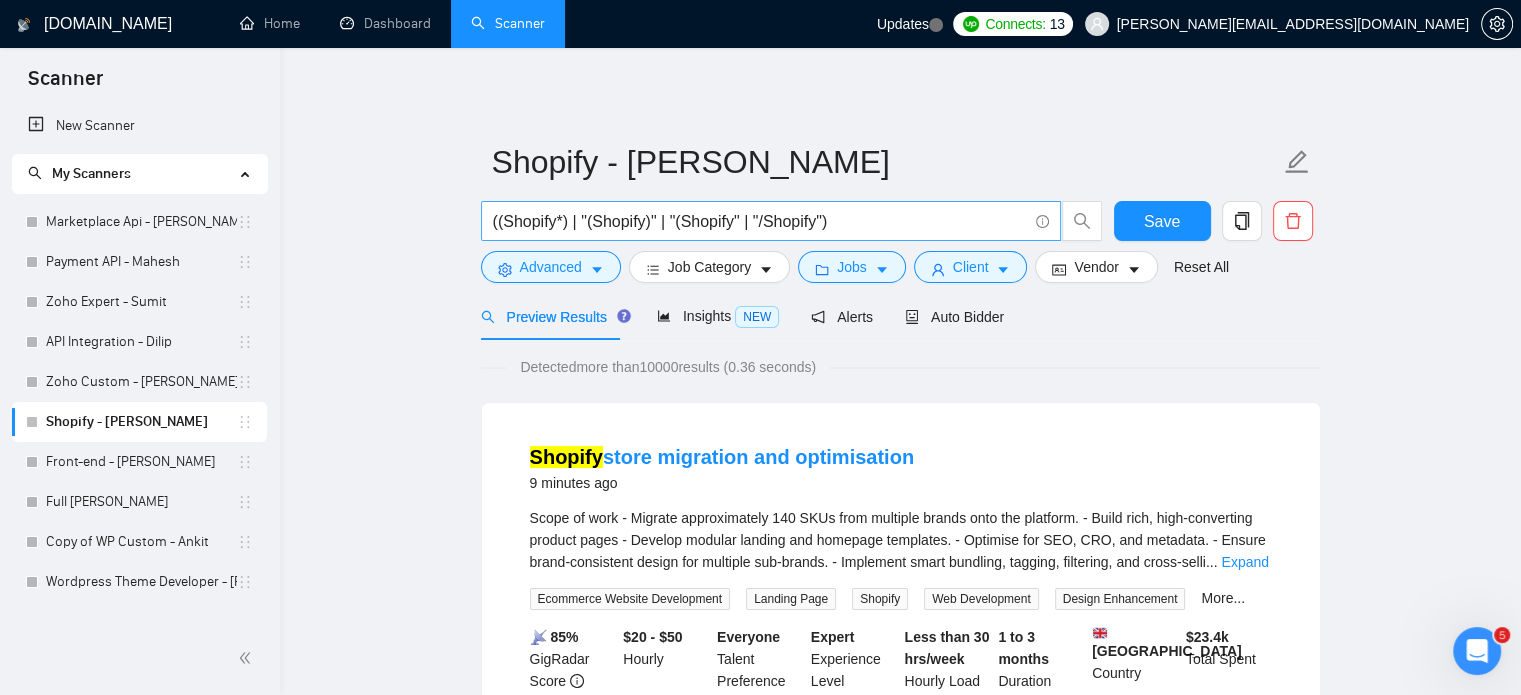 click on "((Shopify*) | "(Shopify)" | "(Shopify" | "/Shopify")" at bounding box center (760, 221) 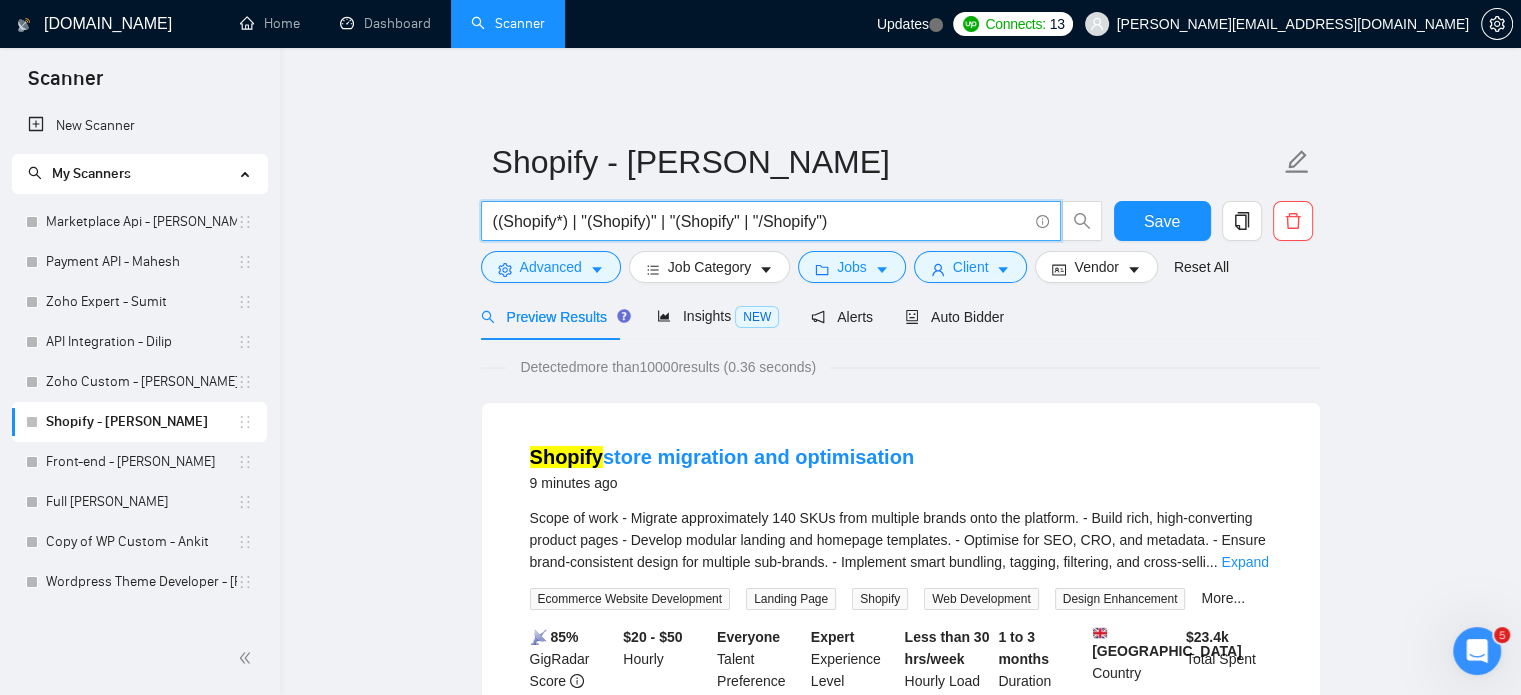 drag, startPoint x: 833, startPoint y: 223, endPoint x: 390, endPoint y: 232, distance: 443.0914 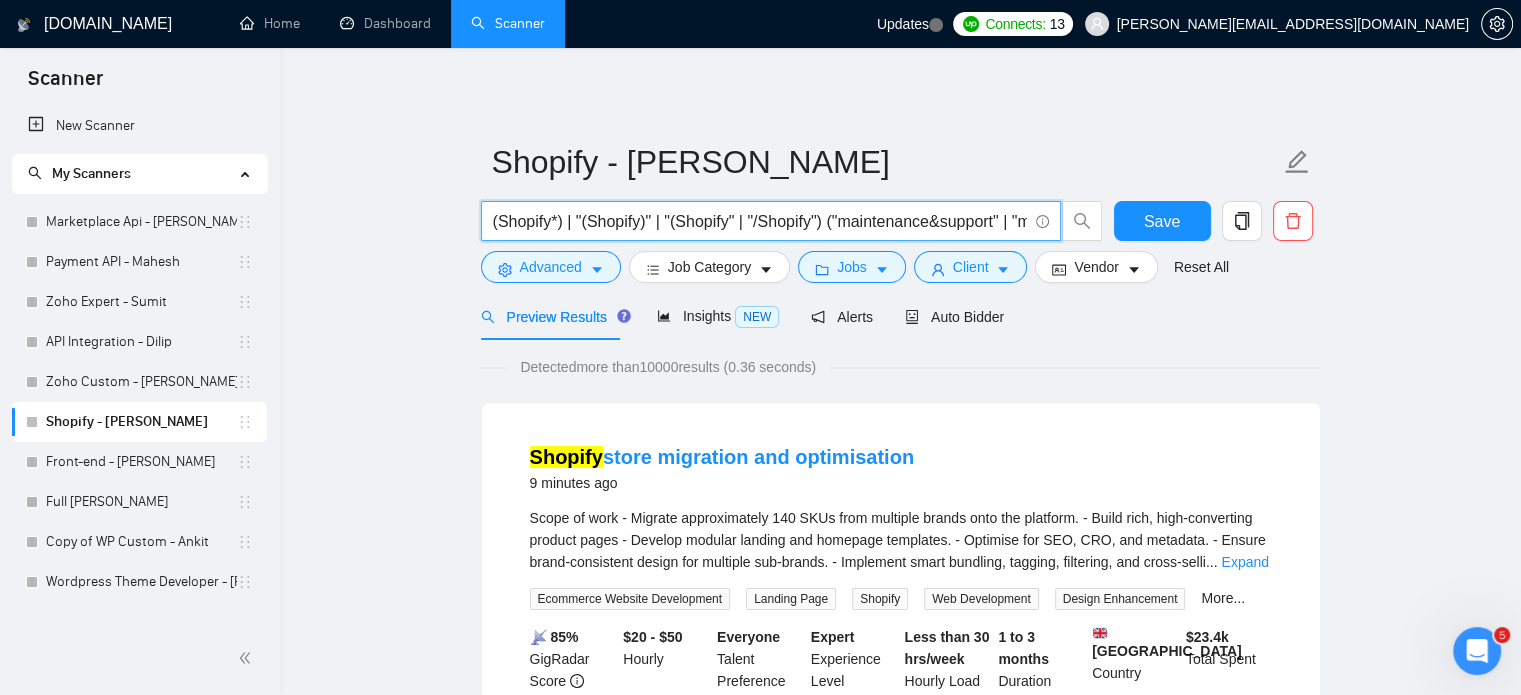 scroll, scrollTop: 0, scrollLeft: 903, axis: horizontal 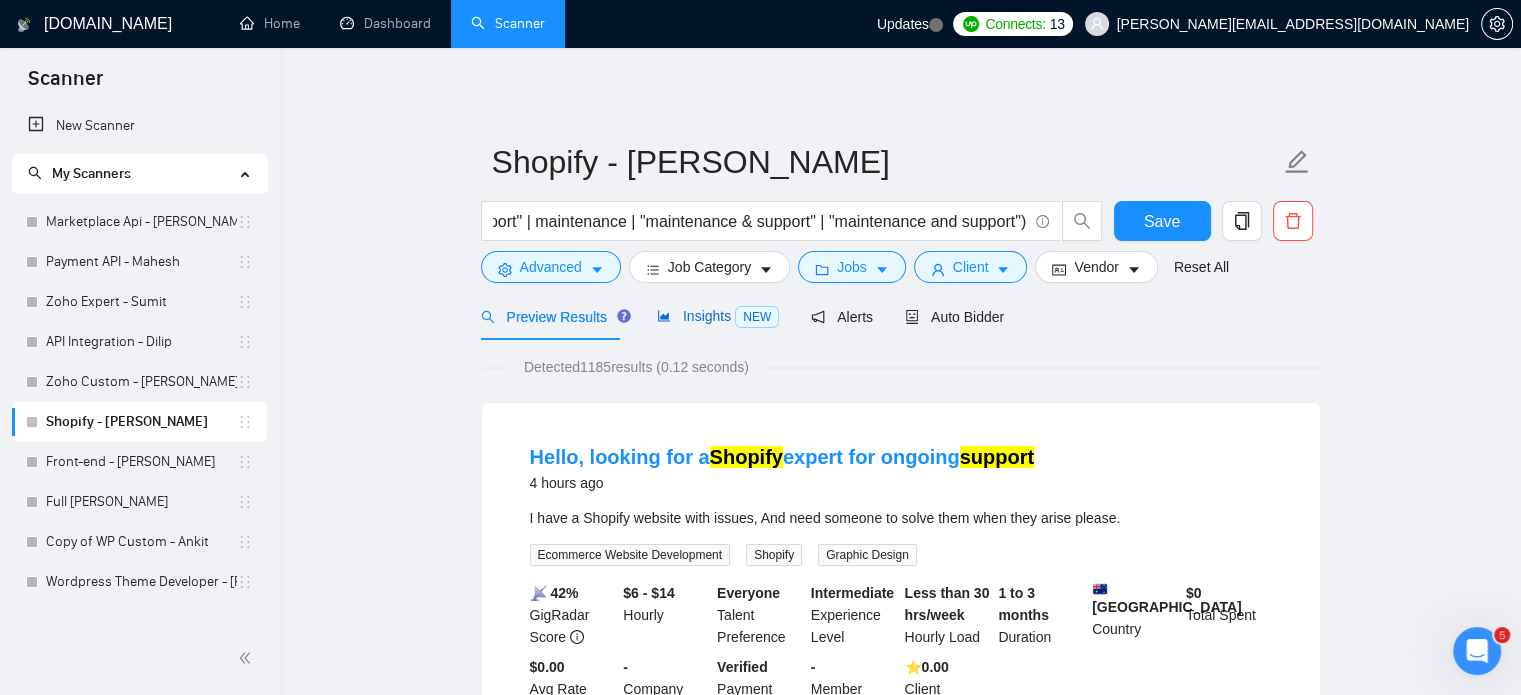 click on "Insights NEW" at bounding box center [718, 316] 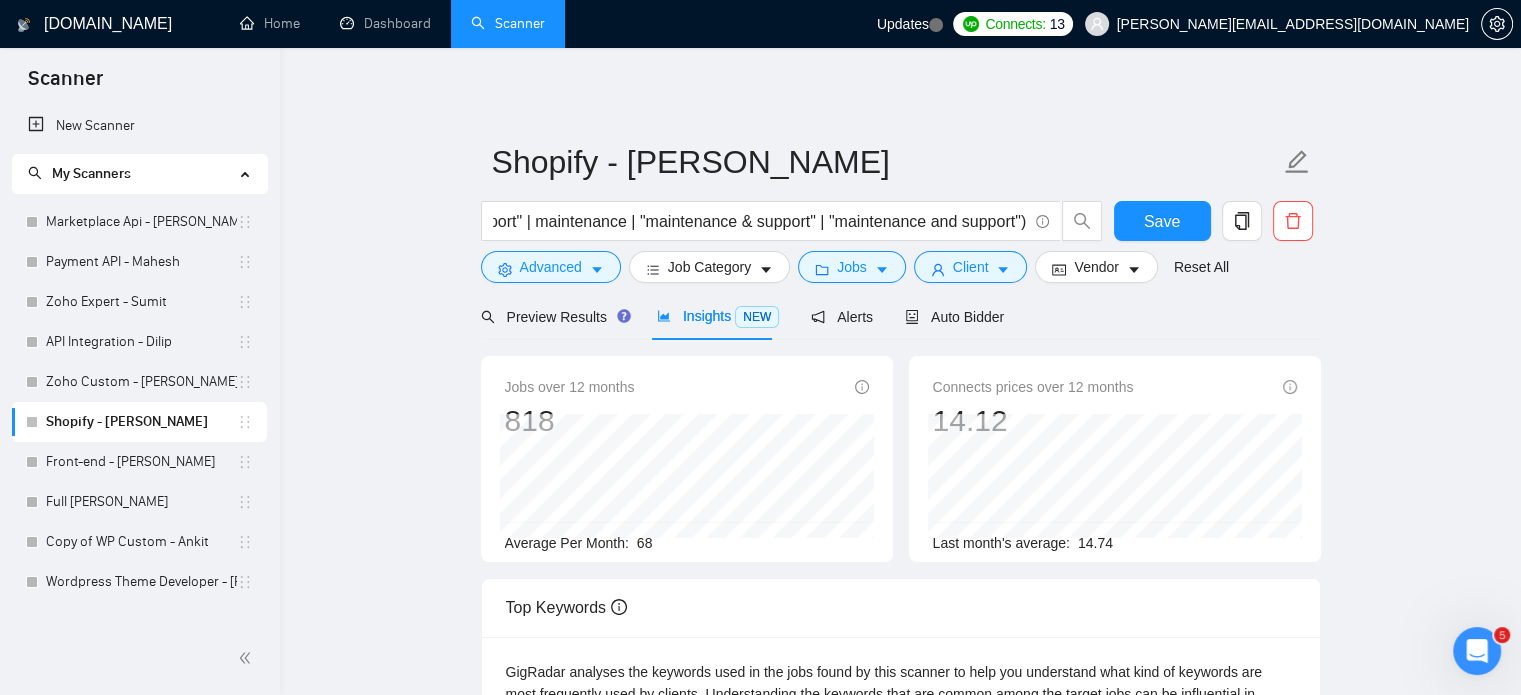 scroll, scrollTop: 0, scrollLeft: 0, axis: both 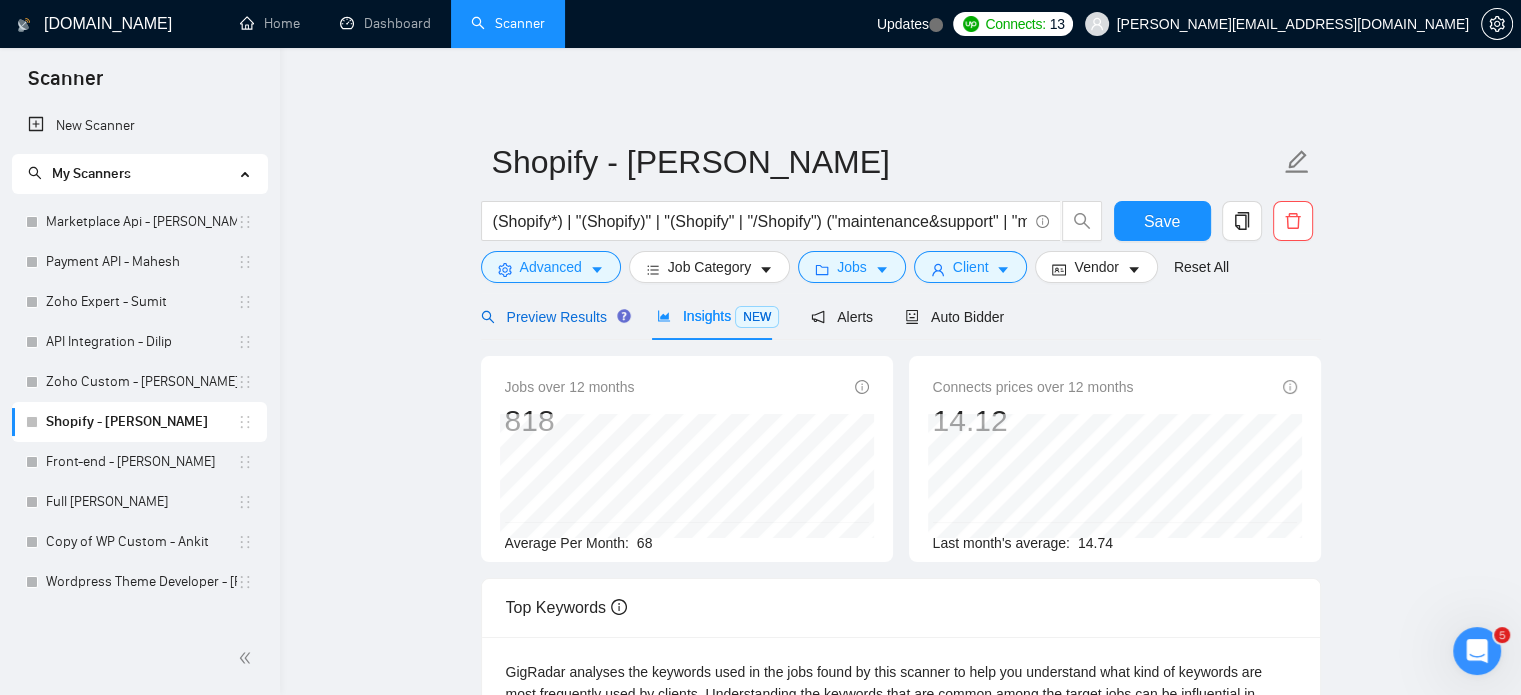 click on "Preview Results" at bounding box center [553, 317] 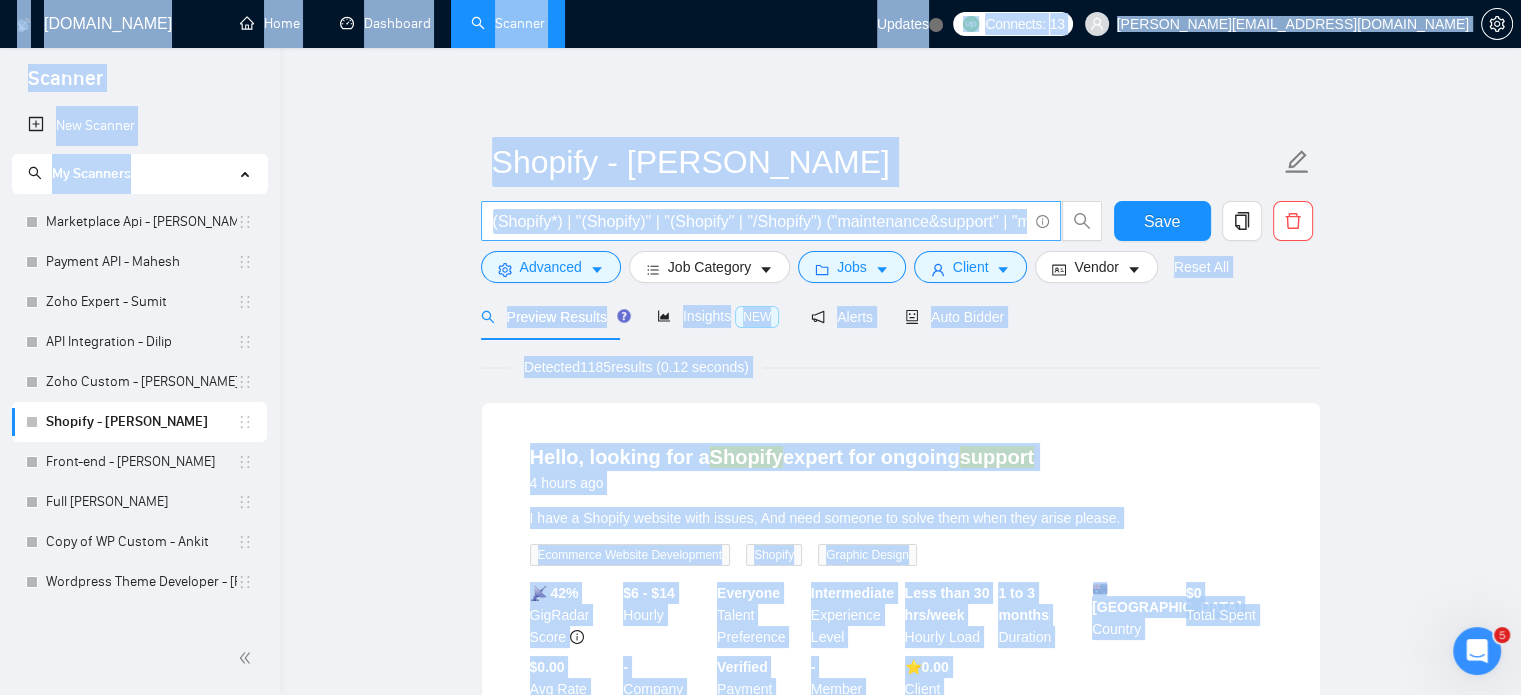 click on "(Shopify*) | "(Shopify)" | "(Shopify" | "/Shopify") ("maintenance&support" | "maintenance support" | support | "maintenance, support" | maintenance | "maintenance & support" | "maintenance and support")" at bounding box center [760, 221] 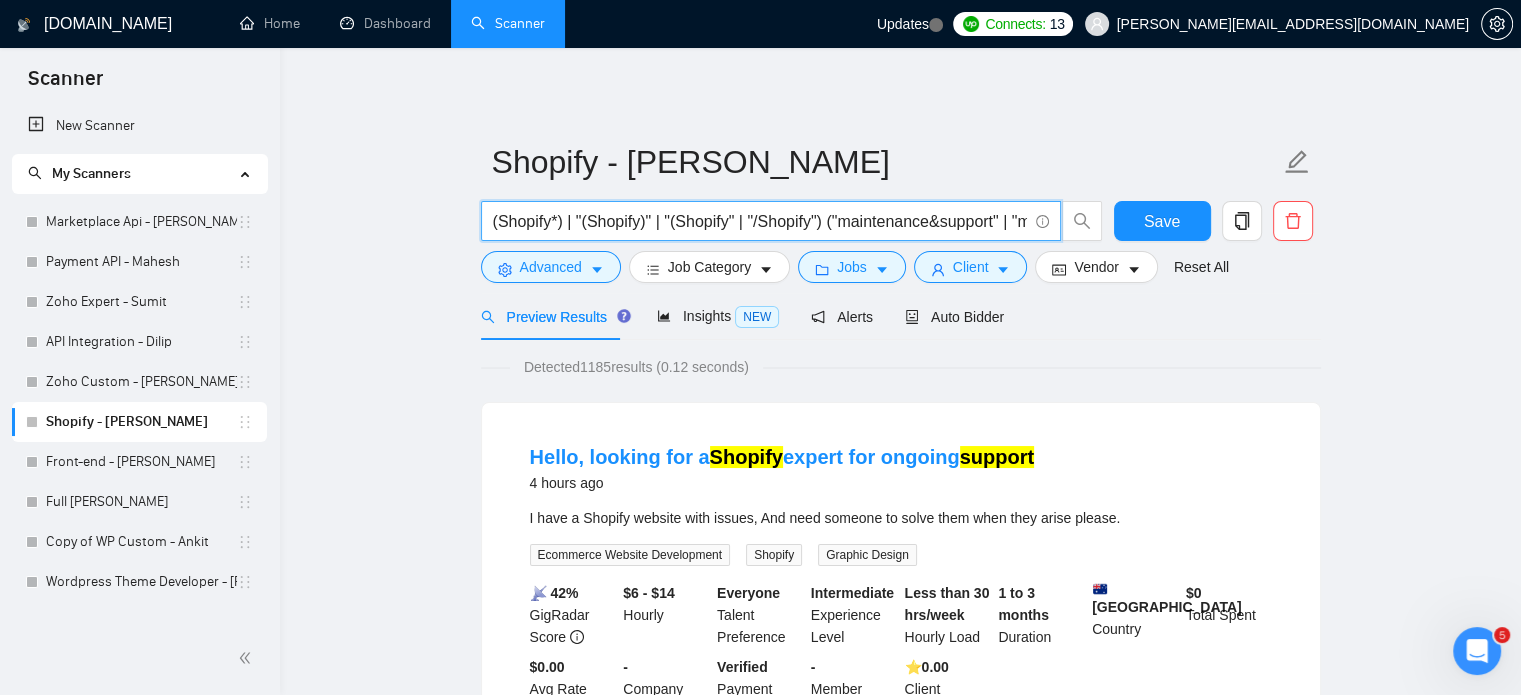 paste on "(Shopify*) | "(Shopify)" | "(Shopify" | "/Shopify" 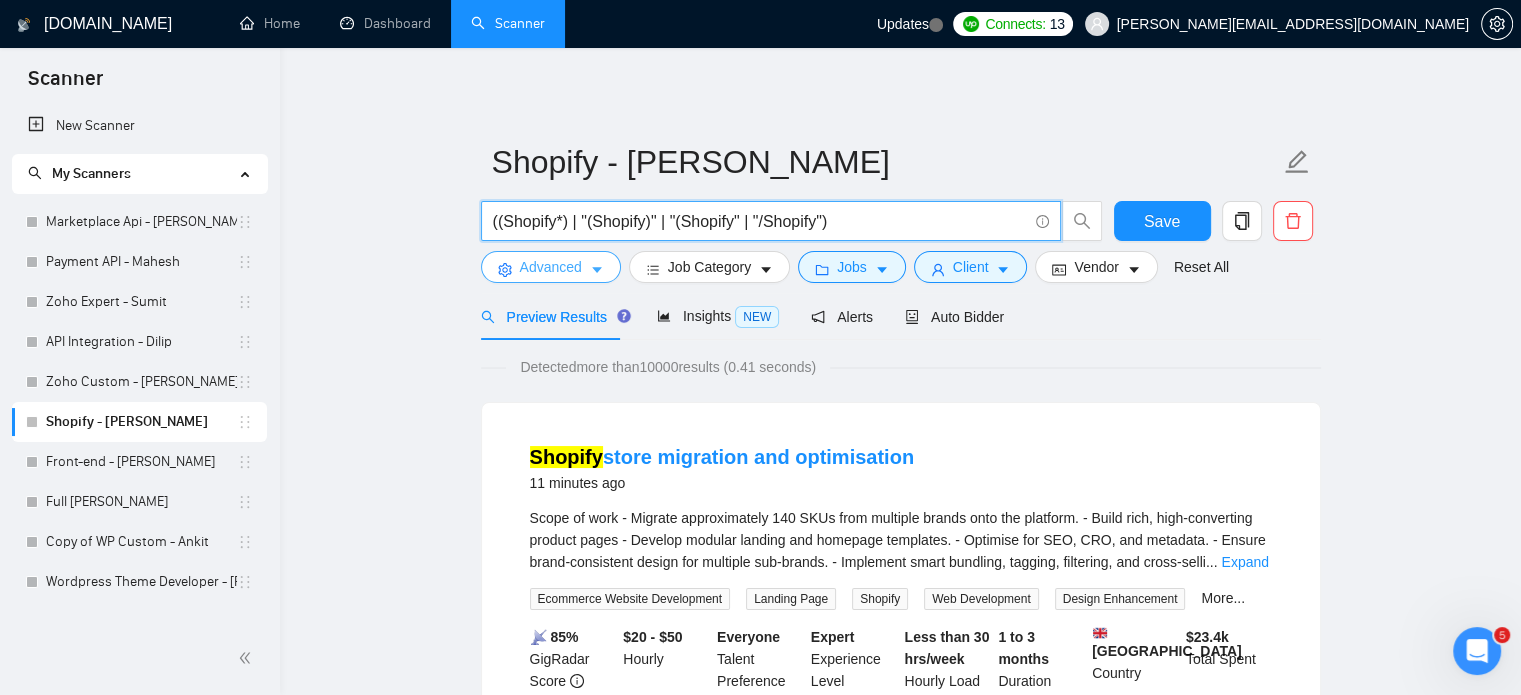 click 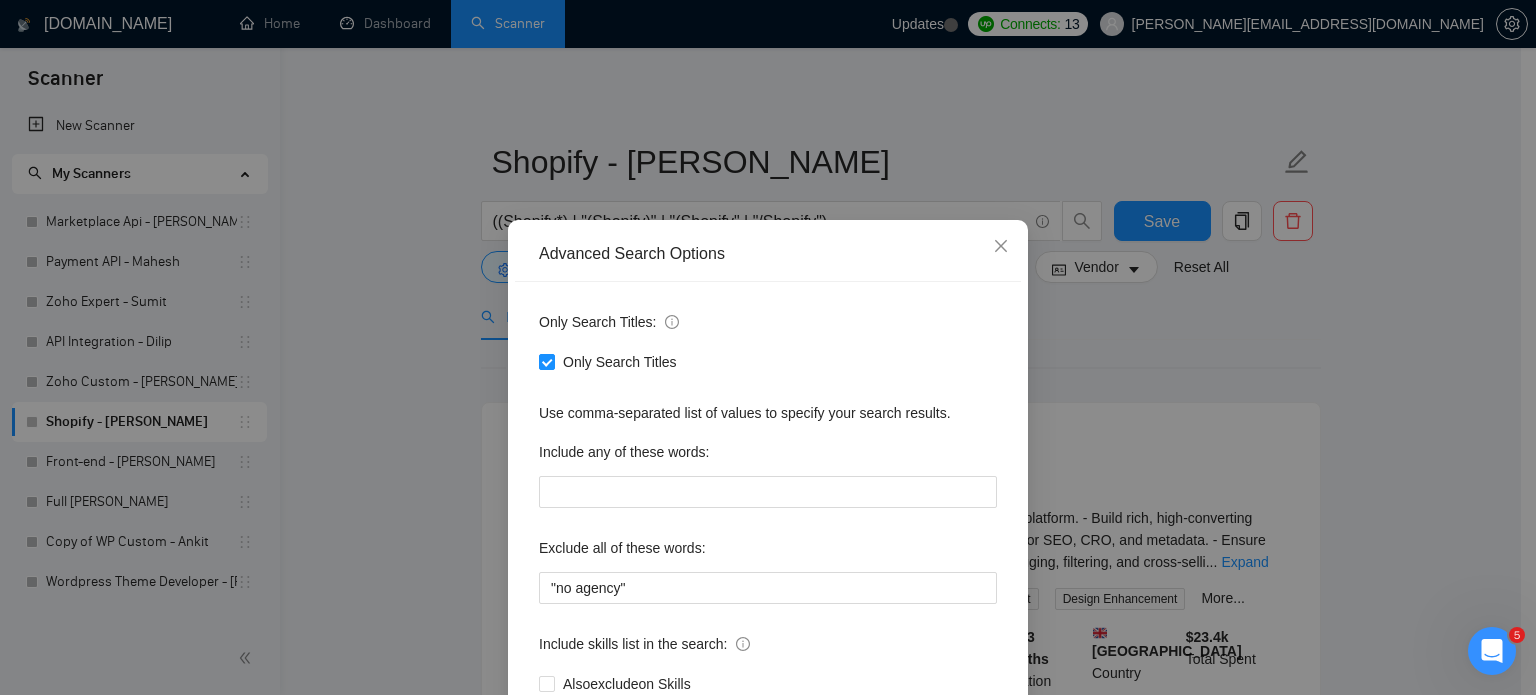 click on "Advanced Search Options Only Search Titles:   Only Search Titles Use comma-separated list of values to specify your search results. Include any of these words: Exclude all of these words: "no agency" Include skills list in the search:   Also  exclude  on Skills Reset OK" at bounding box center [768, 347] 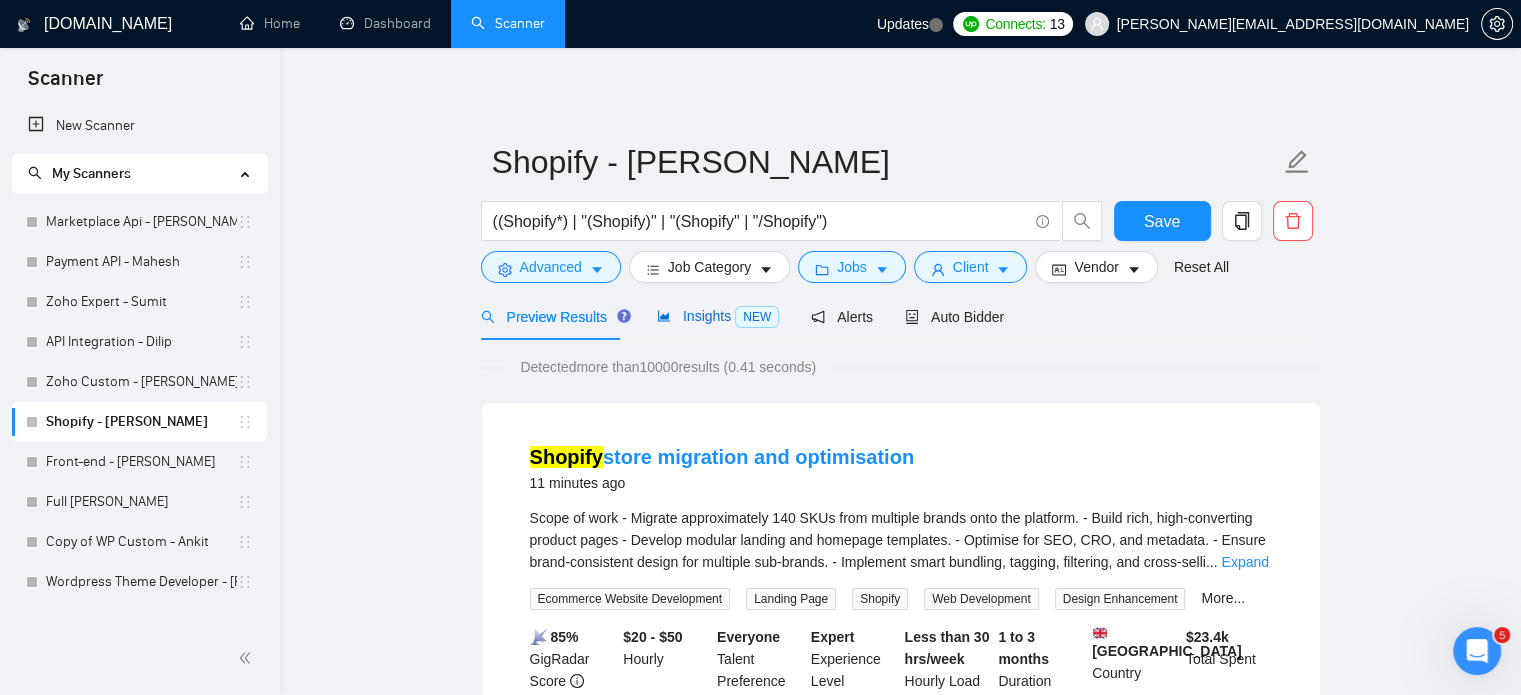 click on "Insights NEW" at bounding box center [718, 316] 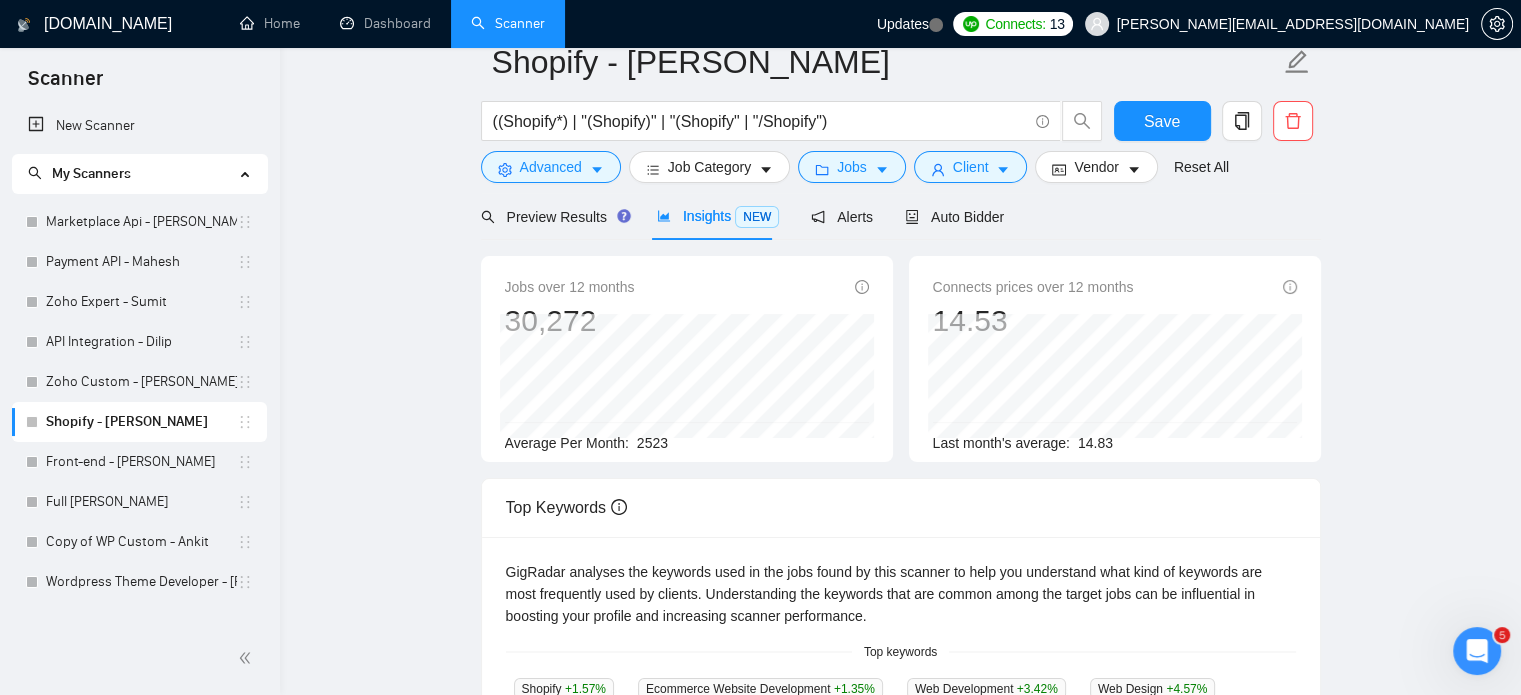 scroll, scrollTop: 0, scrollLeft: 0, axis: both 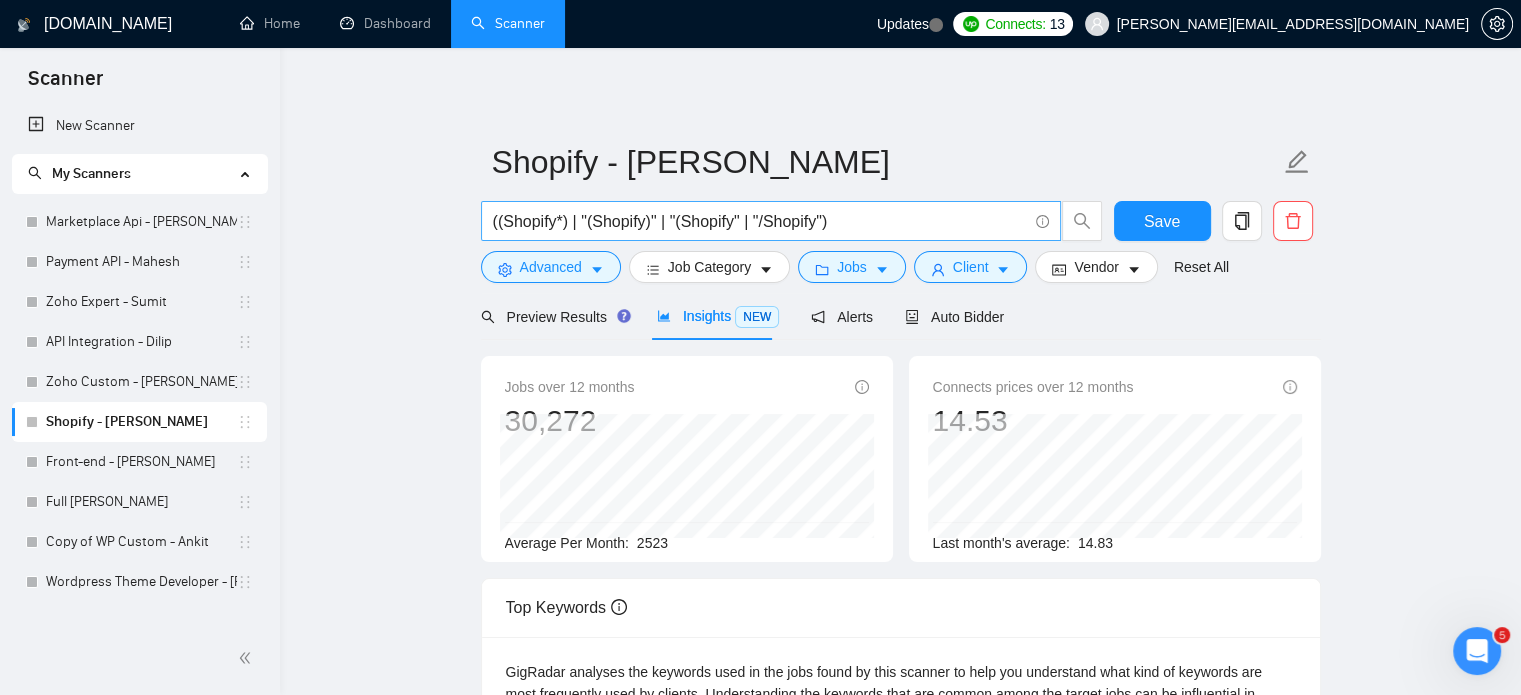 click on "((Shopify*) | "(Shopify)" | "(Shopify" | "/Shopify")" at bounding box center [760, 221] 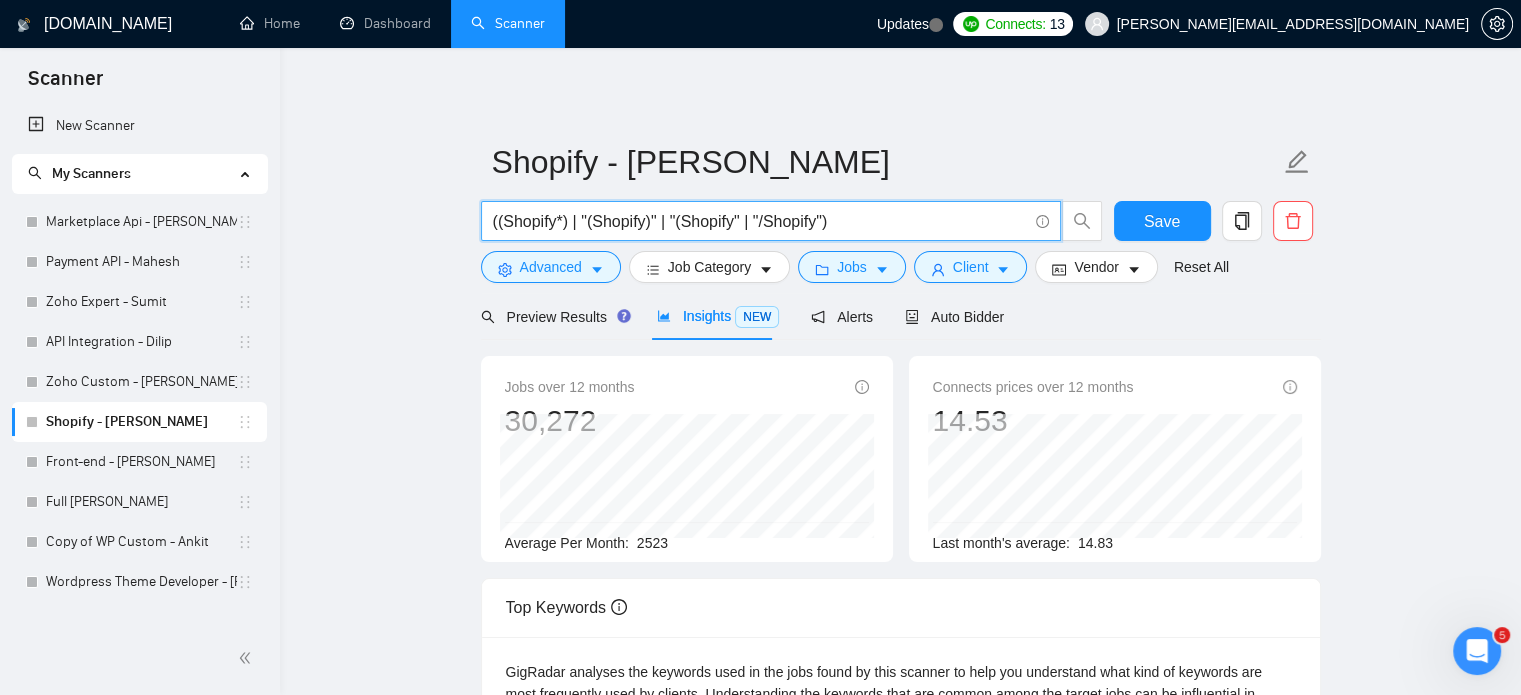 drag, startPoint x: 838, startPoint y: 226, endPoint x: 435, endPoint y: 225, distance: 403.00125 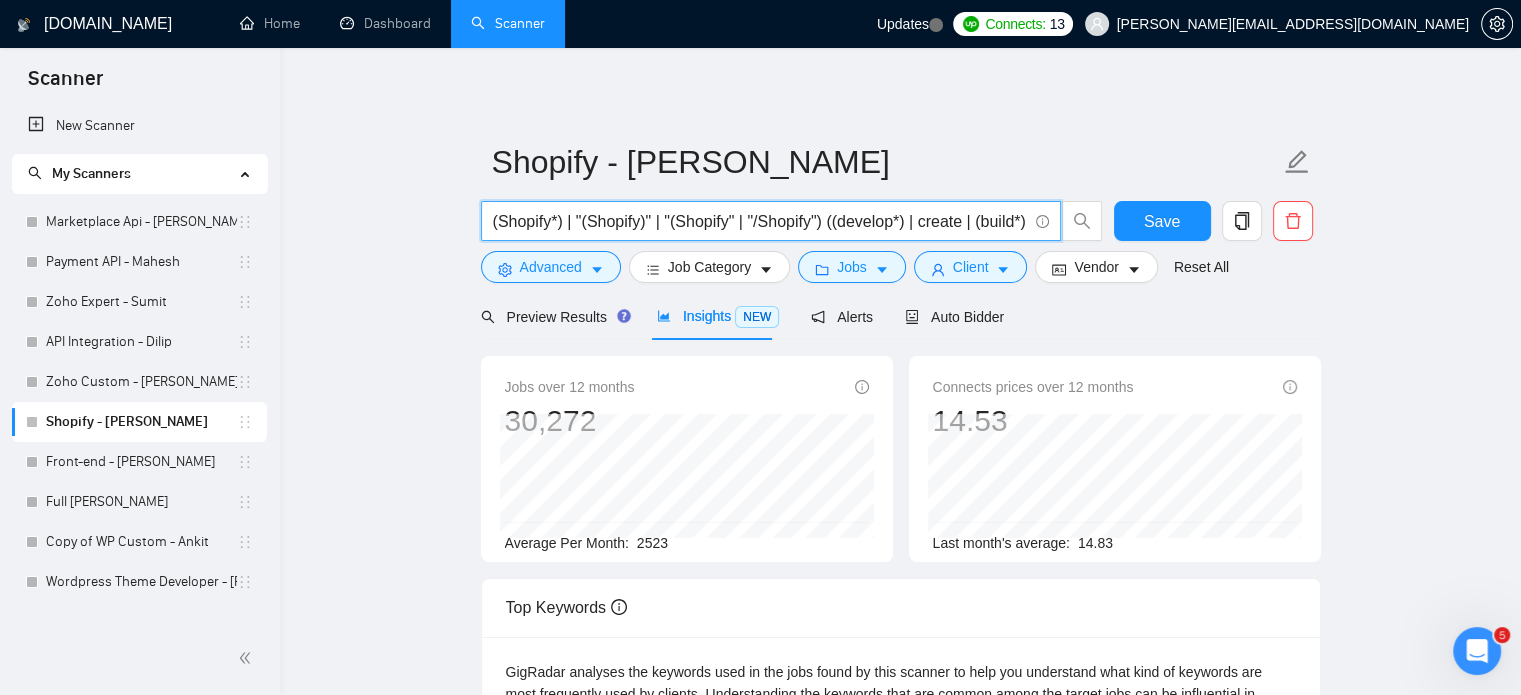 scroll, scrollTop: 0, scrollLeft: 618, axis: horizontal 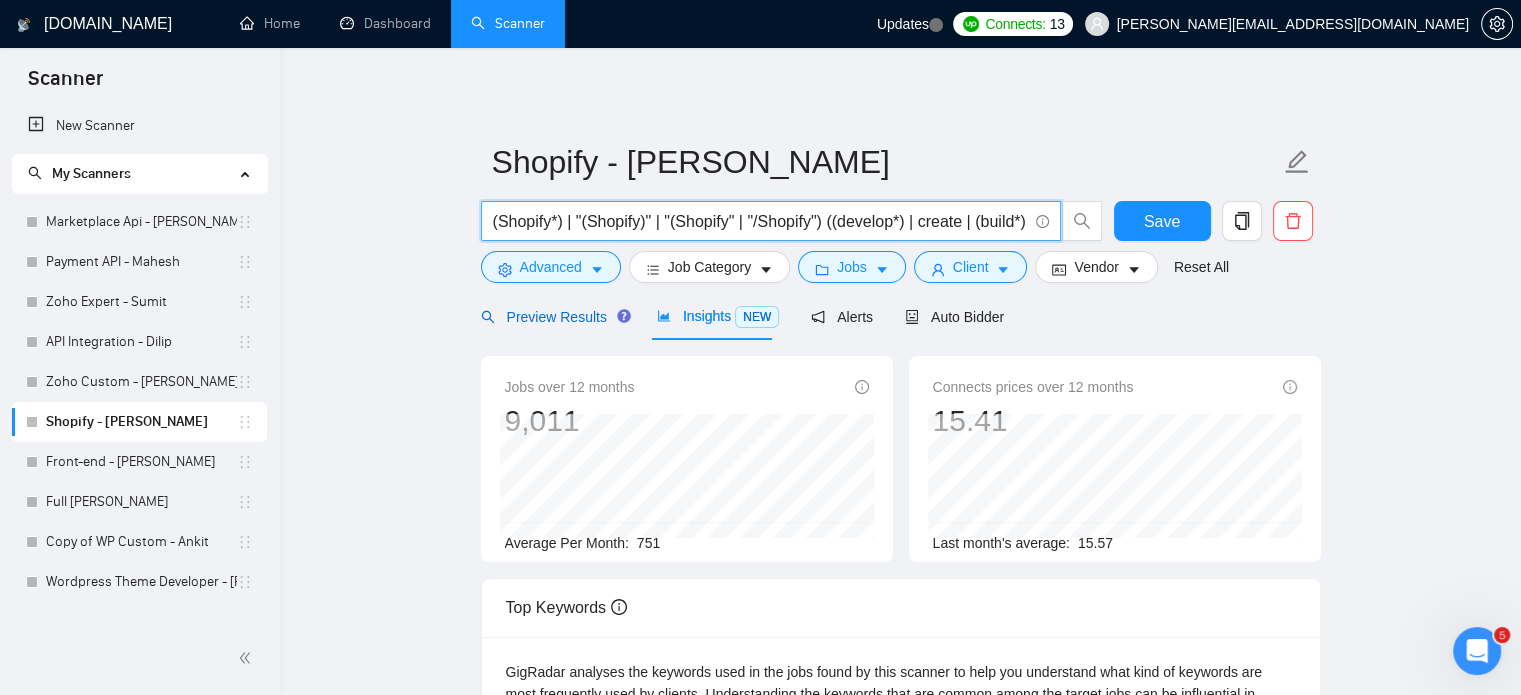 click on "Preview Results" at bounding box center (553, 317) 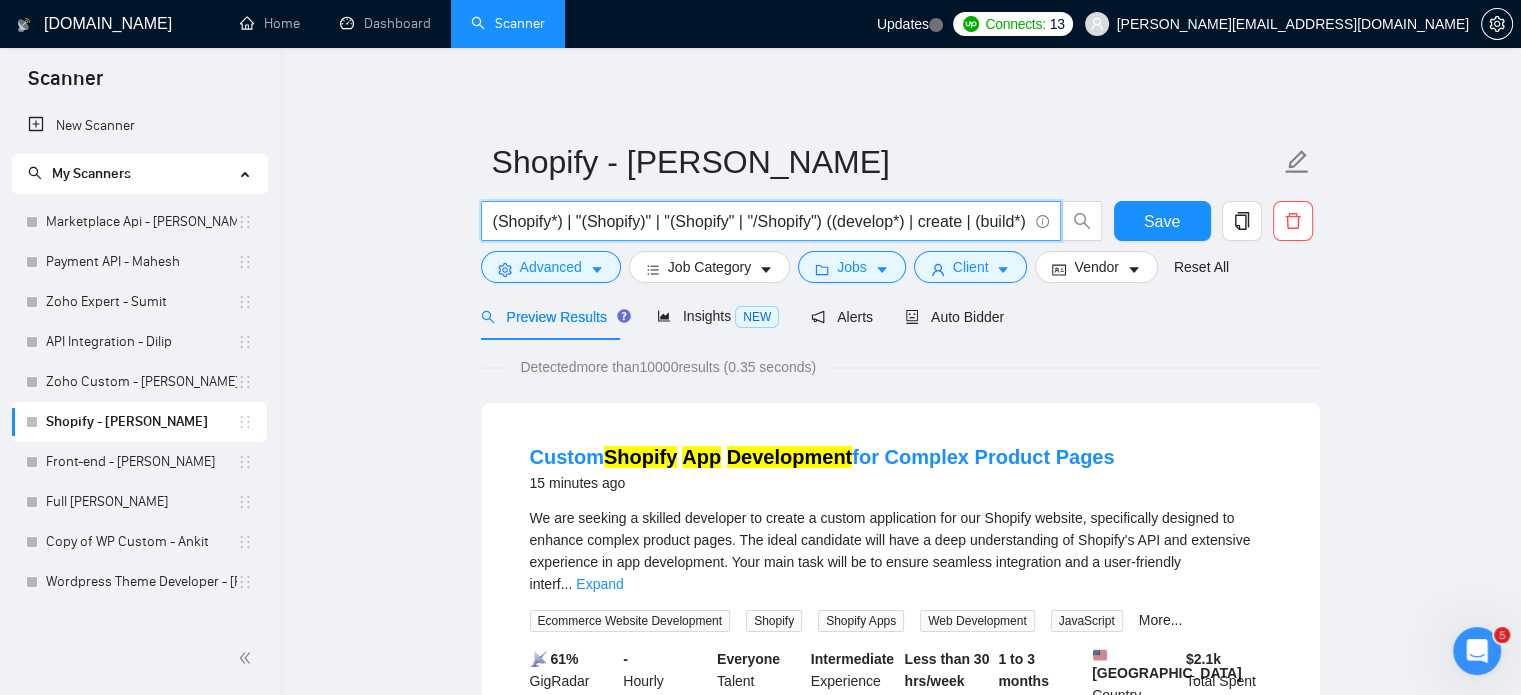 click on "(Shopify*) | "(Shopify)" | "(Shopify" | "/Shopify") ((develop*) | create | (build*) | "app development" | "store development" | "theme customization" | "template create")" at bounding box center (760, 221) 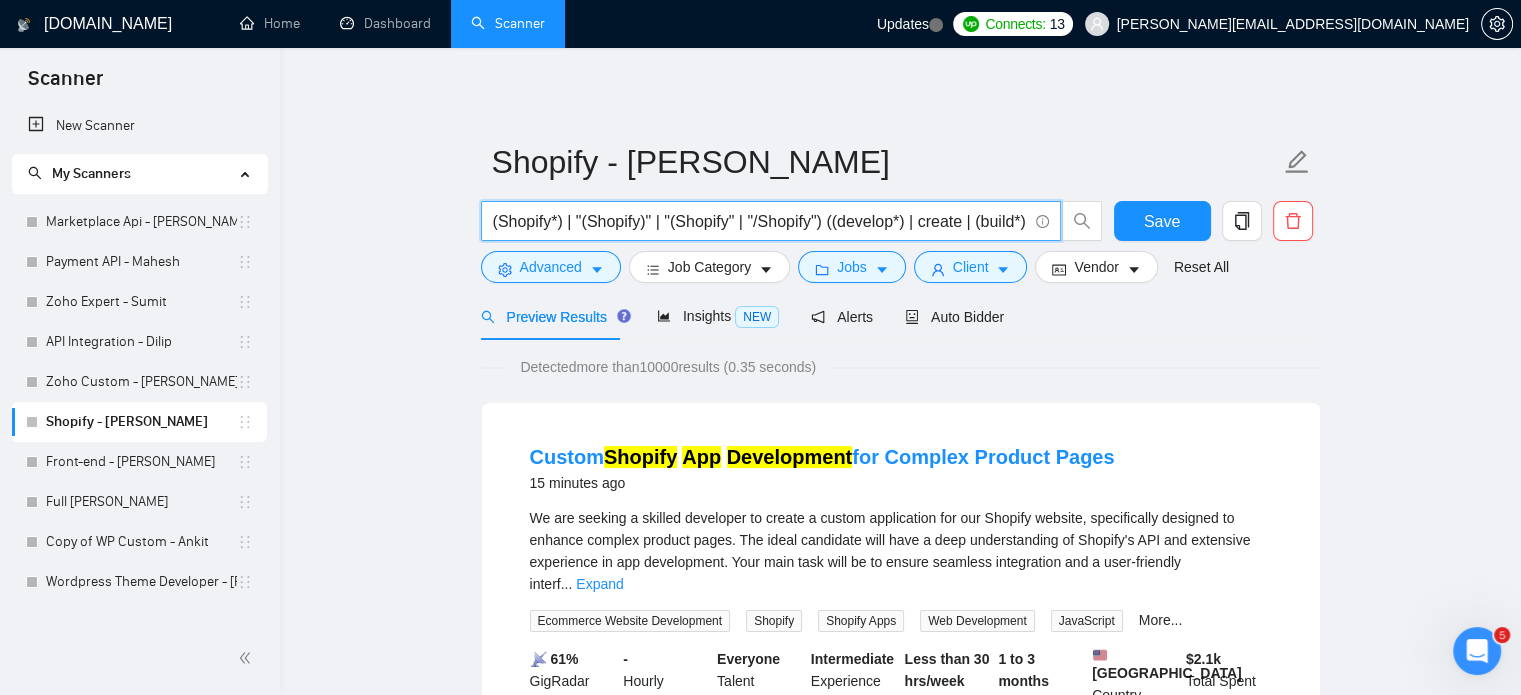 paste on ""maintenance&support" | "maintenance support" | support | "maintenance, support" | maintenance | "maintenance & support" | "maintenance and support" |" 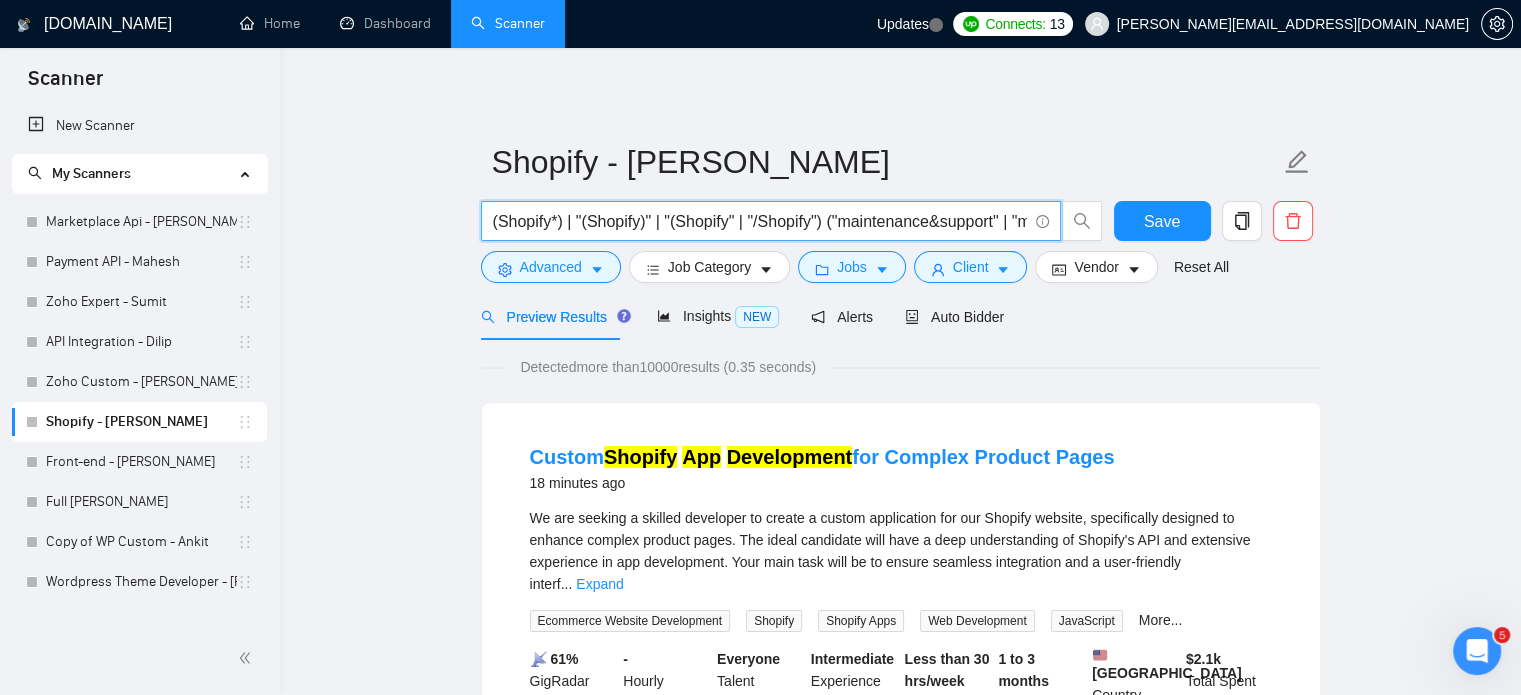 scroll, scrollTop: 0, scrollLeft: 1725, axis: horizontal 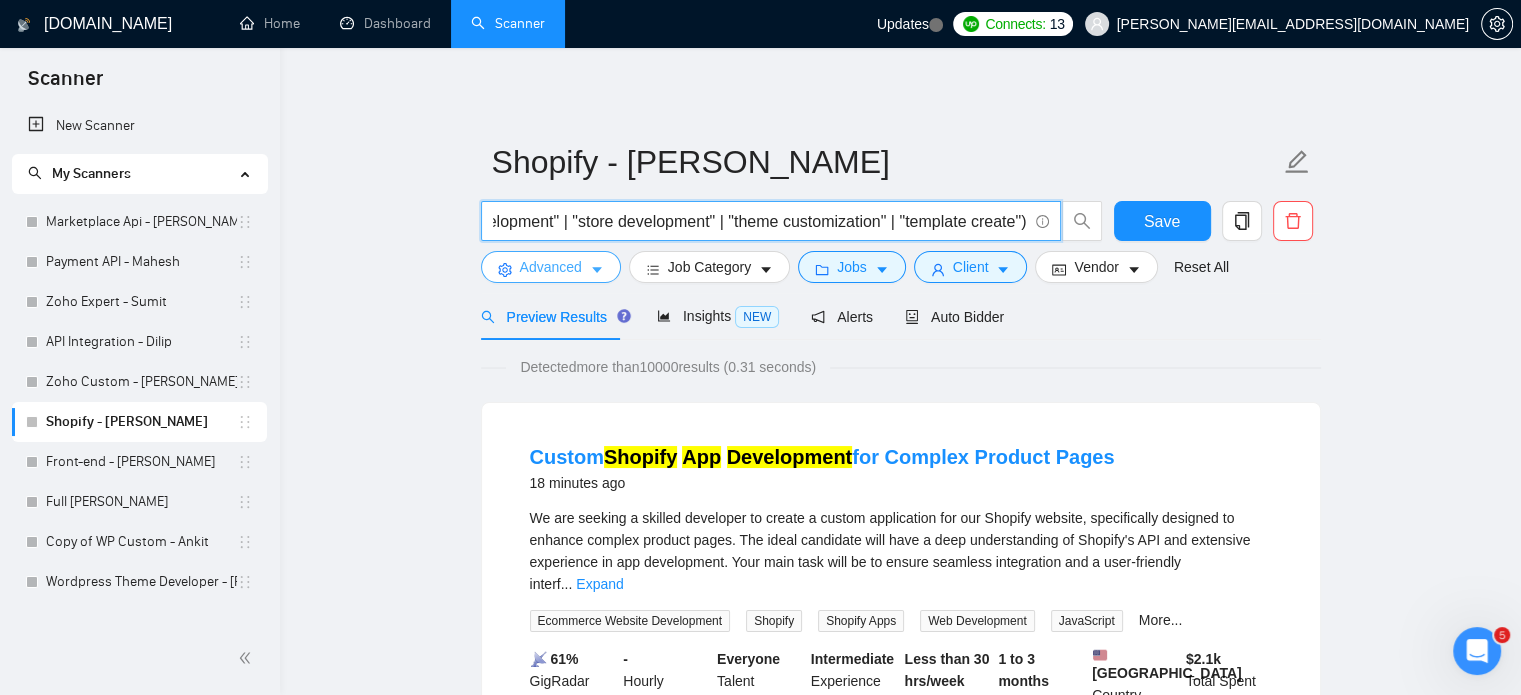 type on "(Shopify*) | "(Shopify)" | "(Shopify" | "/Shopify") ("maintenance&support" | "maintenance support" | support | "maintenance, support" | maintenance | "maintenance & support" | "maintenance and support" | (develop*) | create | (build*) | "app development" | "store development" | "theme customization" | "template create")" 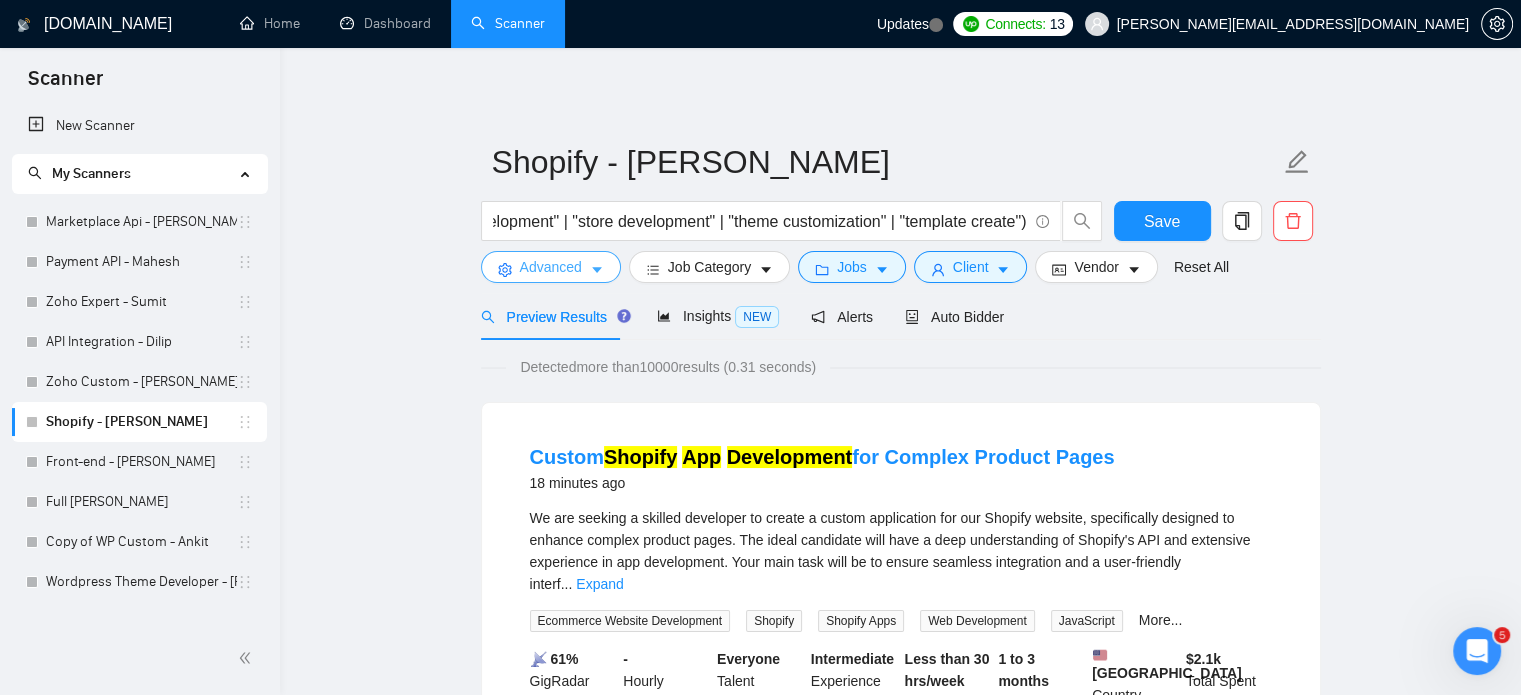 scroll, scrollTop: 0, scrollLeft: 0, axis: both 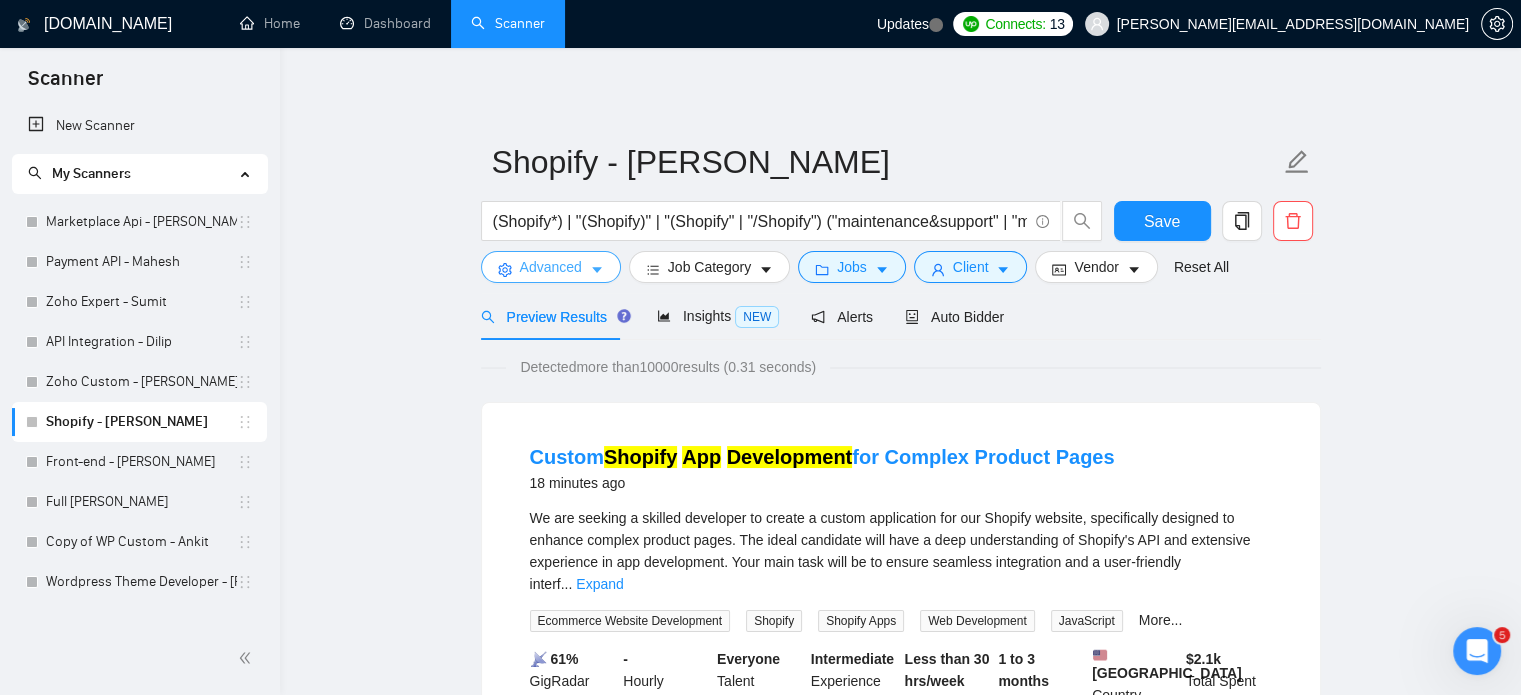 click 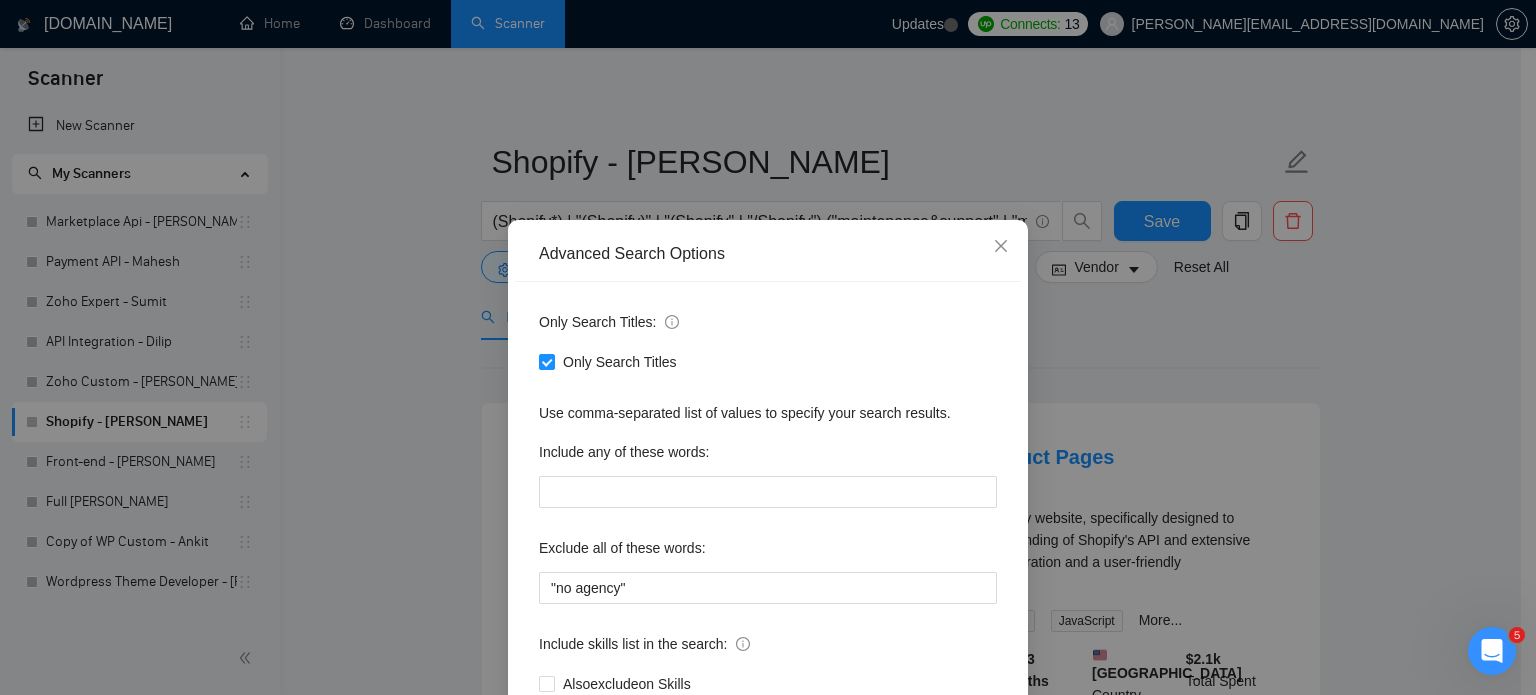 click on "Advanced Search Options Only Search Titles:   Only Search Titles Use comma-separated list of values to specify your search results. Include any of these words: Exclude all of these words: "no agency" Include skills list in the search:   Also  exclude  on Skills Reset OK" at bounding box center (768, 347) 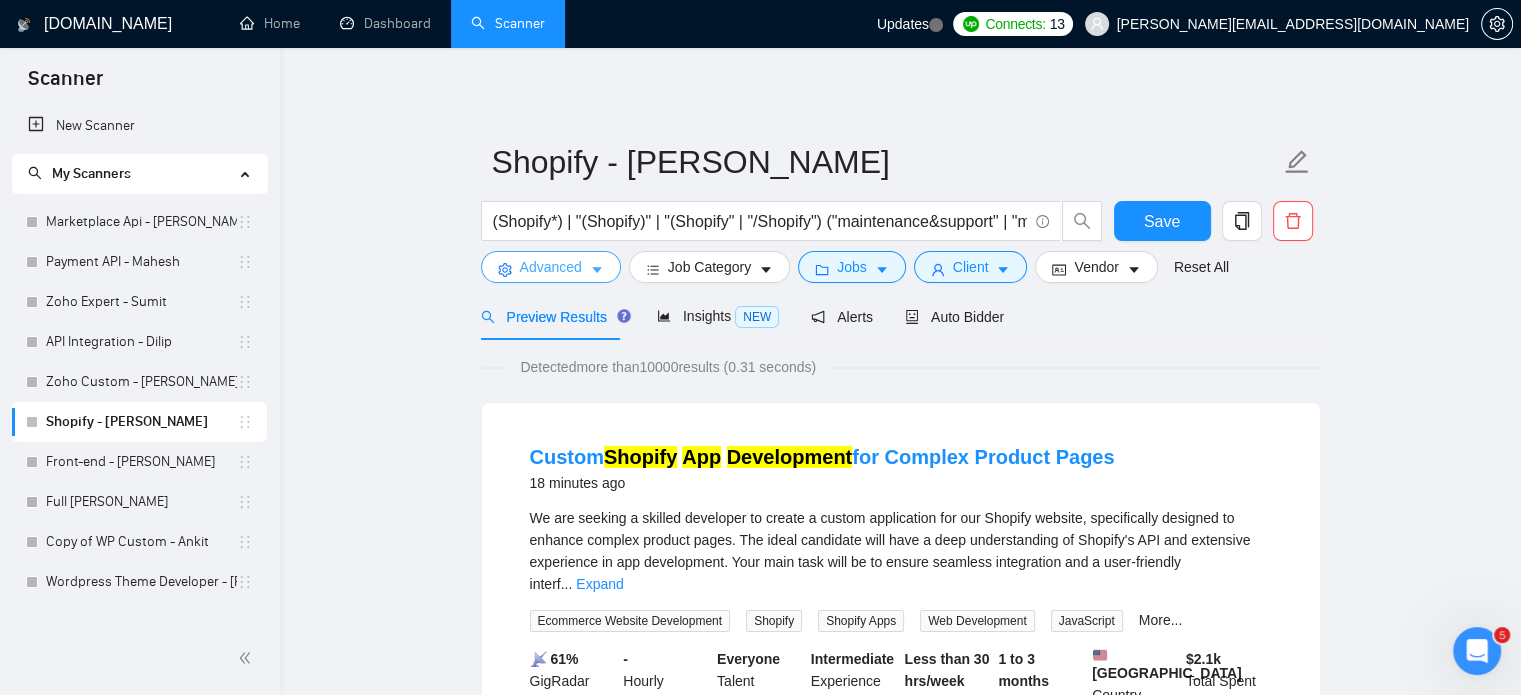 type 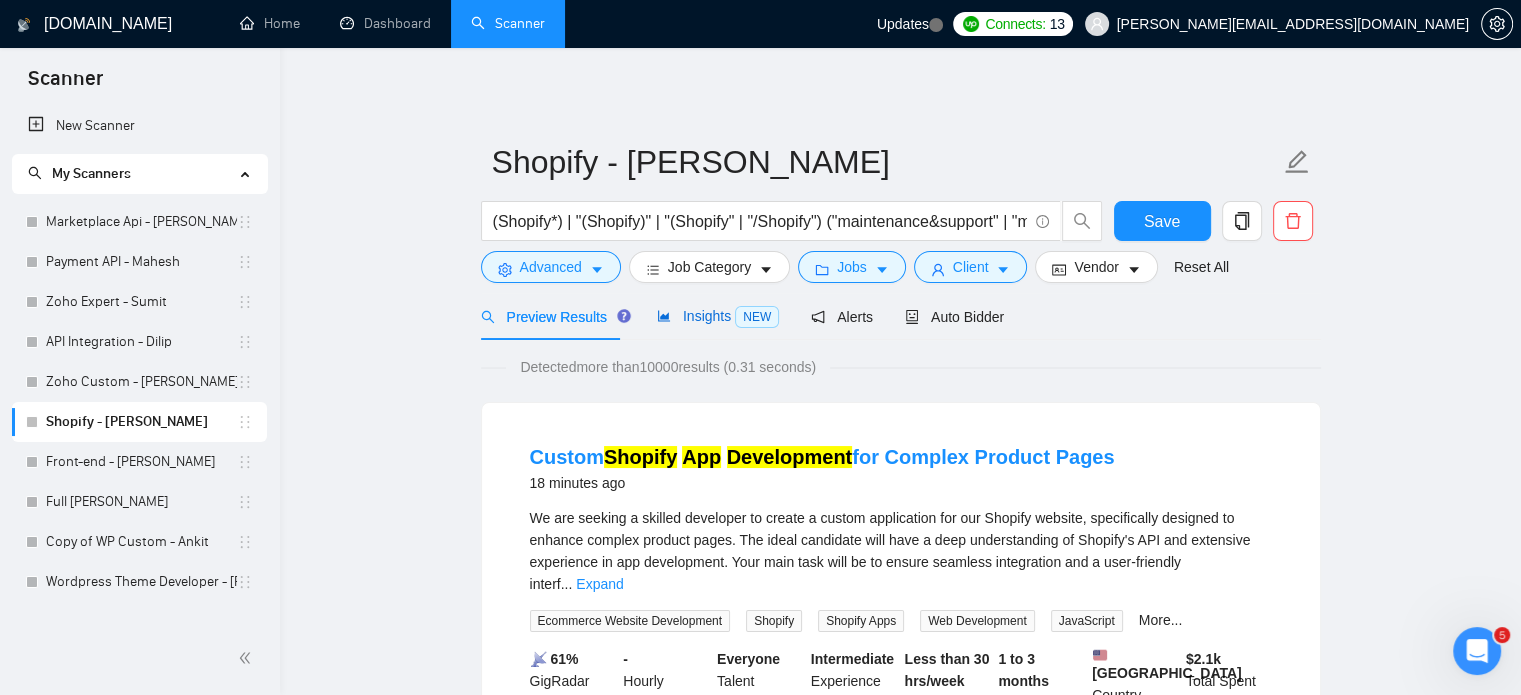 click on "Insights NEW" at bounding box center [718, 316] 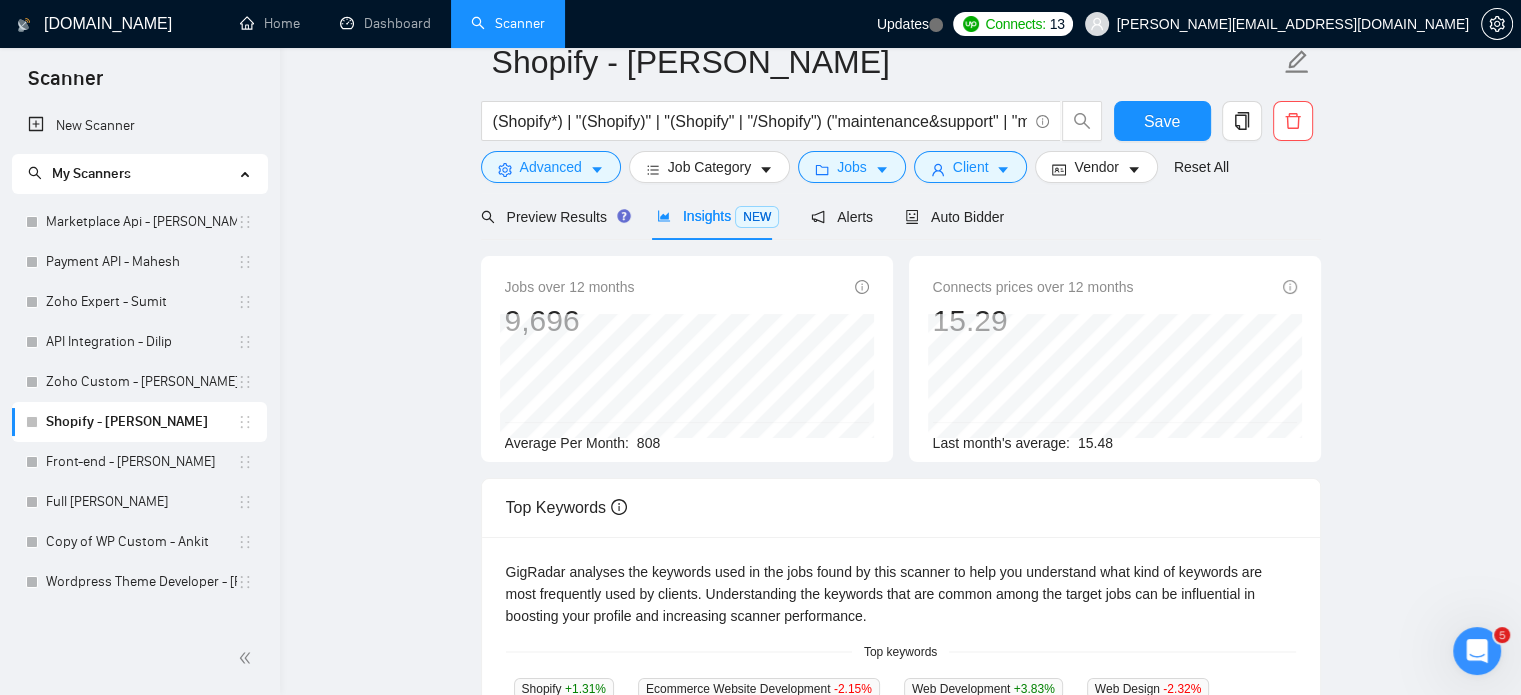 scroll, scrollTop: 0, scrollLeft: 0, axis: both 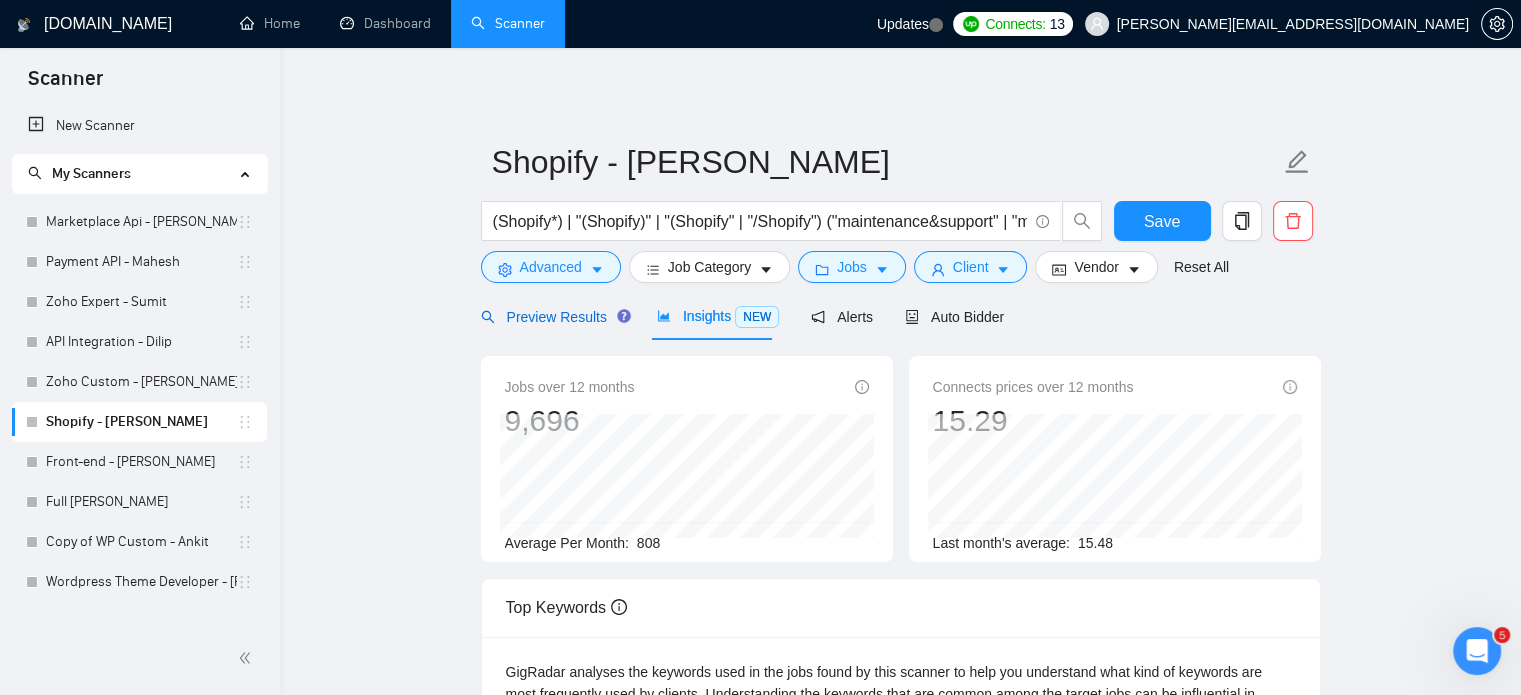 click on "Preview Results" at bounding box center (553, 317) 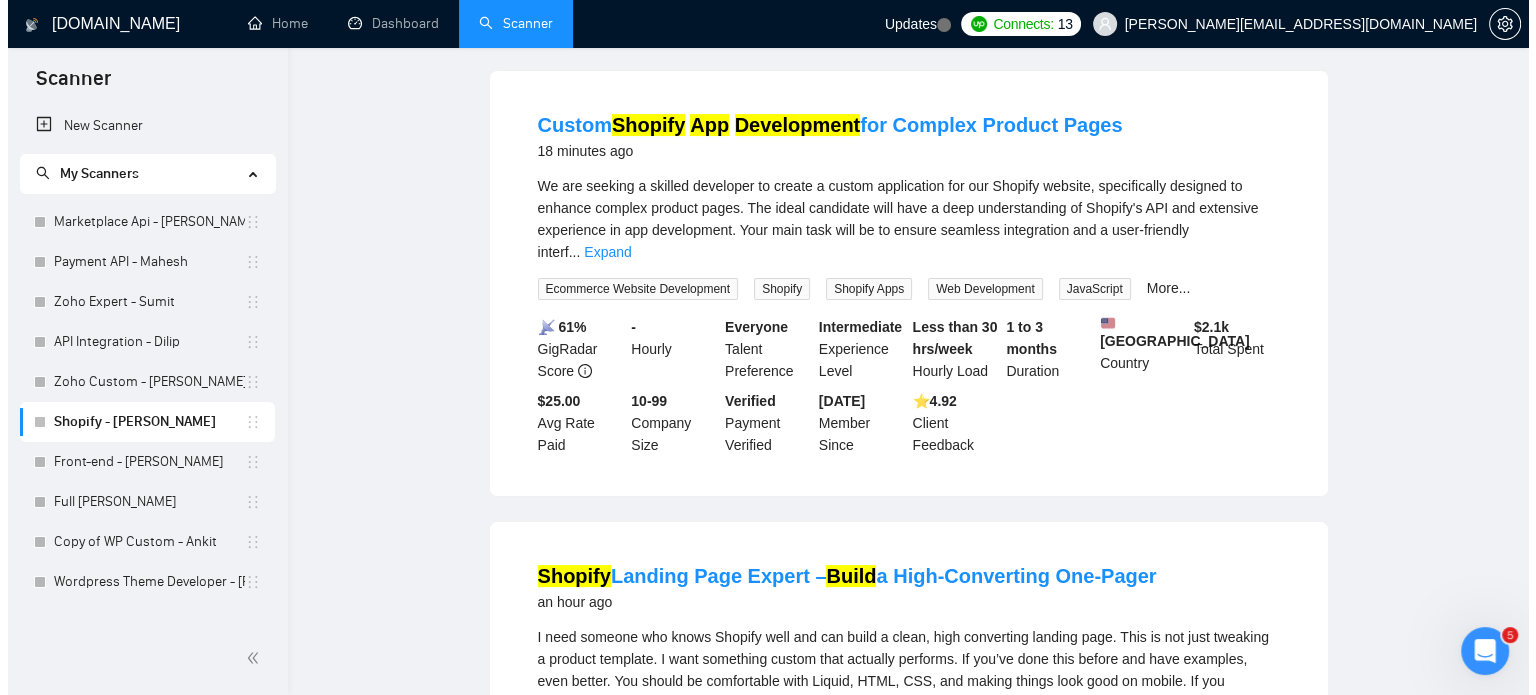 scroll, scrollTop: 0, scrollLeft: 0, axis: both 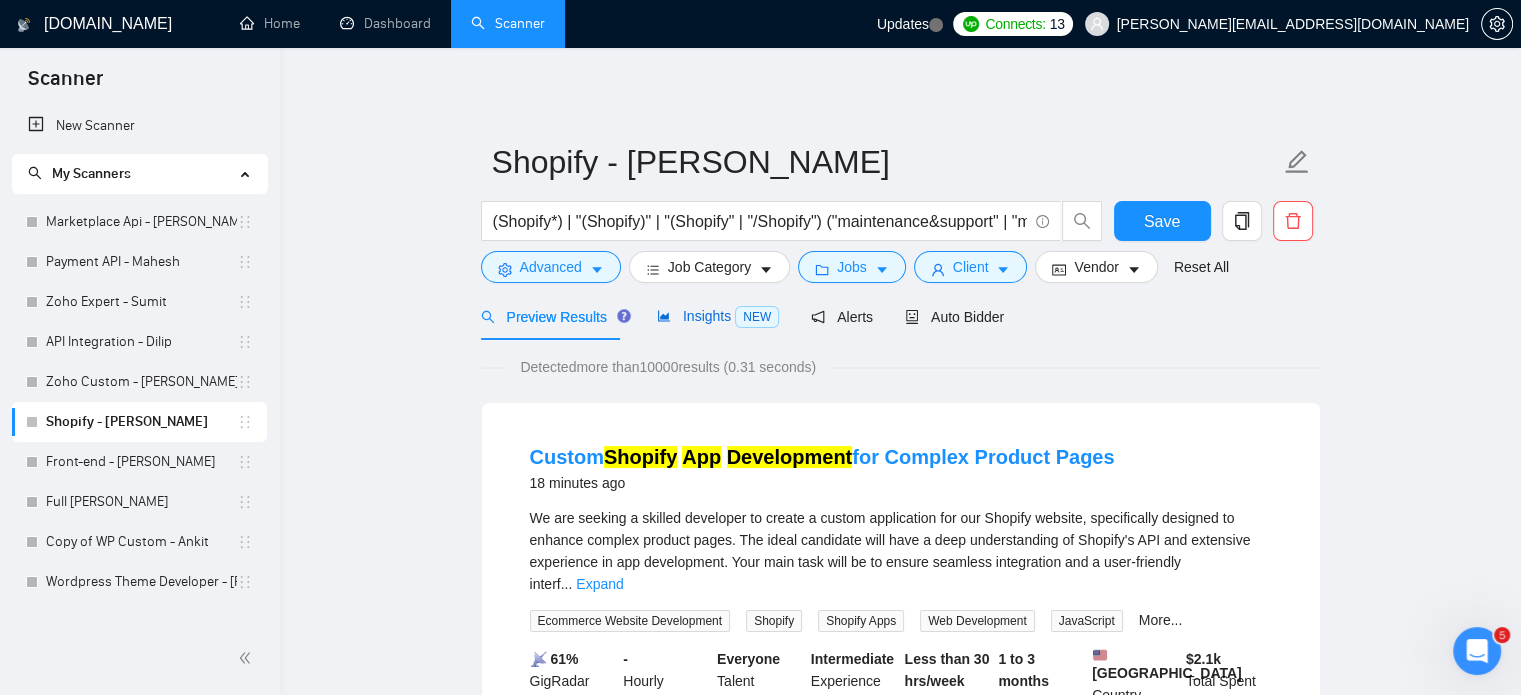 click on "Insights NEW" at bounding box center (718, 316) 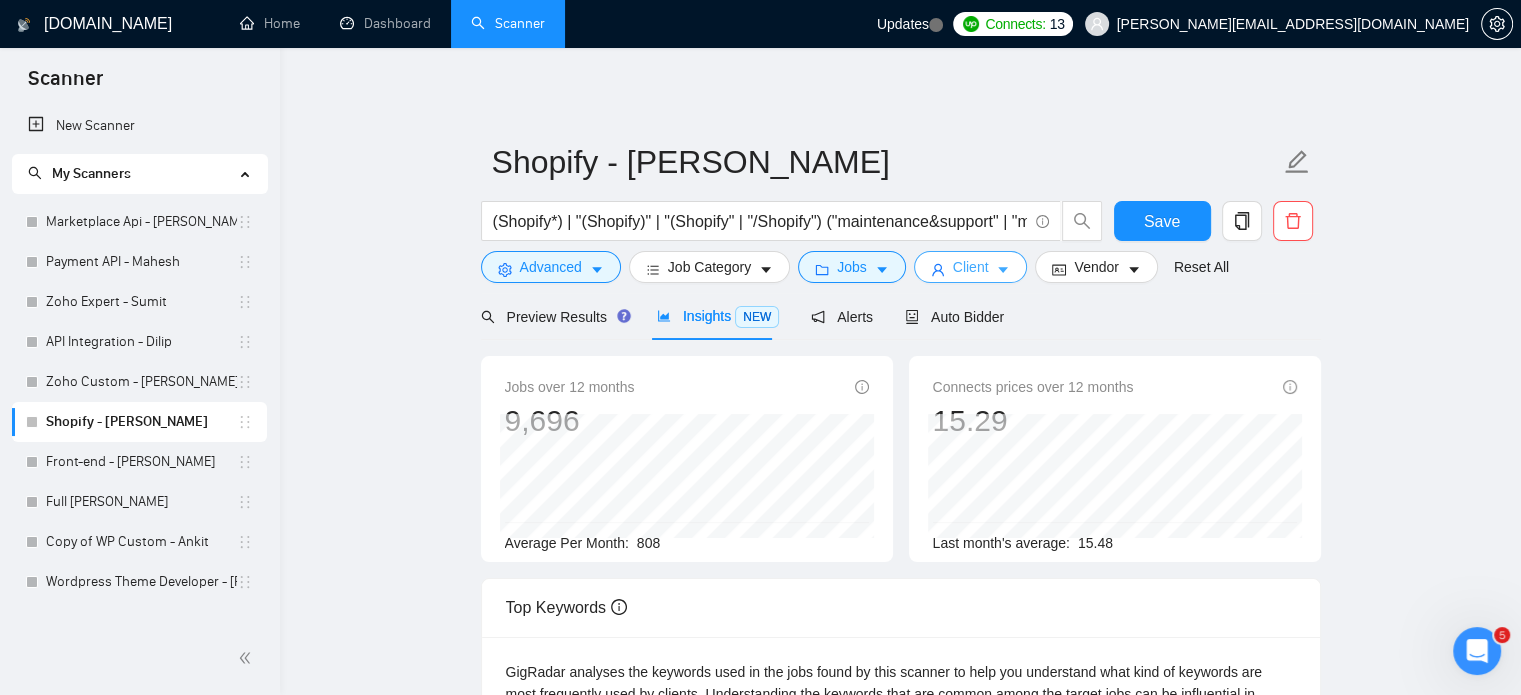 click 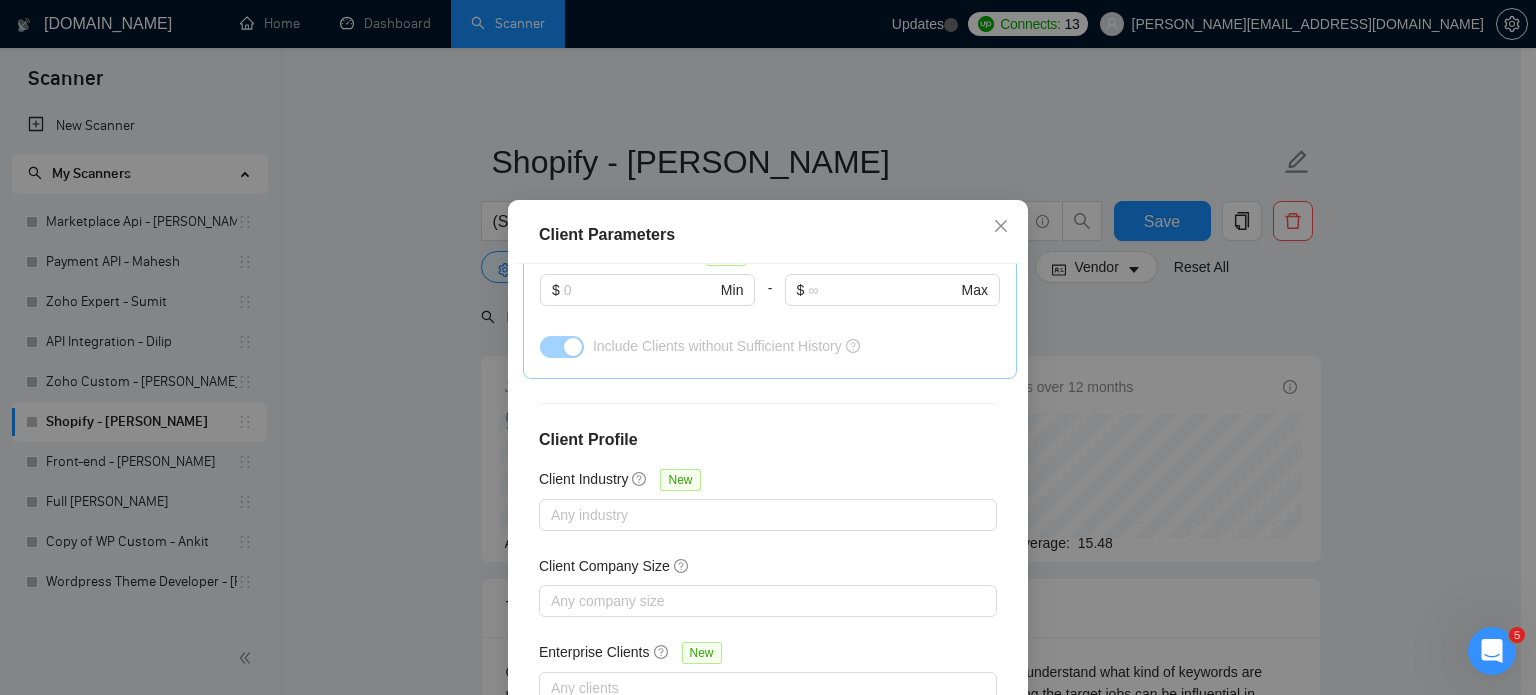 scroll, scrollTop: 760, scrollLeft: 0, axis: vertical 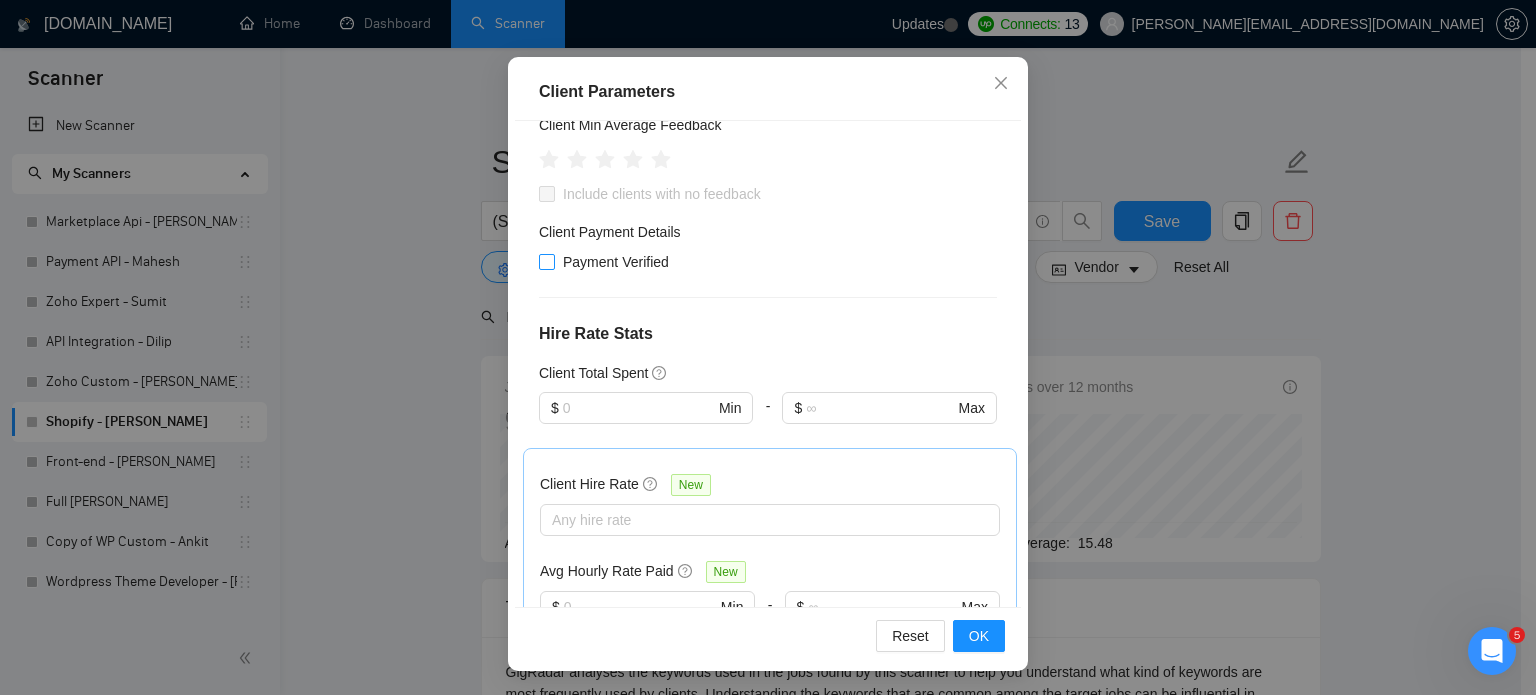 click on "Payment Verified" at bounding box center [546, 261] 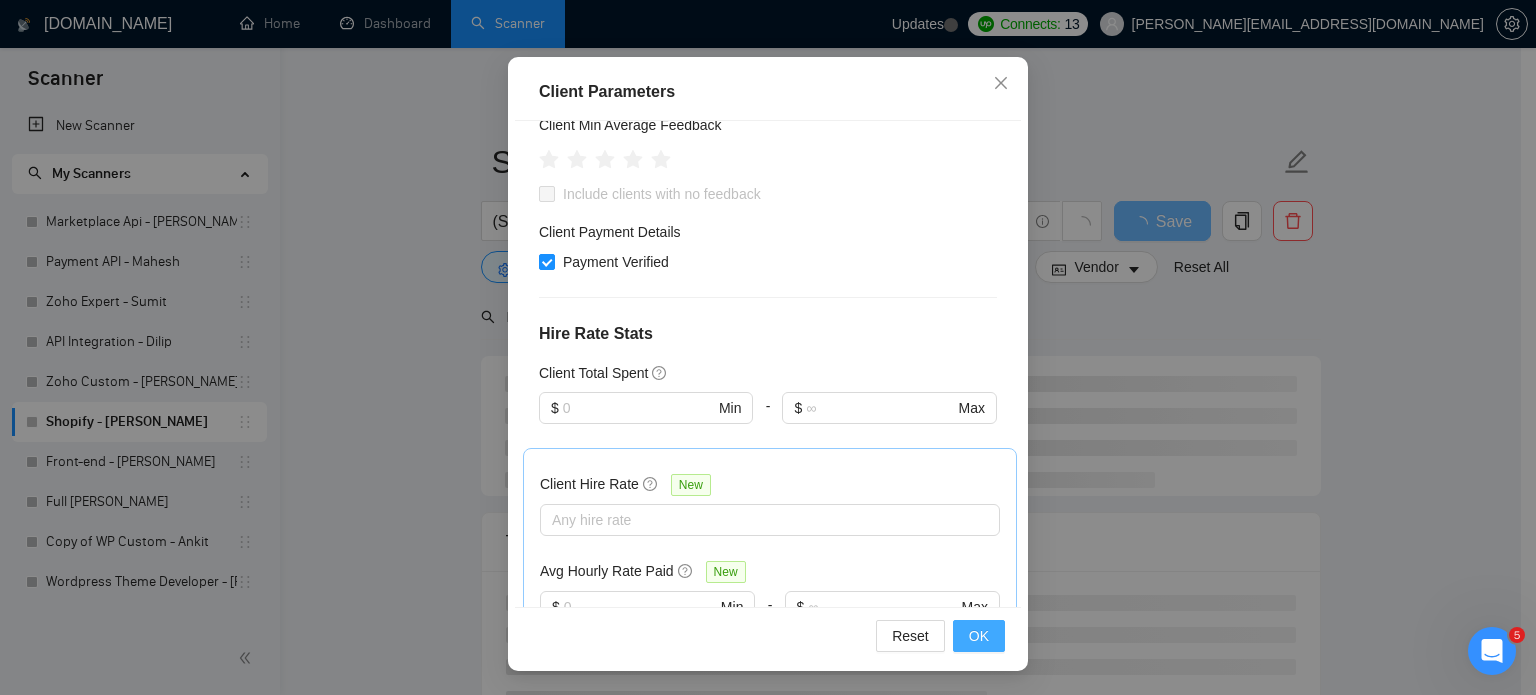 click on "OK" at bounding box center (979, 636) 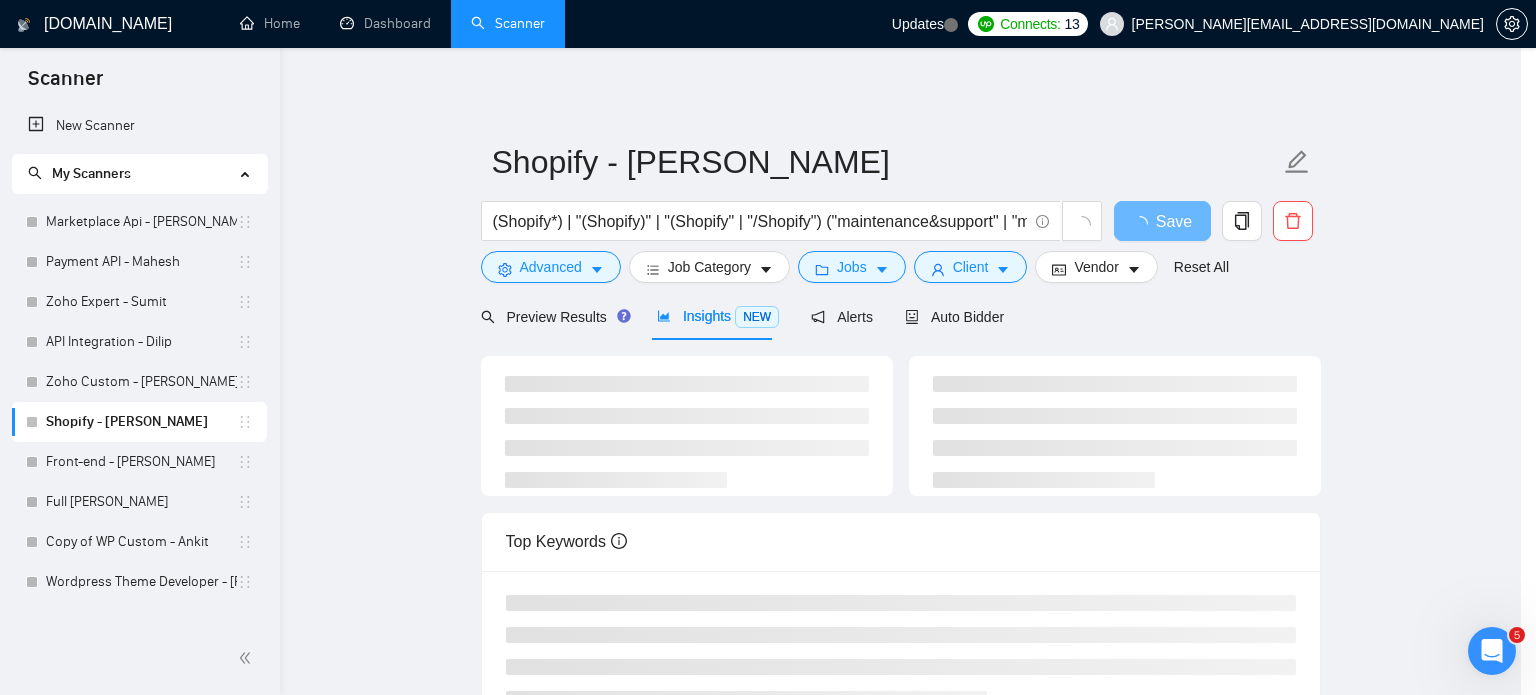 scroll, scrollTop: 63, scrollLeft: 0, axis: vertical 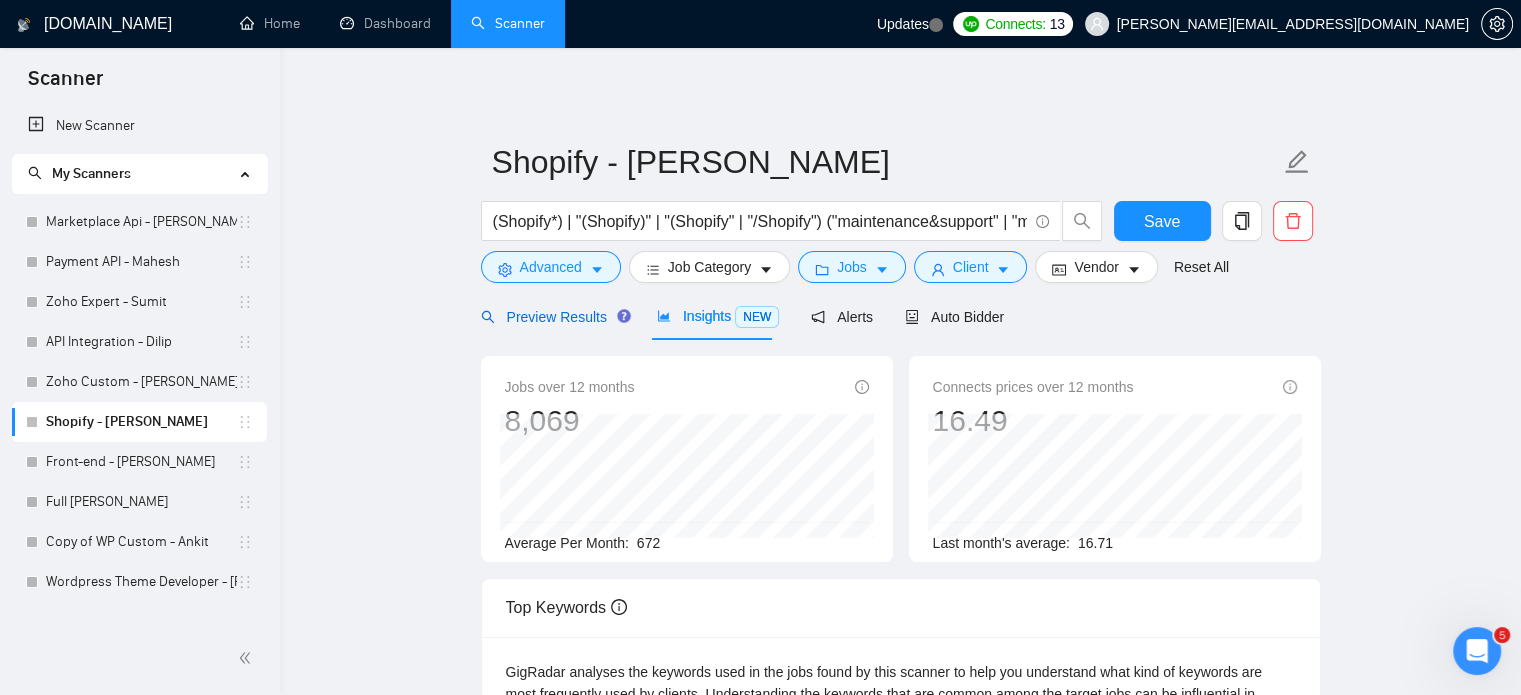 click on "Preview Results" at bounding box center [553, 317] 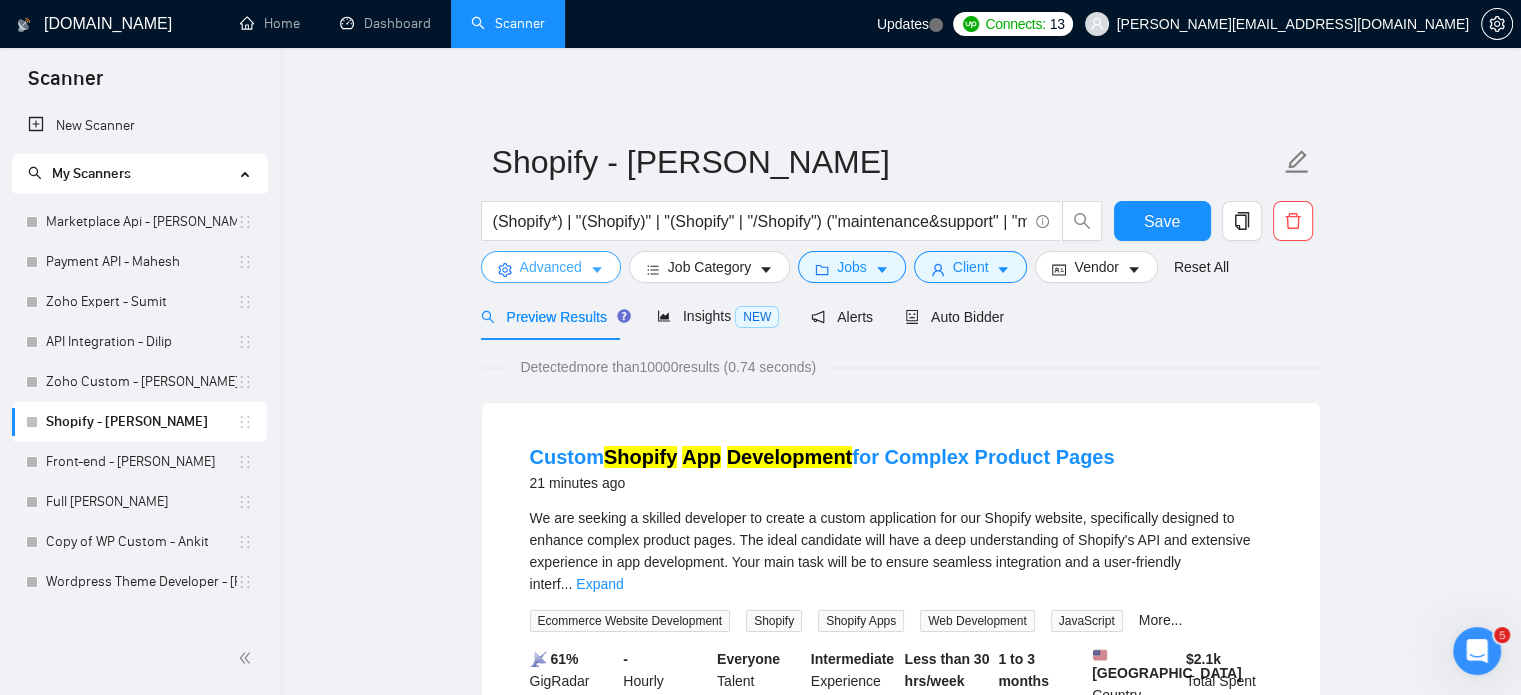 click 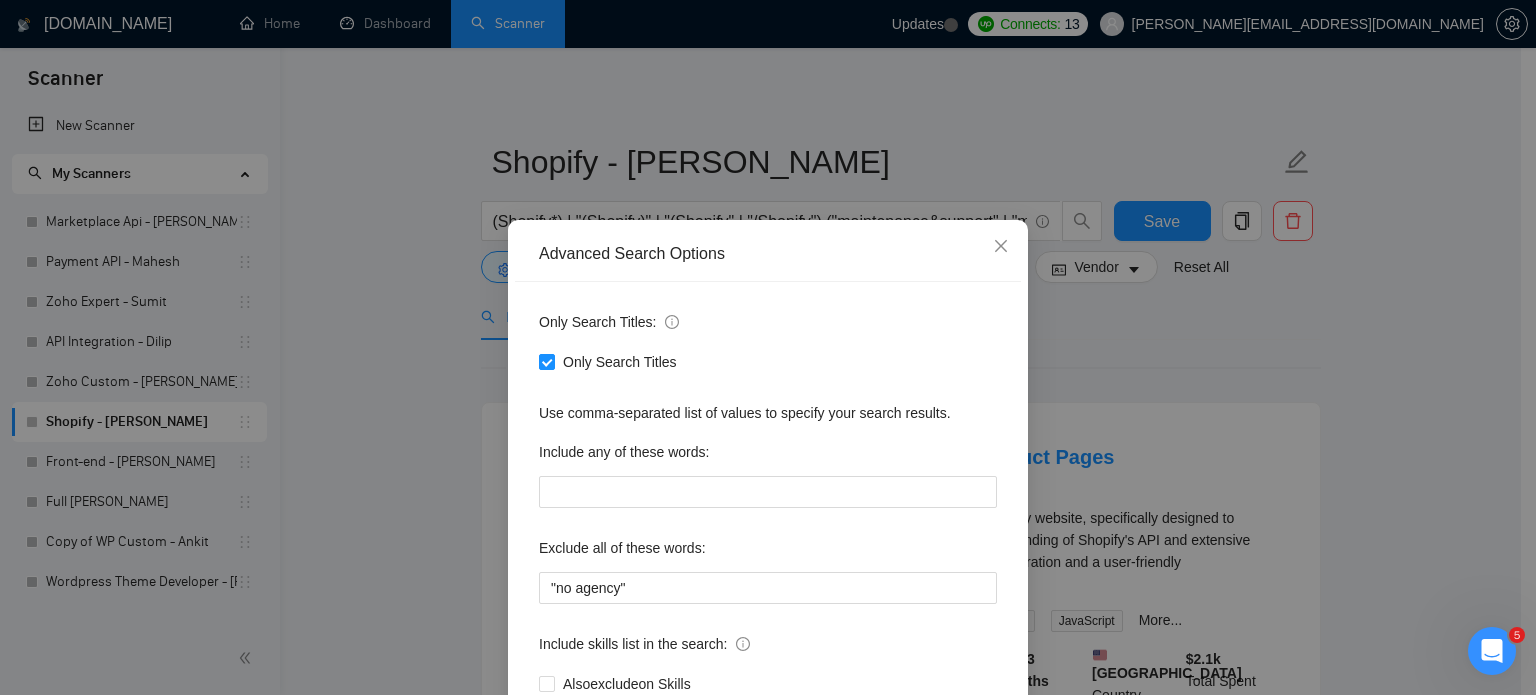 click on "Advanced Search Options Only Search Titles:   Only Search Titles Use comma-separated list of values to specify your search results. Include any of these words: Exclude all of these words: "no agency" Include skills list in the search:   Also  exclude  on Skills Reset OK" at bounding box center [768, 347] 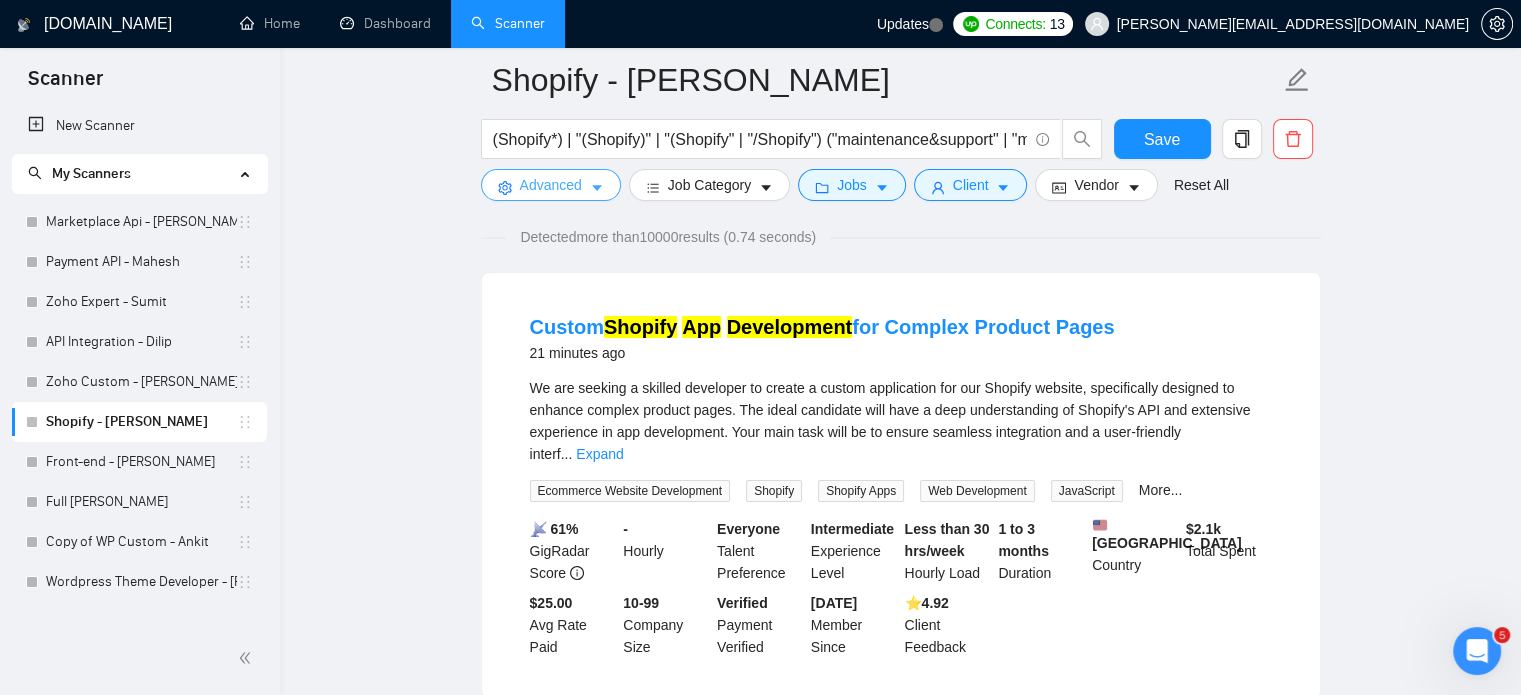 scroll, scrollTop: 100, scrollLeft: 0, axis: vertical 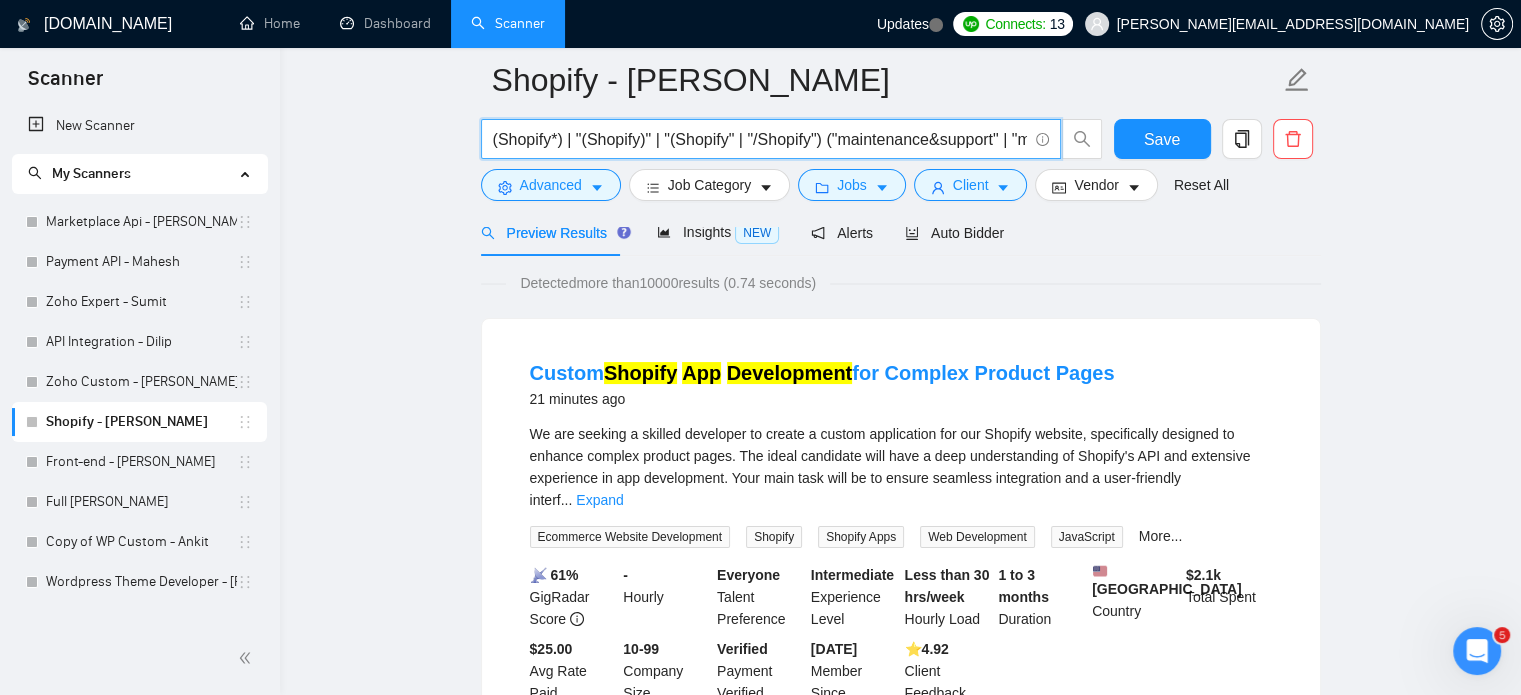 click on "(Shopify*) | "(Shopify)" | "(Shopify" | "/Shopify") ("maintenance&support" | "maintenance support" | support | "maintenance, support" | maintenance | "maintenance & support" | "maintenance and support" | (develop*) | create | (build*) | "app development" | "store development" | "theme customization" | "template create")" at bounding box center (760, 139) 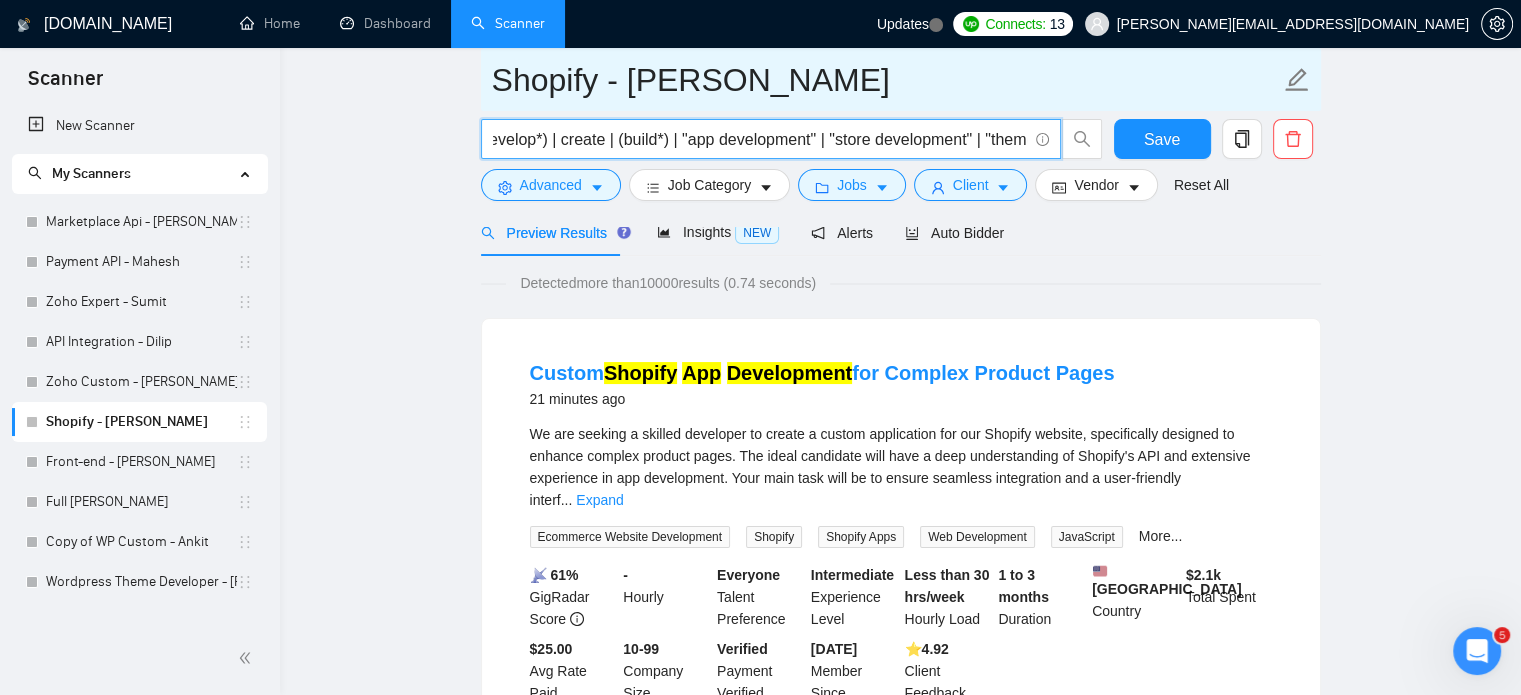 scroll, scrollTop: 0, scrollLeft: 1519, axis: horizontal 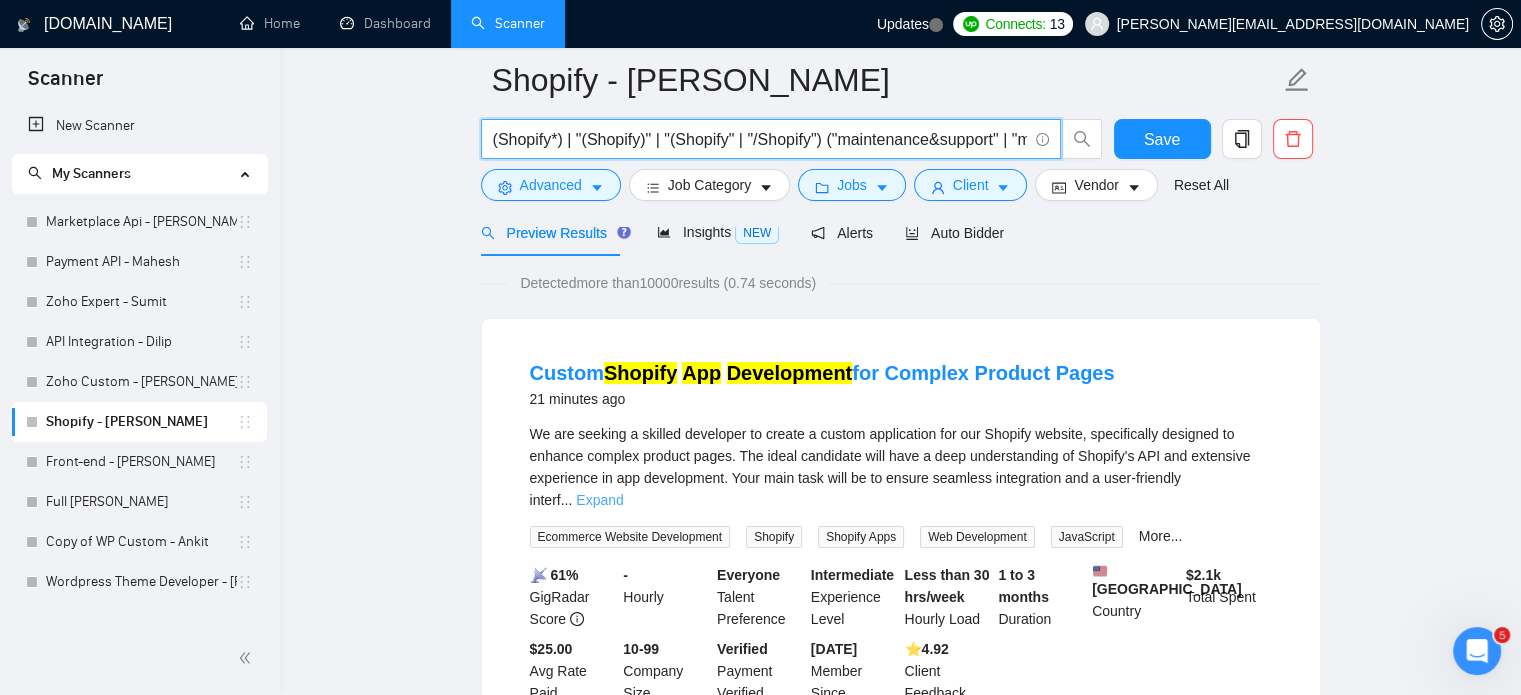 click on "Expand" at bounding box center (599, 500) 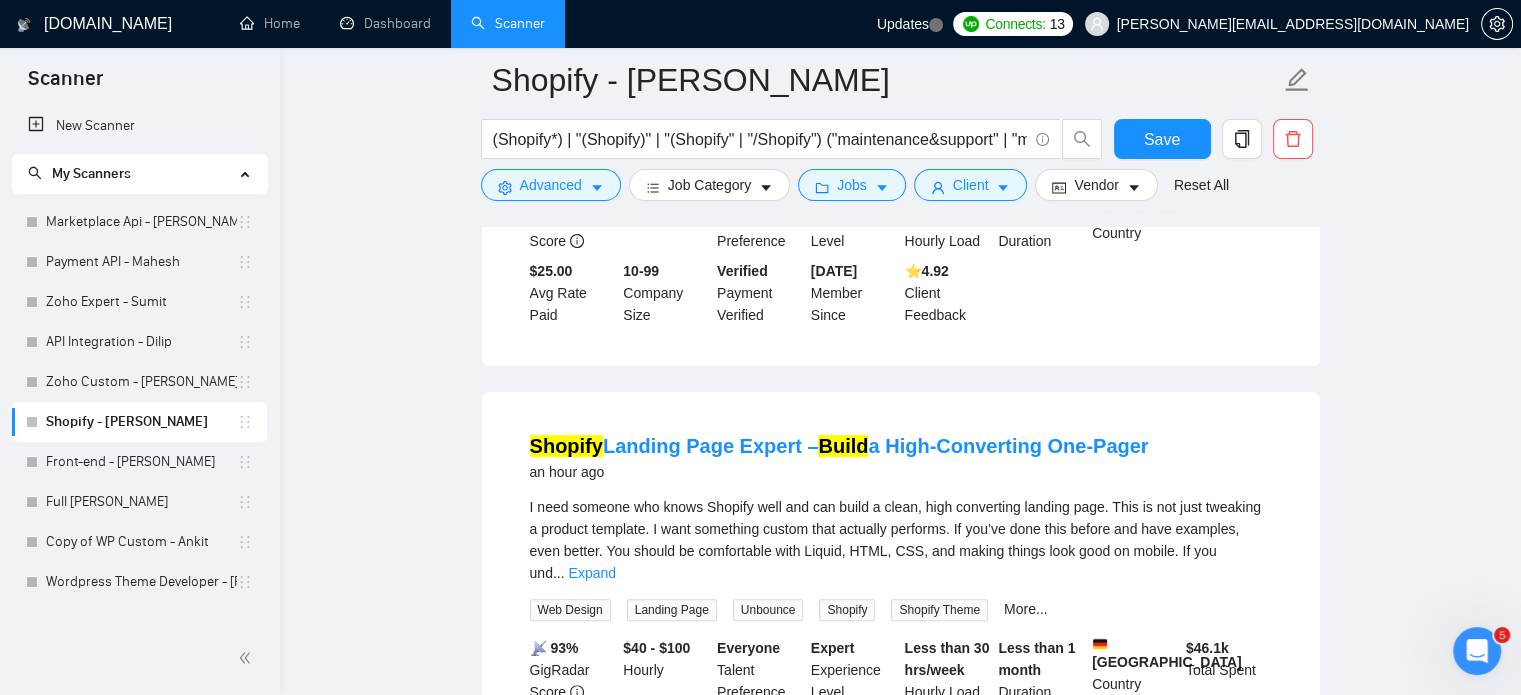 scroll, scrollTop: 600, scrollLeft: 0, axis: vertical 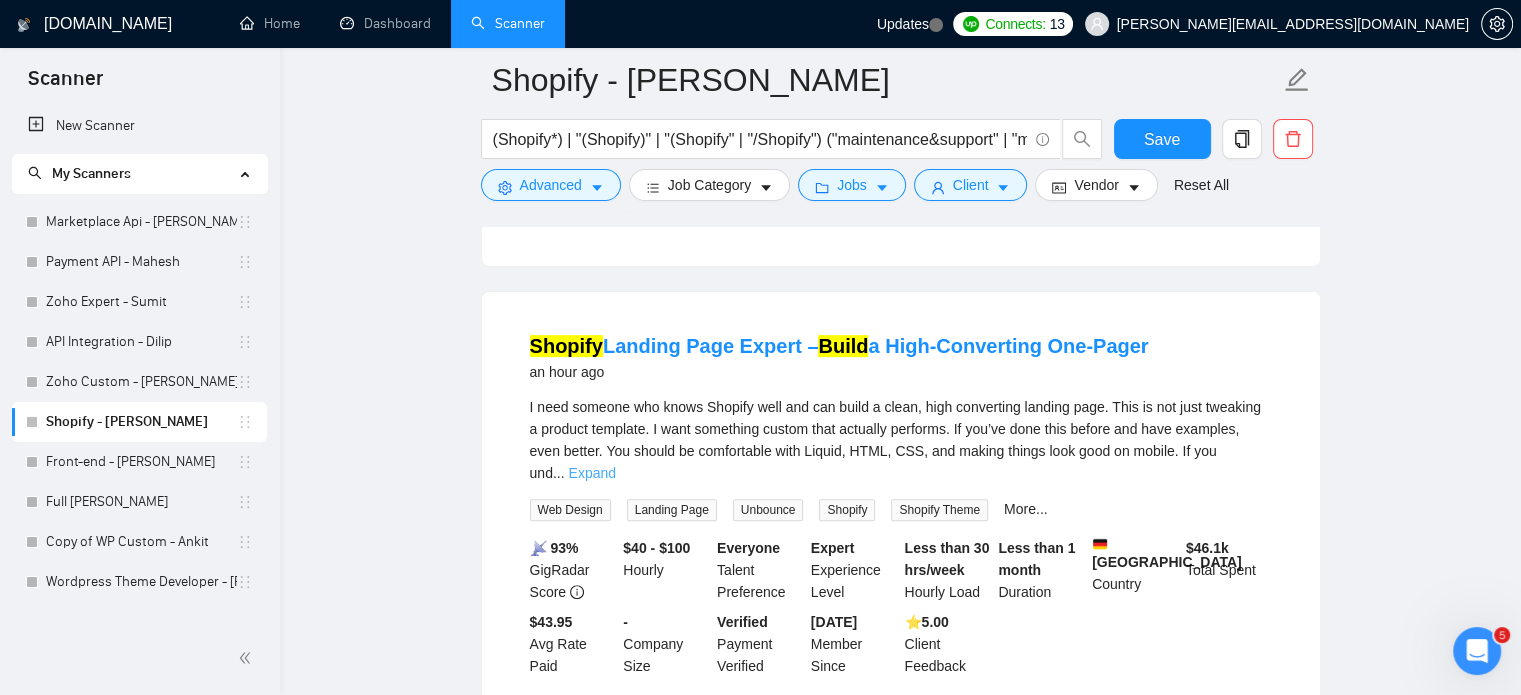 click on "Expand" at bounding box center (592, 473) 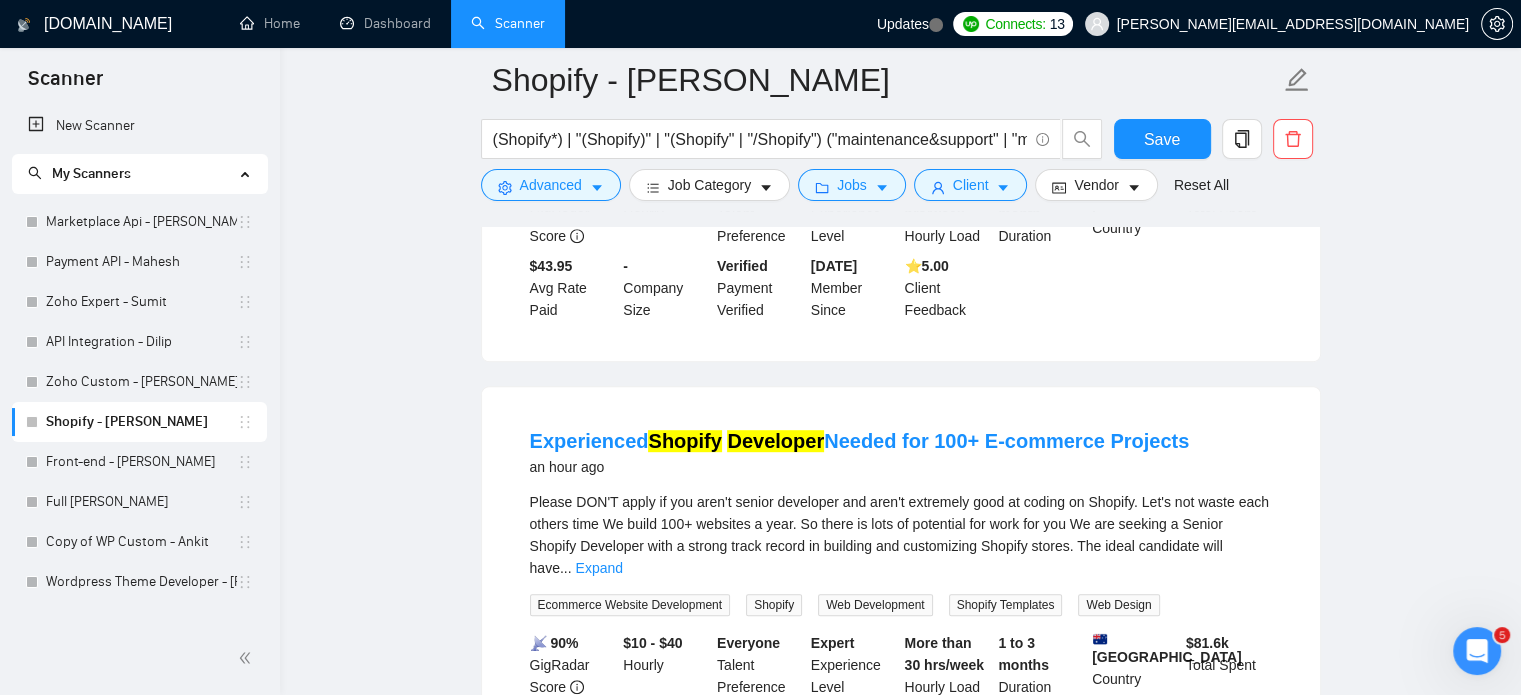 scroll, scrollTop: 1100, scrollLeft: 0, axis: vertical 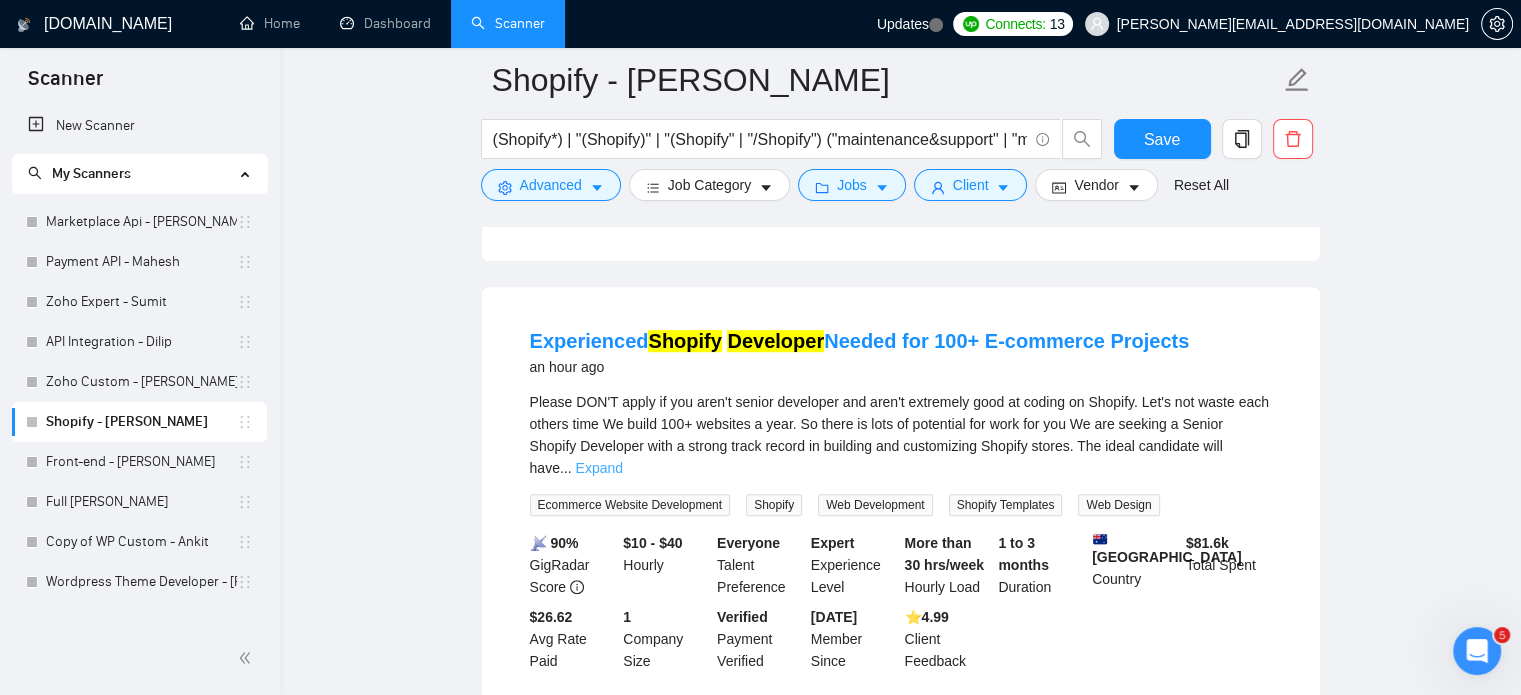 click on "Expand" at bounding box center (599, 468) 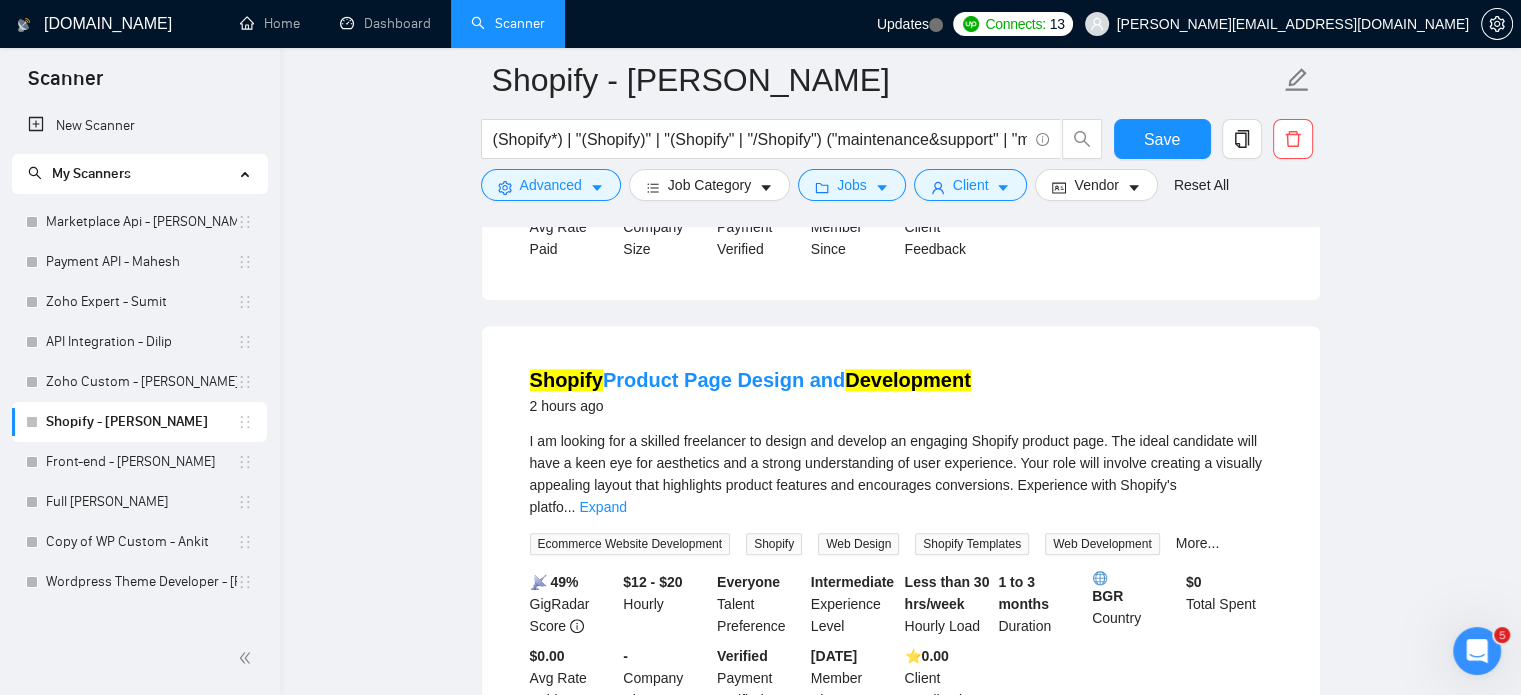 scroll, scrollTop: 1700, scrollLeft: 0, axis: vertical 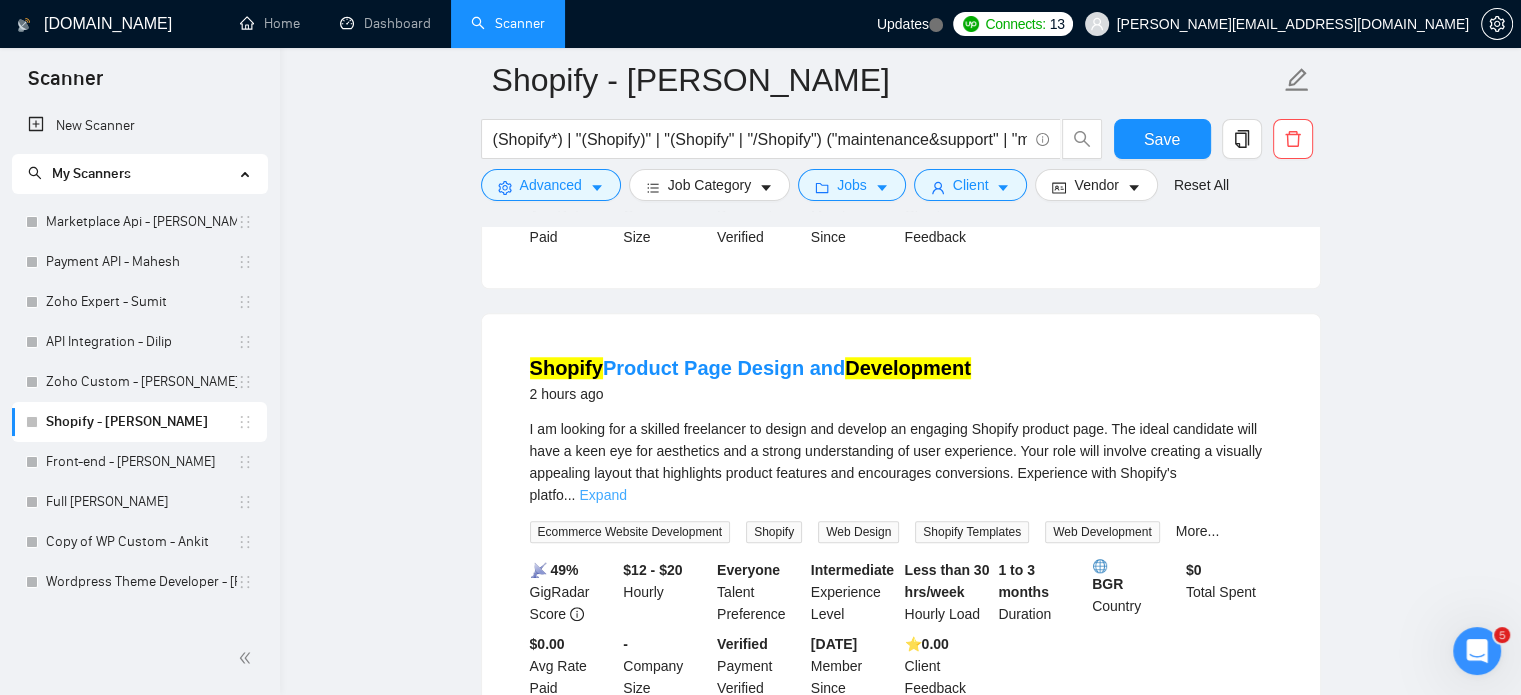 click on "Expand" at bounding box center [602, 495] 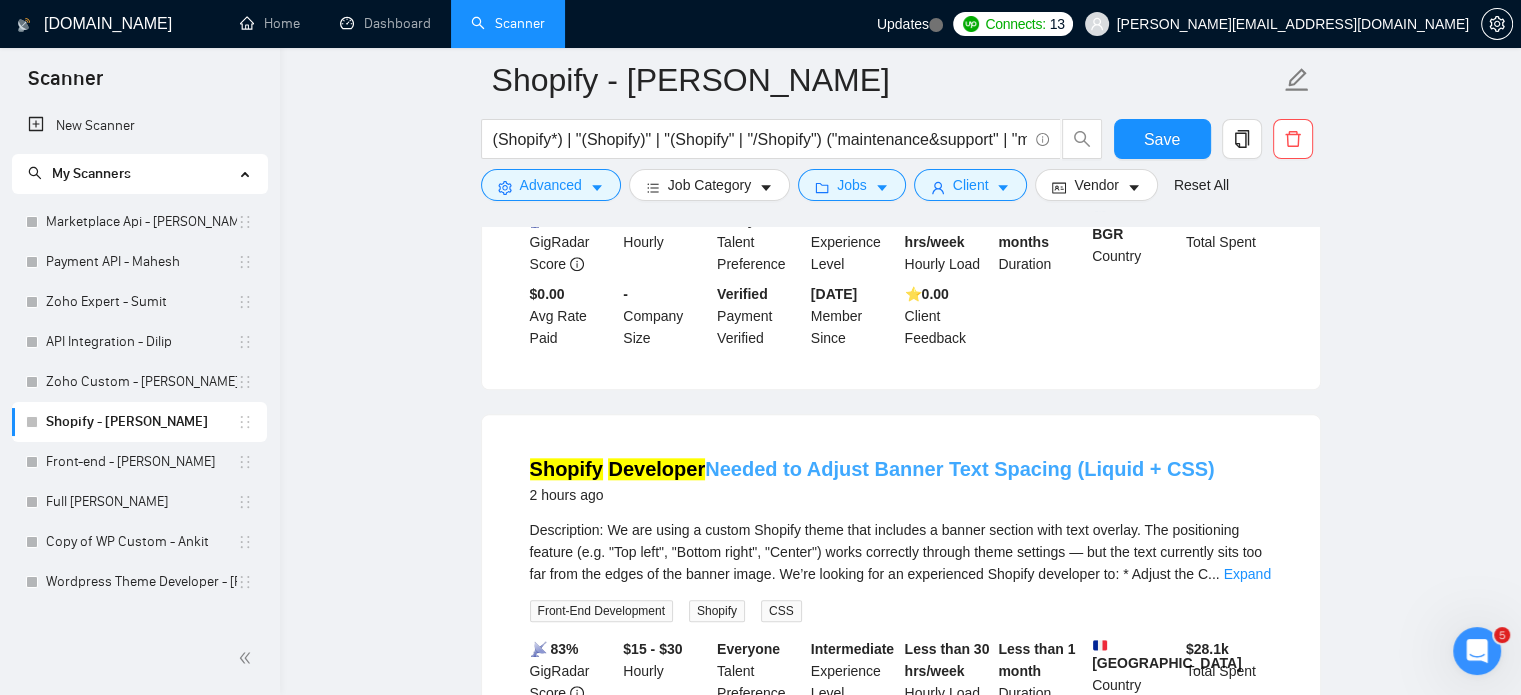 scroll, scrollTop: 2200, scrollLeft: 0, axis: vertical 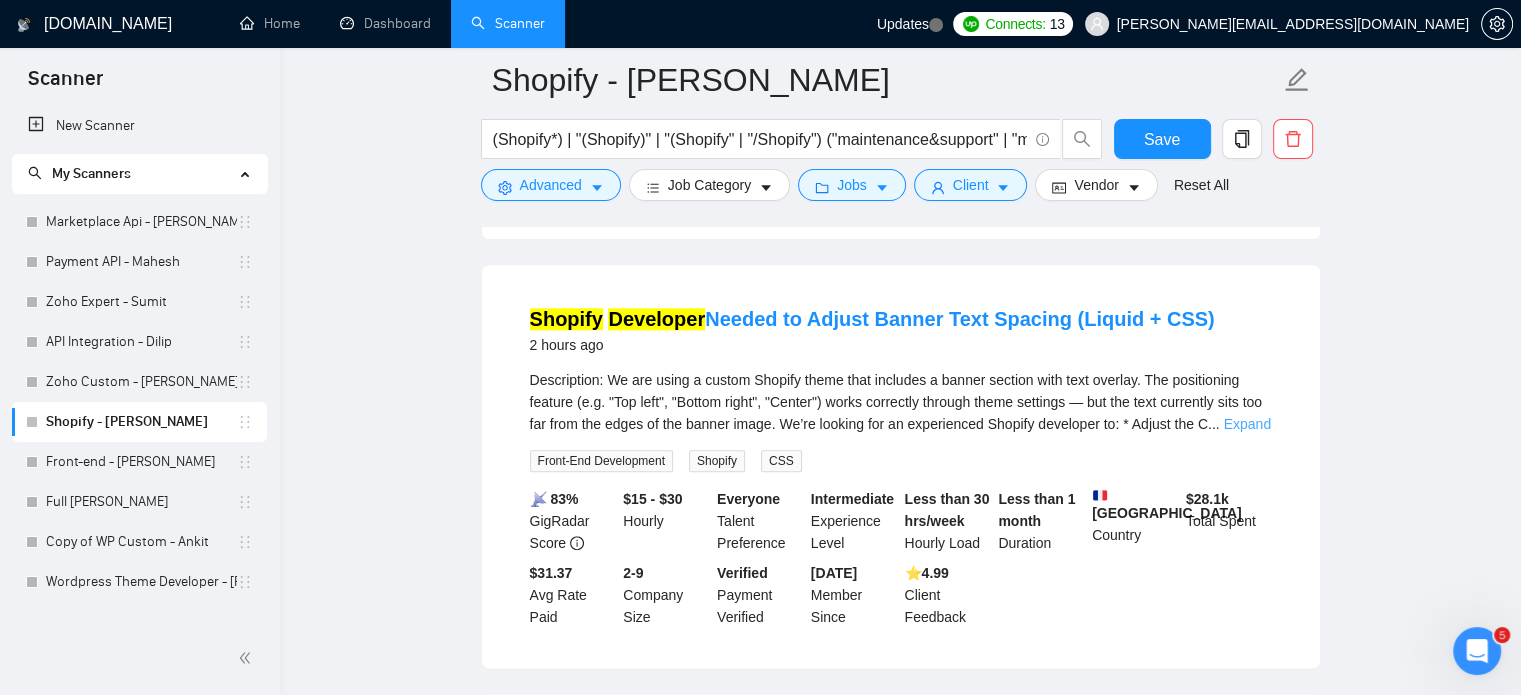 click on "Expand" at bounding box center [1247, 424] 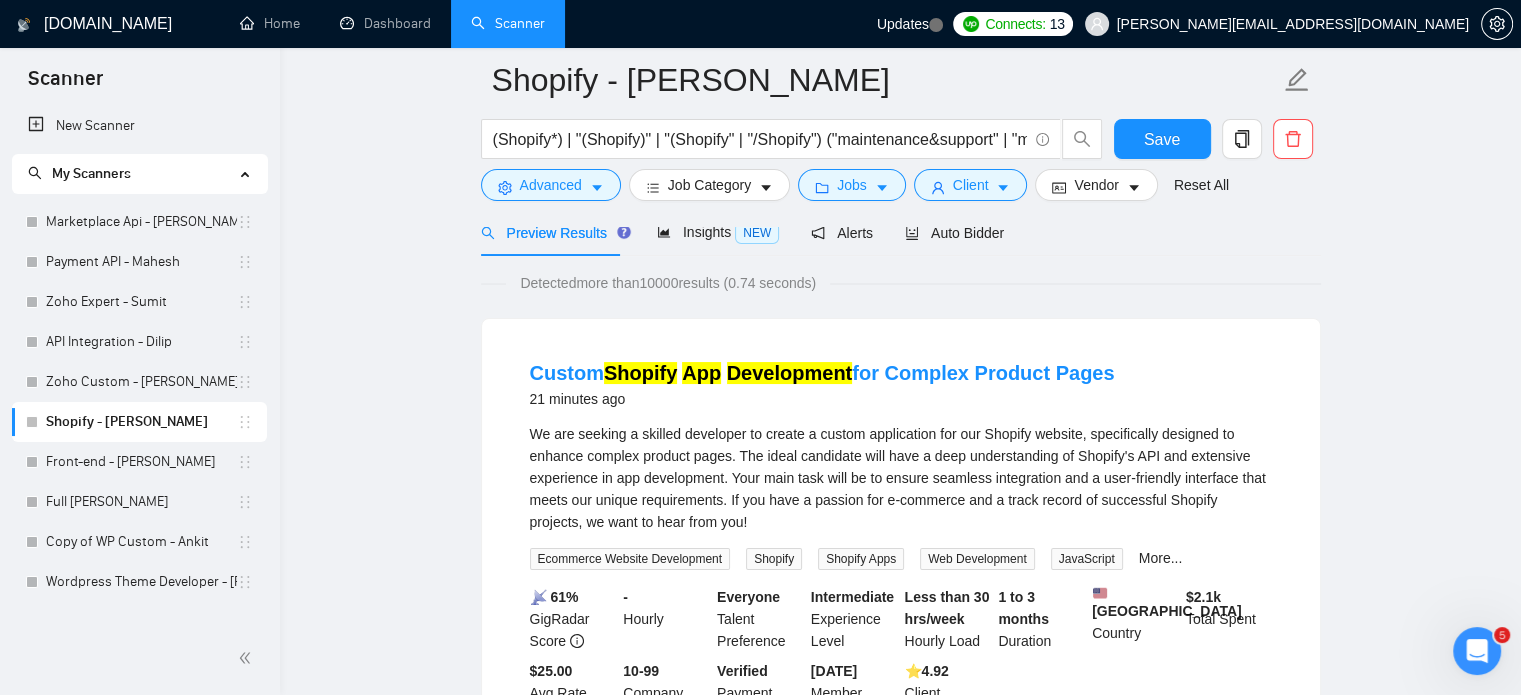 scroll, scrollTop: 0, scrollLeft: 0, axis: both 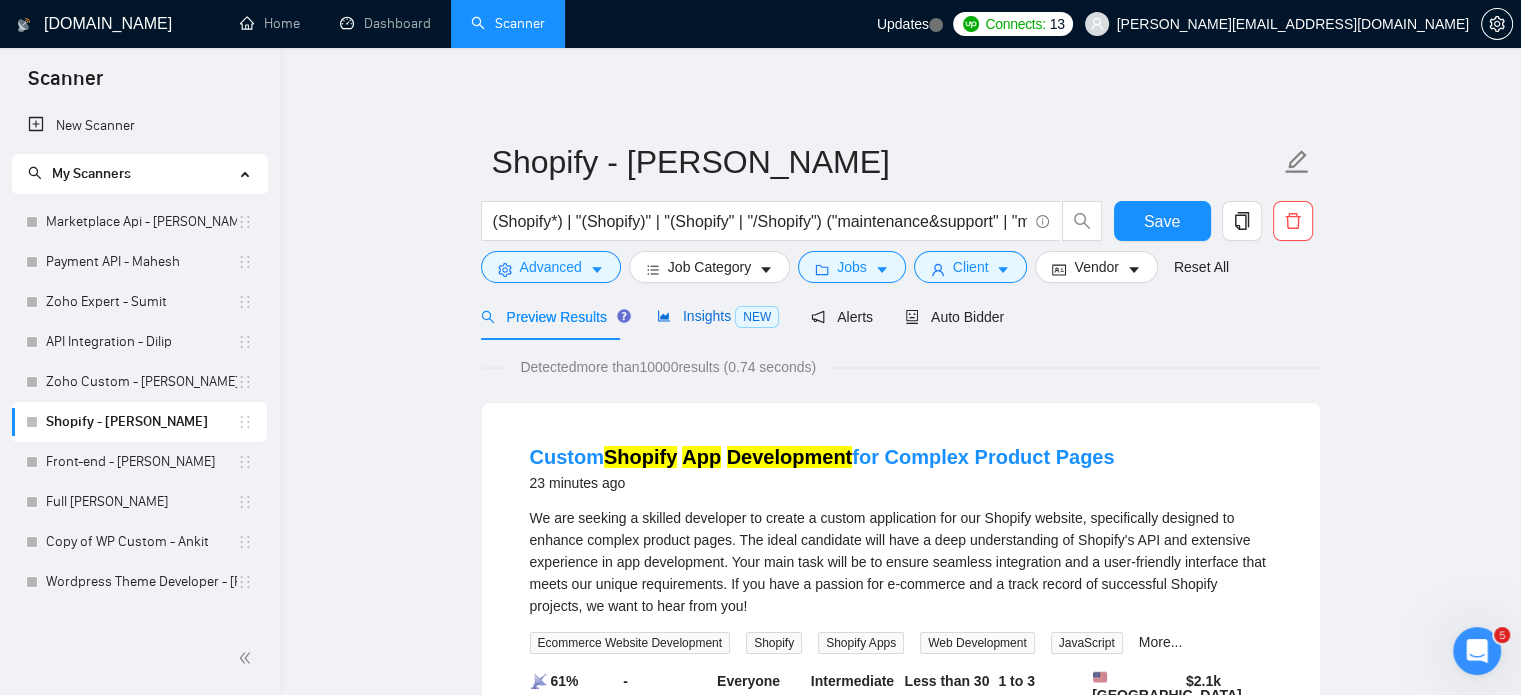 click on "Insights NEW" at bounding box center (718, 316) 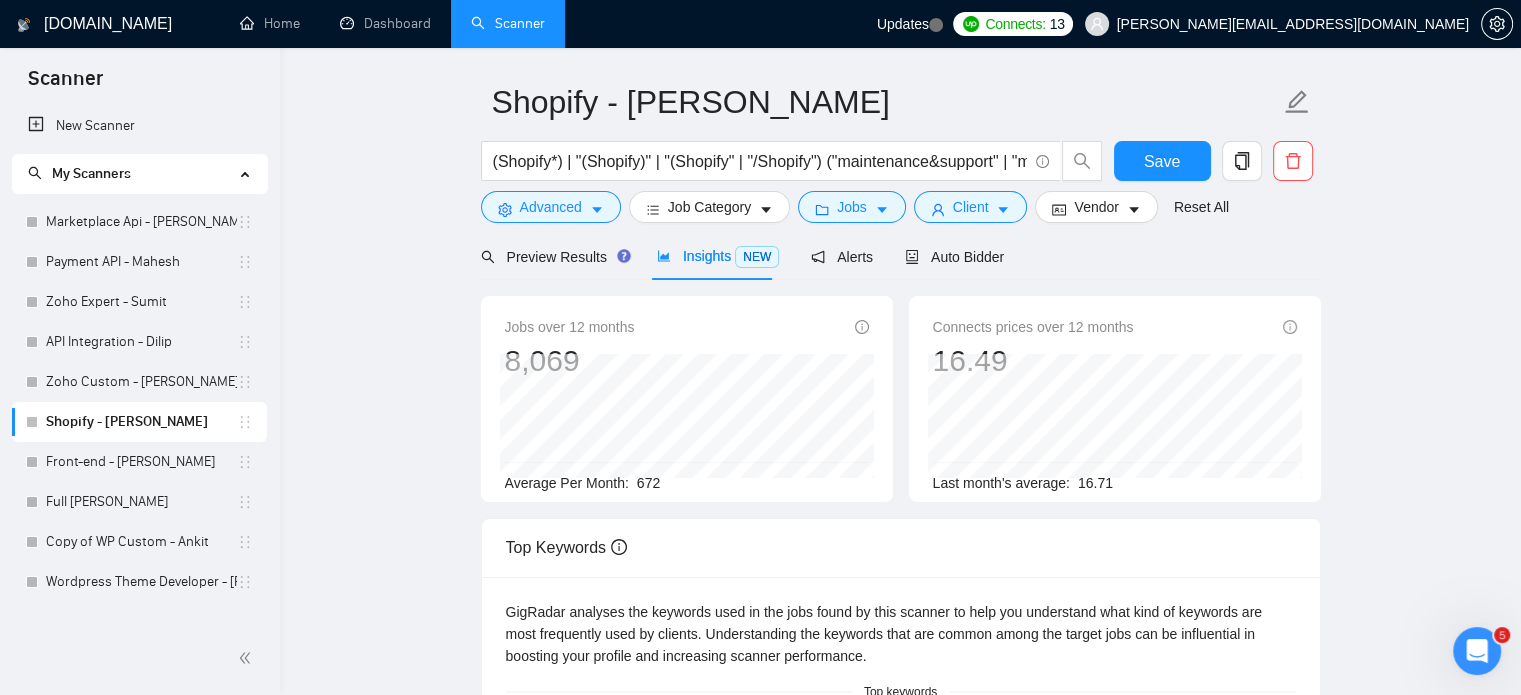 scroll, scrollTop: 0, scrollLeft: 0, axis: both 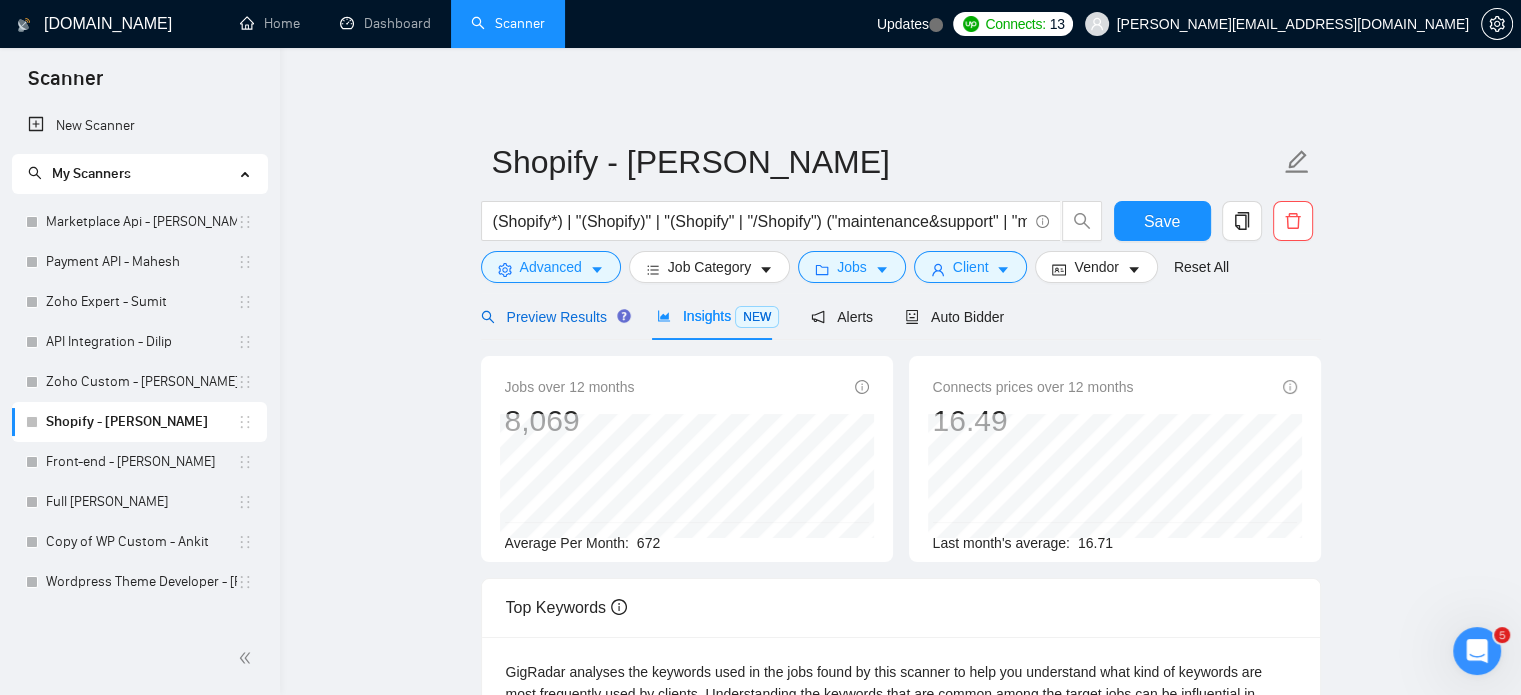 click on "Preview Results" at bounding box center [553, 317] 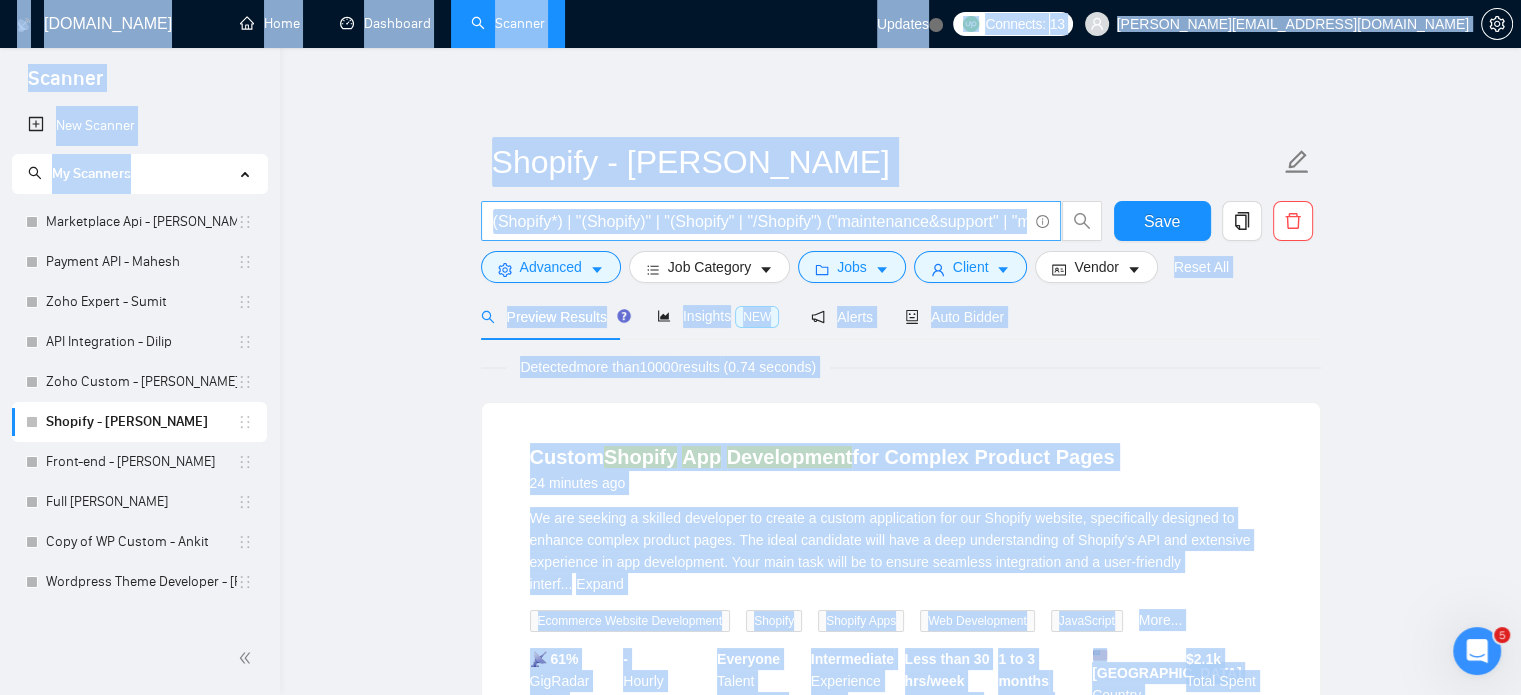 click on "(Shopify*) | "(Shopify)" | "(Shopify" | "/Shopify") ("maintenance&support" | "maintenance support" | support | "maintenance, support" | maintenance | "maintenance & support" | "maintenance and support" | (develop*) | create | (build*) | "app development" | "store development" | "theme customization" | "template create")" at bounding box center [771, 221] 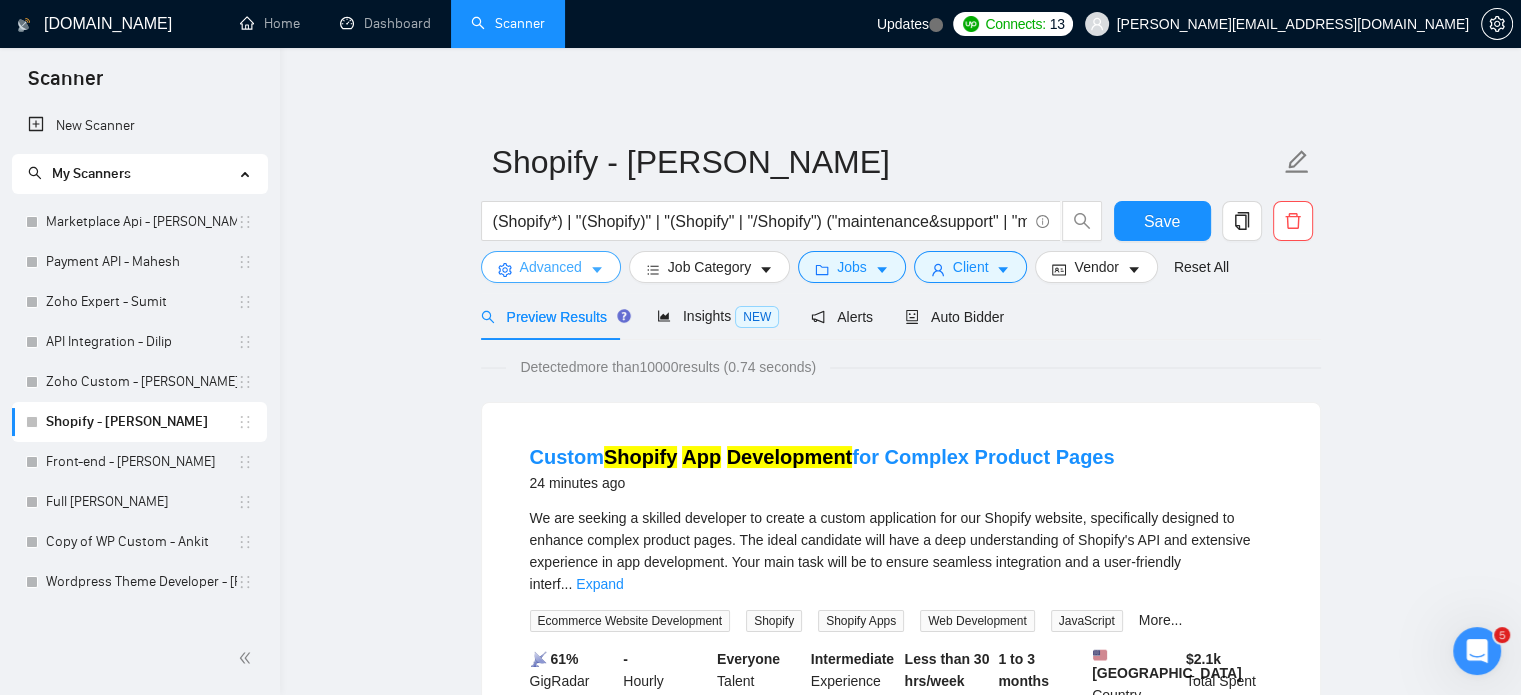 scroll, scrollTop: 0, scrollLeft: 1725, axis: horizontal 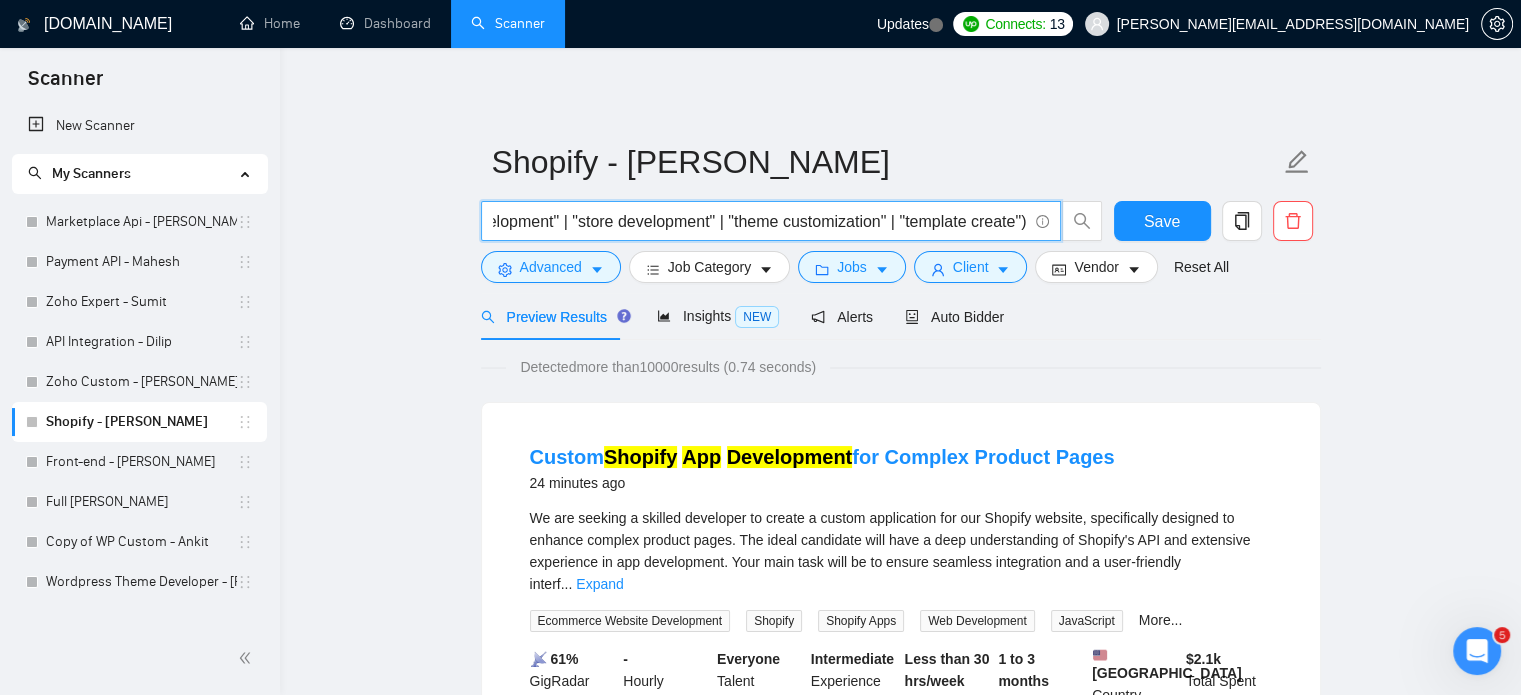 click on "(Shopify*) | "(Shopify)" | "(Shopify" | "/Shopify") ("maintenance&support" | "maintenance support" | support | "maintenance, support" | maintenance | "maintenance & support" | "maintenance and support" | (develop*) | create | (build*) | "app development" | "store development" | "theme customization" | "template create")" at bounding box center (760, 221) 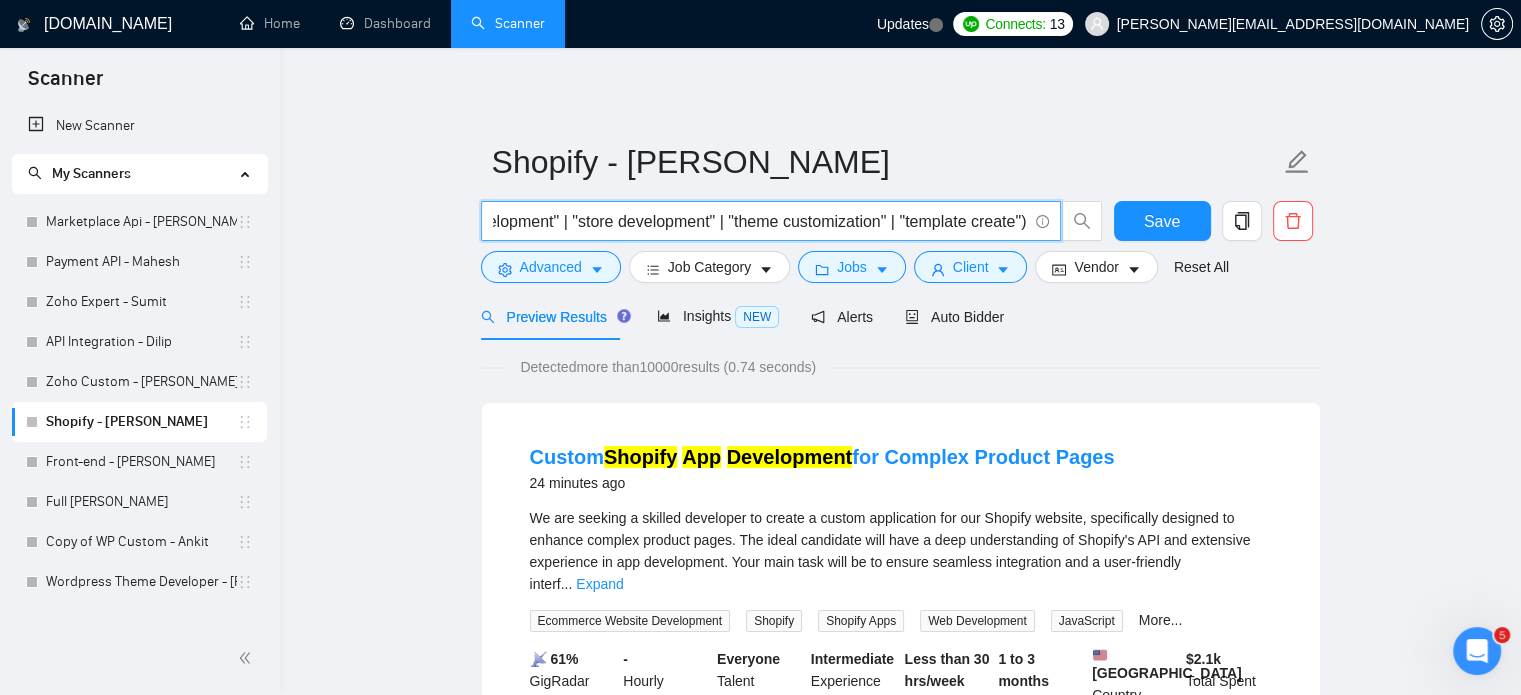 scroll, scrollTop: 0, scrollLeft: 0, axis: both 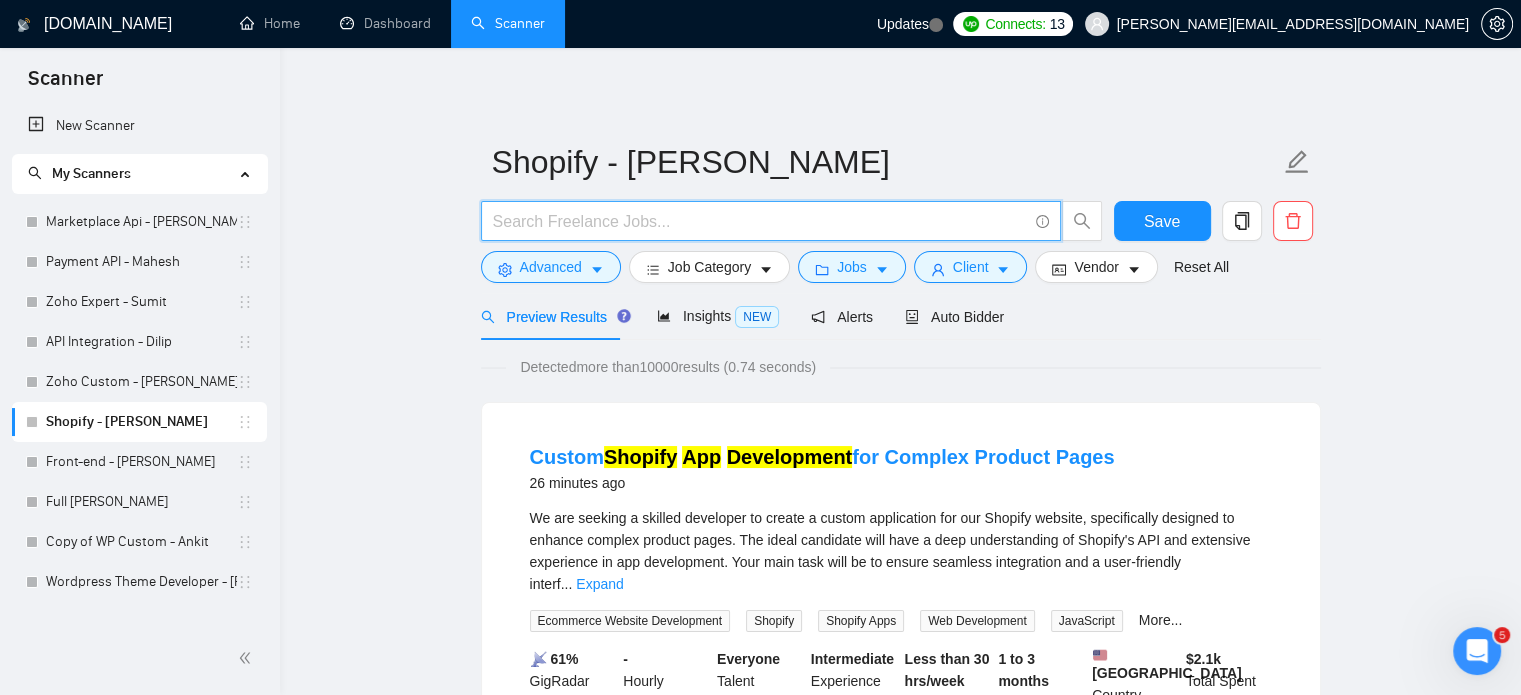 paste on "(Shopify) ("maintenance&support" | "maintenance support" | support | "maintenance, support" | maintenance | "maintenance & support" | "maintenance and support" | (develop*) | create | (build*) | "app development" | "store development" | "theme customization" | "template create")" 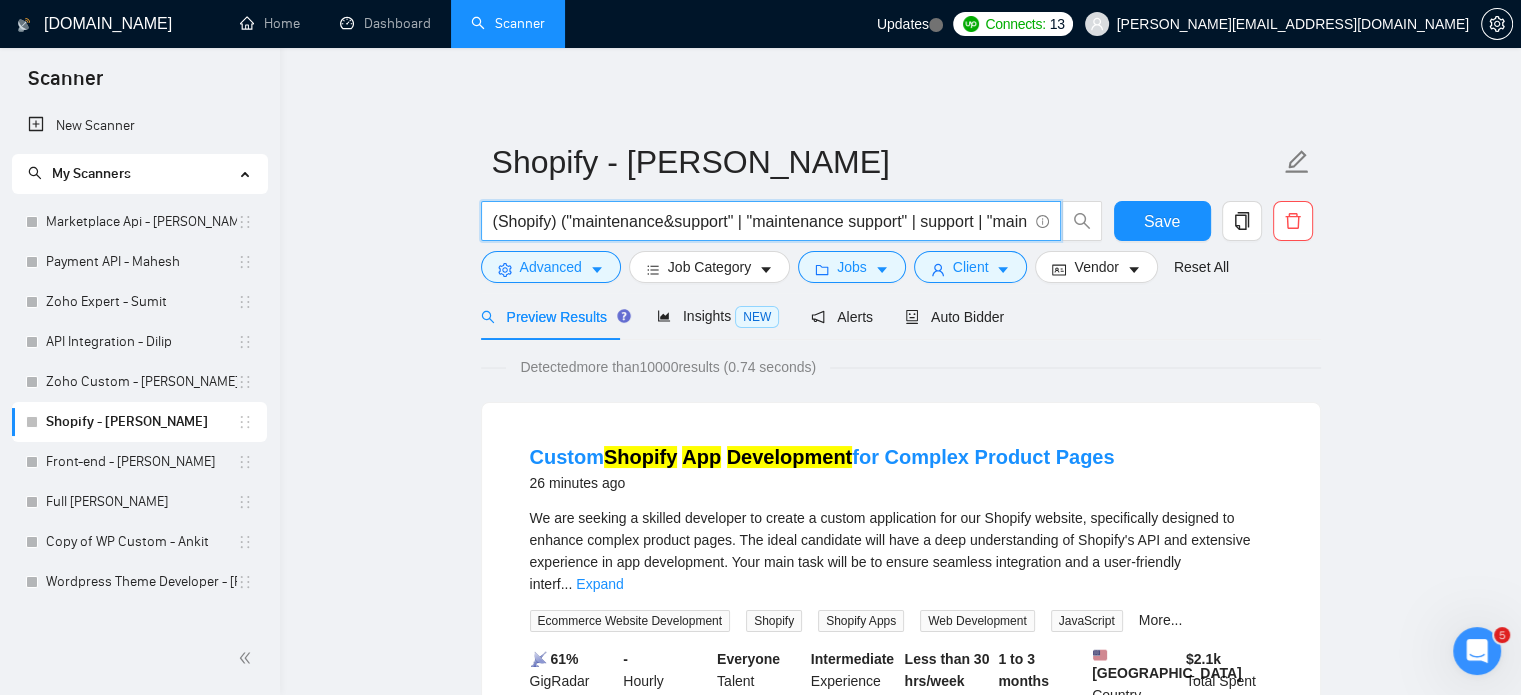 scroll, scrollTop: 0, scrollLeft: 1459, axis: horizontal 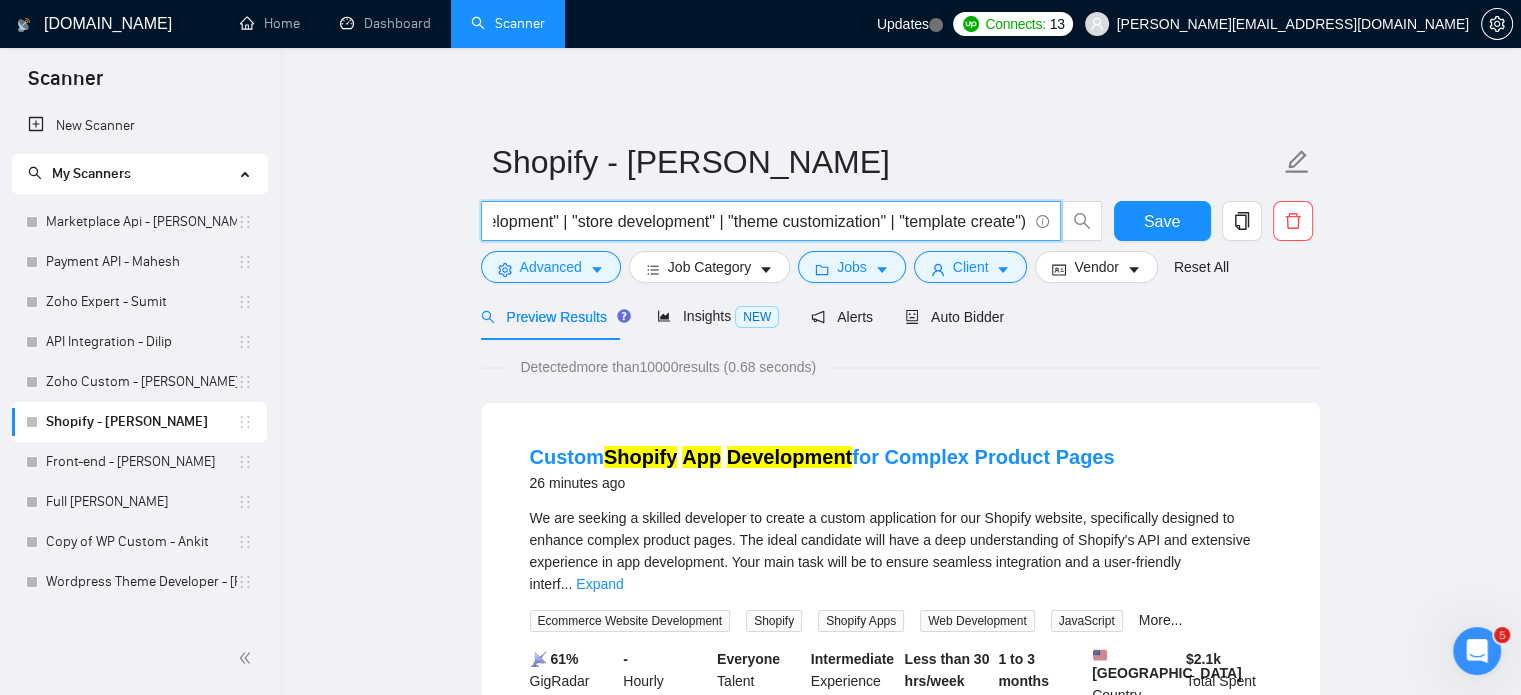 type on "(Shopify) ("maintenance&support" | "maintenance support" | support | "maintenance, support" | maintenance | "maintenance & support" | "maintenance and support" | (develop*) | create | (build*) | "app development" | "store development" | "theme customization" | "template create")" 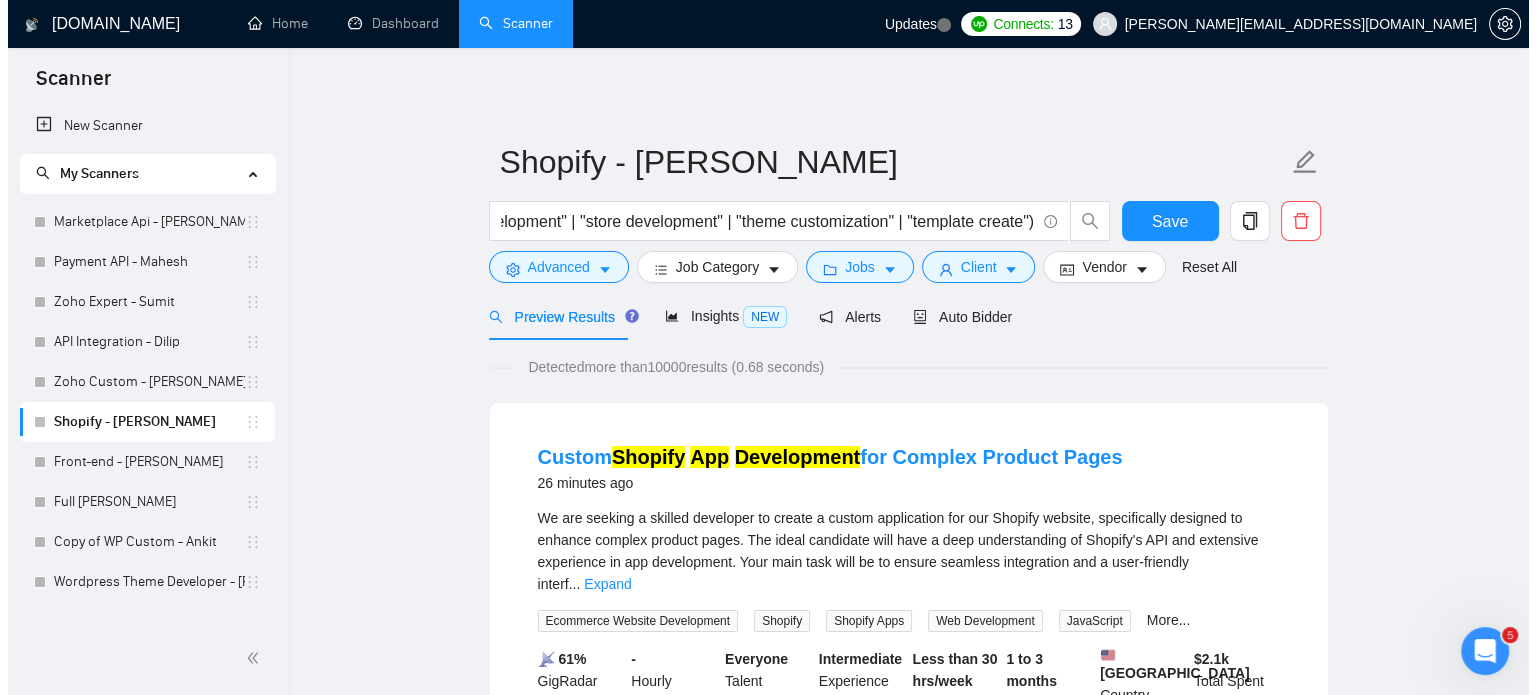 scroll, scrollTop: 0, scrollLeft: 0, axis: both 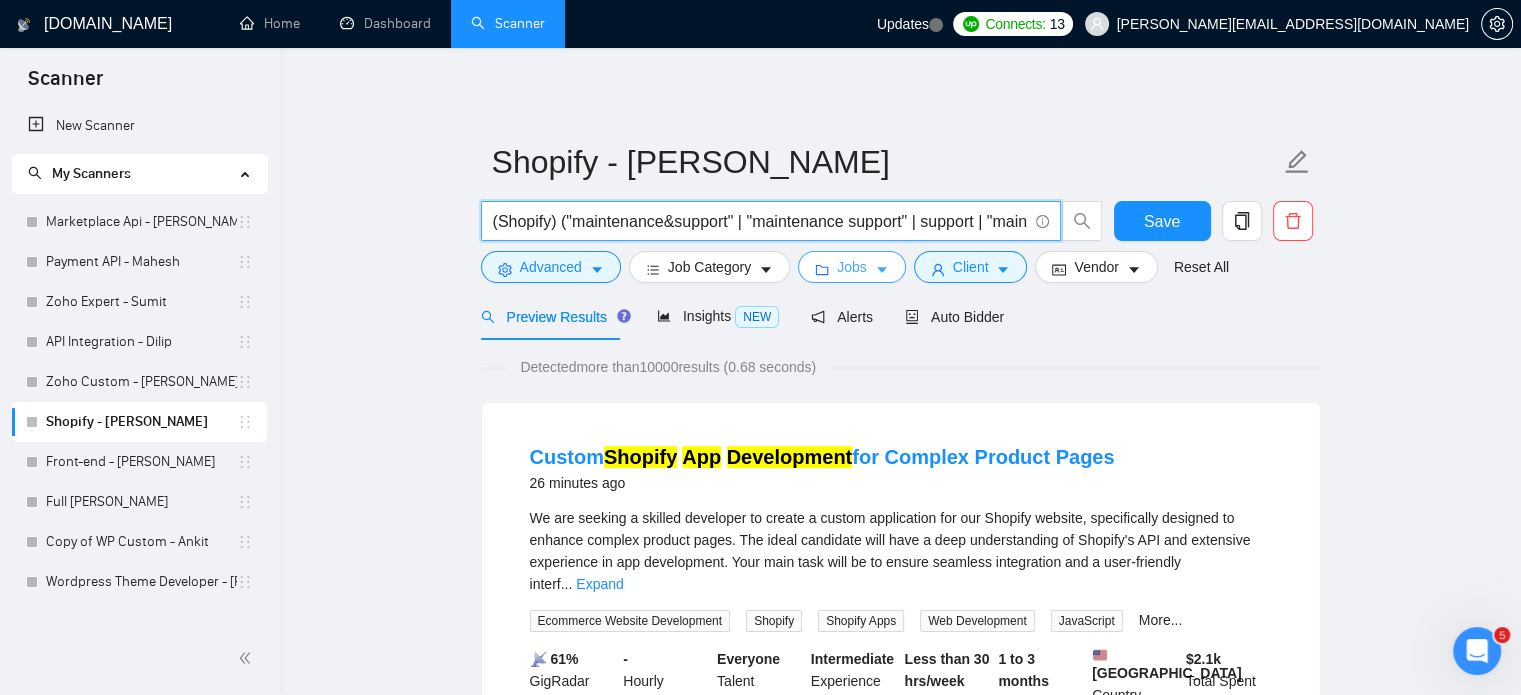 click 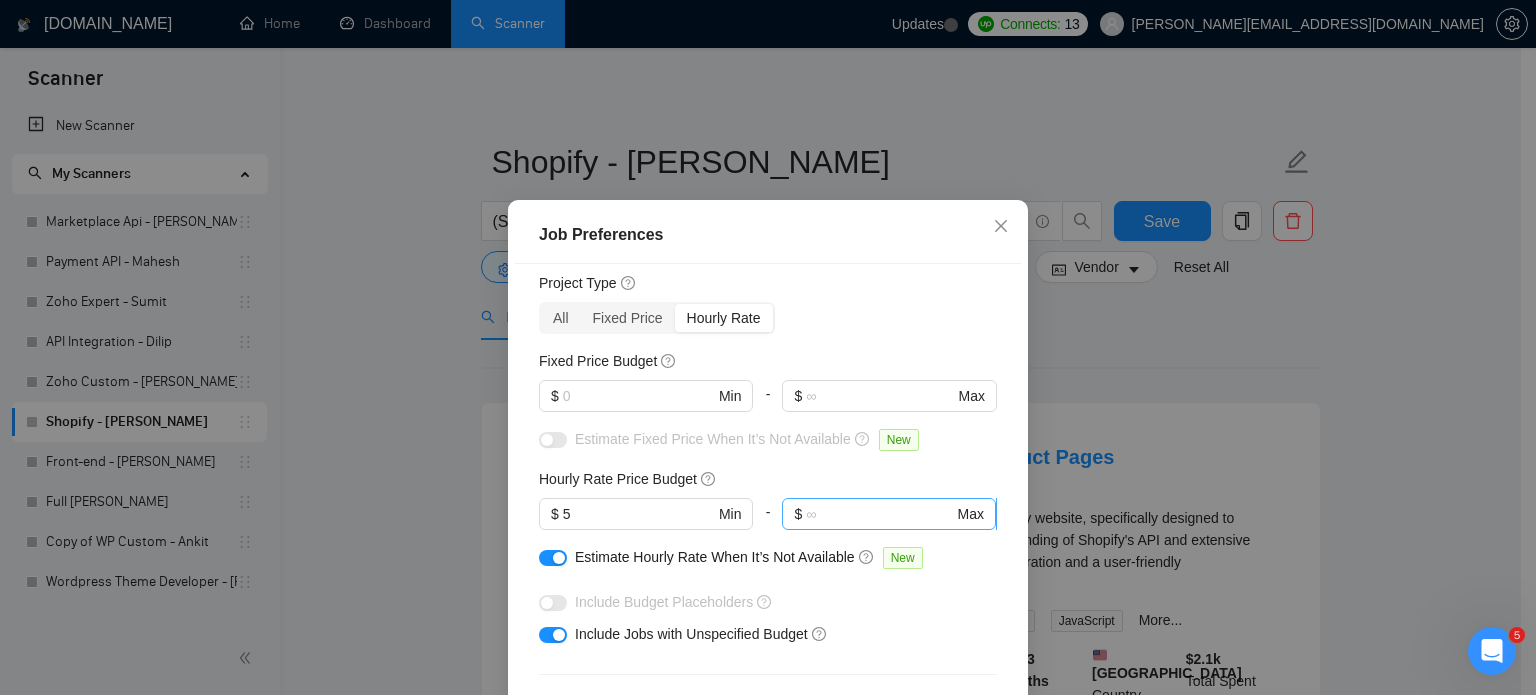 scroll, scrollTop: 100, scrollLeft: 0, axis: vertical 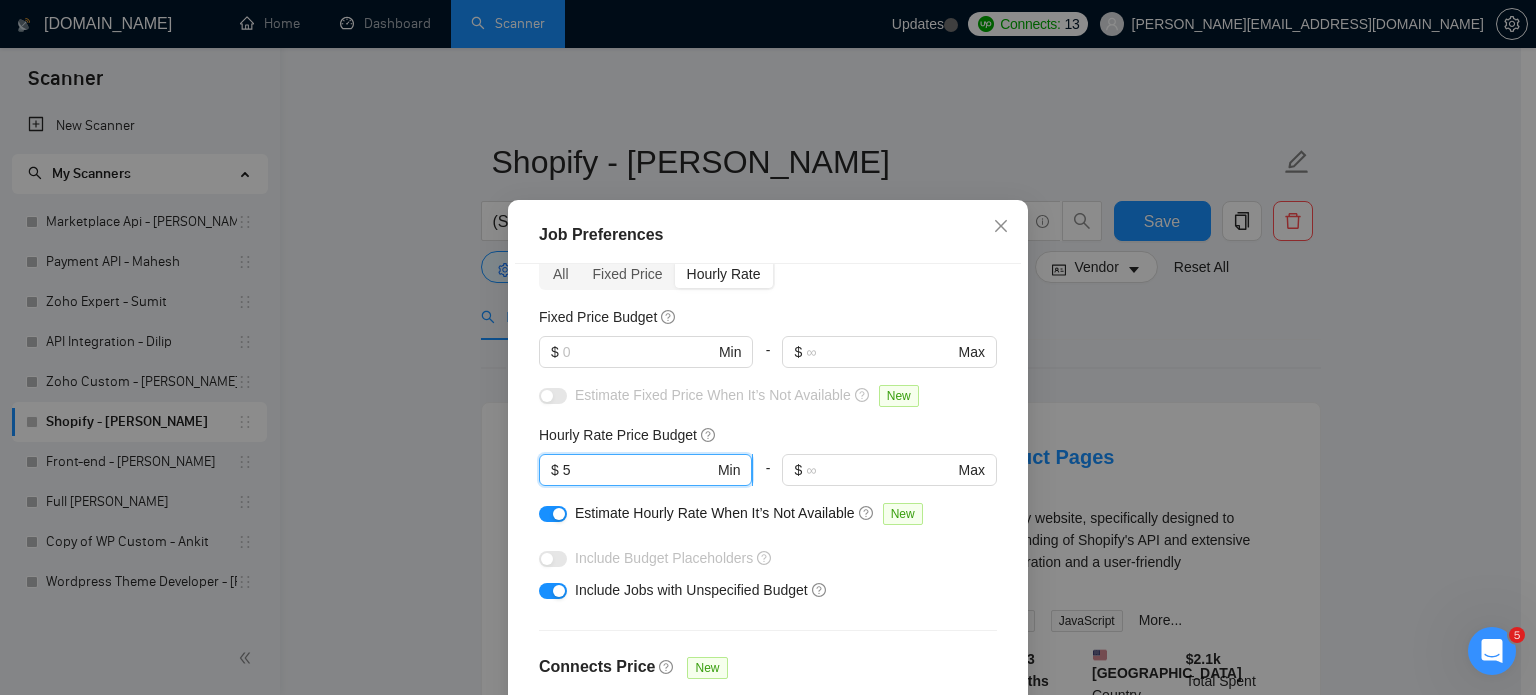 click on "5" at bounding box center (638, 470) 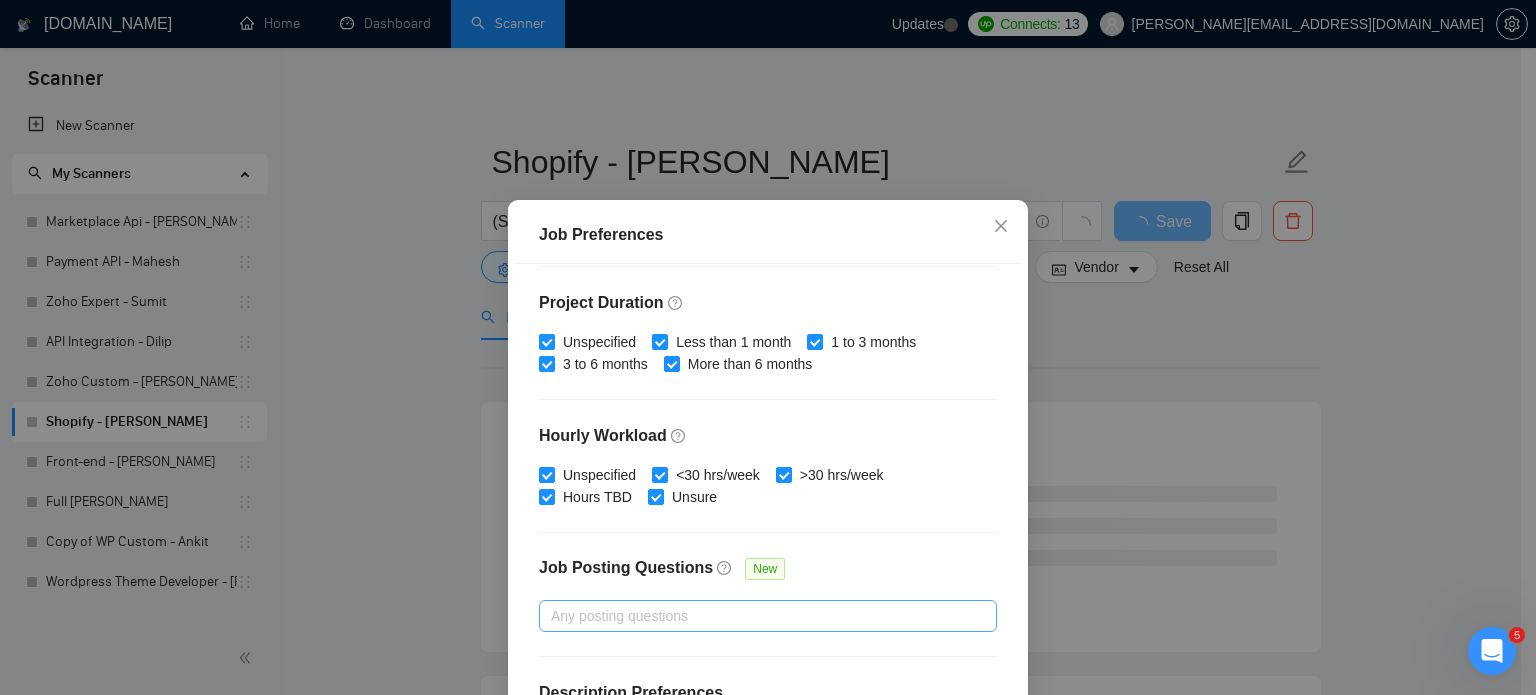 scroll, scrollTop: 640, scrollLeft: 0, axis: vertical 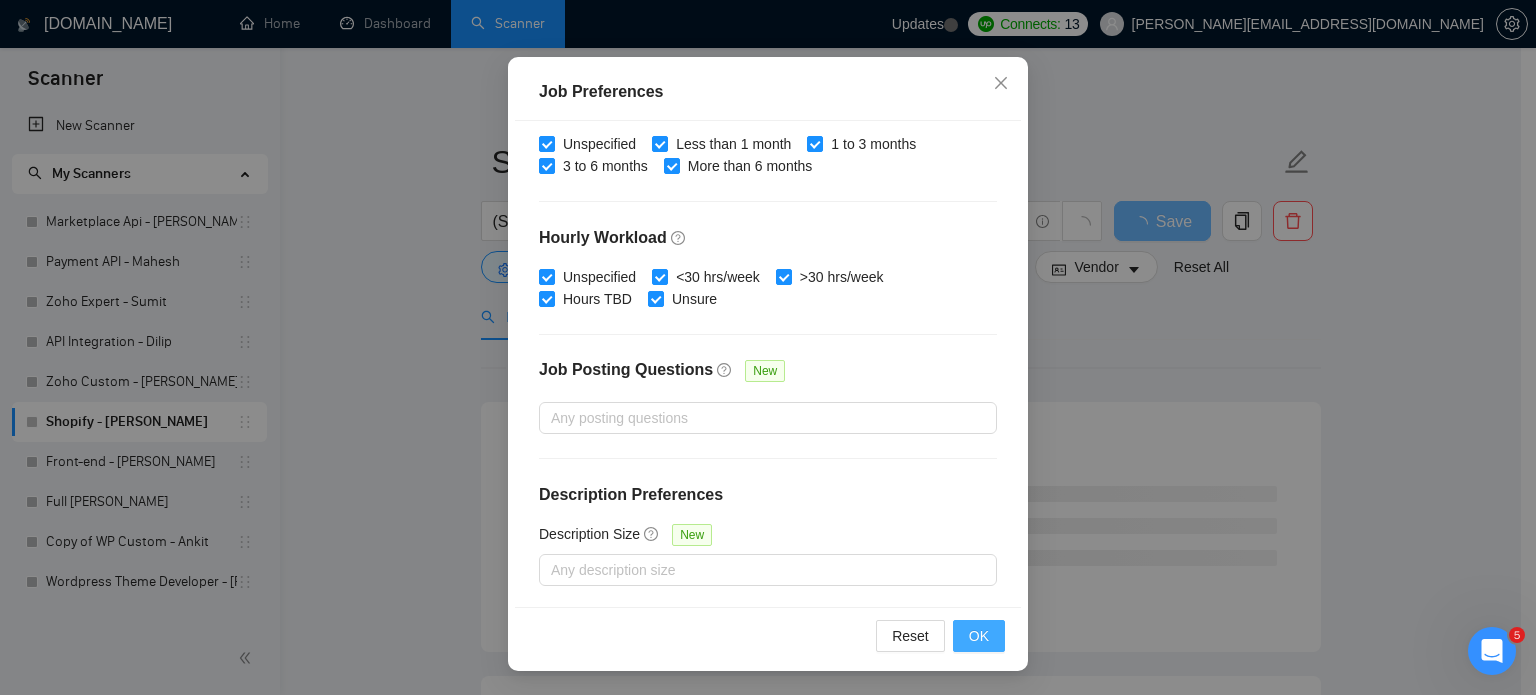 type on "10" 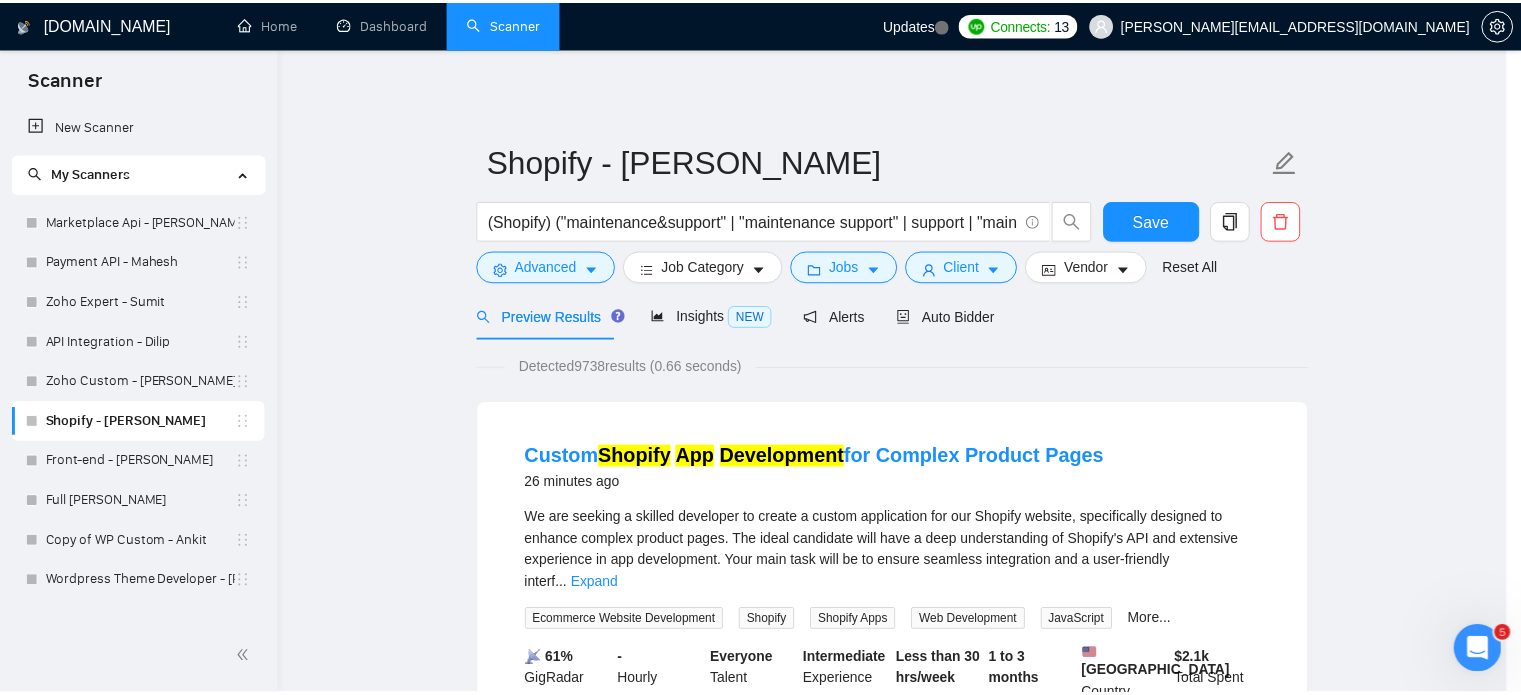 scroll, scrollTop: 63, scrollLeft: 0, axis: vertical 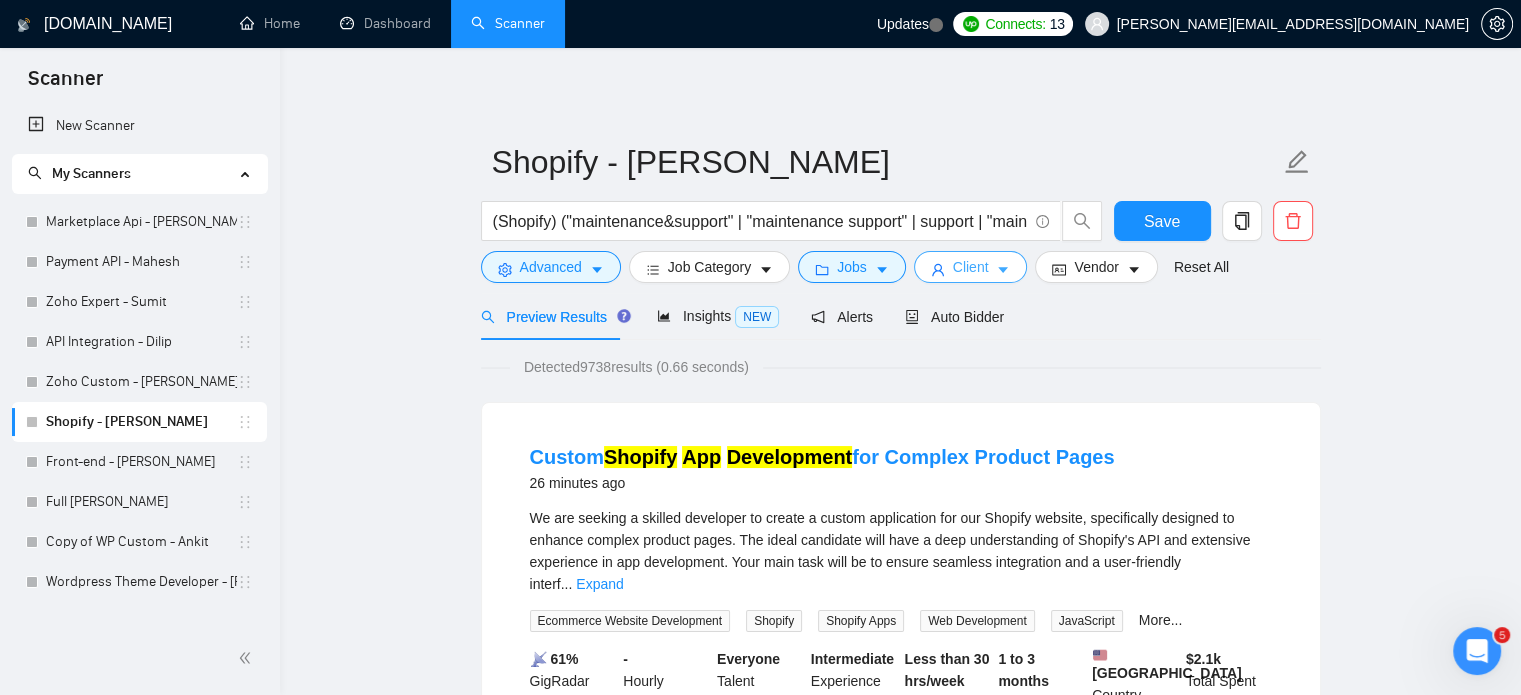 click on "Client" at bounding box center [971, 267] 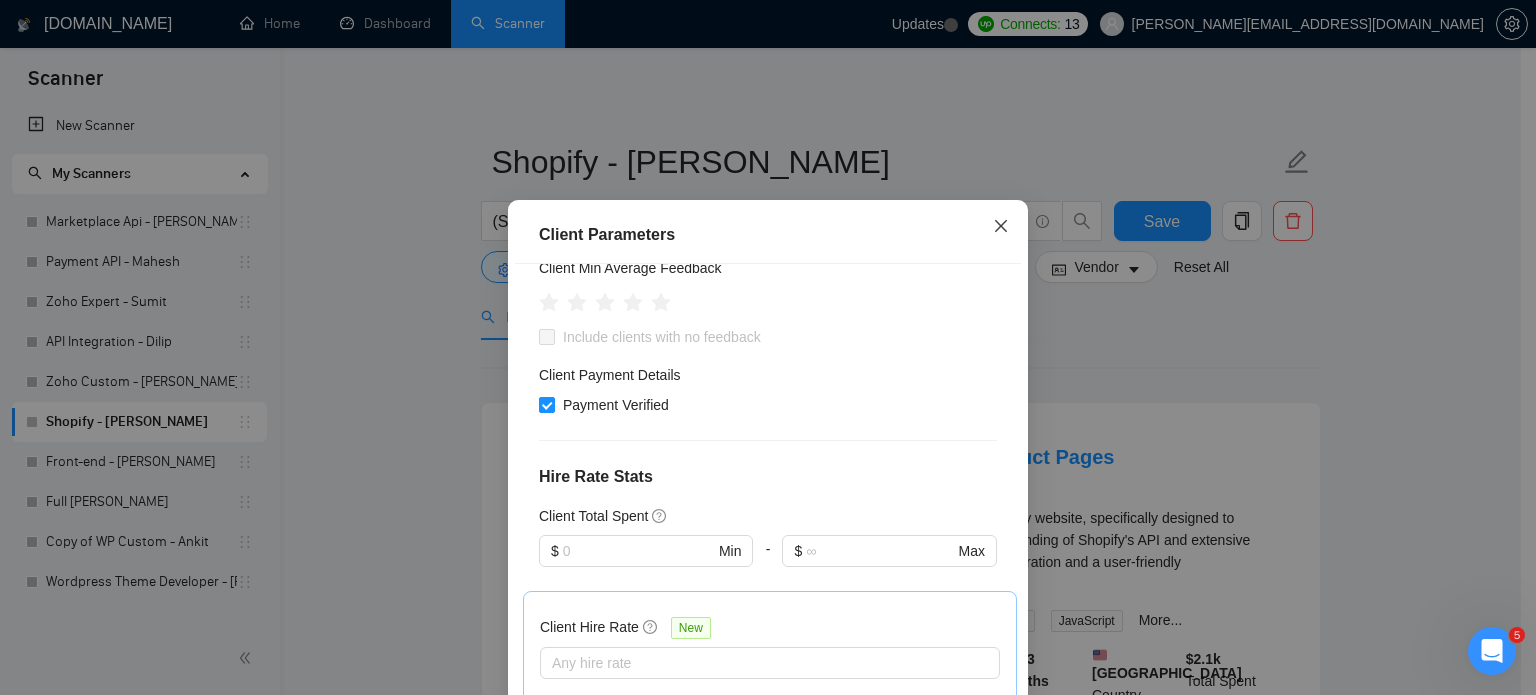 click 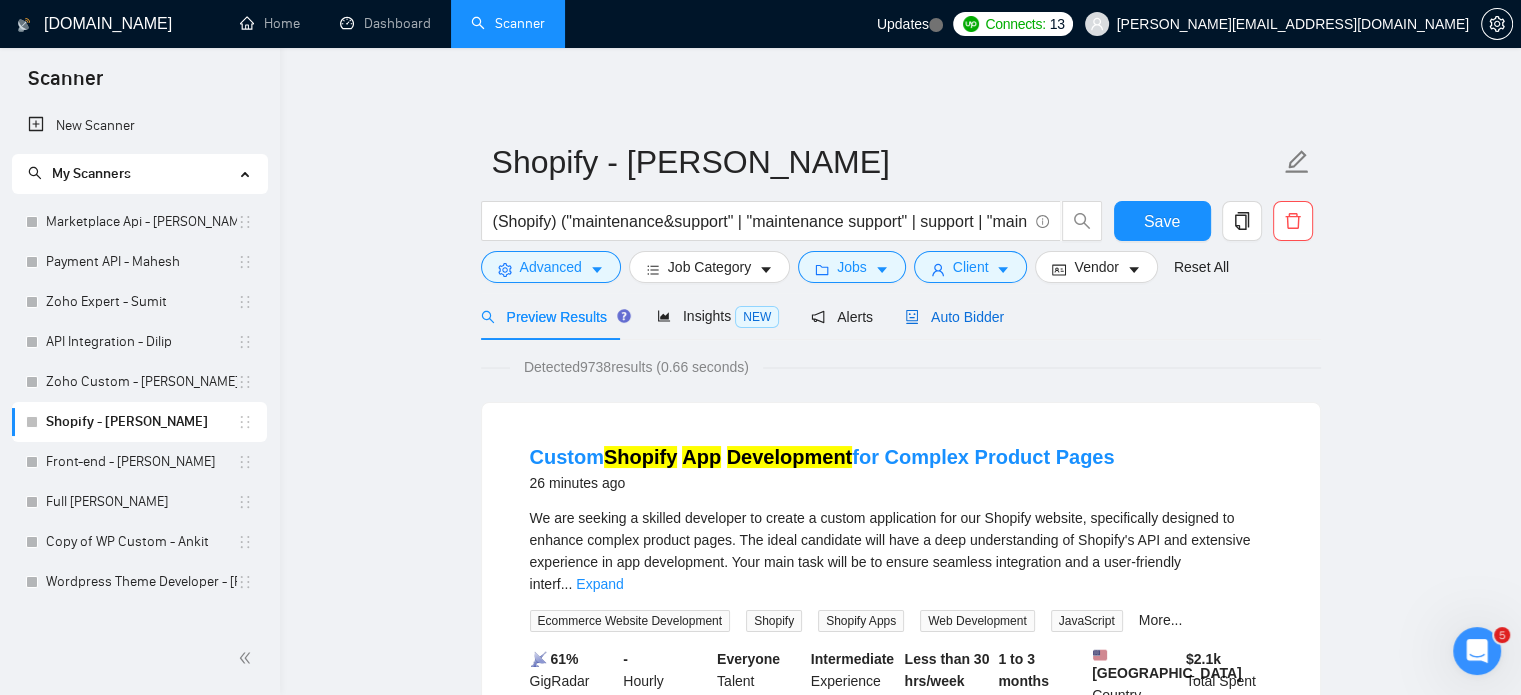 click on "Auto Bidder" at bounding box center [954, 317] 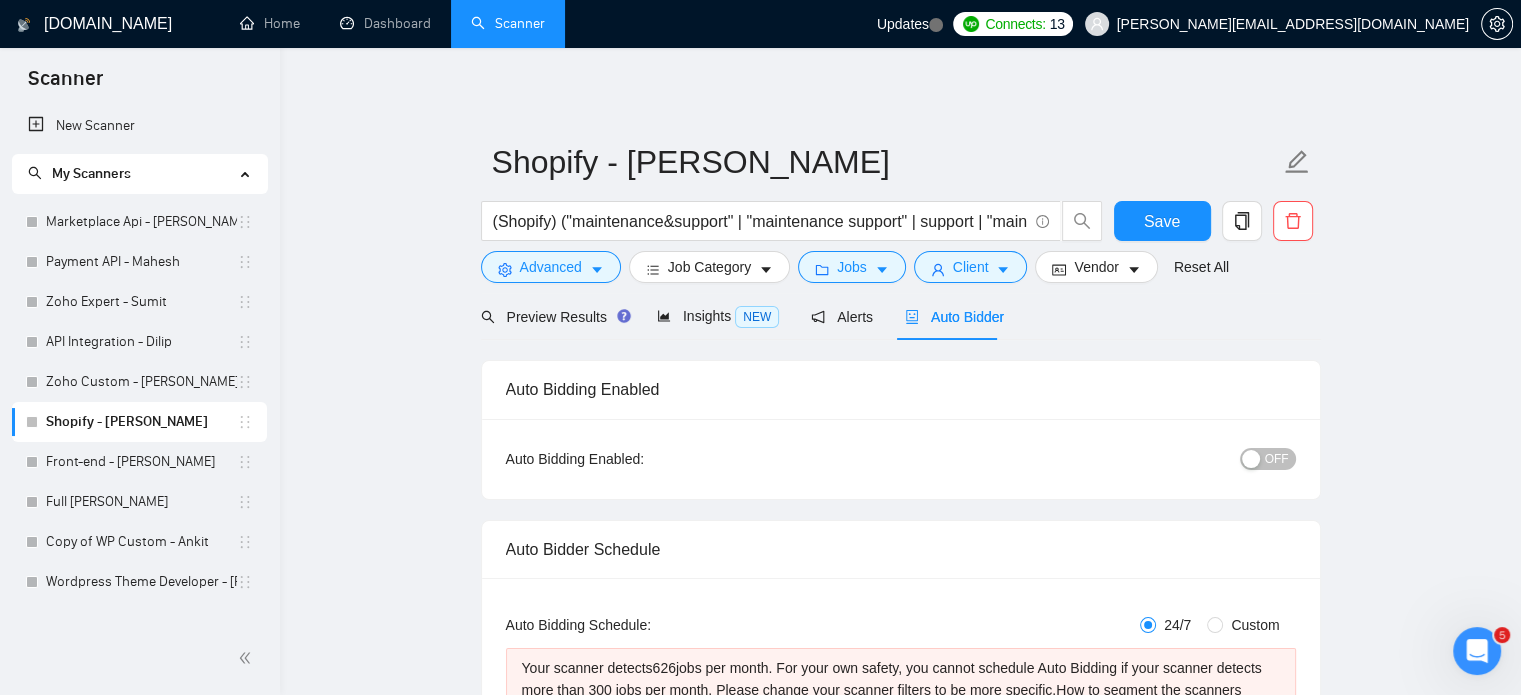 type 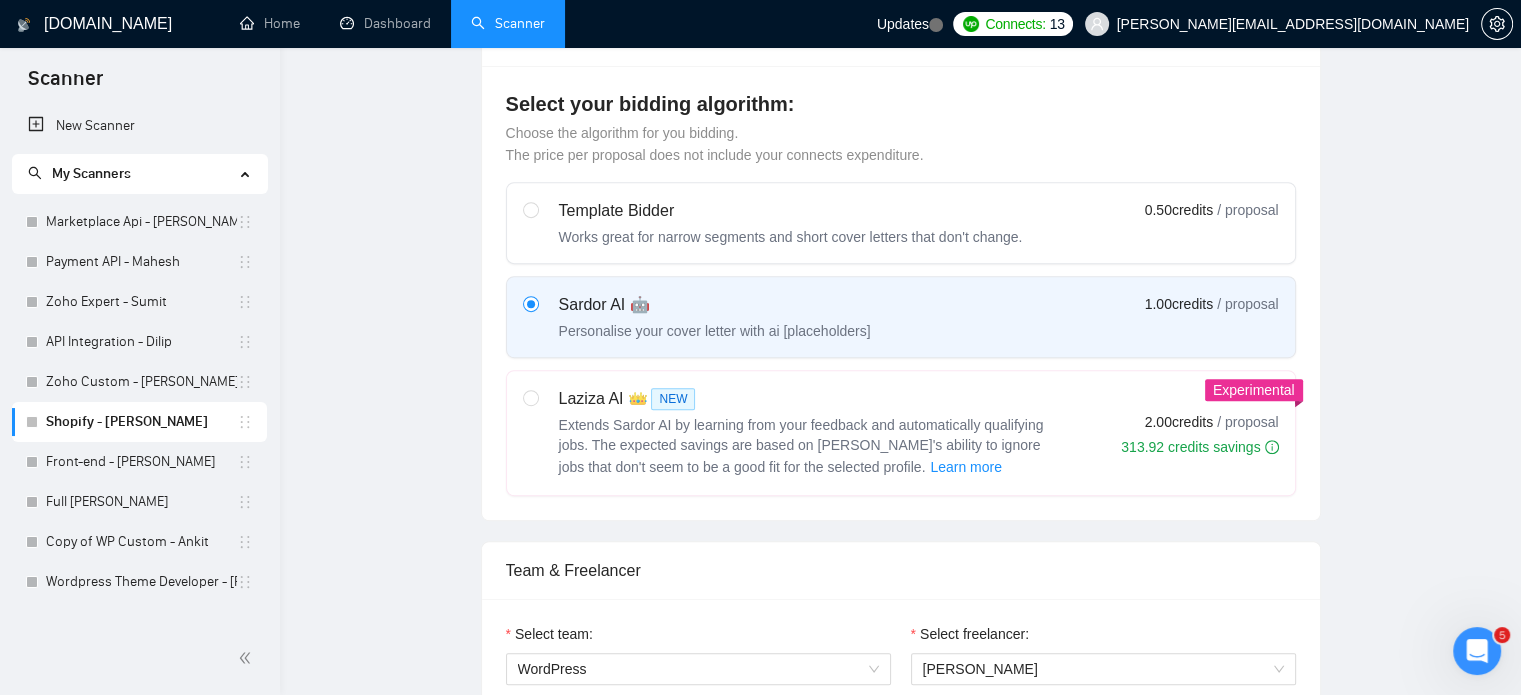 type 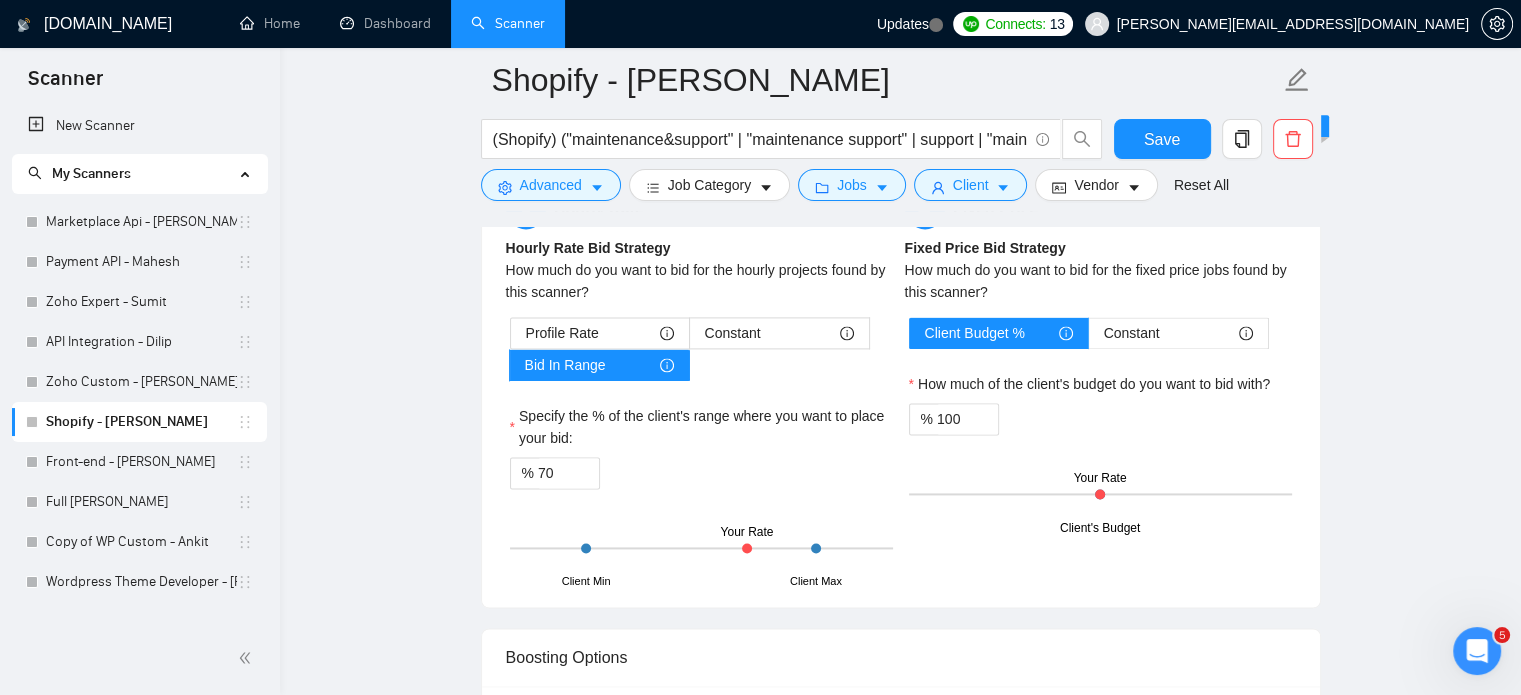 scroll, scrollTop: 2700, scrollLeft: 0, axis: vertical 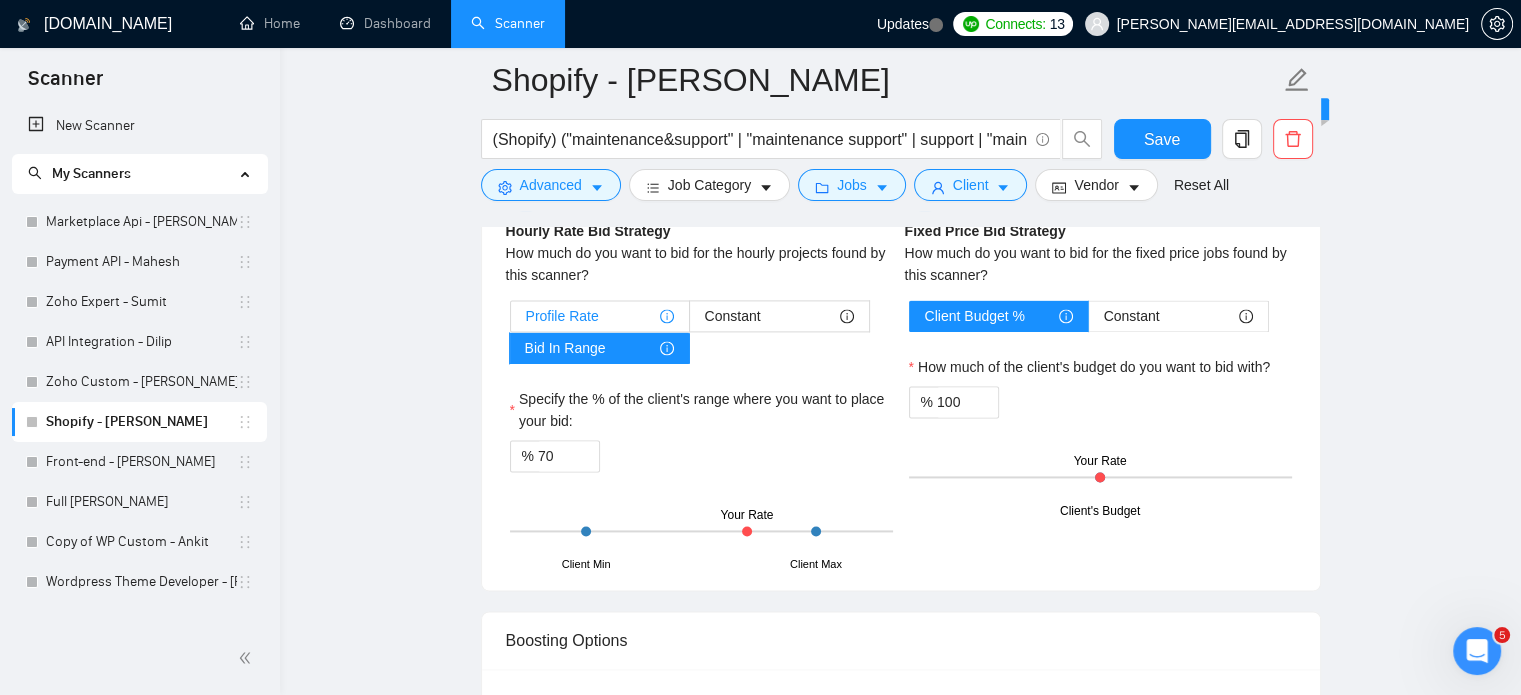 click on "Profile Rate" at bounding box center [562, 316] 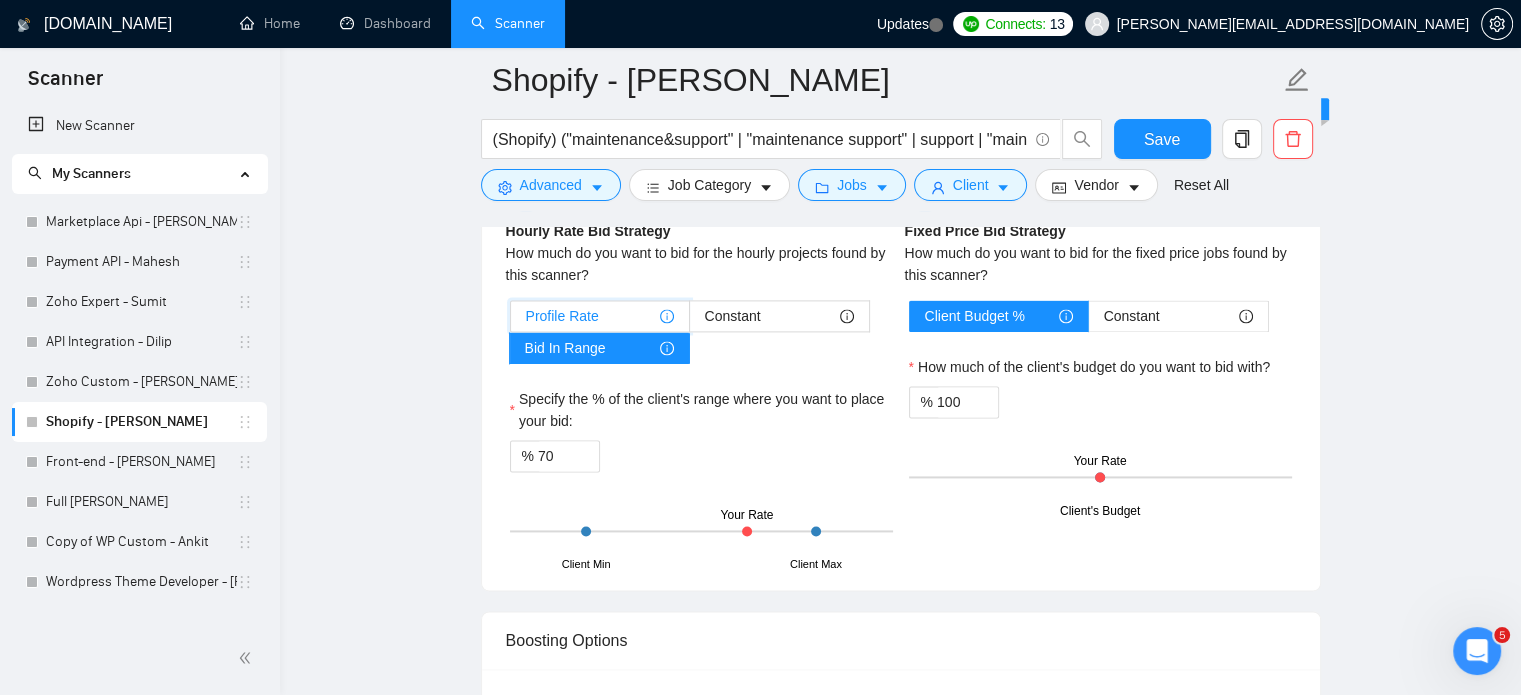 click on "Profile Rate" at bounding box center (511, 321) 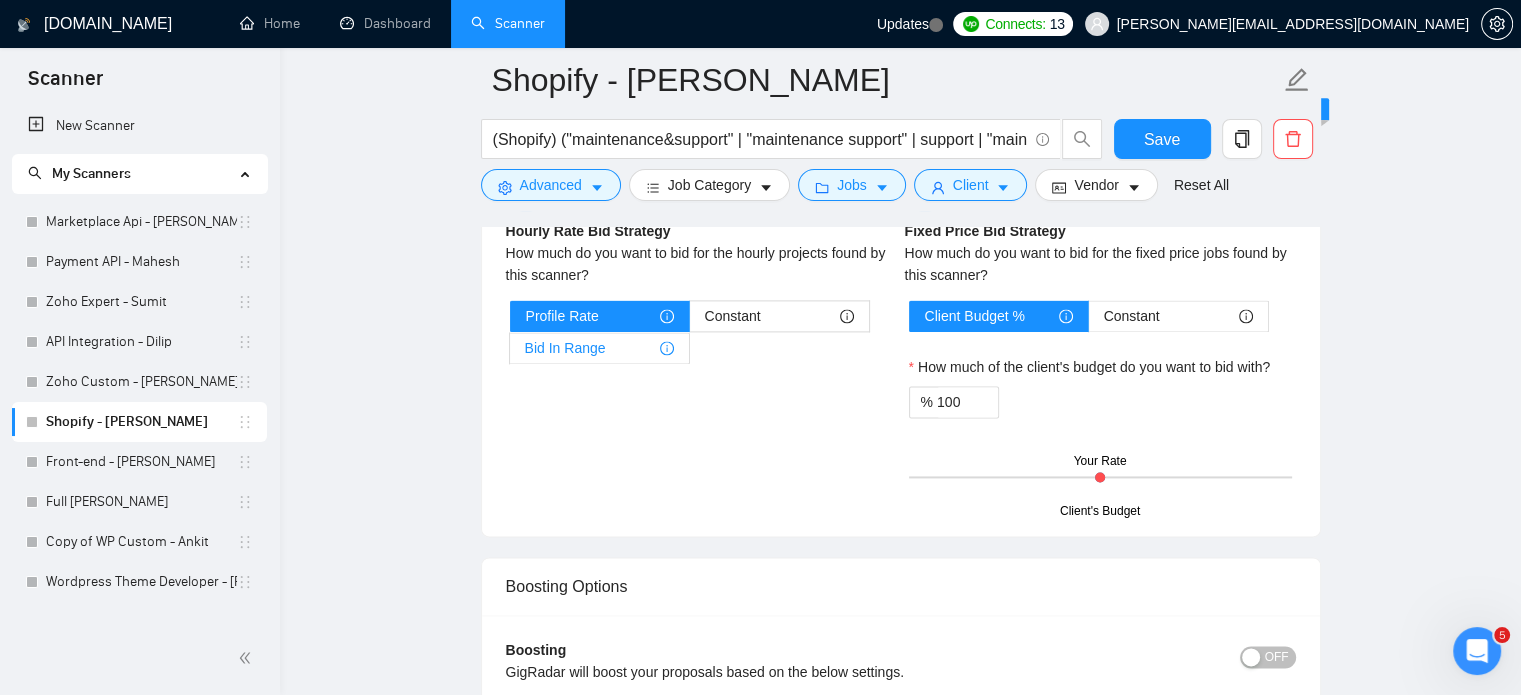 click on "Bid In Range" at bounding box center [565, 348] 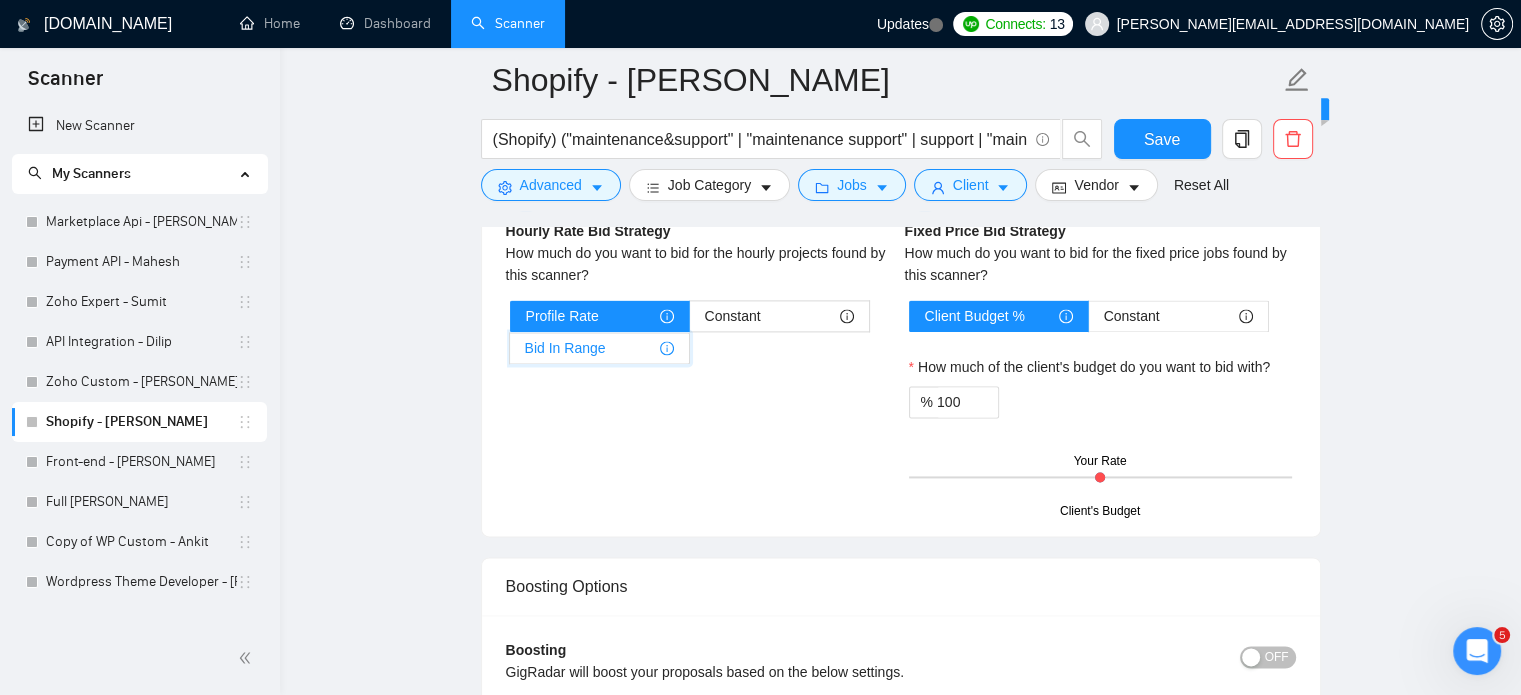click on "Bid In Range" at bounding box center [510, 353] 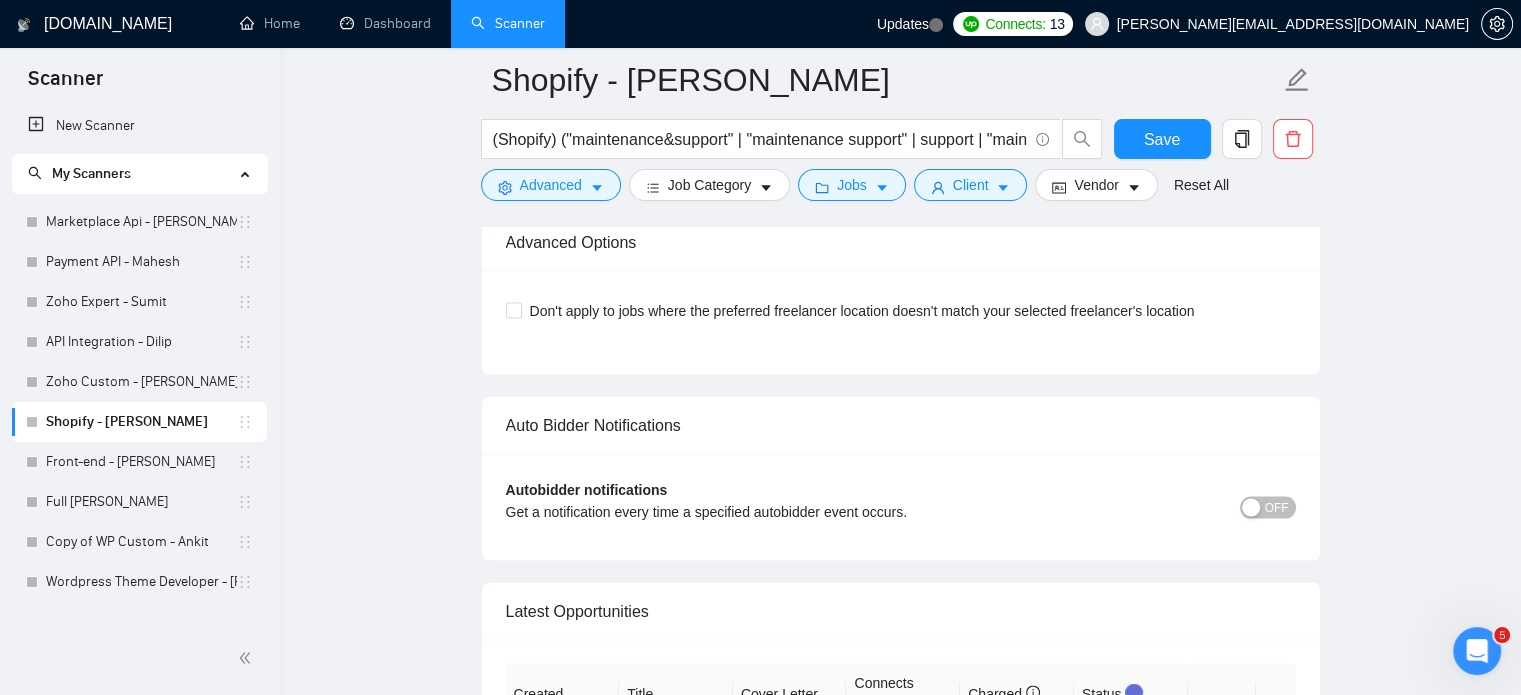scroll, scrollTop: 3900, scrollLeft: 0, axis: vertical 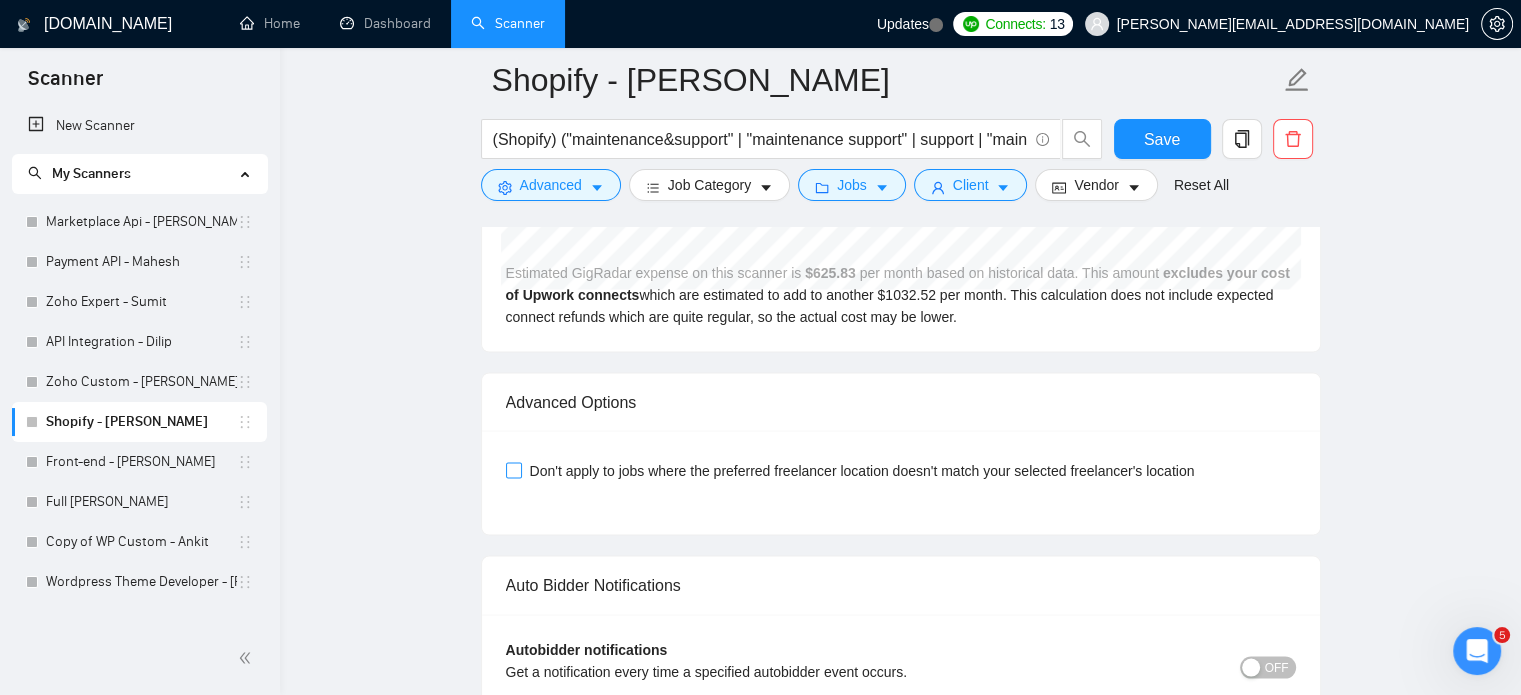 drag, startPoint x: 513, startPoint y: 468, endPoint x: 668, endPoint y: 511, distance: 160.85397 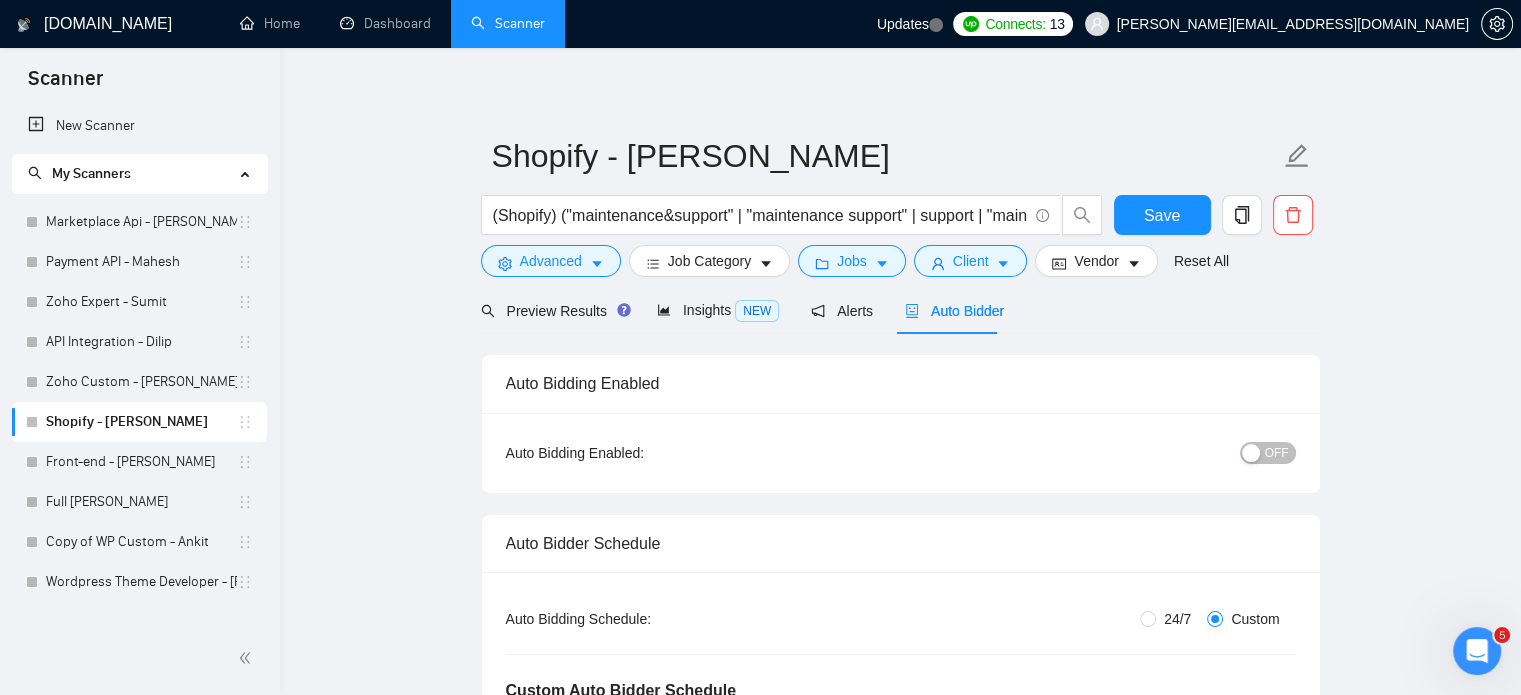 scroll, scrollTop: 0, scrollLeft: 0, axis: both 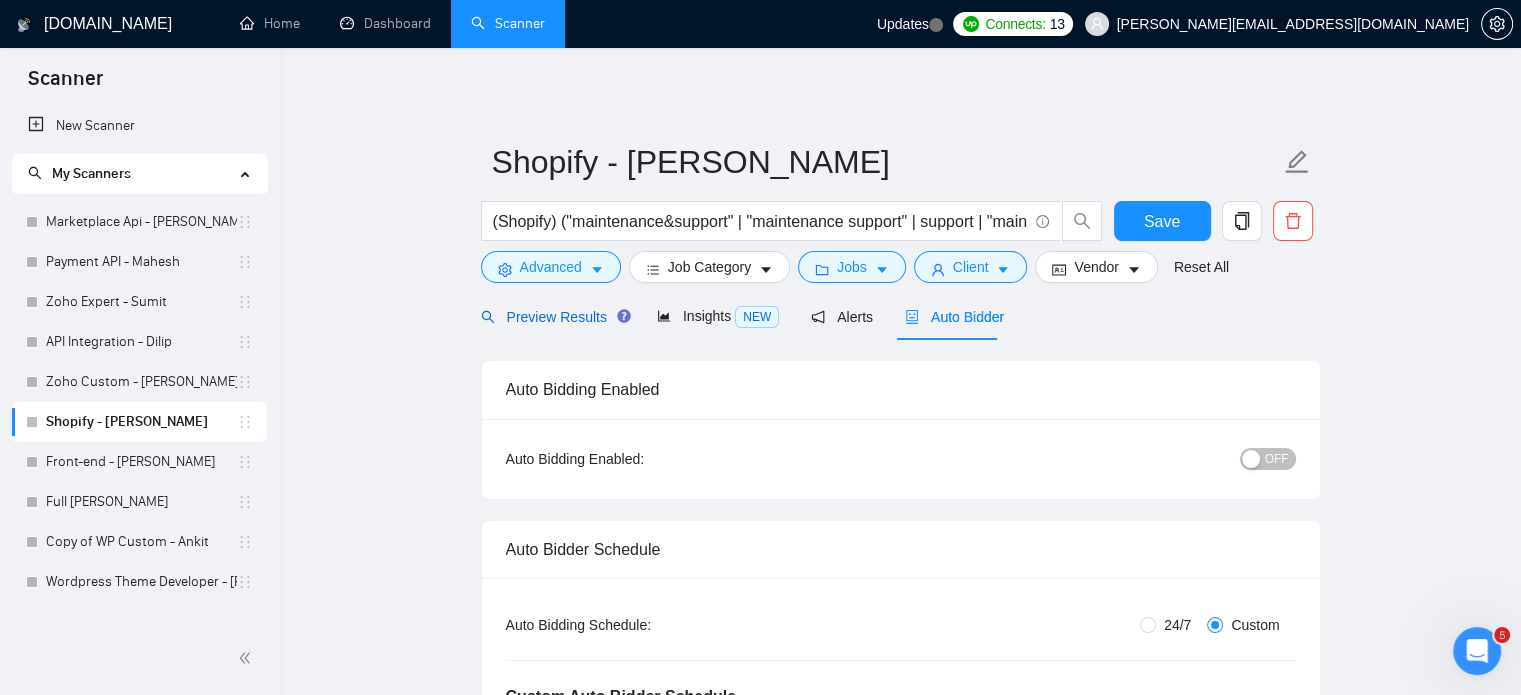 click on "Preview Results" at bounding box center [553, 317] 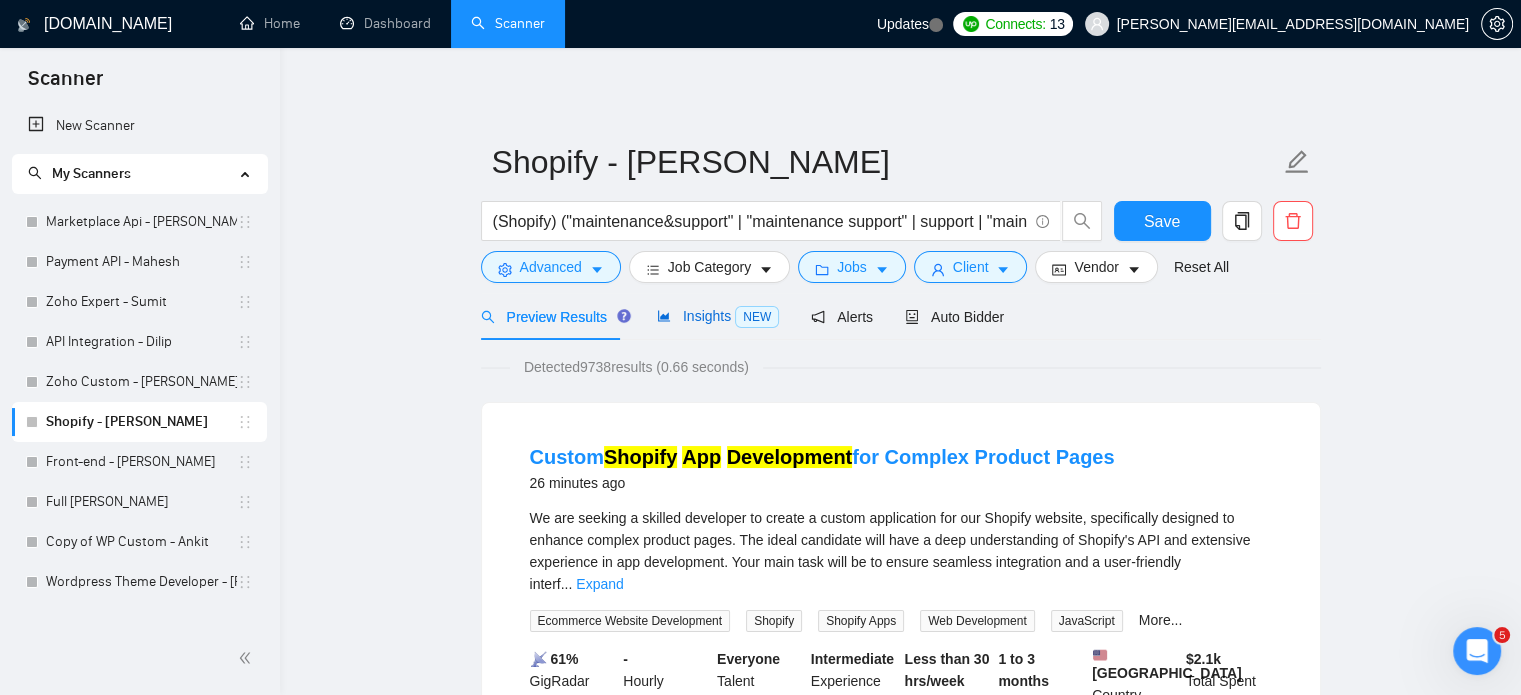 click on "Insights NEW" at bounding box center (718, 316) 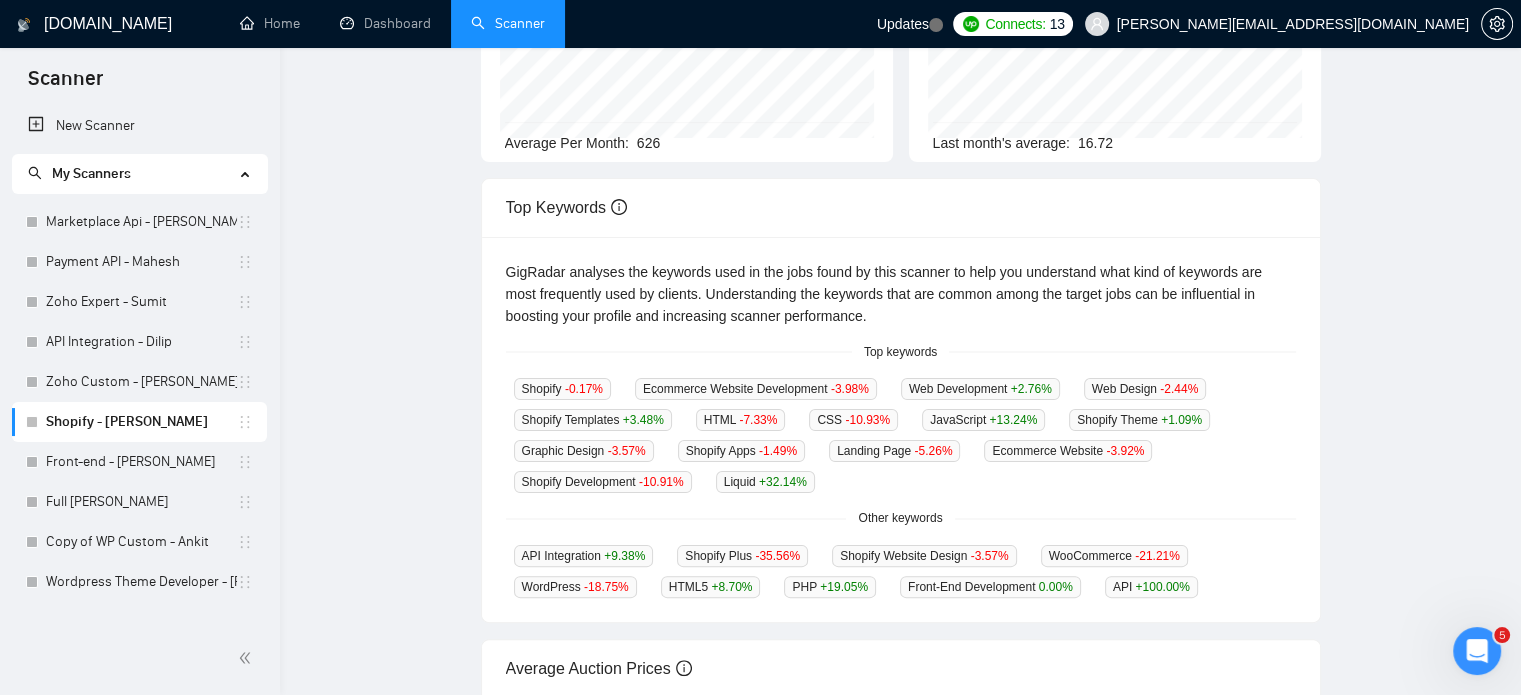 scroll, scrollTop: 0, scrollLeft: 0, axis: both 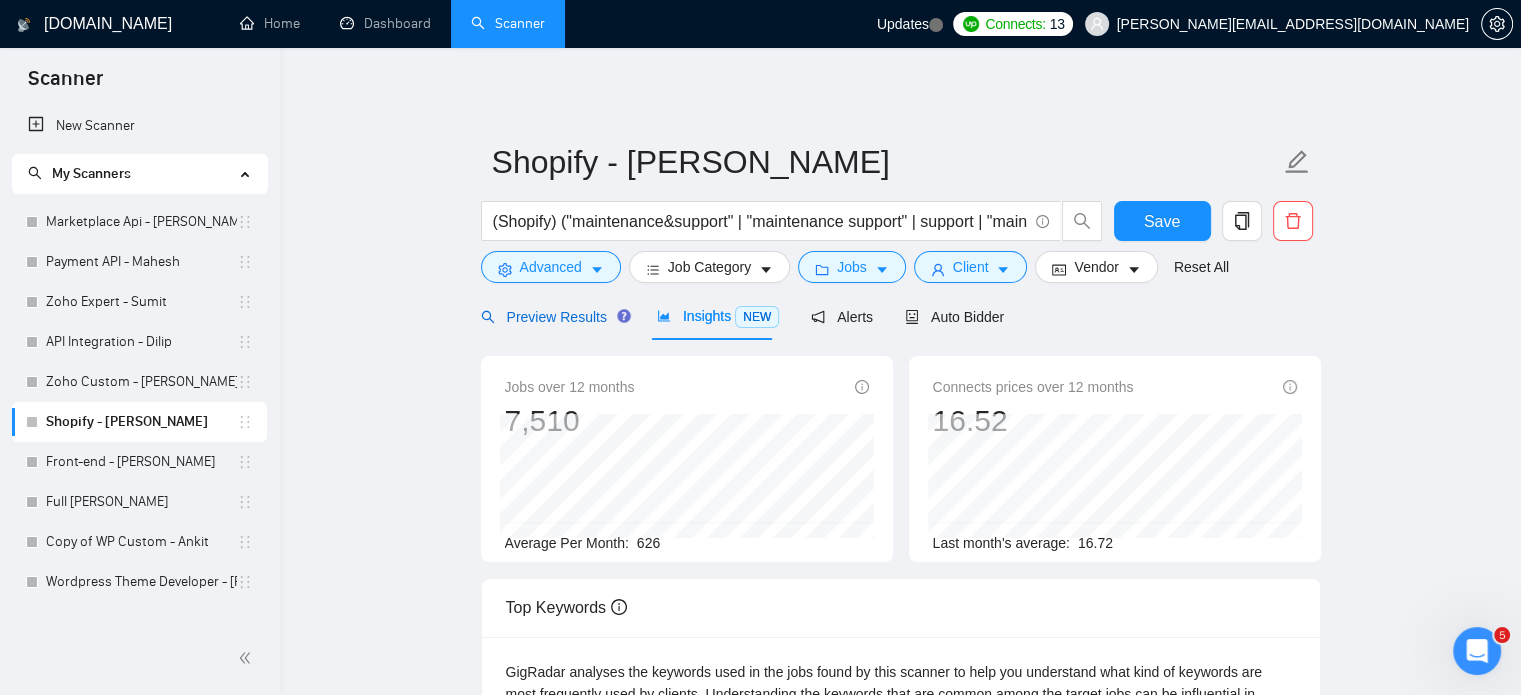 click on "Preview Results" at bounding box center [553, 317] 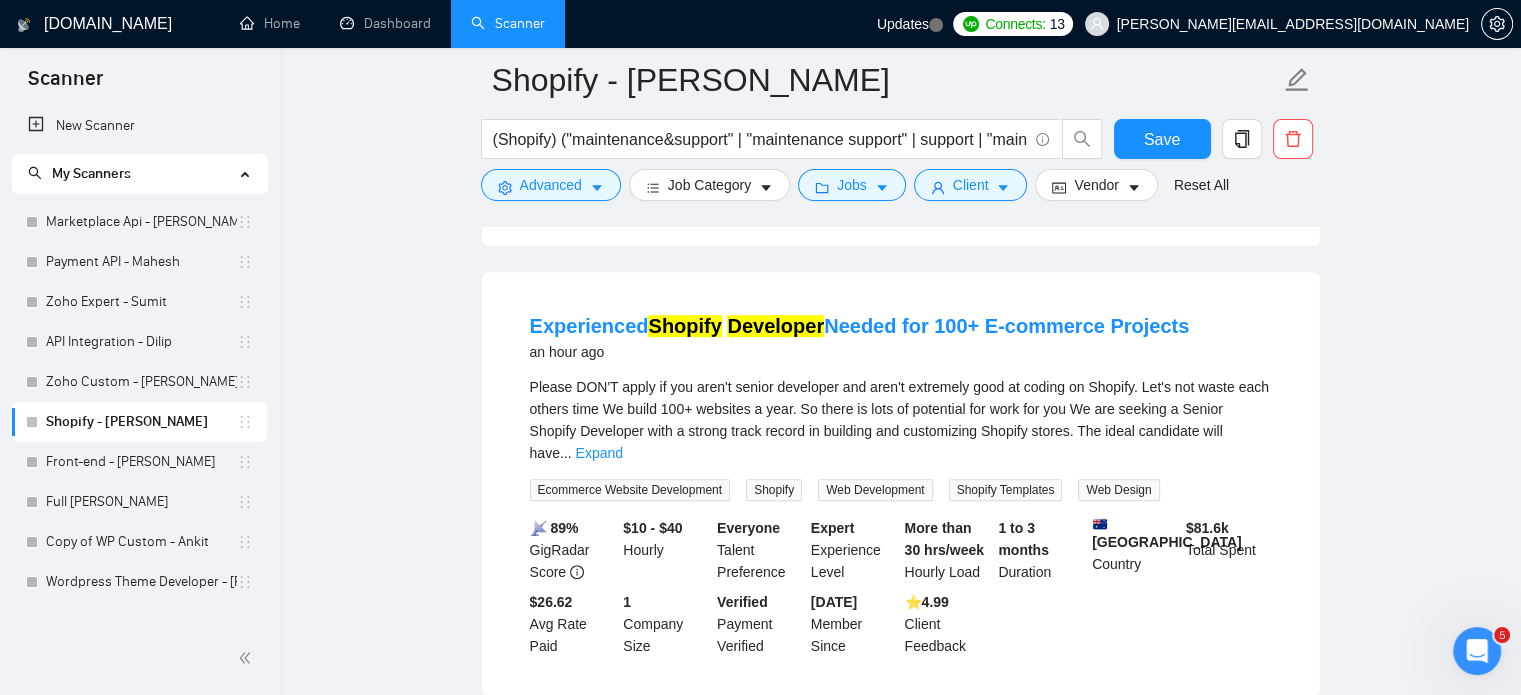 scroll, scrollTop: 1200, scrollLeft: 0, axis: vertical 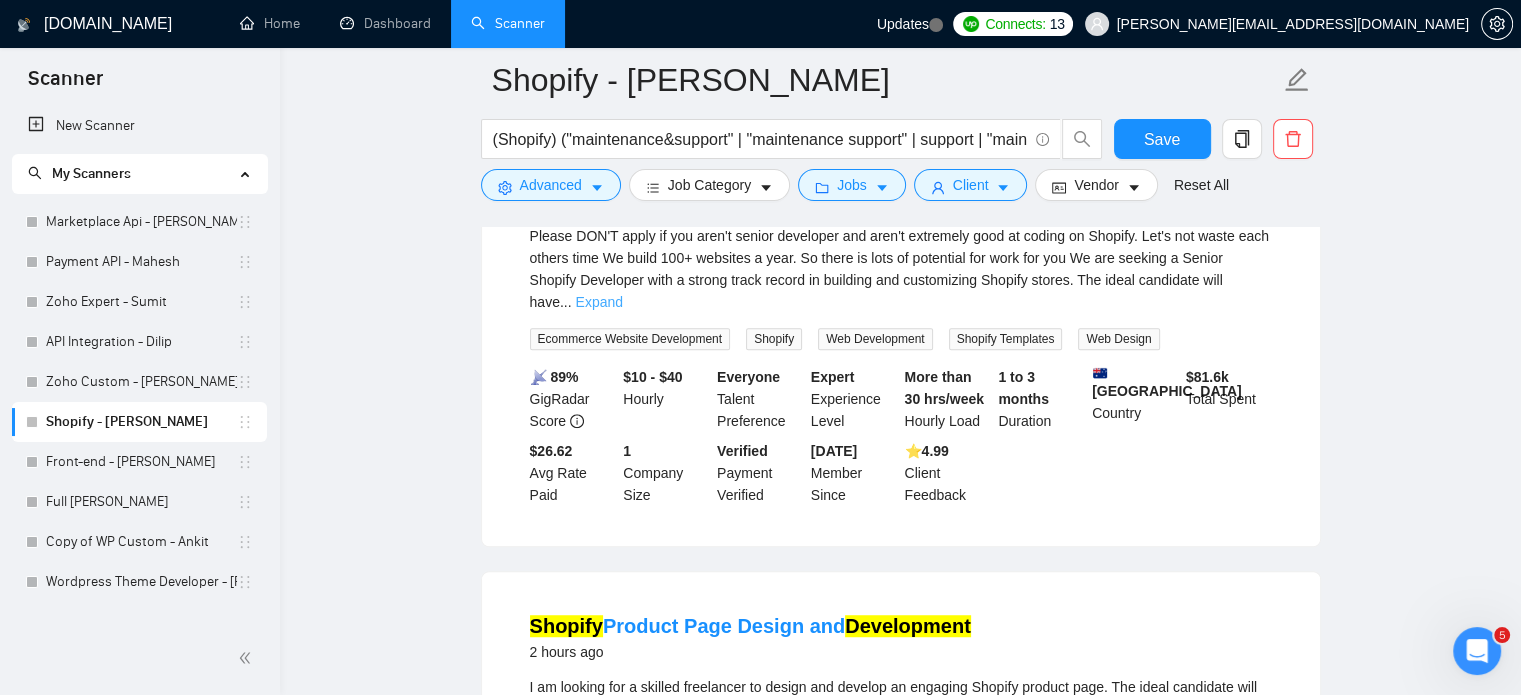 click on "Expand" at bounding box center [599, 302] 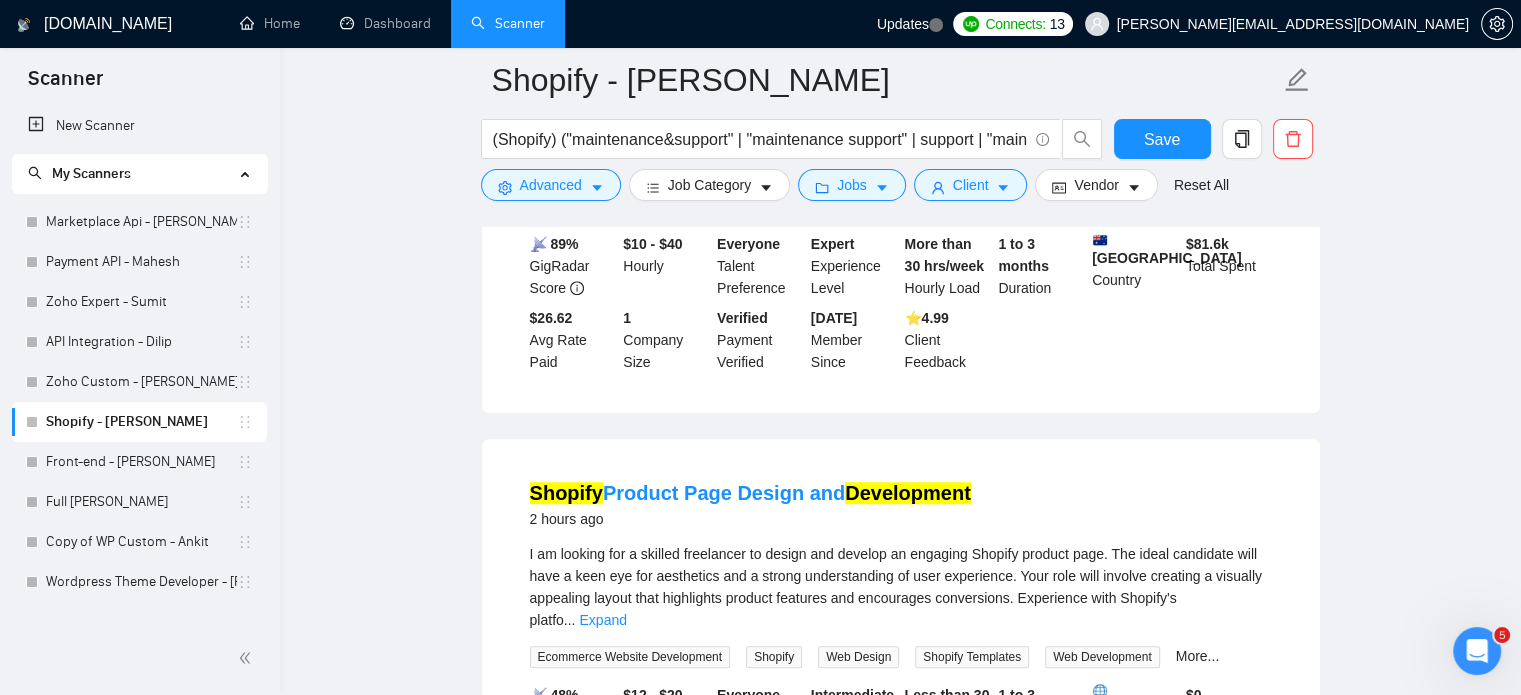 scroll, scrollTop: 1700, scrollLeft: 0, axis: vertical 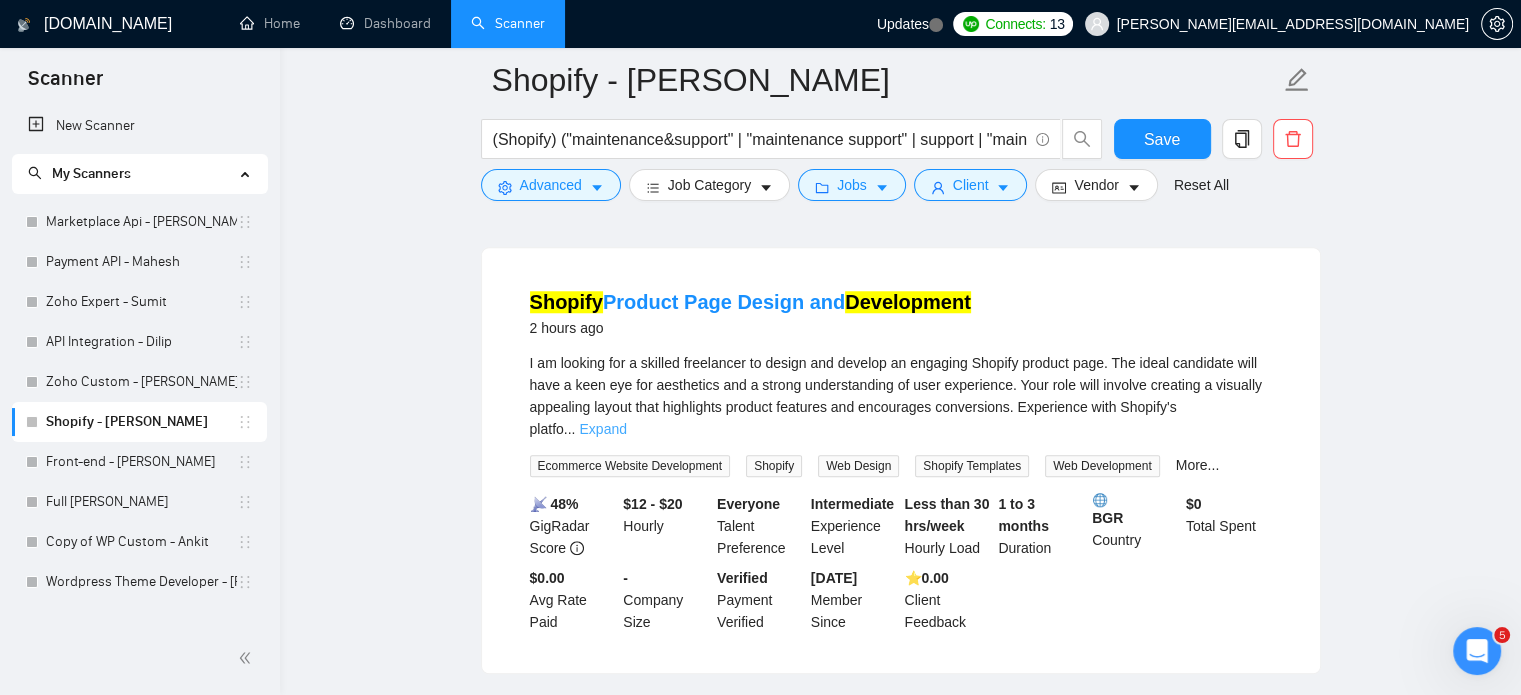 click on "Expand" at bounding box center (602, 429) 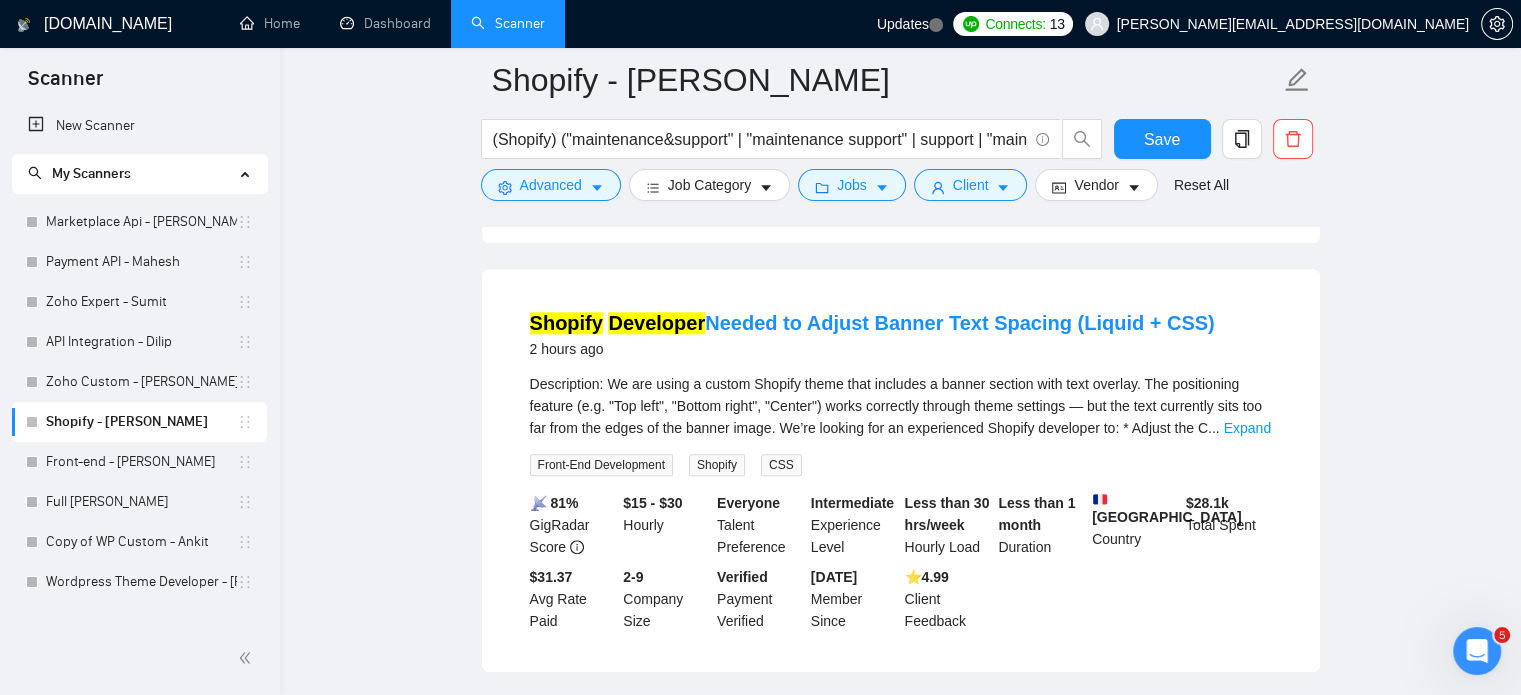 scroll, scrollTop: 2100, scrollLeft: 0, axis: vertical 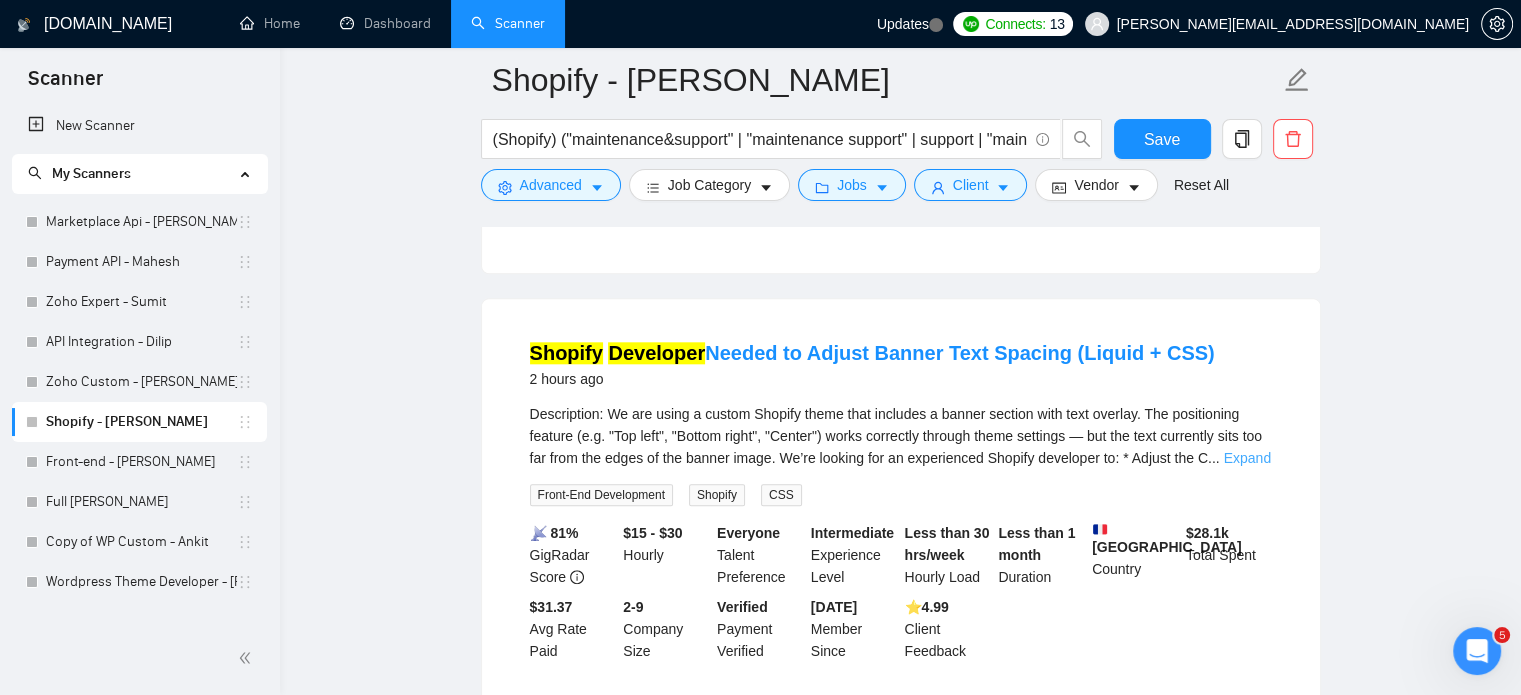 click on "Expand" at bounding box center [1247, 458] 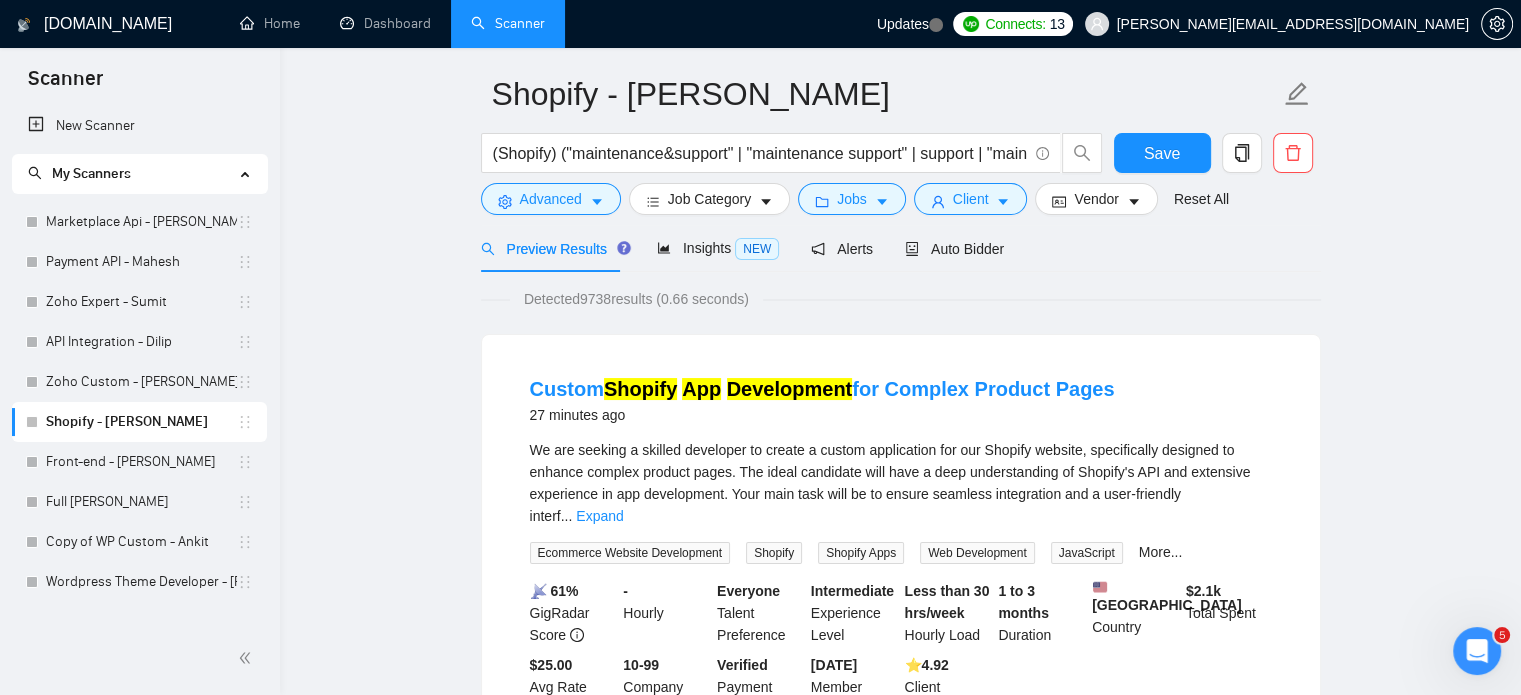 scroll, scrollTop: 0, scrollLeft: 0, axis: both 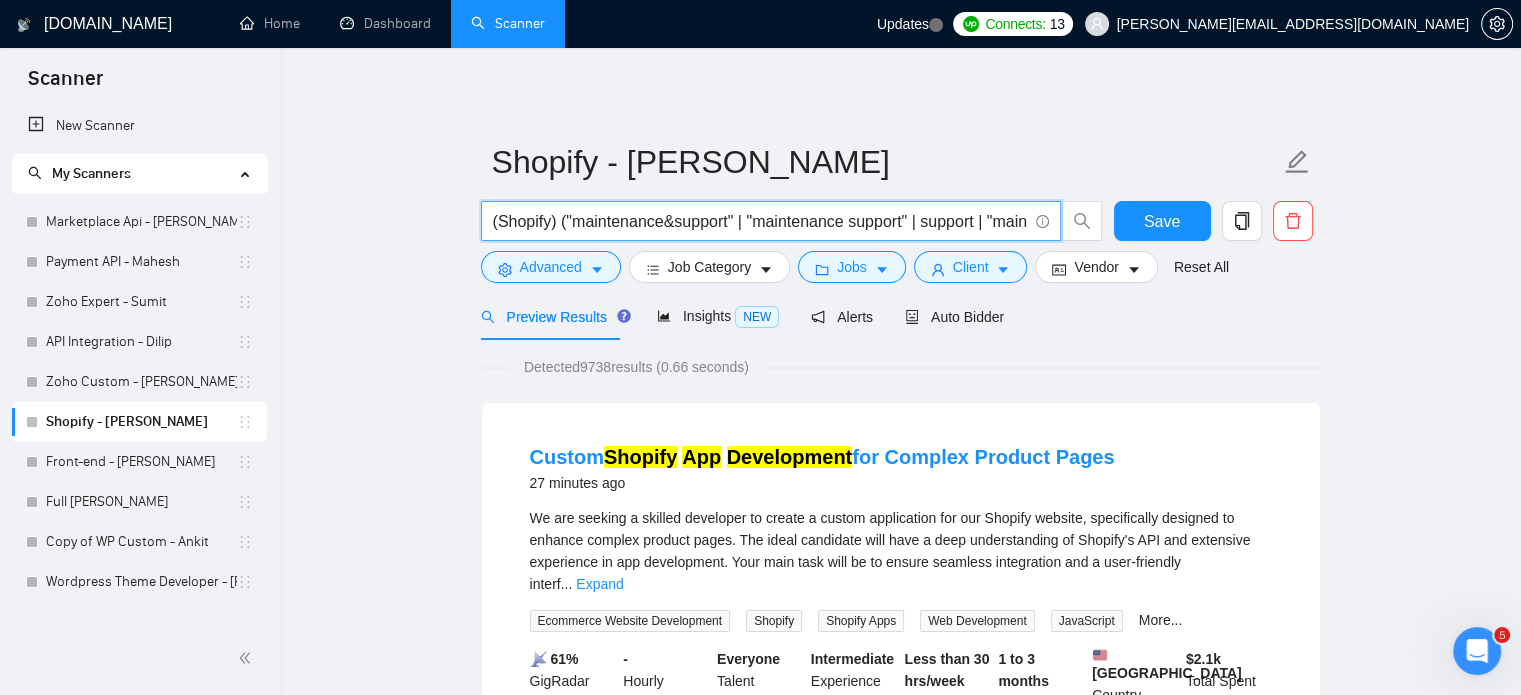 click on "(Shopify) ("maintenance&support" | "maintenance support" | support | "maintenance, support" | maintenance | "maintenance & support" | "maintenance and support" | (develop*) | create | (build*) | "app development" | "store development" | "theme customization" | "template create")" at bounding box center (760, 221) 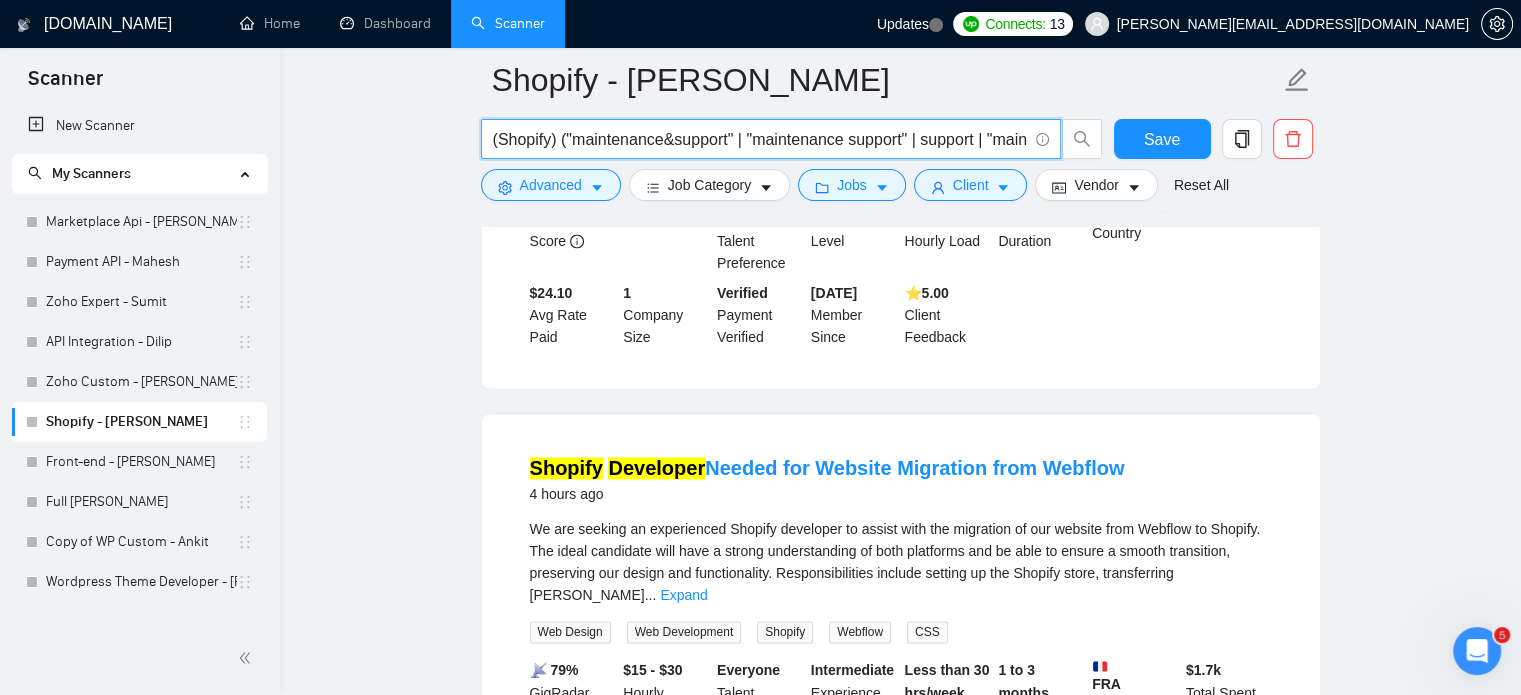 scroll, scrollTop: 3200, scrollLeft: 0, axis: vertical 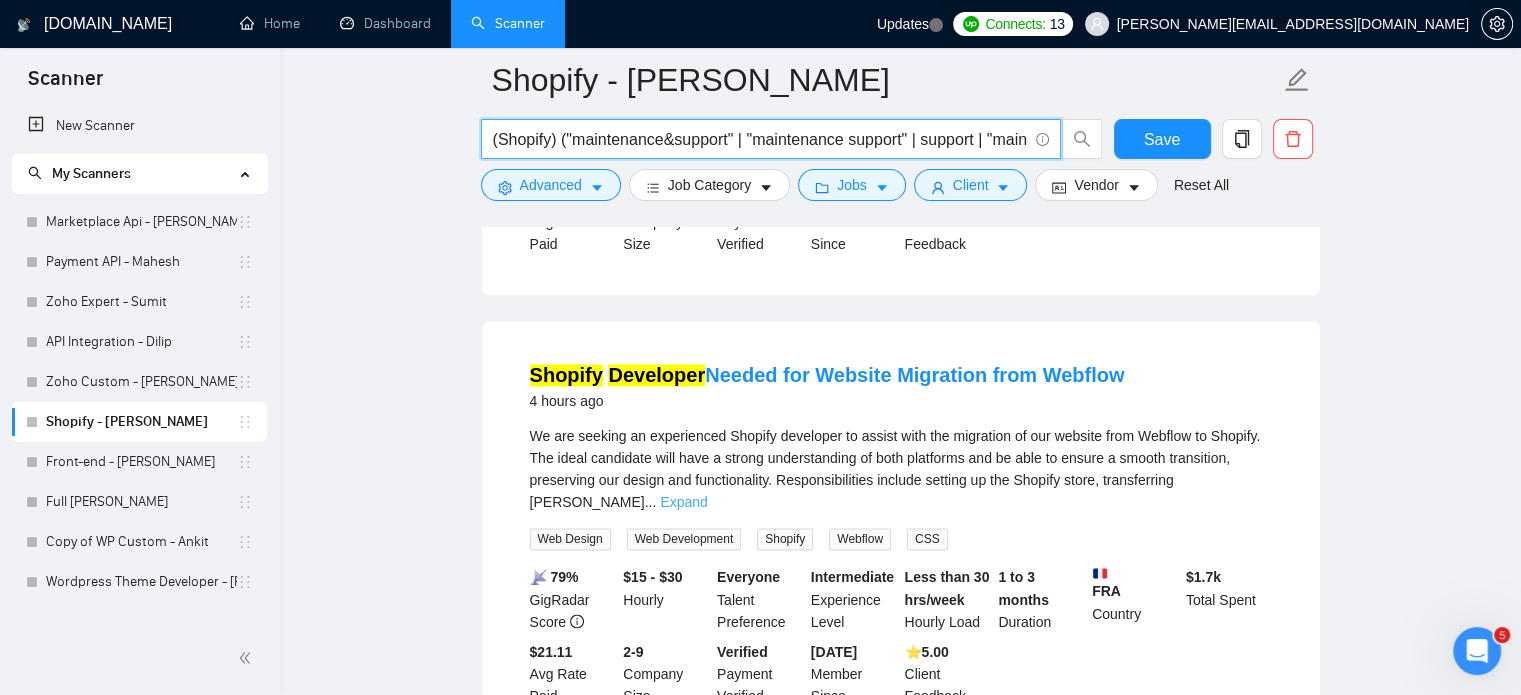 click on "Expand" at bounding box center (683, 502) 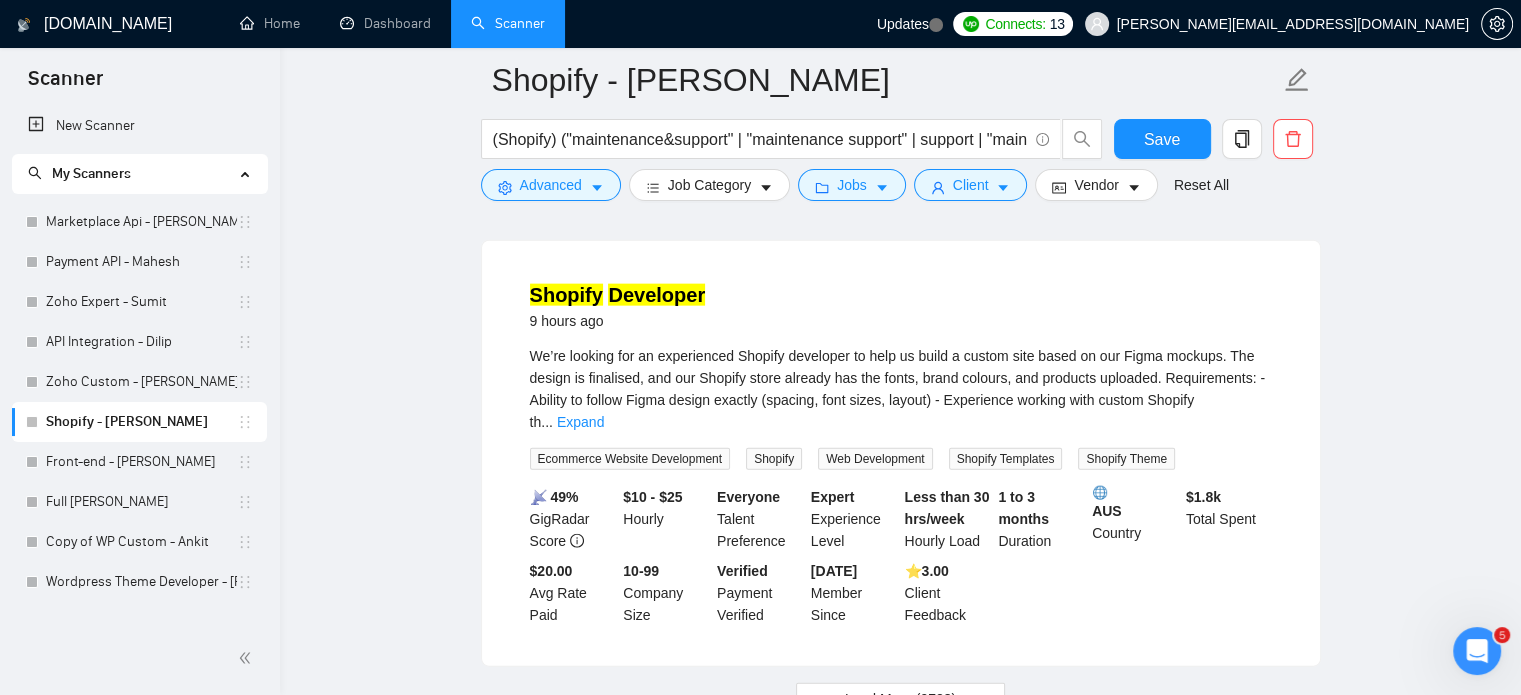 scroll, scrollTop: 4600, scrollLeft: 0, axis: vertical 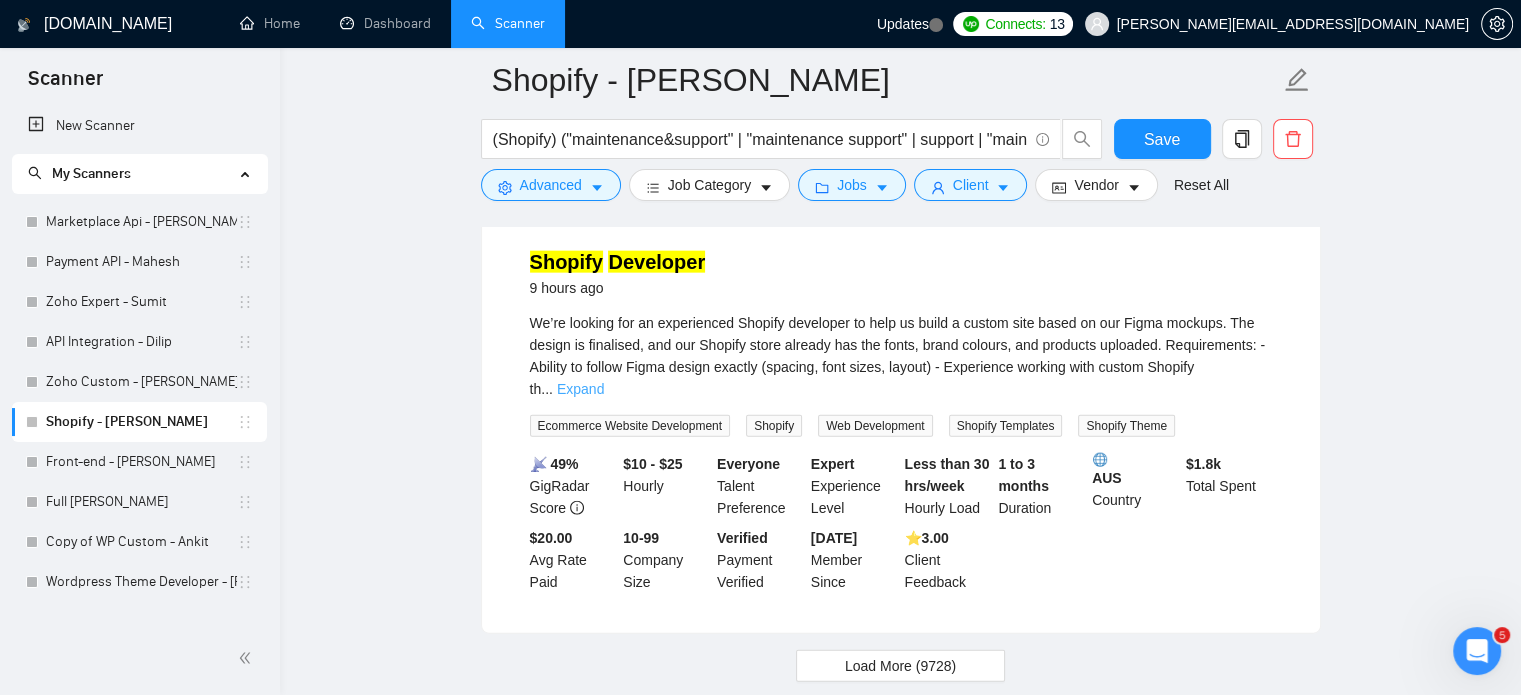 click on "Expand" at bounding box center (580, 389) 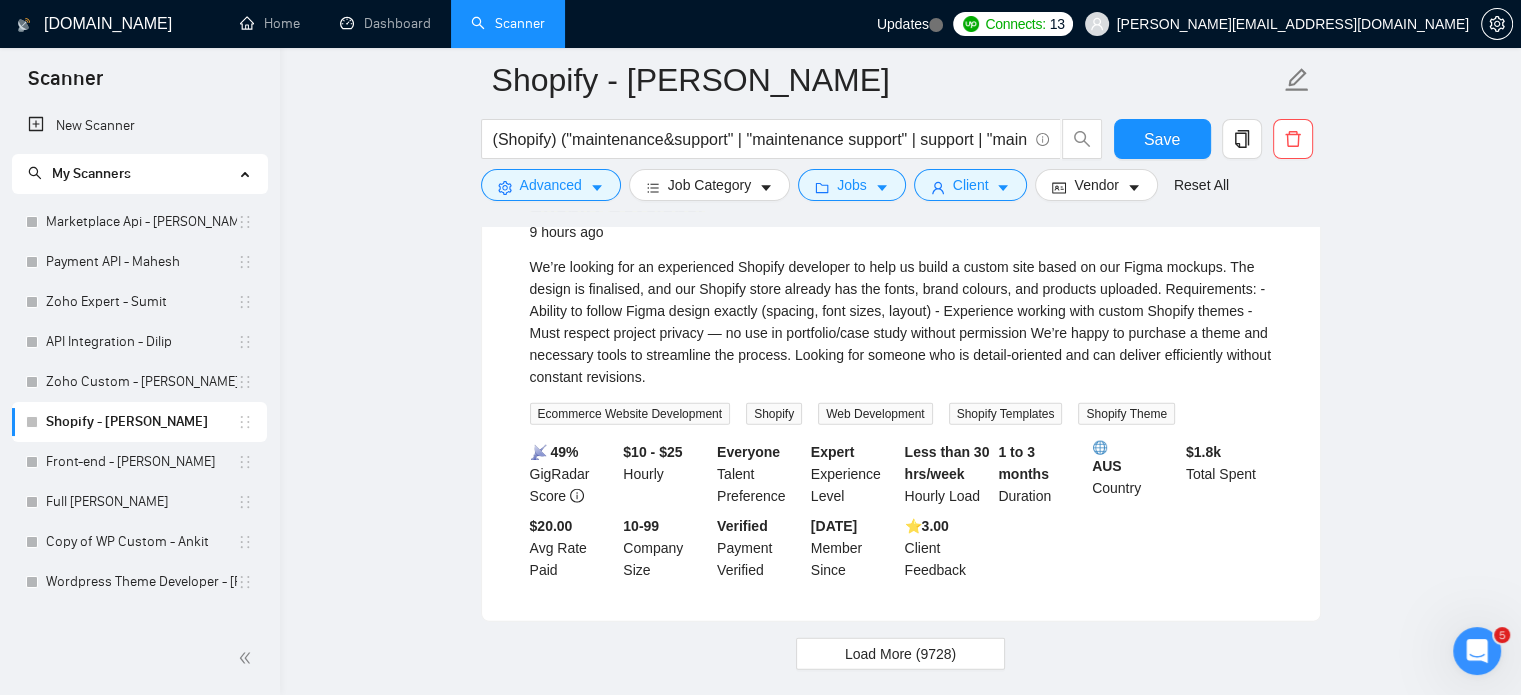 scroll, scrollTop: 4745, scrollLeft: 0, axis: vertical 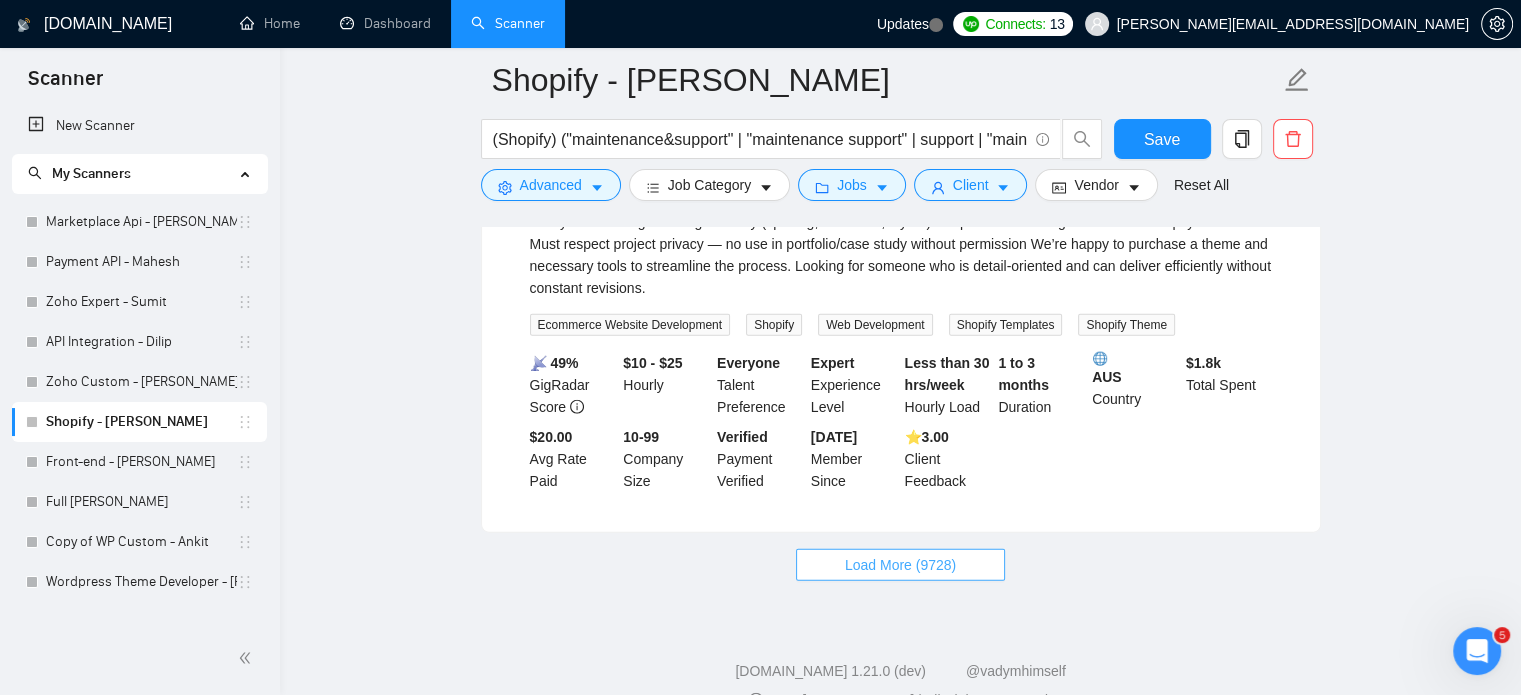 click on "Load More (9728)" at bounding box center [900, 565] 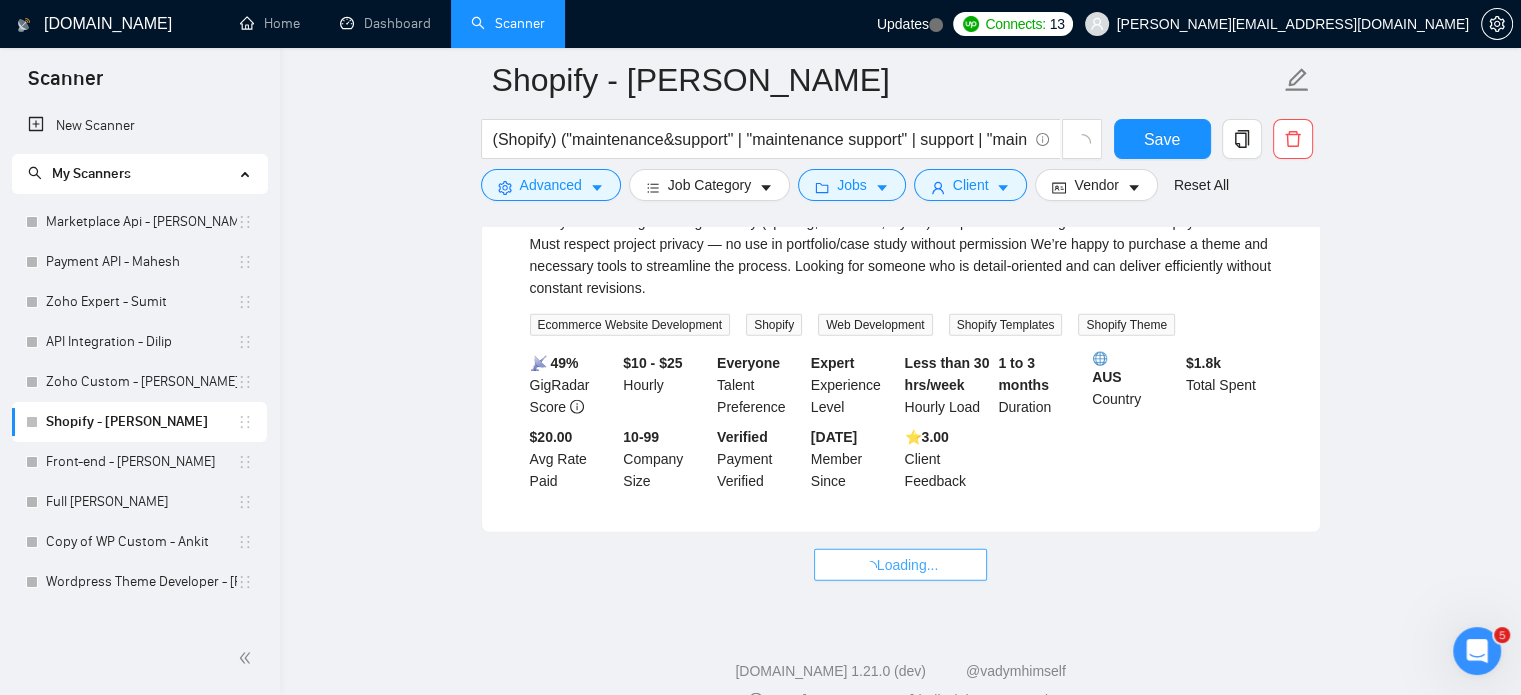 type 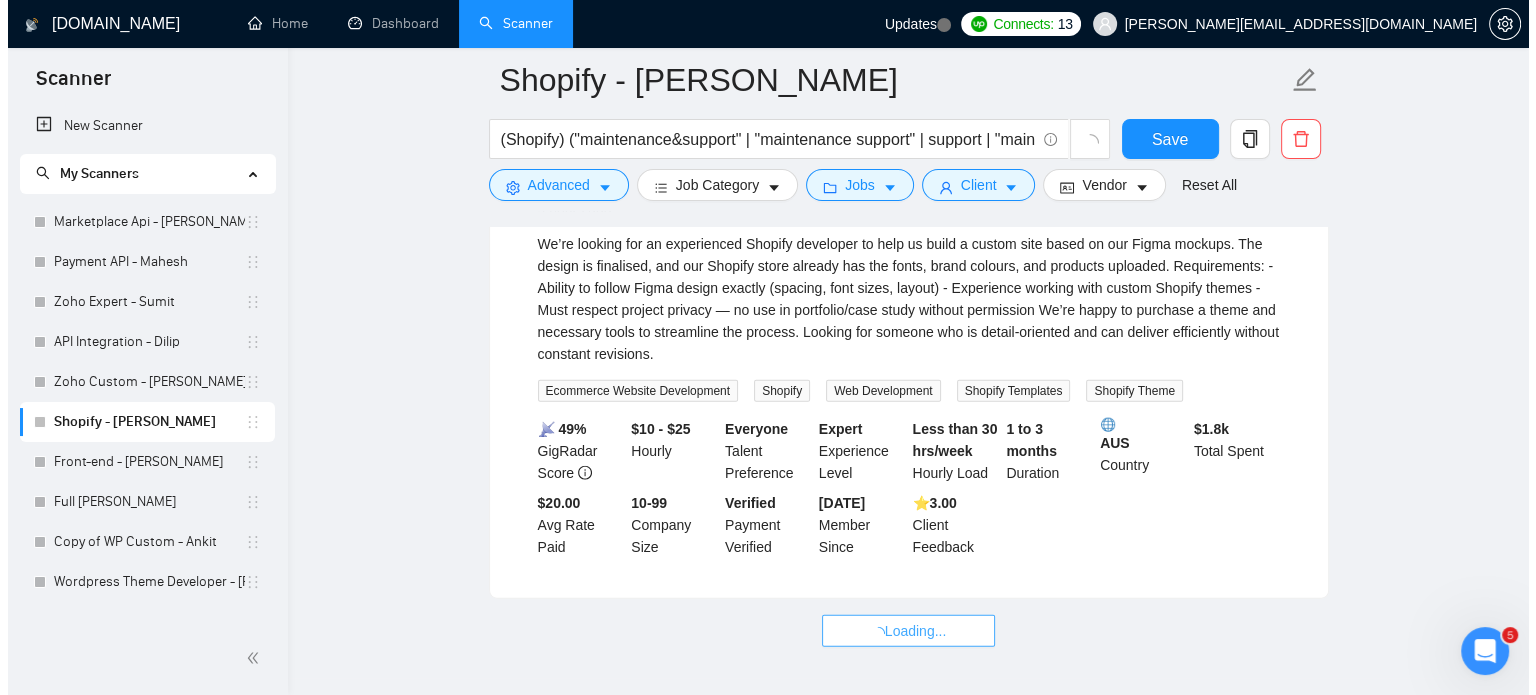 scroll, scrollTop: 4645, scrollLeft: 0, axis: vertical 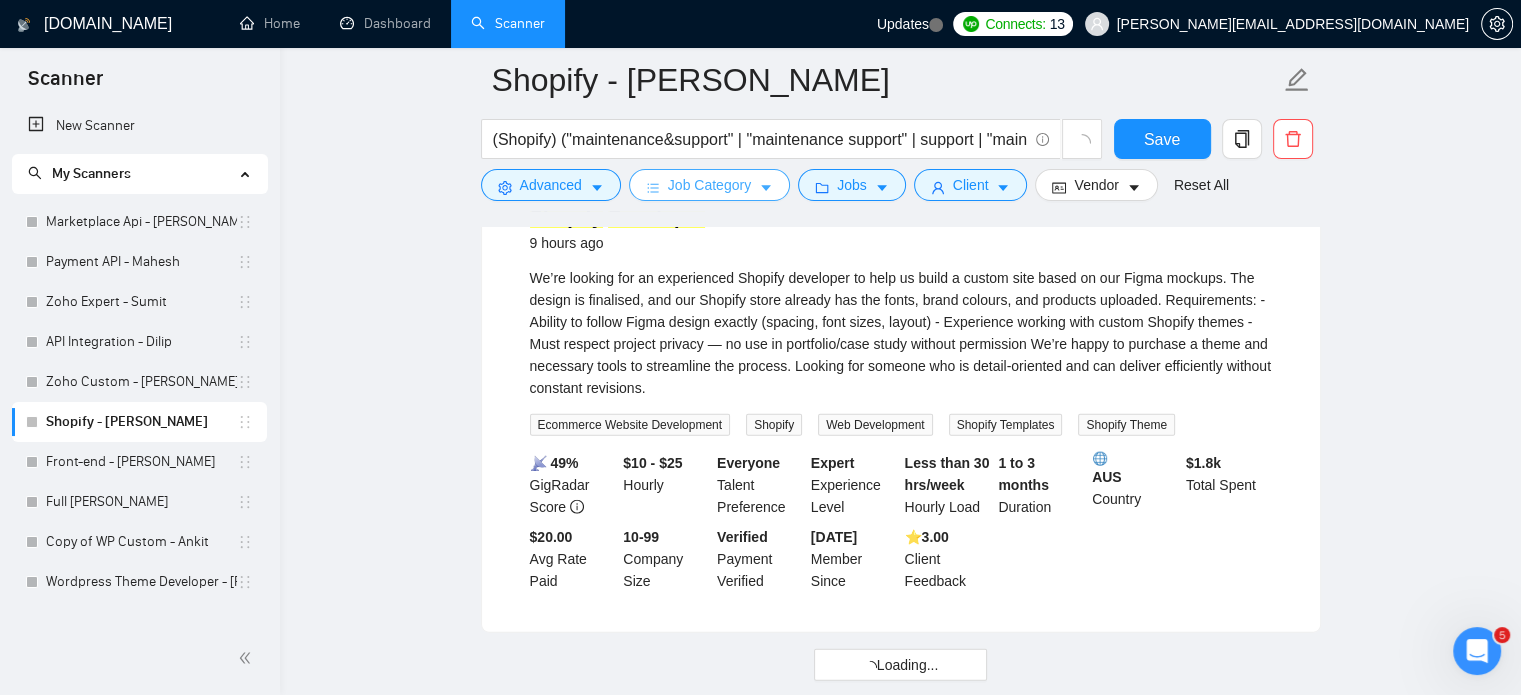 click 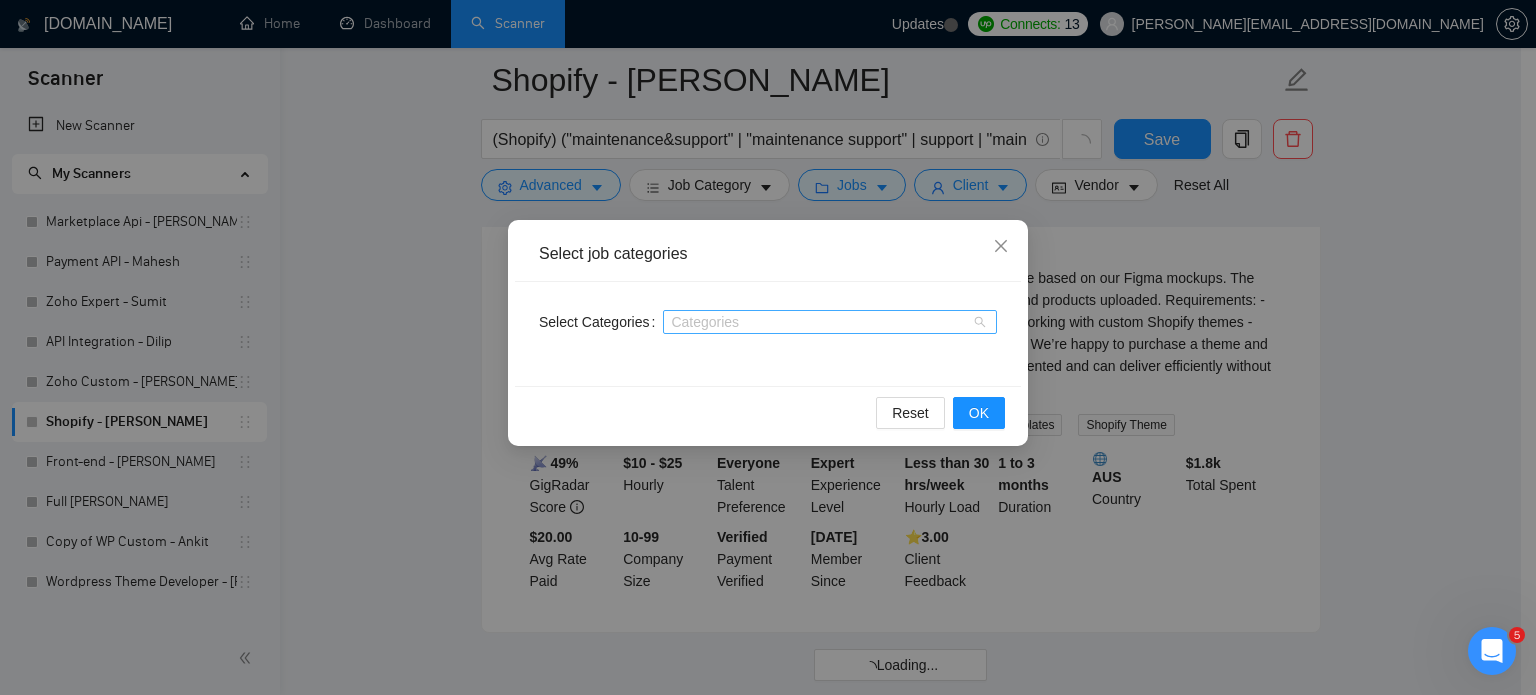 click at bounding box center [820, 322] 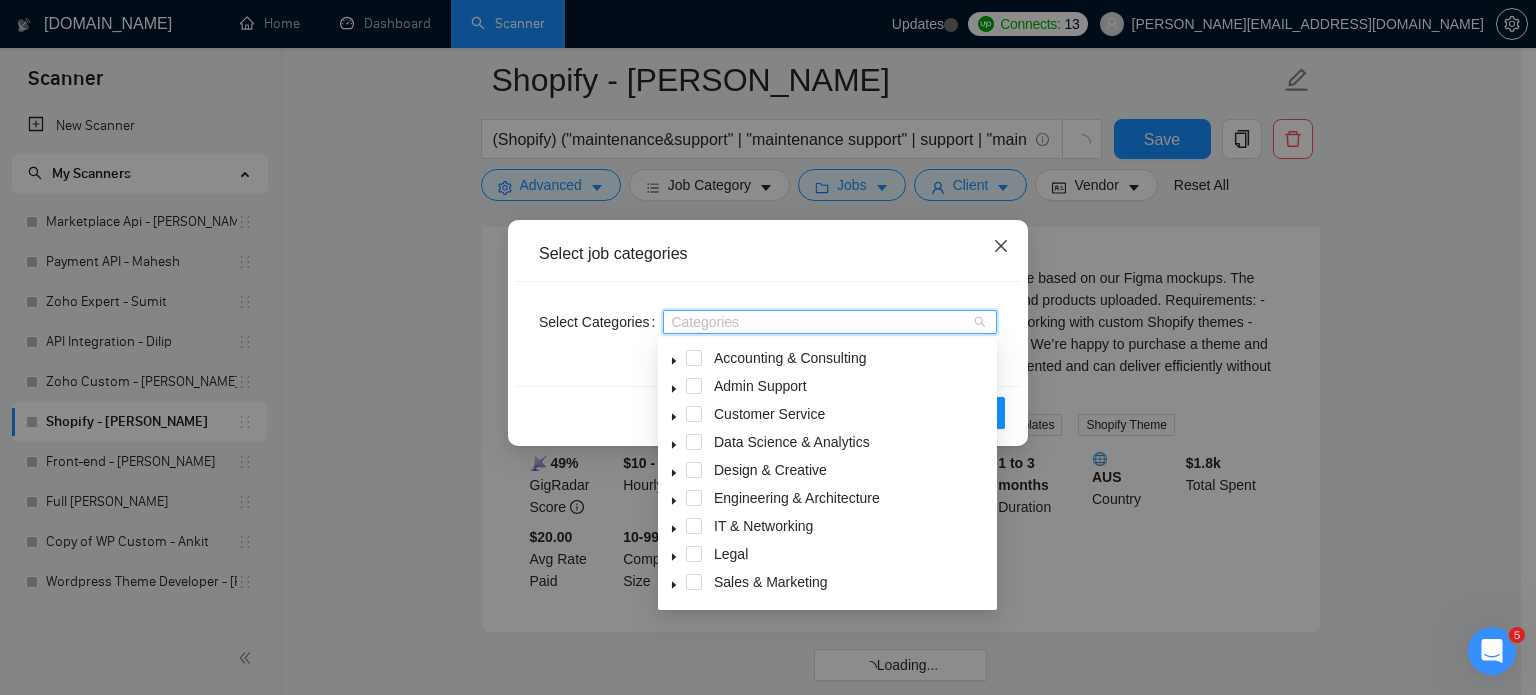 click 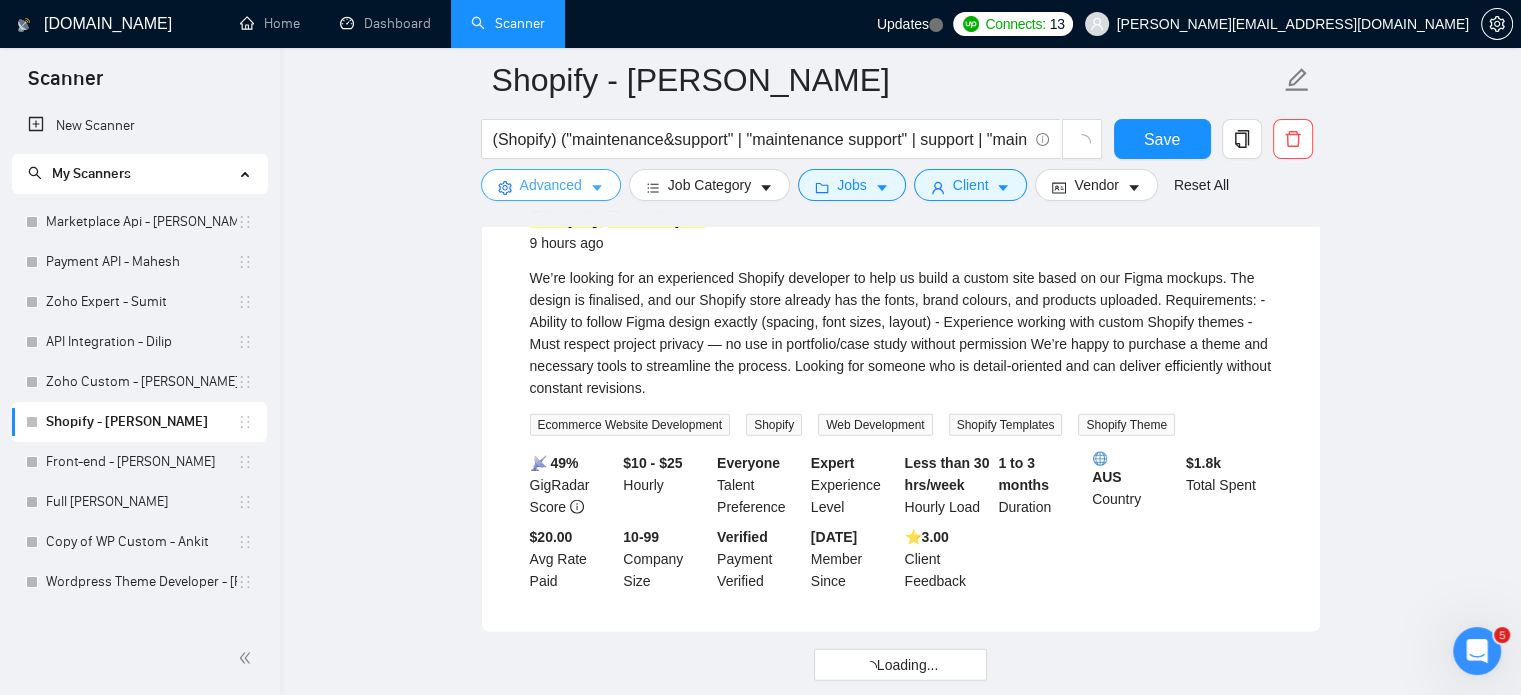 click 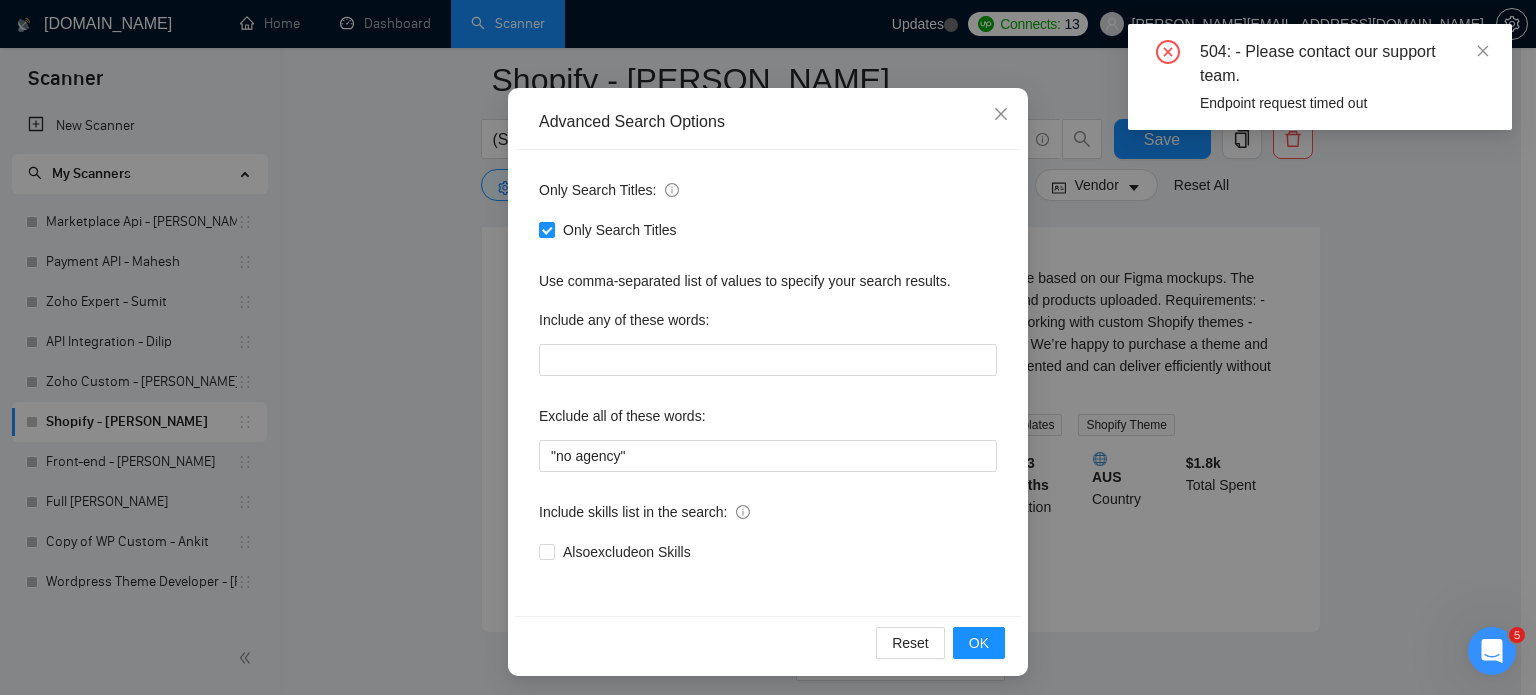 scroll, scrollTop: 136, scrollLeft: 0, axis: vertical 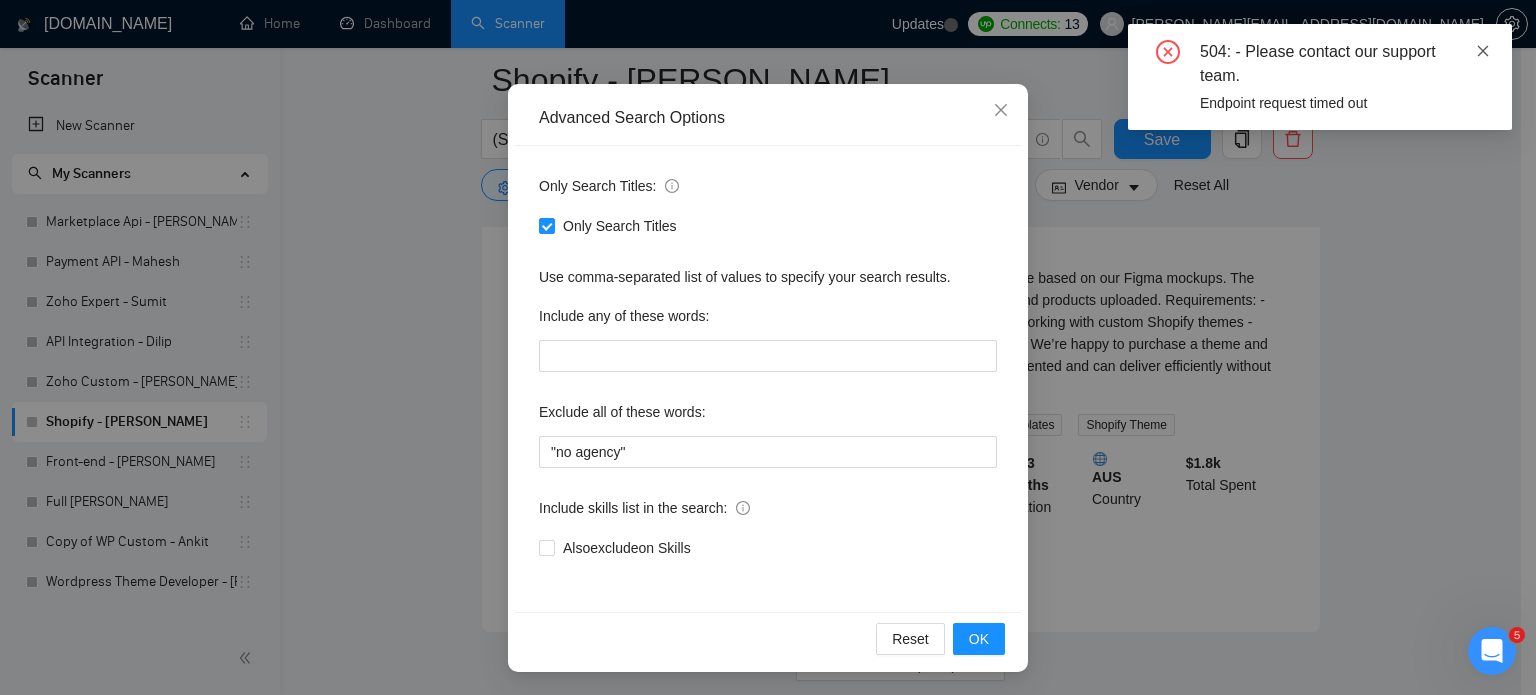 click 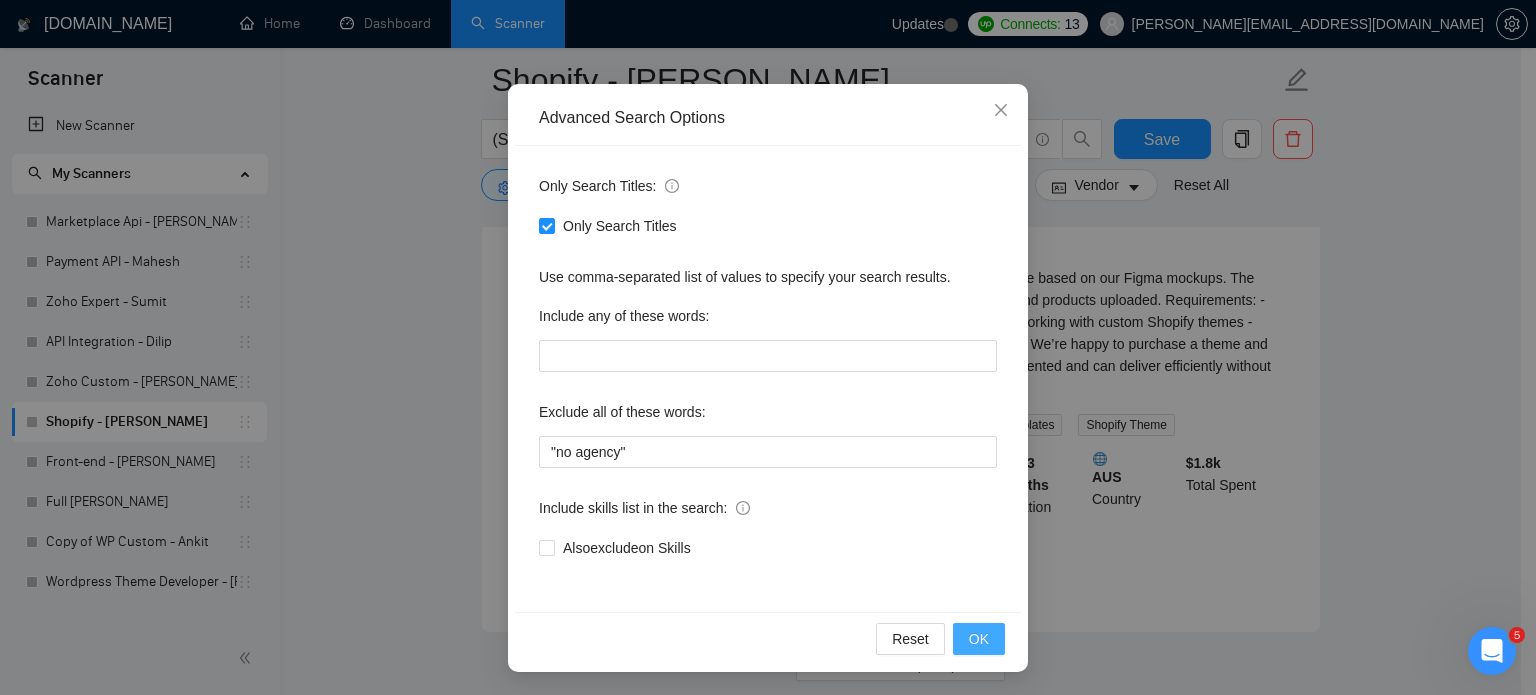 click on "OK" at bounding box center [979, 639] 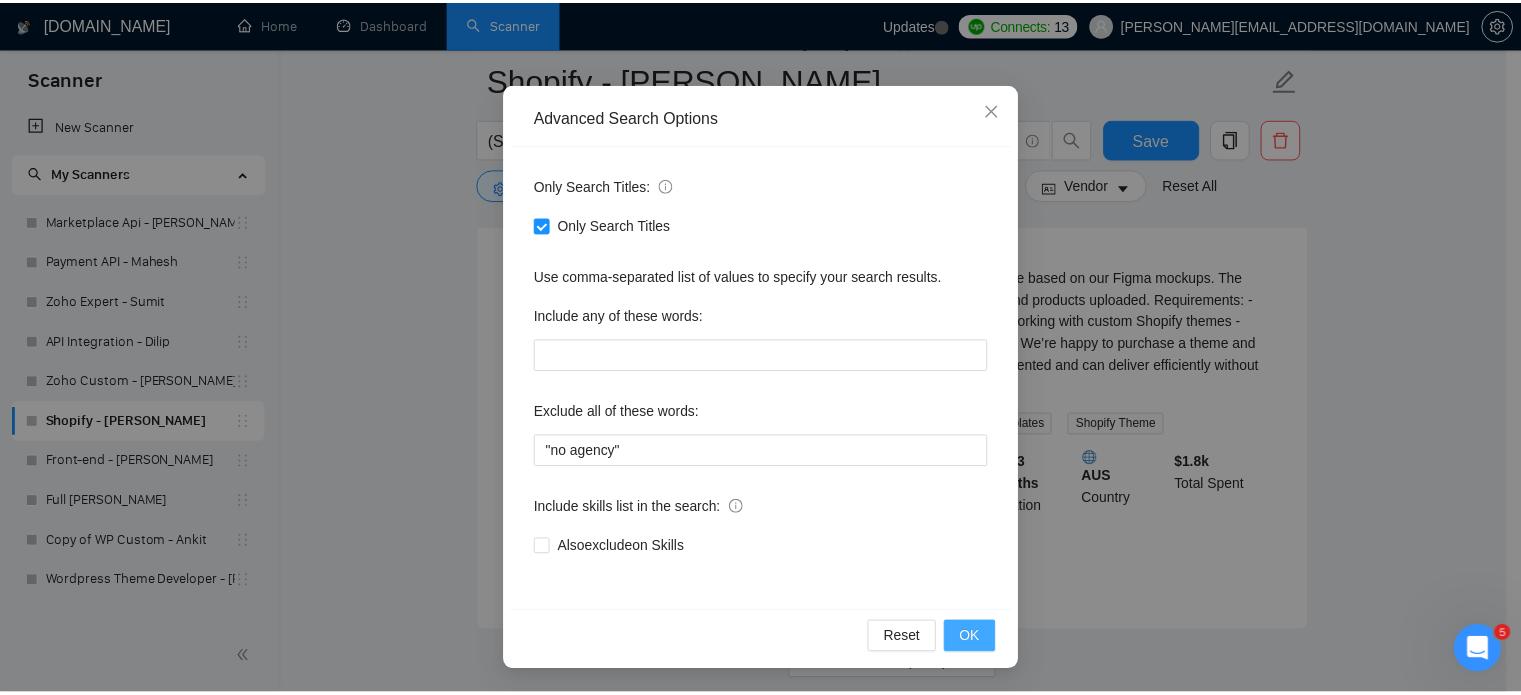 scroll, scrollTop: 36, scrollLeft: 0, axis: vertical 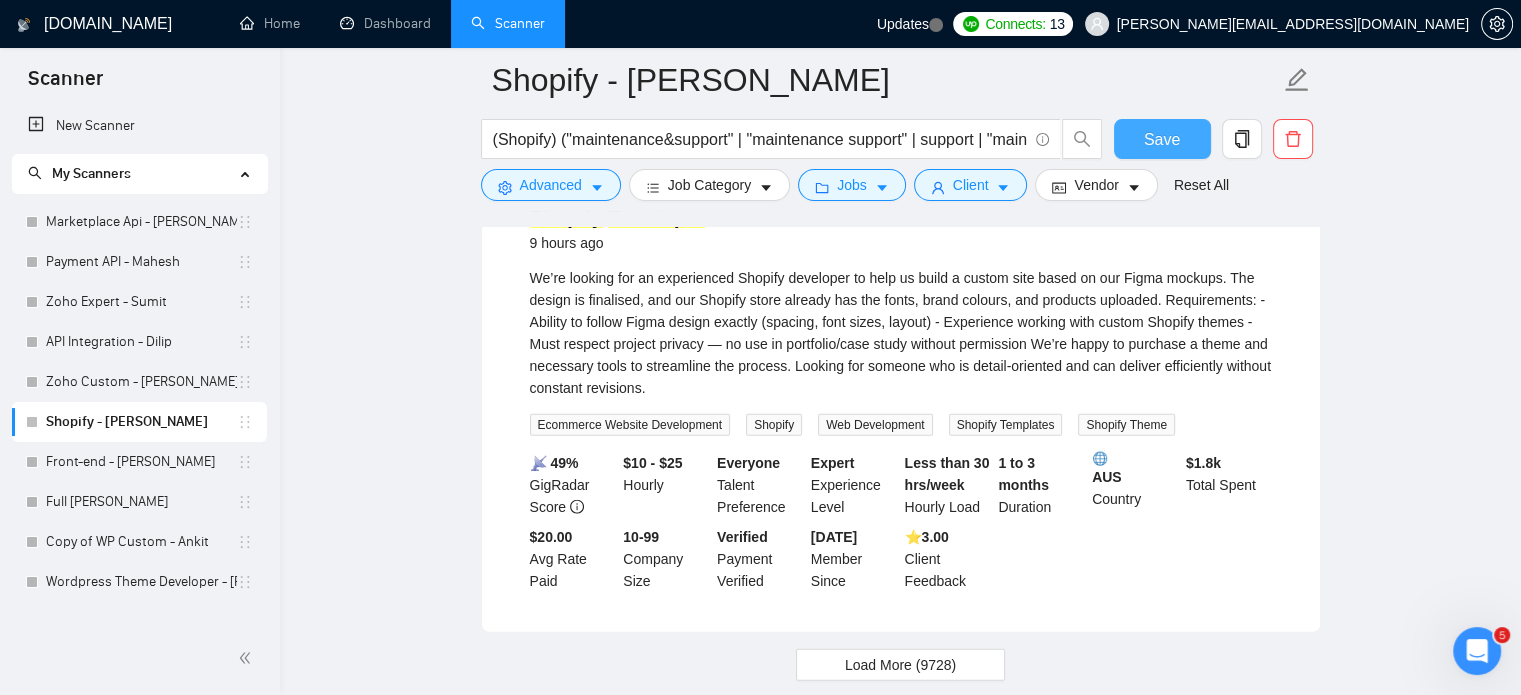 click on "Save" at bounding box center [1162, 139] 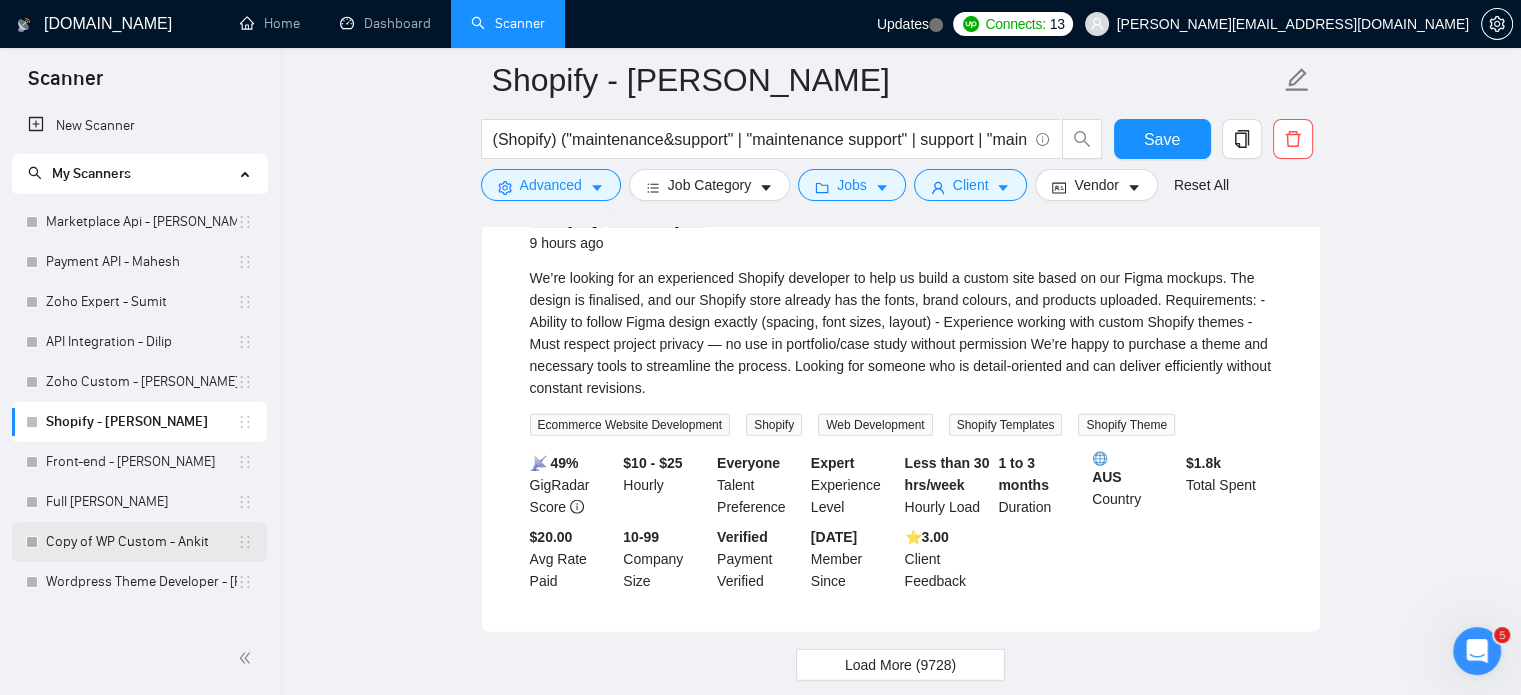 click on "Copy of WP Custom - Ankit" at bounding box center (141, 542) 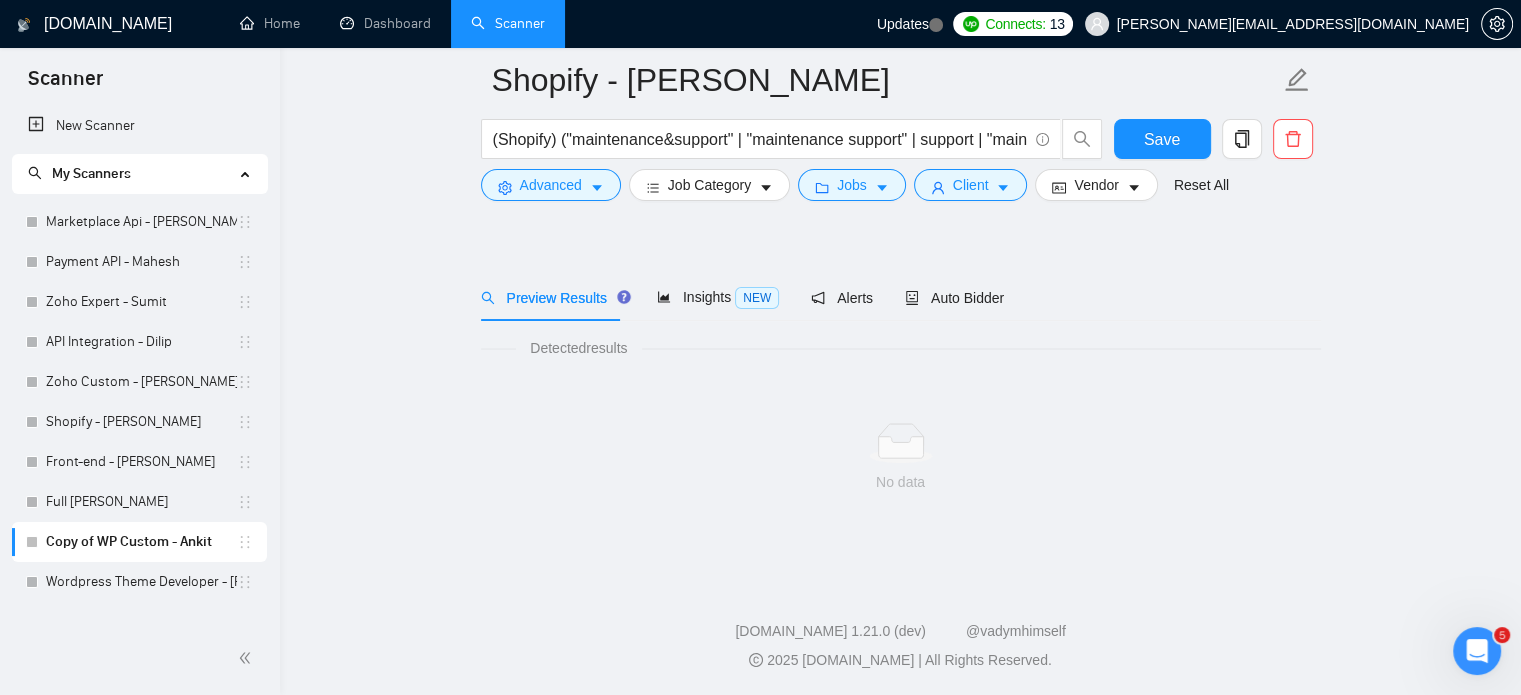 scroll, scrollTop: 35, scrollLeft: 0, axis: vertical 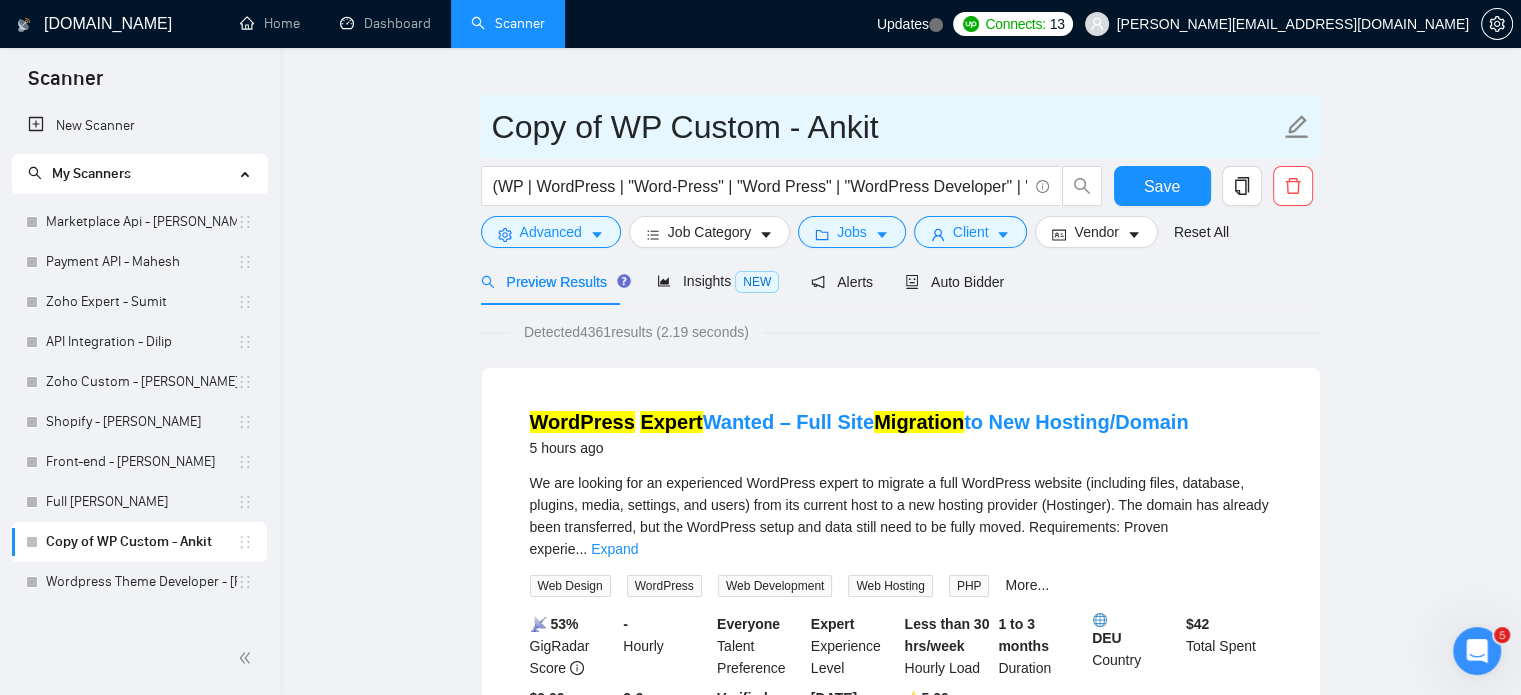 click 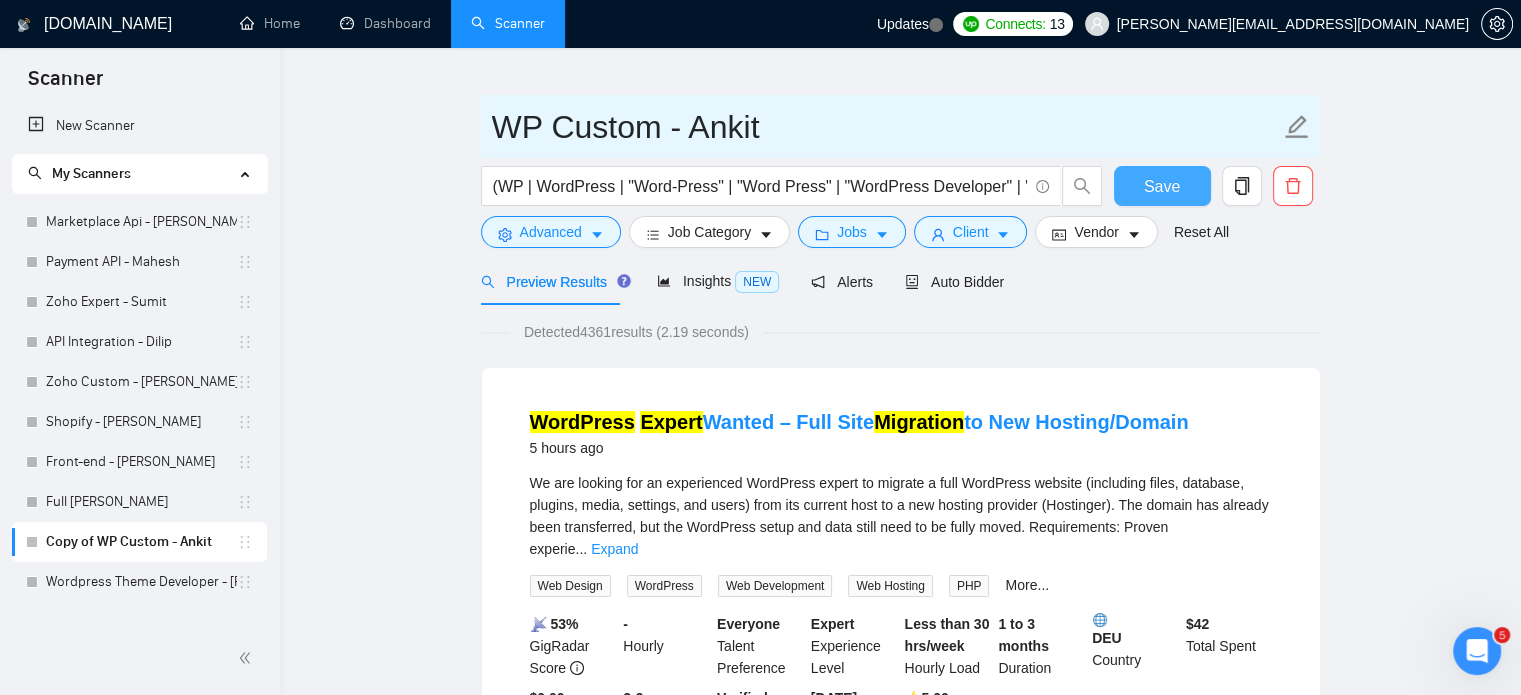 type on "WP Custom - Ankit" 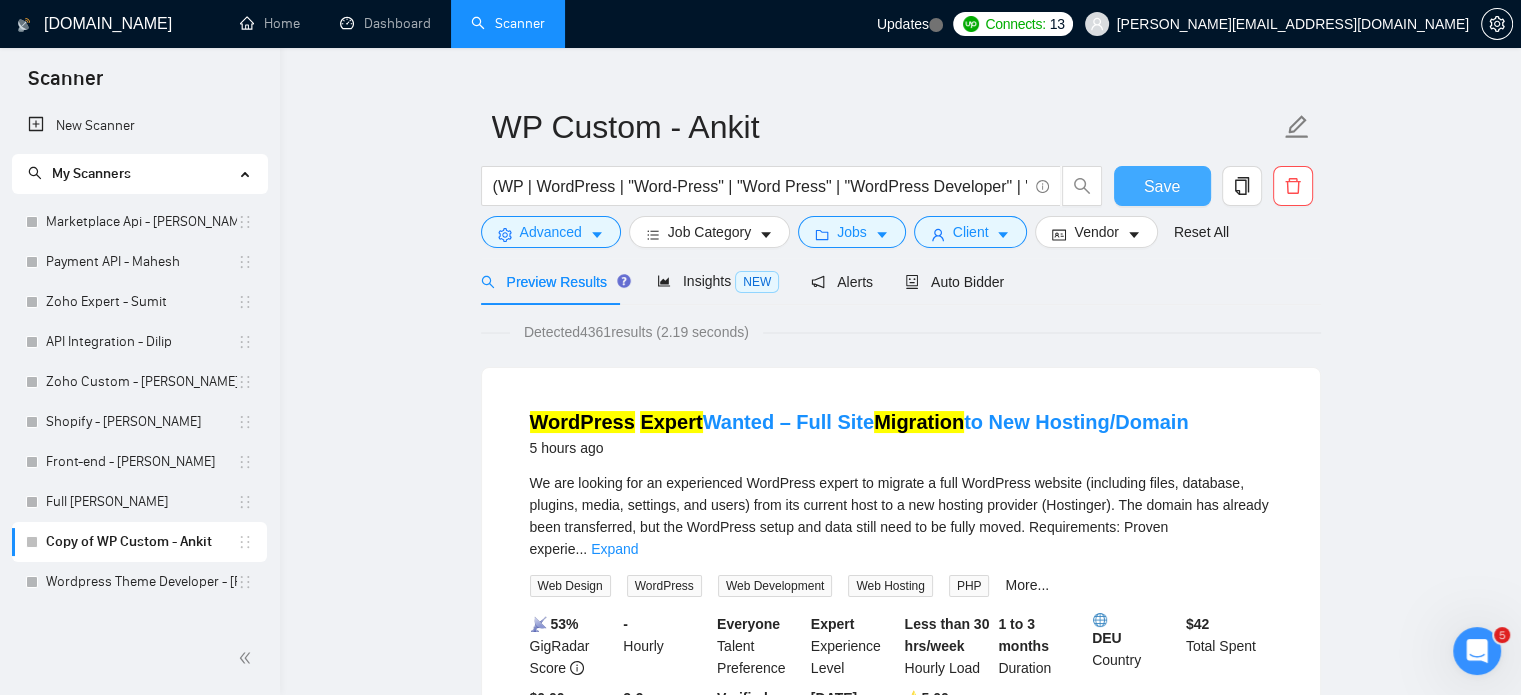click on "Save" at bounding box center (1162, 186) 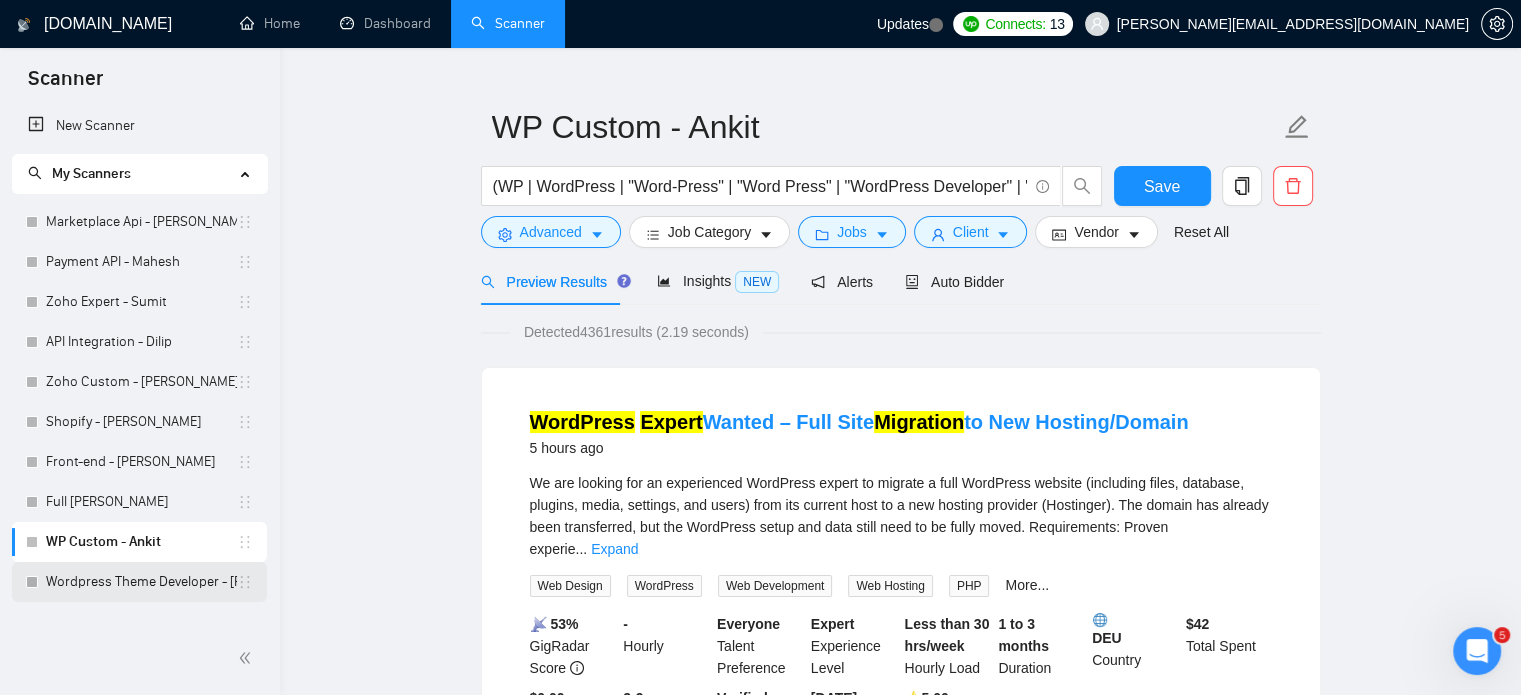 click on "Wordpress Theme Developer - [PERSON_NAME]" at bounding box center (141, 582) 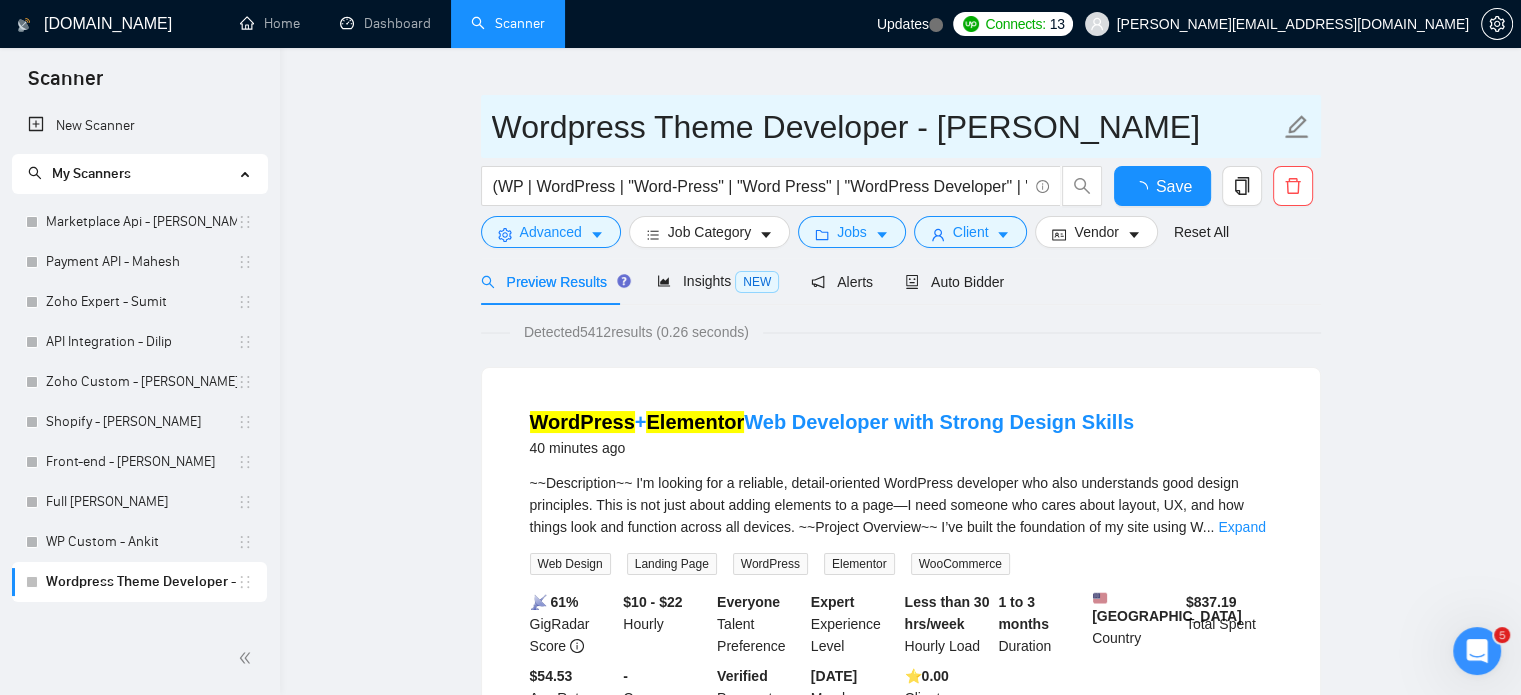 click 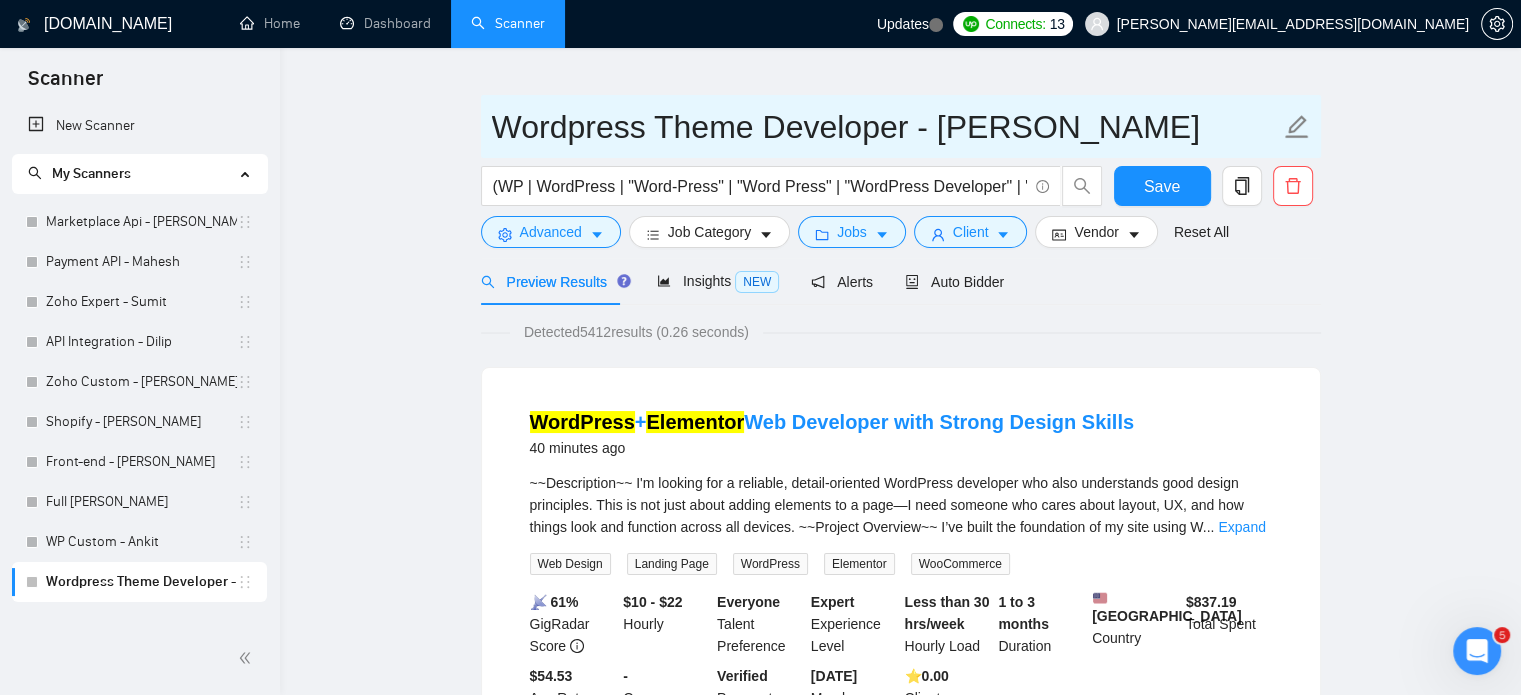 drag, startPoint x: 766, startPoint y: 127, endPoint x: 909, endPoint y: 135, distance: 143.2236 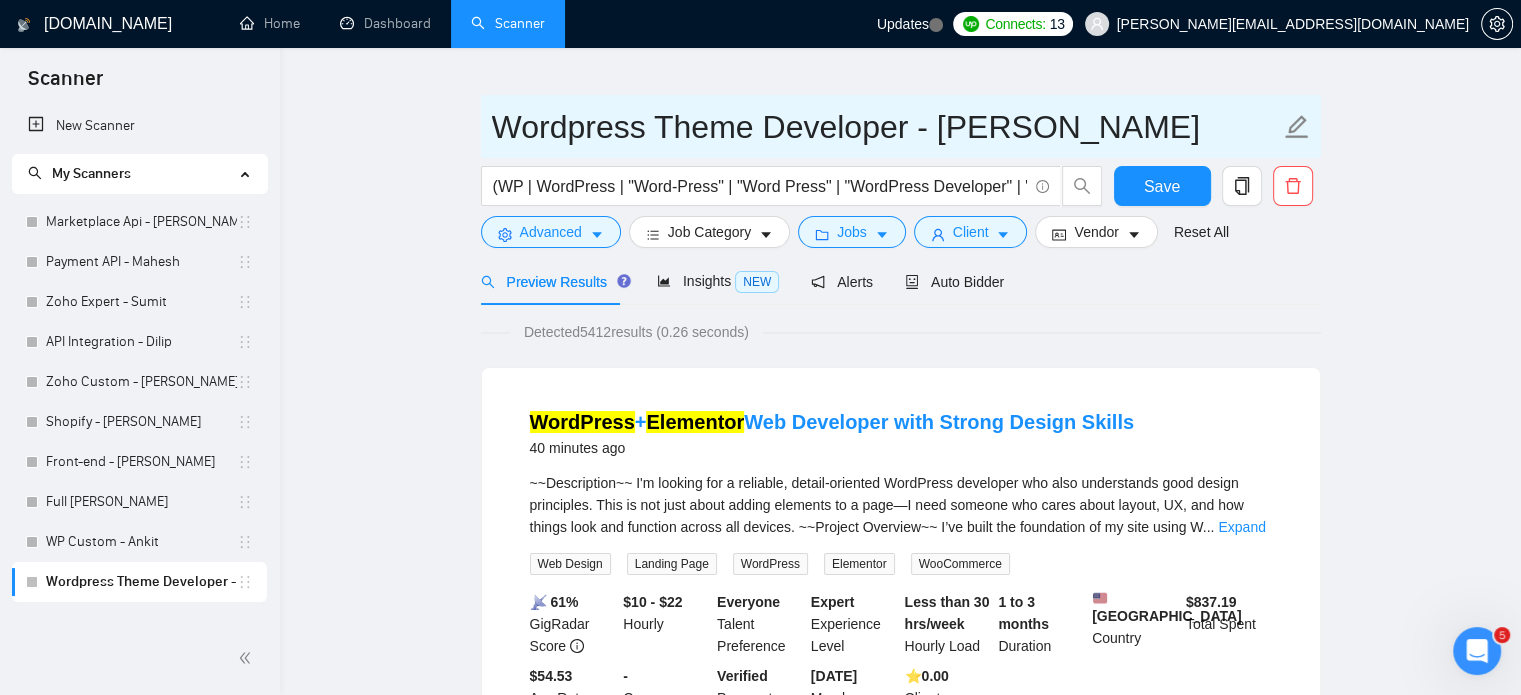 click on "Wordpress Theme Developer - [PERSON_NAME]" at bounding box center [886, 127] 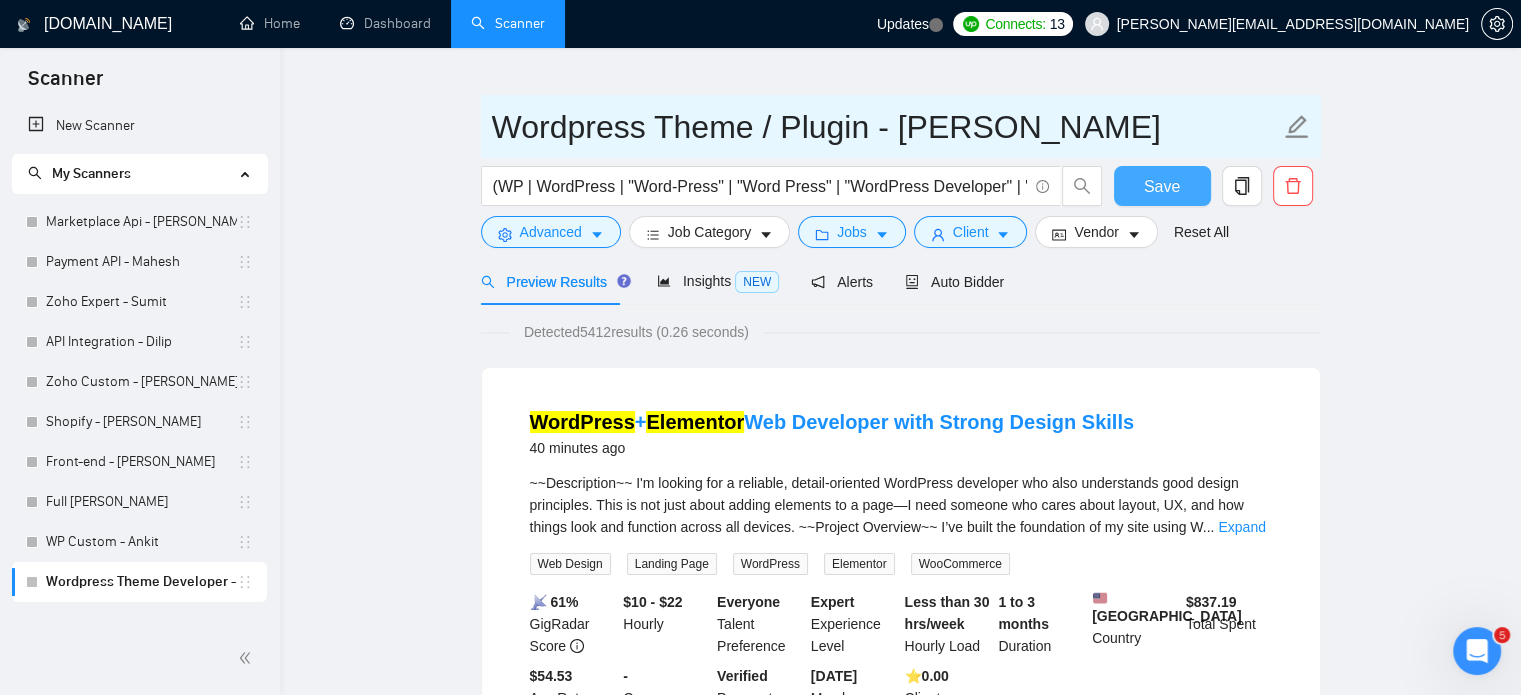 type on "Wordpress Theme / Plugin - [PERSON_NAME]" 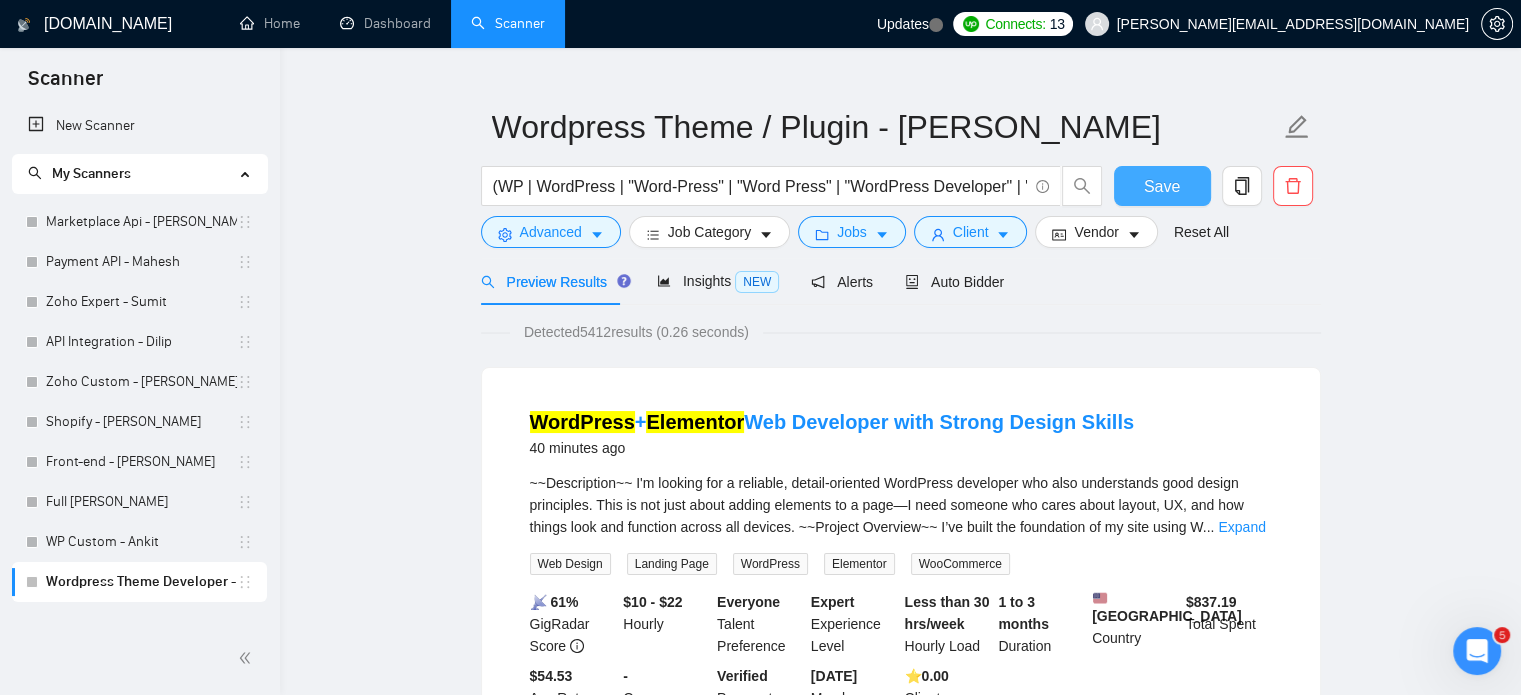 click on "Save" at bounding box center (1162, 186) 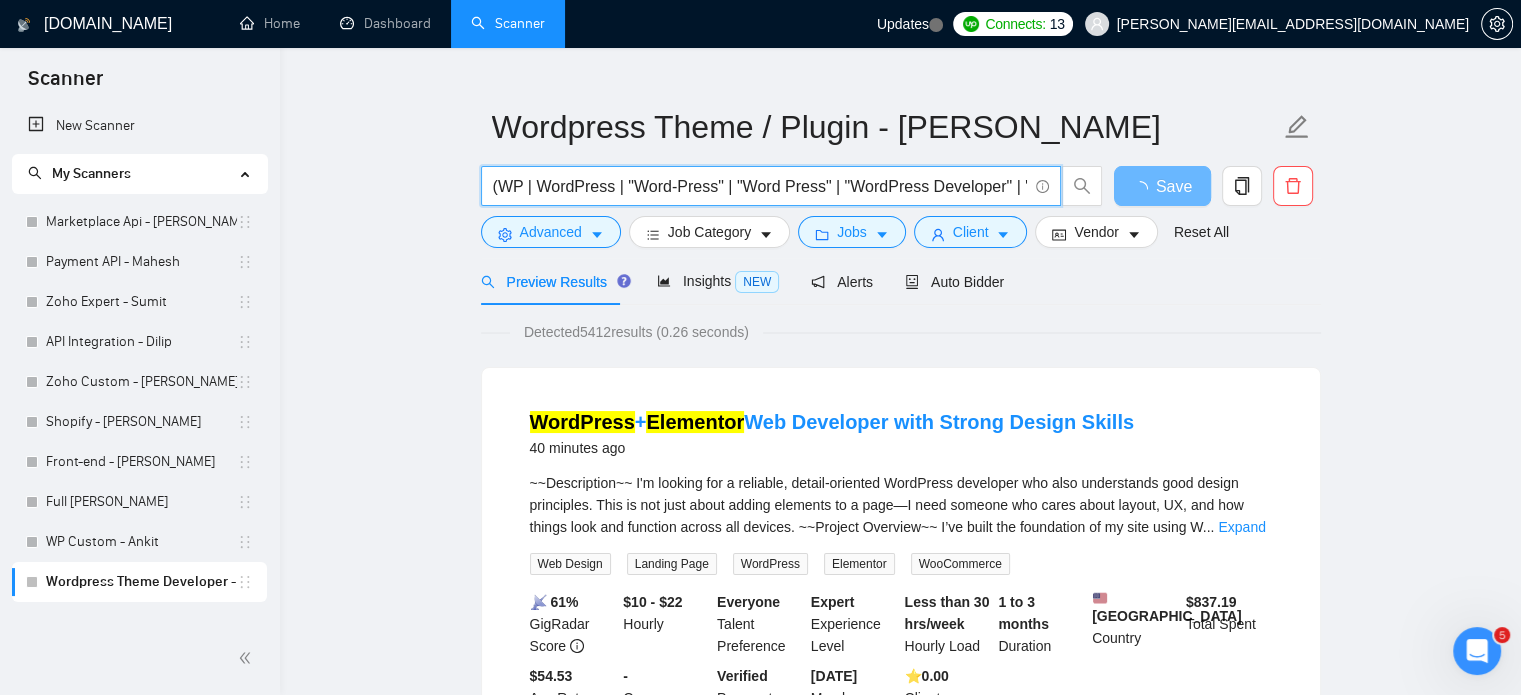 click on "(WP | WordPress | "Word-Press" | "Word Press" | "WordPress Developer" | "WordPress Designer" | "WP Developer" | "WP Expert" | "WordPress Expert" | "WP Consultant" | "WP Theme") | "WP Plugin" | "WP Website") ("Astra" | "GeneratePress" | "Kadence" | "Blocksy" | "Hello Elementor" | "OceanWP" | "Flatsome" | "Porto" | "Shopkeeper" | "WoodMart" | "Elementor" | "WPBakery" | "Spectra" | "Essential Addons" | "Rank Math" | "WP Rocket" | "Smush" | "Perfmatters" | "CartFlows" | "AffiliateWP" | "YITH" | "MailPoet" | "Wordfence" | "UpdraftPlus" | "WPForms" | "Formidable Forms" | "WooCommerce" | "Woo Commerce" | "Woo-Commerce" | "DIVI" | Elementor )" at bounding box center [760, 186] 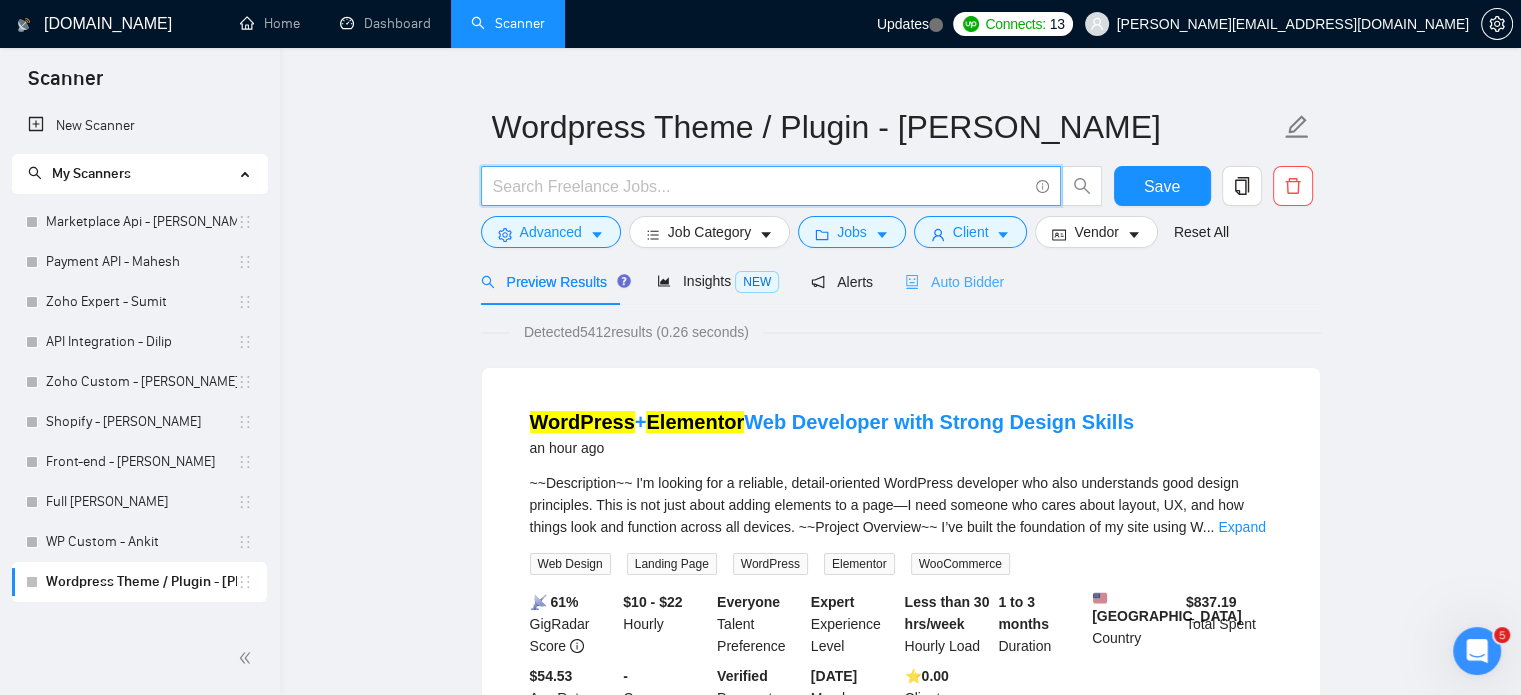 paste on "(WP | WordPress | "Word-Press" | "Word Press" | "WordPress Developer" | "WordPress Designer" | "WP Developer" | "WP Expert" | "WordPress Expert" | "WP Consultant" | "WP Theme") | "WP Plugin" | "WP Website") ("Astra" | "GeneratePress" | "Kadence" | "Blocksy" | "Hello Elementor" | "OceanWP" | "Flatsome" | "Porto" | "Shopkeeper" | "WoodMart" | "Elementor" | "WPBakery" | "Spectra" | "Essential Addons" | "Rank Math" | "WP Rocket" | "Smush" | "Perfmatters" | "CartFlows" | "AffiliateWP" | "YITH" | "MailPoet" | "Wordfence" | "UpdraftPlus" | "WPForms" | "Formidable Forms" | "WooCommerce" | "Woo Commerce" | "Woo-Commerce" | "DIVI" | Elementor | LearnDash | LMS )" 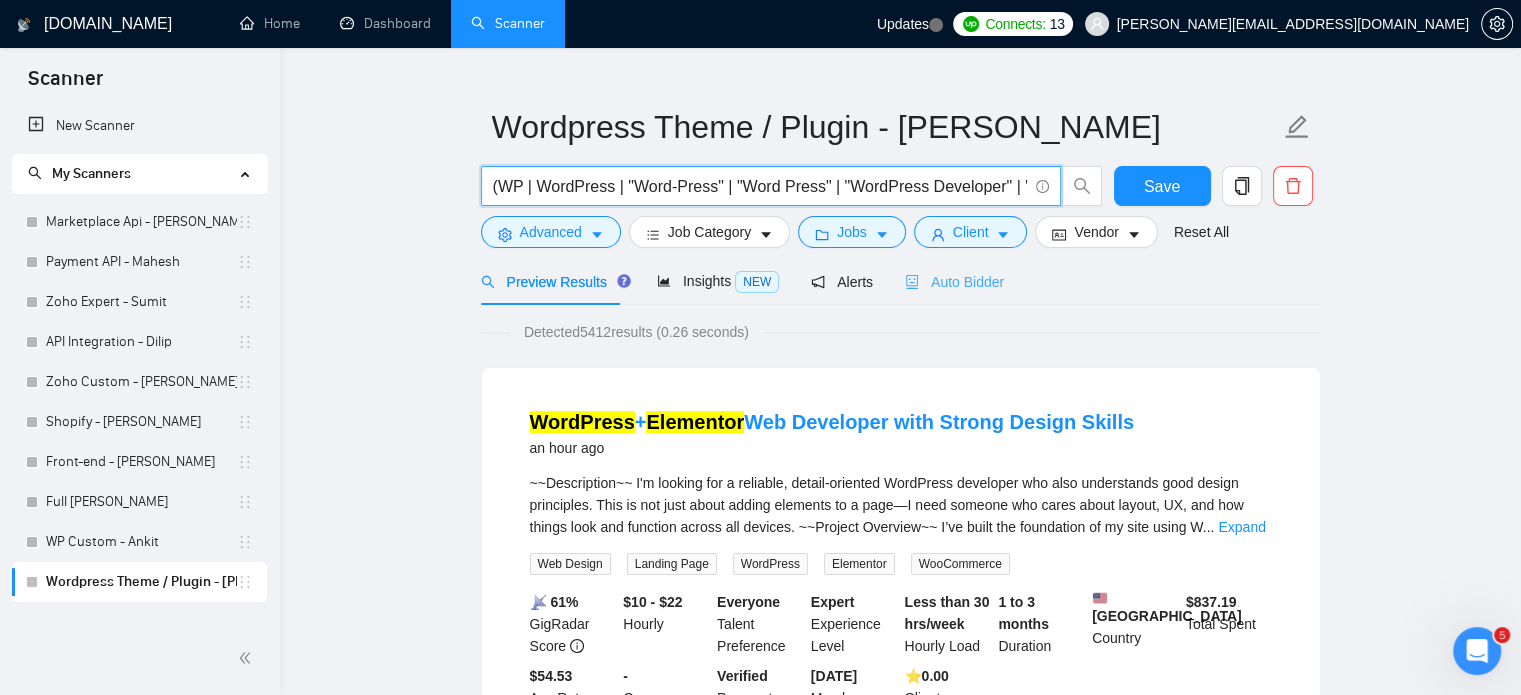scroll, scrollTop: 0, scrollLeft: 4184, axis: horizontal 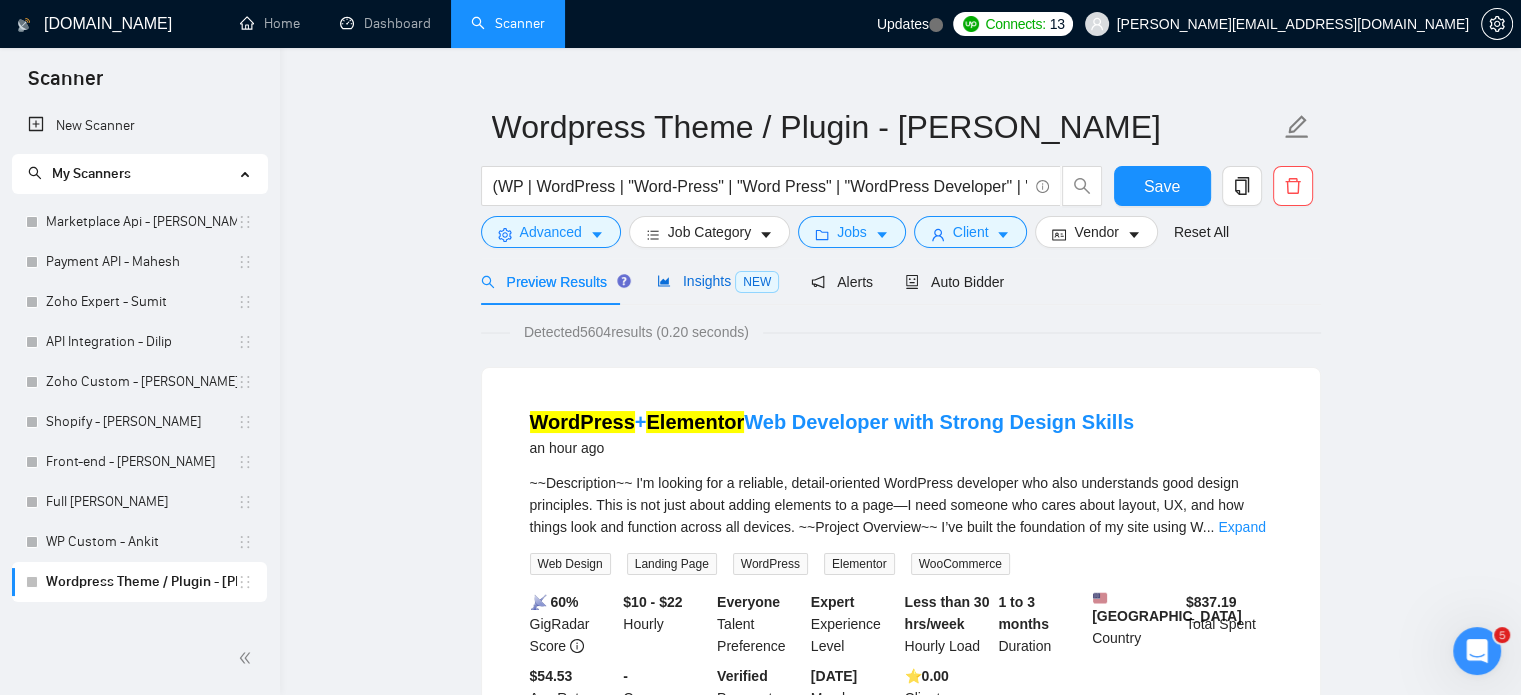 click on "Insights NEW" at bounding box center (718, 281) 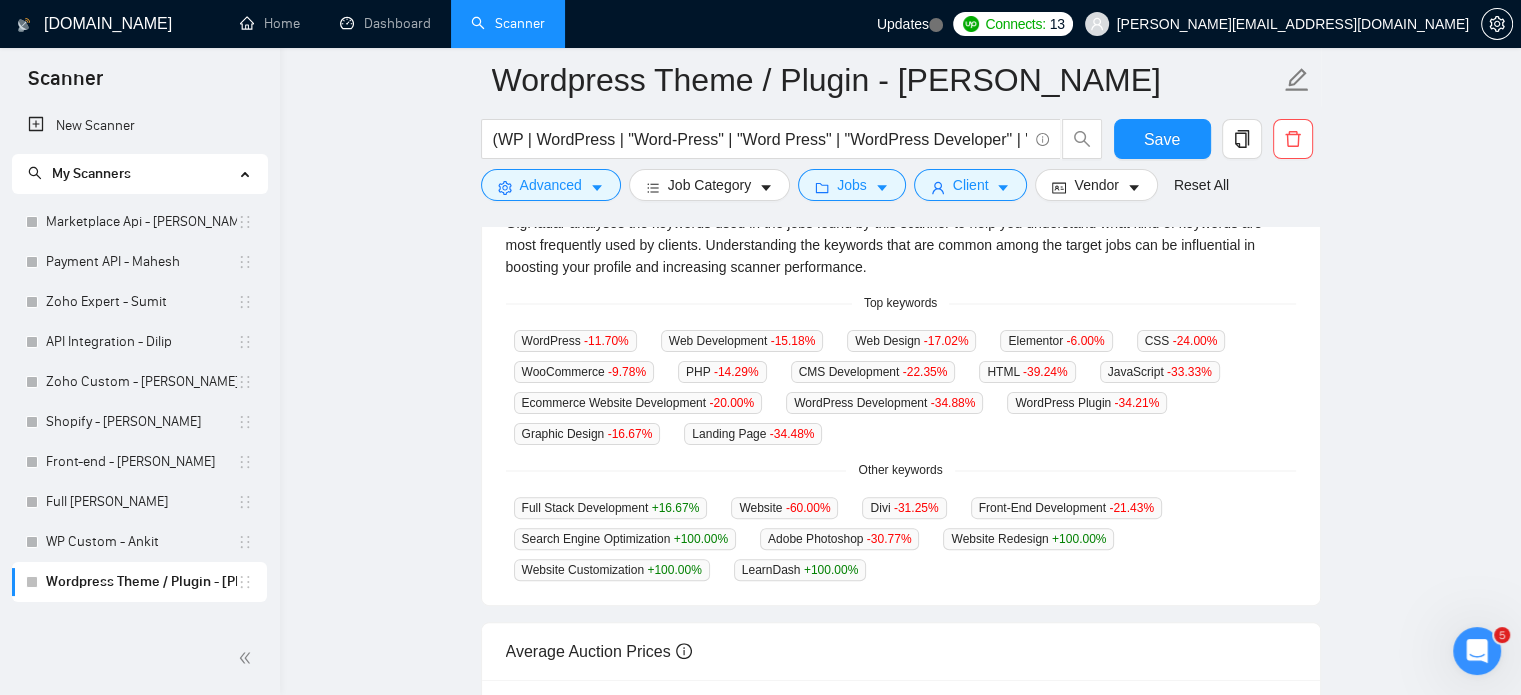 scroll, scrollTop: 435, scrollLeft: 0, axis: vertical 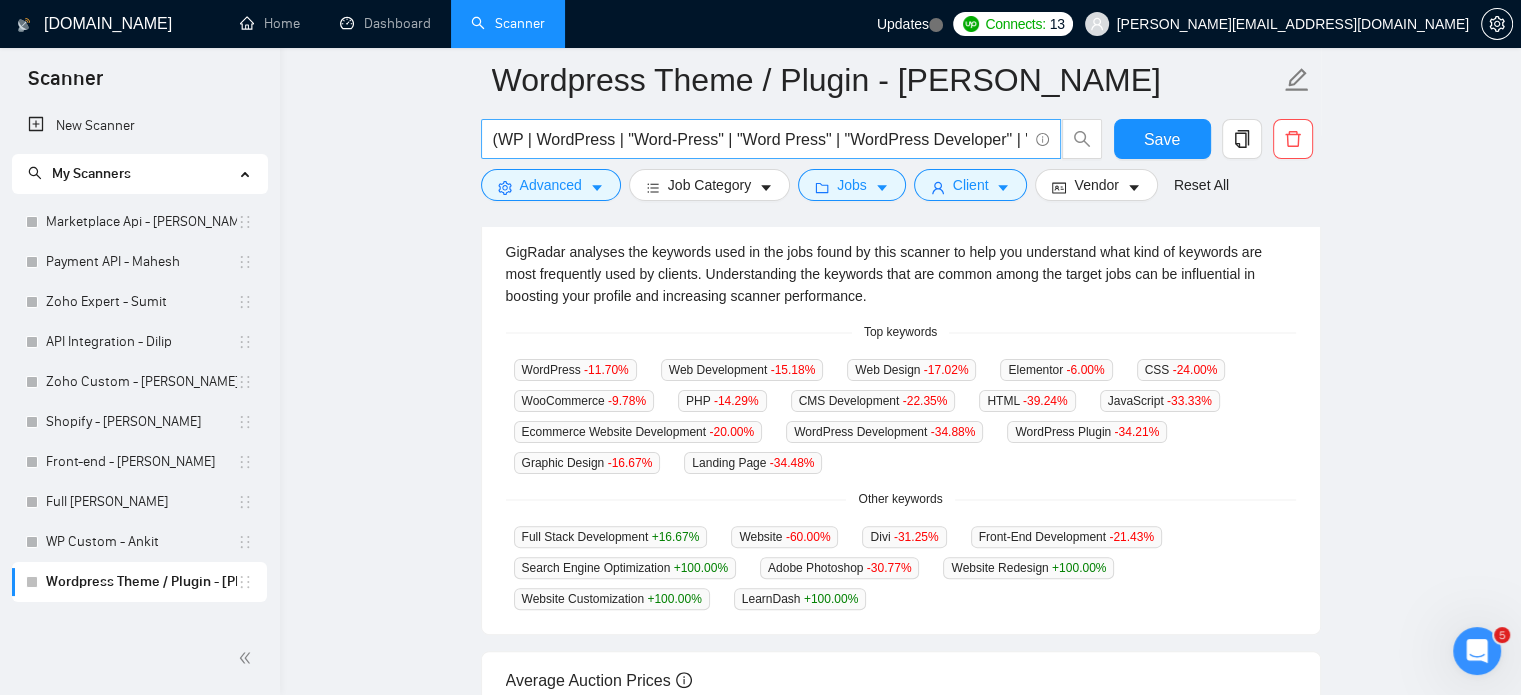 click on "(WP | WordPress | "Word-Press" | "Word Press" | "WordPress Developer" | "WordPress Designer" | "WP Developer" | "WP Expert" | "WordPress Expert" | "WP Consultant" | "WP Theme") | "WP Plugin" | "WP Website") ("Astra" | "GeneratePress" | "Kadence" | "Blocksy" | "Hello Elementor" | "OceanWP" | "Flatsome" | "Porto" | "Shopkeeper" | "WoodMart" | "Elementor" | "WPBakery" | "Spectra" | "Essential Addons" | "Rank Math" | "WP Rocket" | "Smush" | "Perfmatters" | "CartFlows" | "AffiliateWP" | "YITH" | "MailPoet" | "Wordfence" | "UpdraftPlus" | "WPForms" | "Formidable Forms" | "WooCommerce" | "Woo Commerce" | "Woo-Commerce" | "DIVI" | Elementor | LearnDash | LMS )" at bounding box center [760, 139] 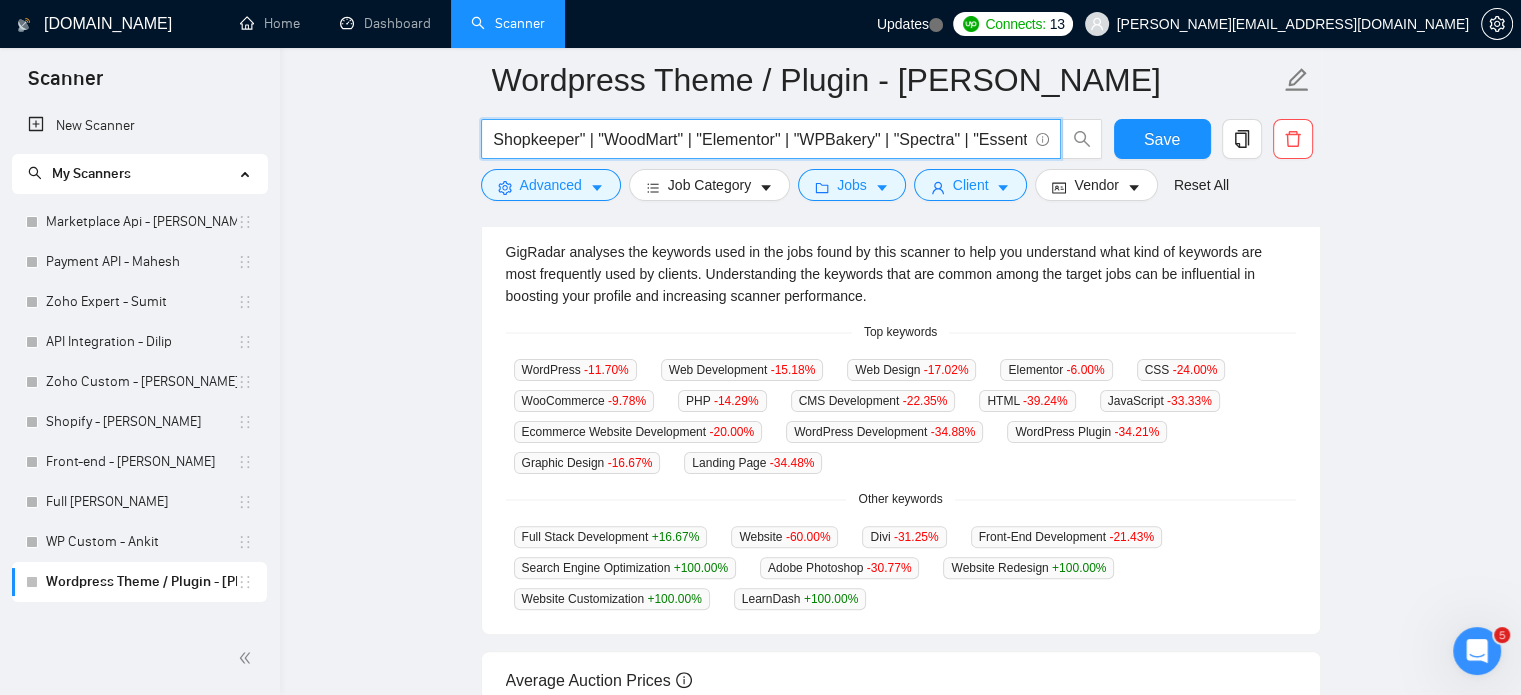 scroll, scrollTop: 0, scrollLeft: 0, axis: both 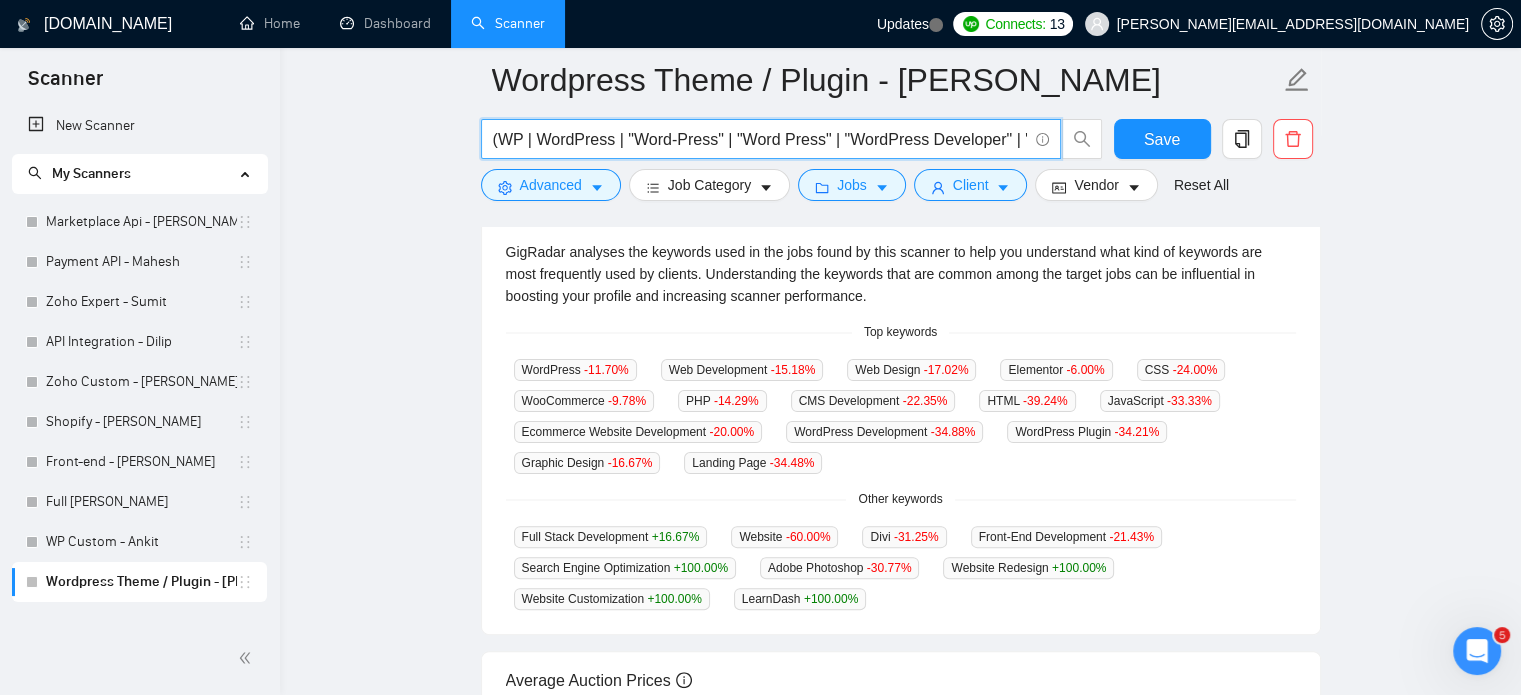 click on "(WP | WordPress | "Word-Press" | "Word Press" | "WordPress Developer" | "WordPress Designer" | "WP Developer" | "WP Expert" | "WordPress Expert" | "WP Consultant" | "WP Theme") | "WP Plugin" | "WP Website") ("Astra" | "GeneratePress" | "Kadence" | "Blocksy" | "Hello Elementor" | "OceanWP" | "Flatsome" | "Porto" | "Shopkeeper" | "WoodMart" | "Elementor" | "WPBakery" | "Spectra" | "Essential Addons" | "Rank Math" | "WP Rocket" | "Smush" | "Perfmatters" | "CartFlows" | "AffiliateWP" | "YITH" | "MailPoet" | "Wordfence" | "UpdraftPlus" | "WPForms" | "Formidable Forms" | "WooCommerce" | "Woo Commerce" | "Woo-Commerce" | "DIVI" | Elementor | LearnDash | LMS )" at bounding box center (760, 139) 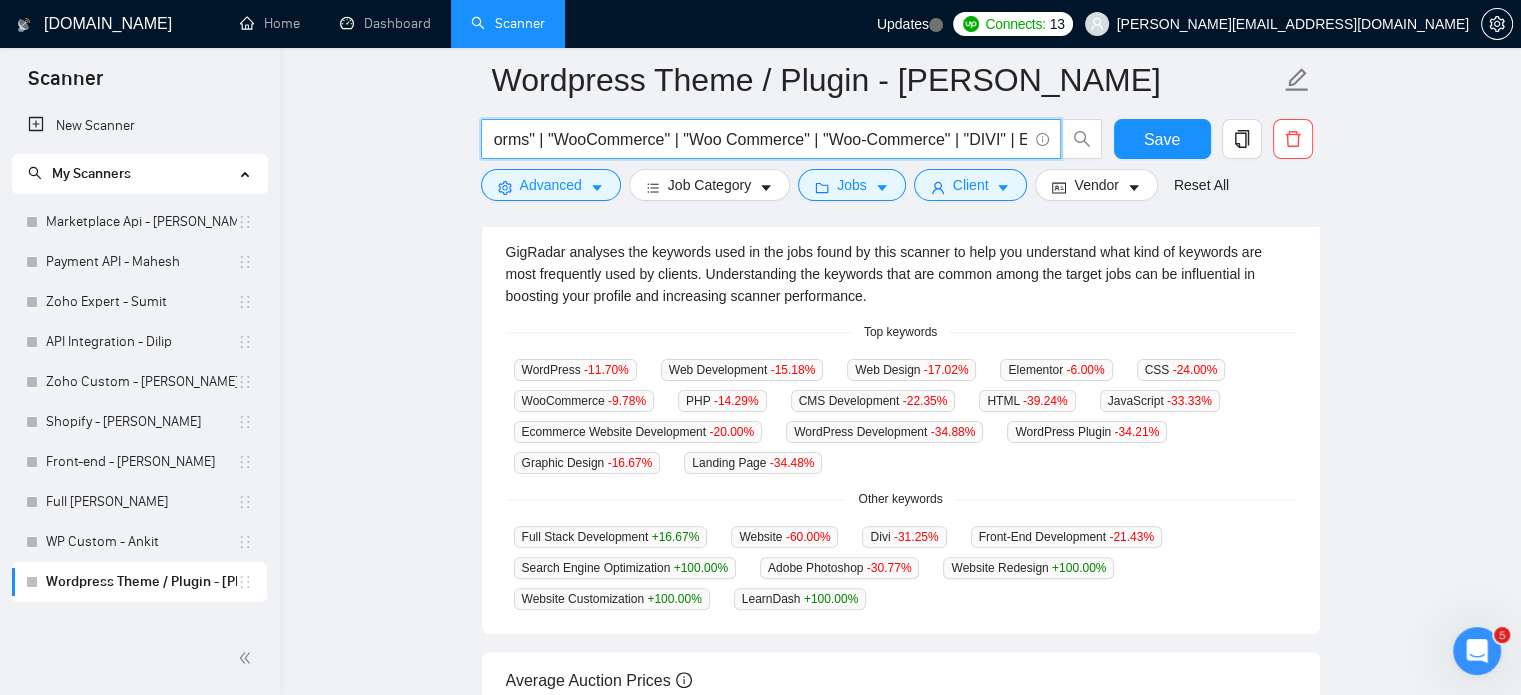 scroll, scrollTop: 0, scrollLeft: 4054, axis: horizontal 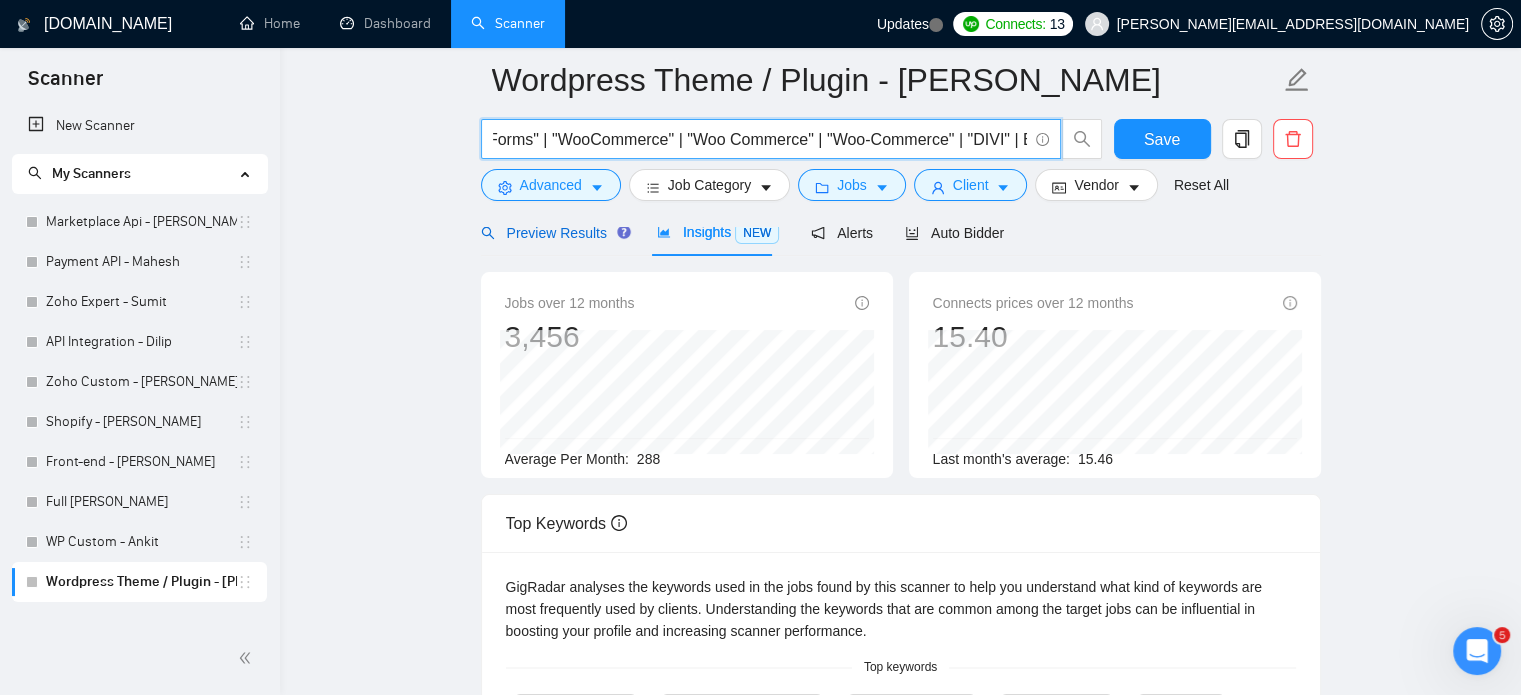 click on "Preview Results" at bounding box center [553, 233] 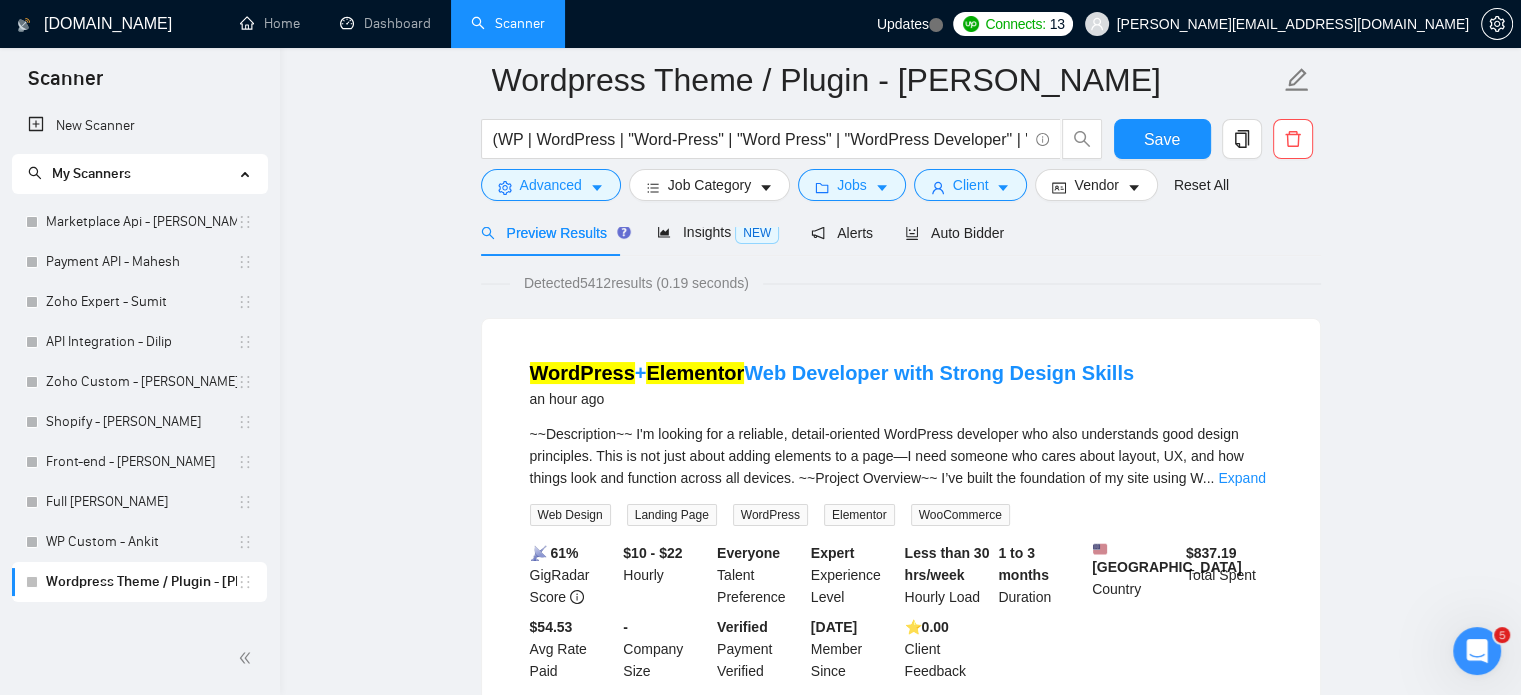 click on "WordPress  +  Elementor  Web Developer with Strong Design Skills an hour ago ~~Description~~
I'm looking for a reliable, detail-oriented WordPress developer who also understands good design principles. This is not just about adding elements to a page—I need someone who cares about layout, UX, and how things look and function across all devices.
~~Project Overview~~
I’ve built the foundation of my site using W ... Expand Web Design Landing Page WordPress Elementor WooCommerce 📡   61% GigRadar Score   $10 - $22 Hourly Everyone Talent Preference Expert Experience Level Less than 30 hrs/week Hourly Load 1 to 3 months Duration   [GEOGRAPHIC_DATA] Country $ 837.19 Total Spent $54.53 Avg Rate Paid - Company Size Verified Payment Verified [DATE] Member Since ⭐️  0.00 Client Feedback" at bounding box center (901, 520) 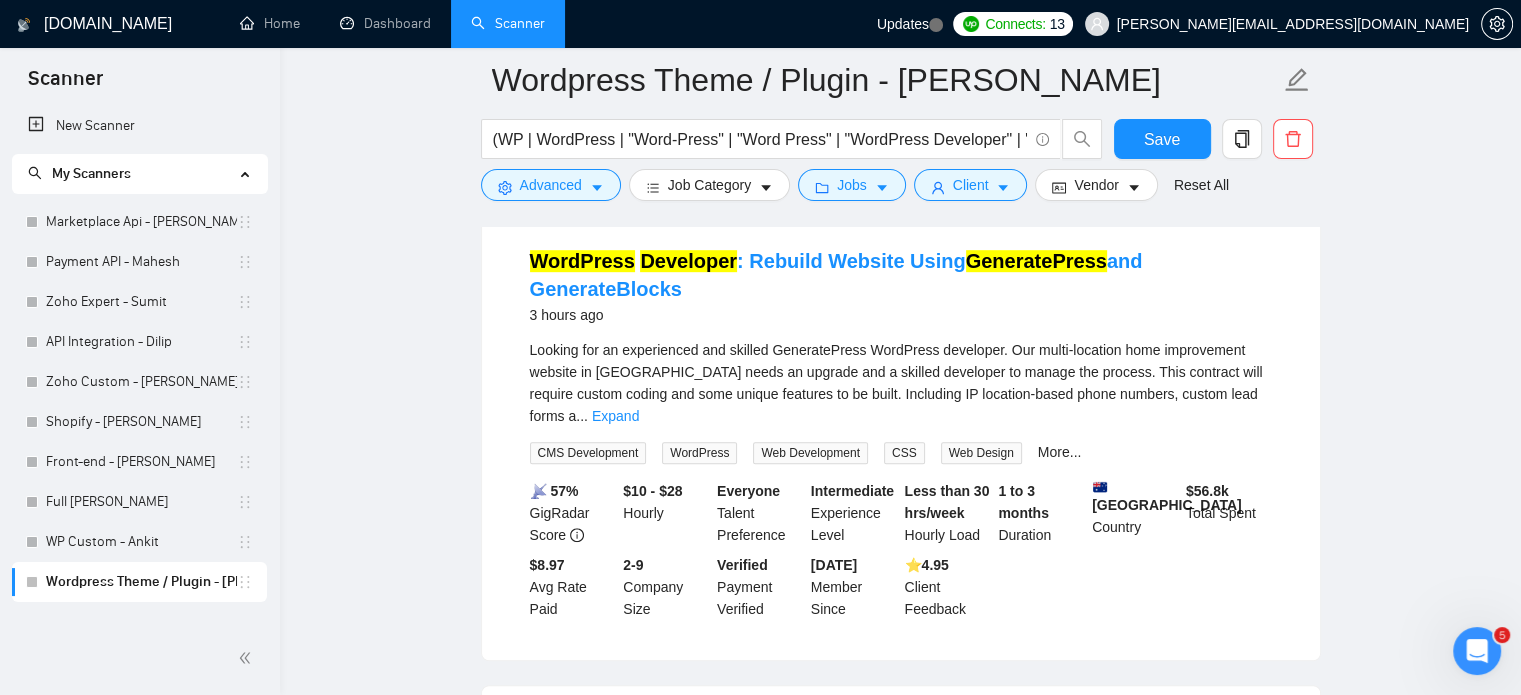 scroll, scrollTop: 1100, scrollLeft: 0, axis: vertical 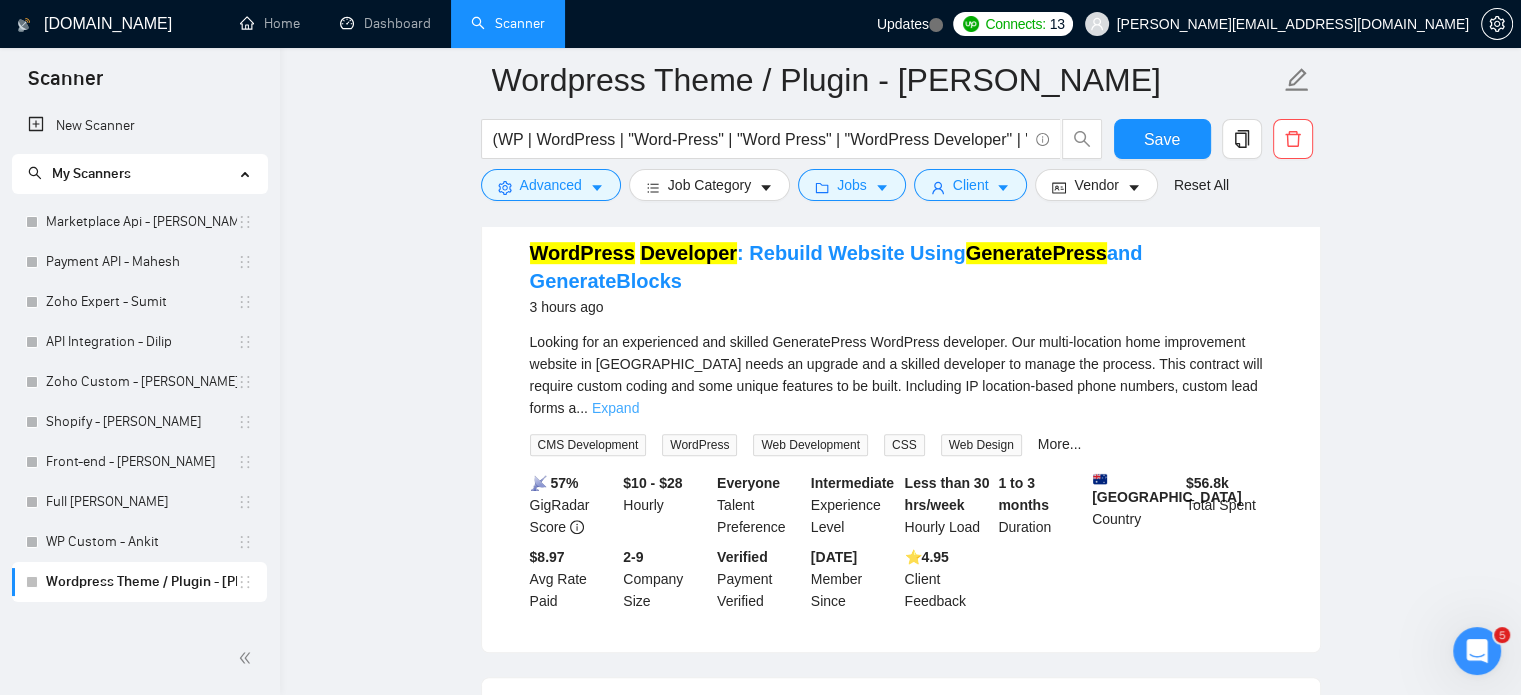 click on "Expand" at bounding box center (615, 408) 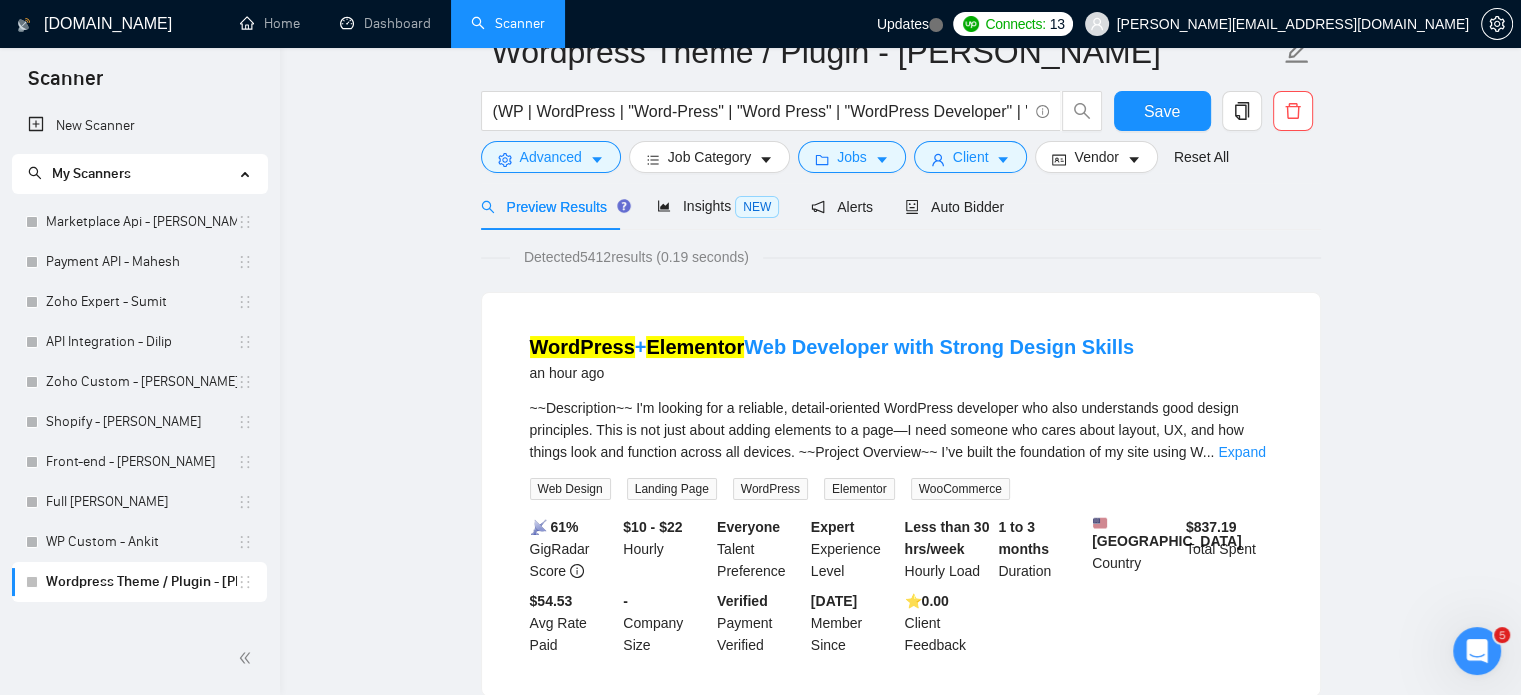 scroll, scrollTop: 0, scrollLeft: 0, axis: both 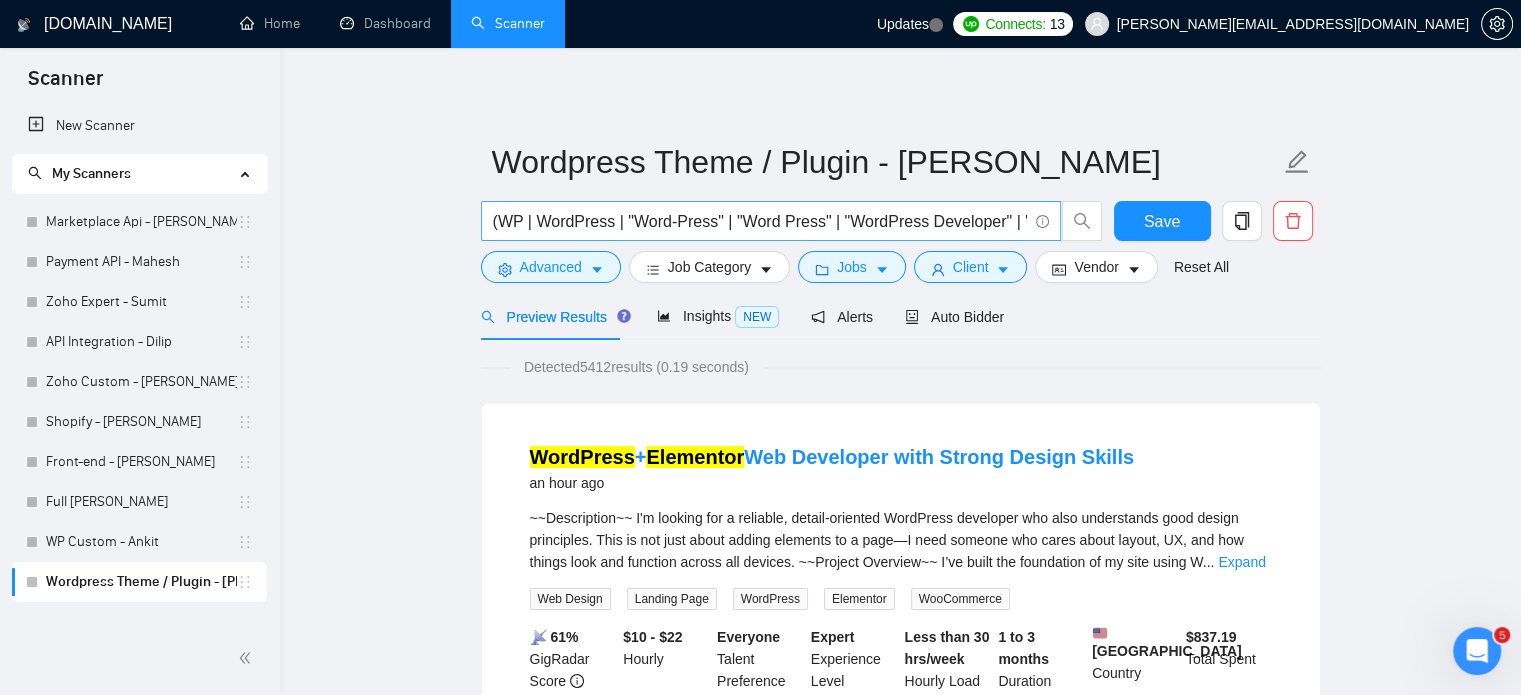 click on "(WP | WordPress | "Word-Press" | "Word Press" | "WordPress Developer" | "WordPress Designer" | "WP Developer" | "WP Expert" | "WordPress Expert" | "WP Consultant" | "WP Theme") | "WP Plugin" | "WP Website") ("Astra" | "GeneratePress" | "Kadence" | "Blocksy" | "Hello Elementor" | "OceanWP" | "Flatsome" | "Porto" | "Shopkeeper" | "WoodMart" | "Elementor" | "WPBakery" | "Spectra" | "Essential Addons" | "Rank Math" | "WP Rocket" | "Smush" | "Perfmatters" | "CartFlows" | "AffiliateWP" | "YITH" | "MailPoet" | "Wordfence" | "UpdraftPlus" | "WPForms" | "Formidable Forms" | "WooCommerce" | "Woo Commerce" | "Woo-Commerce" | "DIVI" | Elementor )" at bounding box center (771, 221) 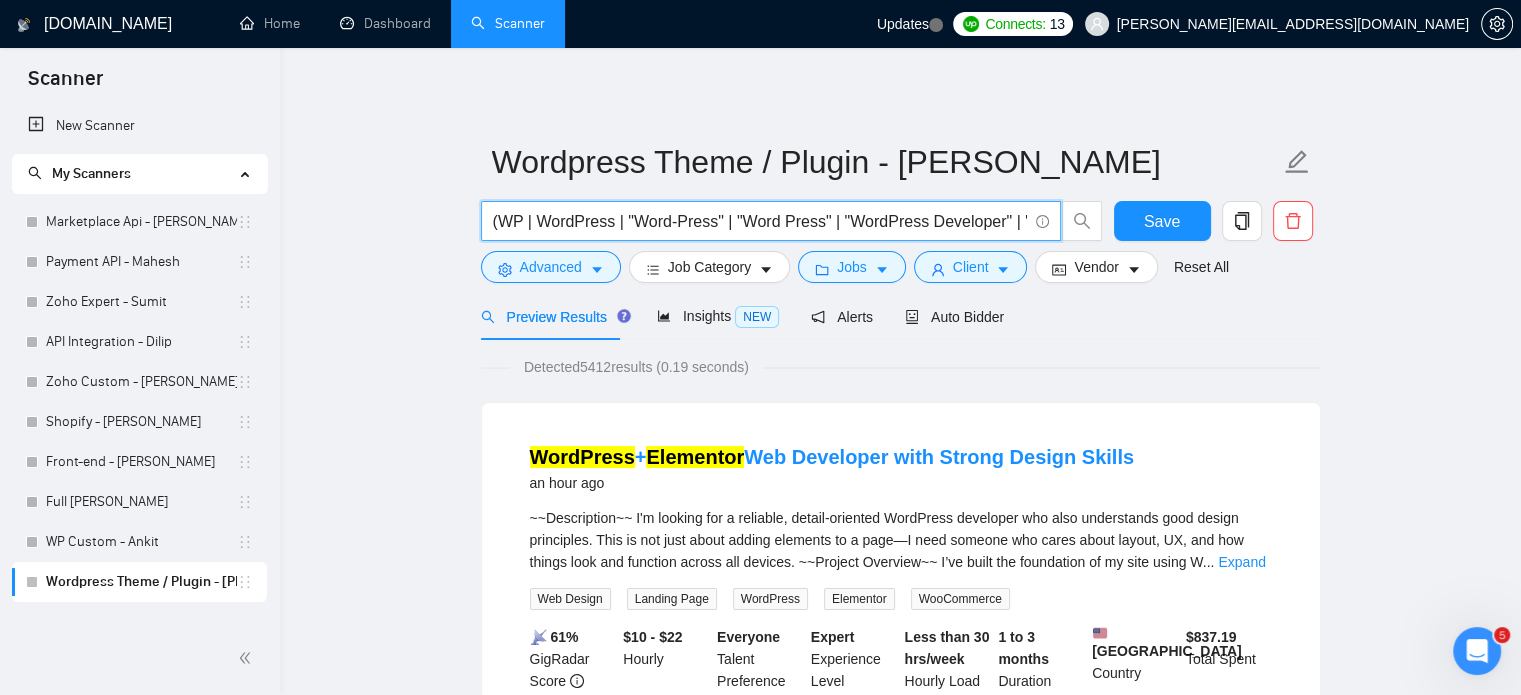 scroll, scrollTop: 0, scrollLeft: 4054, axis: horizontal 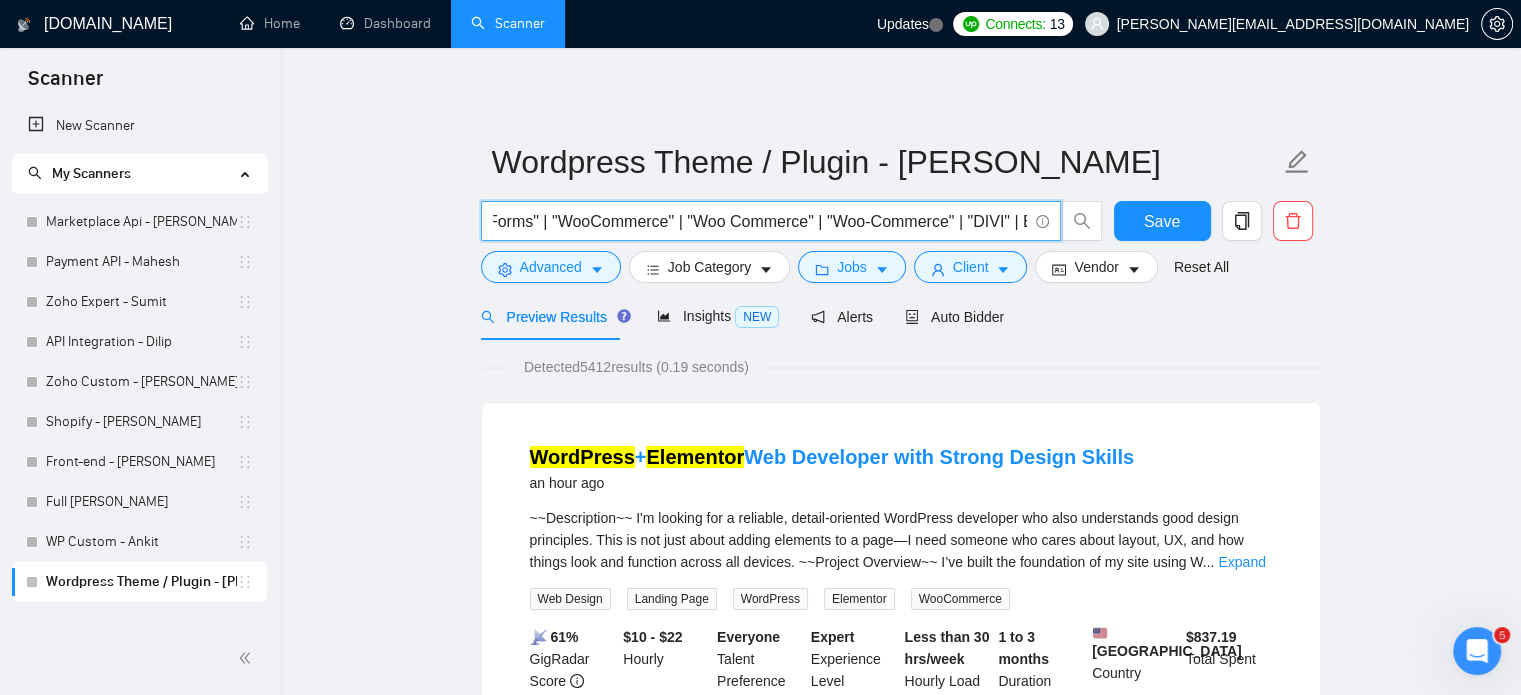 click on "(WP | WordPress | "Word-Press" | "Word Press" | "WordPress Developer" | "WordPress Designer" | "WP Developer" | "WP Expert" | "WordPress Expert" | "WP Consultant" | "WP Theme") | "WP Plugin" | "WP Website") ("Astra" | "GeneratePress" | "Kadence" | "Blocksy" | "Hello Elementor" | "OceanWP" | "Flatsome" | "Porto" | "Shopkeeper" | "WoodMart" | "Elementor" | "WPBakery" | "Spectra" | "Essential Addons" | "Rank Math" | "WP Rocket" | "Smush" | "Perfmatters" | "CartFlows" | "AffiliateWP" | "YITH" | "MailPoet" | "Wordfence" | "UpdraftPlus" | "WPForms" | "Formidable Forms" | "WooCommerce" | "Woo Commerce" | "Woo-Commerce" | "DIVI" | Elementor )" at bounding box center (760, 221) 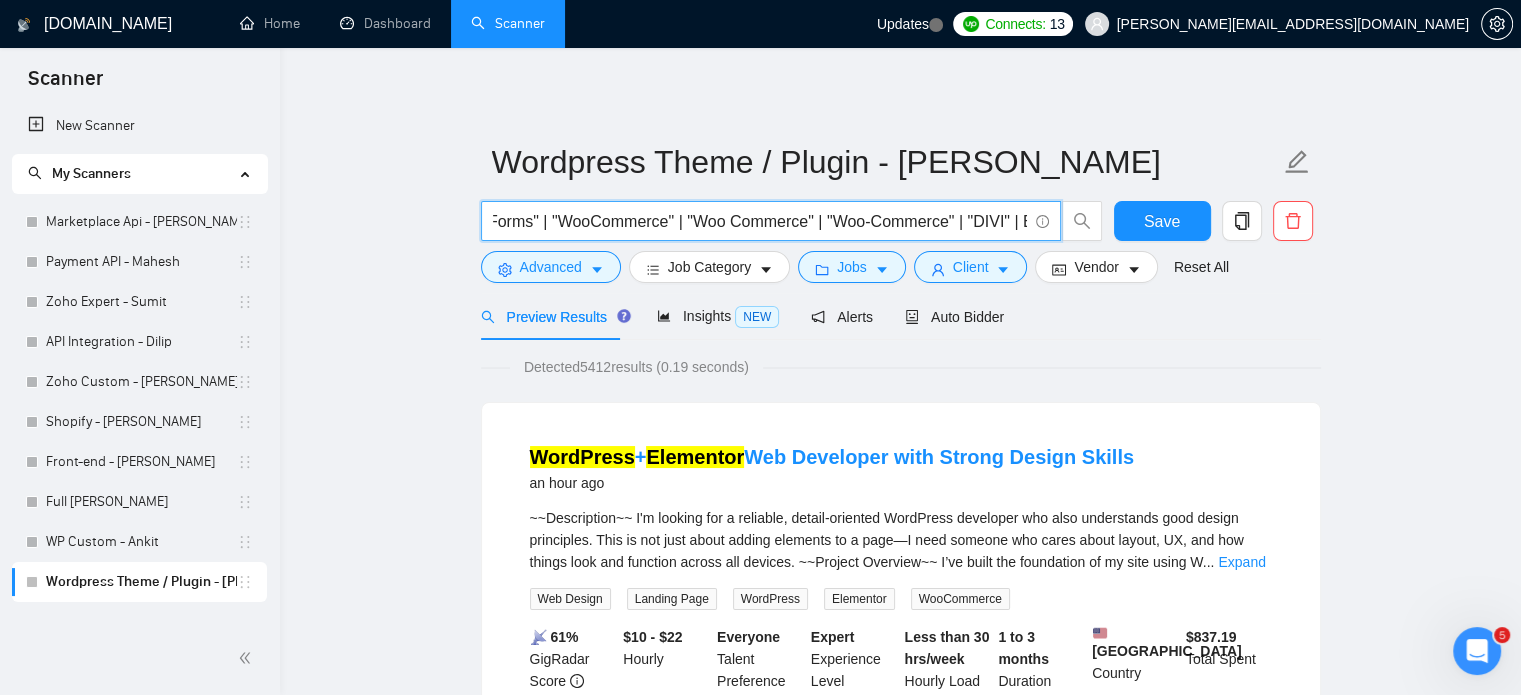 paste on "| LearnDash | LMS" 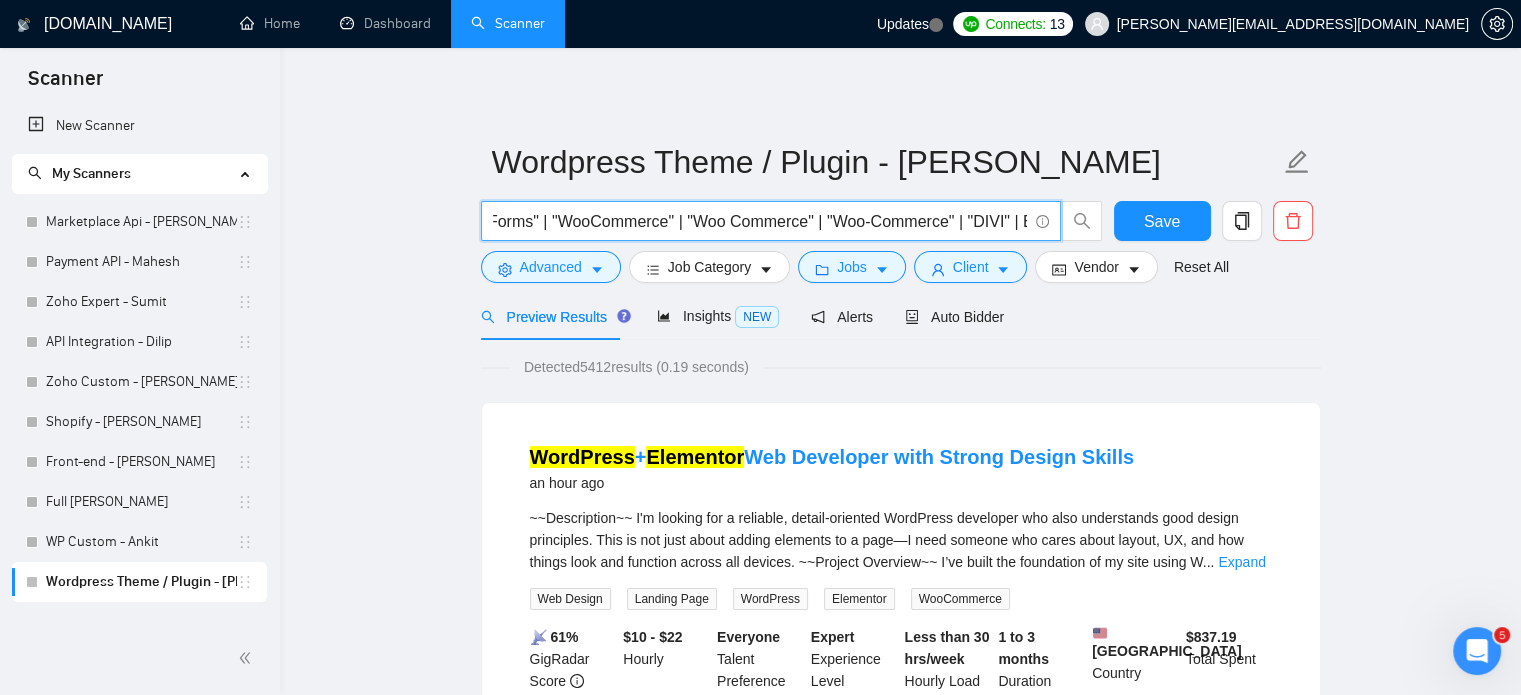 scroll, scrollTop: 0, scrollLeft: 4184, axis: horizontal 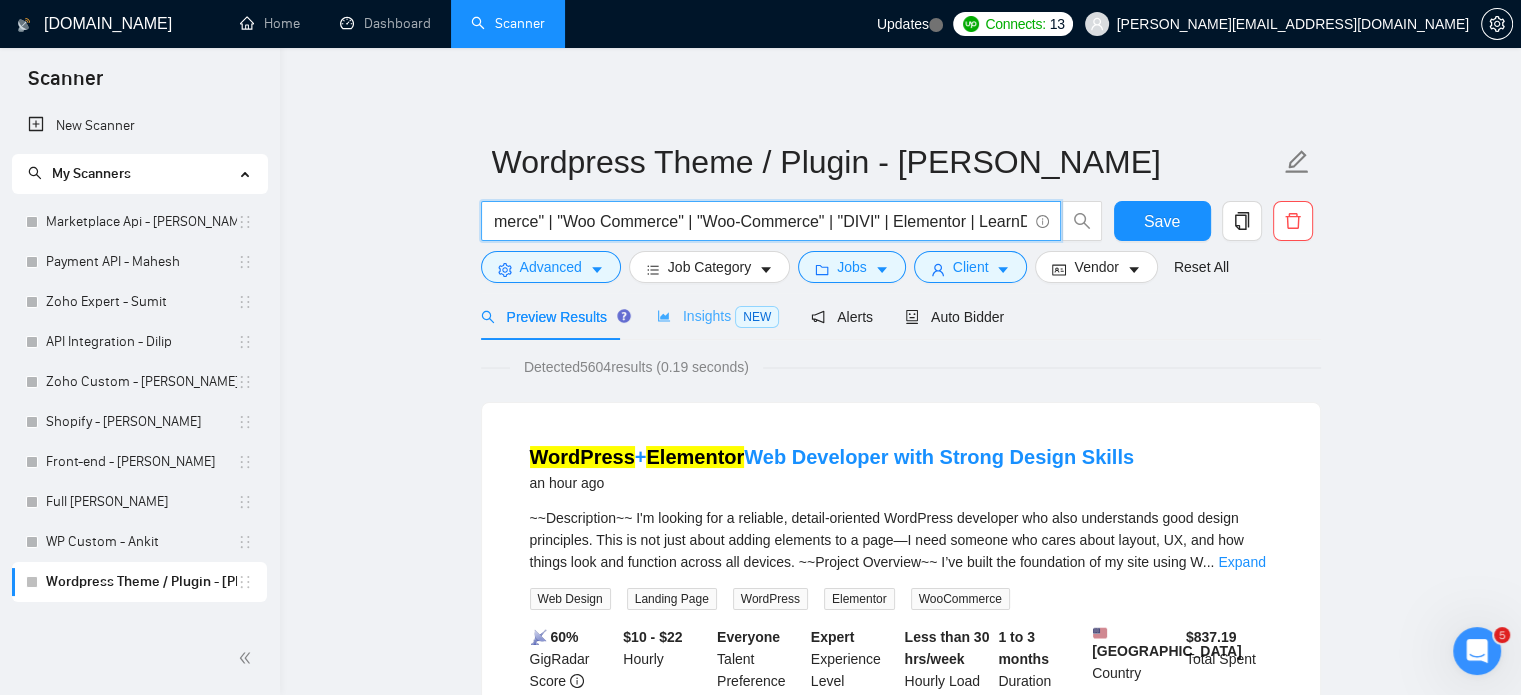 type on "(WP | WordPress | "Word-Press" | "Word Press" | "WordPress Developer" | "WordPress Designer" | "WP Developer" | "WP Expert" | "WordPress Expert" | "WP Consultant" | "WP Theme") | "WP Plugin" | "WP Website") ("Astra" | "GeneratePress" | "Kadence" | "Blocksy" | "Hello Elementor" | "OceanWP" | "Flatsome" | "Porto" | "Shopkeeper" | "WoodMart" | "Elementor" | "WPBakery" | "Spectra" | "Essential Addons" | "Rank Math" | "WP Rocket" | "Smush" | "Perfmatters" | "CartFlows" | "AffiliateWP" | "YITH" | "MailPoet" | "Wordfence" | "UpdraftPlus" | "WPForms" | "Formidable Forms" | "WooCommerce" | "Woo Commerce" | "Woo-Commerce" | "DIVI" | Elementor | LearnDash | LMS )" 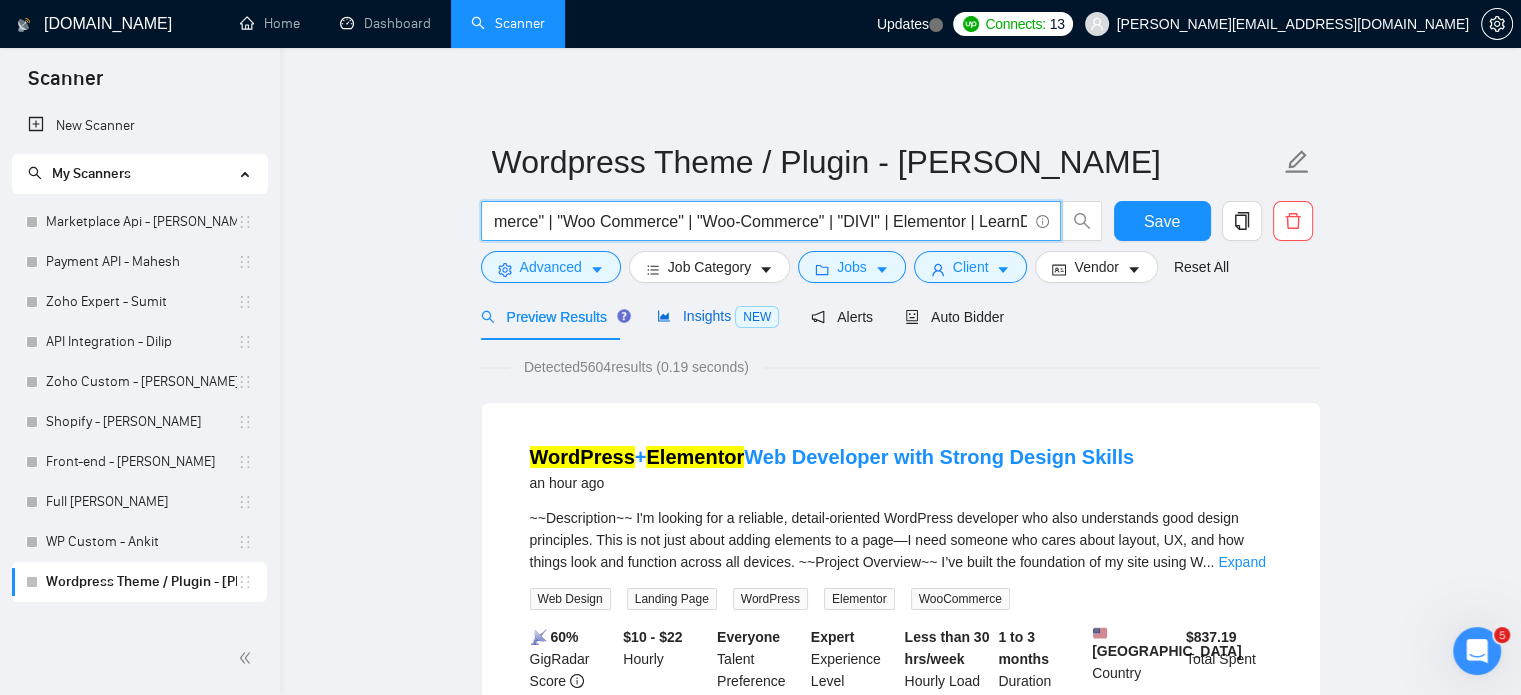scroll, scrollTop: 0, scrollLeft: 0, axis: both 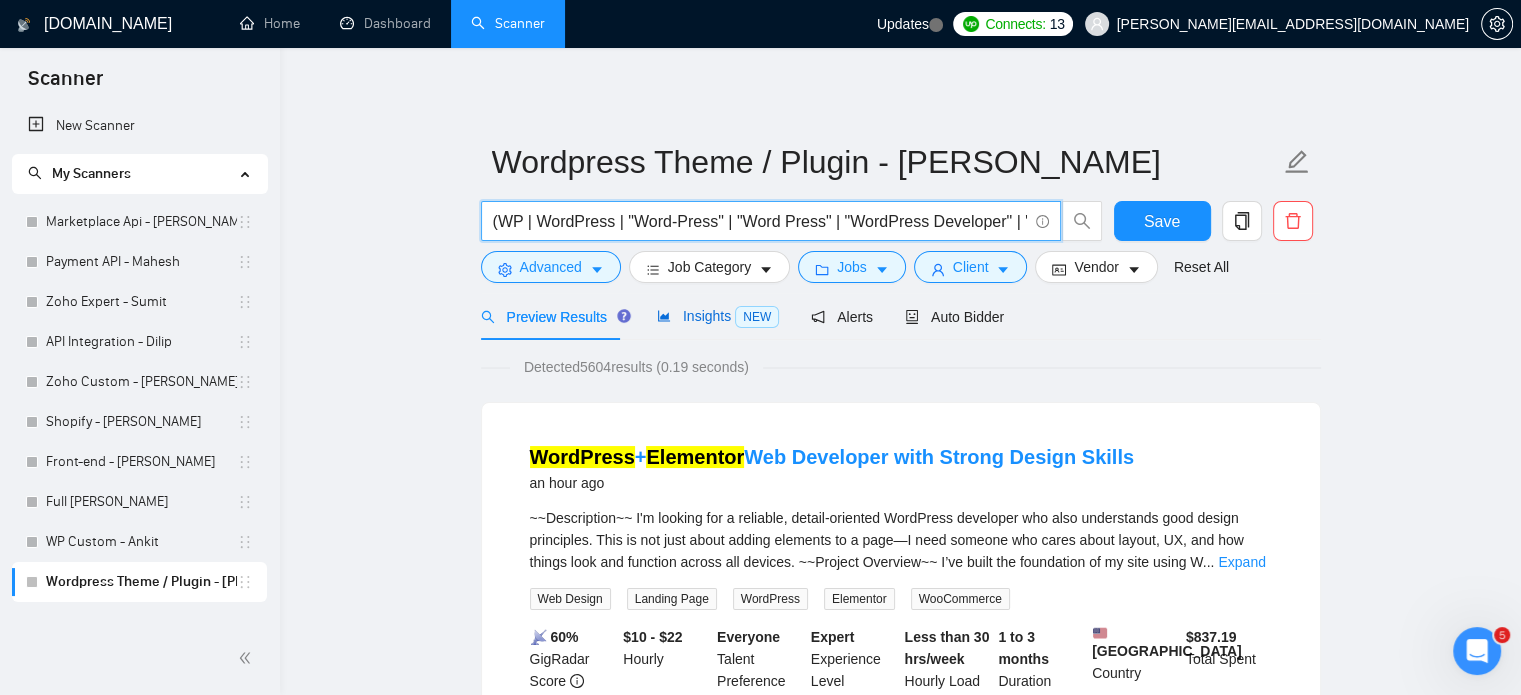 click on "Insights NEW" at bounding box center [718, 316] 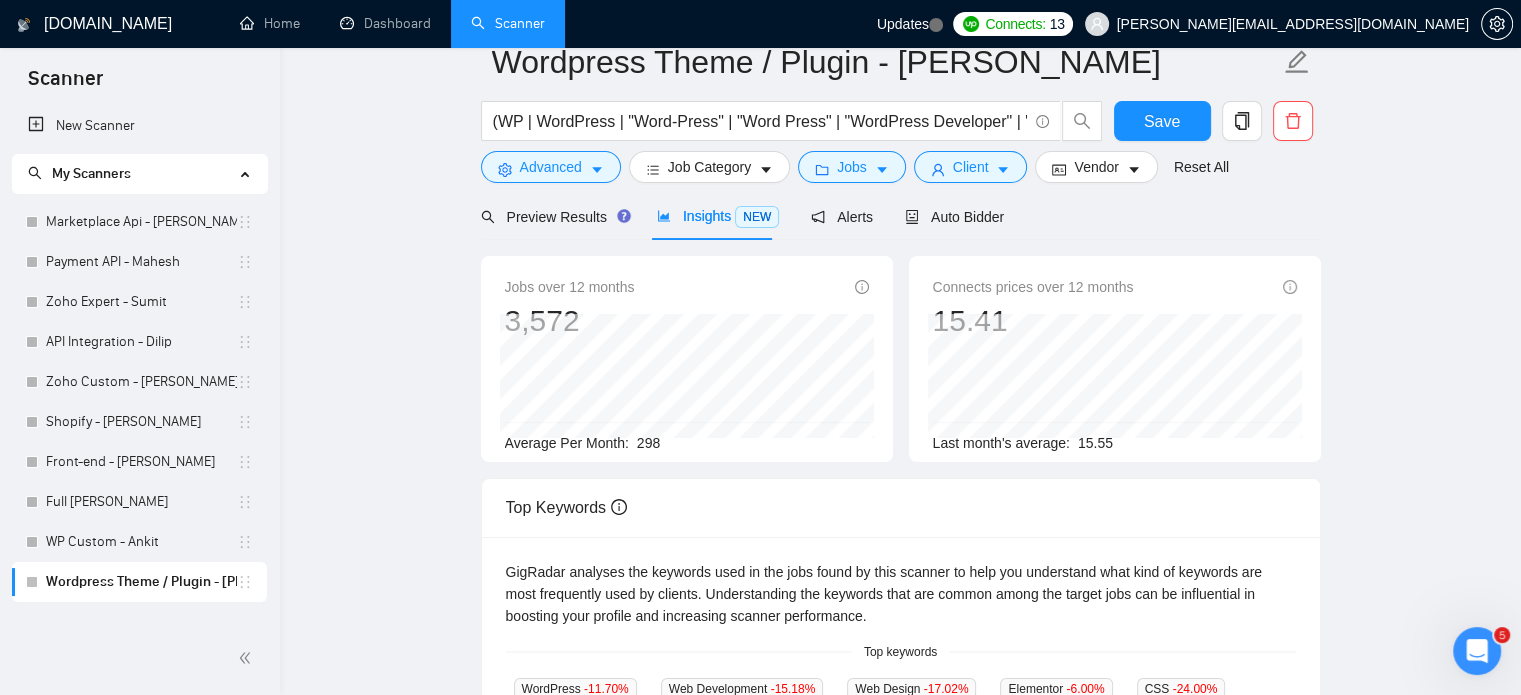 scroll, scrollTop: 0, scrollLeft: 0, axis: both 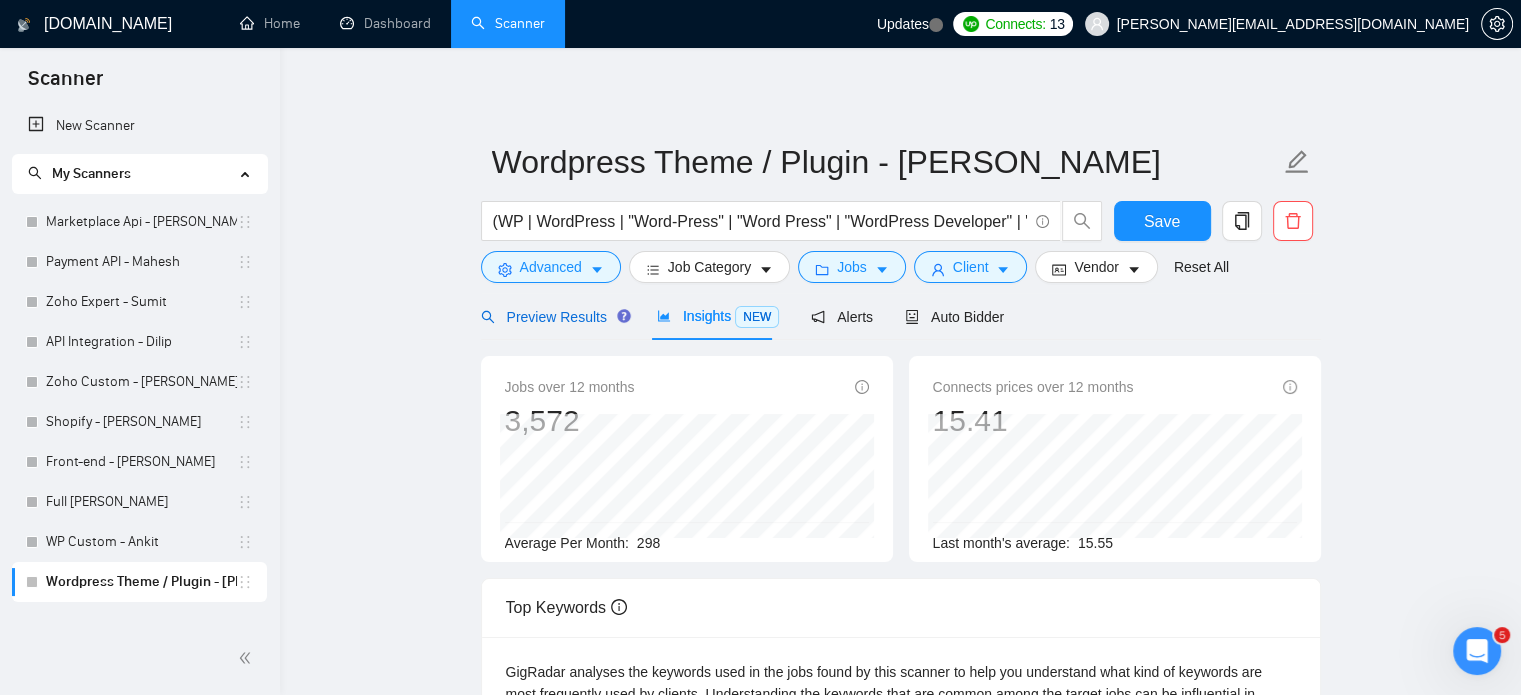 click on "Preview Results" at bounding box center [553, 317] 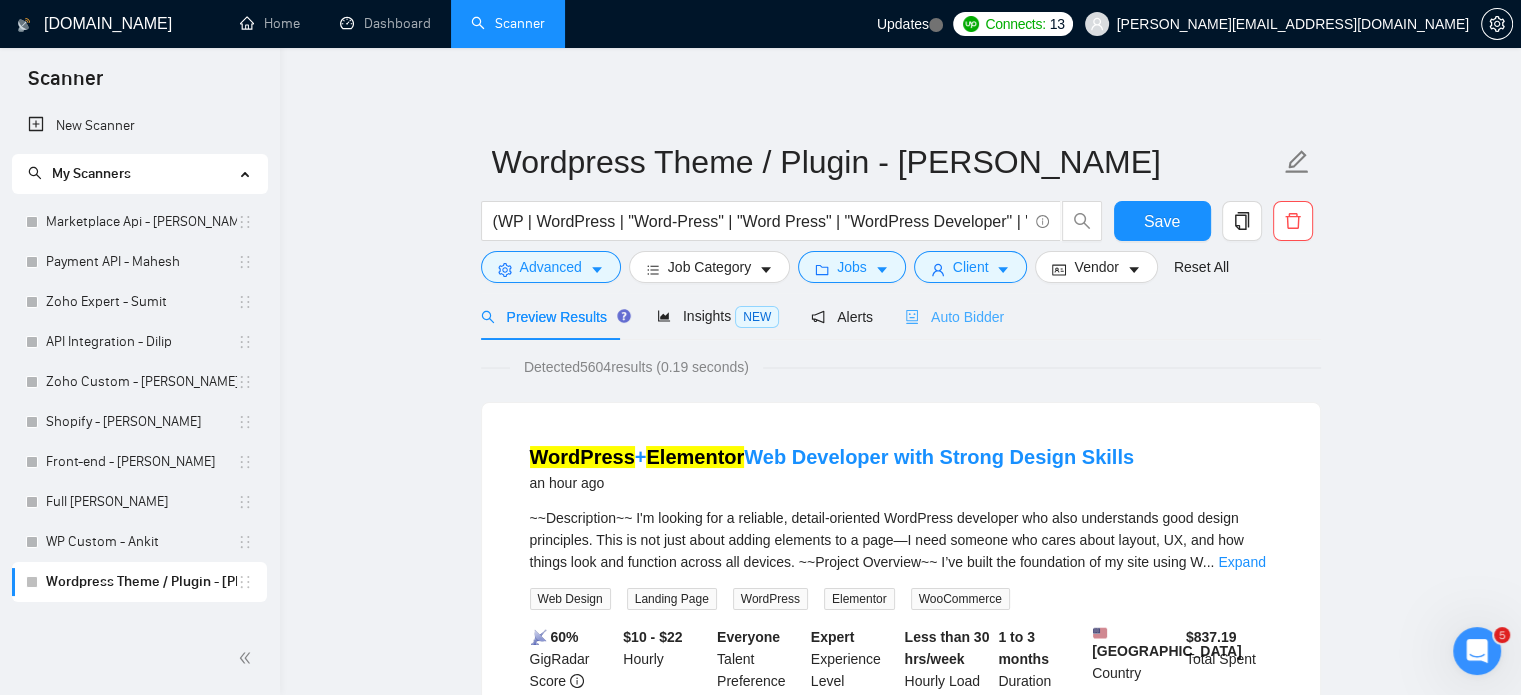 click on "Auto Bidder" at bounding box center (954, 316) 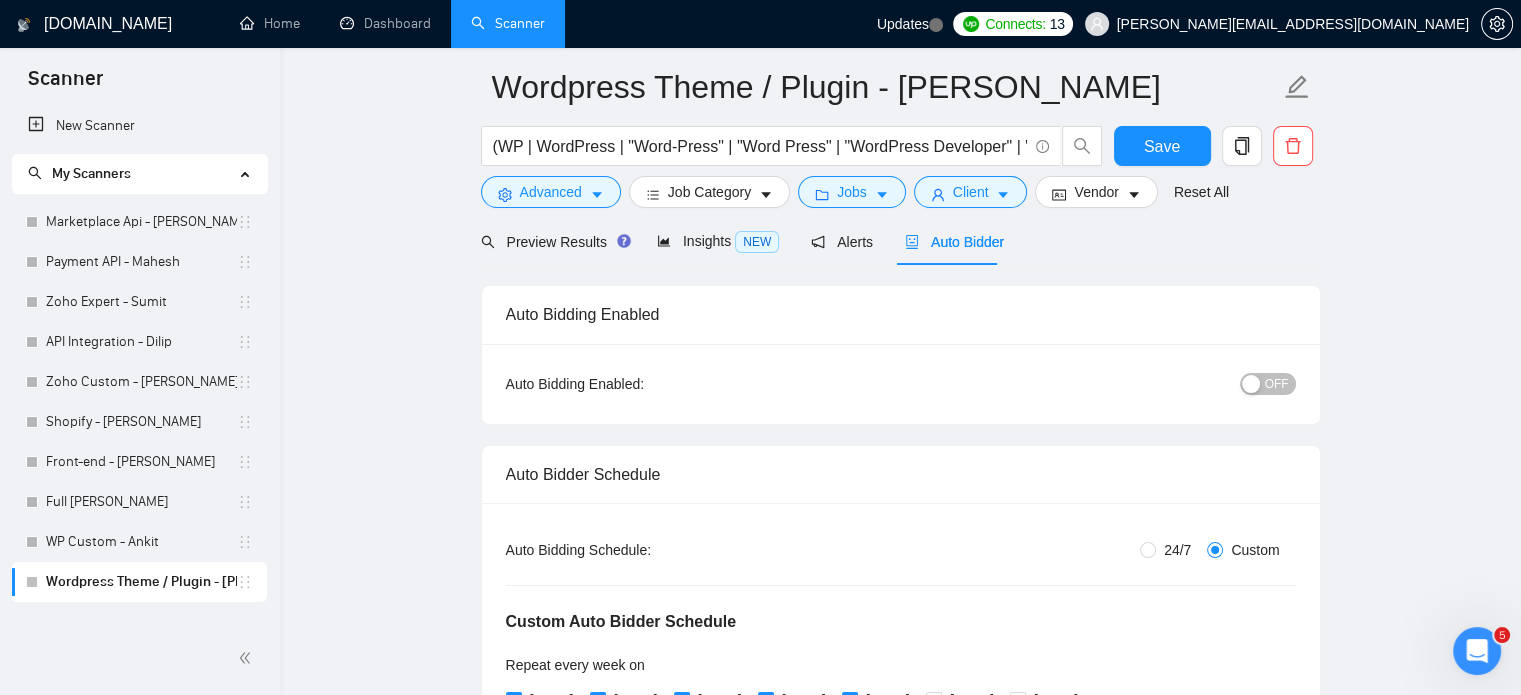 type 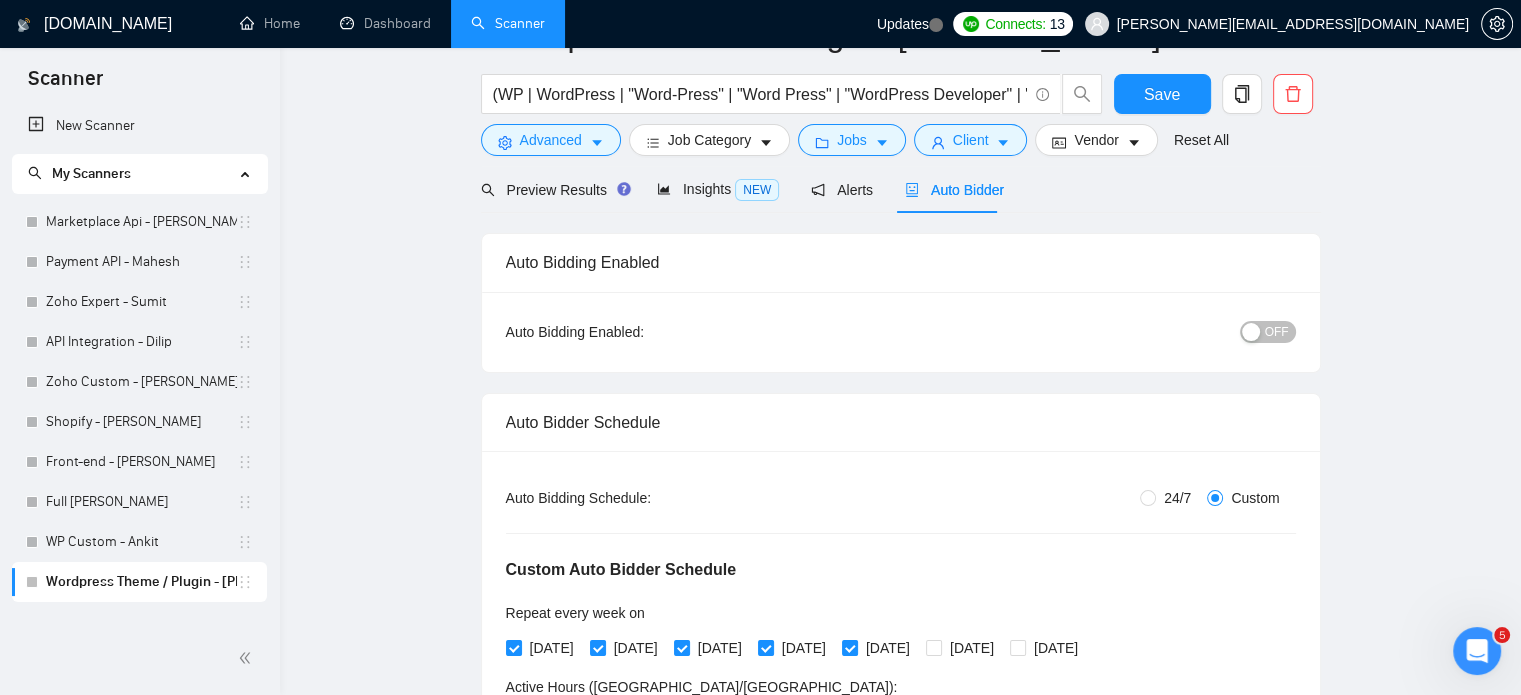 scroll, scrollTop: 0, scrollLeft: 0, axis: both 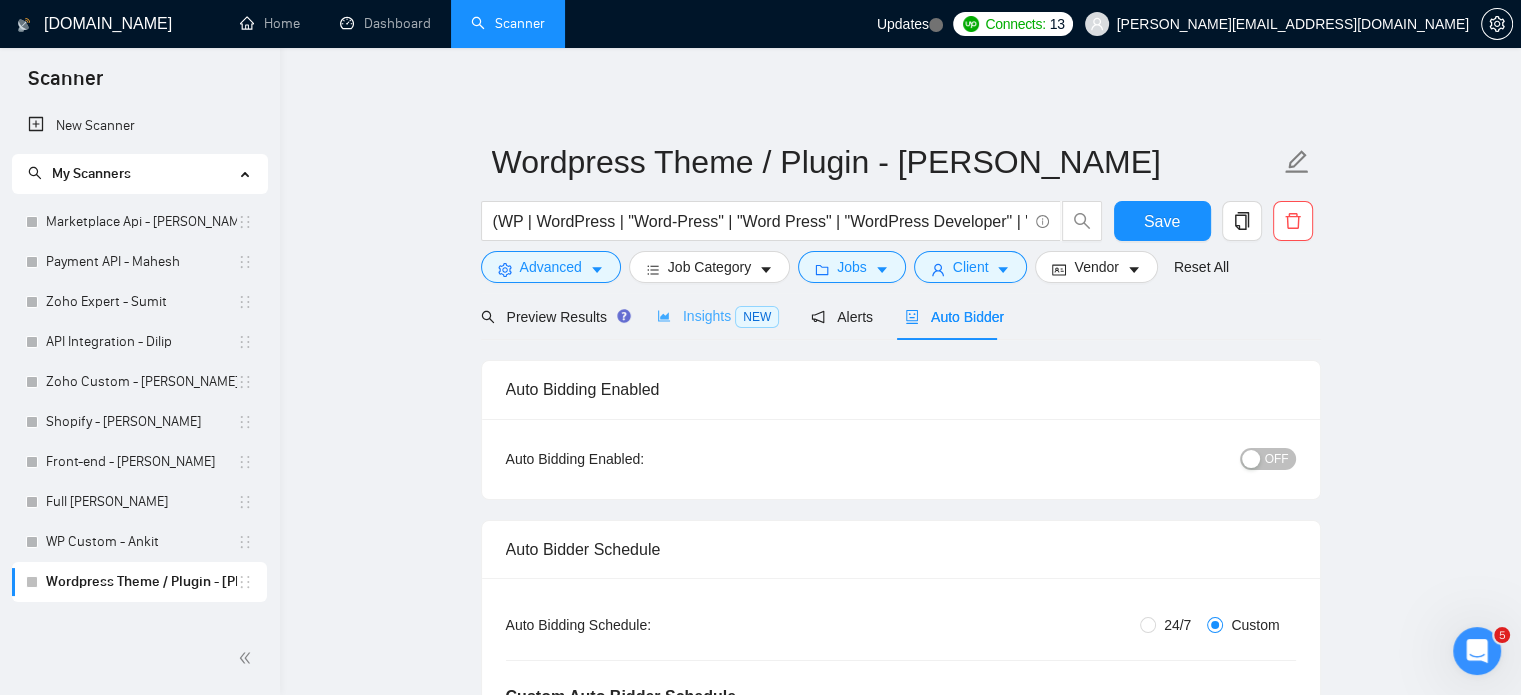 click on "Insights NEW" at bounding box center (718, 316) 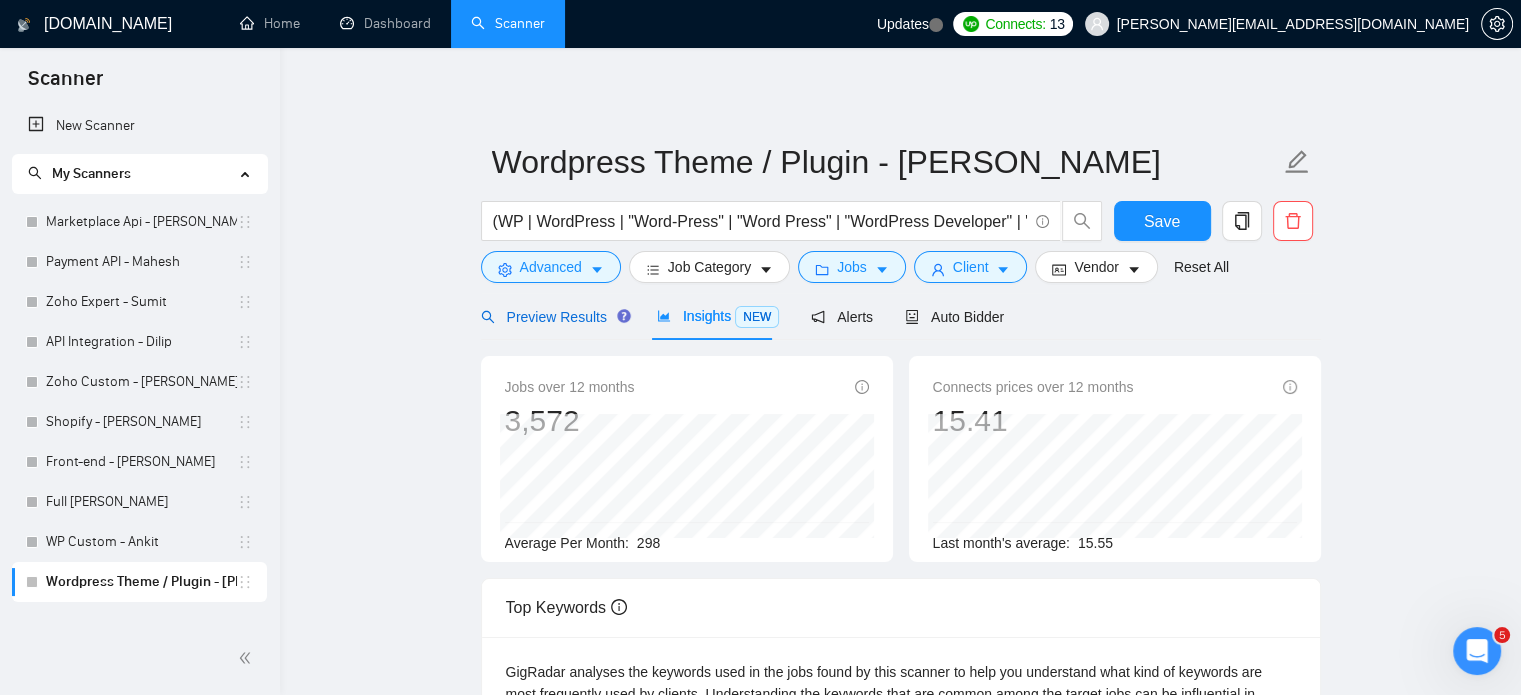 drag, startPoint x: 544, startPoint y: 309, endPoint x: 541, endPoint y: 331, distance: 22.203604 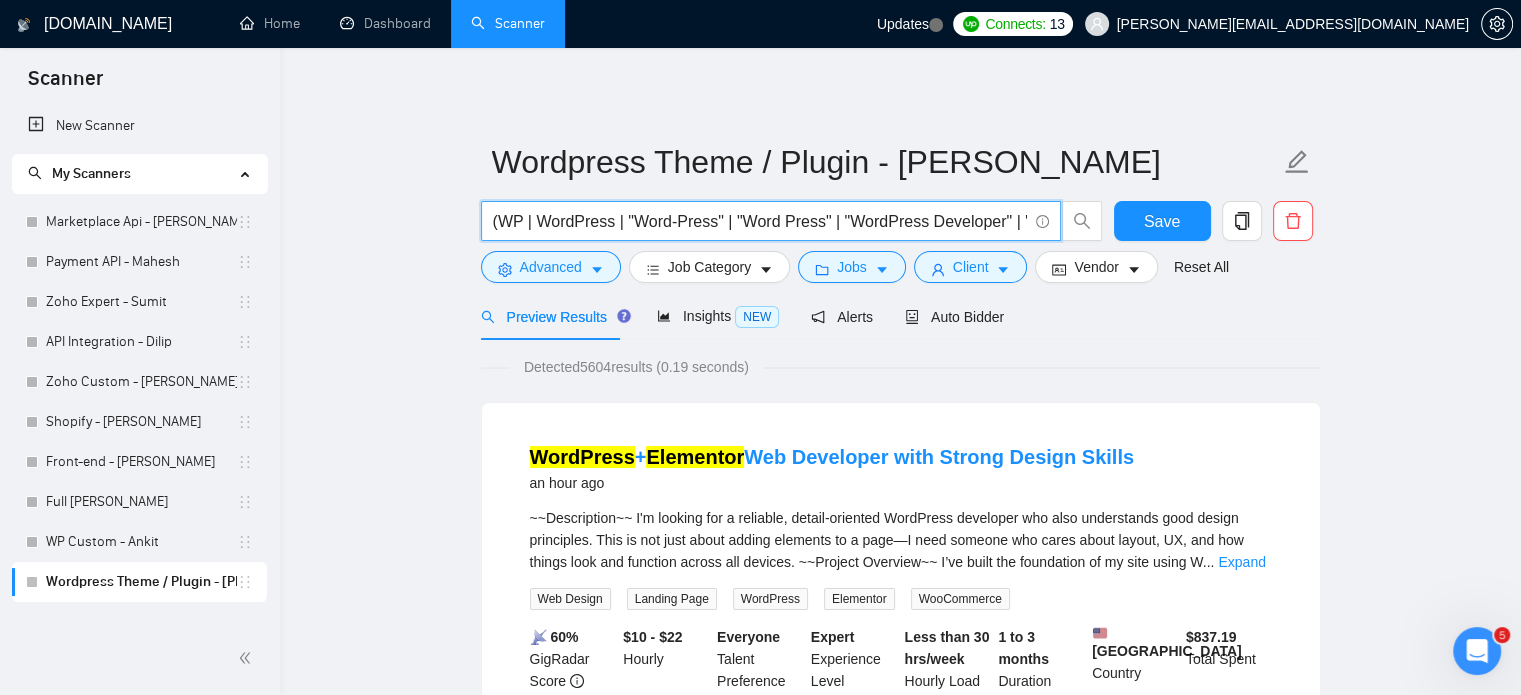 click on "(WP | WordPress | "Word-Press" | "Word Press" | "WordPress Developer" | "WordPress Designer" | "WP Developer" | "WP Expert" | "WordPress Expert" | "WP Consultant" | "WP Theme") | "WP Plugin" | "WP Website") ("Astra" | "GeneratePress" | "Kadence" | "Blocksy" | "Hello Elementor" | "OceanWP" | "Flatsome" | "Porto" | "Shopkeeper" | "WoodMart" | "Elementor" | "WPBakery" | "Spectra" | "Essential Addons" | "Rank Math" | "WP Rocket" | "Smush" | "Perfmatters" | "CartFlows" | "AffiliateWP" | "YITH" | "MailPoet" | "Wordfence" | "UpdraftPlus" | "WPForms" | "Formidable Forms" | "WooCommerce" | "Woo Commerce" | "Woo-Commerce" | "DIVI" | Elementor | LearnDash | LMS )" at bounding box center (760, 221) 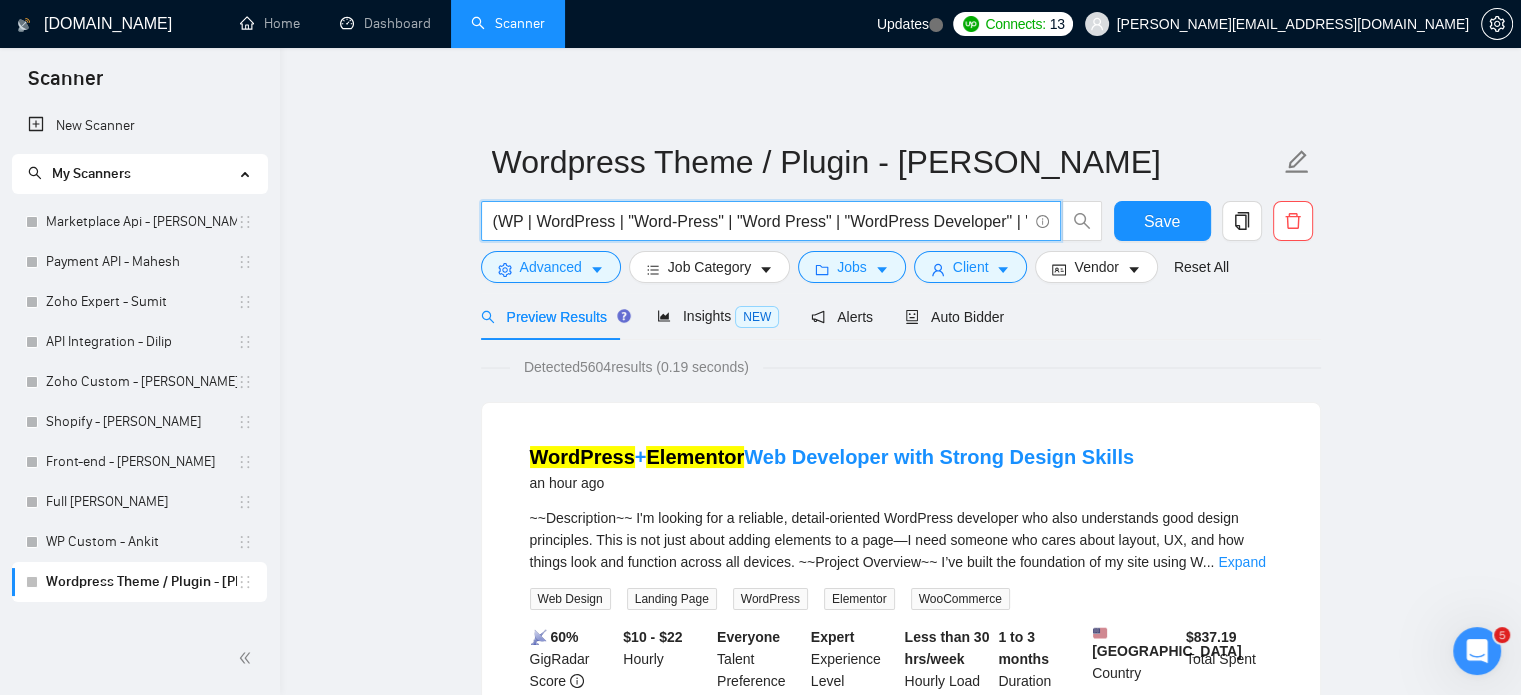 paste 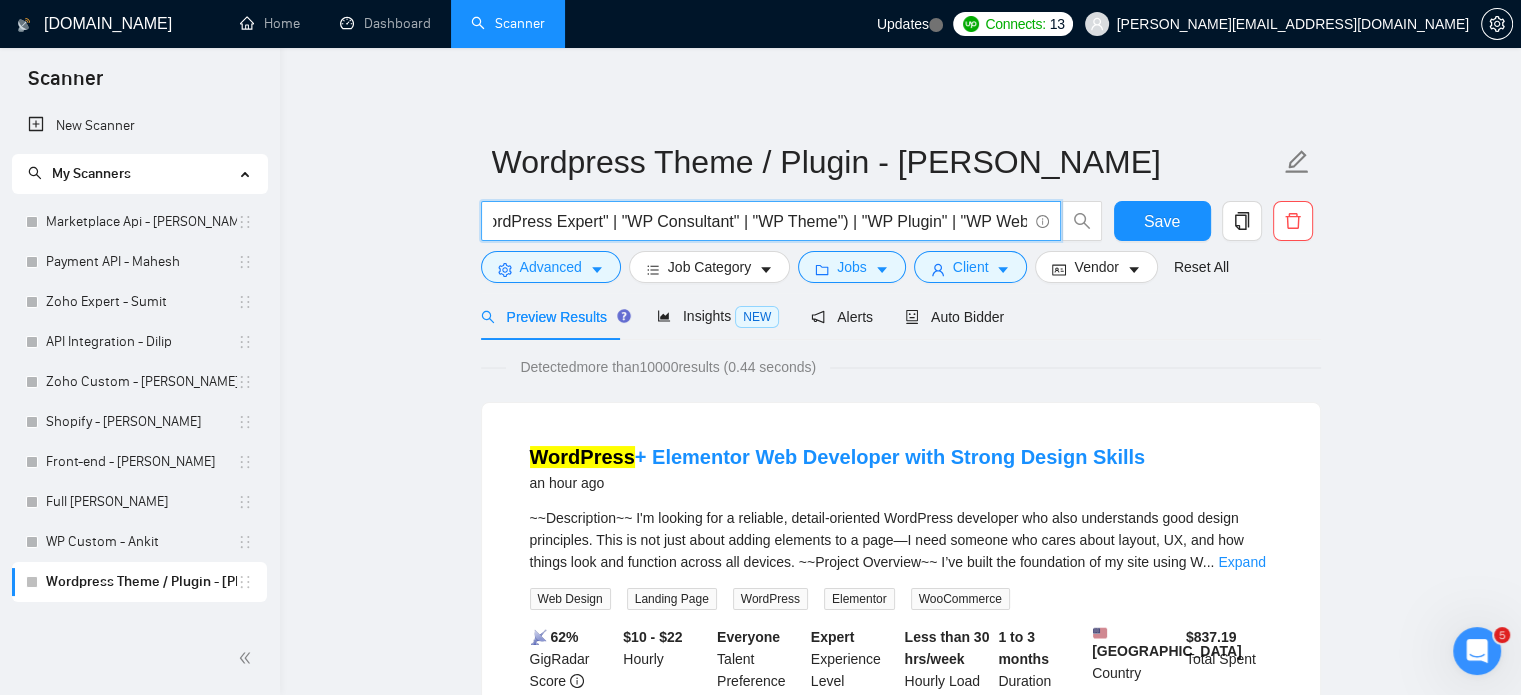 scroll, scrollTop: 0, scrollLeft: 0, axis: both 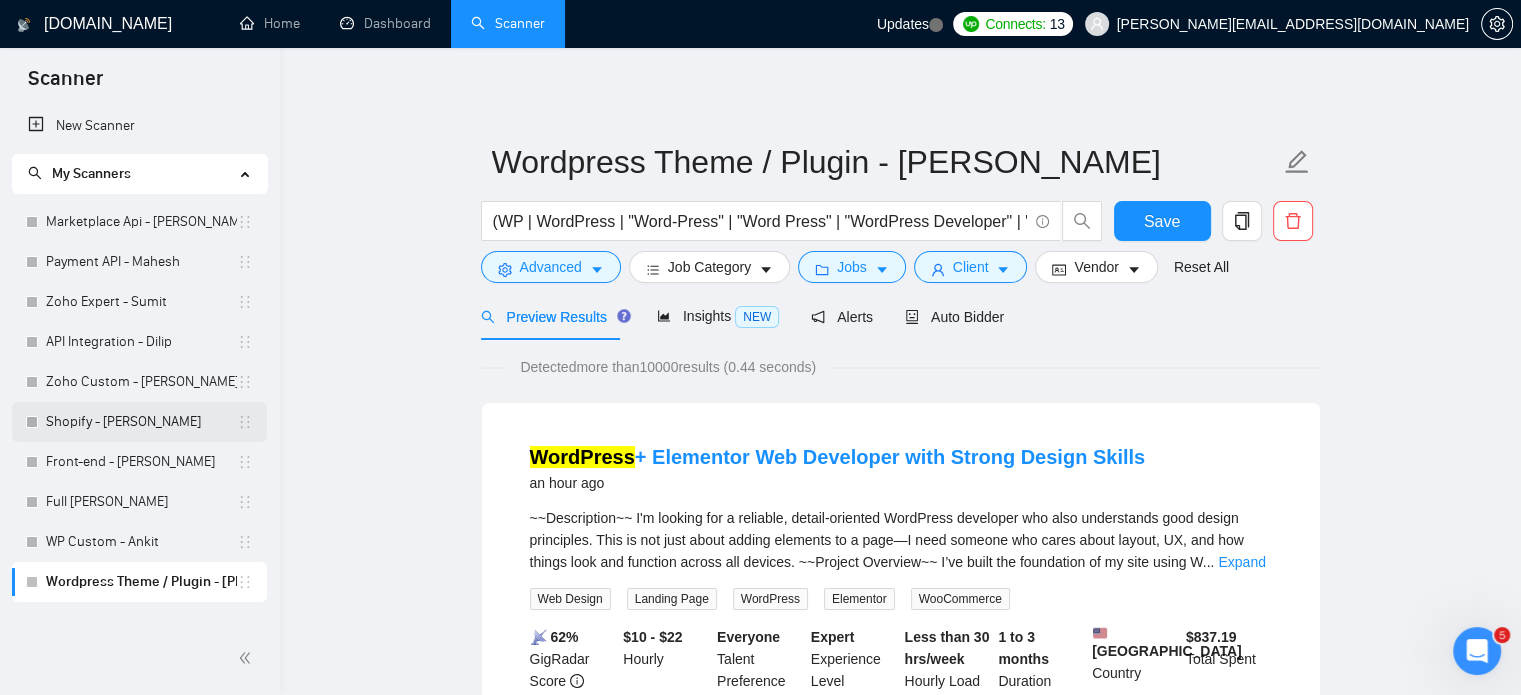 click on "Shopify - [PERSON_NAME]" at bounding box center (141, 422) 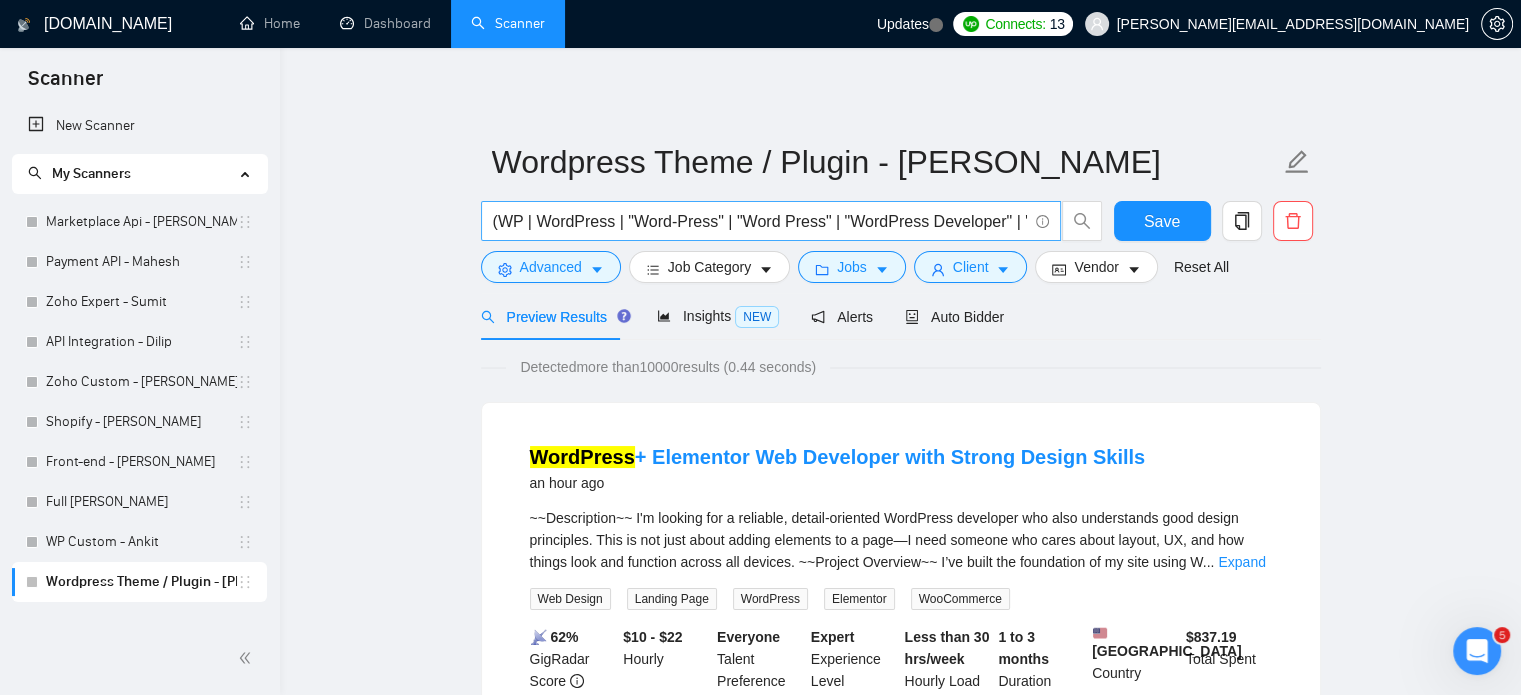 click on "(WP | WordPress | "Word-Press" | "Word Press" | "WordPress Developer" | "WordPress Designer" | "WP Developer" | "WP Expert" | "WordPress Expert" | "WP Consultant" | "WP Theme") | "WP Plugin" | "WP Website")" at bounding box center [760, 221] 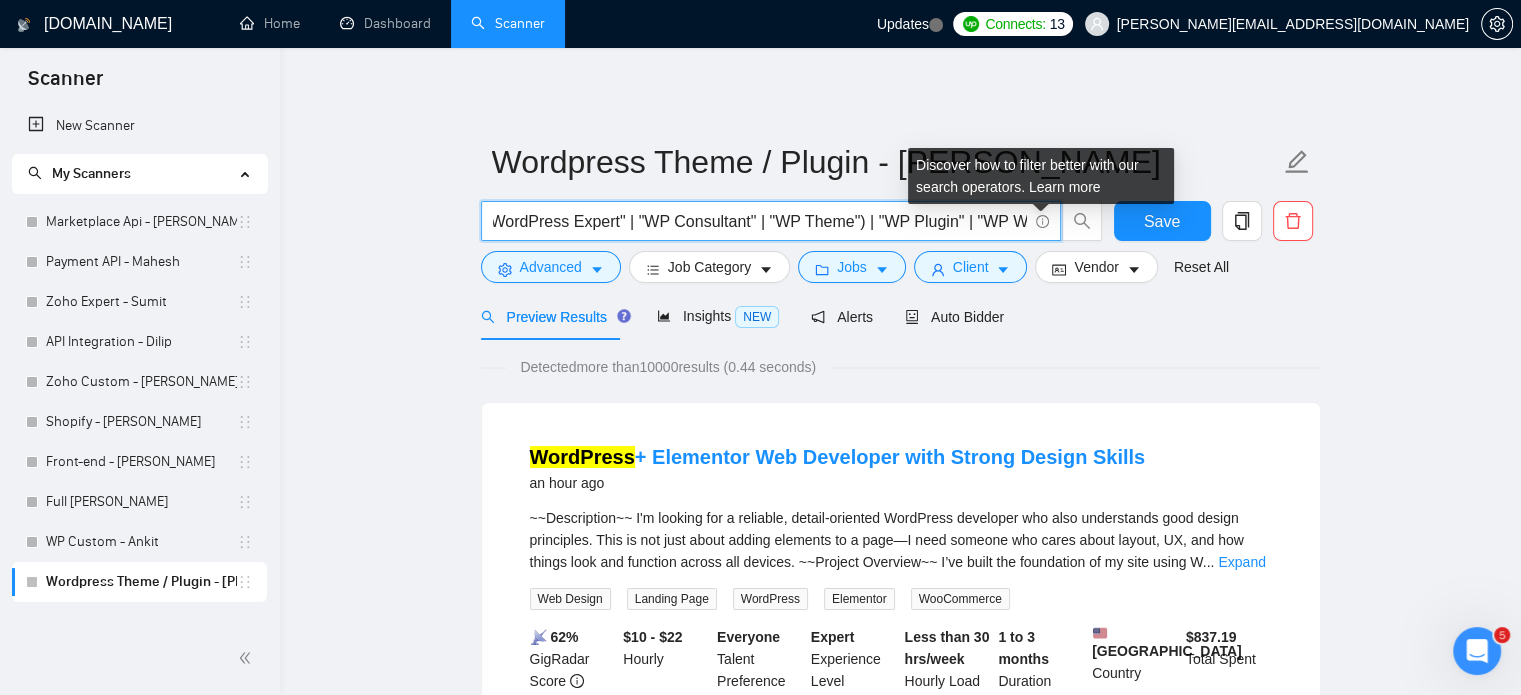 scroll, scrollTop: 0, scrollLeft: 957, axis: horizontal 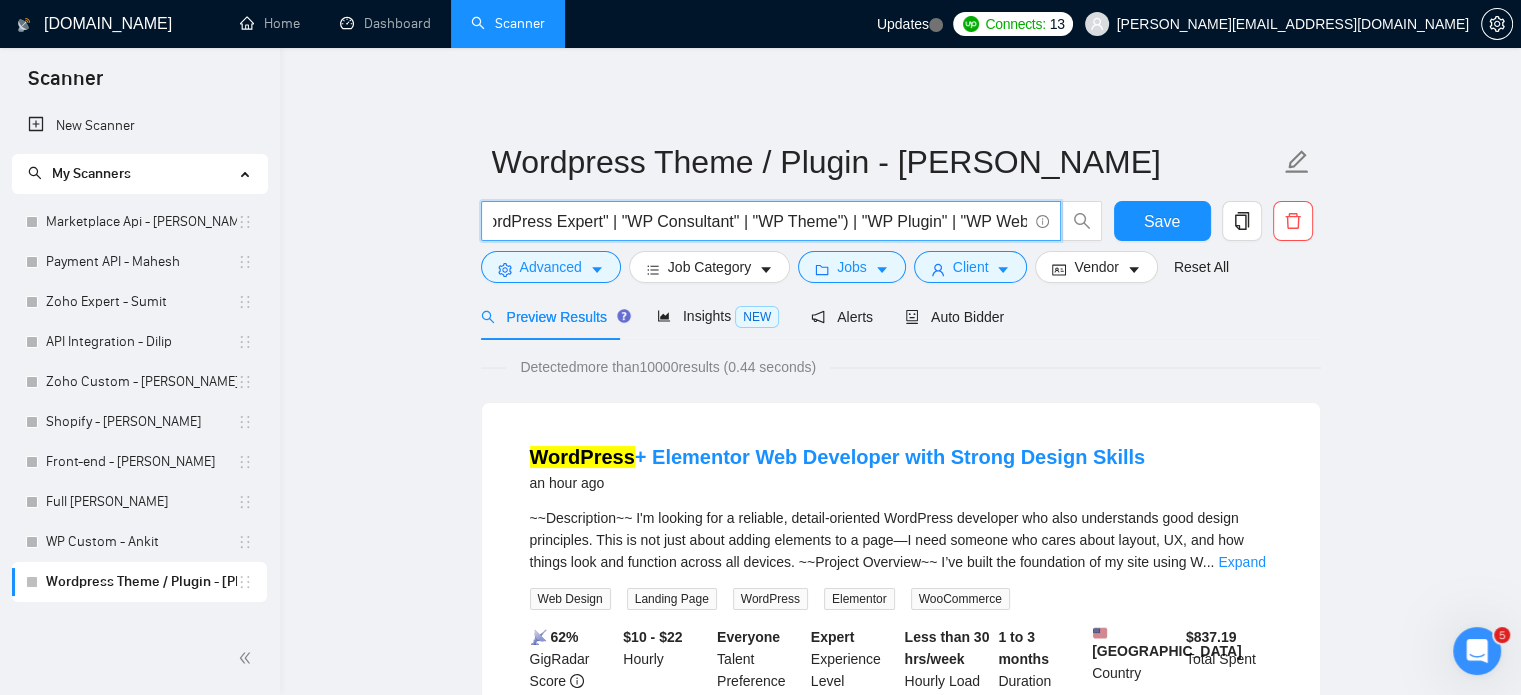 click on "(WP | WordPress | "Word-Press" | "Word Press" | "WordPress Developer" | "WordPress Designer" | "WP Developer" | "WP Expert" | "WordPress Expert" | "WP Consultant" | "WP Theme") | "WP Plugin" | "WP Website")" at bounding box center [760, 221] 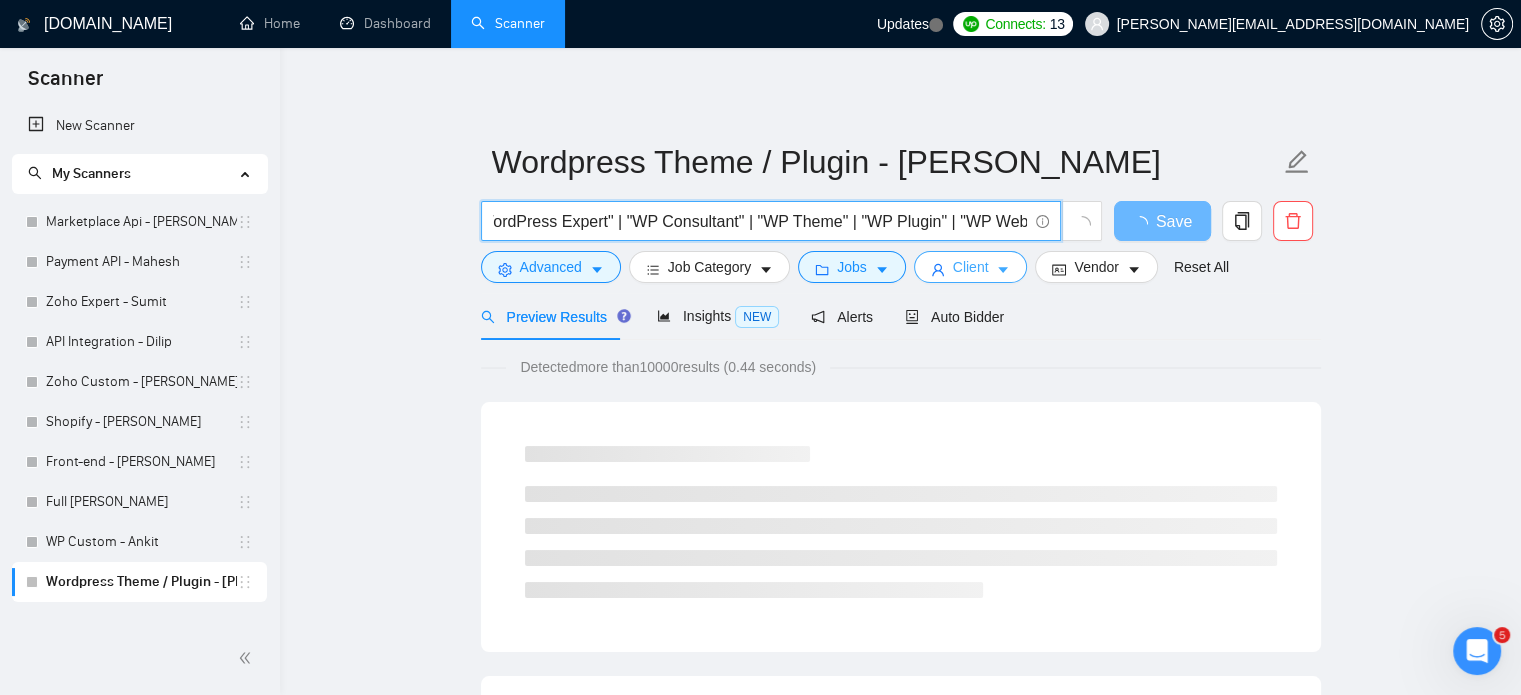 scroll, scrollTop: 0, scrollLeft: 0, axis: both 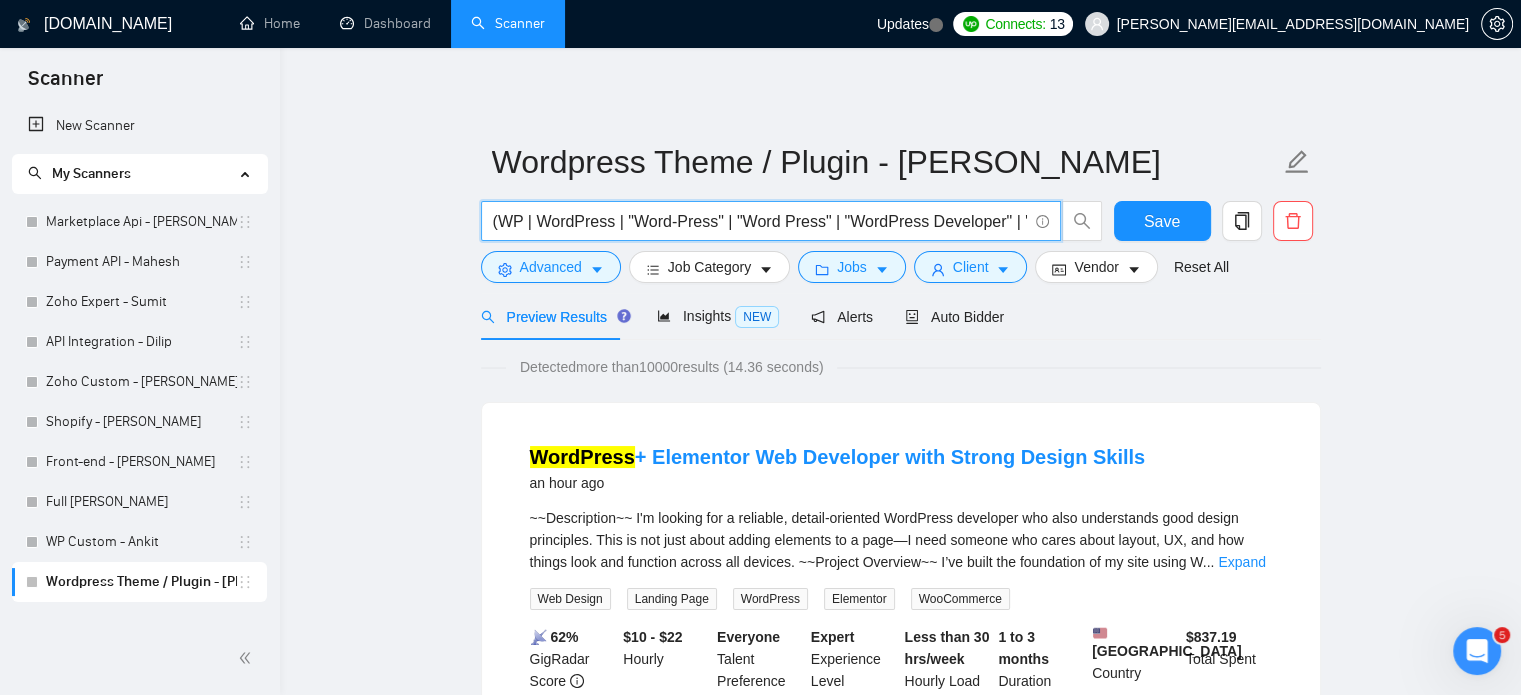 click on "(WP | WordPress | "Word-Press" | "Word Press" | "WordPress Developer" | "WordPress Designer" | "WP Developer" | "WP Expert" | "WordPress Expert" | "WP Consultant" | "WP Theme" | "WP Plugin" | "WP Website")" at bounding box center (760, 221) 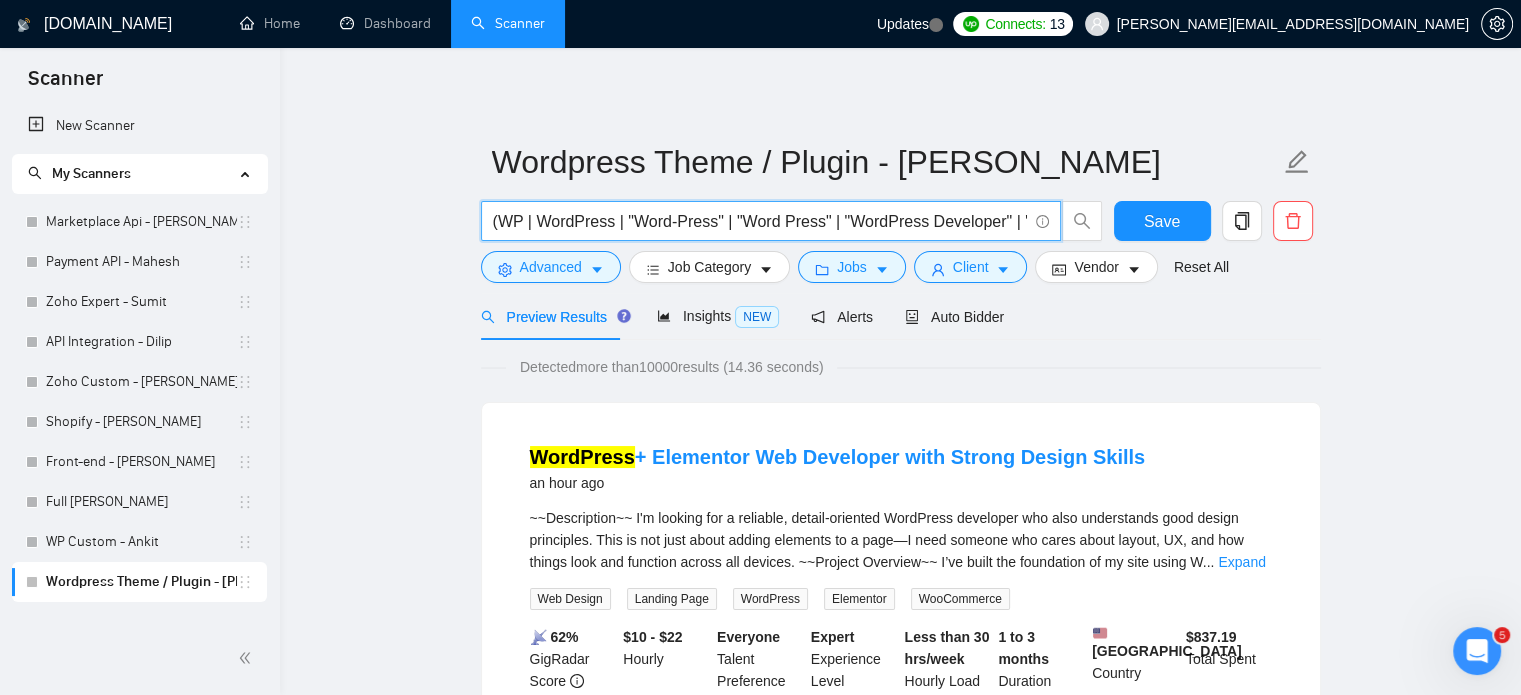 paste on "("Astra" | "GeneratePress" | "Kadence" | "Blocksy" | "Hello Elementor" | "OceanWP" | "Flatsome" | "Porto" | "Shopkeeper" | "WoodMart" | "Elementor" | "WPBakery" | "Spectra" | "Essential Addons" | "Rank Math" | "WP Rocket" | "Smush" | "Perfmatters" | "CartFlows" | "AffiliateWP" | "YITH" | "MailPoet" | "Wordfence" | "UpdraftPlus" | "WPForms" | "Formidable Forms" | "WooCommerce" | "Woo Commerce" | "Woo-Commerce" | "DIVI" | Elementor | LearnDash | LMS | WPEngine | "WP Engine")" 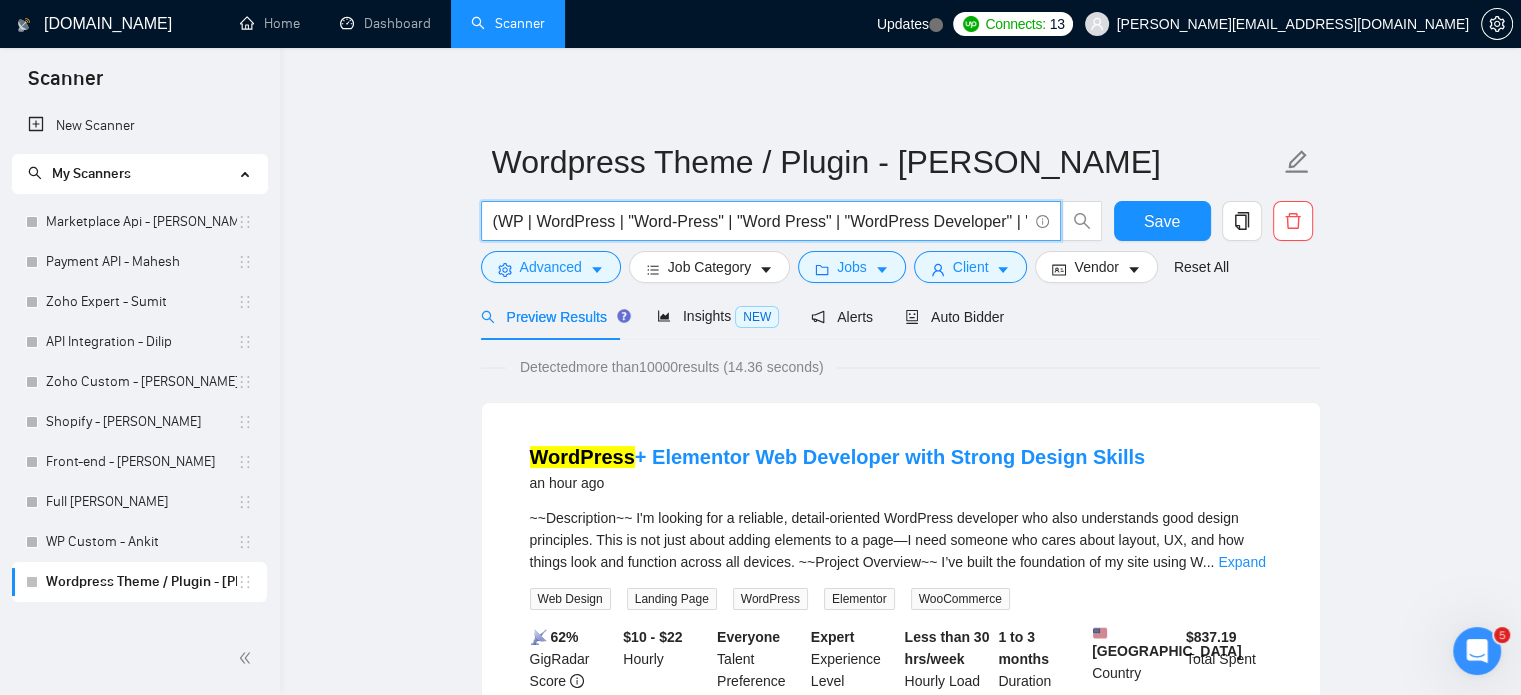 scroll, scrollTop: 0, scrollLeft: 4360, axis: horizontal 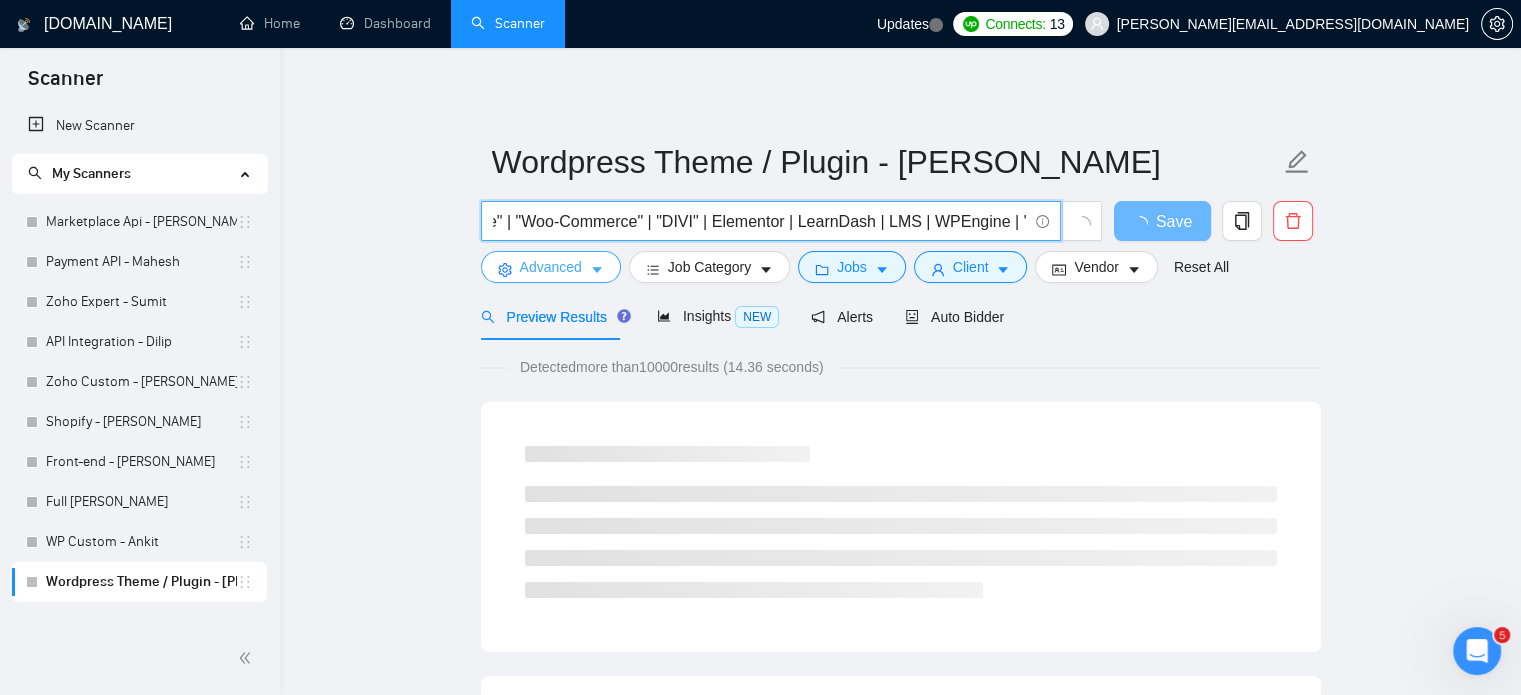type on "(WP | WordPress | "Word-Press" | "Word Press" | "WordPress Developer" | "WordPress Designer" | "WP Developer" | "WP Expert" | "WordPress Expert" | "WP Consultant" | "WP Theme" | "WP Plugin" | "WP Website") ("Astra" | "GeneratePress" | "Kadence" | "Blocksy" | "Hello Elementor" | "OceanWP" | "Flatsome" | "Porto" | "Shopkeeper" | "WoodMart" | "Elementor" | "WPBakery" | "Spectra" | "Essential Addons" | "Rank Math" | "WP Rocket" | "Smush" | "Perfmatters" | "CartFlows" | "AffiliateWP" | "YITH" | "MailPoet" | "Wordfence" | "UpdraftPlus" | "WPForms" | "Formidable Forms" | "WooCommerce" | "Woo Commerce" | "Woo-Commerce" | "DIVI" | Elementor | LearnDash | LMS | WPEngine | "WP Engine")" 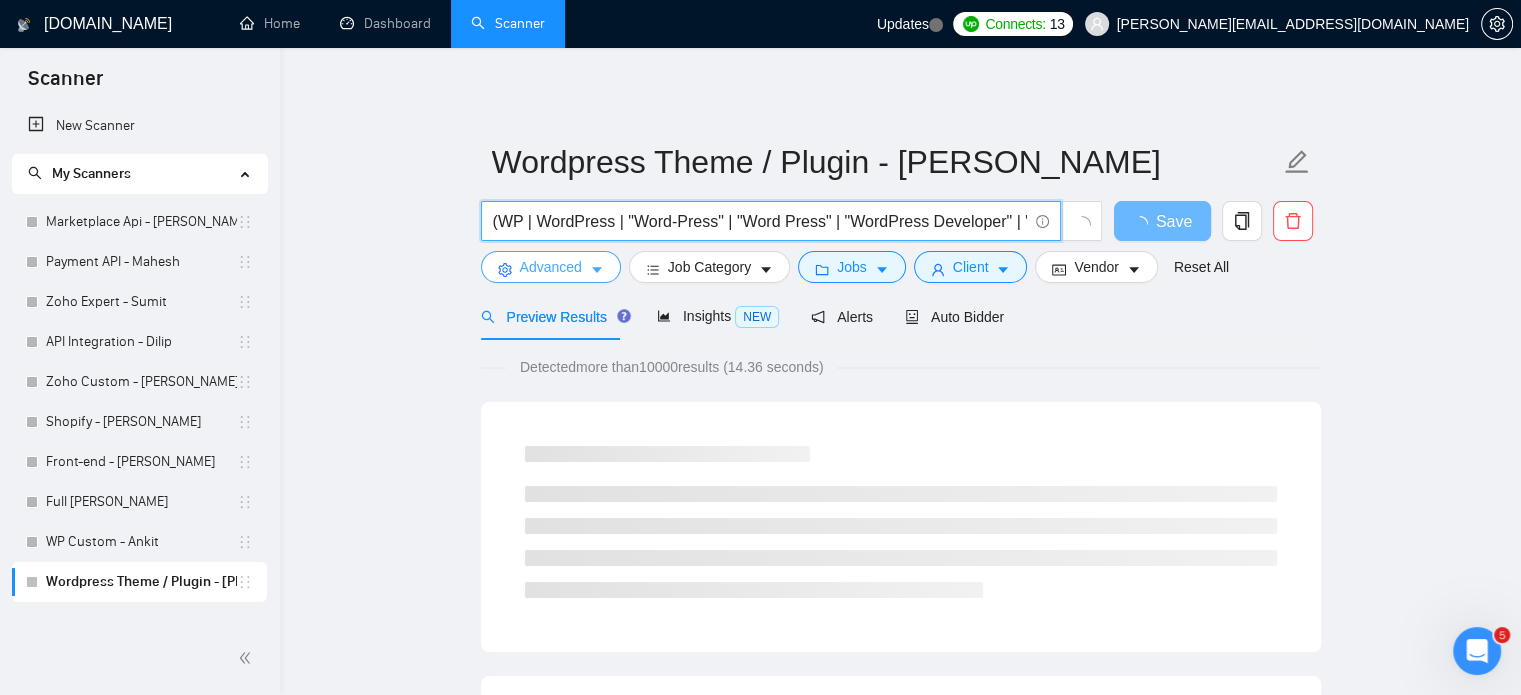 click 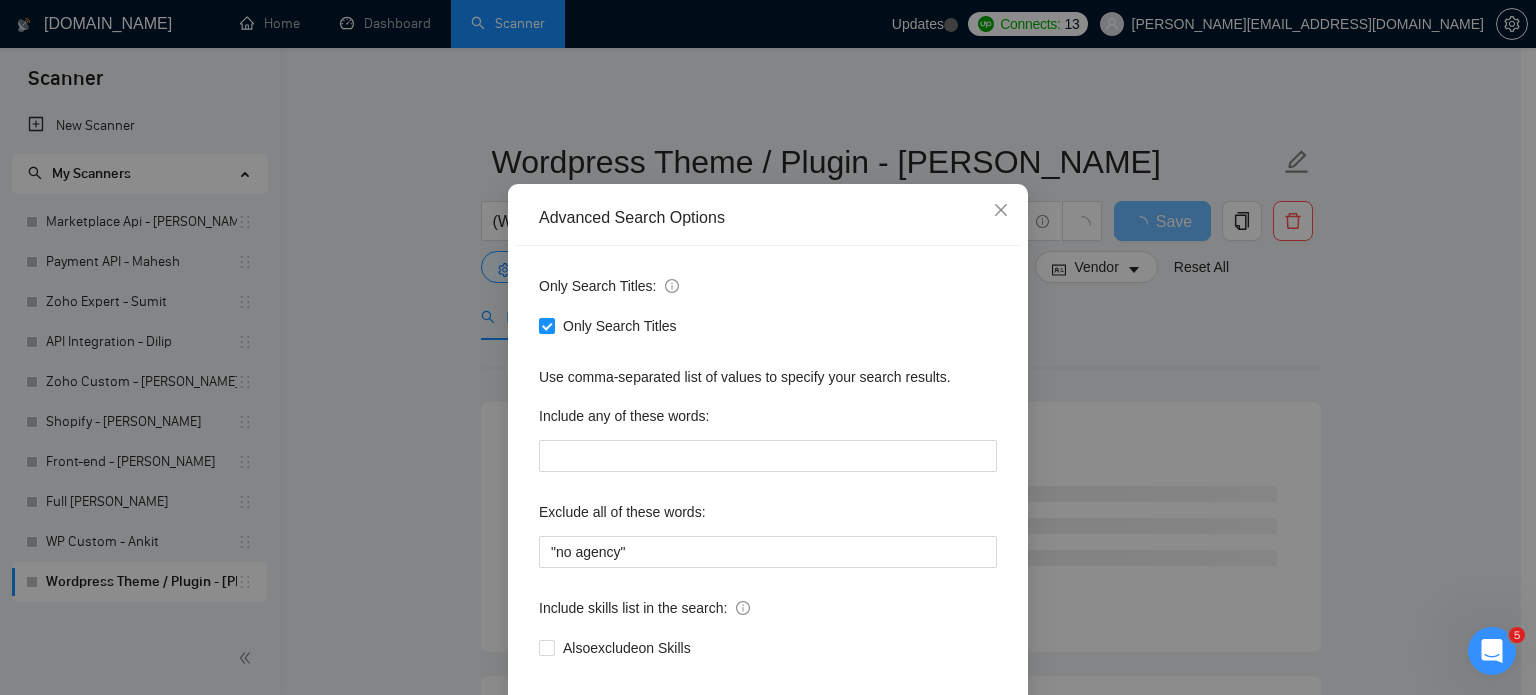 click on "Advanced Search Options Only Search Titles:   Only Search Titles Use comma-separated list of values to specify your search results. Include any of these words: Exclude all of these words: "no agency" Include skills list in the search:   Also  exclude  on Skills Reset OK" at bounding box center [768, 347] 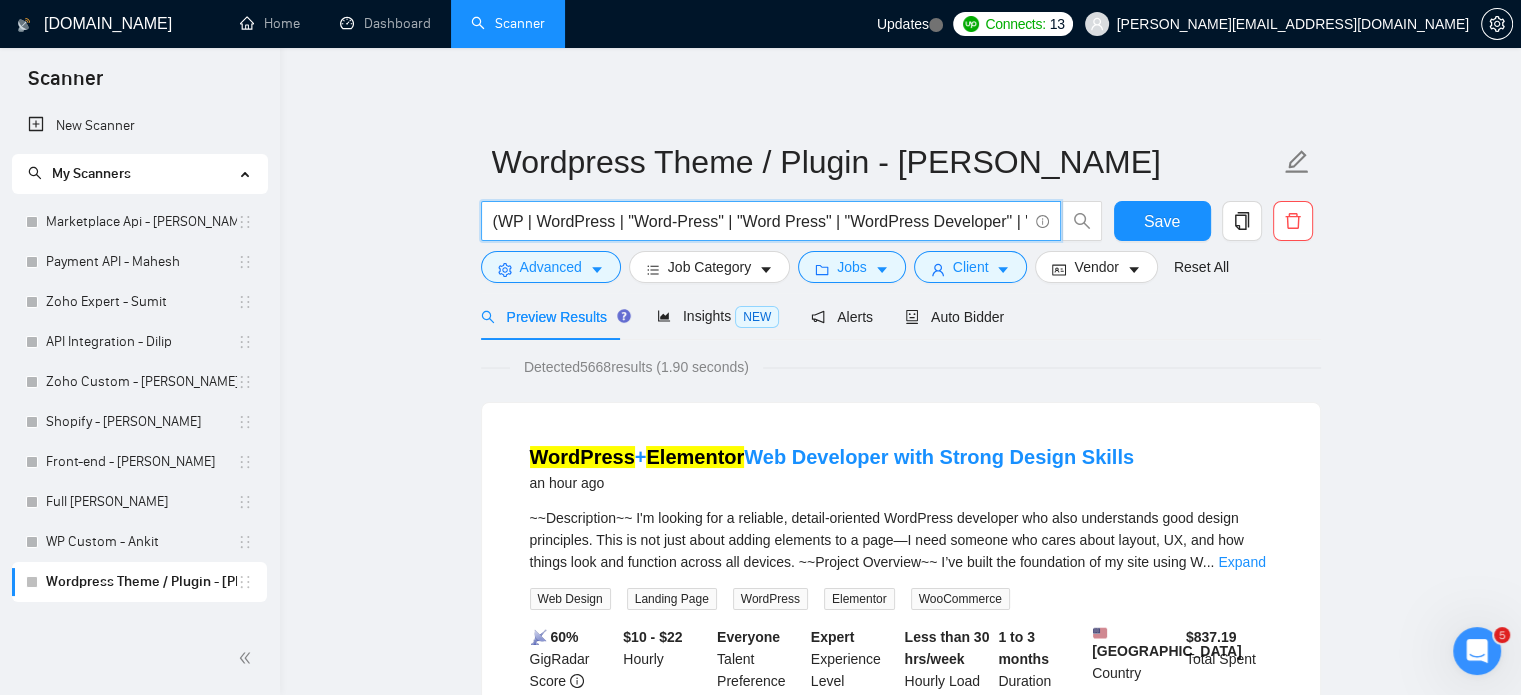 click on "(WP | WordPress | "Word-Press" | "Word Press" | "WordPress Developer" | "WordPress Designer" | "WP Developer" | "WP Expert" | "WordPress Expert" | "WP Consultant" | "WP Theme" | "WP Plugin" | "WP Website") ("Astra" | "GeneratePress" | "Kadence" | "Blocksy" | "Hello Elementor" | "OceanWP" | "Flatsome" | "Porto" | "Shopkeeper" | "WoodMart" | "Elementor" | "WPBakery" | "Spectra" | "Essential Addons" | "Rank Math" | "WP Rocket" | "Smush" | "Perfmatters" | "CartFlows" | "AffiliateWP" | "YITH" | "MailPoet" | "Wordfence" | "UpdraftPlus" | "WPForms" | "Formidable Forms" | "WooCommerce" | "Woo Commerce" | "Woo-Commerce" | "DIVI" | Elementor | LearnDash | LMS | WPEngine | "WP Engine")" at bounding box center [760, 221] 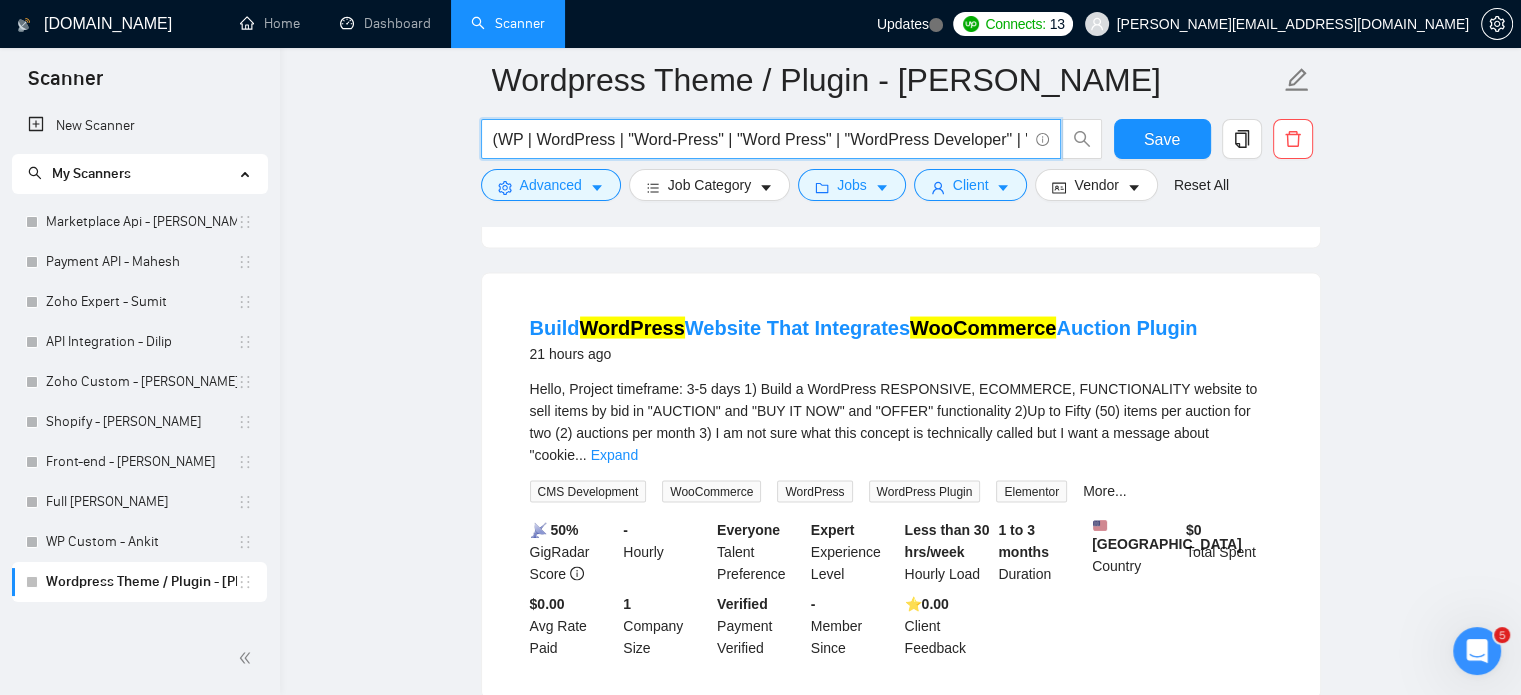scroll, scrollTop: 4365, scrollLeft: 0, axis: vertical 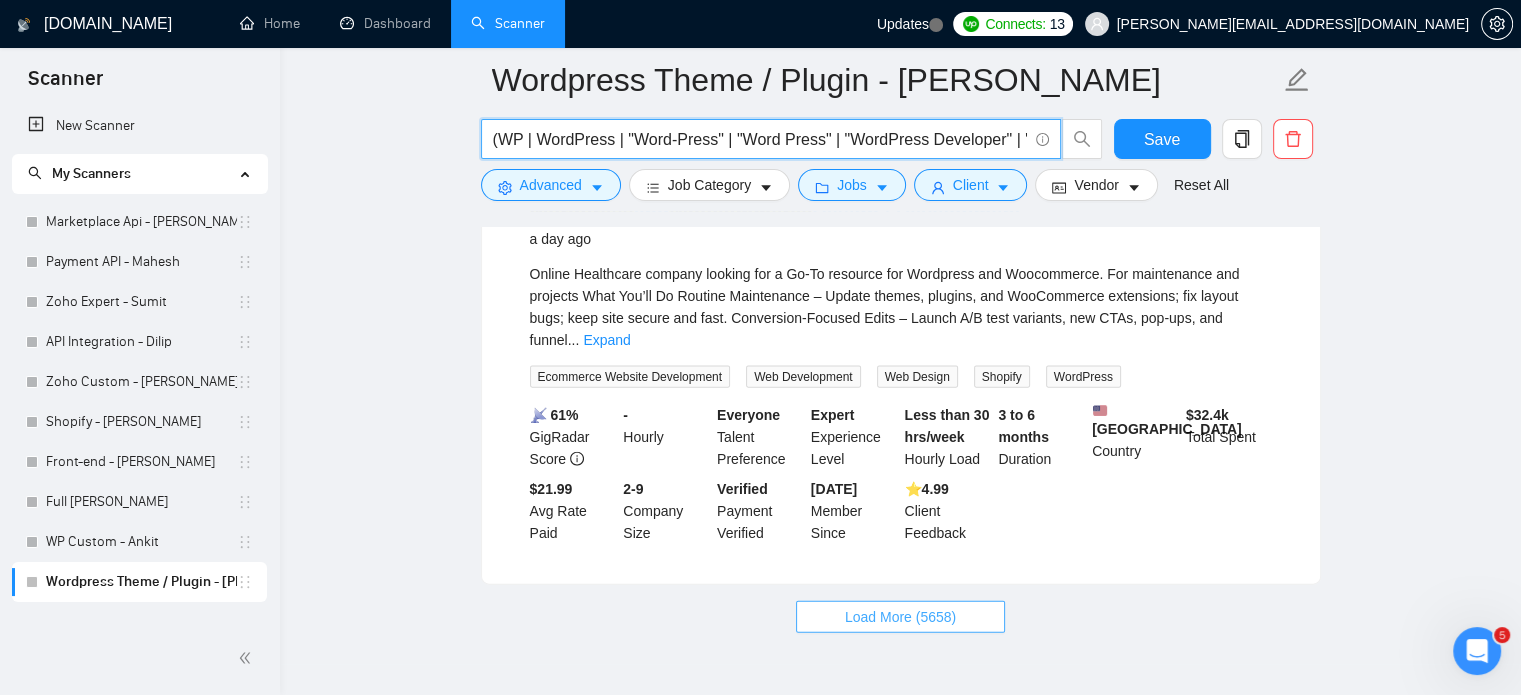 click on "Load More (5658)" at bounding box center (900, 617) 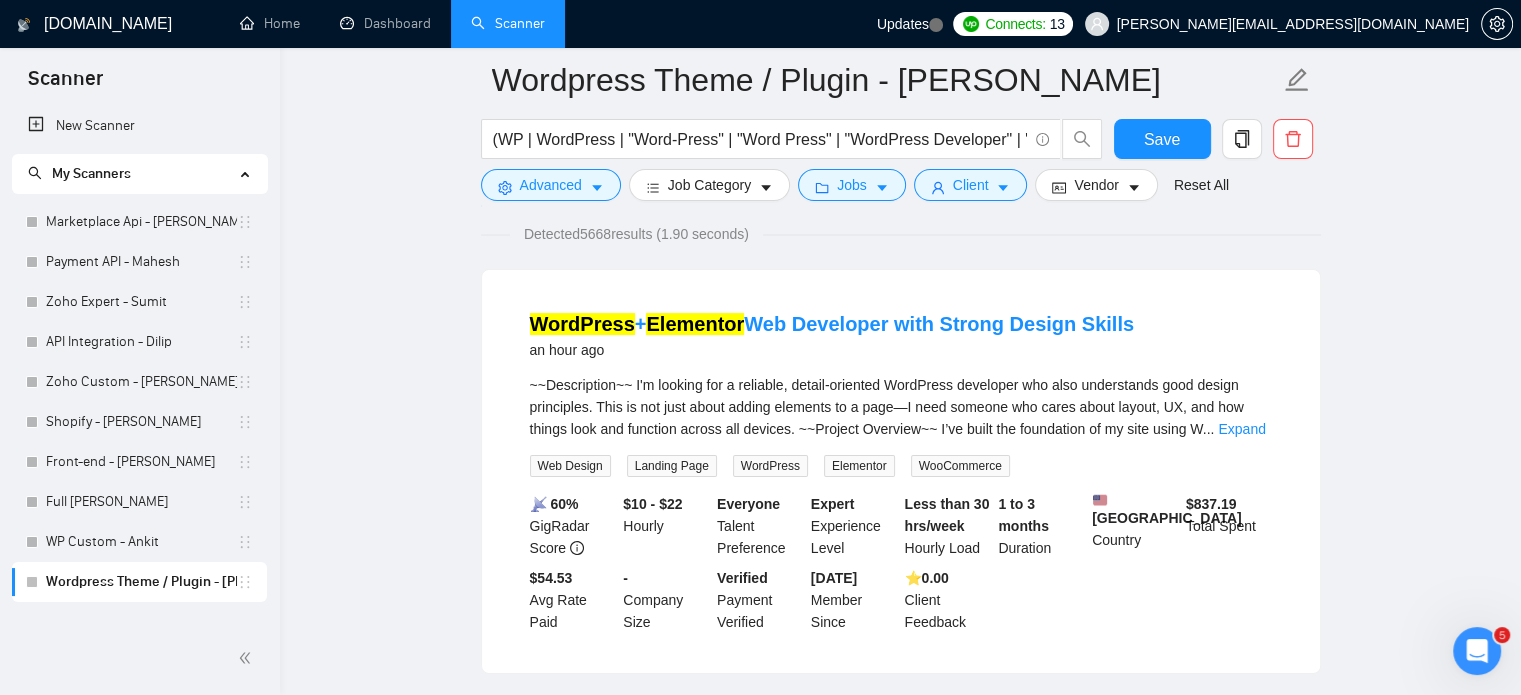 scroll, scrollTop: 0, scrollLeft: 0, axis: both 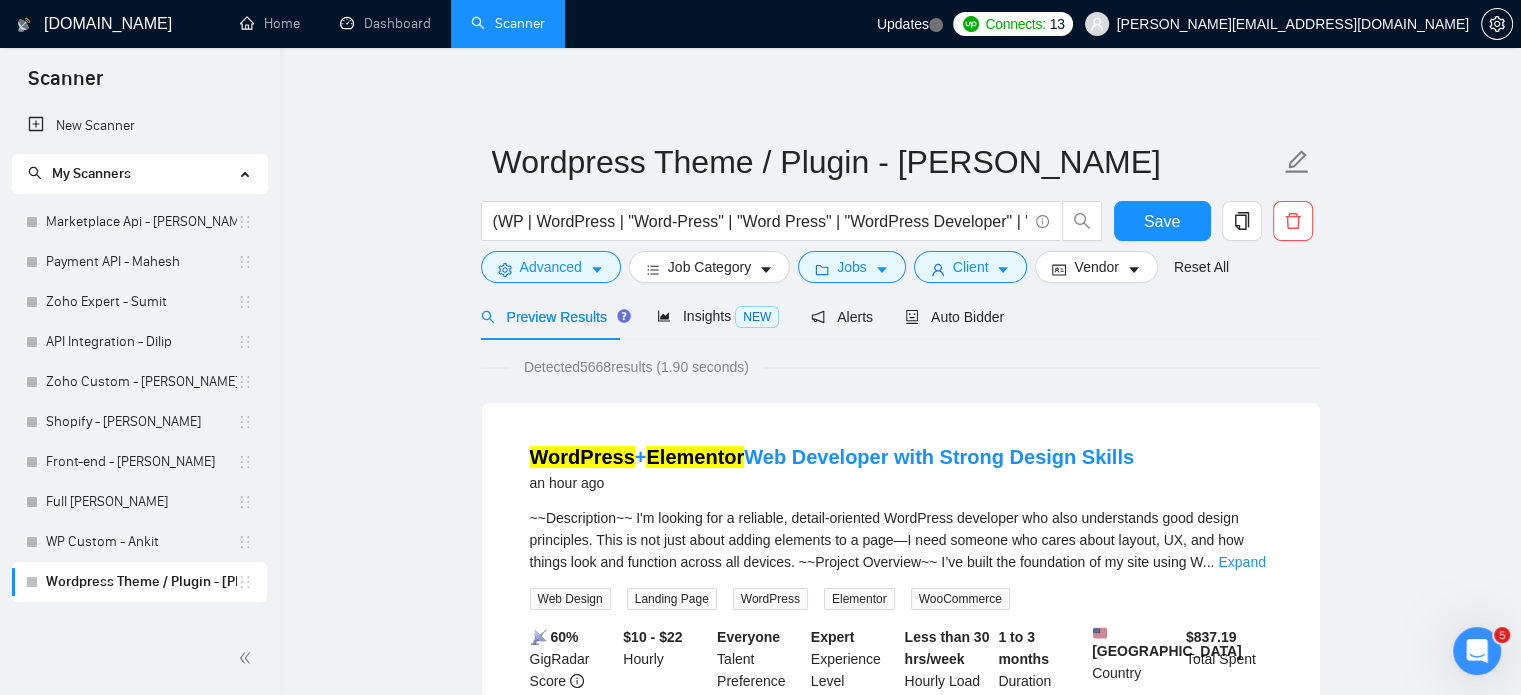 click on "Wordpress Theme / Plugin - [PERSON_NAME] (WP | WordPress | "Word-Press" | "Word Press" | "WordPress Developer" | "WordPress Designer" | "WP Developer" | "WP Expert" | "WordPress Expert" | "WP Consultant" | "WP Theme" | "WP Plugin" | "WP Website") ("Astra" | "GeneratePress" | "Kadence" | "Blocksy" | "Hello Elementor" | "OceanWP" | "Flatsome" | "Porto" | "Shopkeeper" | "WoodMart" | "Elementor" | "WPBakery" | "Spectra" | "Essential Addons" | "Rank Math" | "WP Rocket" | "Smush" | "Perfmatters" | "CartFlows" | "AffiliateWP" | "YITH" | "MailPoet" | "Wordfence" | "UpdraftPlus" | "WPForms" | "Formidable Forms" | "WooCommerce" | "Woo Commerce" | "Woo-Commerce" | "DIVI" | Elementor | LearnDash | LMS | WPEngine | "WP Engine") Save Advanced   Job Category   Jobs   Client   Vendor   Reset All Preview Results Insights NEW Alerts Auto Bidder Detected   5668  results   (1.90 seconds) WordPress  +  Elementor  Web Developer with Strong Design Skills an hour ago ... Expand Web Design Landing Page WordPress Elementor WooCommerce 📡" at bounding box center [900, 4767] 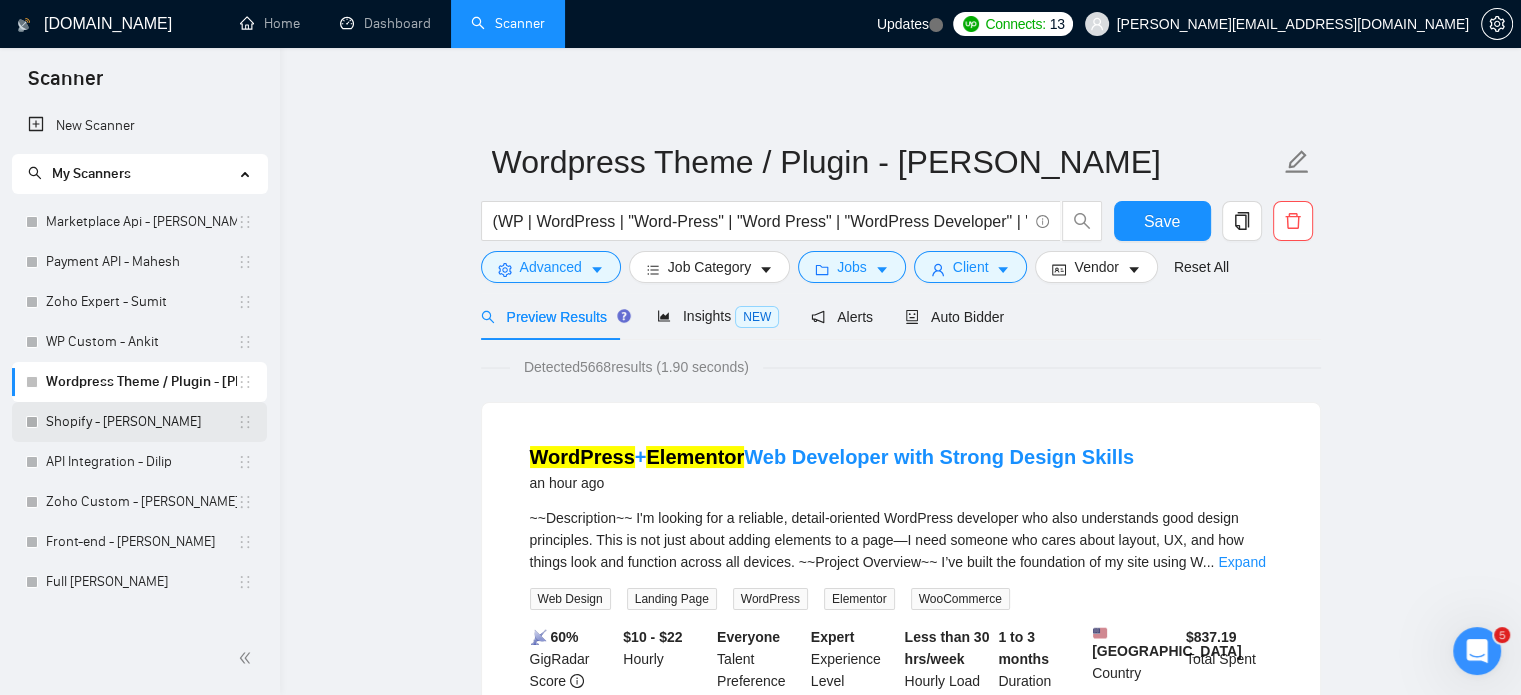 click on "Shopify - [PERSON_NAME]" at bounding box center (141, 422) 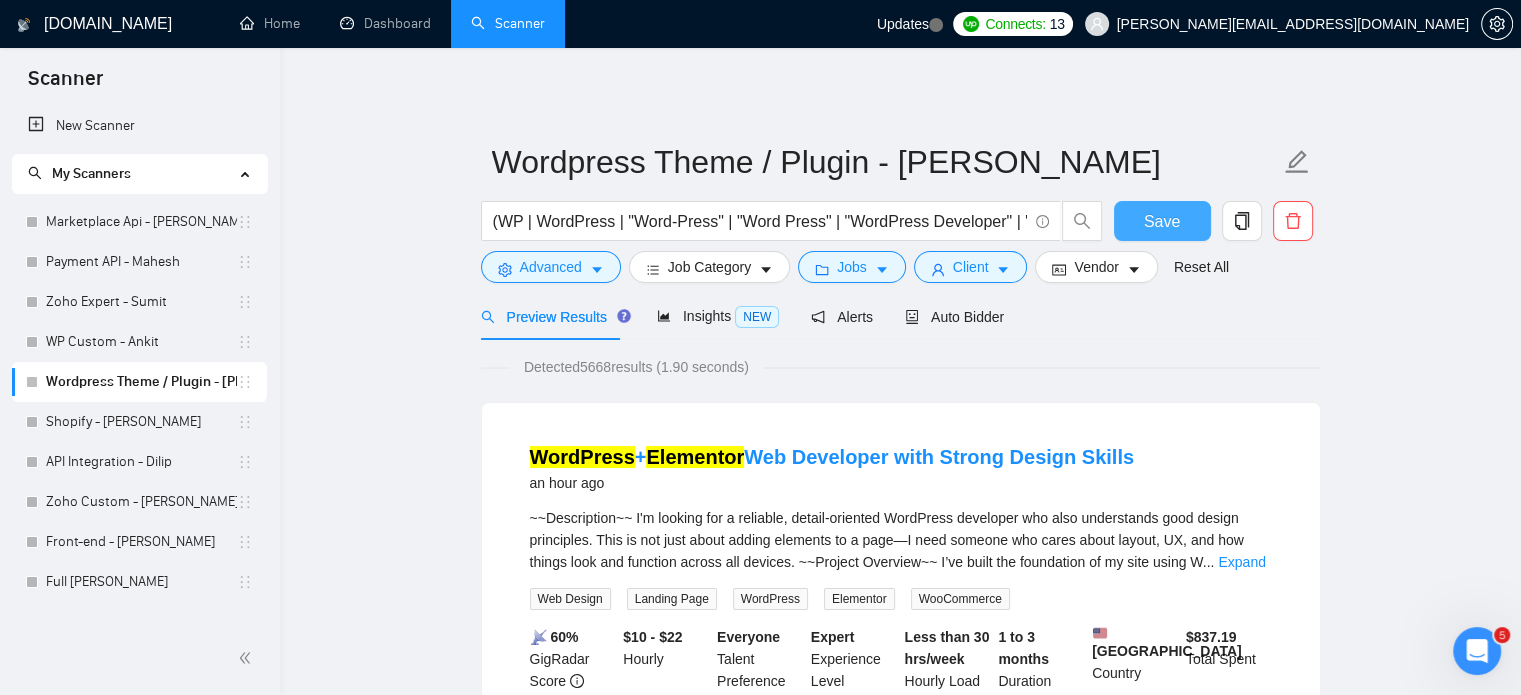 click on "Save" at bounding box center (1162, 221) 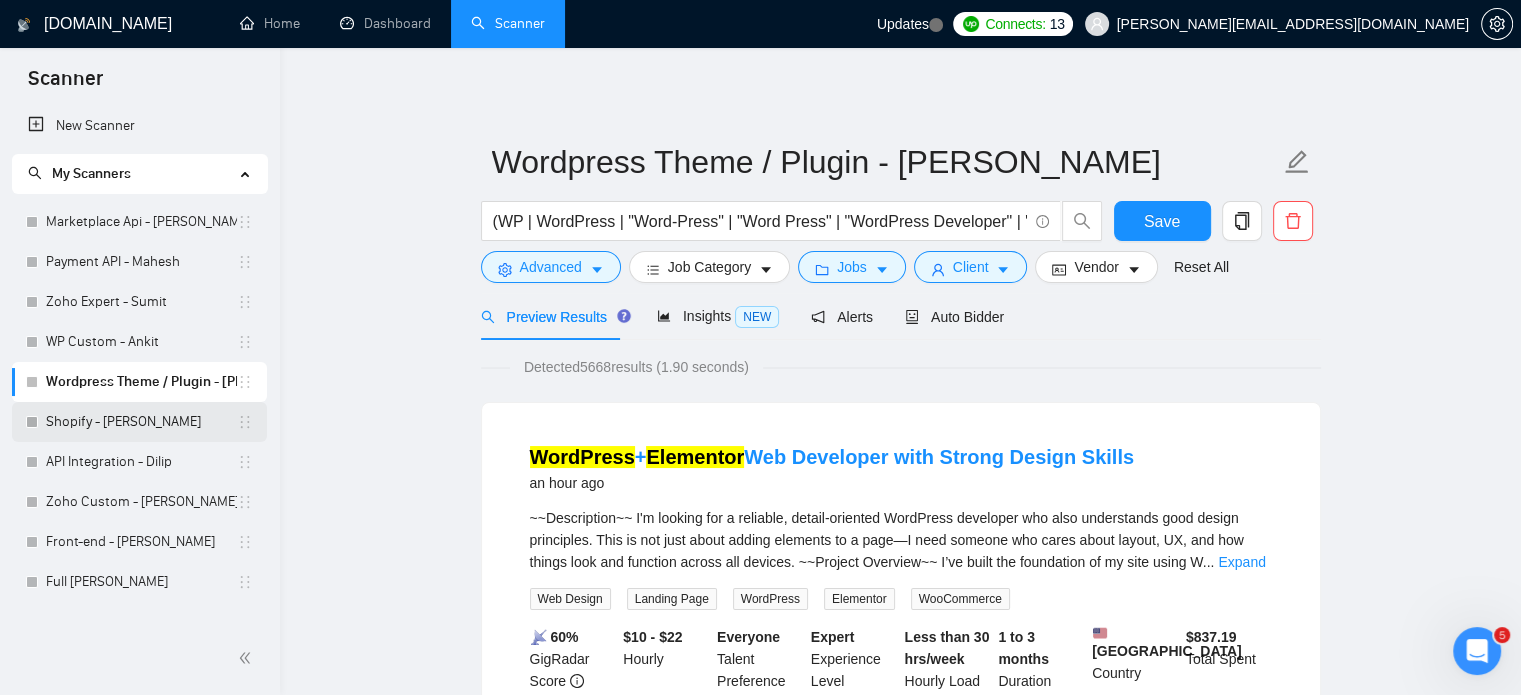 click on "Shopify - [PERSON_NAME]" at bounding box center [141, 422] 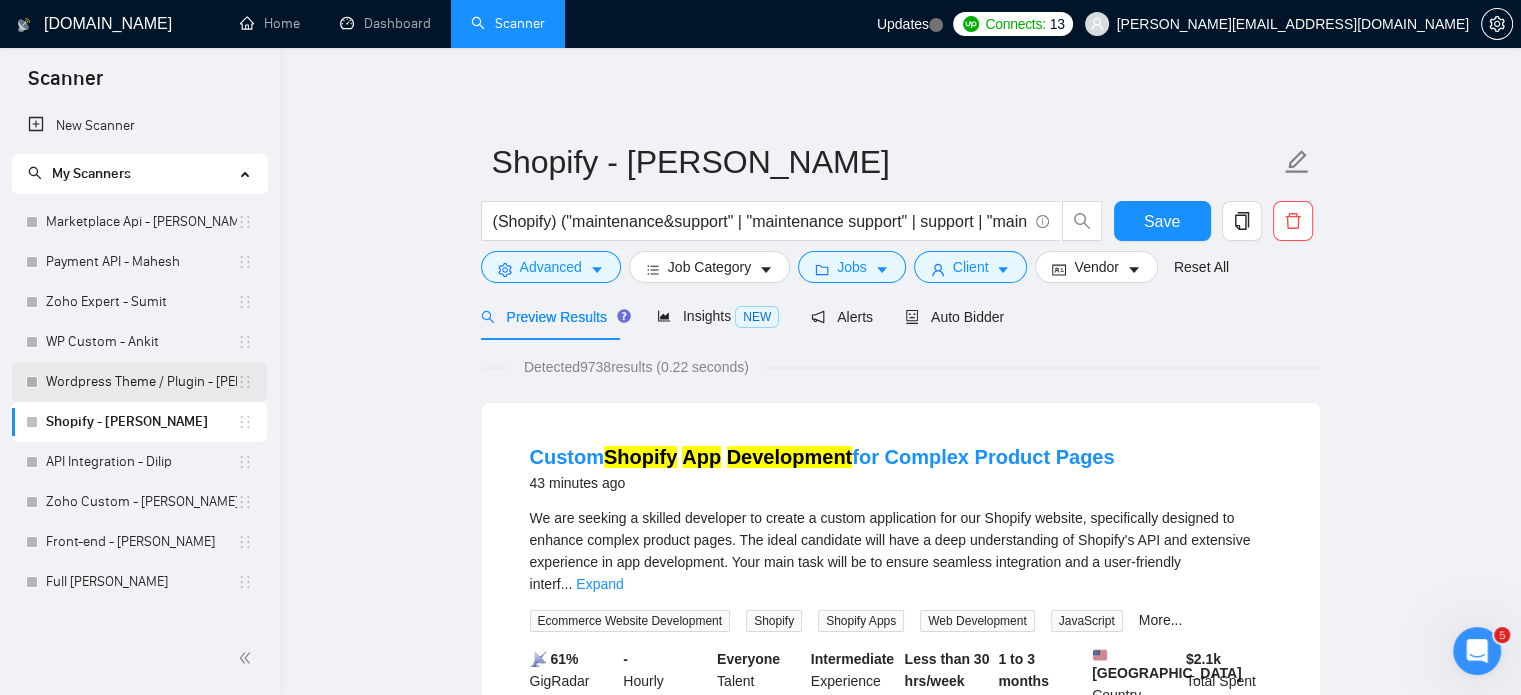 click on "Wordpress Theme / Plugin - [PERSON_NAME]" at bounding box center (141, 382) 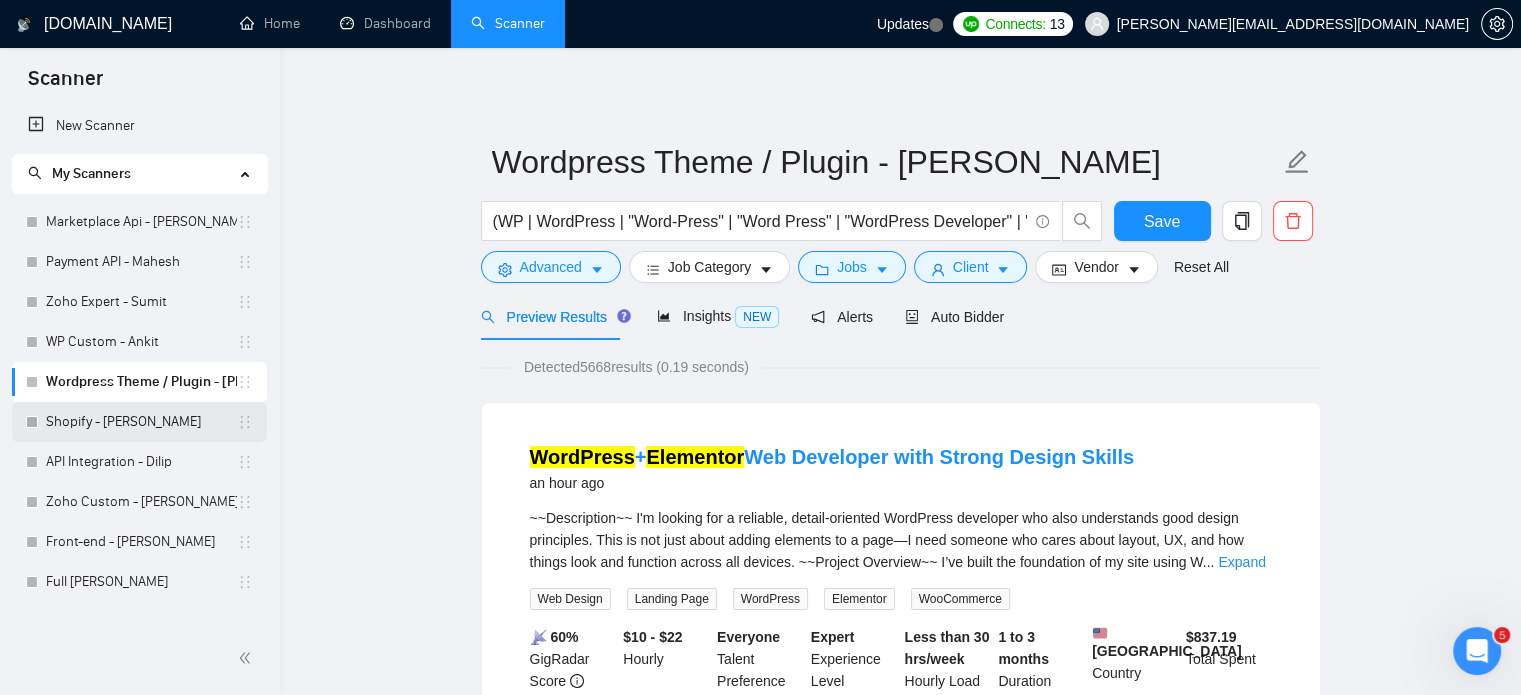 click on "Shopify - [PERSON_NAME]" at bounding box center [141, 422] 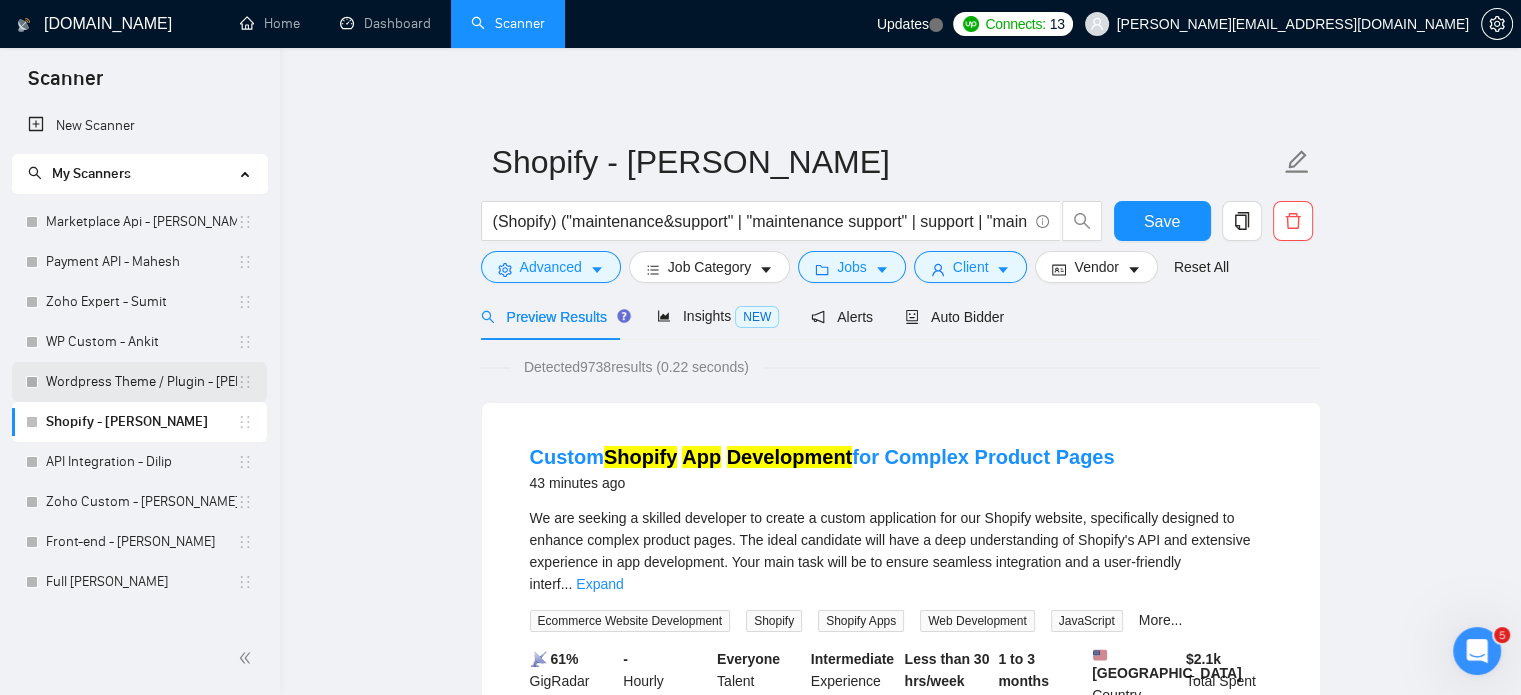 click on "Wordpress Theme / Plugin - [PERSON_NAME]" at bounding box center [141, 382] 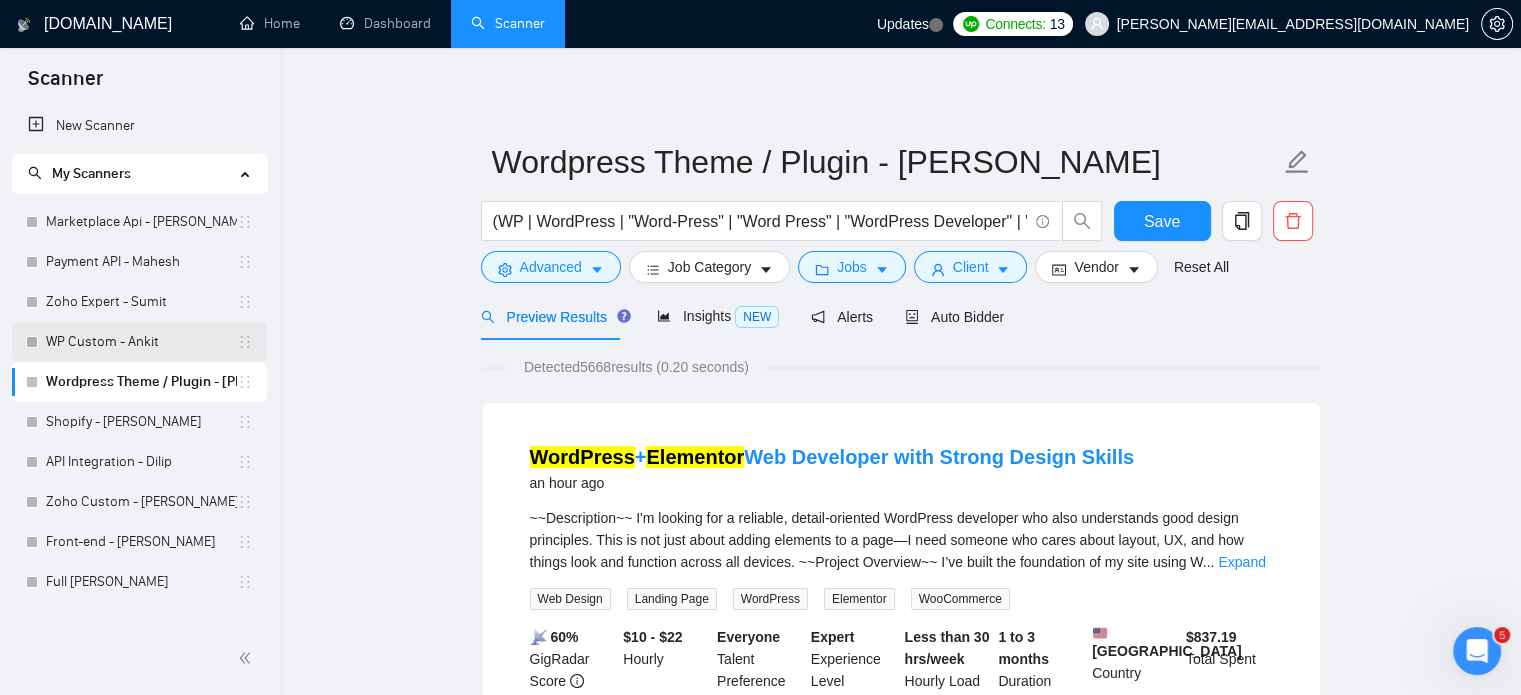 click on "WP Custom - Ankit" at bounding box center [141, 342] 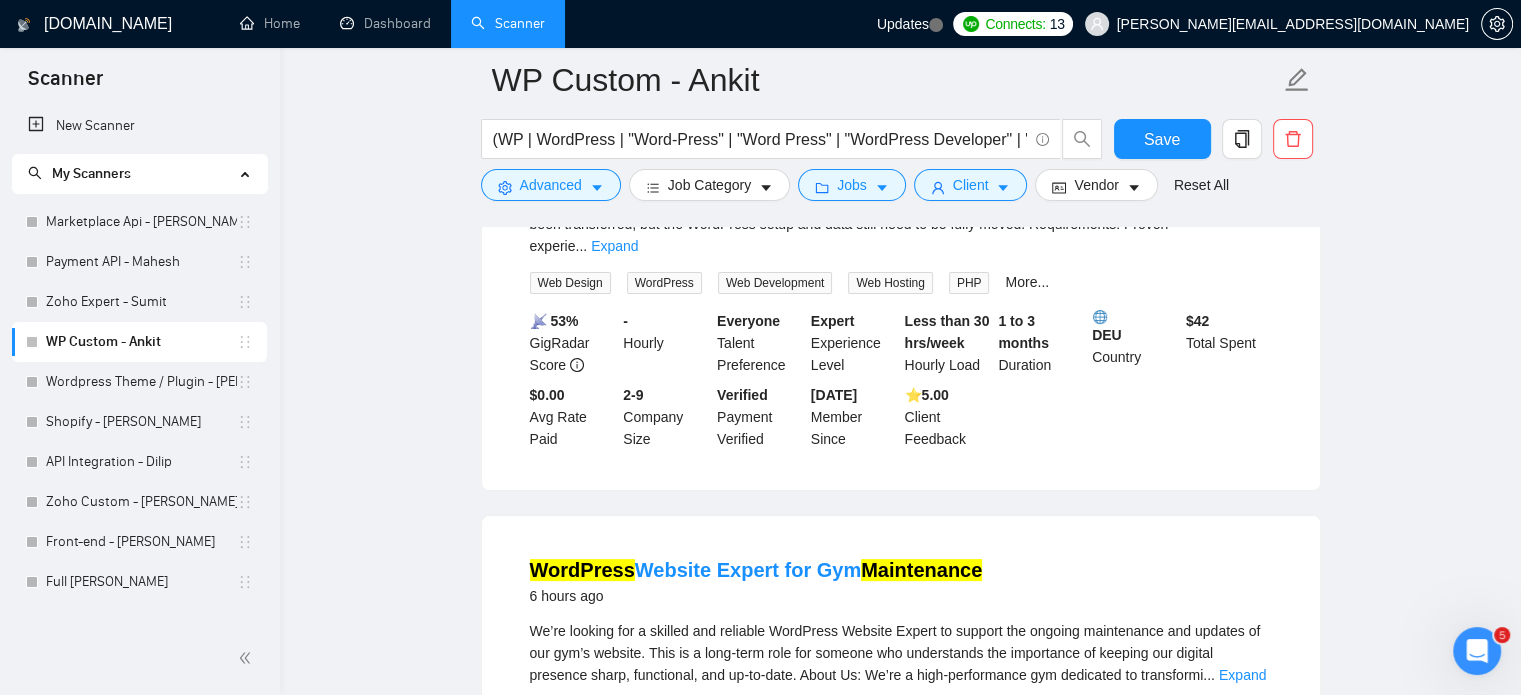 scroll, scrollTop: 200, scrollLeft: 0, axis: vertical 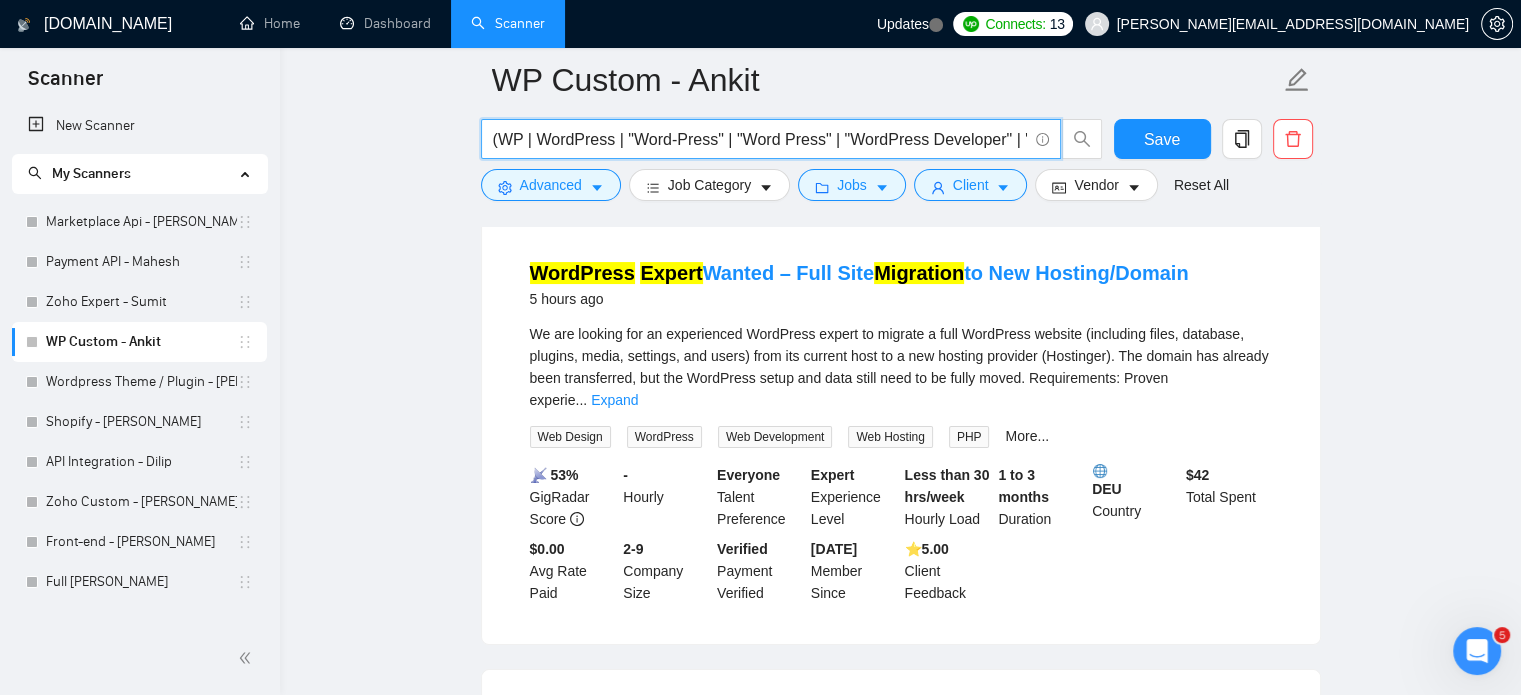 click on "(WP | WordPress | "Word-Press" | "Word Press" | "WordPress Developer" | "WordPress Designer" | "WP Developer" | "WP Expert" | "WordPress Expert" | "WP Consultant" | "WP Theme") | "WP Plugin" | "WP Website") ("Custom Theme" | "Custom Plugin" | "Theme Development" | "Plugin Development" | Customization | Optimization | "Speed Optimization" | Maintenance | Migration | Security | Gutenberg)" at bounding box center (760, 139) 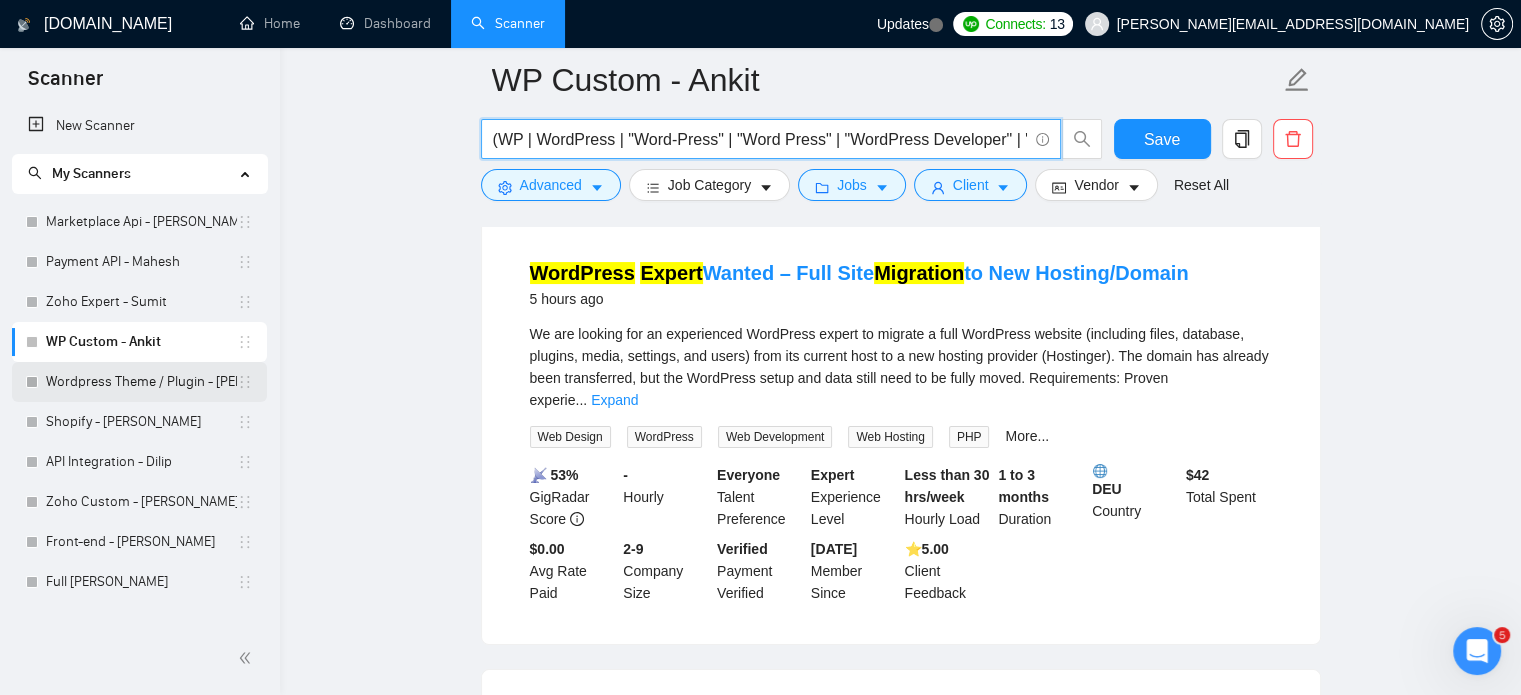 click on "Wordpress Theme / Plugin - [PERSON_NAME]" at bounding box center (141, 382) 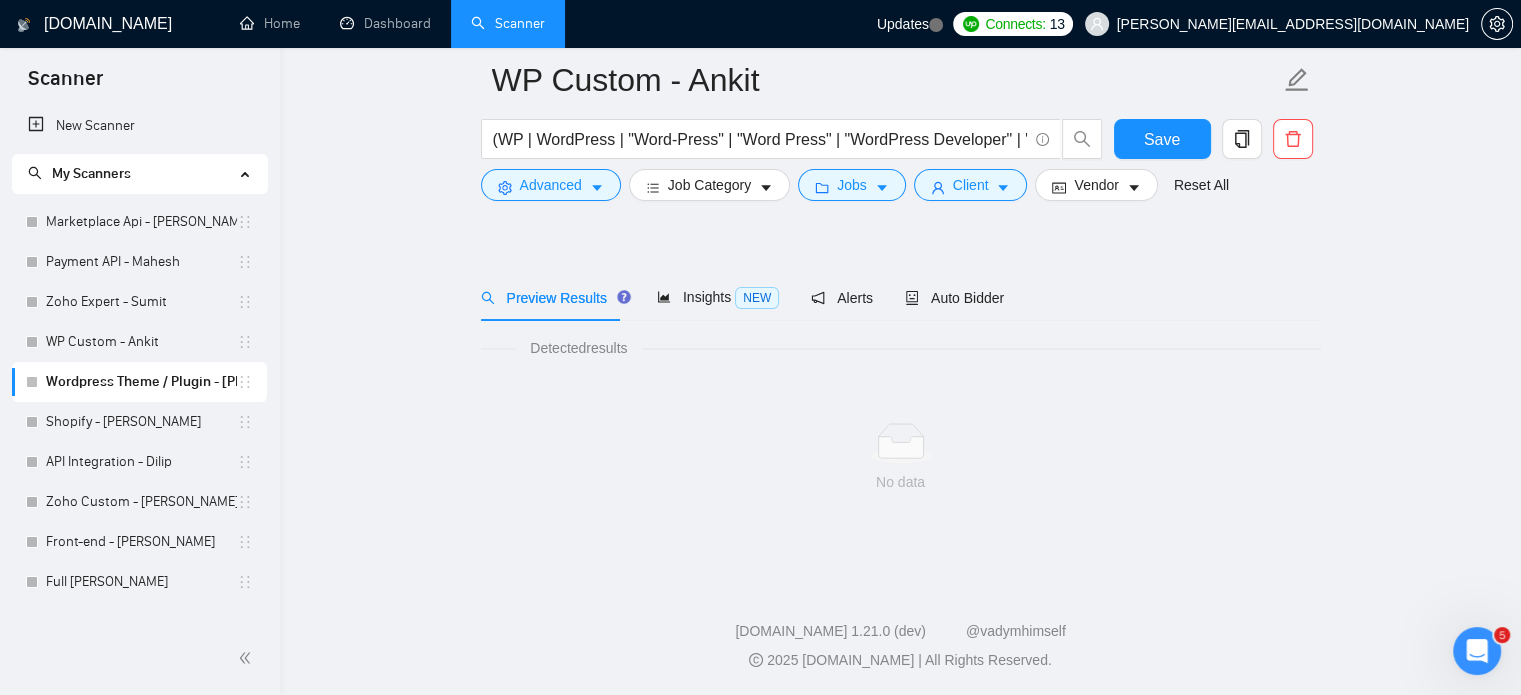 scroll, scrollTop: 35, scrollLeft: 0, axis: vertical 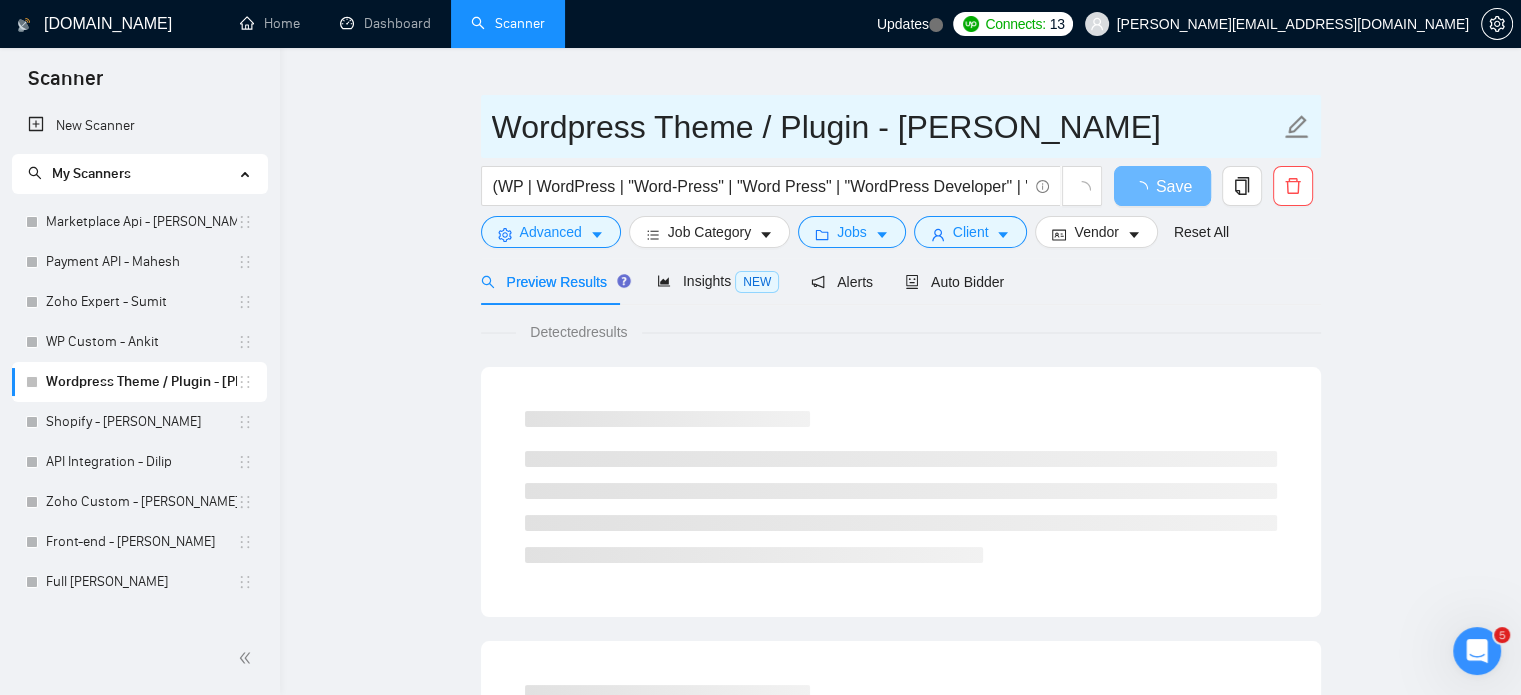 click 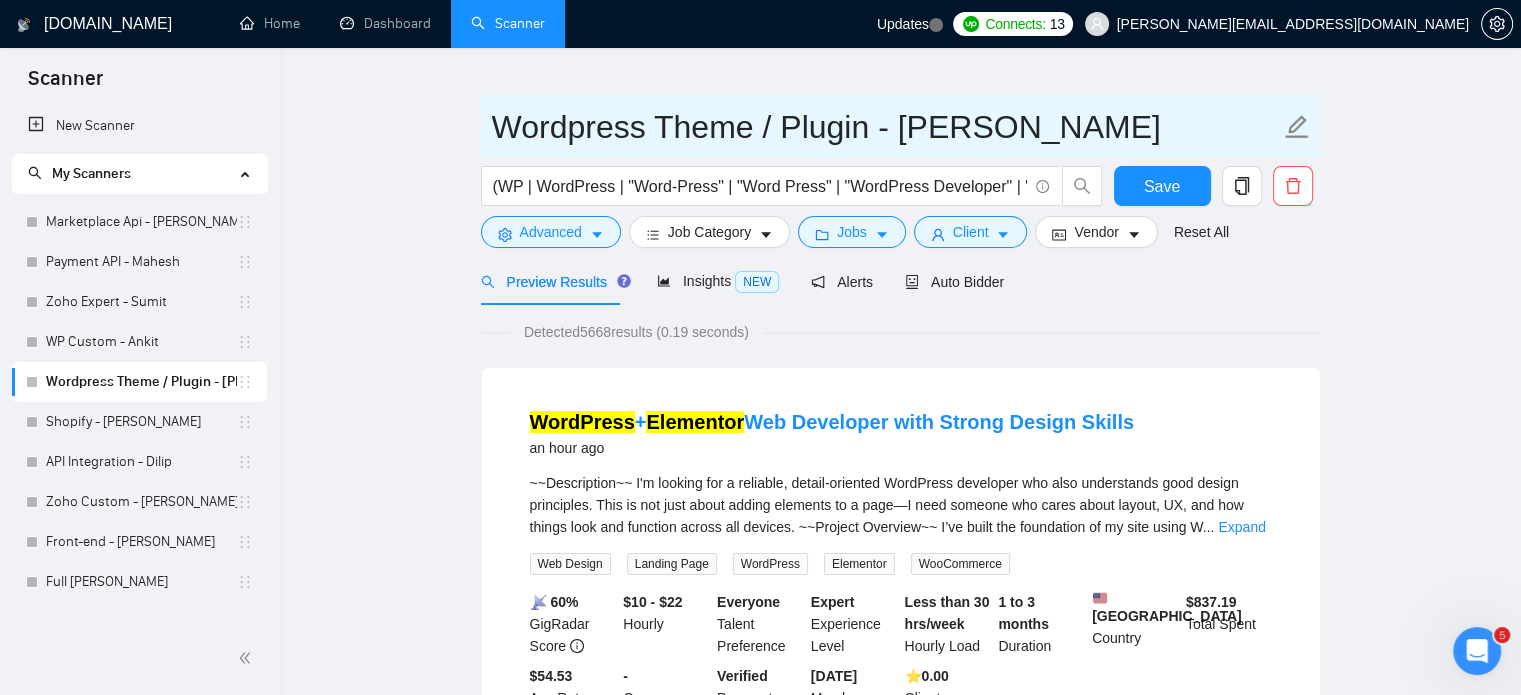 click 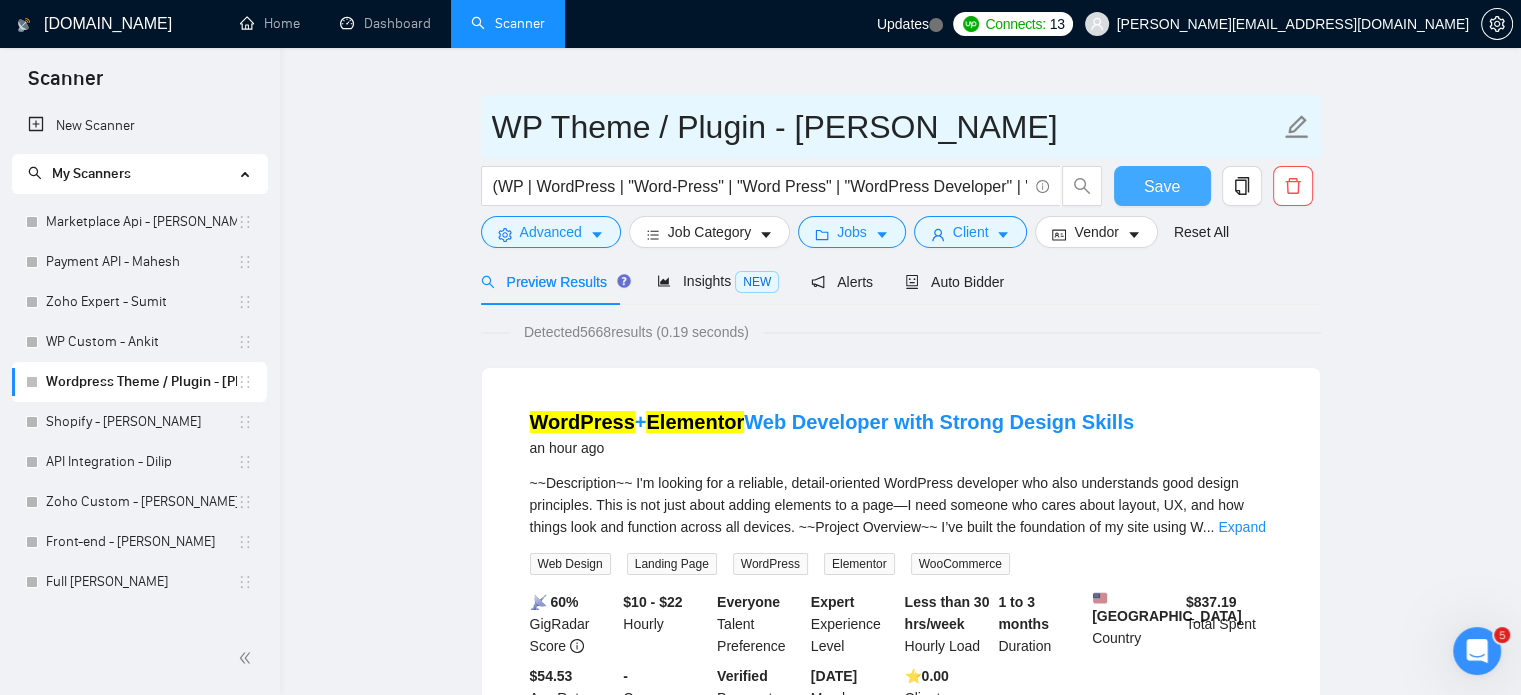 type on "WP Theme / Plugin - [PERSON_NAME]" 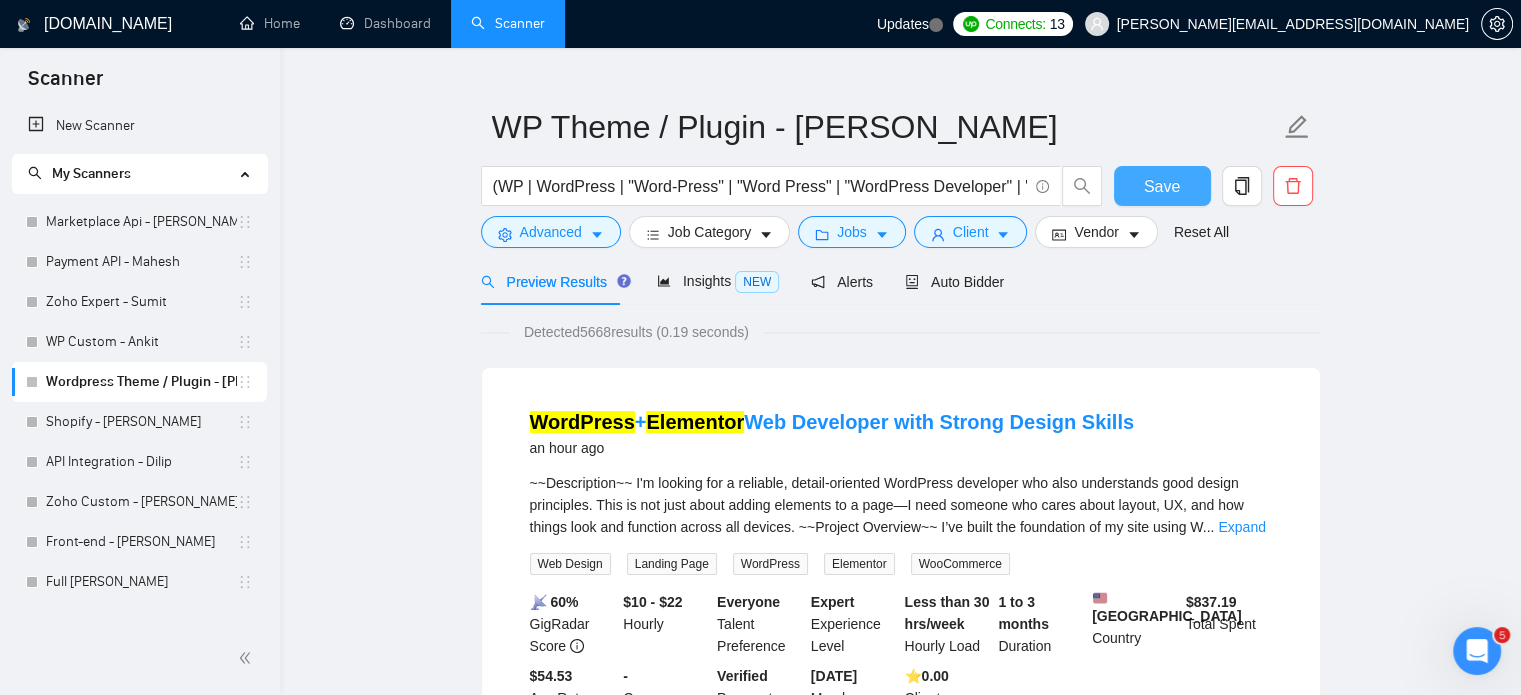 click on "Save" at bounding box center (1162, 186) 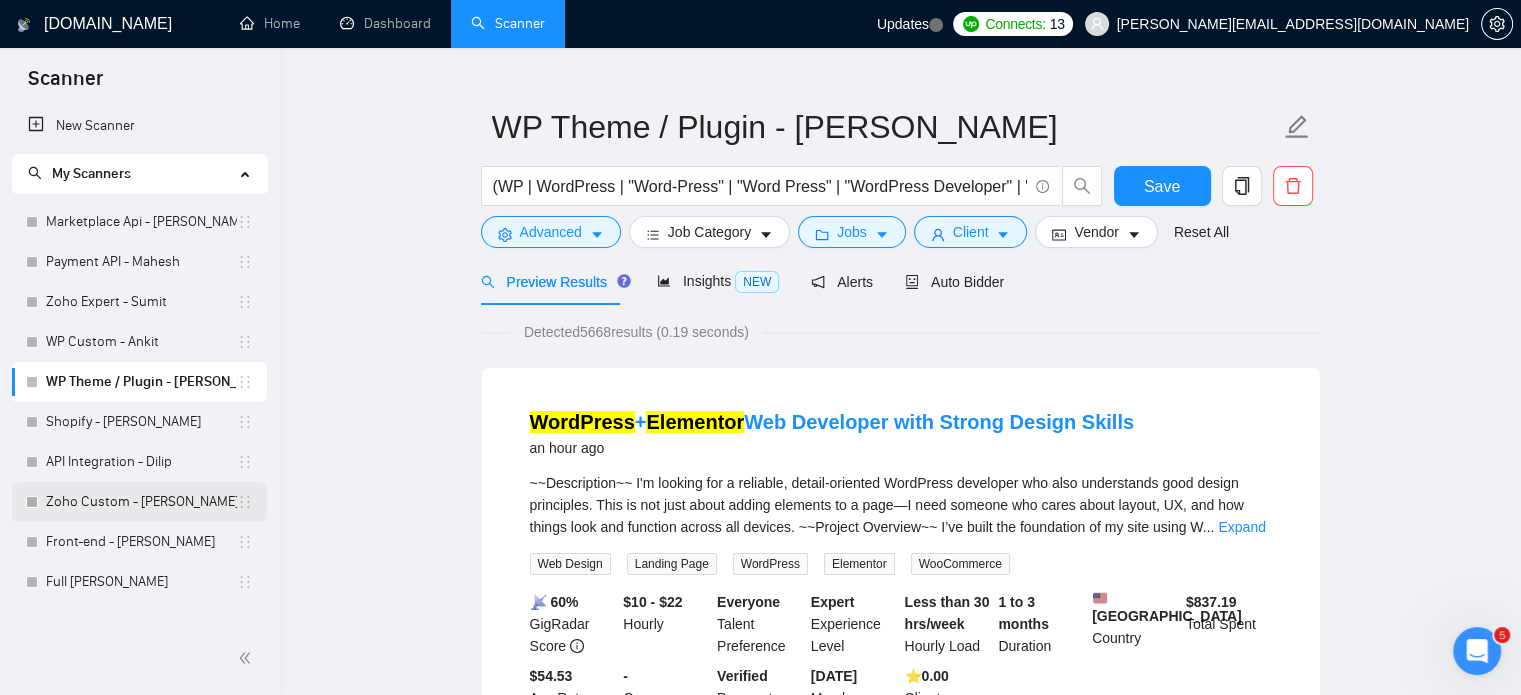 click on "Zoho Custom  - [PERSON_NAME]" at bounding box center [141, 502] 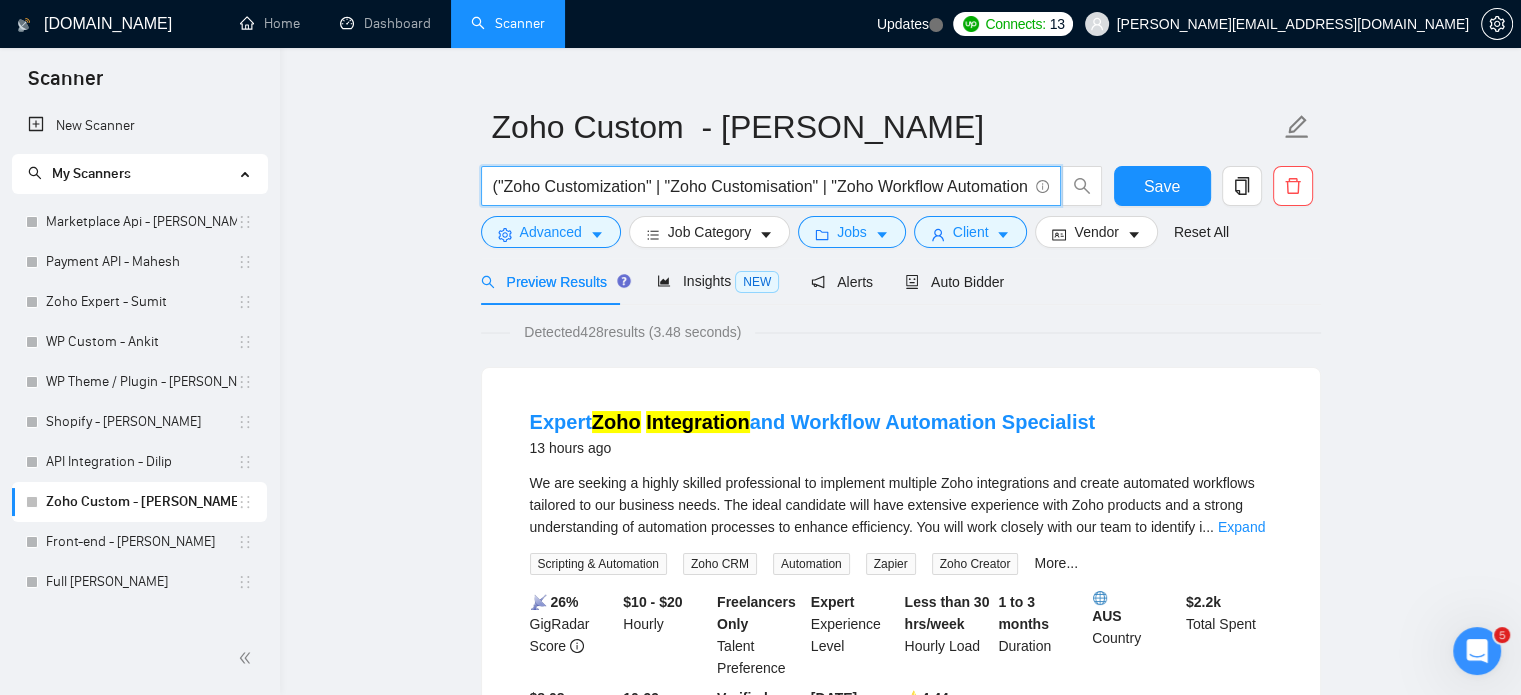click on "("Zoho Customization" | "Zoho Customisation" | "Zoho Workflow Automation" | "Zoho Workflows" | "Deluge Script" | "Deluge Scripting" | "Zoho Custom Functions" | "Zoho Integration" | "Zoho API")" at bounding box center [760, 186] 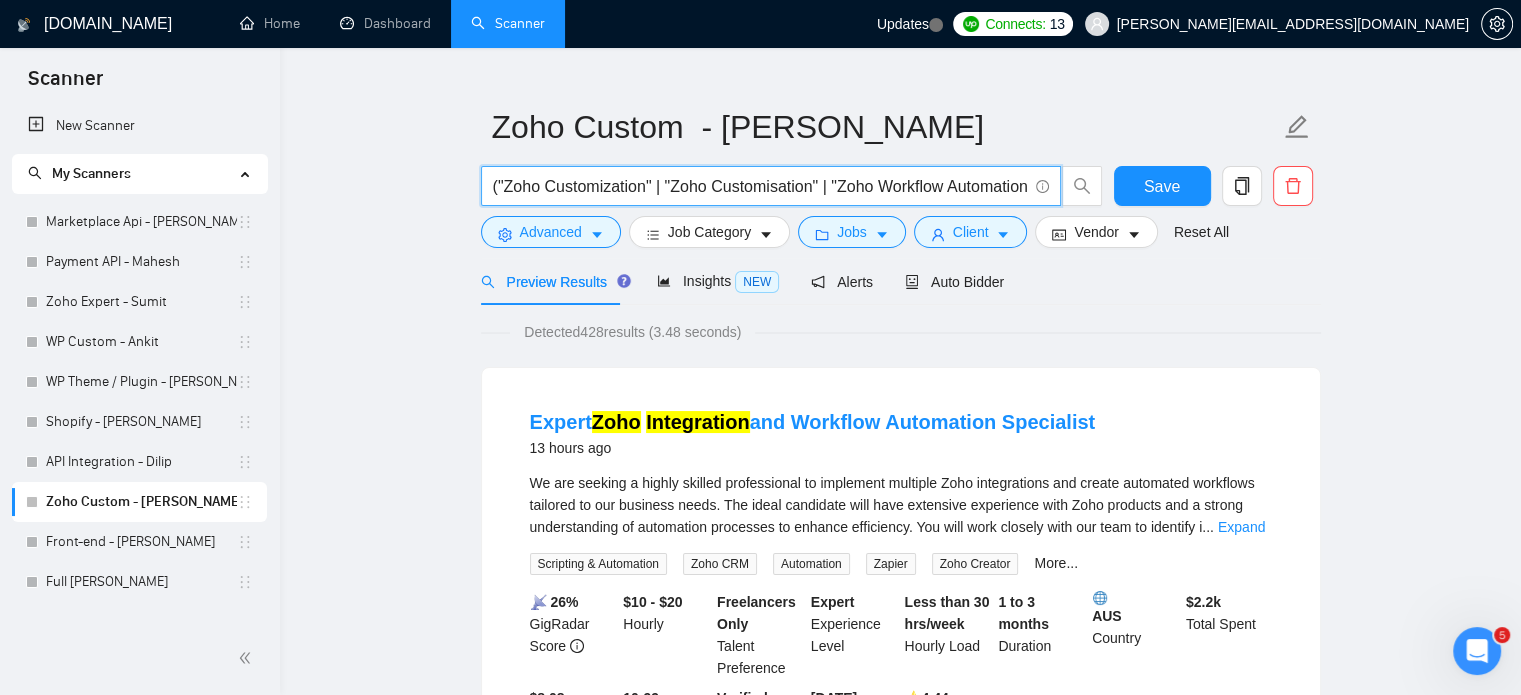 paste on "Sign" | "Zoho Desk" | "Zoho Inventory" | "Zoho Mail" | "Zoho Recruit" | "Zoho SalesIQ" | "Zoho Commerce" | "Zoho Forms" | "Zoho Survey" | "Zoho Subscriptions")  ("Implementation" | "Setup" | "Onboarding" | "Form Design" | "Ticket Management" | "Inventory Setup" | "Email Configuration" | "Subscription Billing" | "Support System" | "Live Chat Integration" 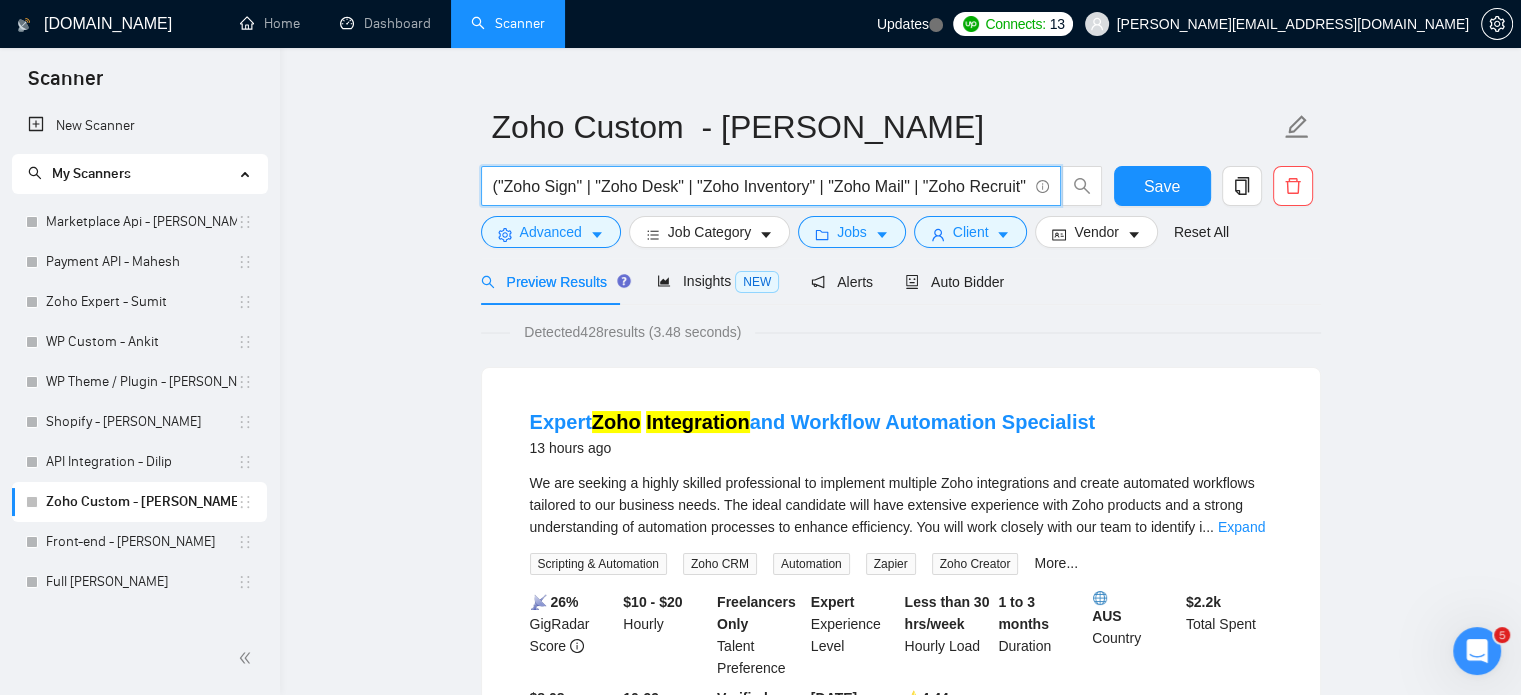scroll, scrollTop: 0, scrollLeft: 2020, axis: horizontal 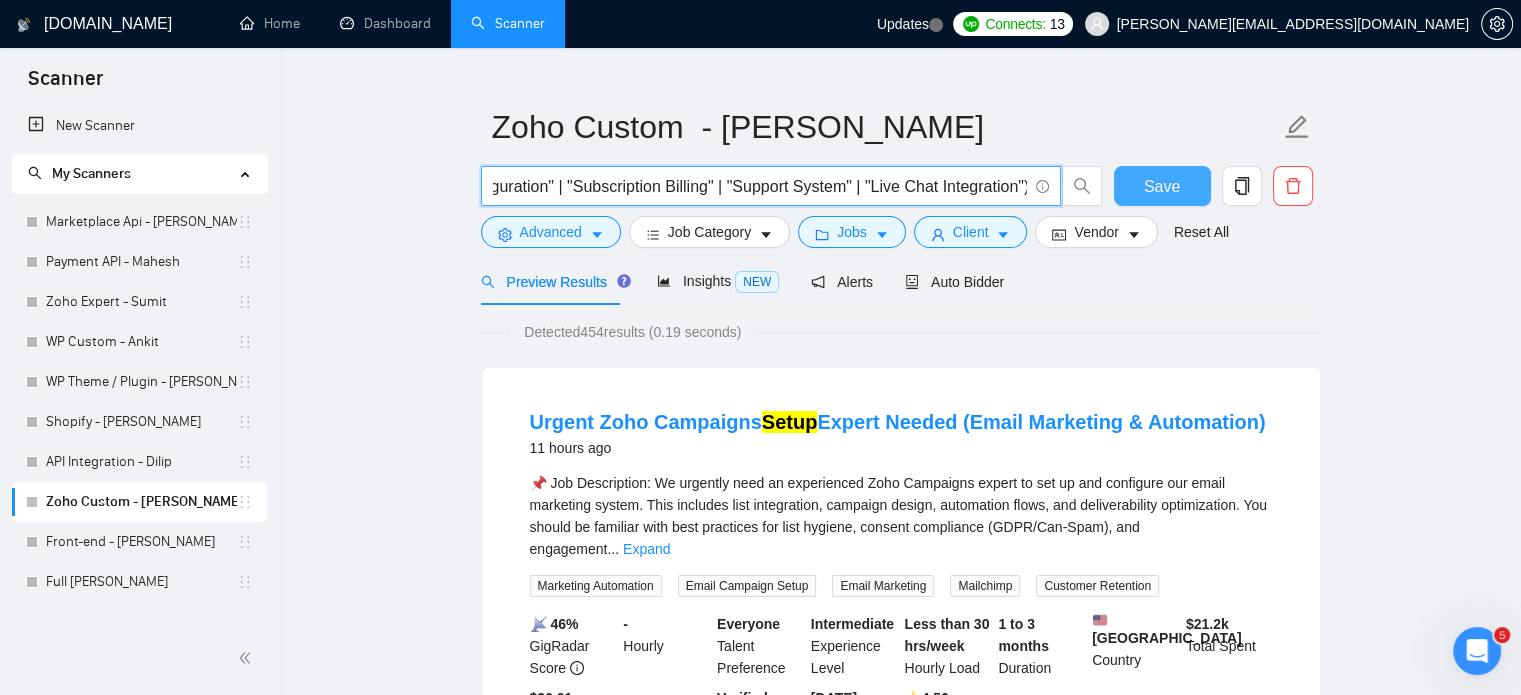 type on "("Zoho Sign" | "Zoho Desk" | "Zoho Inventory" | "Zoho Mail" | "Zoho Recruit" | "Zoho SalesIQ" | "Zoho Commerce" | "Zoho Forms" | "Zoho Survey" | "Zoho Subscriptions")  ("Implementation" | "Setup" | "Onboarding" | "Form Design" | "Ticket Management" | "Inventory Setup" | "Email Configuration" | "Subscription Billing" | "Support System" | "Live Chat Integration")" 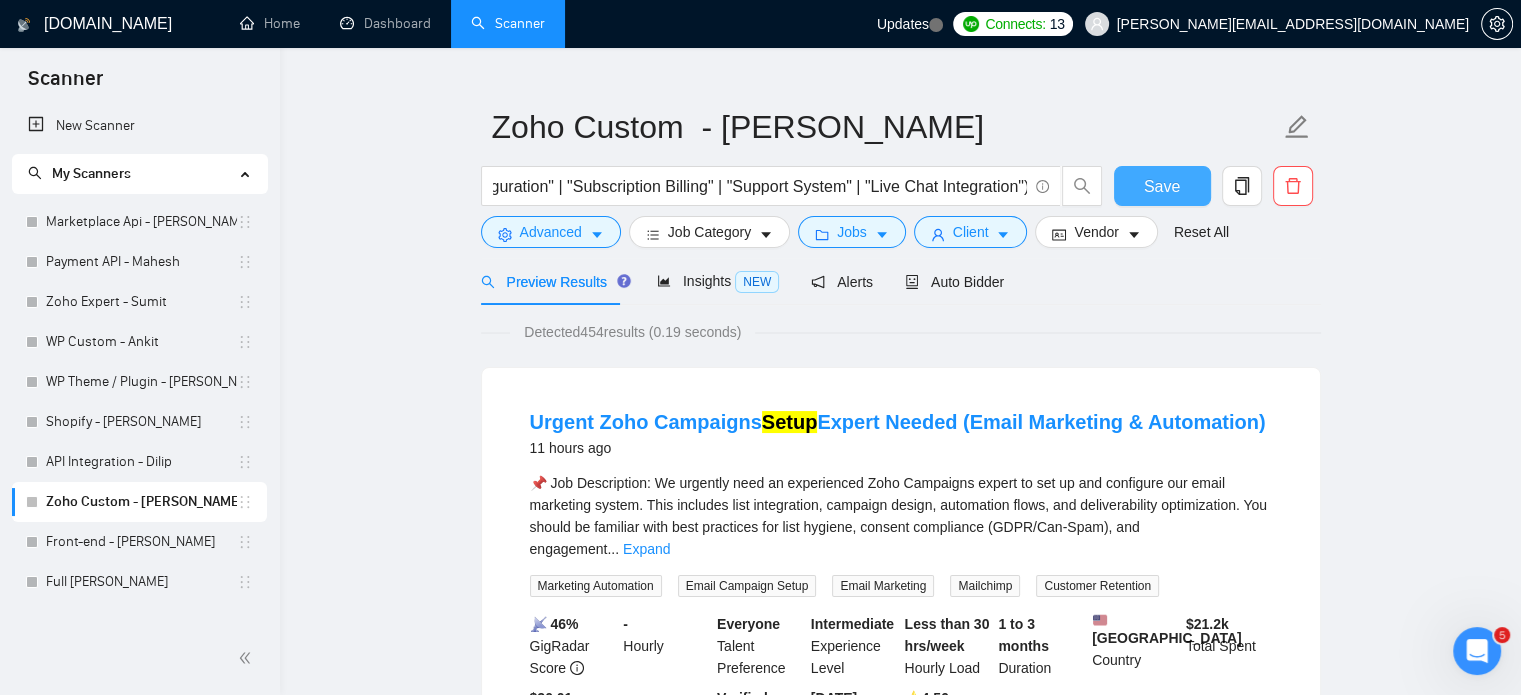 scroll, scrollTop: 0, scrollLeft: 0, axis: both 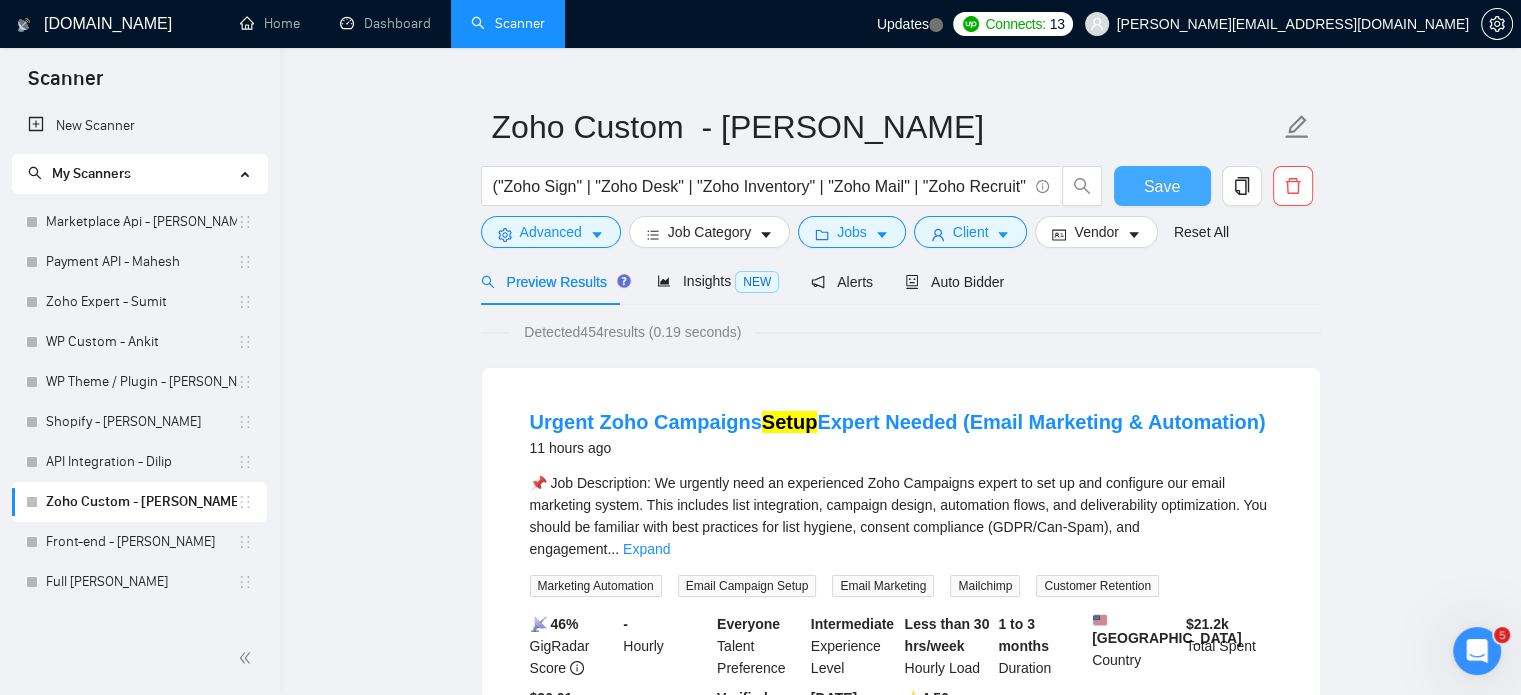 click on "Save" at bounding box center [1162, 186] 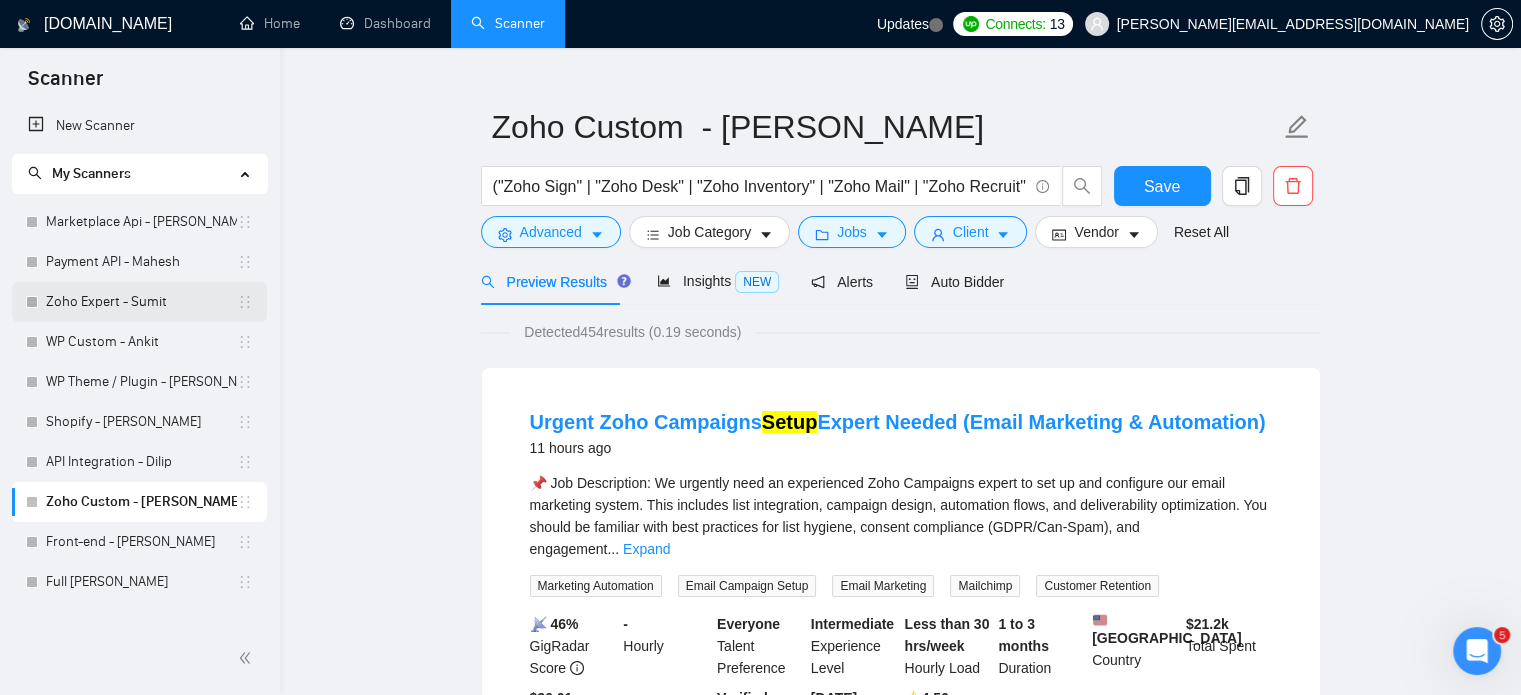 click on "Zoho Expert  - Sumit" at bounding box center (141, 302) 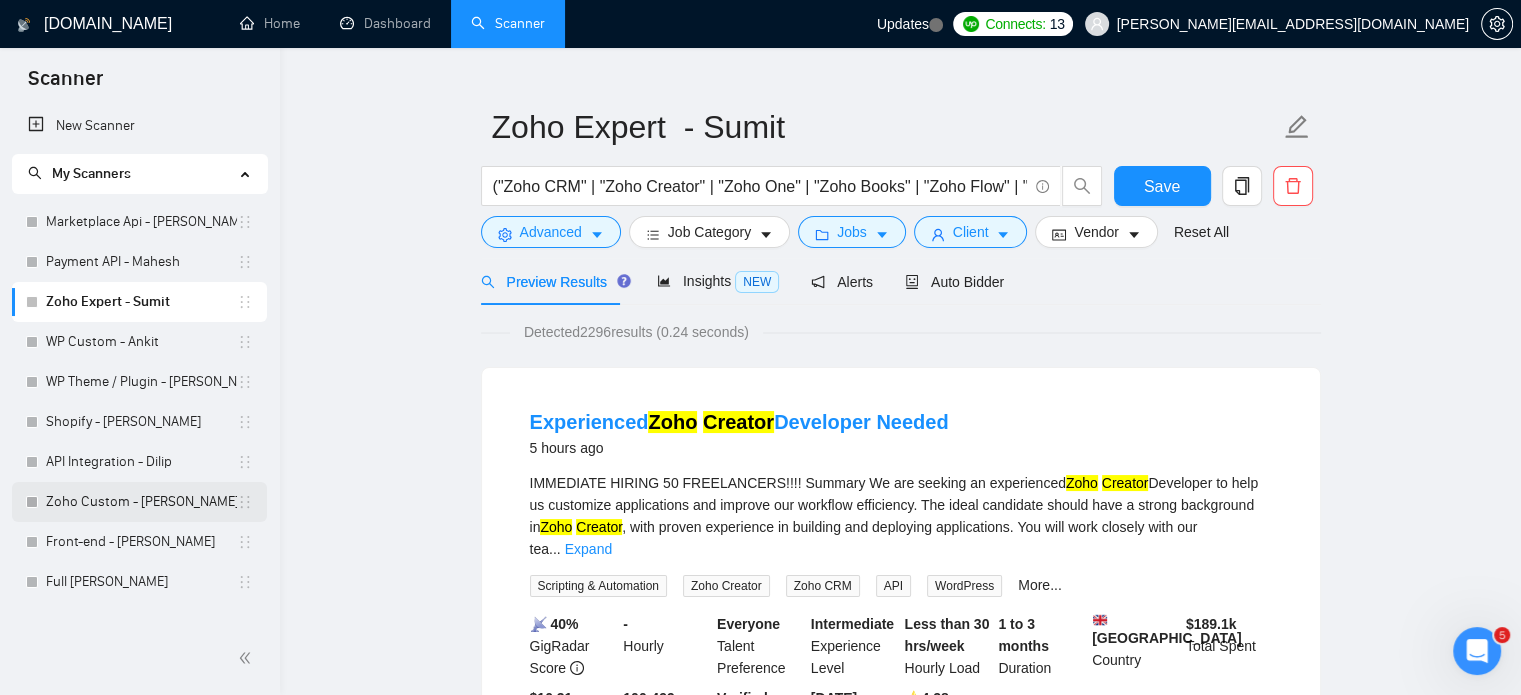 click on "Zoho Custom  - [PERSON_NAME]" at bounding box center [141, 502] 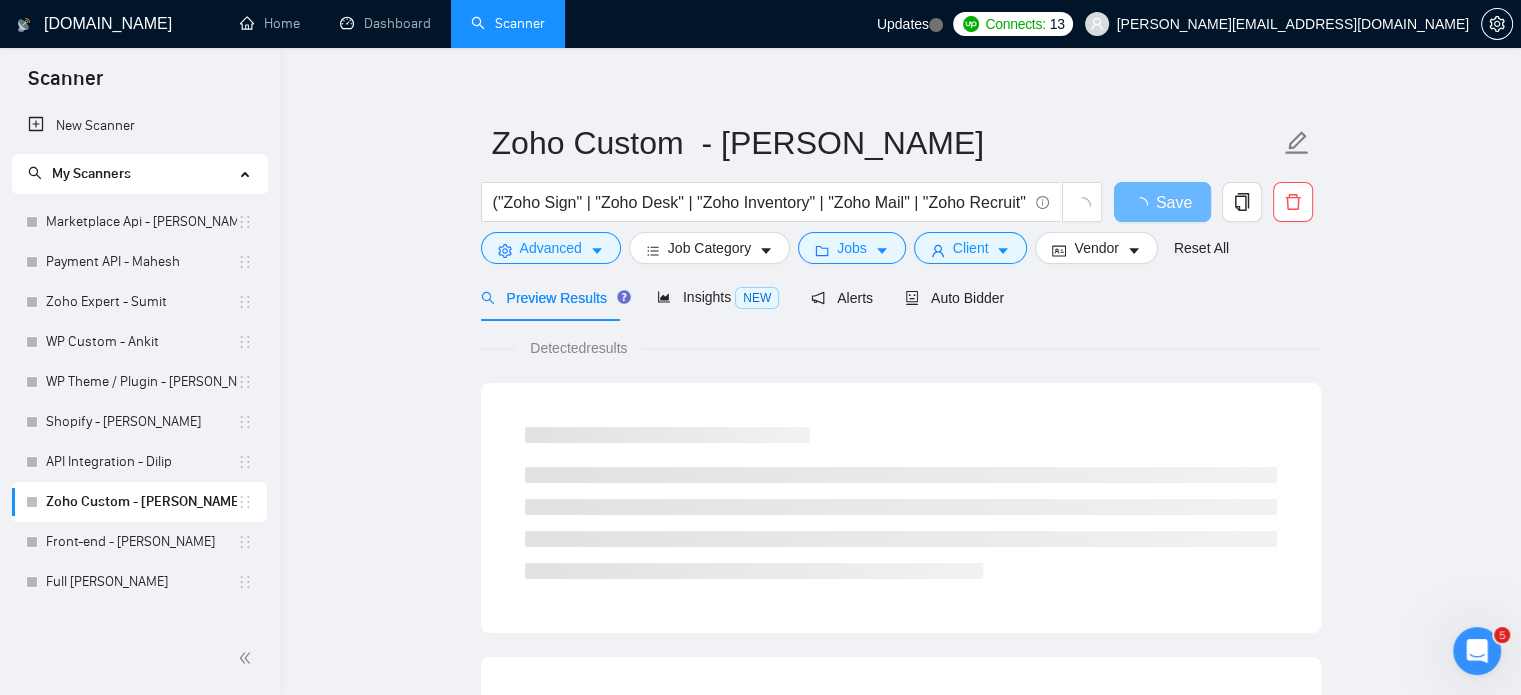 scroll, scrollTop: 35, scrollLeft: 0, axis: vertical 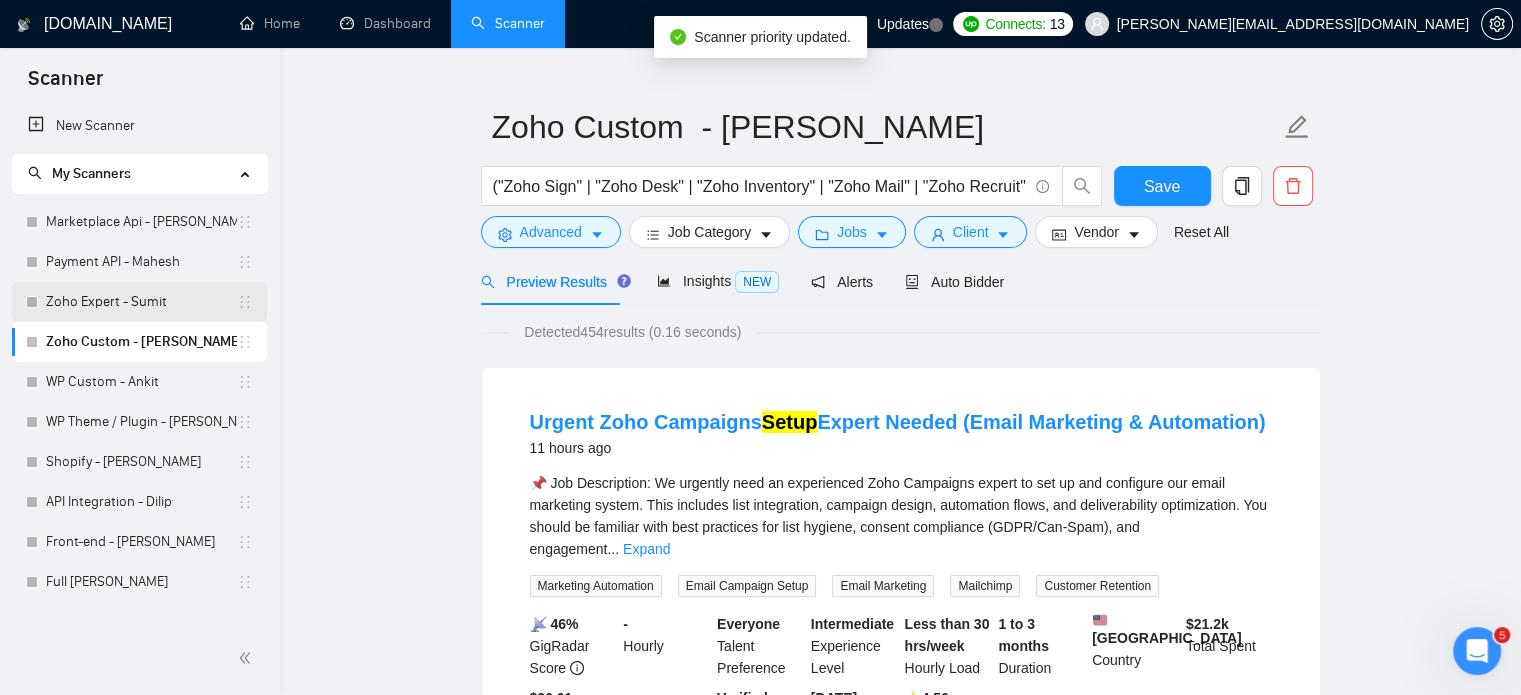 click on "Zoho Expert  - Sumit" at bounding box center [141, 302] 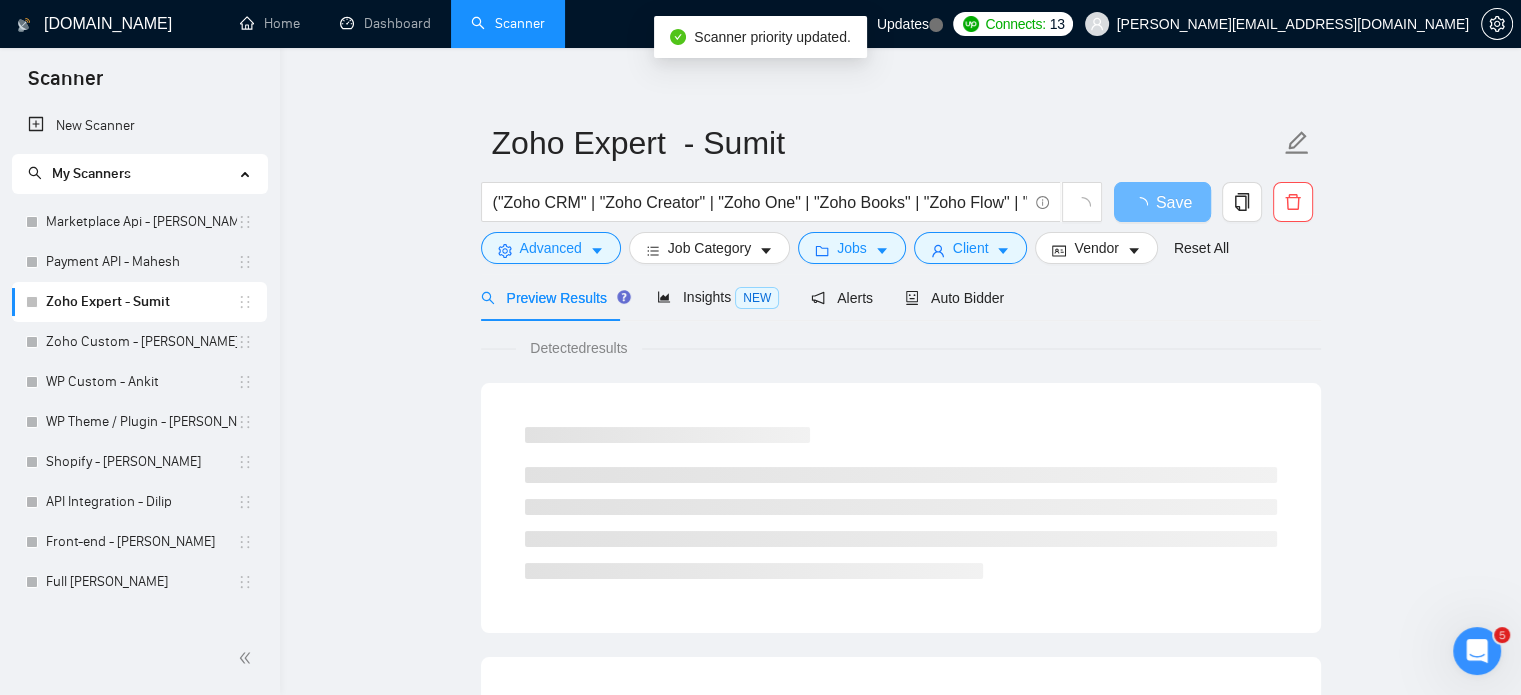 scroll, scrollTop: 35, scrollLeft: 0, axis: vertical 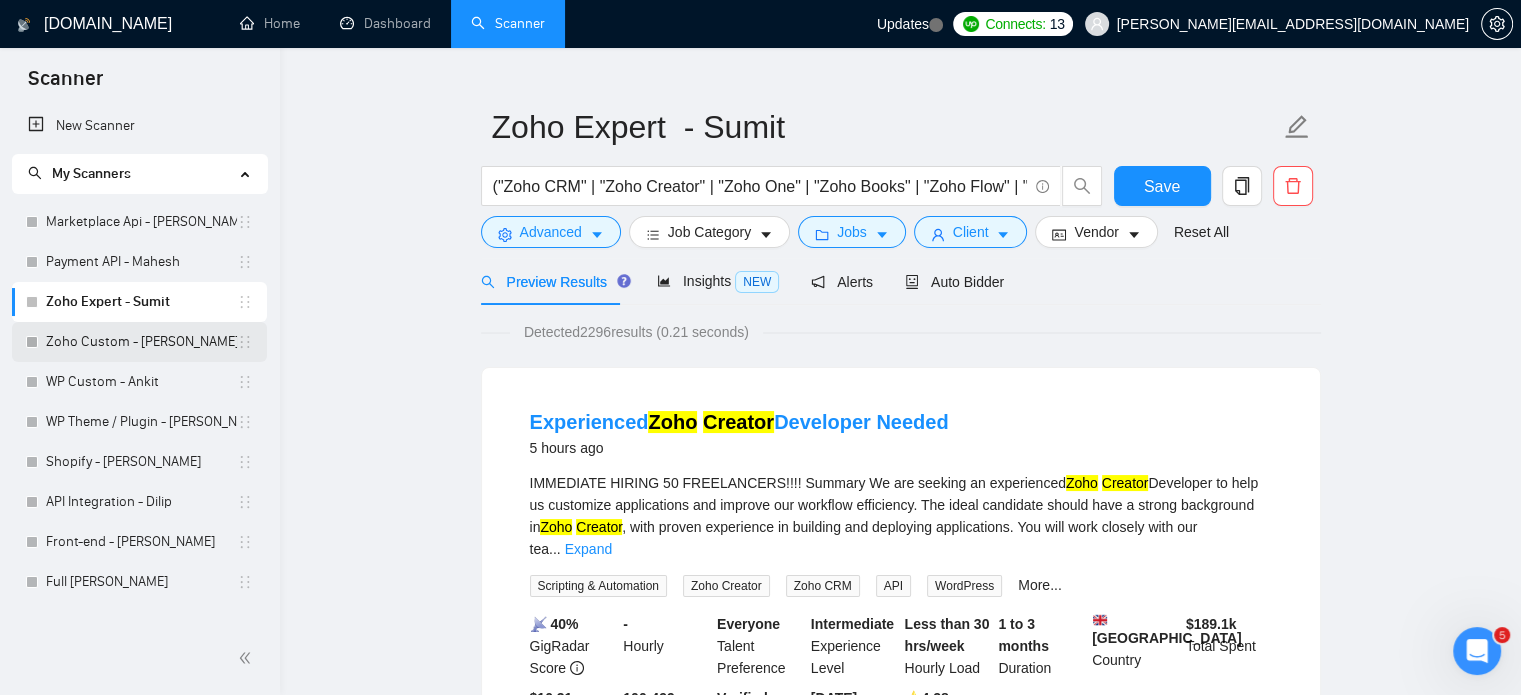 click on "Zoho Custom  - [PERSON_NAME]" at bounding box center (141, 342) 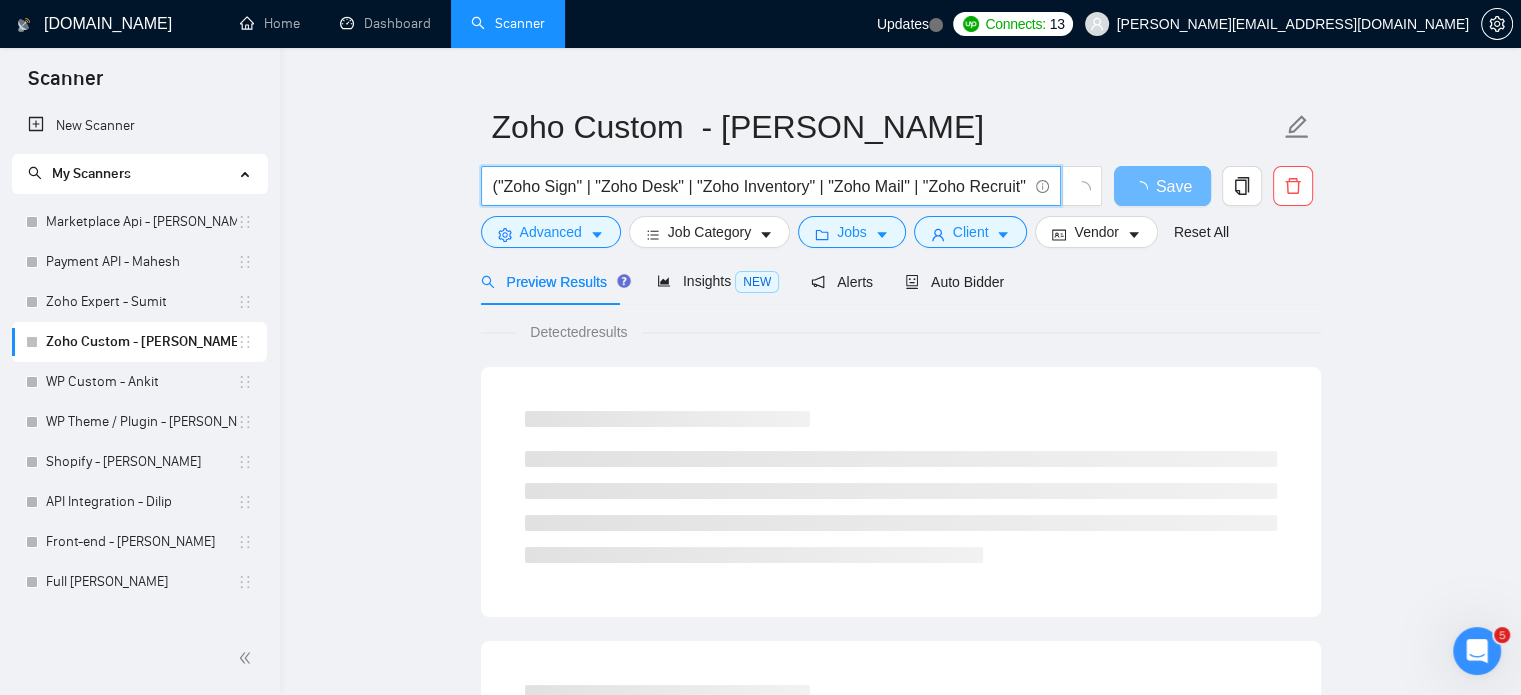 click on "("Zoho Sign" | "Zoho Desk" | "Zoho Inventory" | "Zoho Mail" | "Zoho Recruit" | "Zoho SalesIQ" | "Zoho Commerce" | "Zoho Forms" | "Zoho Survey" | "Zoho Subscriptions")  ("Implementation" | "Setup" | "Onboarding" | "Form Design" | "Ticket Management" | "Inventory Setup" | "Email Configuration" | "Subscription Billing" | "Support System" | "Live Chat Integration")" at bounding box center [760, 186] 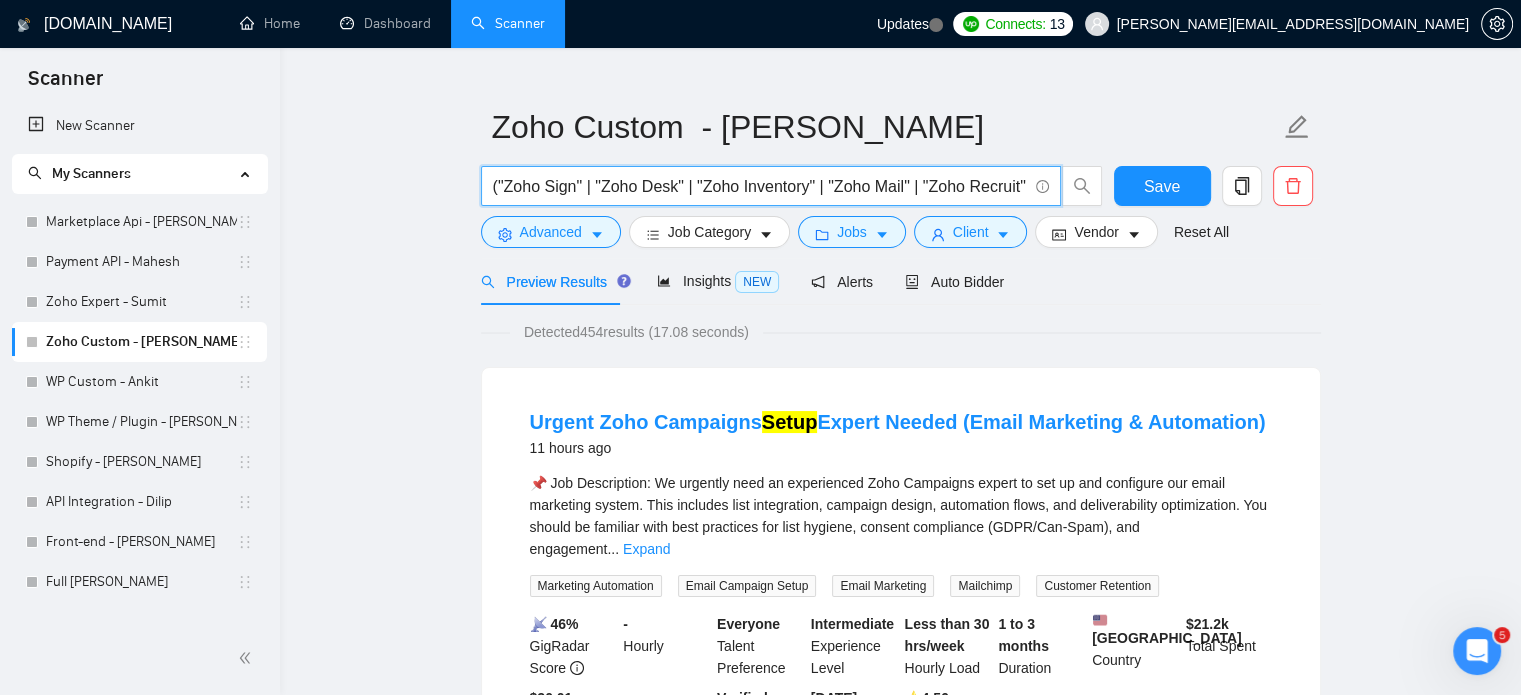 paste on "| "maintenance&support" | "maintenance support" | support | "maintenance, support" | maintenance | "maintenance & support" | "maintenance and support" | (develop*) | create | (build*)" 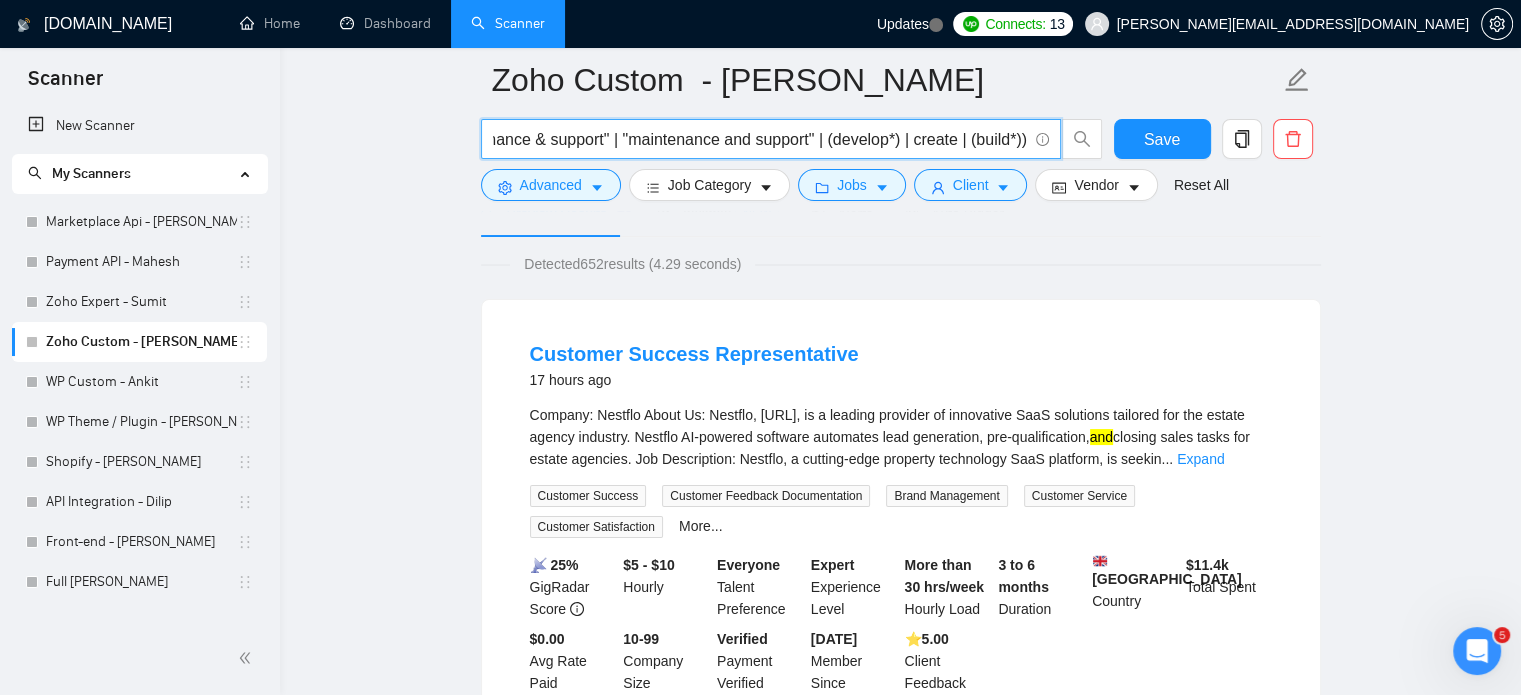 scroll, scrollTop: 135, scrollLeft: 0, axis: vertical 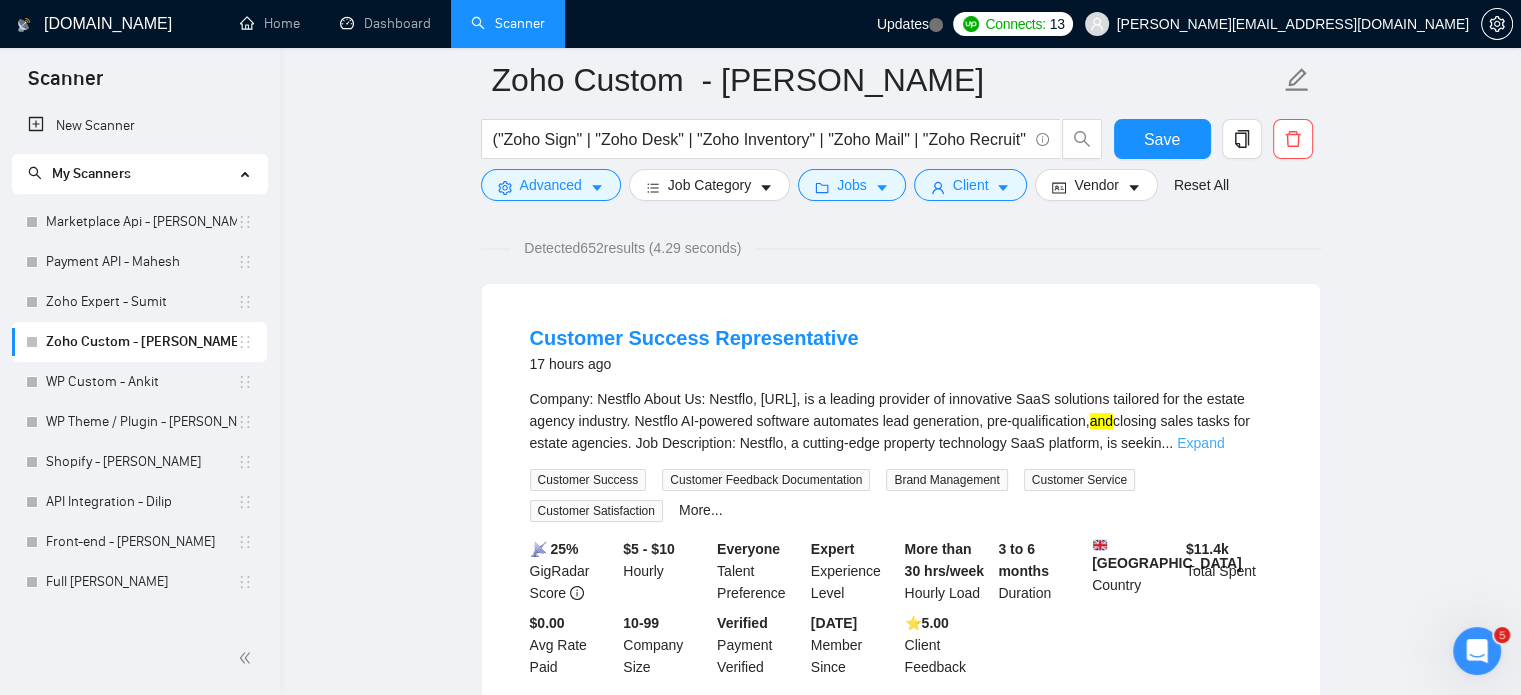 click on "Expand" at bounding box center (1200, 443) 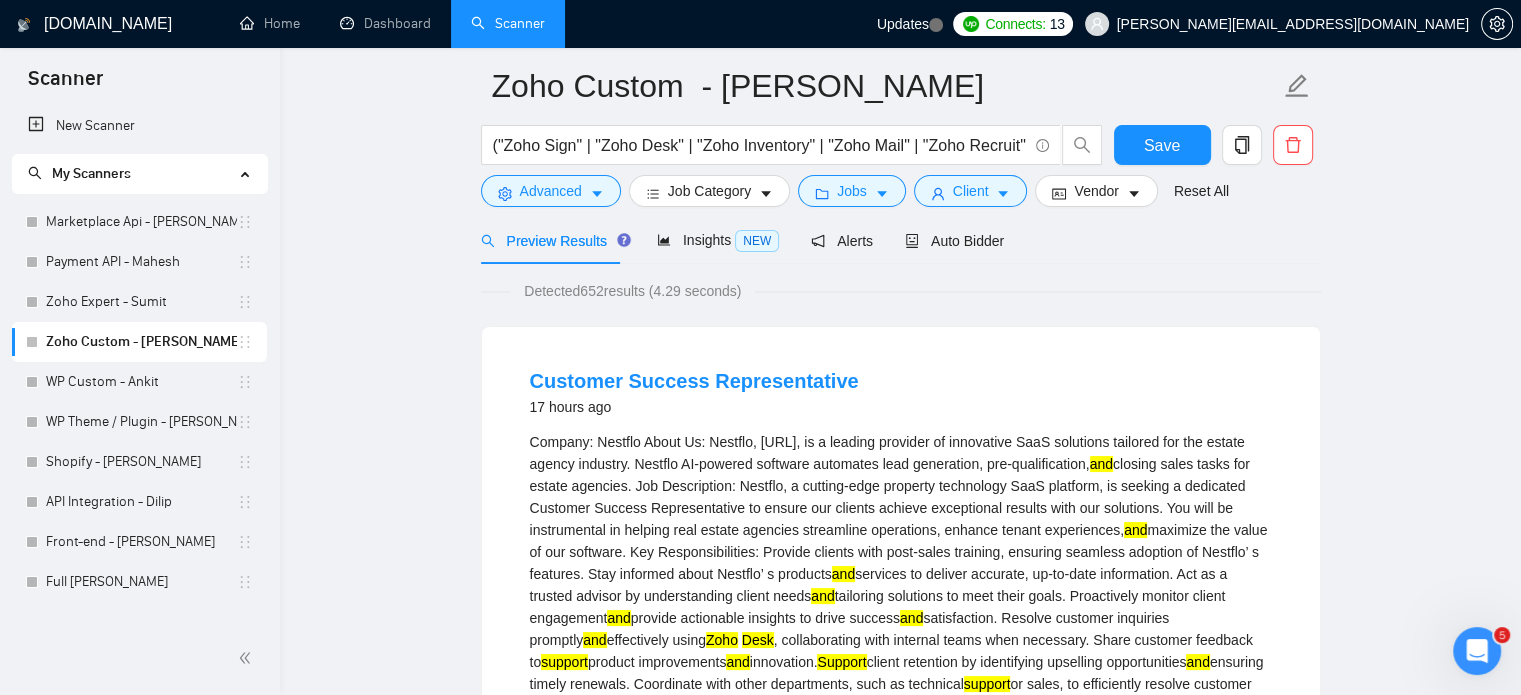 scroll, scrollTop: 0, scrollLeft: 0, axis: both 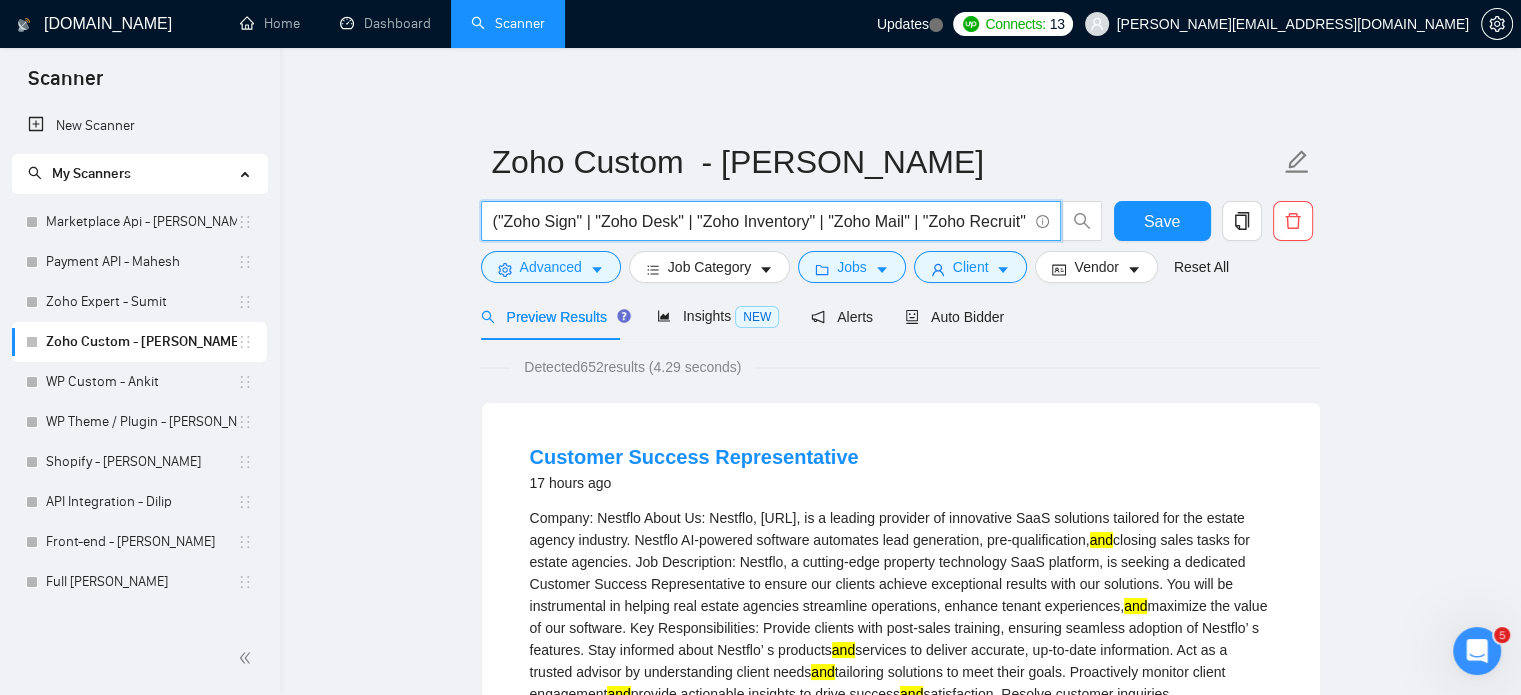 click on "("Zoho Sign" | "Zoho Desk" | "Zoho Inventory" | "Zoho Mail" | "Zoho Recruit" | "Zoho SalesIQ" | "Zoho Commerce" | "Zoho Forms" | "Zoho Survey" | "Zoho Subscriptions")  ("Implementation" | "Setup" | "Onboarding" | "Form Design" | "Ticket Management" | "Inventory Setup" | "Email Configuration" | "Subscription Billing" | "Support System" | "Live Chat Integration | "maintenance&support" | "maintenance support" | support | "maintenance, support" | maintenance | "maintenance & support" | "maintenance and support" | (develop*) | create | (build*))" at bounding box center (760, 221) 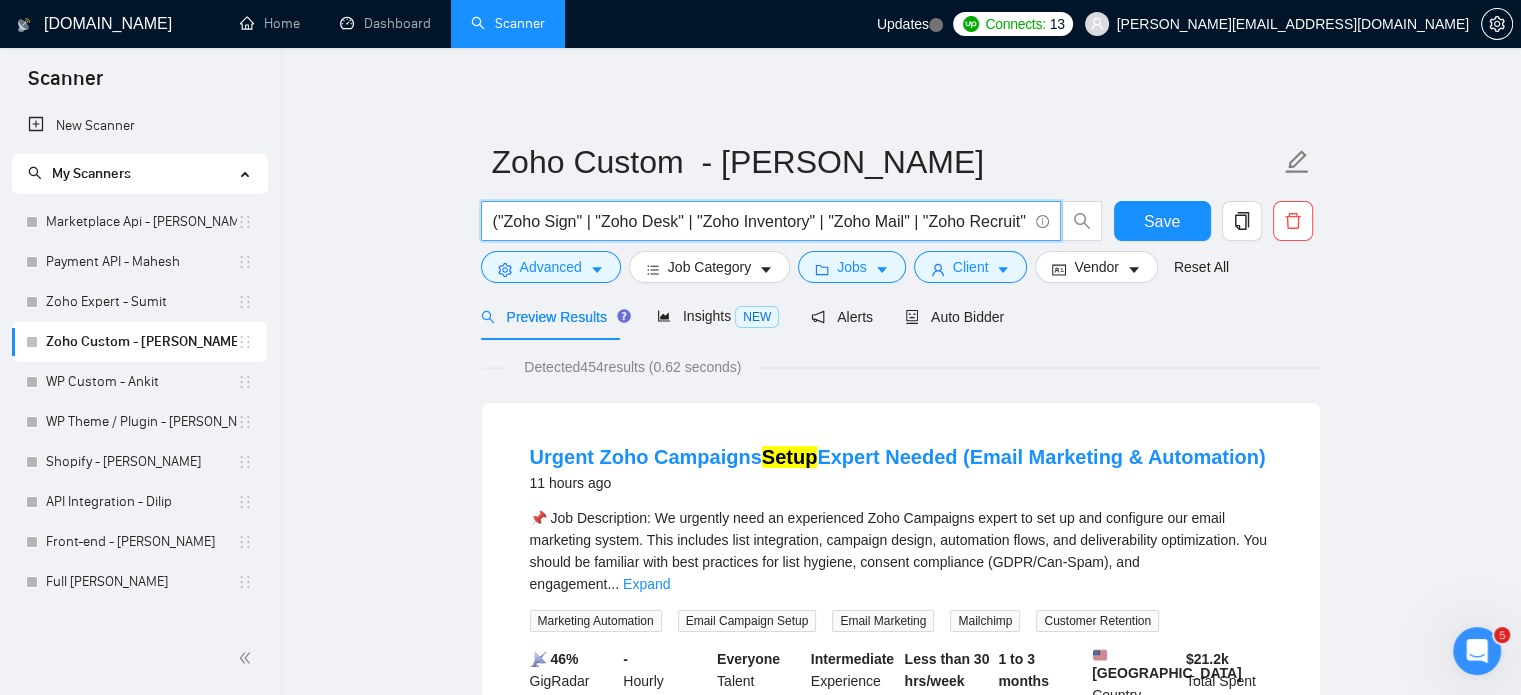 type on "("Zoho Sign" | "Zoho Desk" | "Zoho Inventory" | "Zoho Mail" | "Zoho Recruit" | "Zoho SalesIQ" | "Zoho Commerce" | "Zoho Forms" | "Zoho Survey" | "Zoho Subscriptions")  ("Implementation" | "Setup" | "Onboarding" | "Form Design" | "Ticket Management" | "Inventory Setup" | "Email Configuration" | "Subscription Billing" | "Support System" | "Live Chat Integration")" 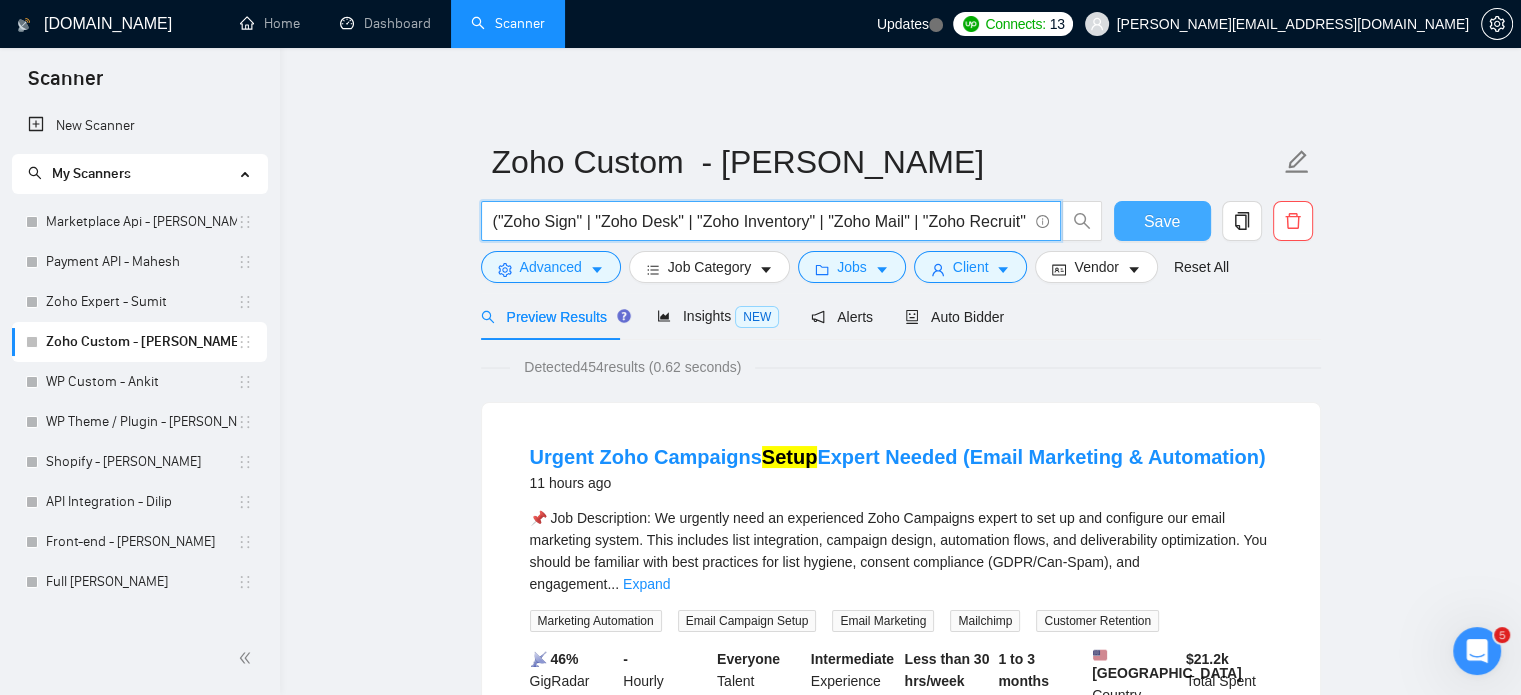 click on "Save" at bounding box center [1162, 221] 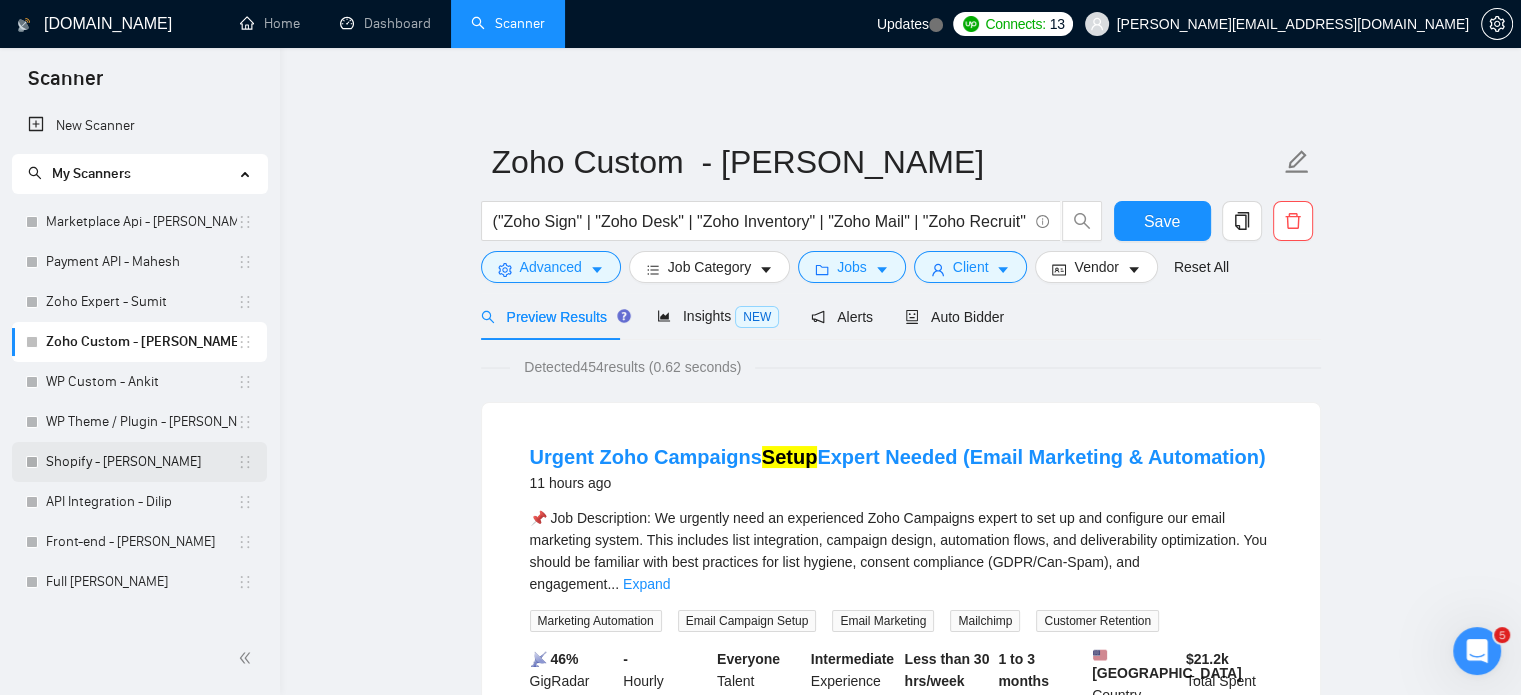 click on "Shopify - [PERSON_NAME]" at bounding box center [141, 462] 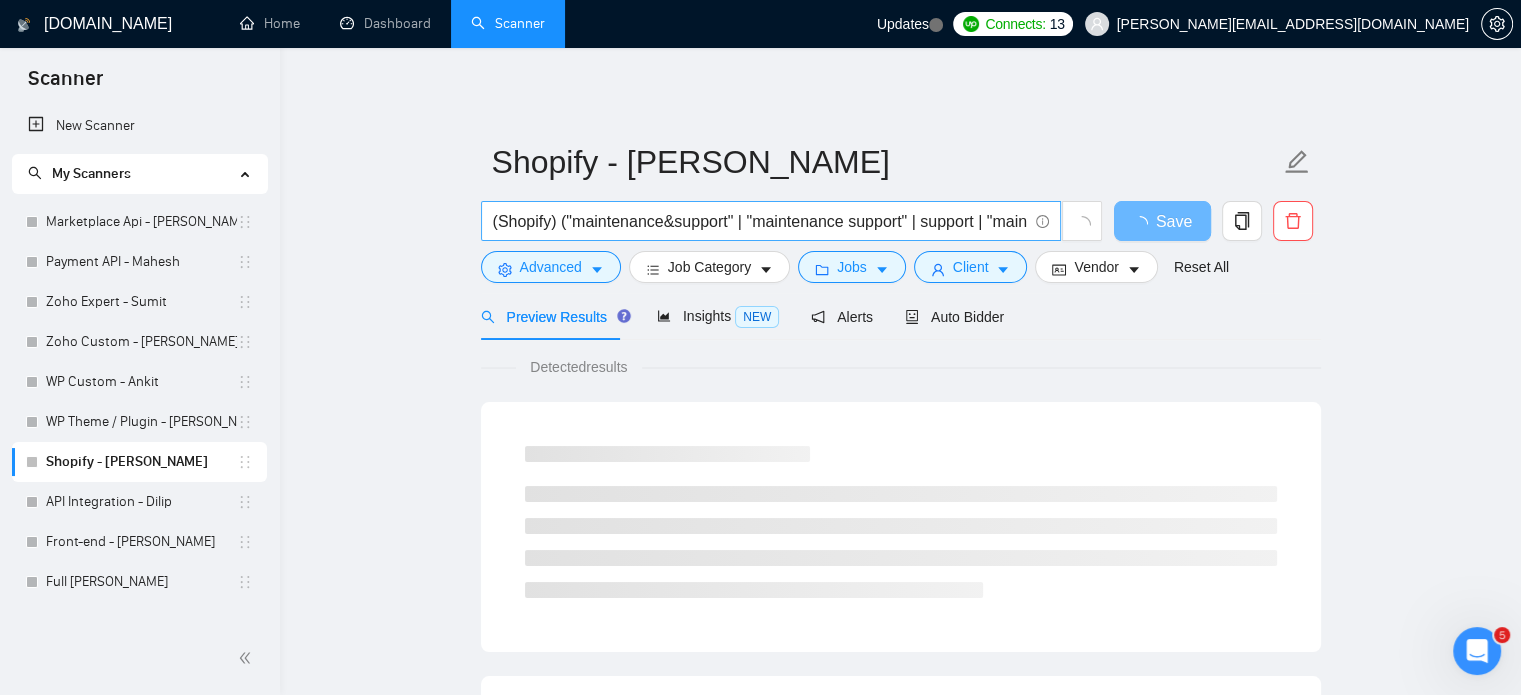 click on "(Shopify) ("maintenance&support" | "maintenance support" | support | "maintenance, support" | maintenance | "maintenance & support" | "maintenance and support" | (develop*) | create | (build*) | "app development" | "store development" | "theme customization" | "template create")" at bounding box center (760, 221) 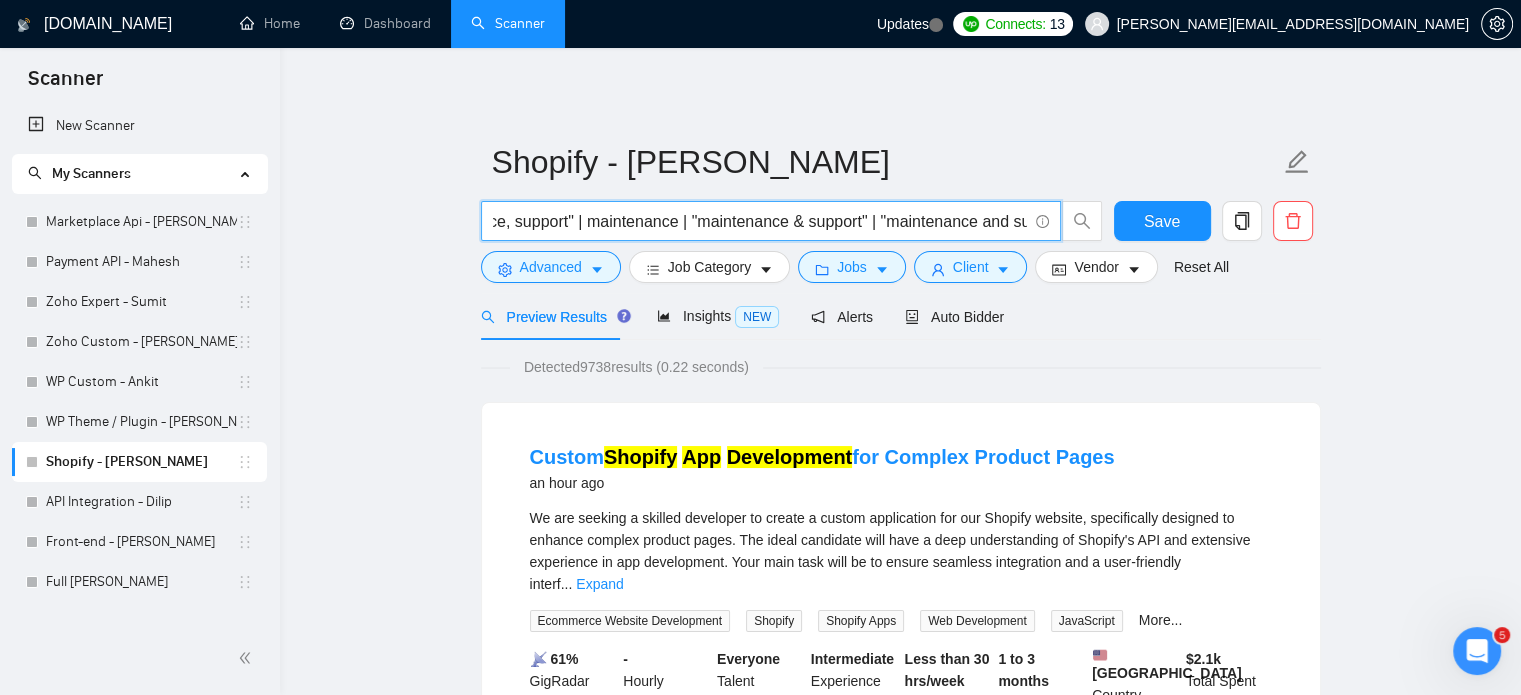 scroll, scrollTop: 0, scrollLeft: 859, axis: horizontal 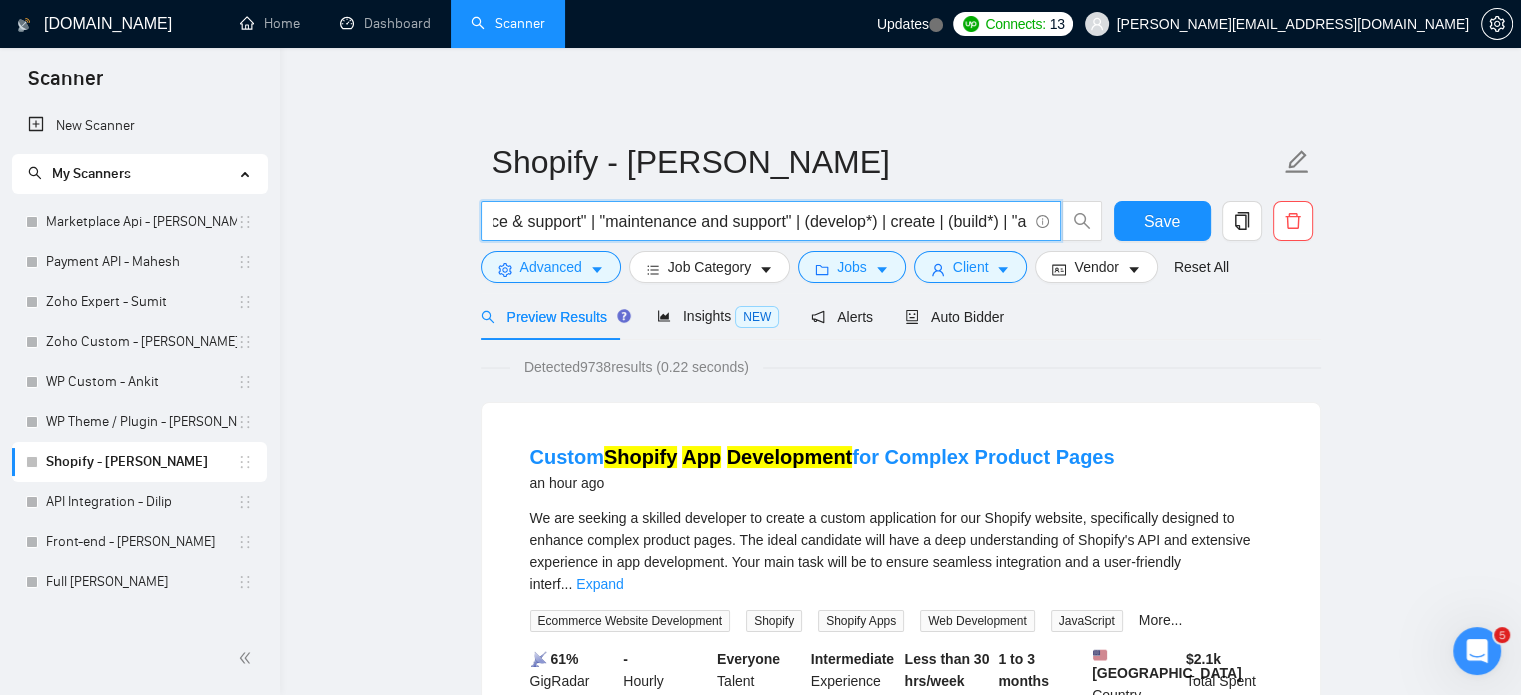 drag, startPoint x: 557, startPoint y: 222, endPoint x: 807, endPoint y: 231, distance: 250.16194 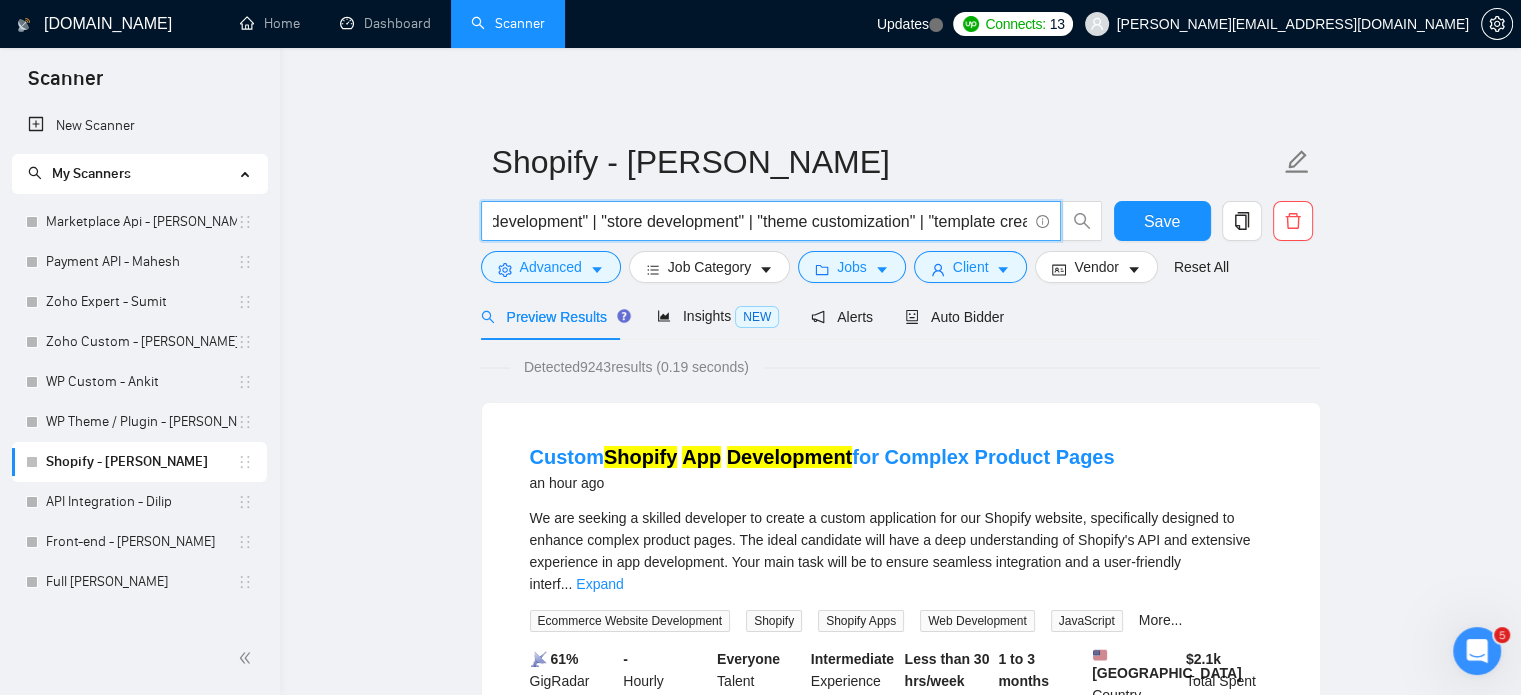 scroll, scrollTop: 0, scrollLeft: 356, axis: horizontal 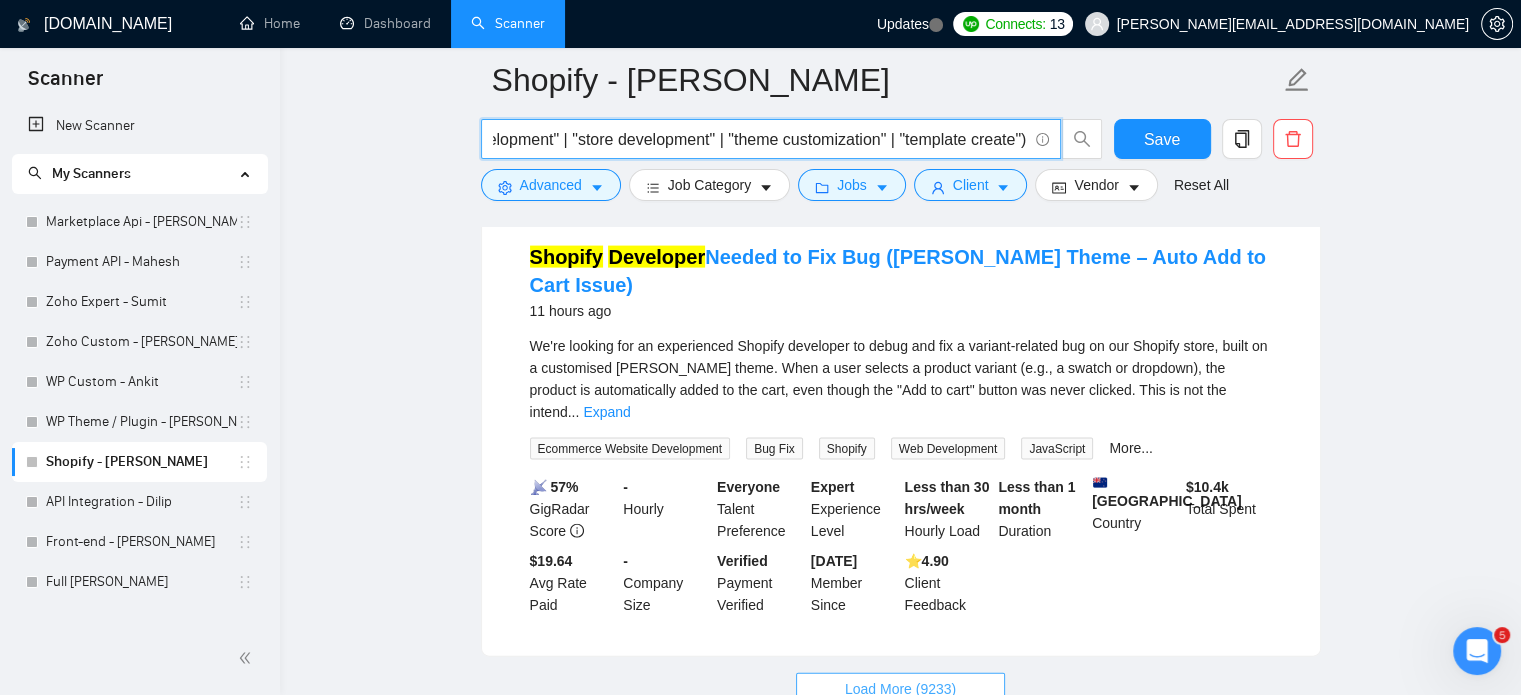 type on "(Shopify)  ((develop*) | create | (build*) | "app development" | "store development" | "theme customization" | "template create")" 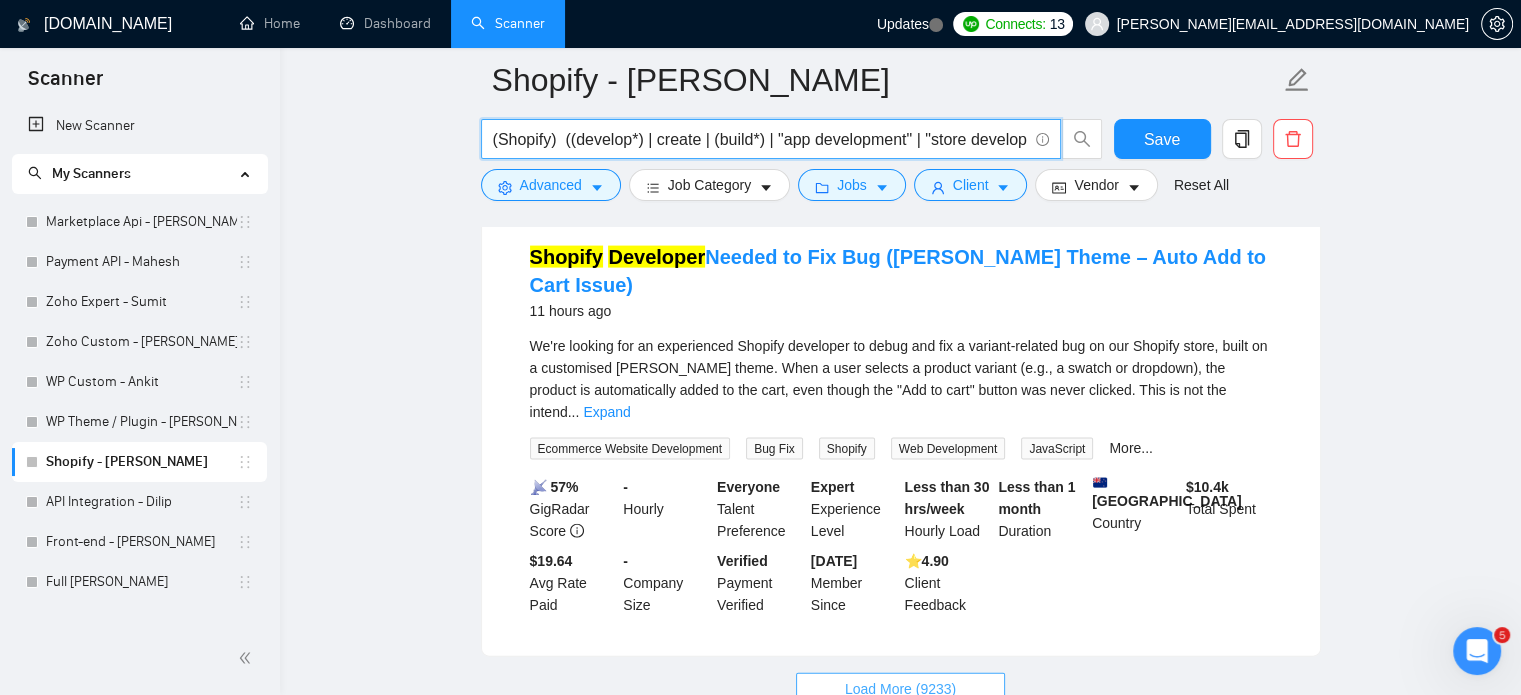 click on "Load More (9233)" at bounding box center (900, 689) 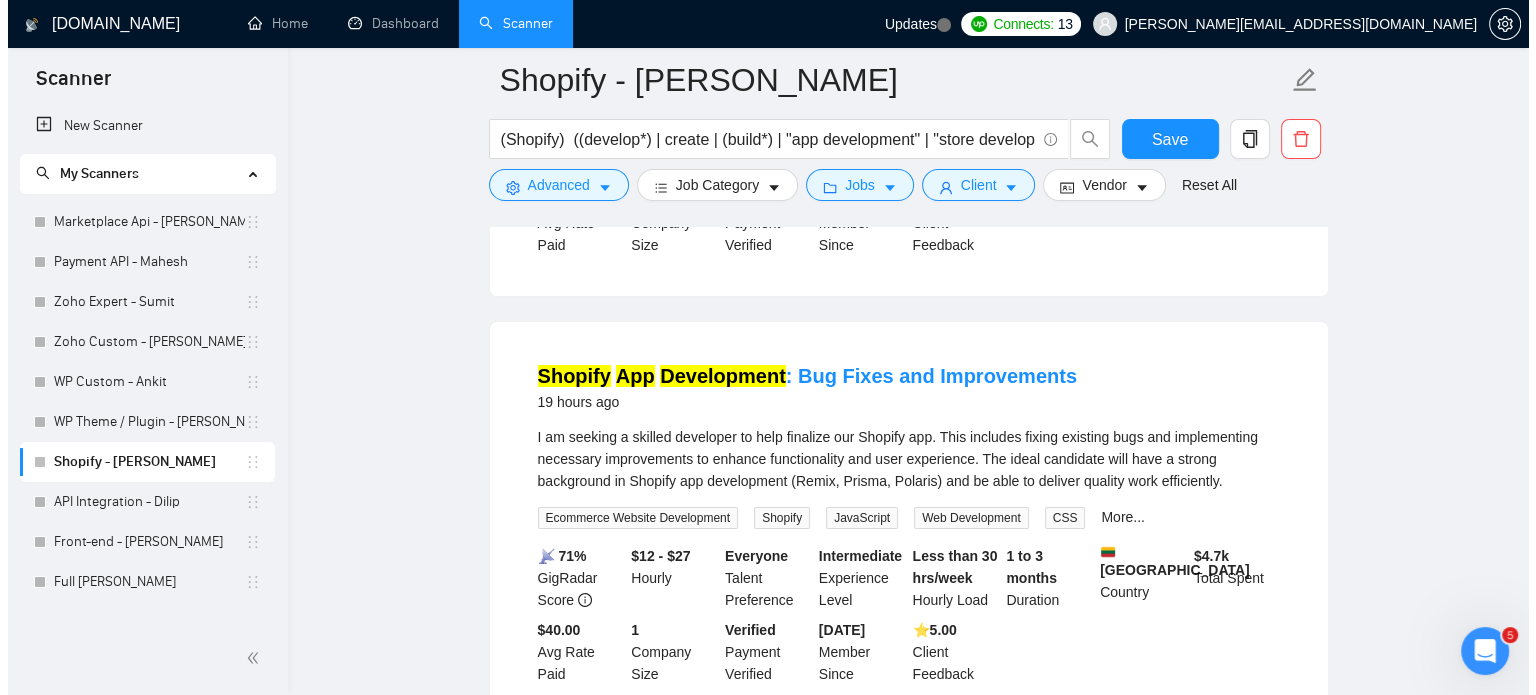 scroll, scrollTop: 7553, scrollLeft: 0, axis: vertical 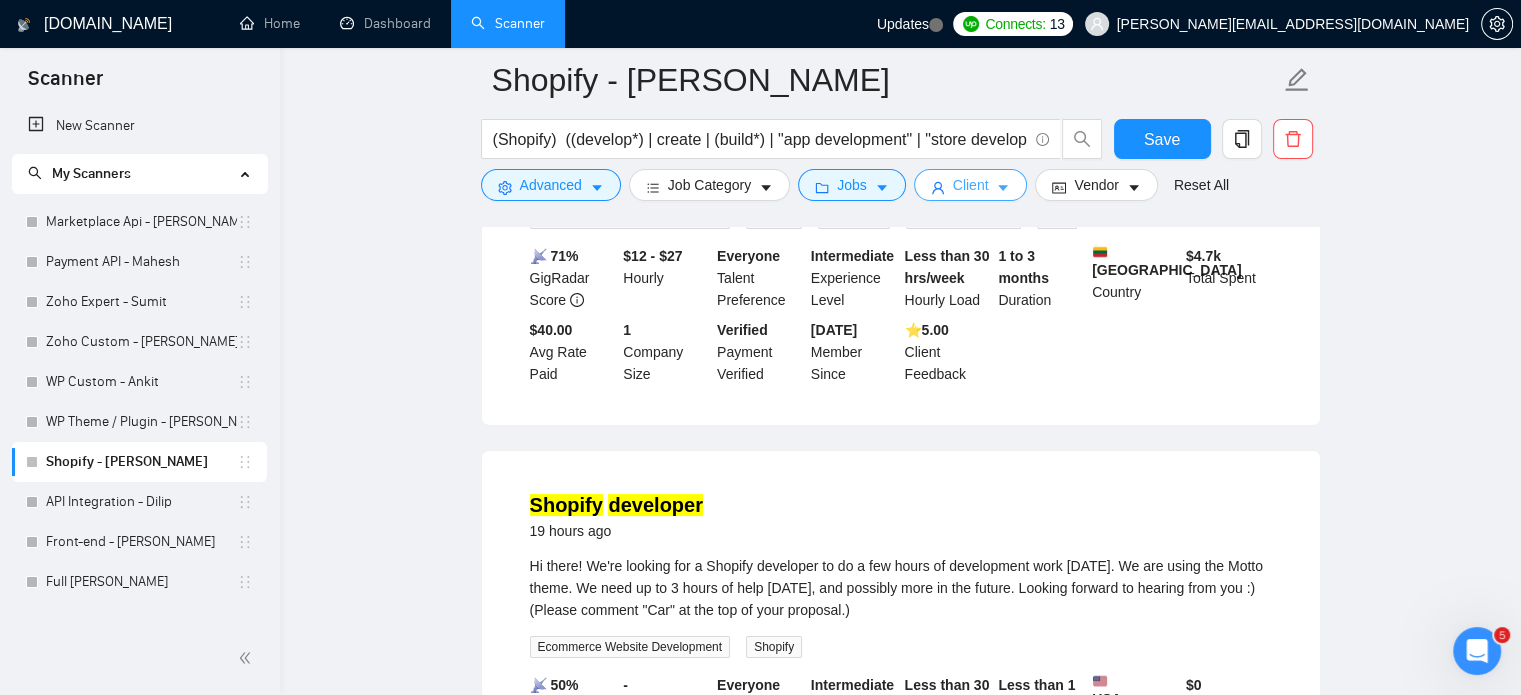 click 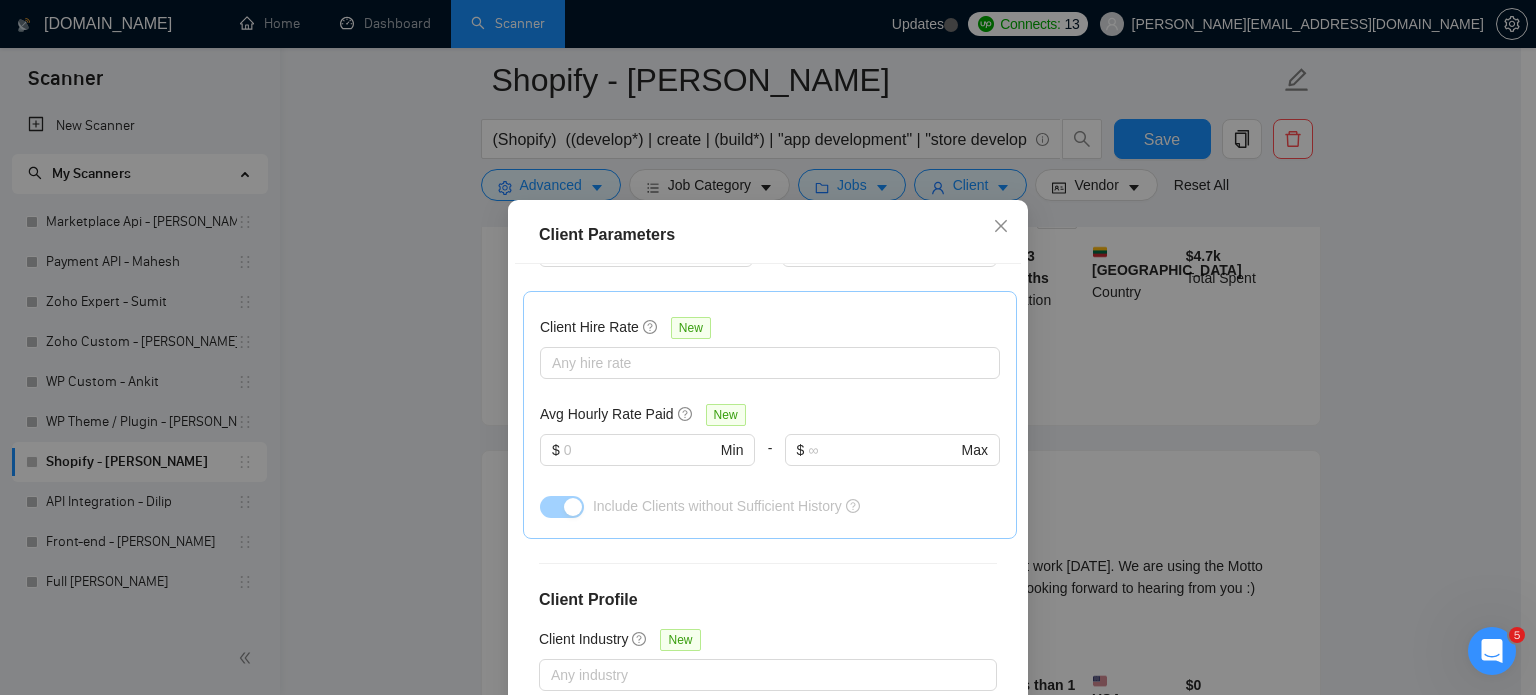 scroll, scrollTop: 760, scrollLeft: 0, axis: vertical 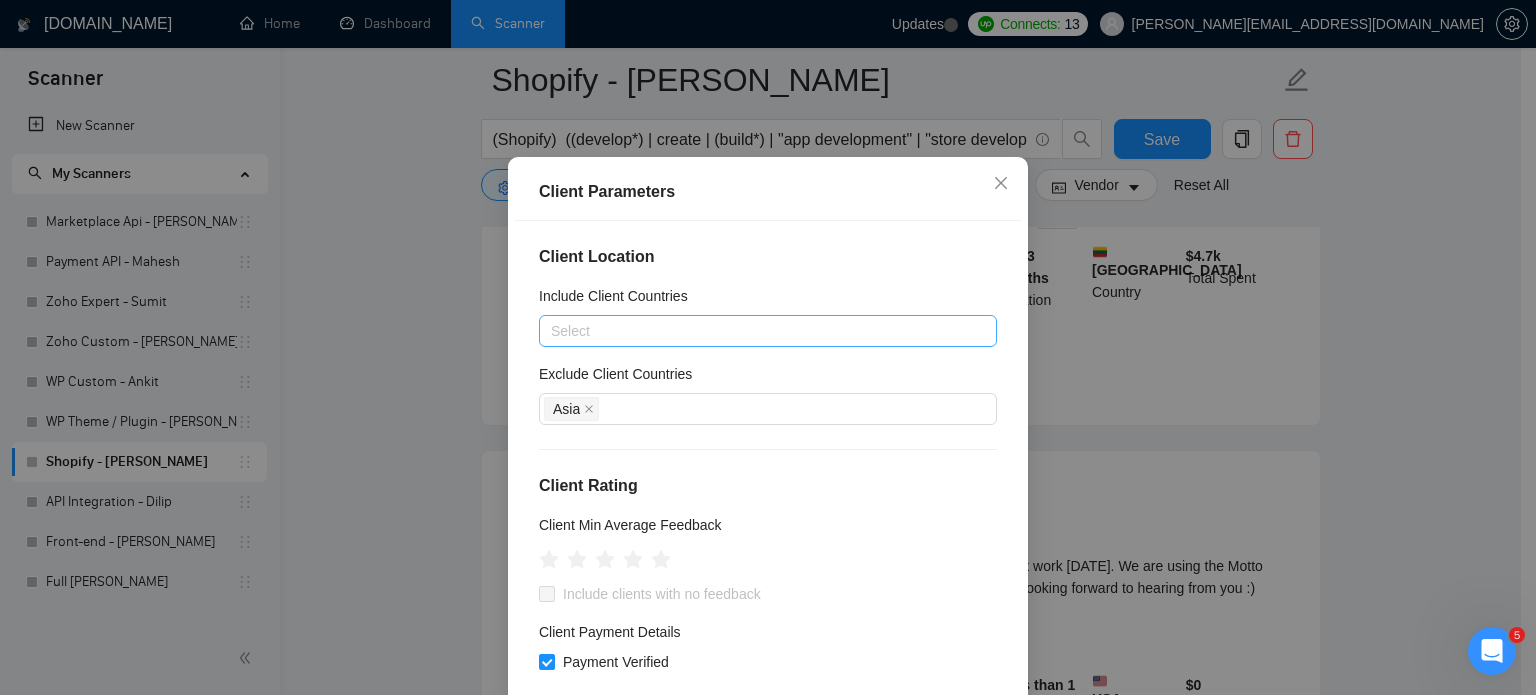 click at bounding box center (758, 331) 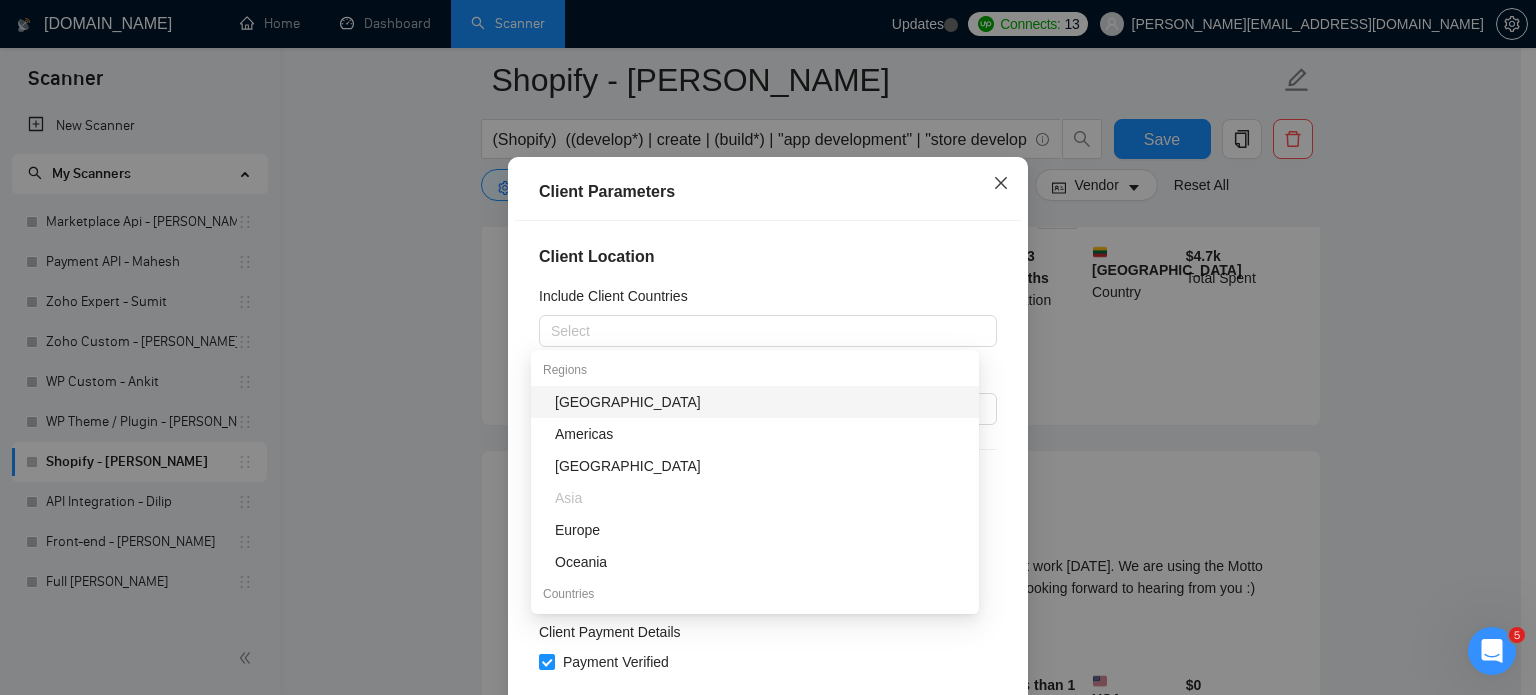 click 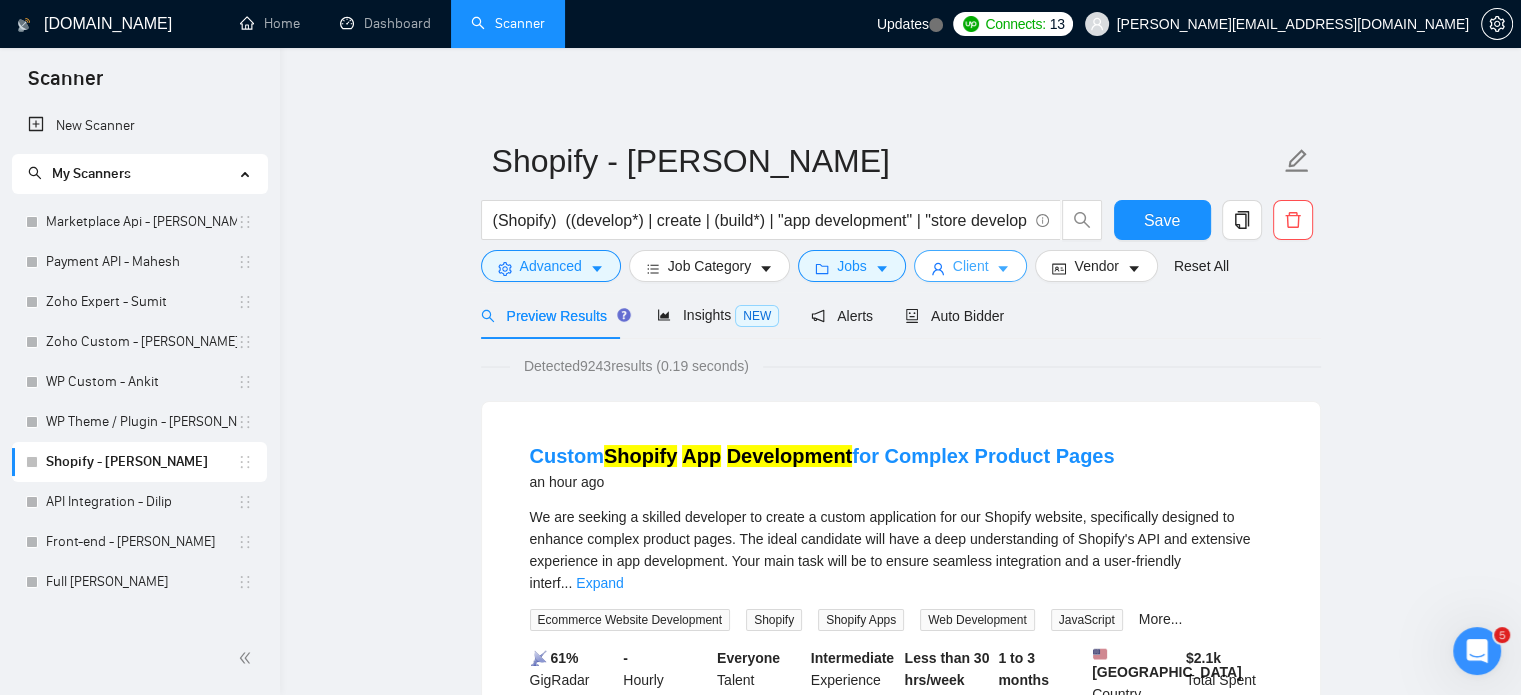 scroll, scrollTop: 0, scrollLeft: 0, axis: both 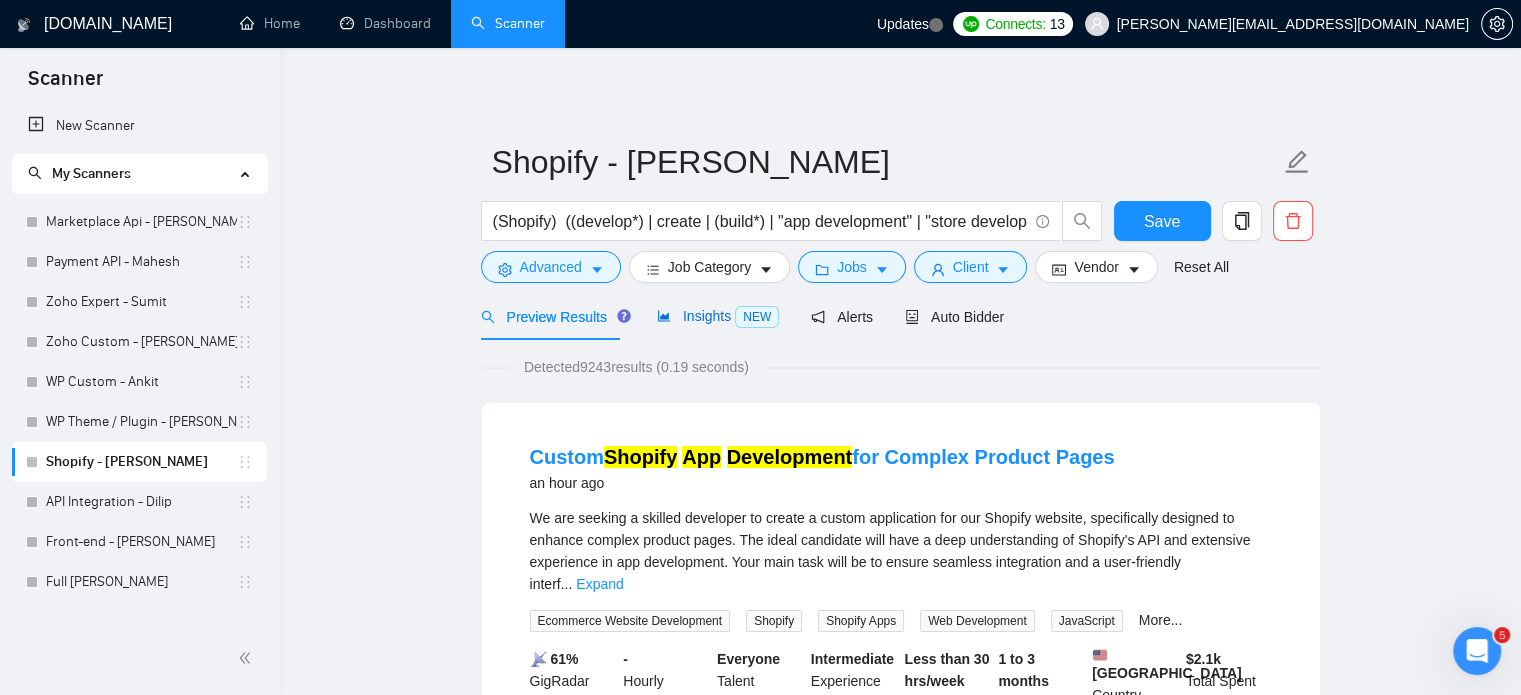 click on "Insights NEW" at bounding box center (718, 316) 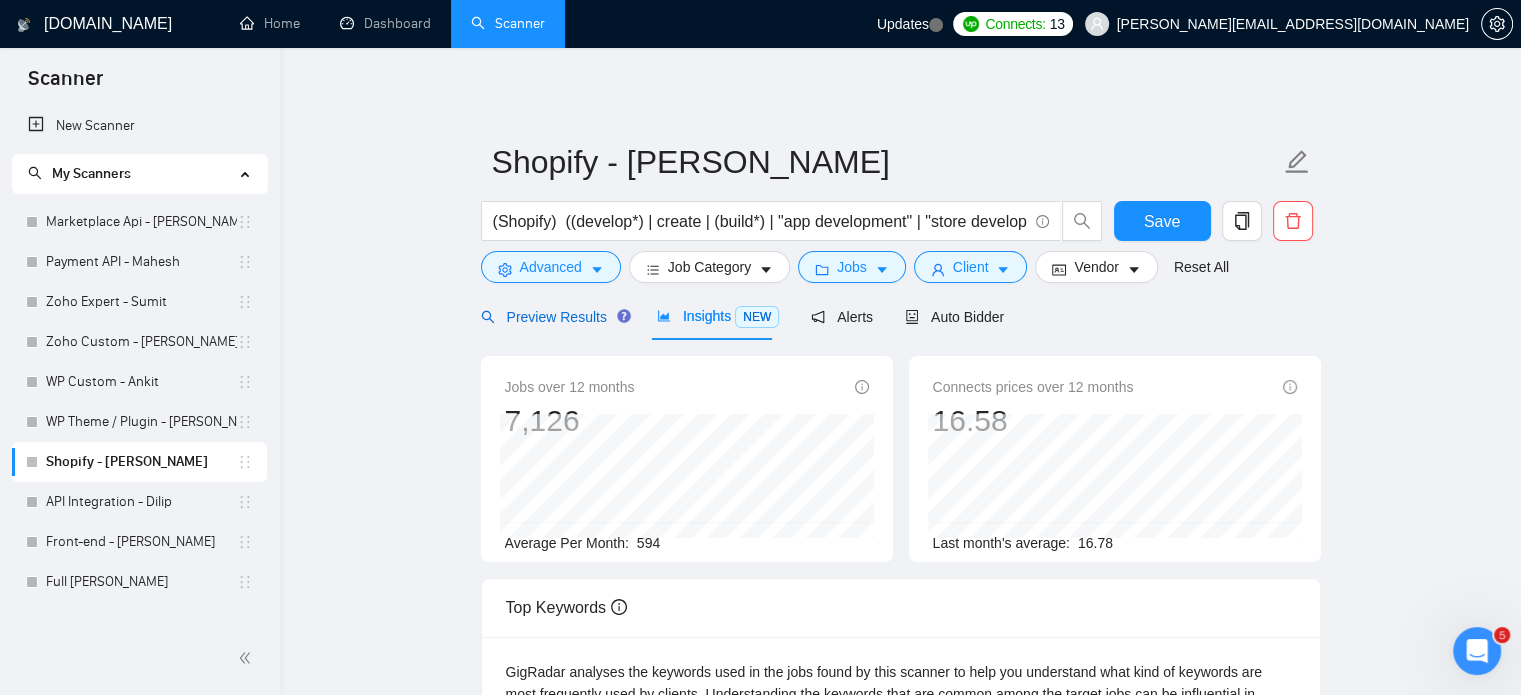click on "Preview Results" at bounding box center [553, 317] 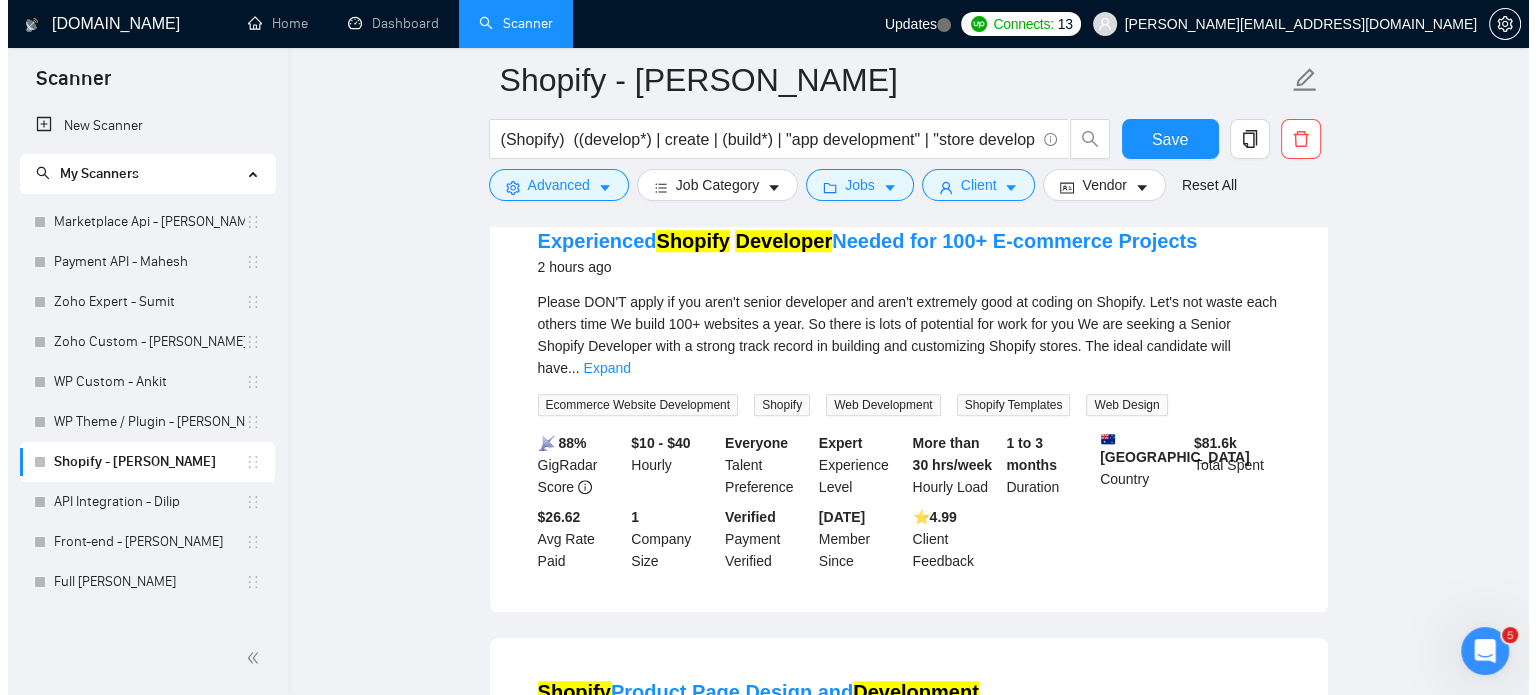 scroll, scrollTop: 1100, scrollLeft: 0, axis: vertical 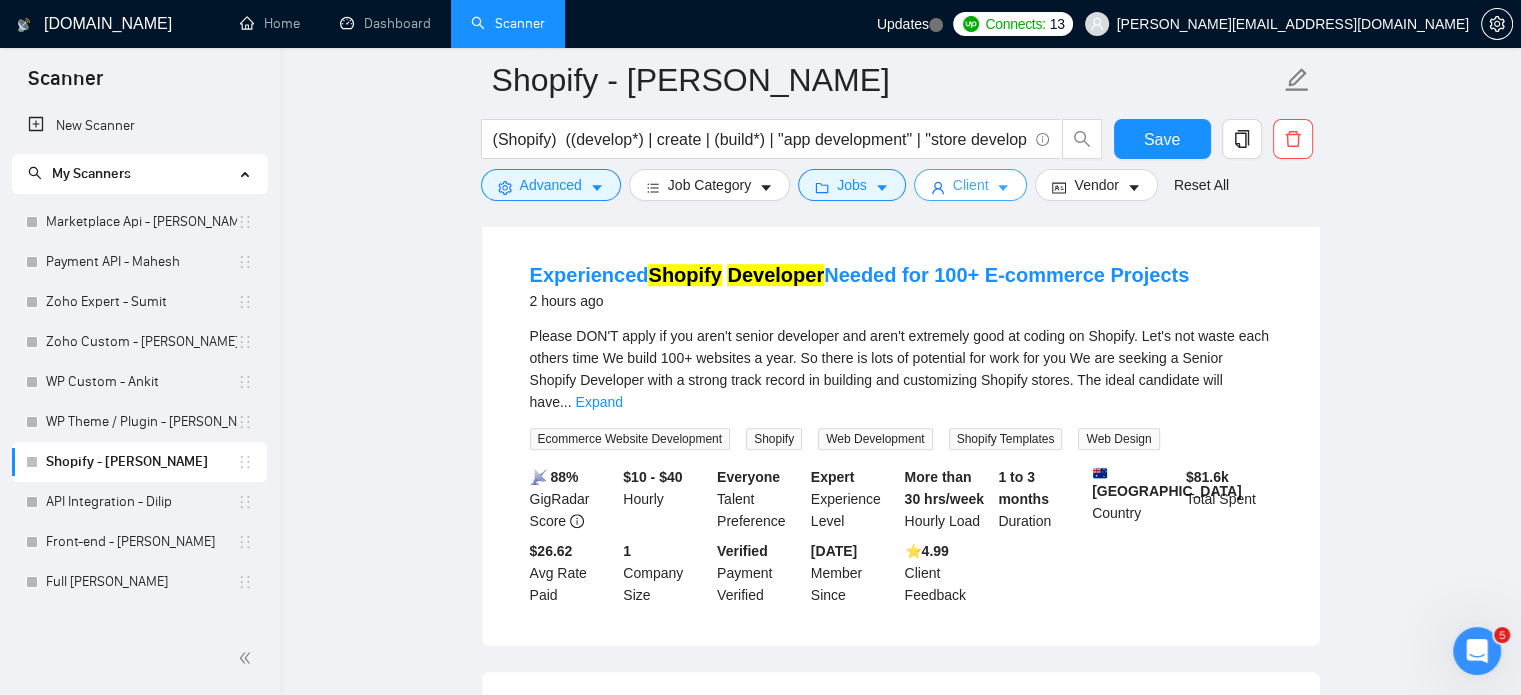 click 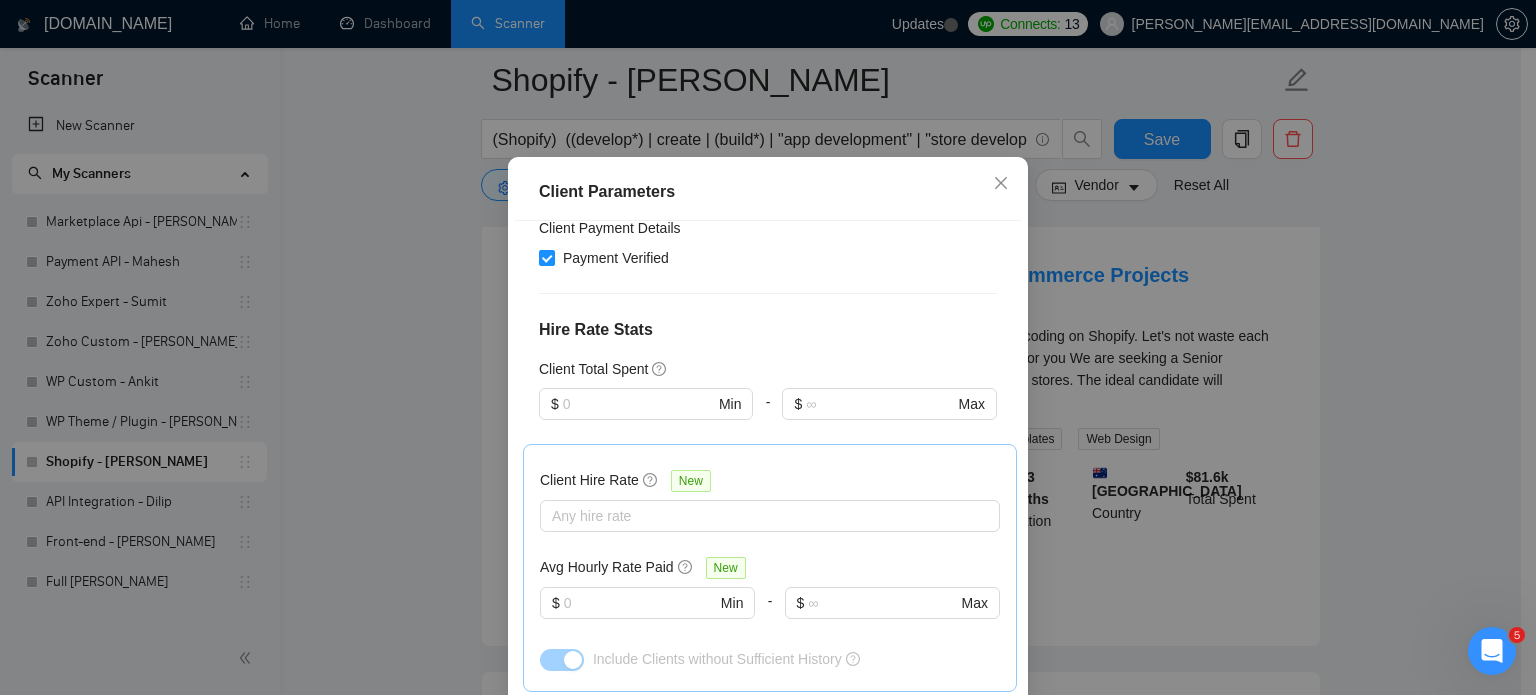 scroll, scrollTop: 600, scrollLeft: 0, axis: vertical 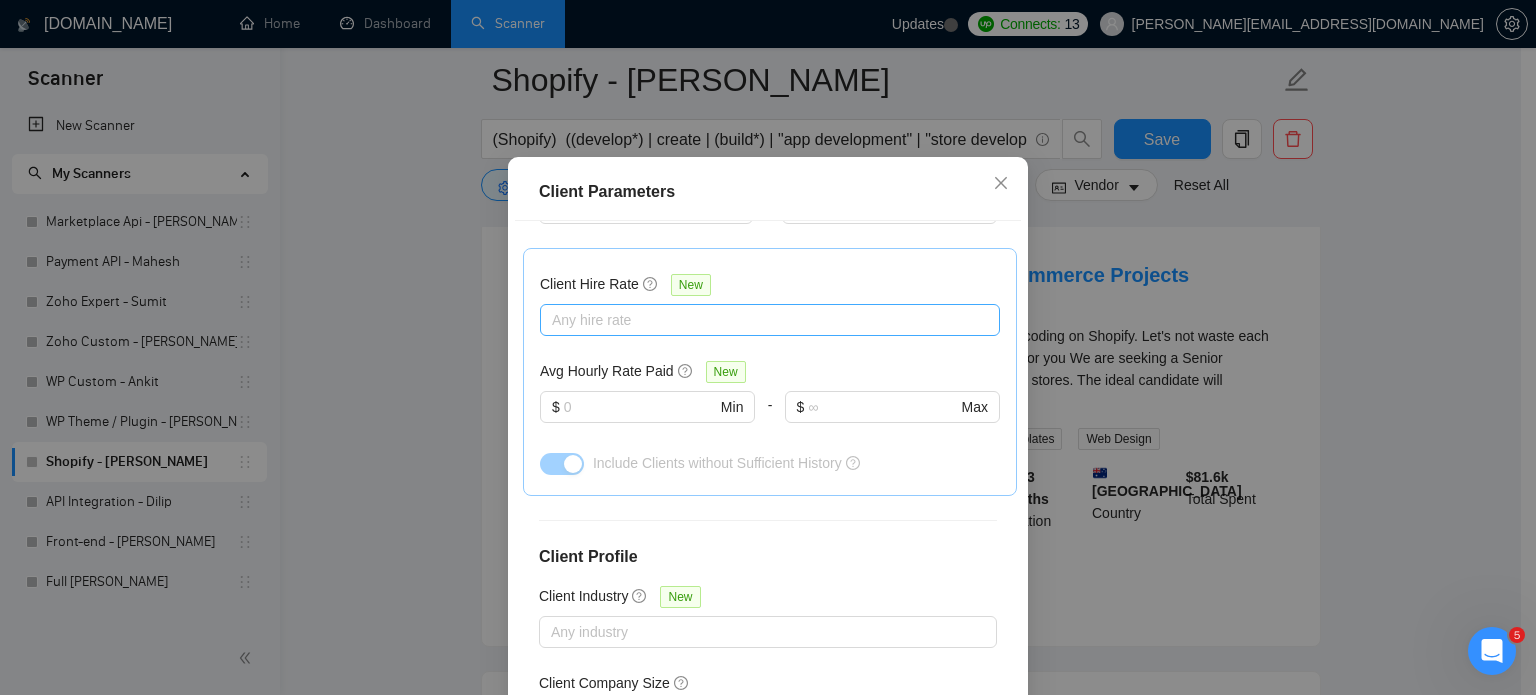 click at bounding box center (760, 320) 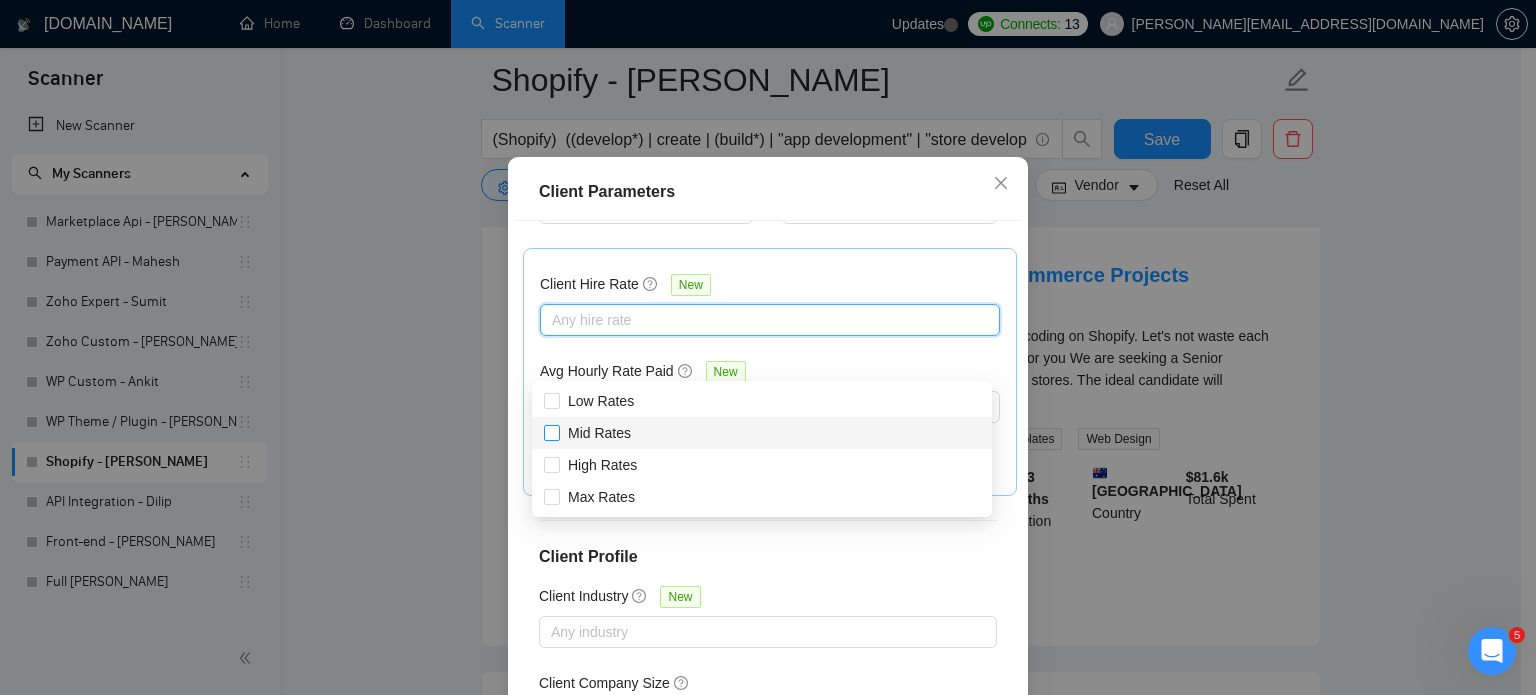 click at bounding box center (552, 433) 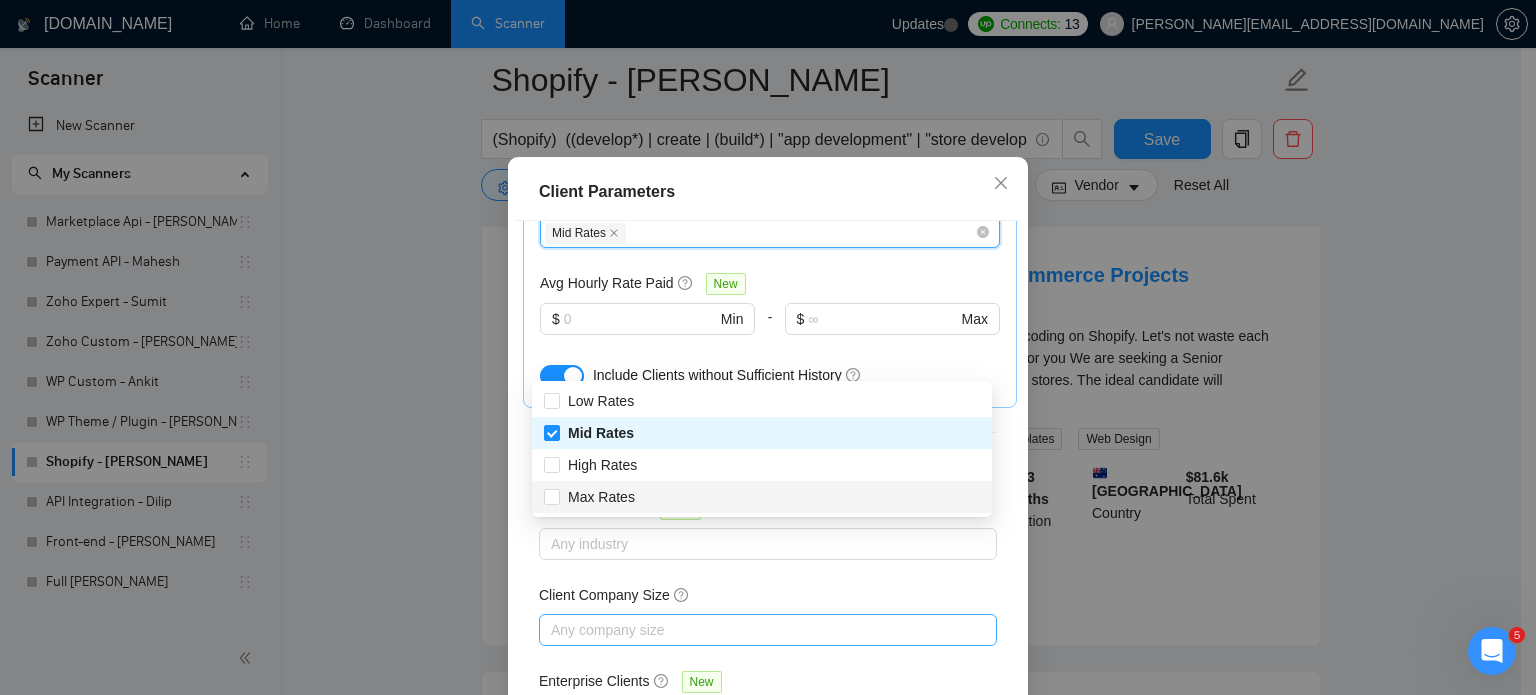 scroll, scrollTop: 760, scrollLeft: 0, axis: vertical 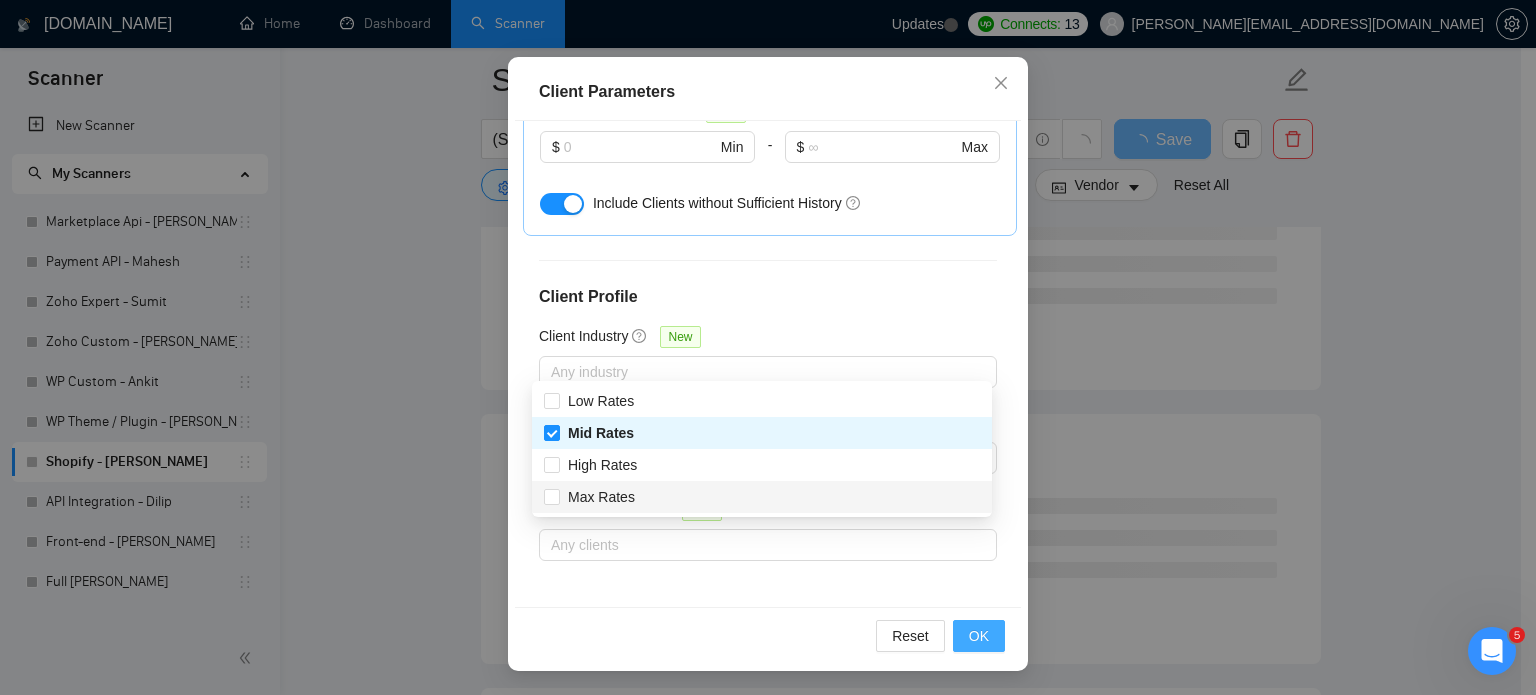 click on "OK" at bounding box center [979, 636] 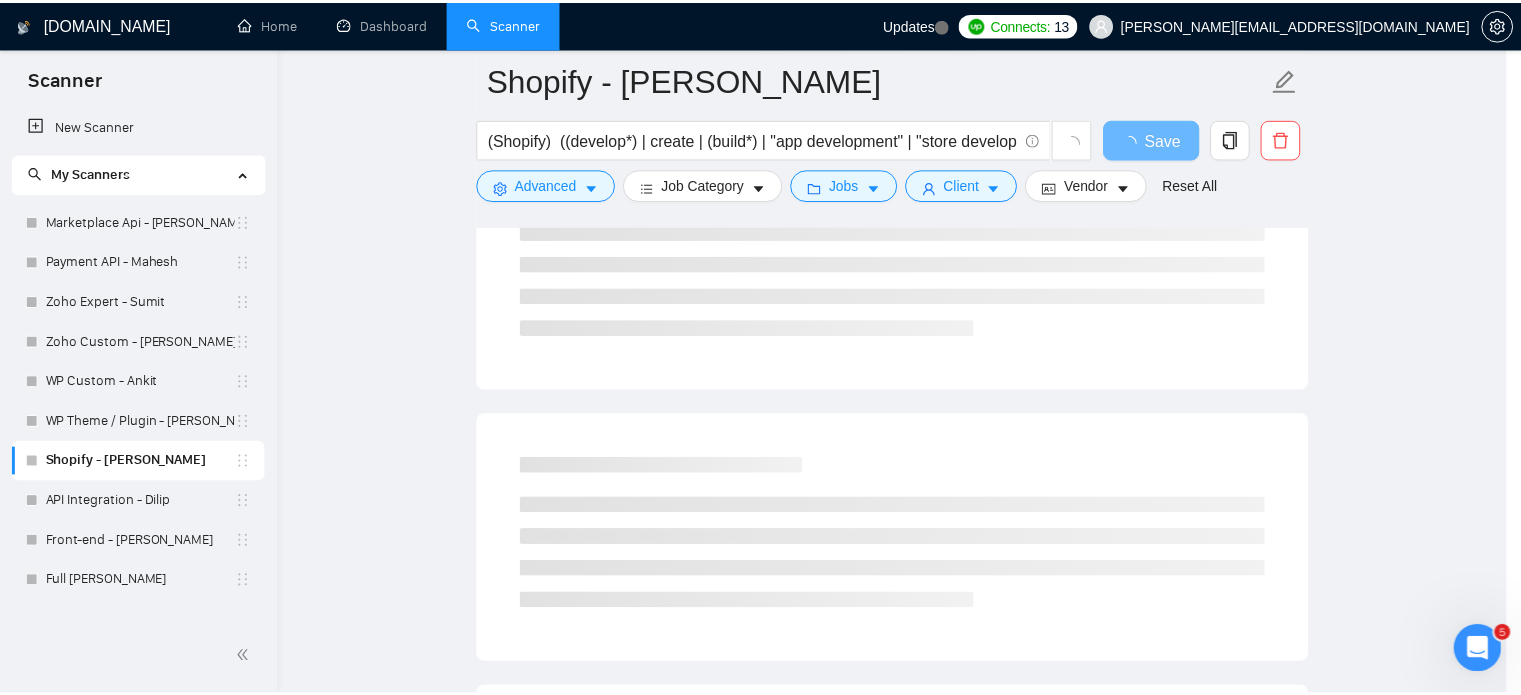 scroll, scrollTop: 63, scrollLeft: 0, axis: vertical 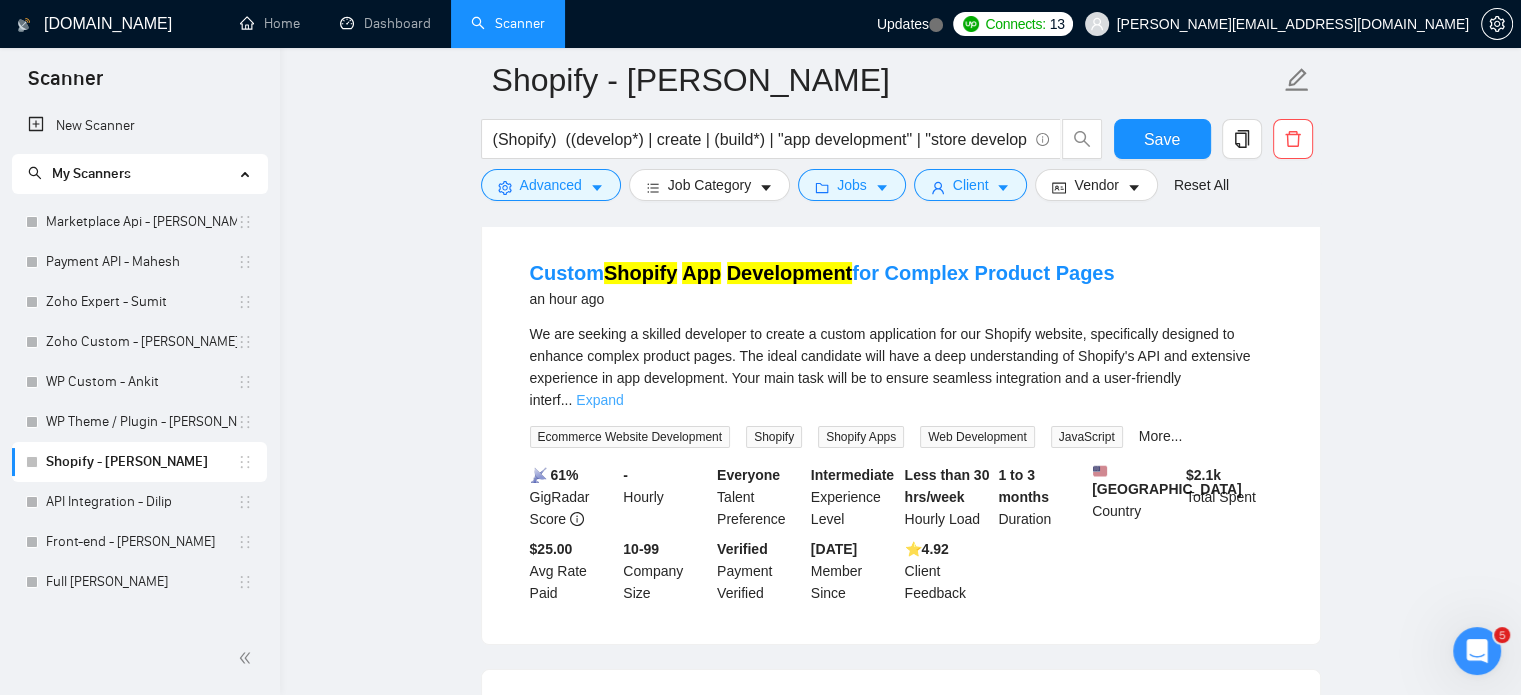 click on "Expand" at bounding box center (599, 400) 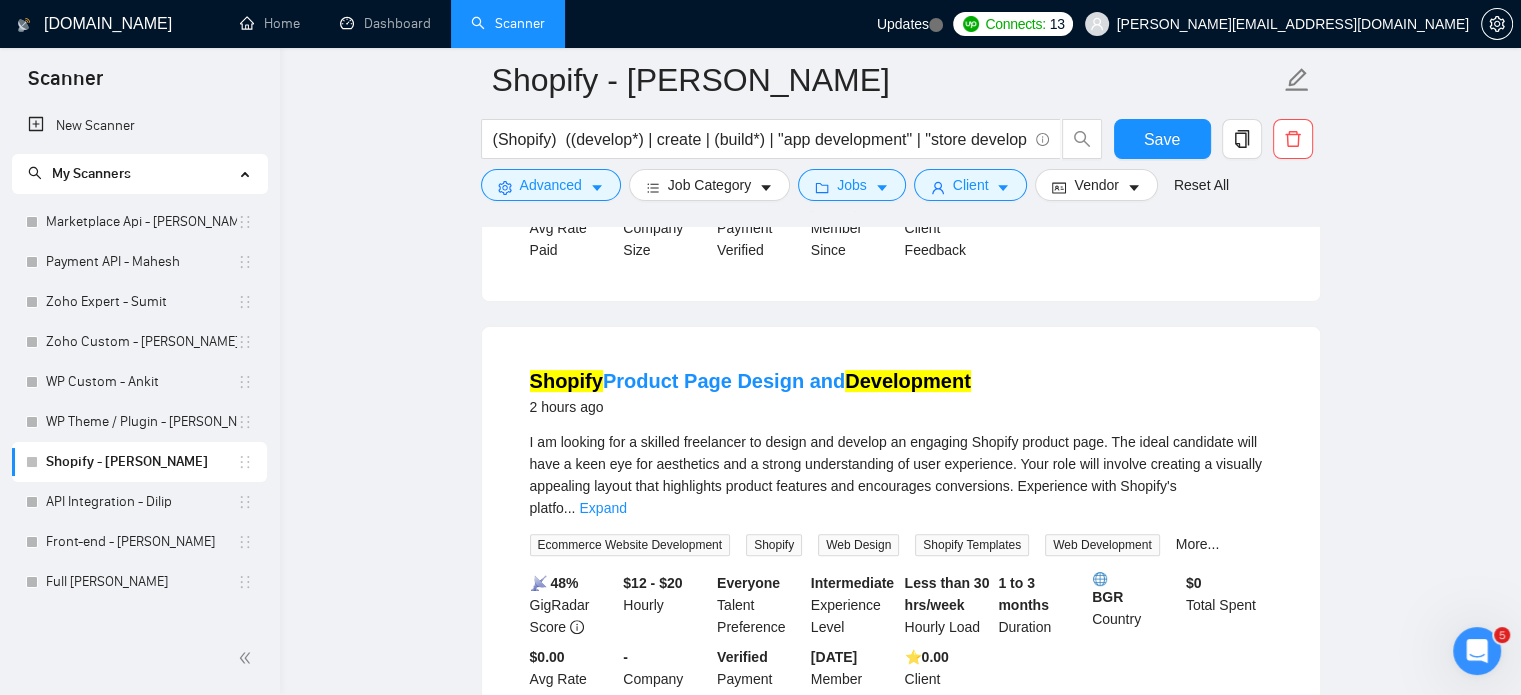 scroll, scrollTop: 600, scrollLeft: 0, axis: vertical 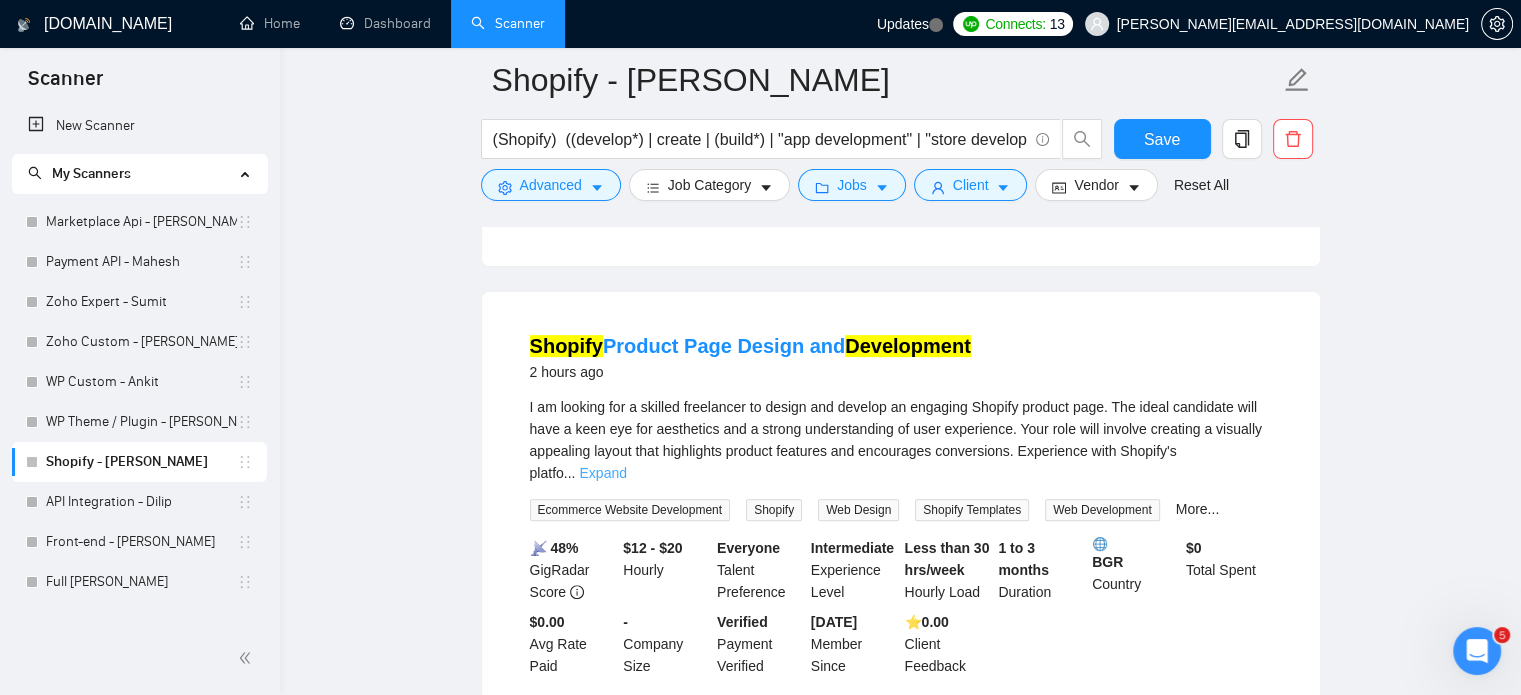 click on "Expand" at bounding box center (602, 473) 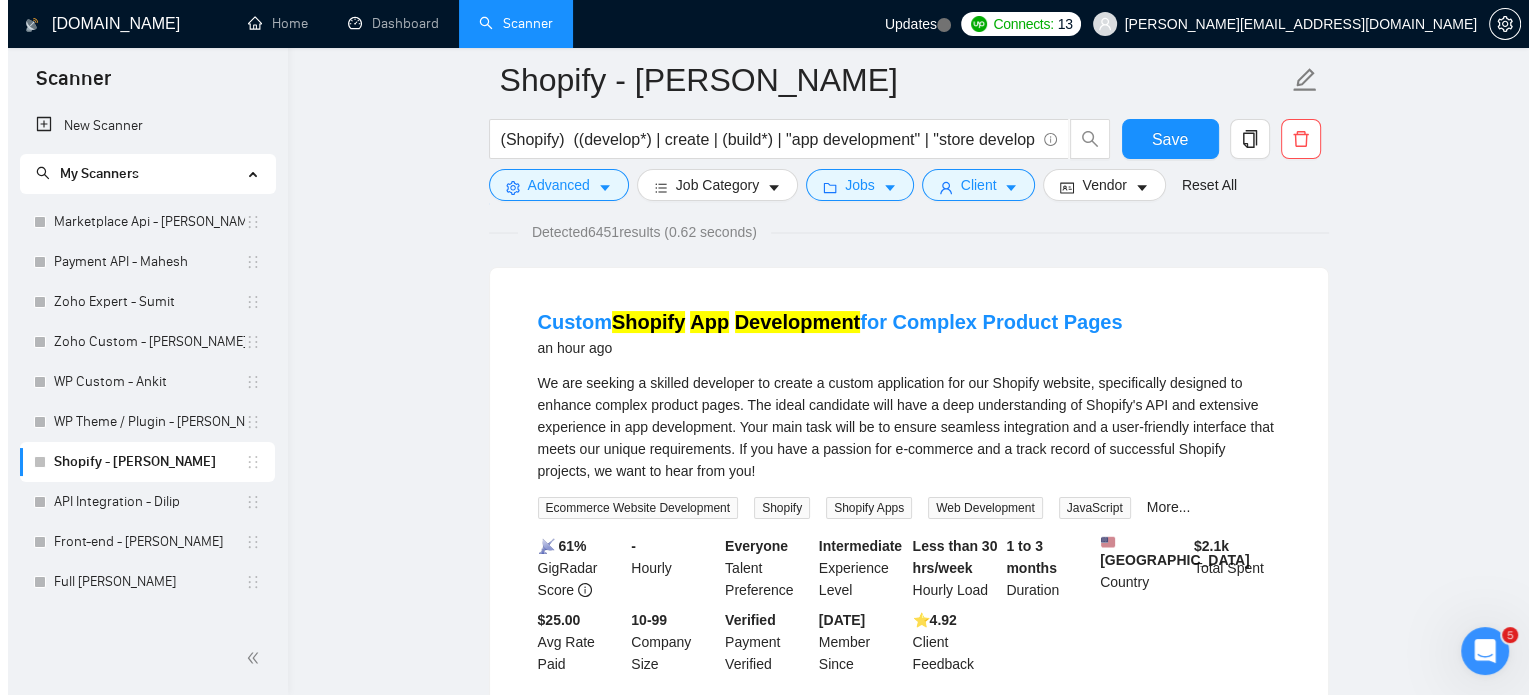 scroll, scrollTop: 0, scrollLeft: 0, axis: both 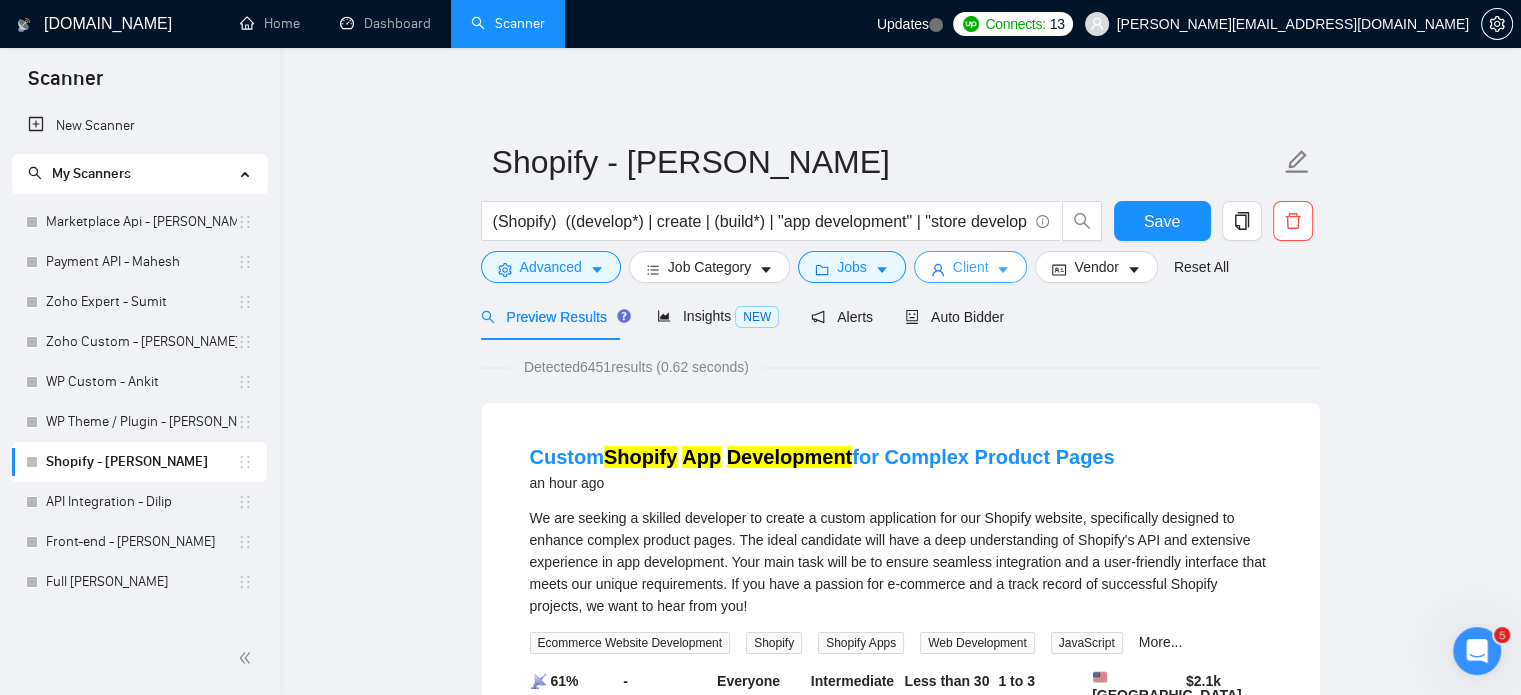 click 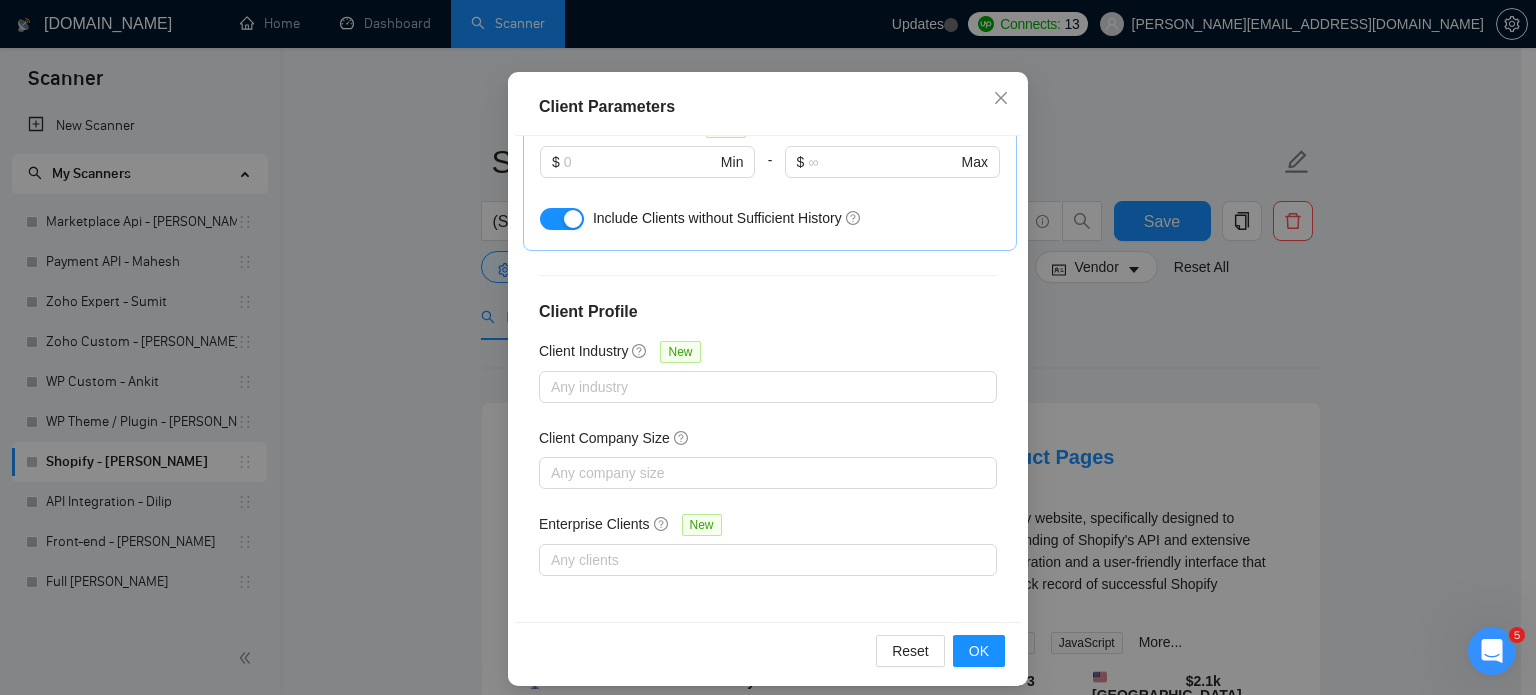 scroll, scrollTop: 143, scrollLeft: 0, axis: vertical 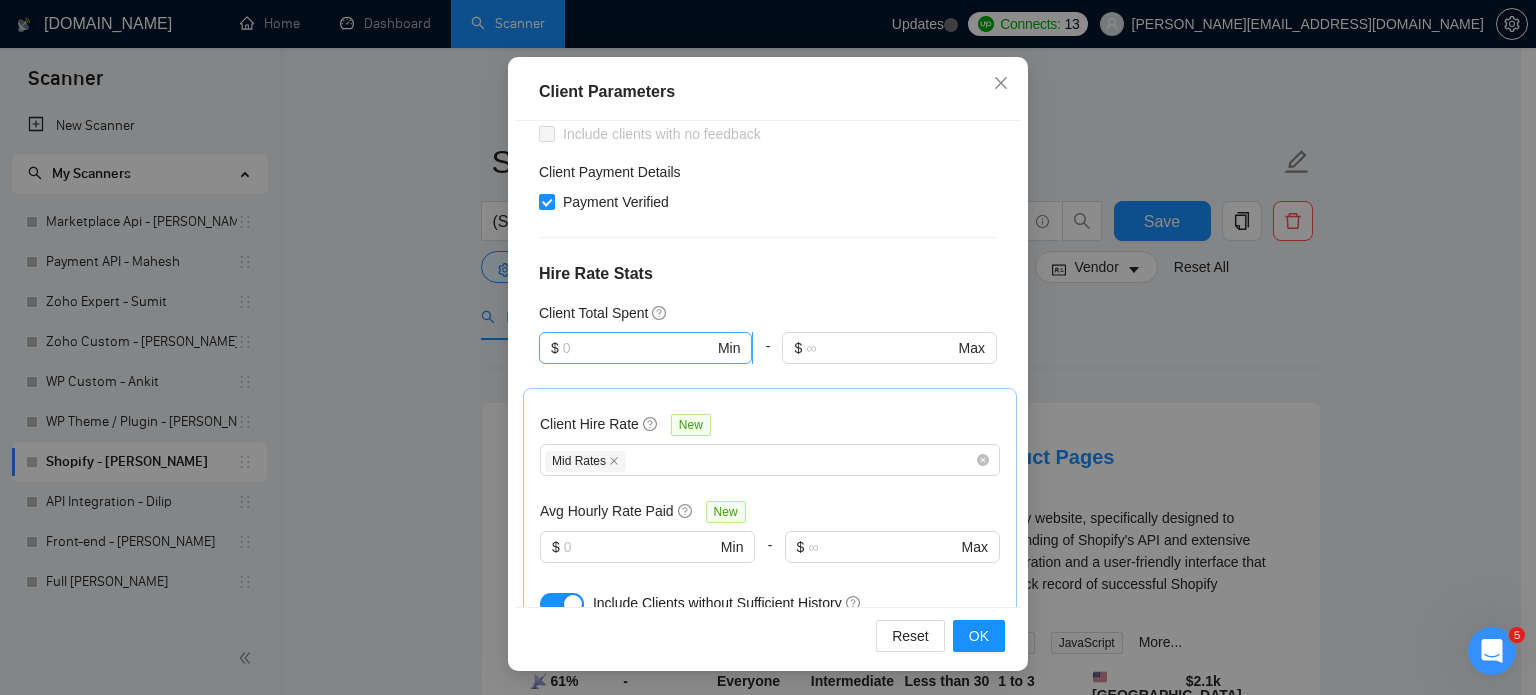 click at bounding box center (638, 348) 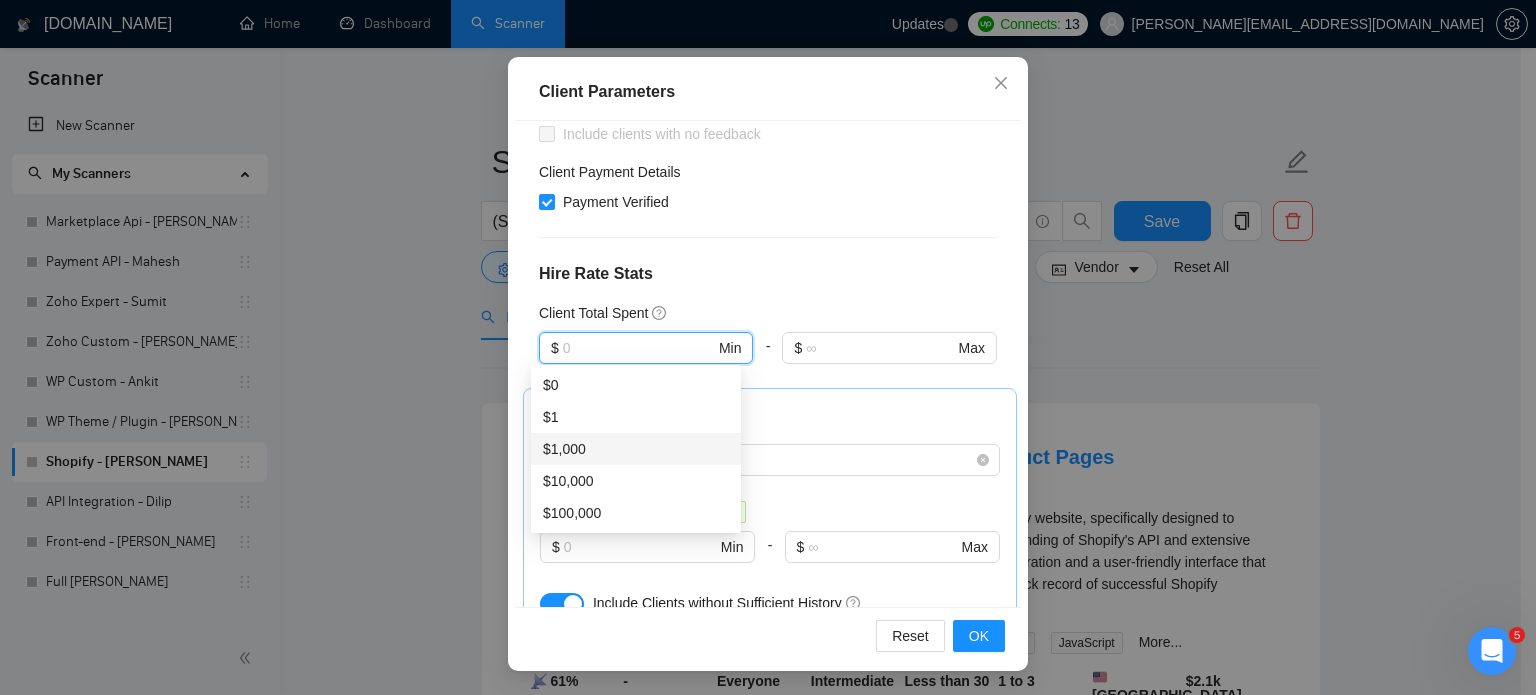 click on "$1,000" at bounding box center (636, 449) 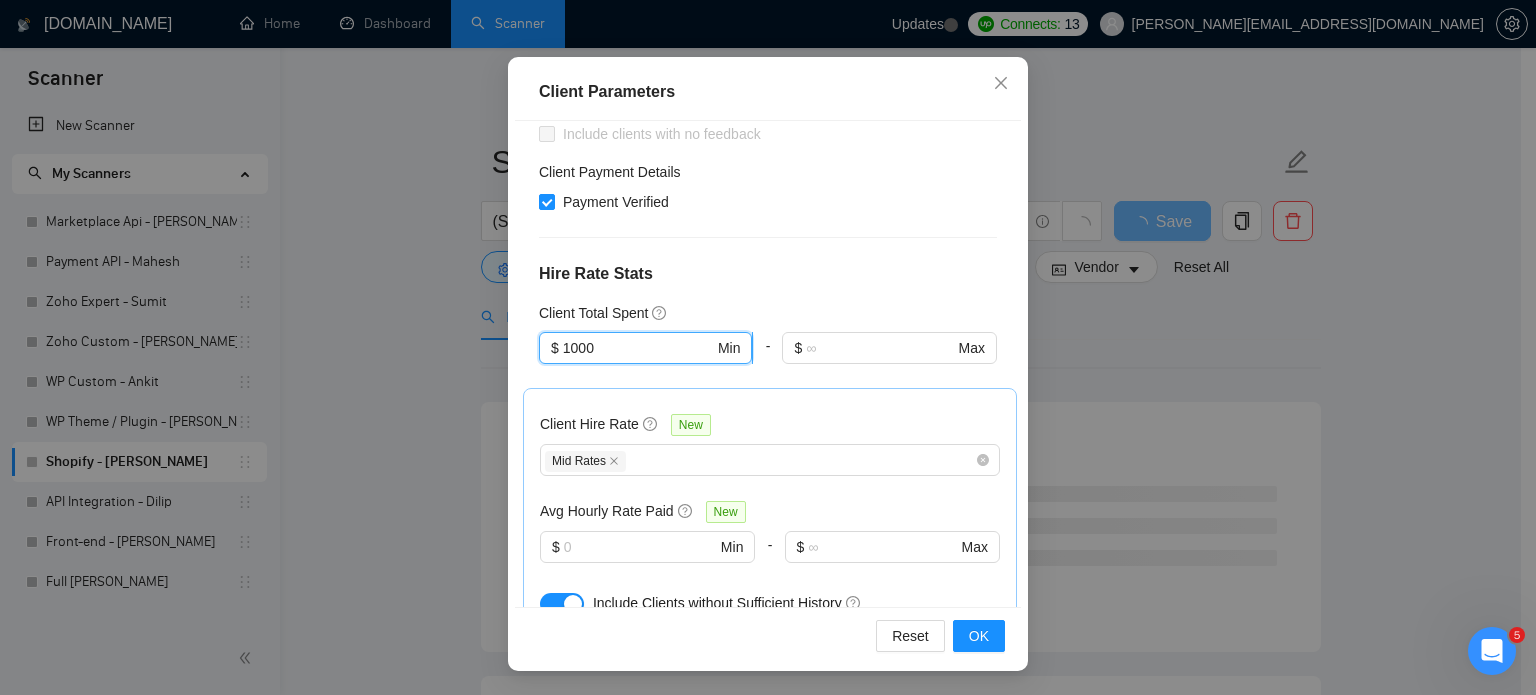 click on "1000" at bounding box center (638, 348) 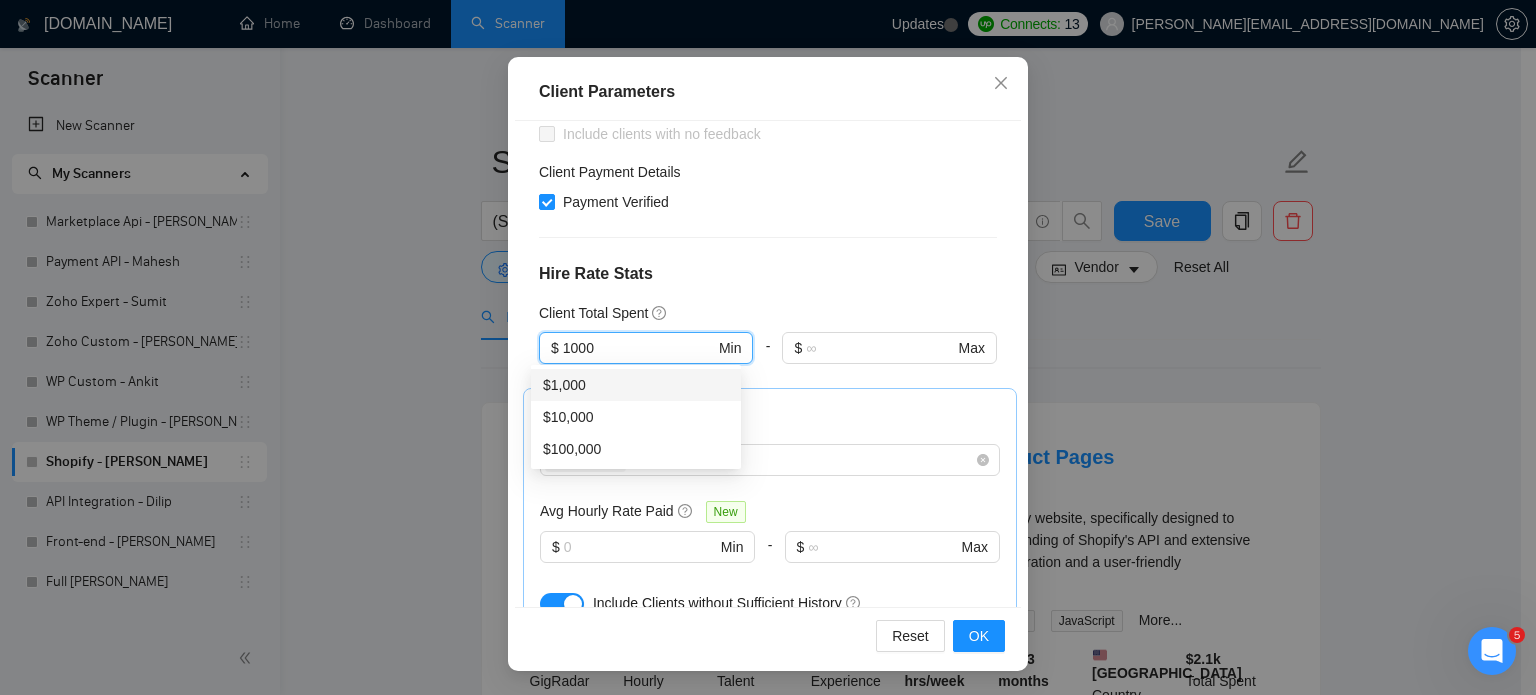 drag, startPoint x: 618, startPoint y: 349, endPoint x: 502, endPoint y: 343, distance: 116.15507 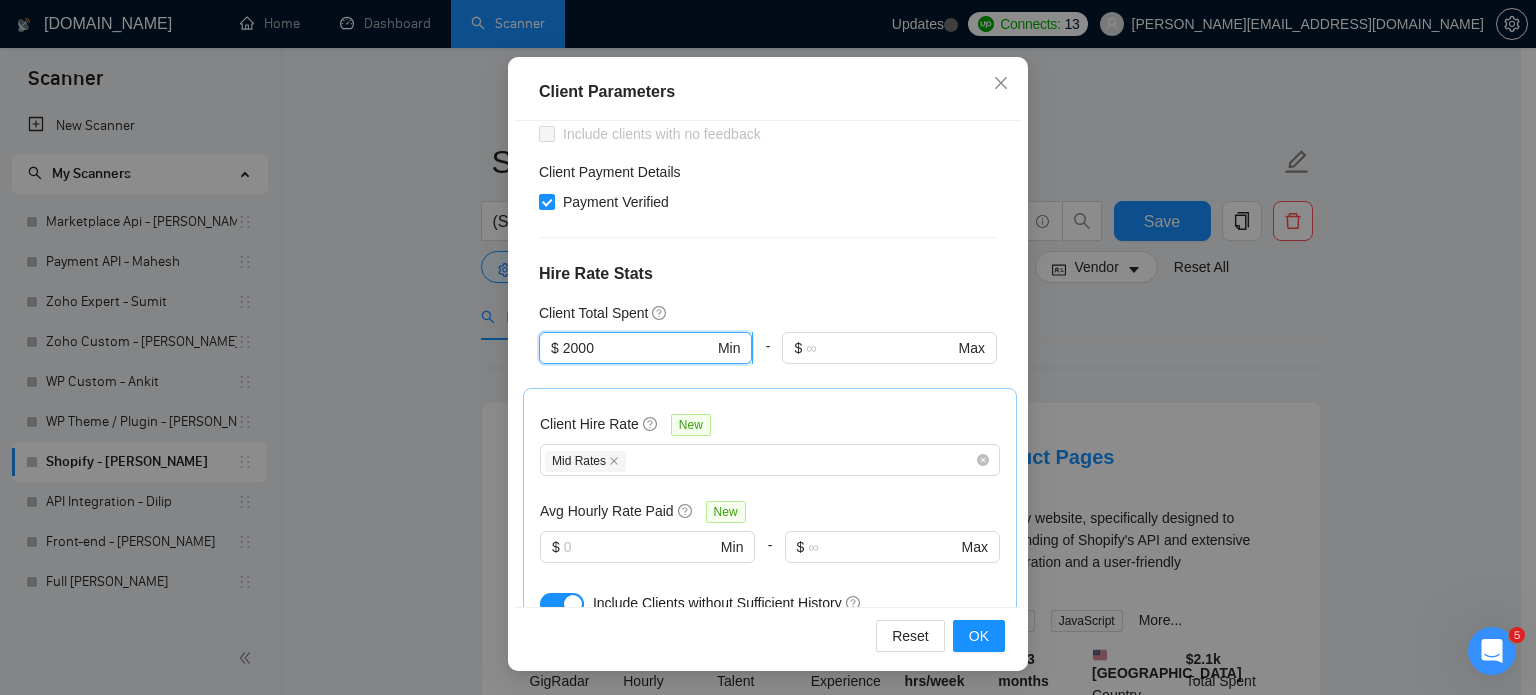type on "2000" 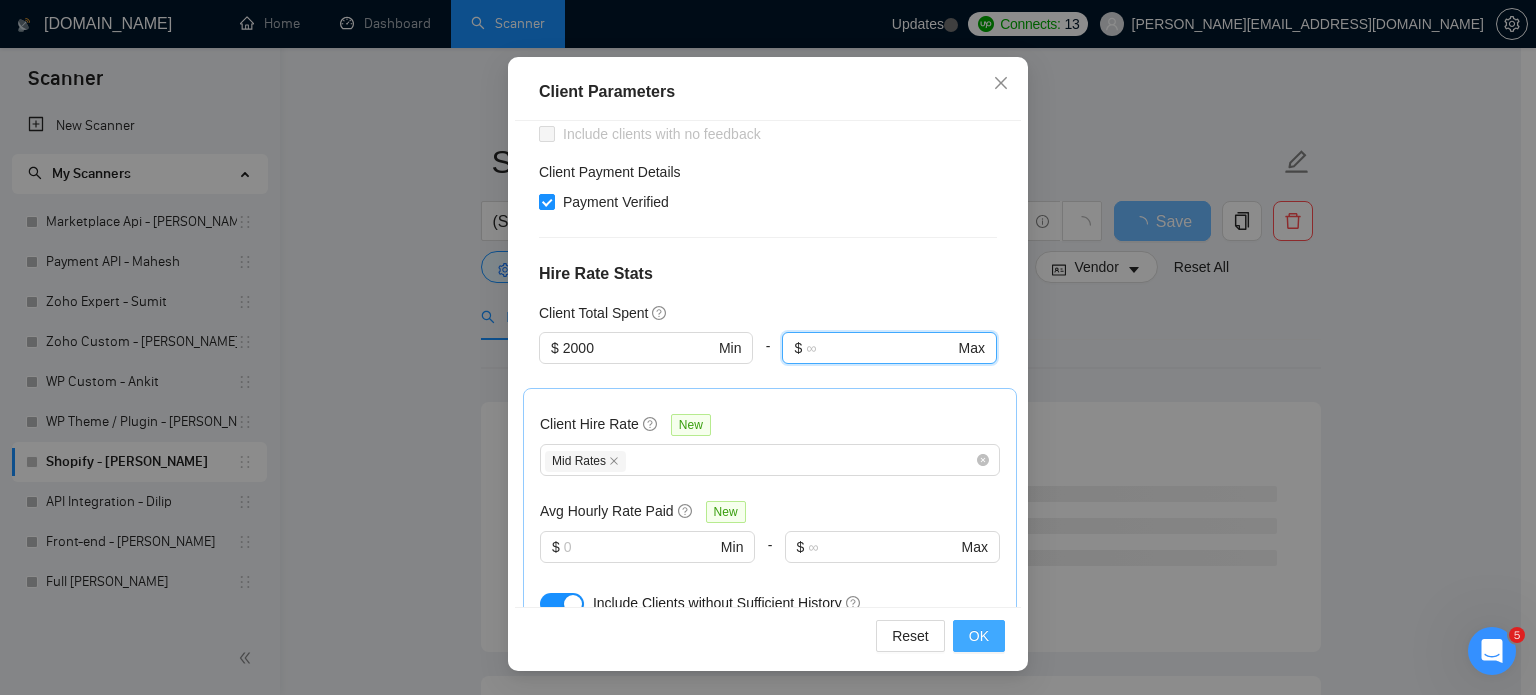 click on "OK" at bounding box center (979, 636) 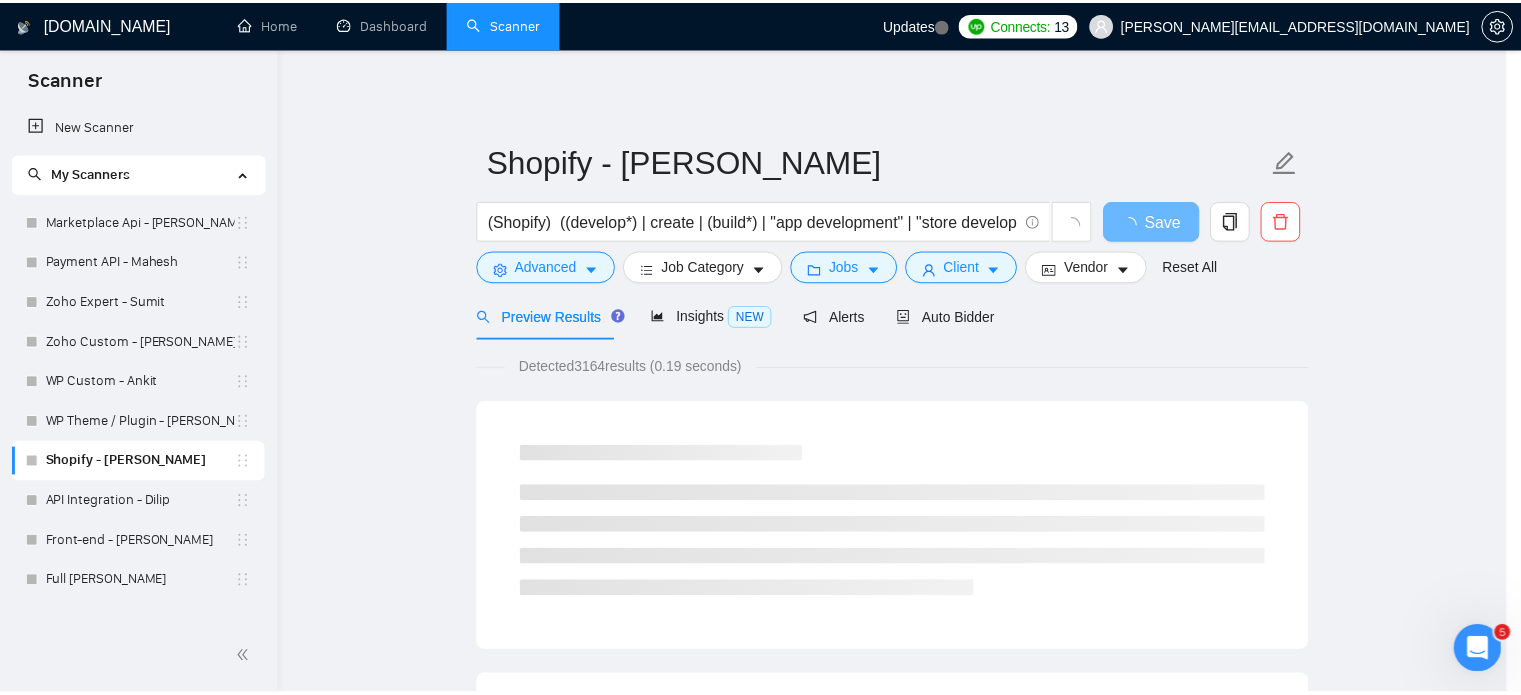 scroll, scrollTop: 63, scrollLeft: 0, axis: vertical 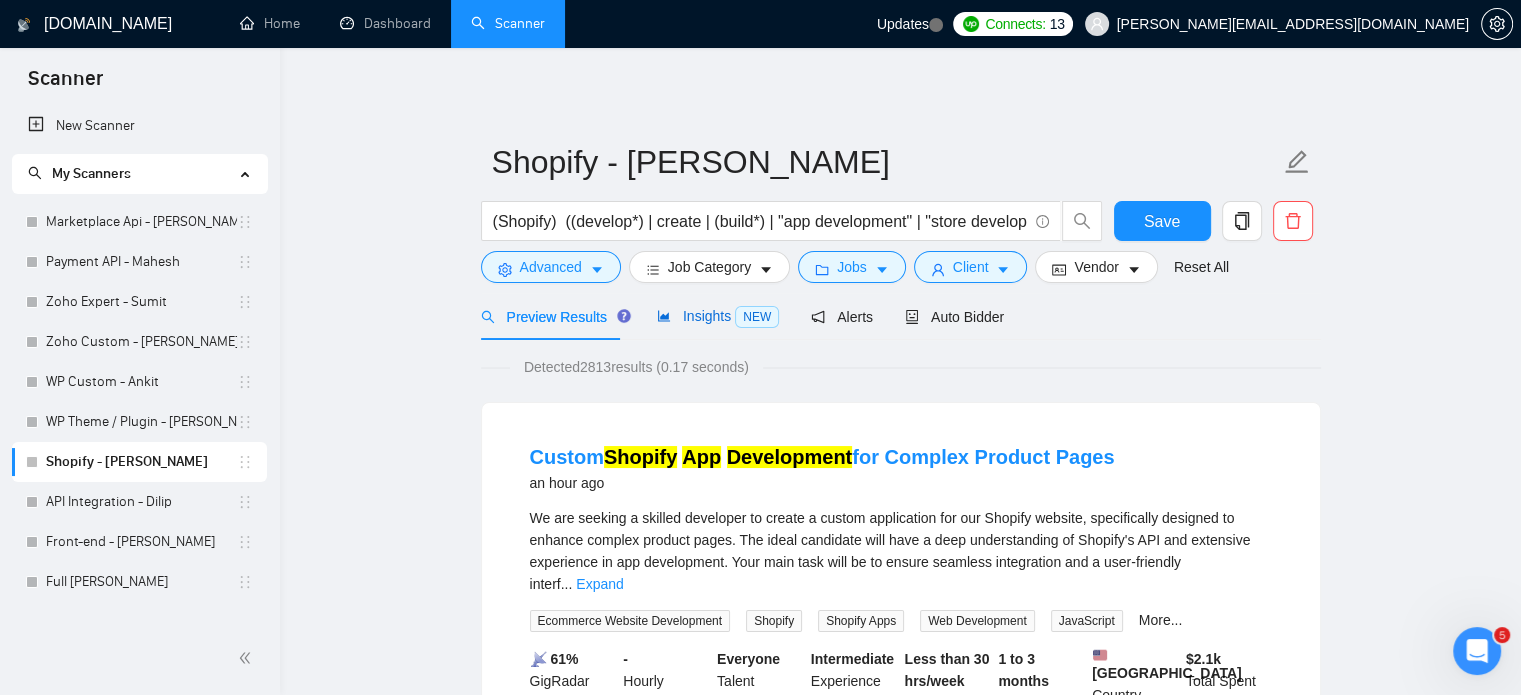 click on "Insights NEW" at bounding box center (718, 316) 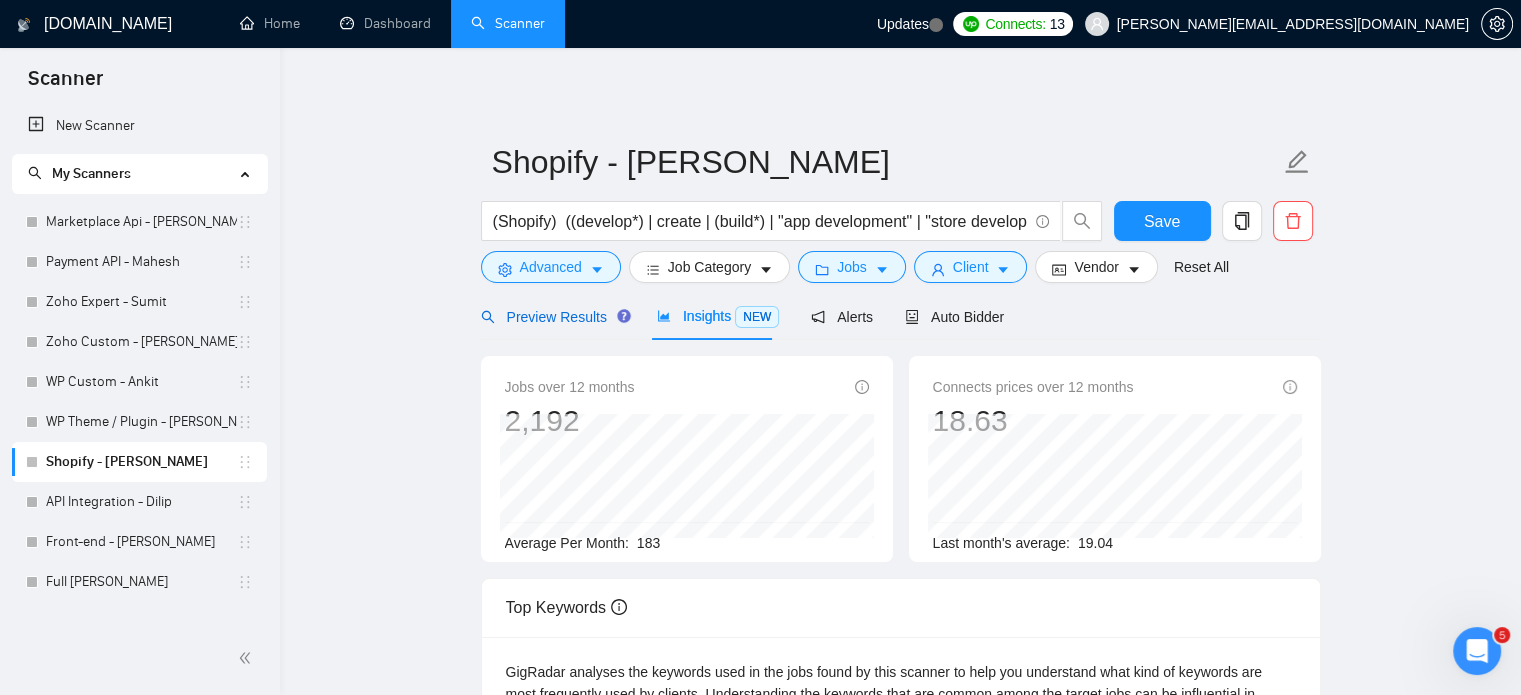 click on "Preview Results" at bounding box center [553, 317] 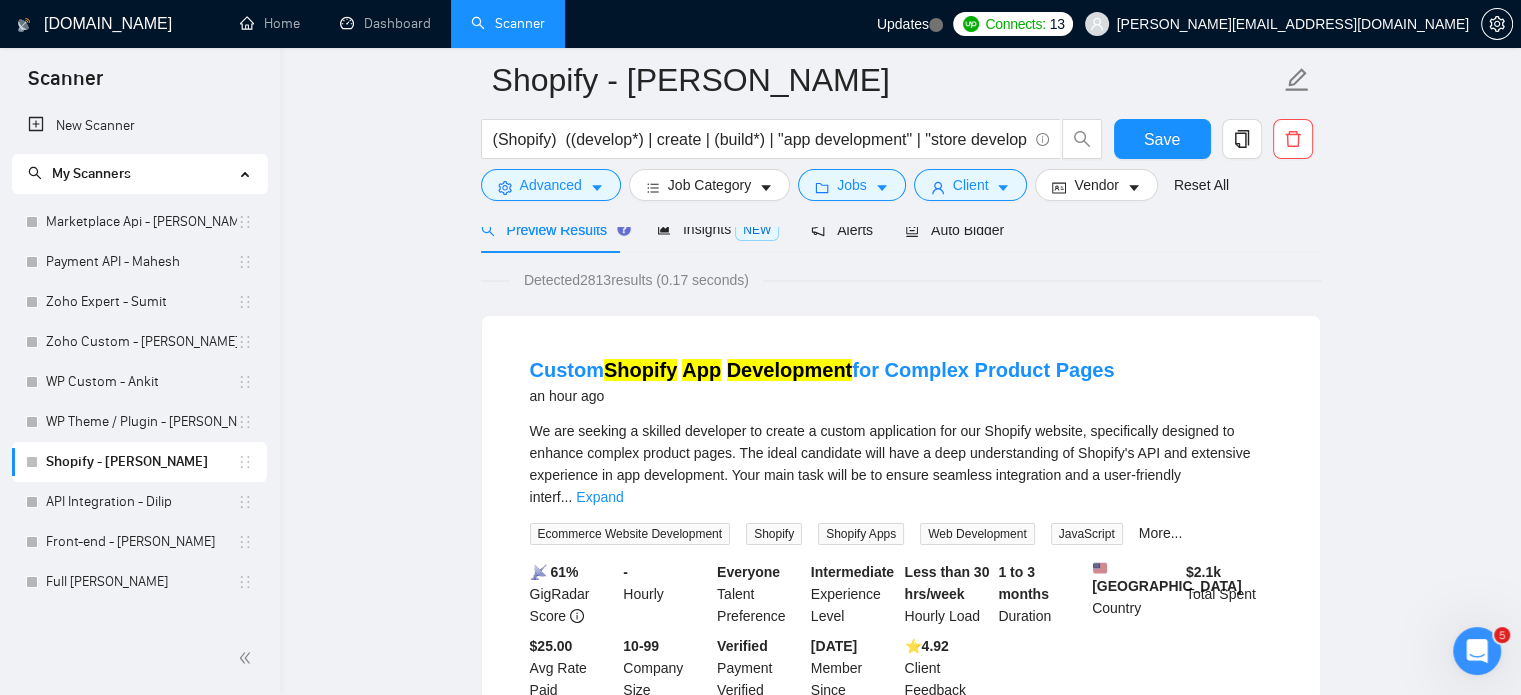 scroll, scrollTop: 0, scrollLeft: 0, axis: both 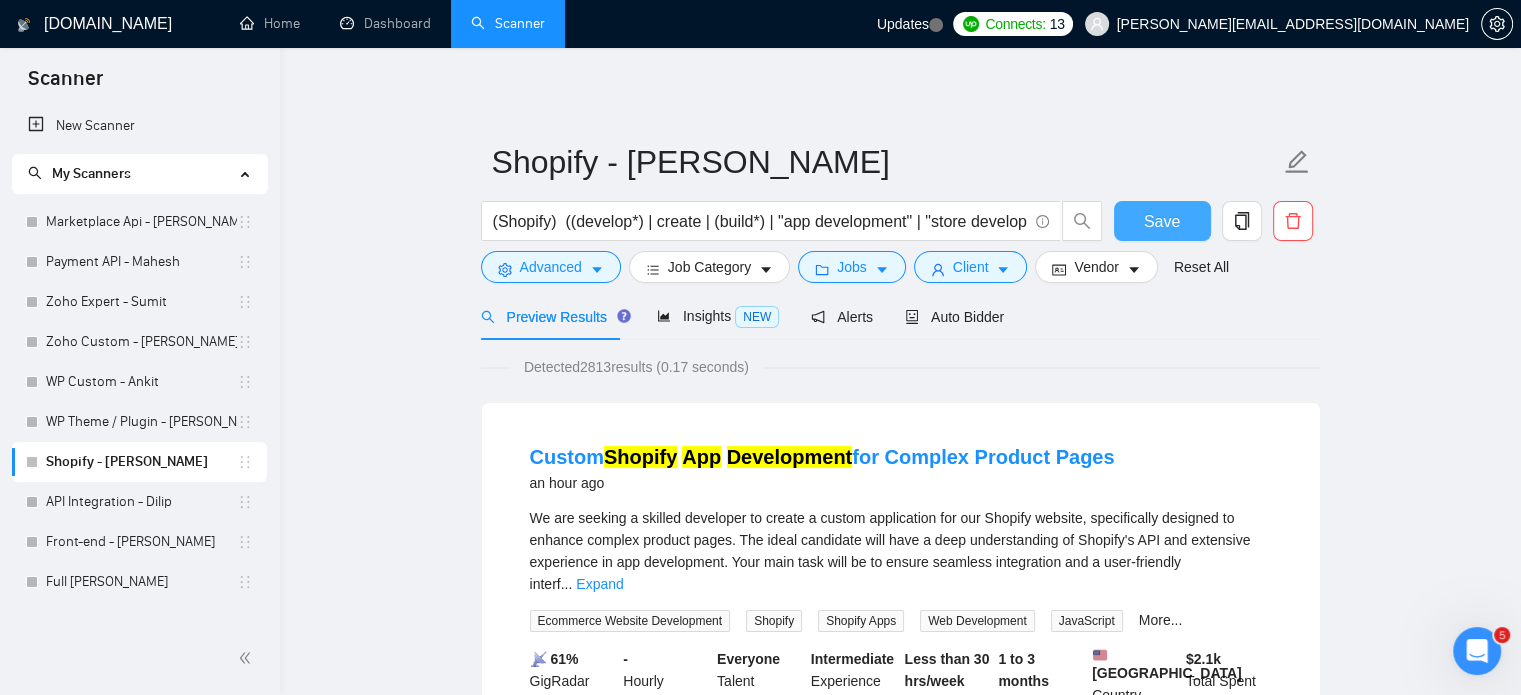 drag, startPoint x: 1160, startPoint y: 211, endPoint x: 1216, endPoint y: 351, distance: 150.78462 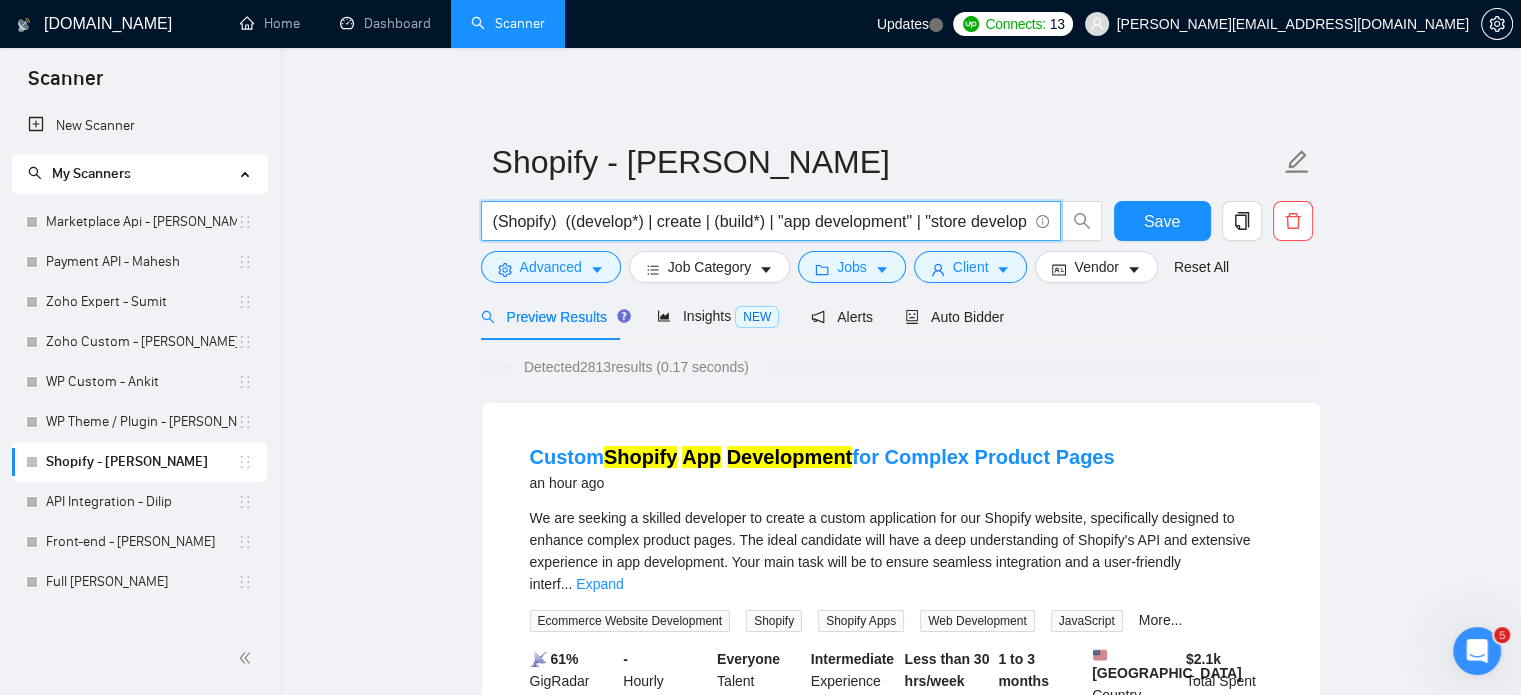 click on "(Shopify)  ((develop*) | create | (build*) | "app development" | "store development" | "theme customization" | "template create")" at bounding box center [760, 221] 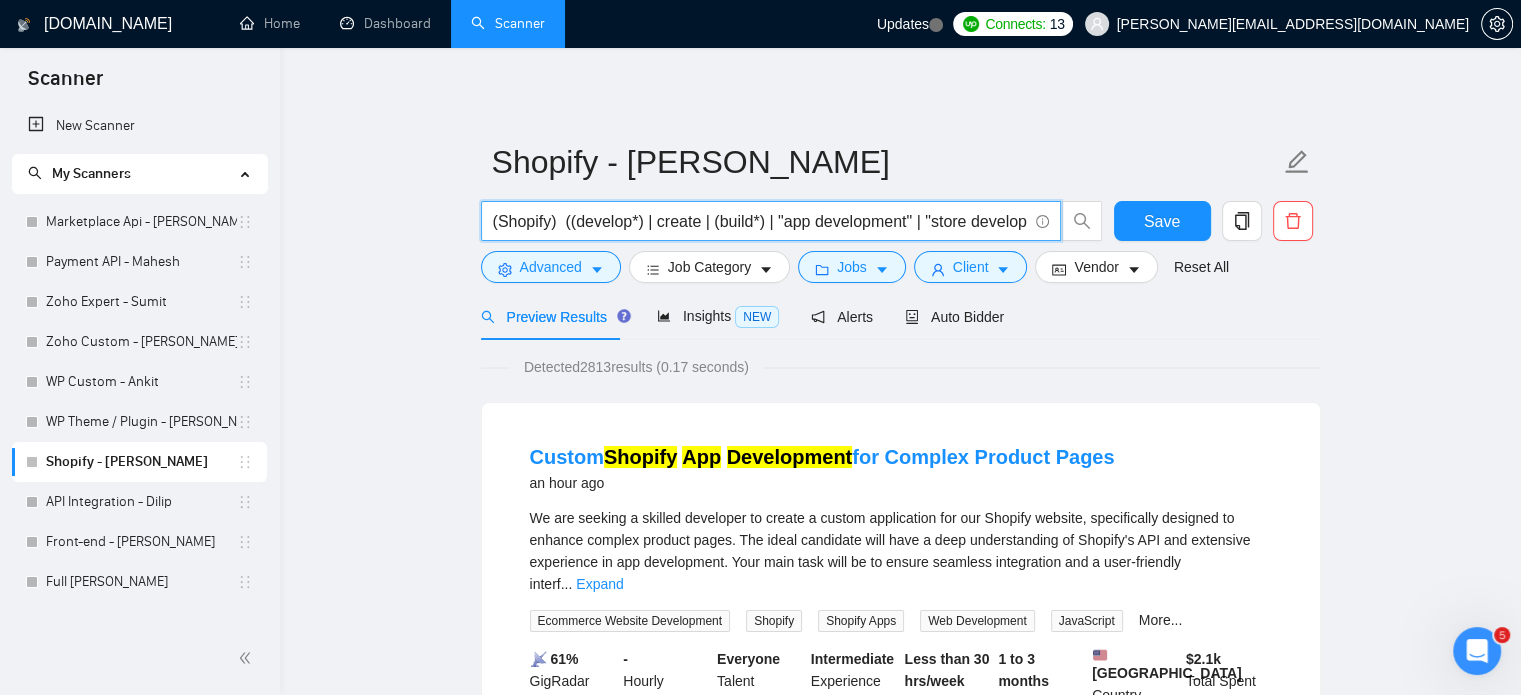 paste on "*) | "(Shopify)" | "(Shopify" | "/Shopify") ("maintenance&support" | "maintenance support" | support | "maintenance, support" | maintenance | "maintenance & support" | "maintenance and support" |" 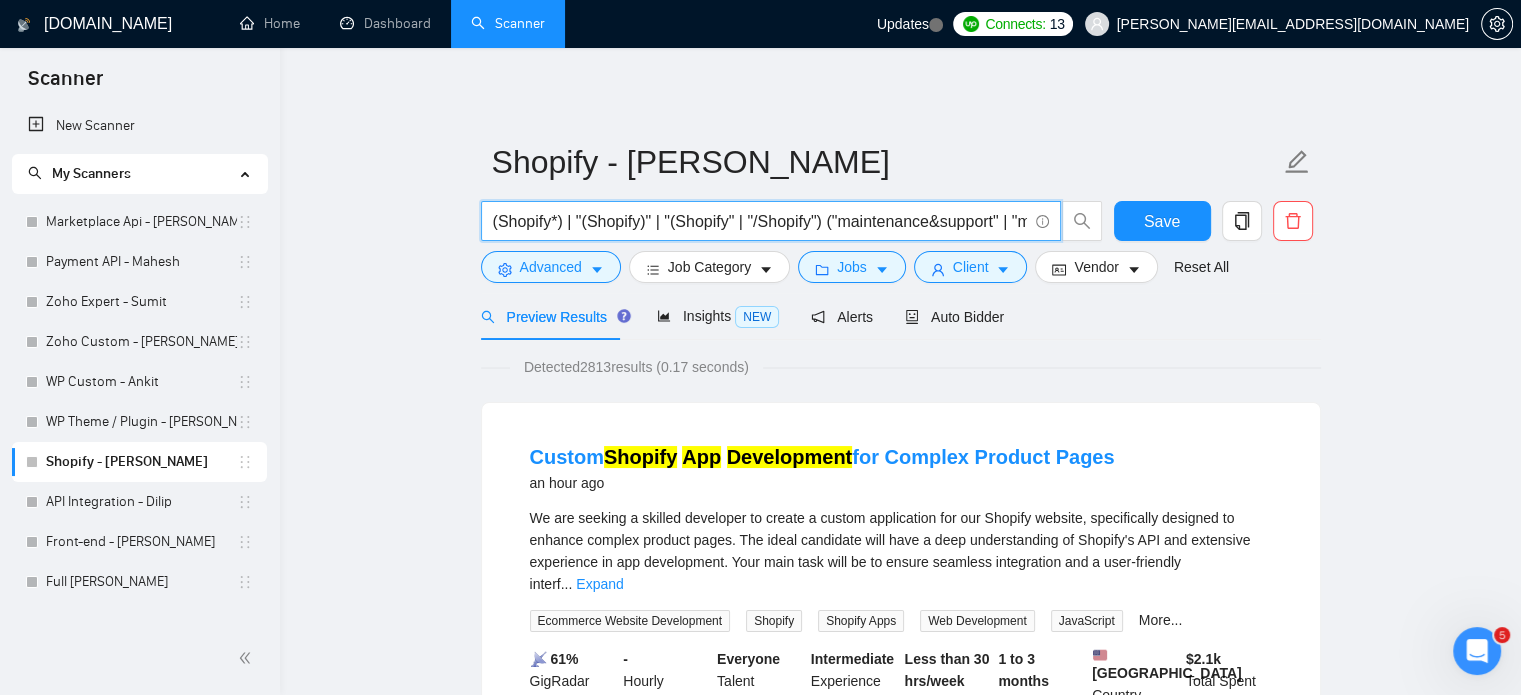 scroll, scrollTop: 0, scrollLeft: 1725, axis: horizontal 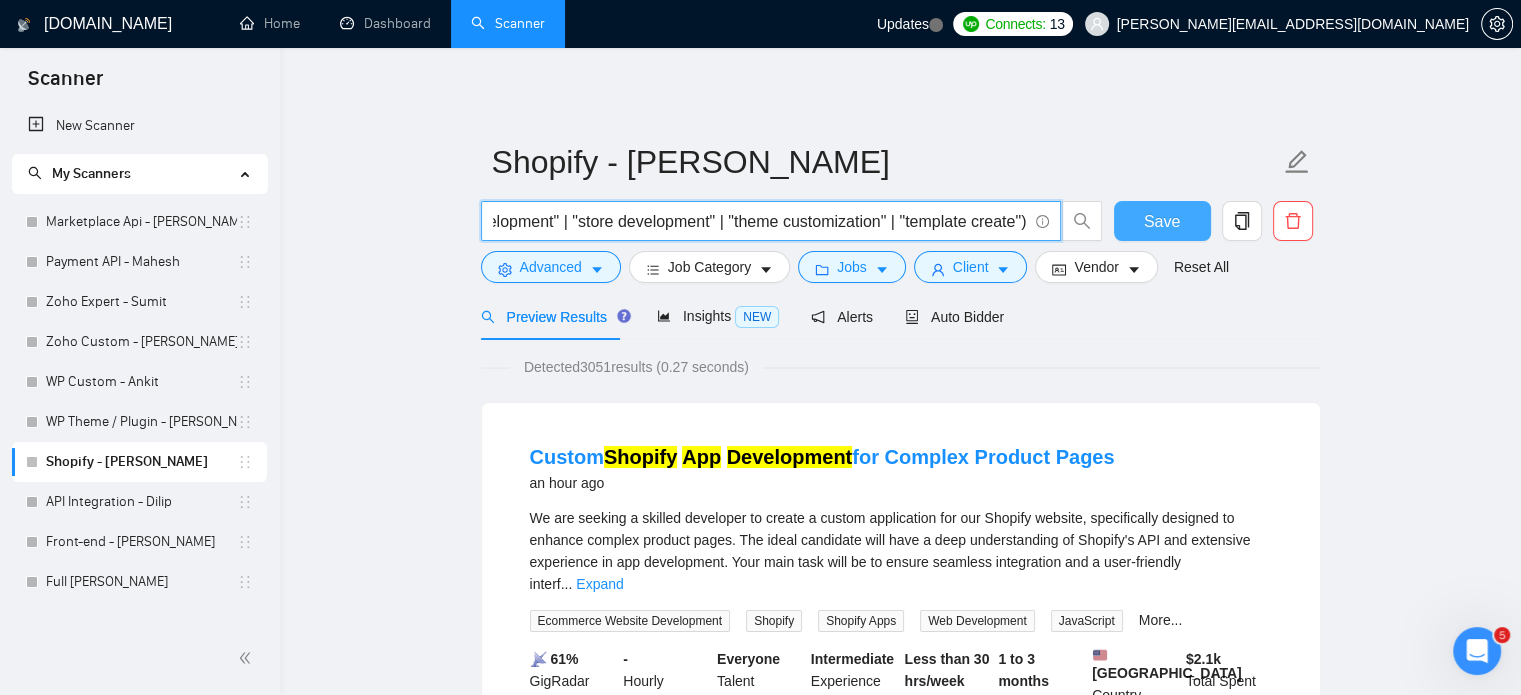 type on "(Shopify*) | "(Shopify)" | "(Shopify" | "/Shopify") ("maintenance&support" | "maintenance support" | support | "maintenance, support" | maintenance | "maintenance & support" | "maintenance and support" | (develop*) | create | (build*) | "app development" | "store development" | "theme customization" | "template create")" 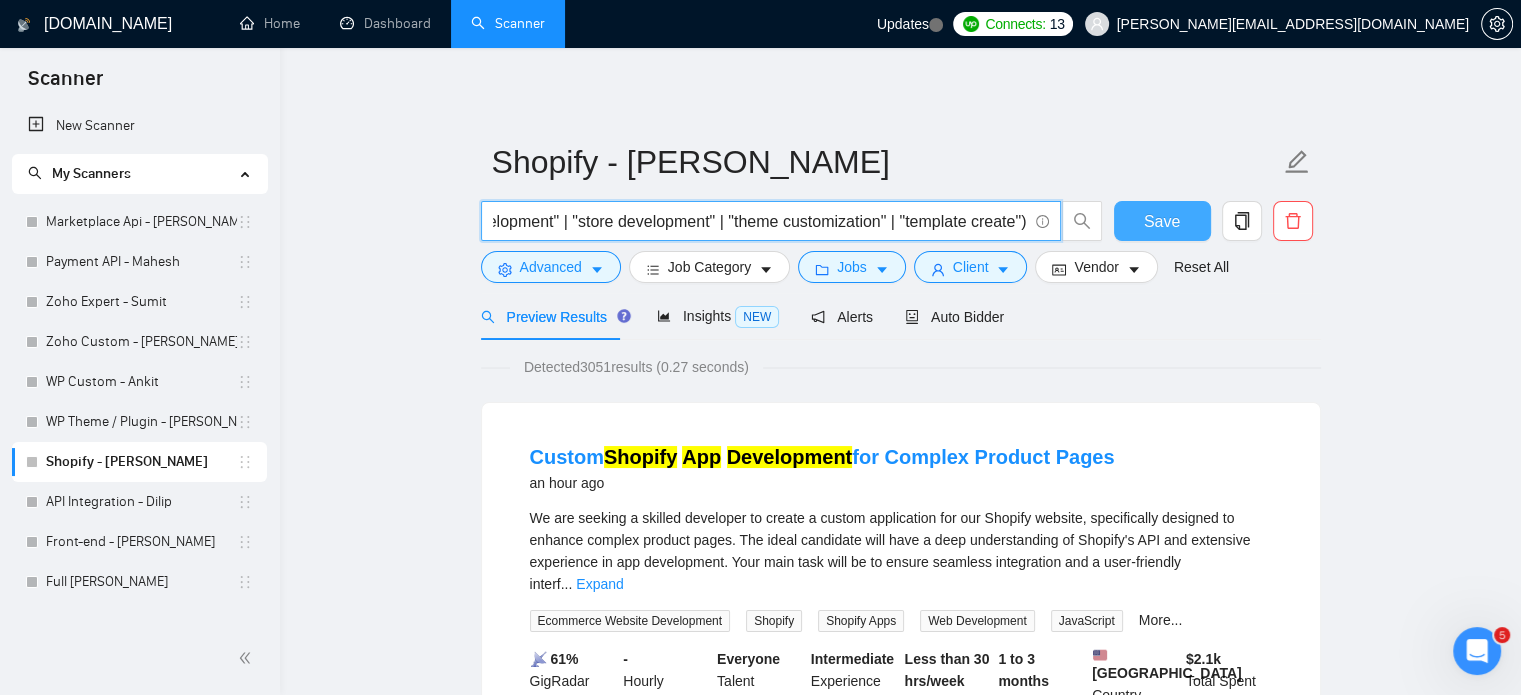 scroll, scrollTop: 0, scrollLeft: 0, axis: both 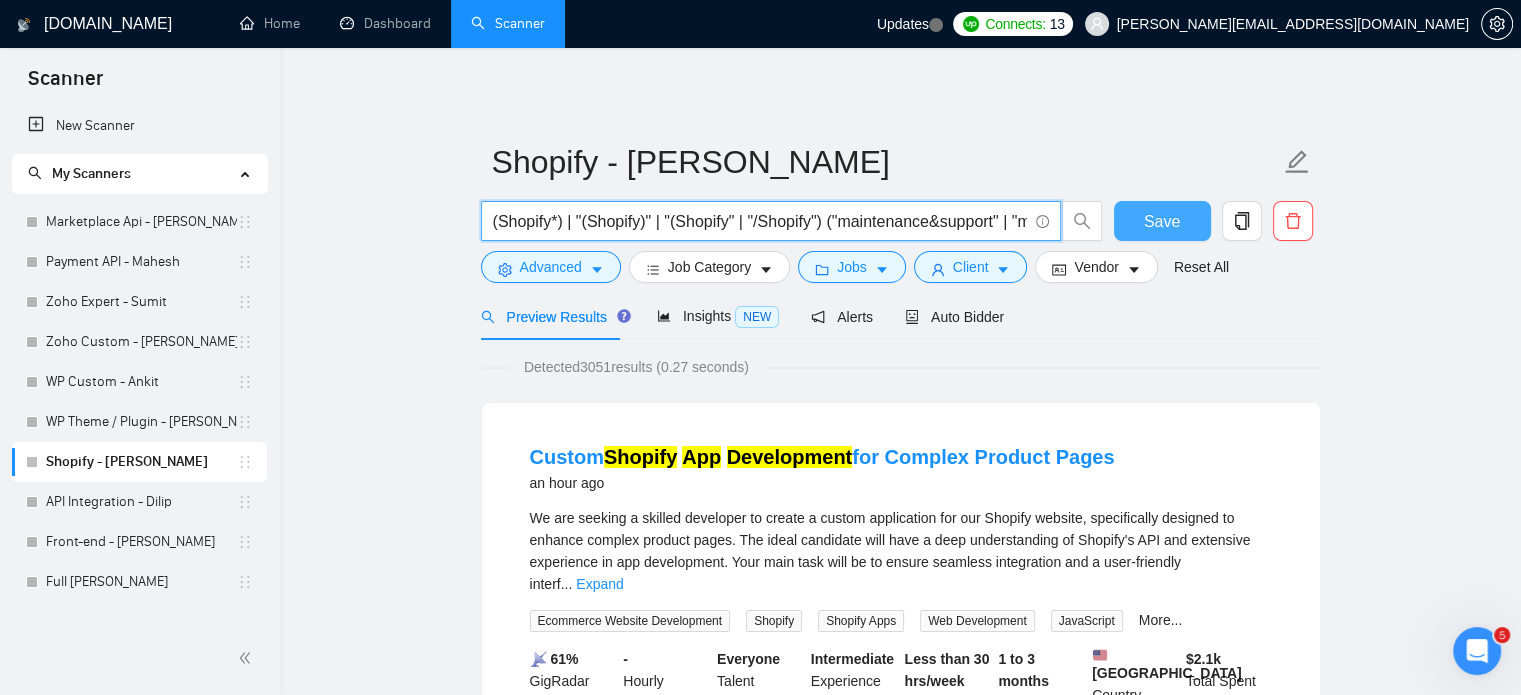 click on "Save" at bounding box center [1162, 221] 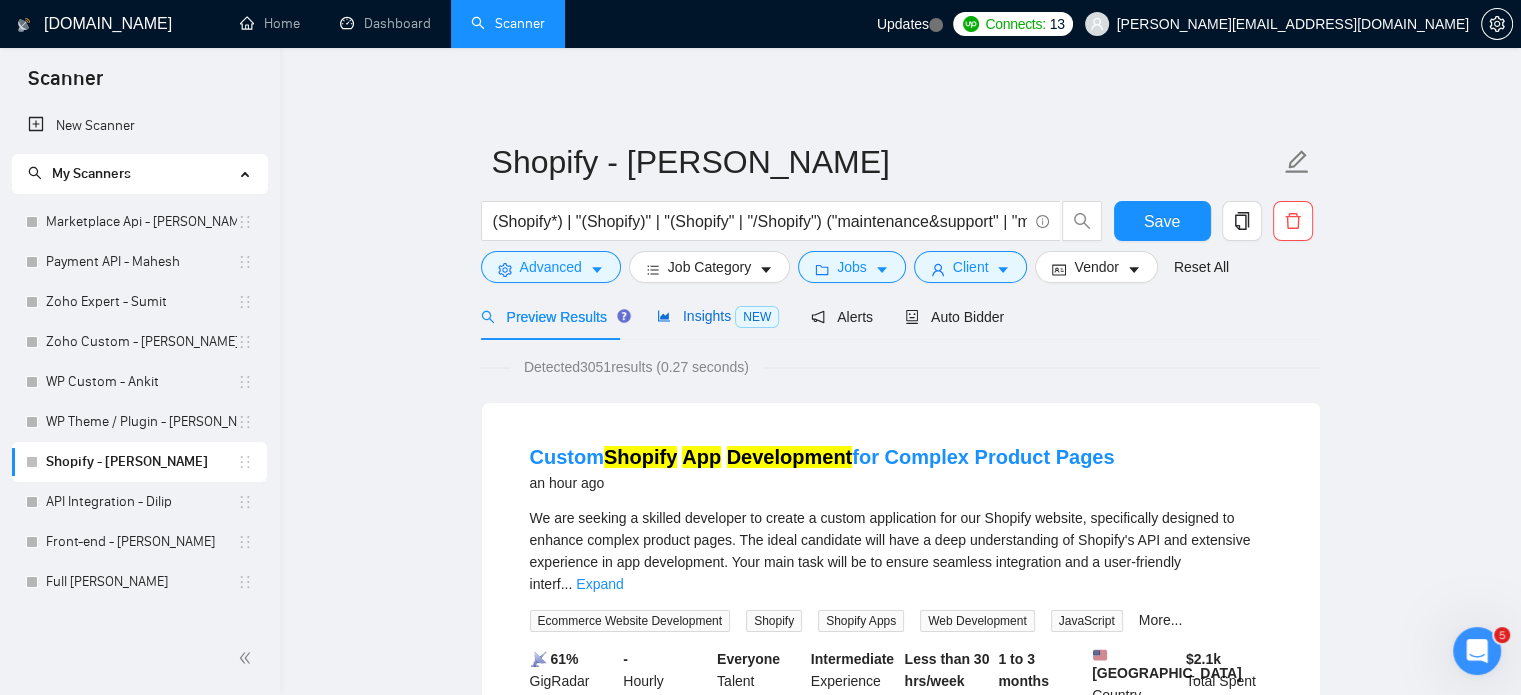 click on "Insights NEW" at bounding box center [718, 316] 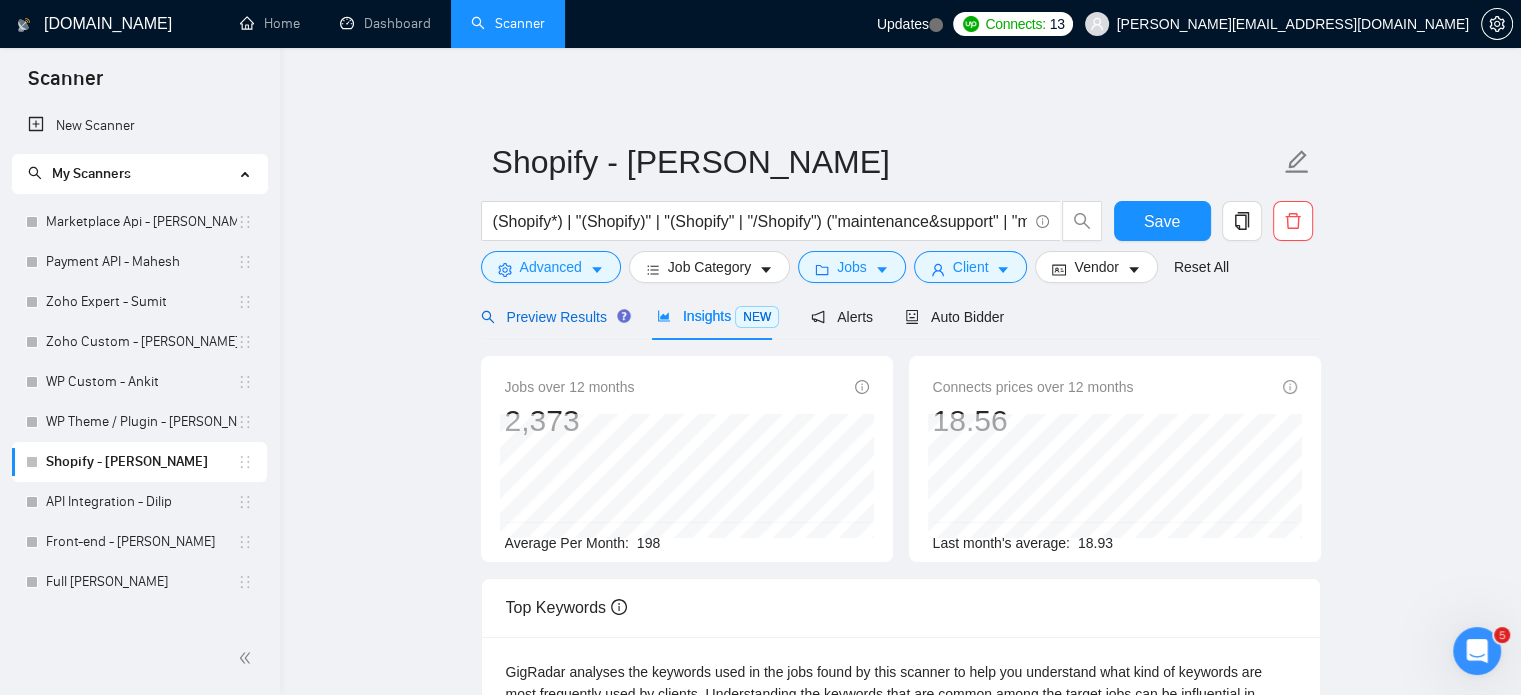 click on "Preview Results" at bounding box center (553, 317) 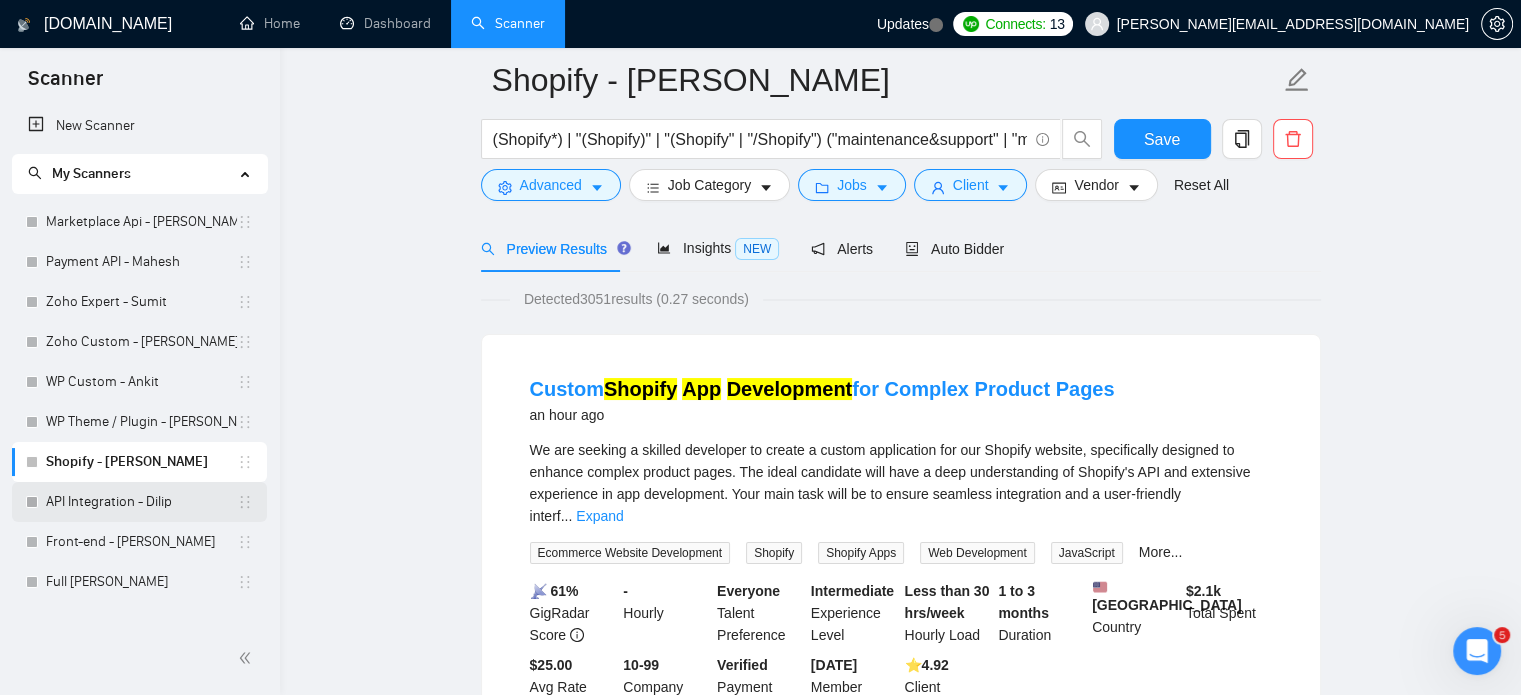 scroll, scrollTop: 100, scrollLeft: 0, axis: vertical 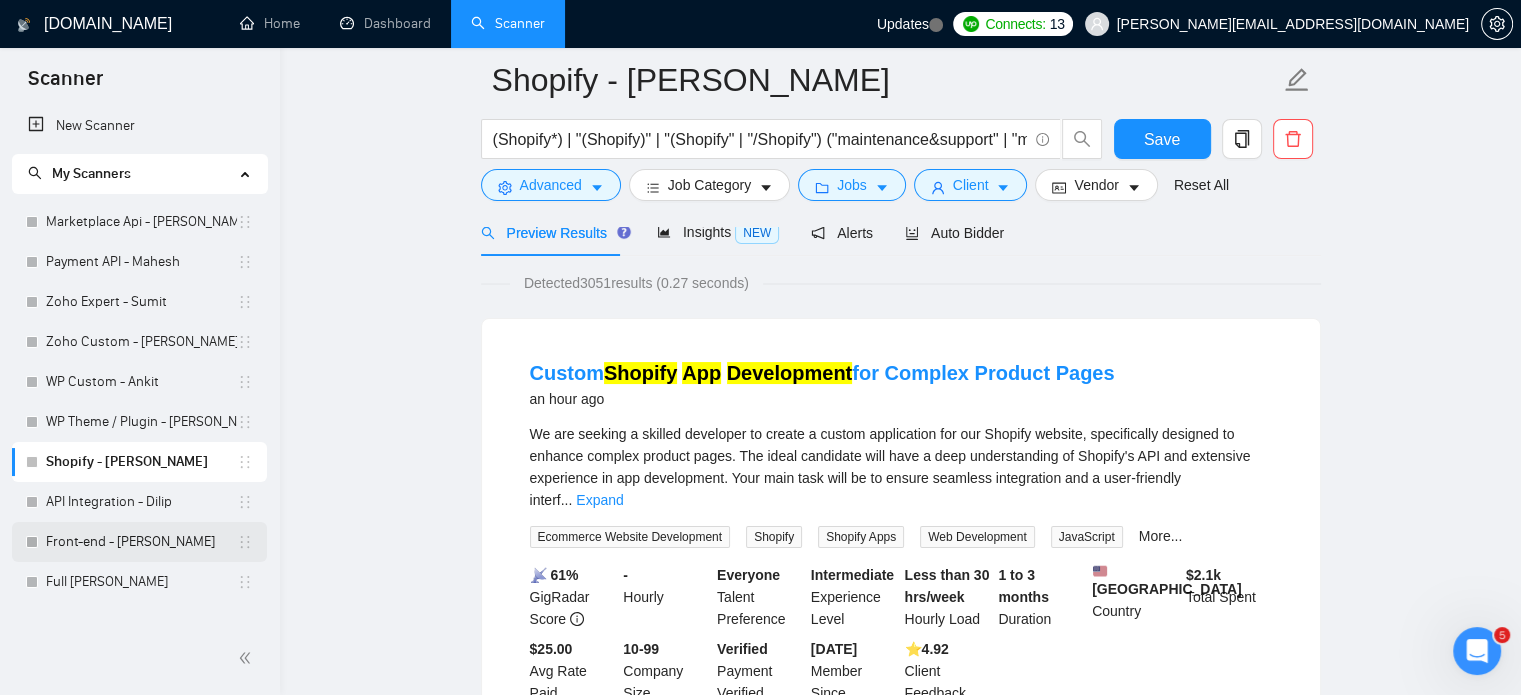 click on "Front-end - [PERSON_NAME]" at bounding box center (141, 542) 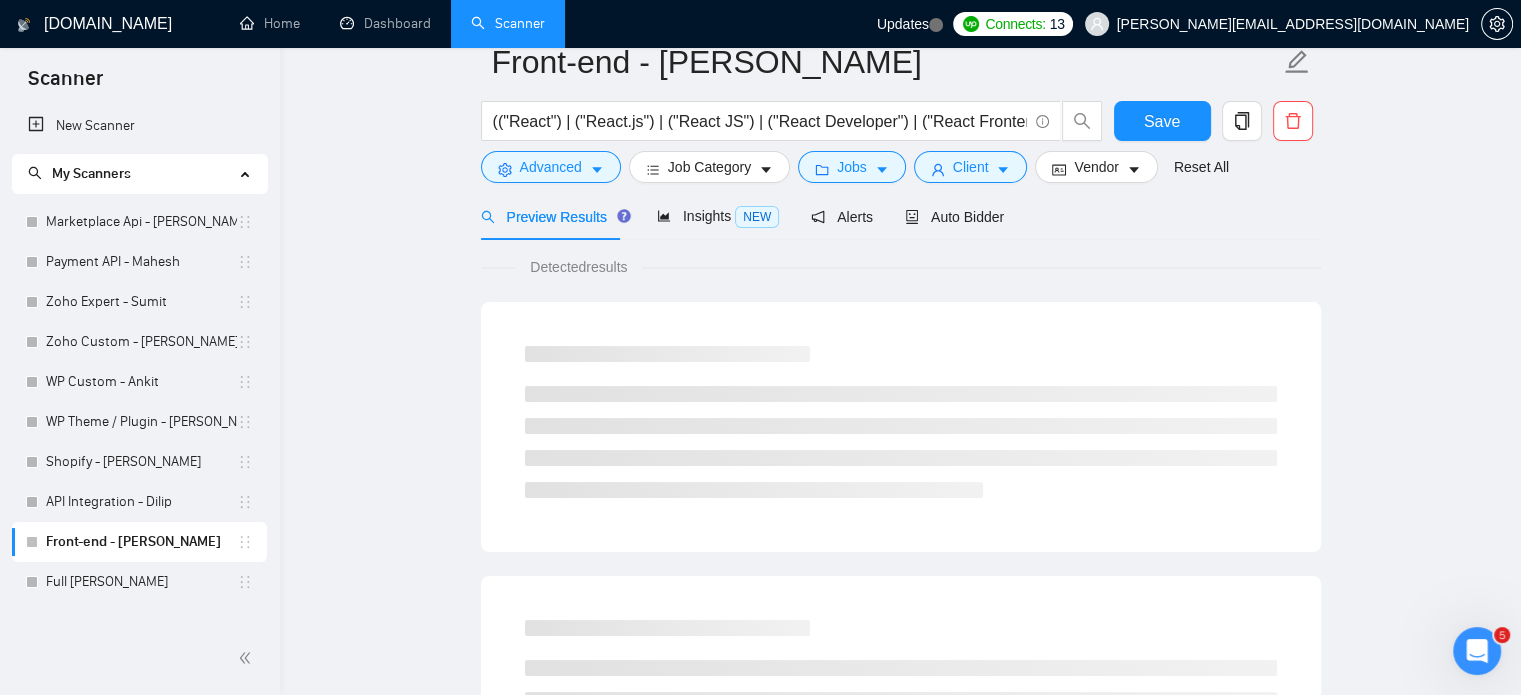 scroll, scrollTop: 35, scrollLeft: 0, axis: vertical 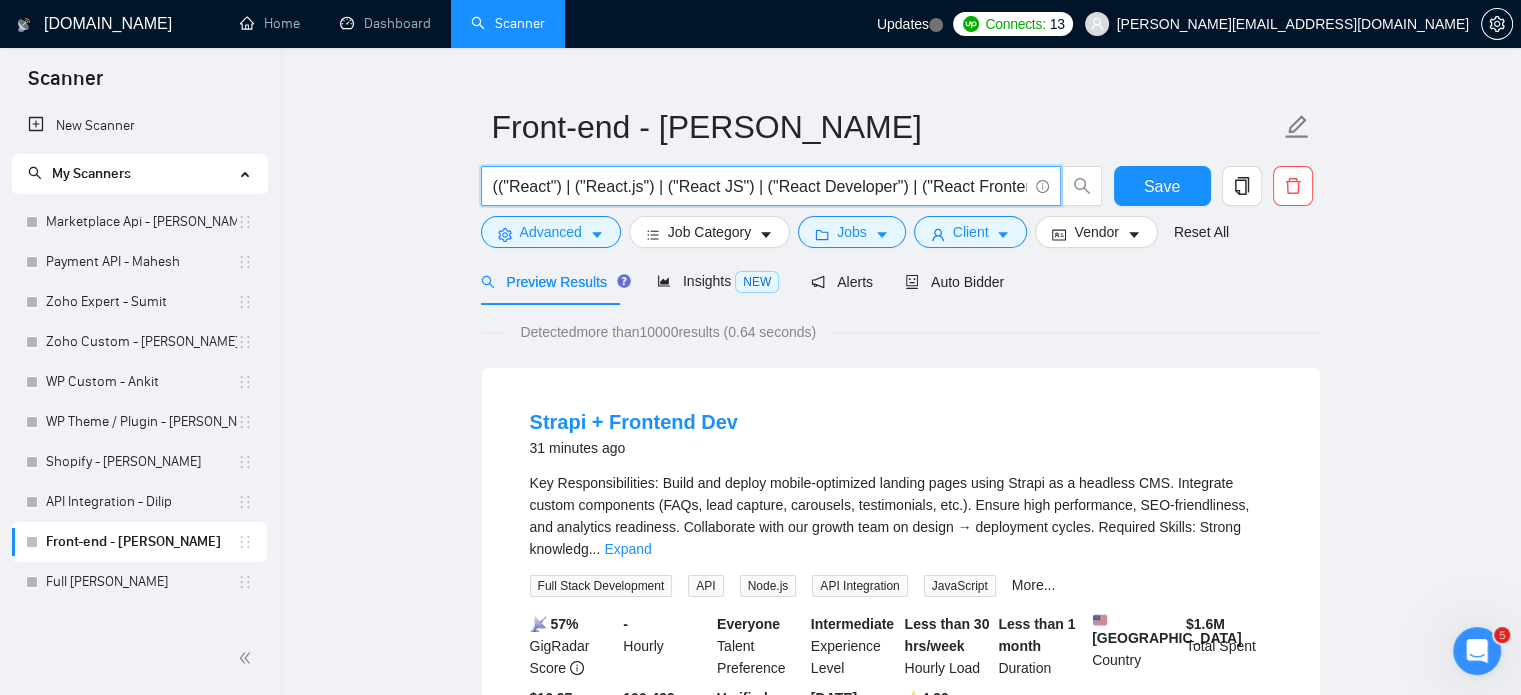 click on "(("React") | ("React.js") | ("React JS") | ("React Developer") | ("React Frontend") | ("React Hooks") | ("React Context") | ("React Query") | ("React Router") | ("React Bootstrap") | ("Redux") | ("Material UI") | ("Tailwind CSS") | ("Create React App") | ("Vite + React") | ("Next.js") | ("JavaScript Developer") | ("JS Developer"))" at bounding box center (760, 186) 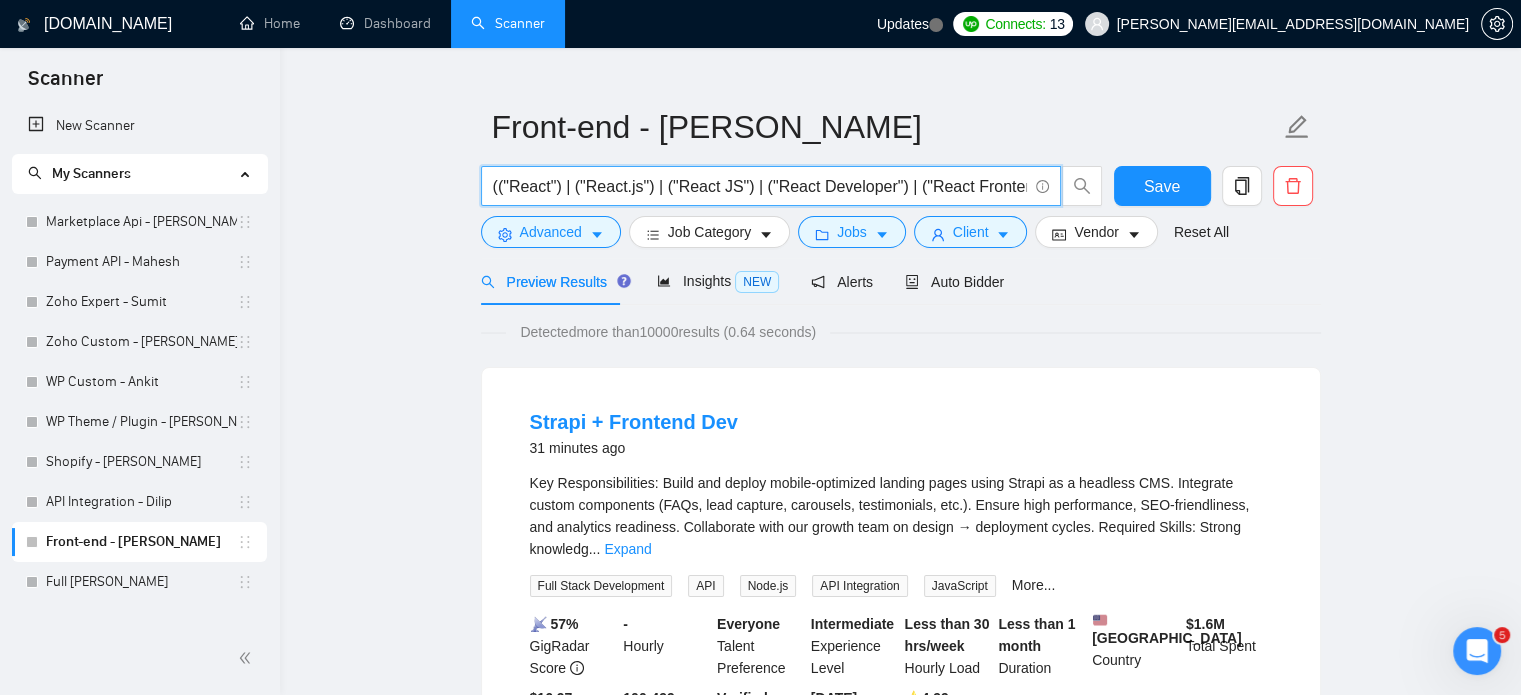 paste on "MERN*) ((Mongo*) | ("Express.js" | "express js" | expressjs) (Node*) | ("React.js" | "react js" | "react,js" | reactjs) | ("React Bootstrap") | ("Redux") | ("Material UI") | ("Tailwind CSS") | ("Create React App") | ("Next.js" 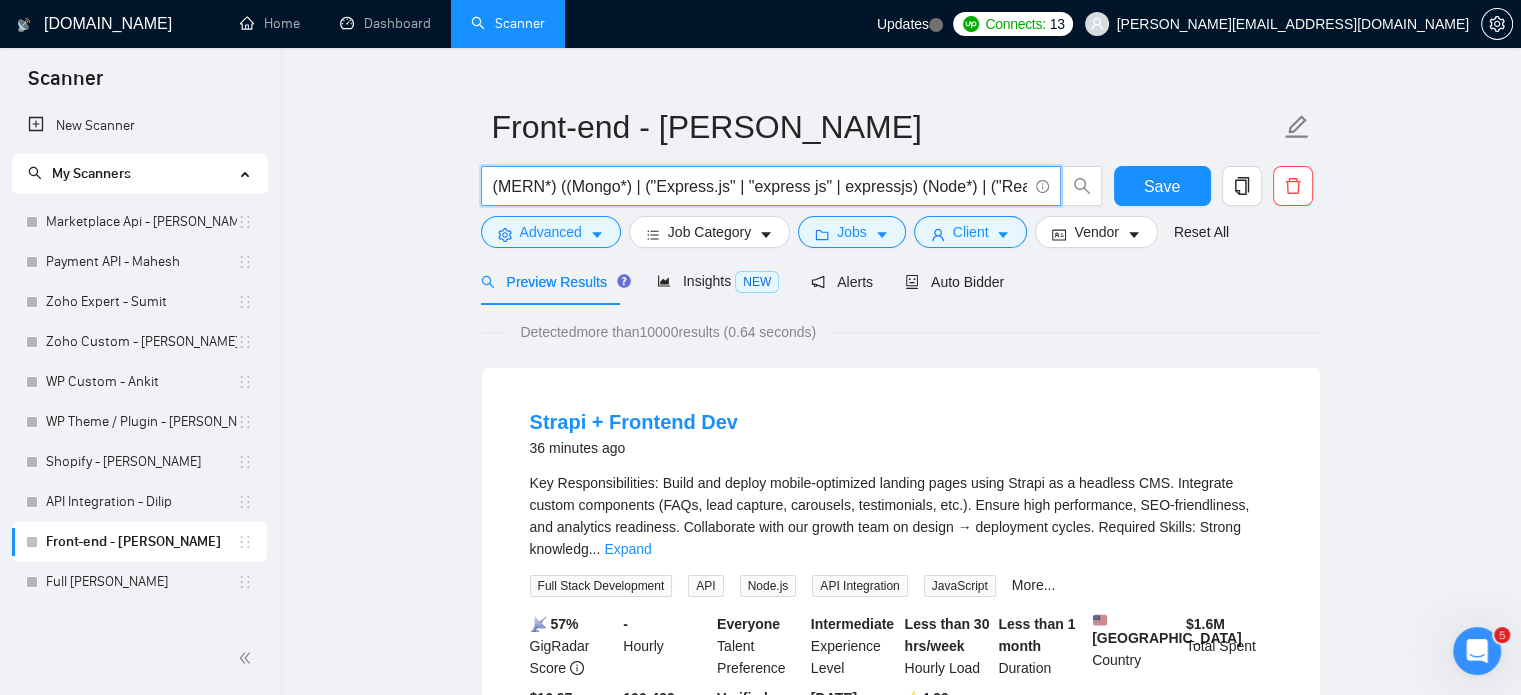 scroll, scrollTop: 0, scrollLeft: 930, axis: horizontal 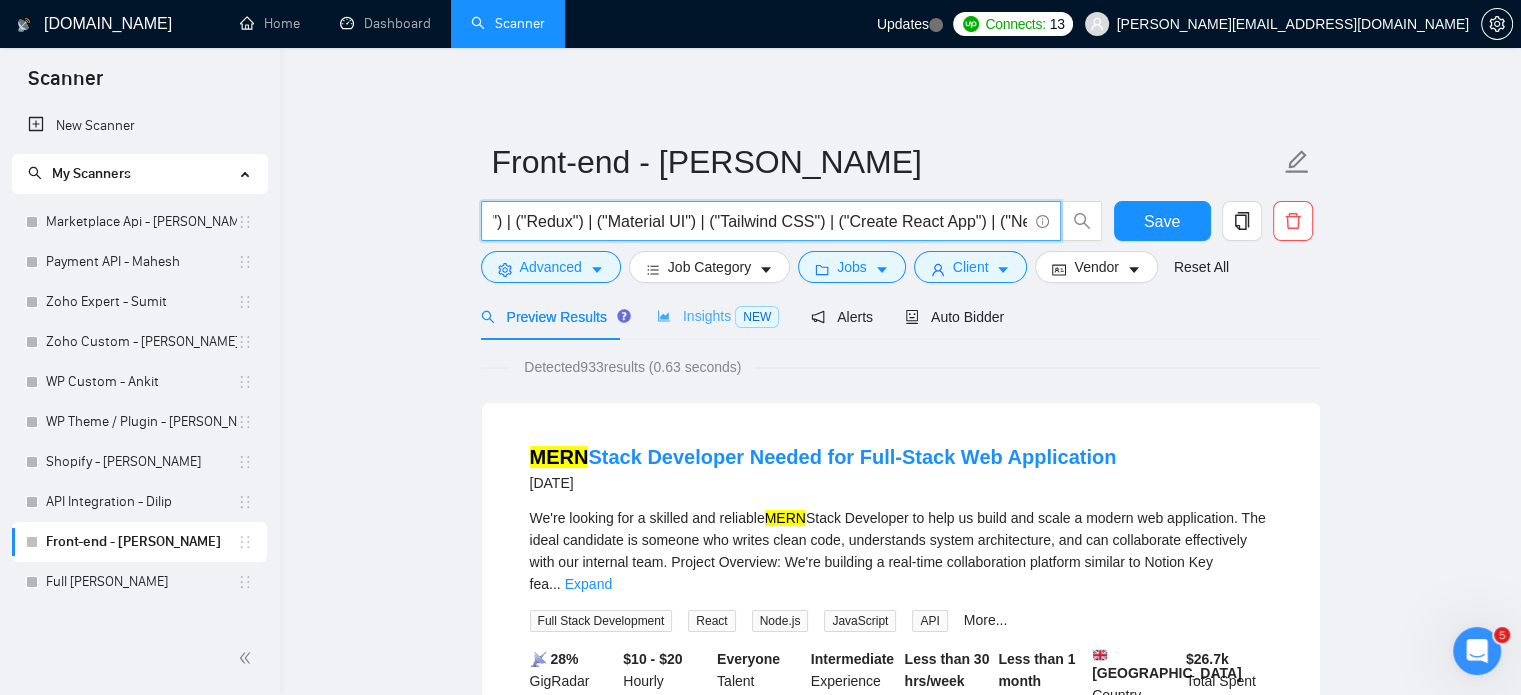type on "(MERN*) ((Mongo*) | ("Express.js" | "express js" | expressjs) (Node*) | ("React.js" | "react js" | "react,js" | reactjs) | ("React Bootstrap") | ("Redux") | ("Material UI") | ("Tailwind CSS") | ("Create React App") | ("Next.js"))" 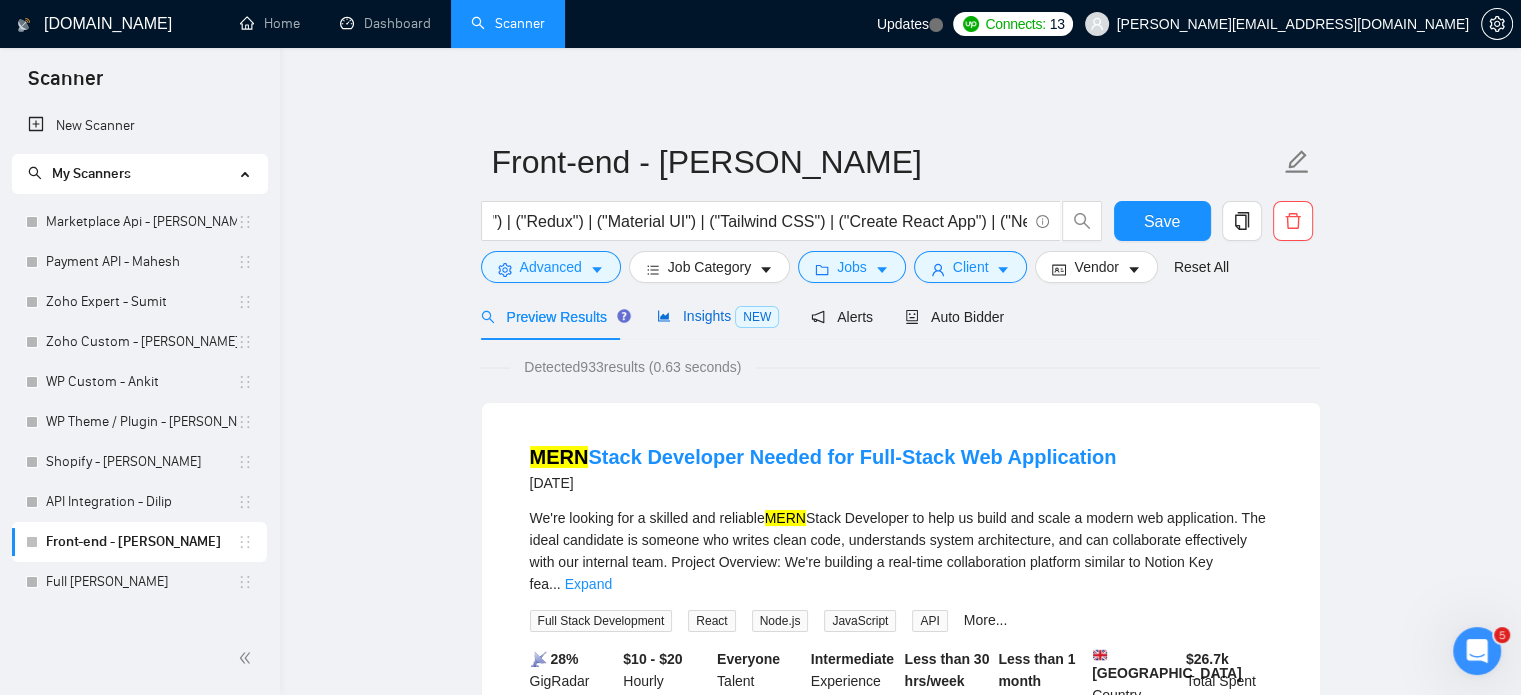 click on "Insights NEW" at bounding box center (718, 316) 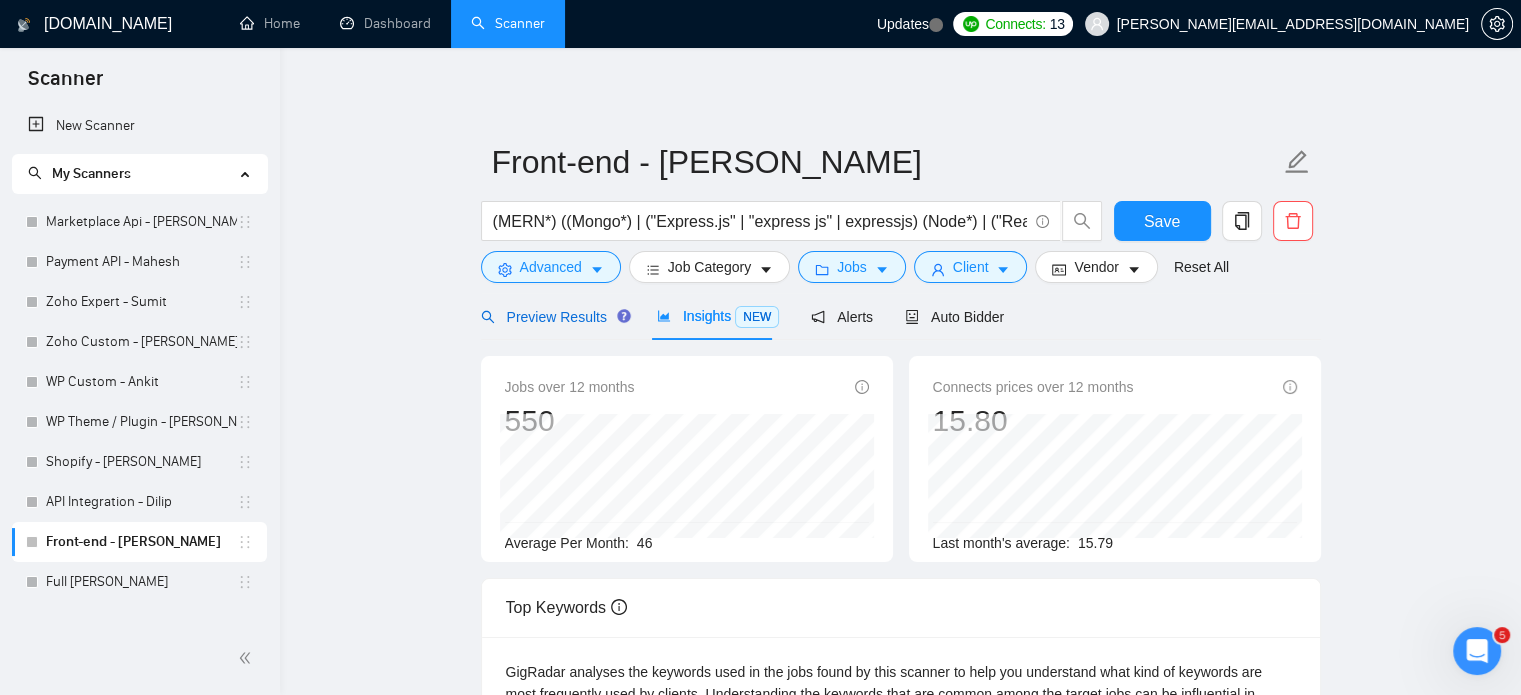 click on "Preview Results" at bounding box center (553, 317) 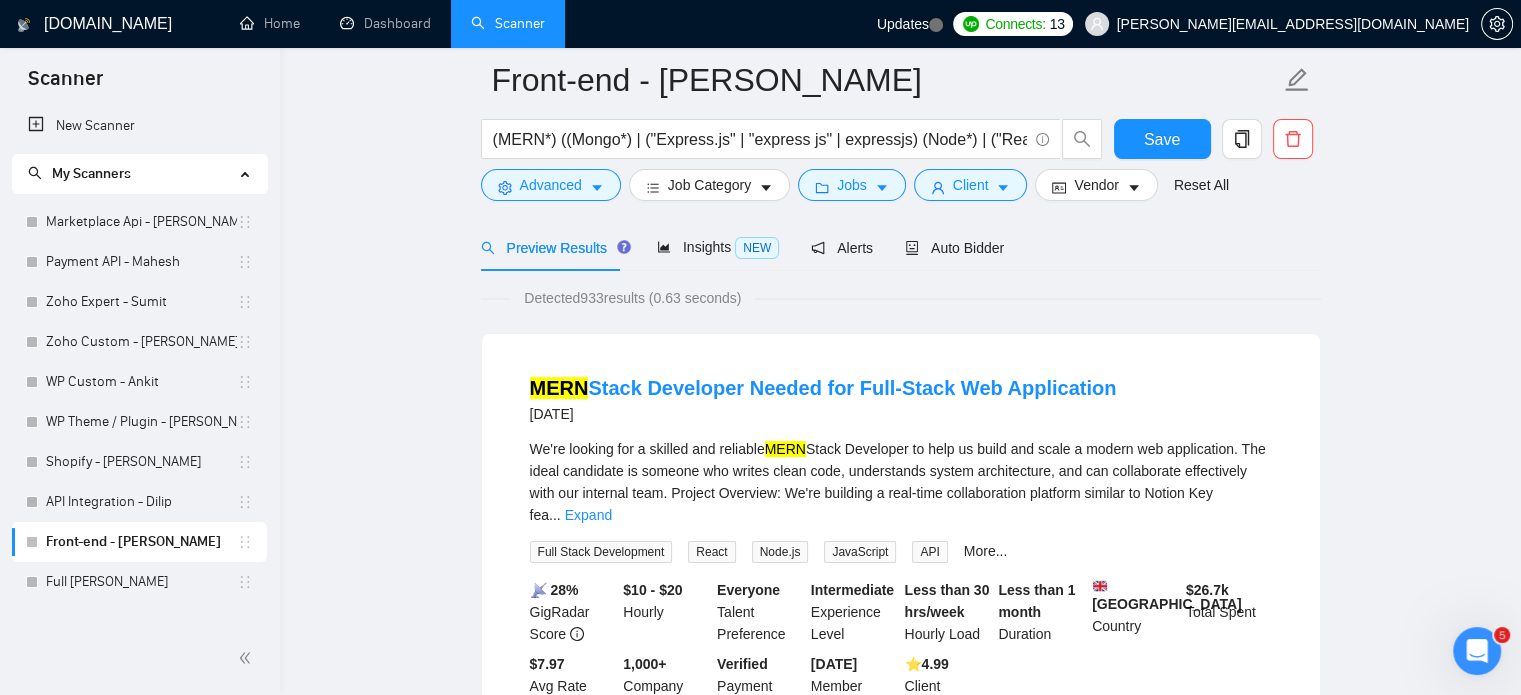 scroll, scrollTop: 200, scrollLeft: 0, axis: vertical 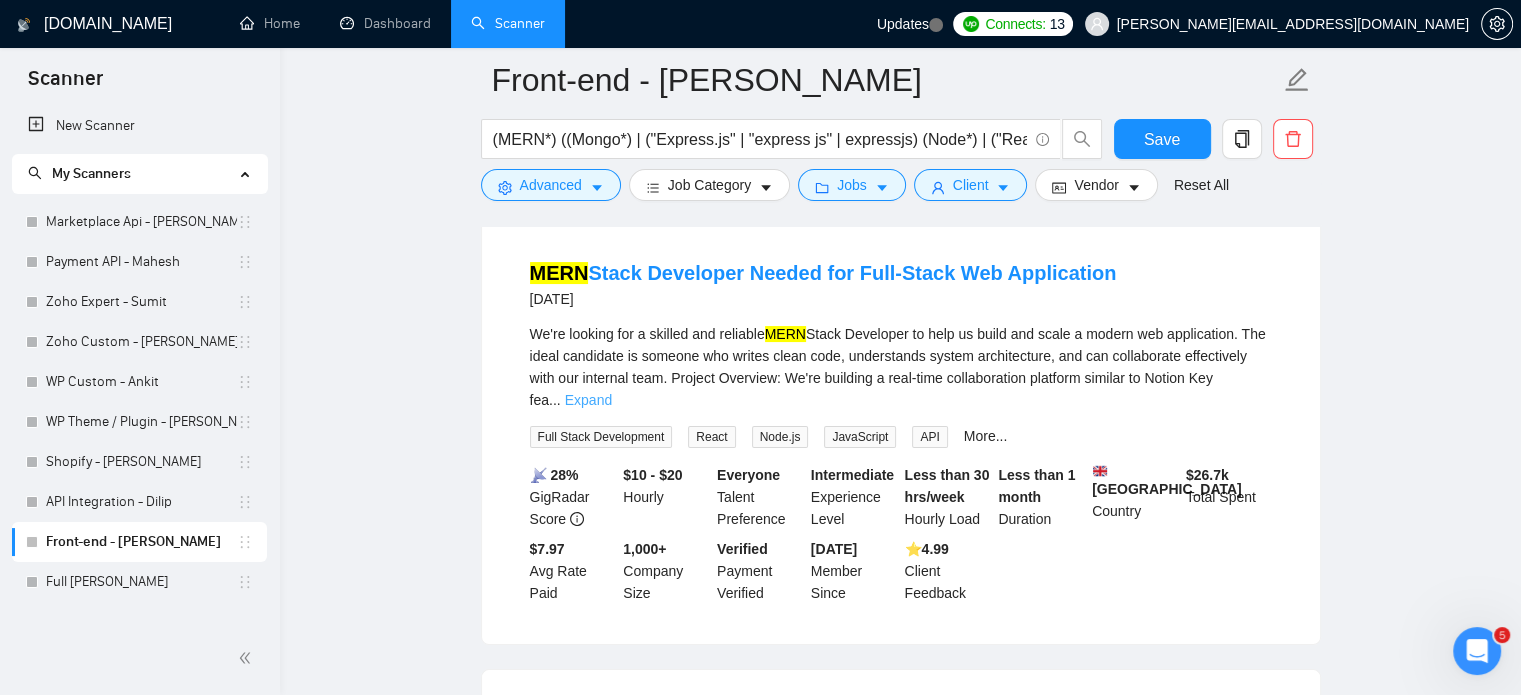 click on "Expand" at bounding box center (588, 400) 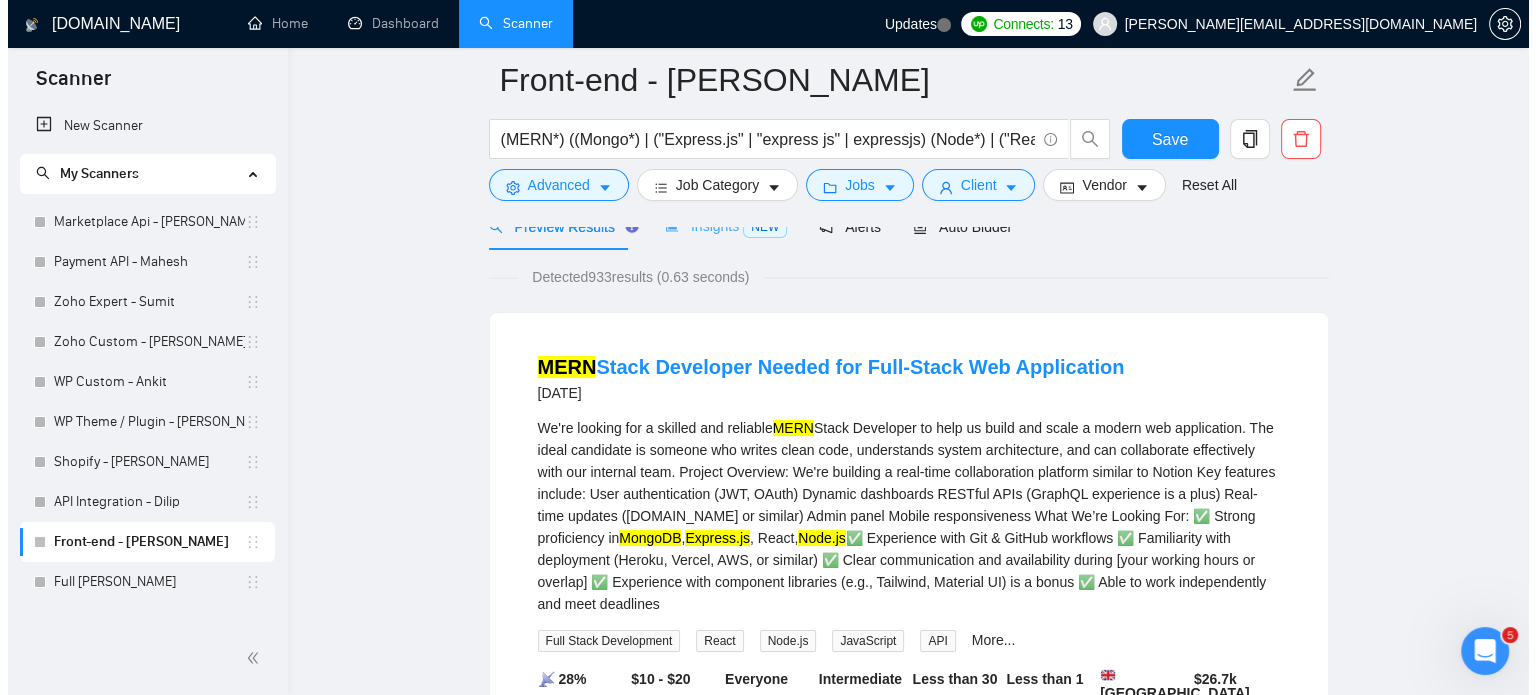 scroll, scrollTop: 100, scrollLeft: 0, axis: vertical 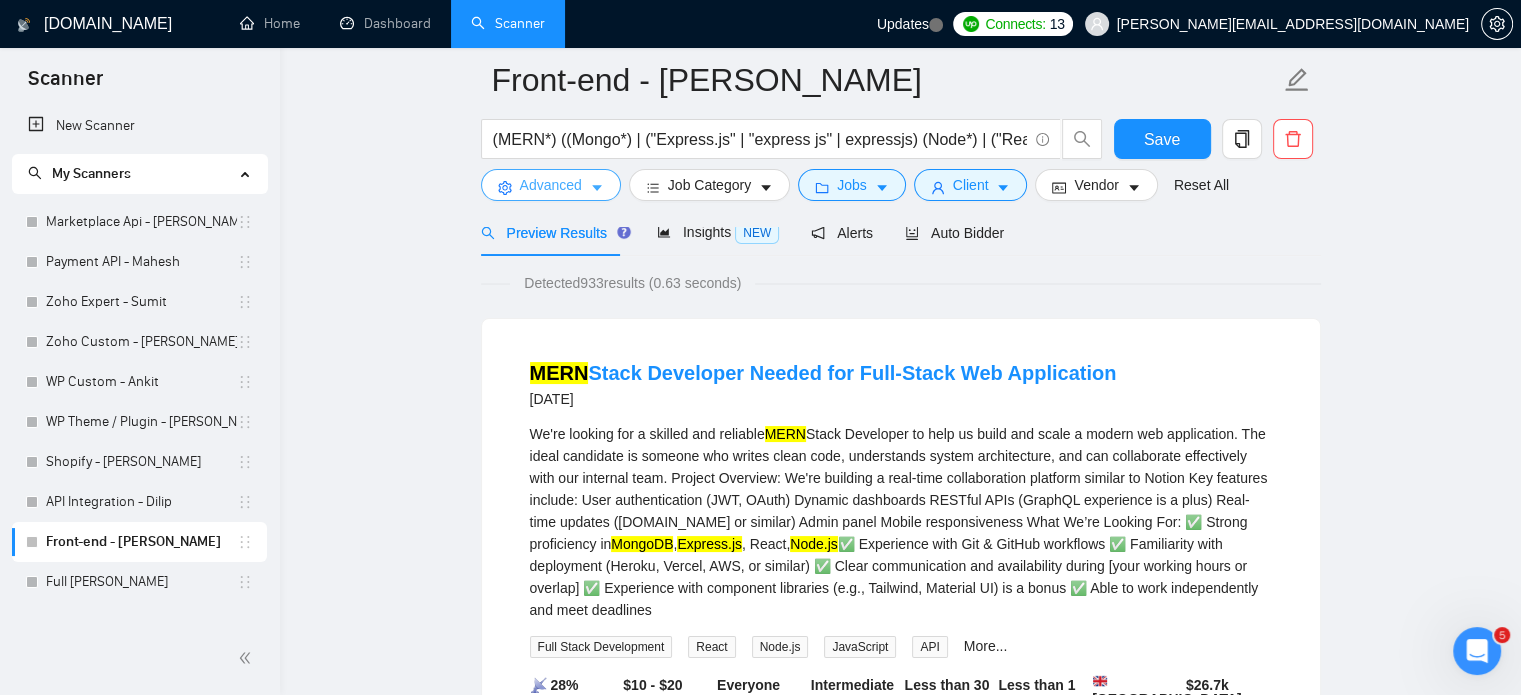 click 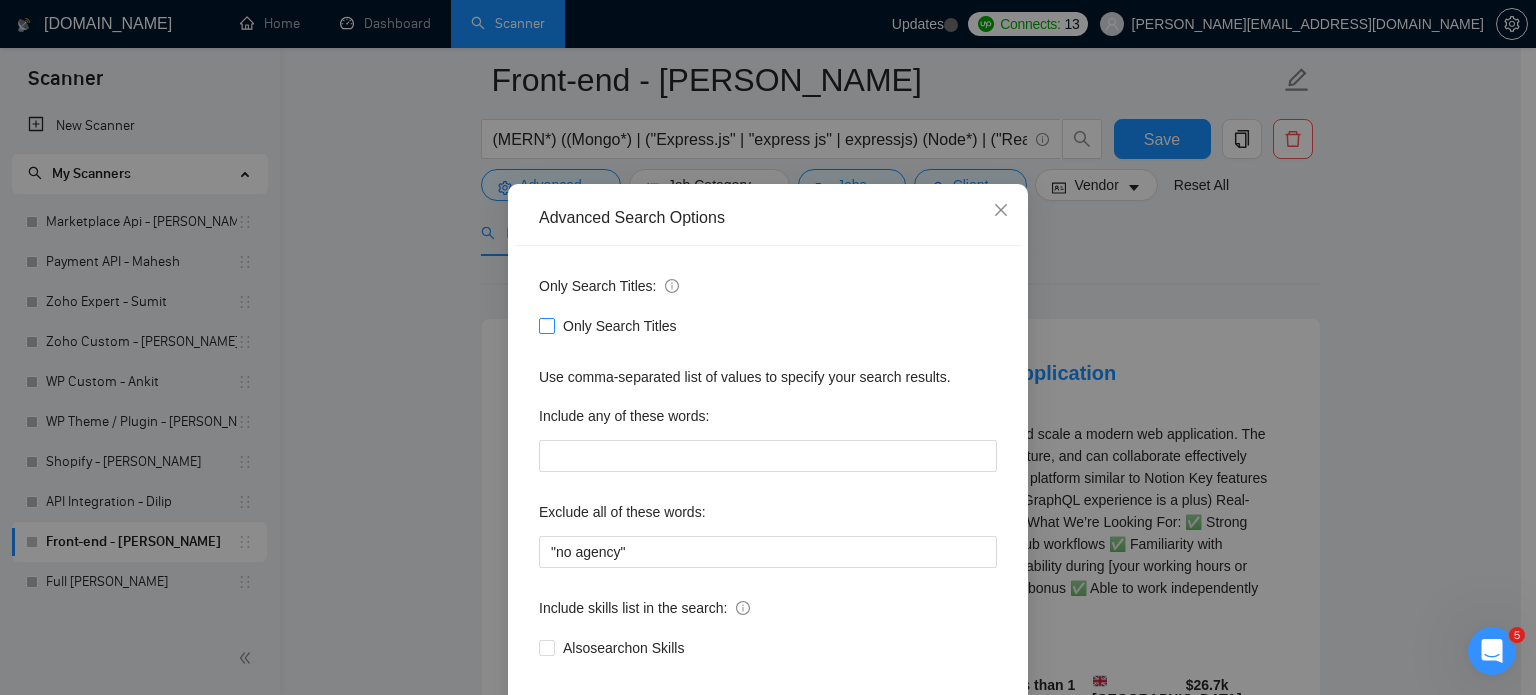 click on "Only Search Titles" at bounding box center [546, 325] 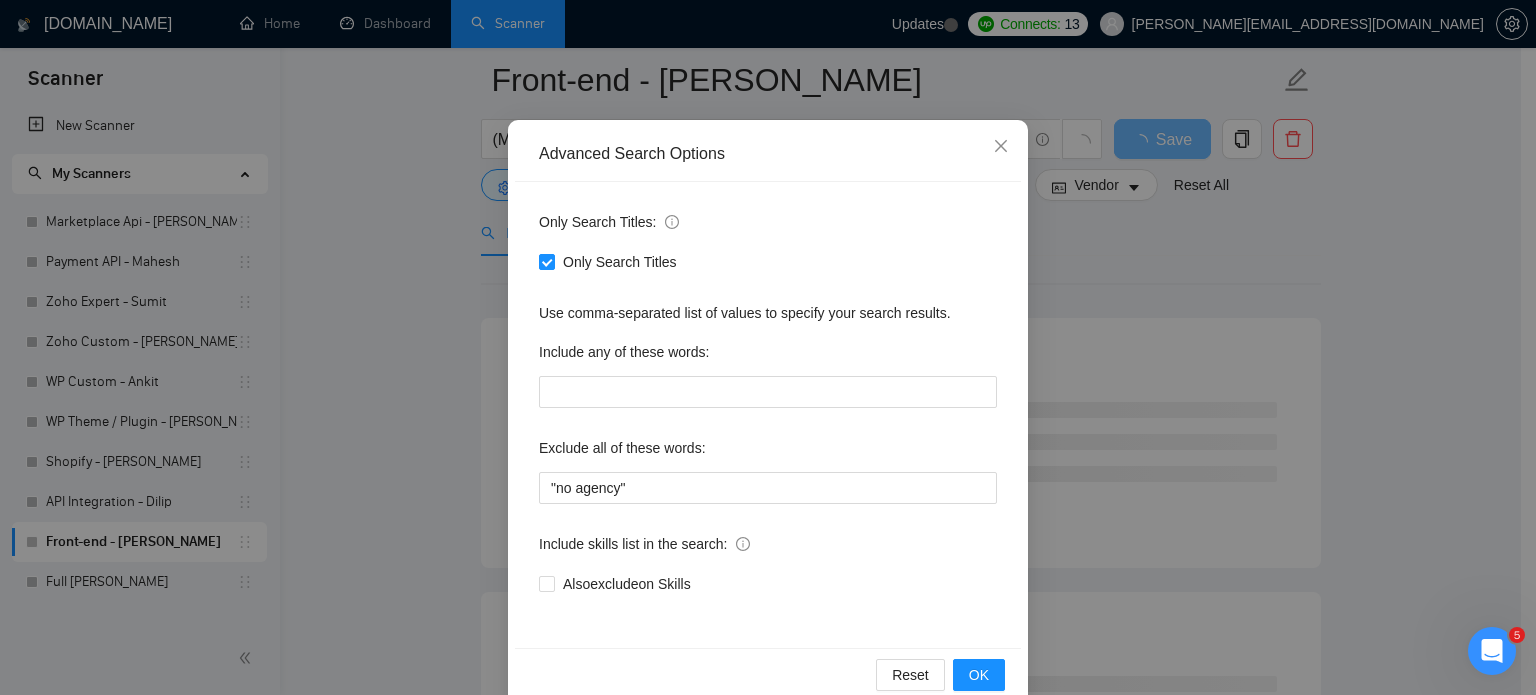 click on "Advanced Search Options Only Search Titles:   Only Search Titles Use comma-separated list of values to specify your search results. Include any of these words: Exclude all of these words: "no agency" Include skills list in the search:   Also  exclude  on Skills Reset OK" at bounding box center [768, 347] 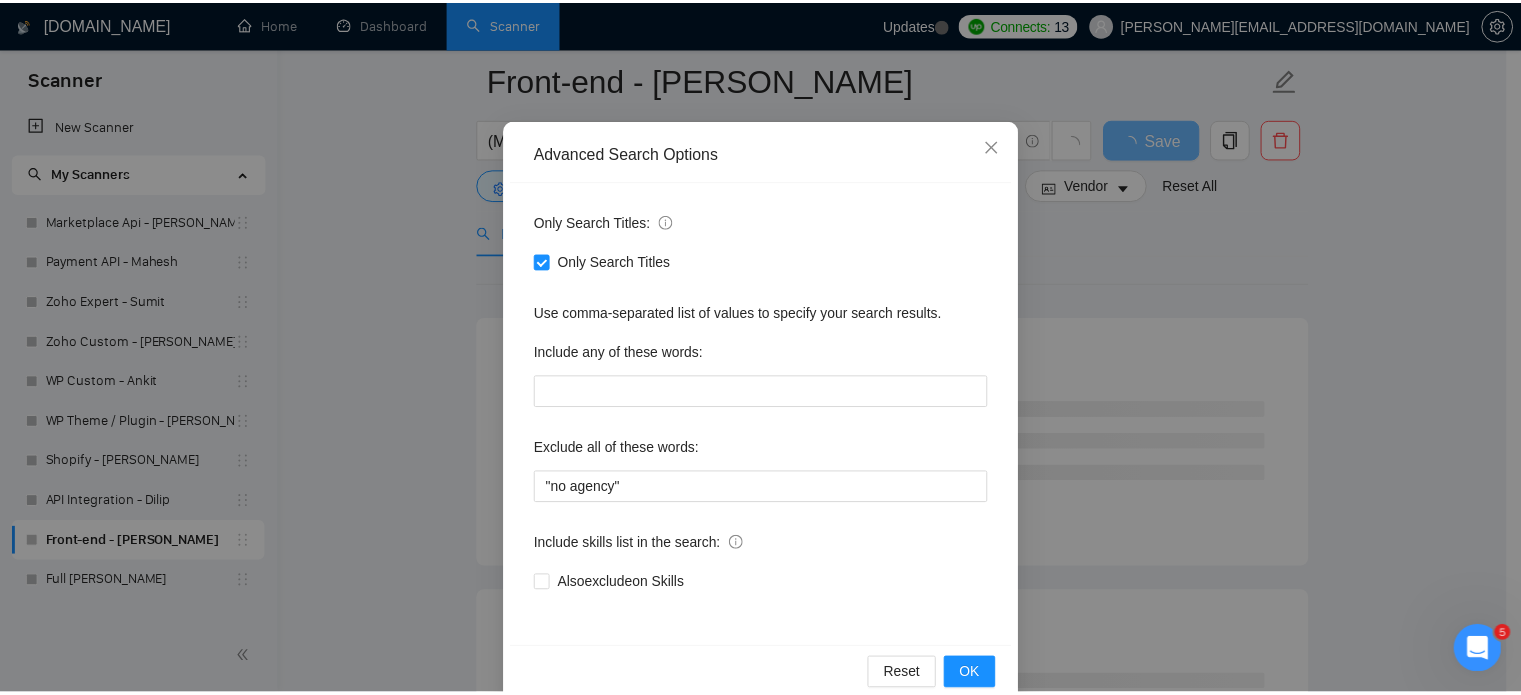 scroll, scrollTop: 36, scrollLeft: 0, axis: vertical 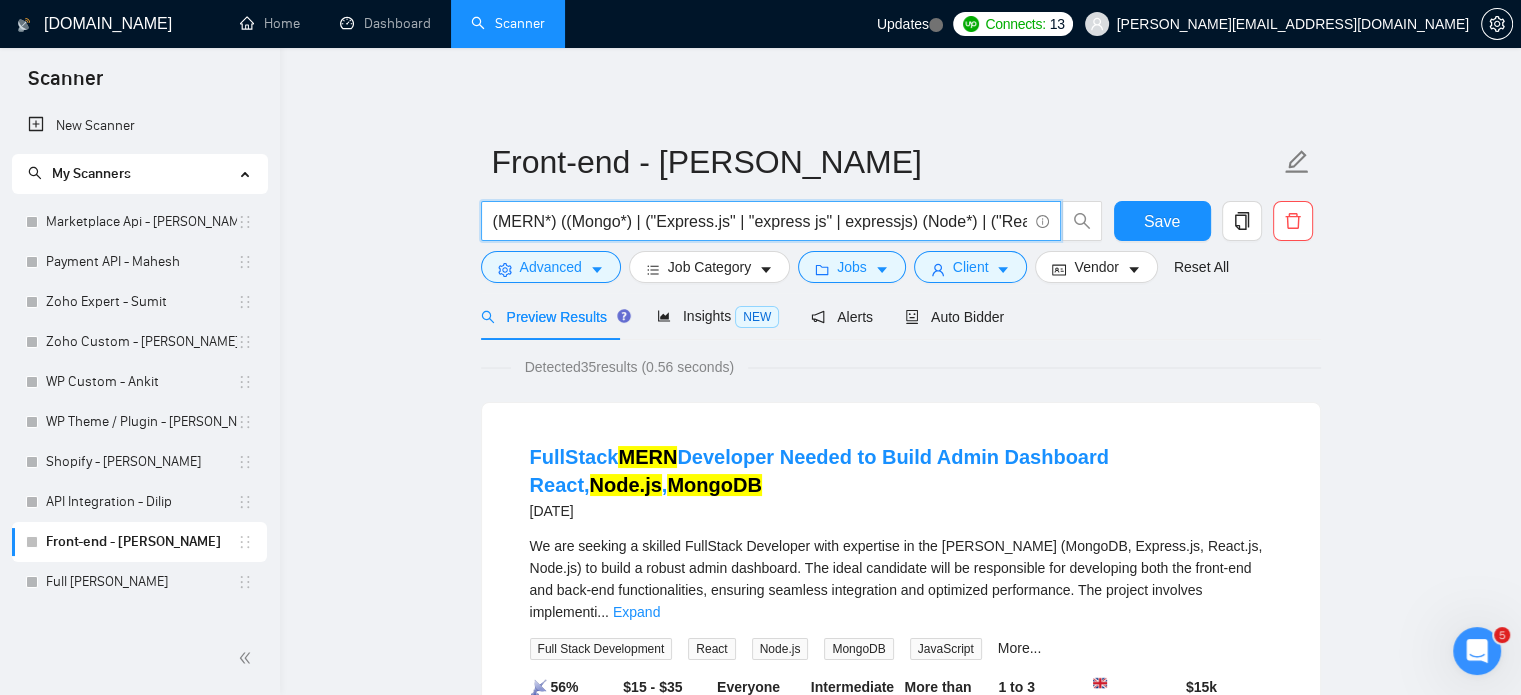 click on "(MERN*) ((Mongo*) | ("Express.js" | "express js" | expressjs) (Node*) | ("React.js" | "react js" | "react,js" | reactjs) | ("React Bootstrap") | ("Redux") | ("Material UI") | ("Tailwind CSS") | ("Create React App") | ("Next.js"))" at bounding box center [760, 221] 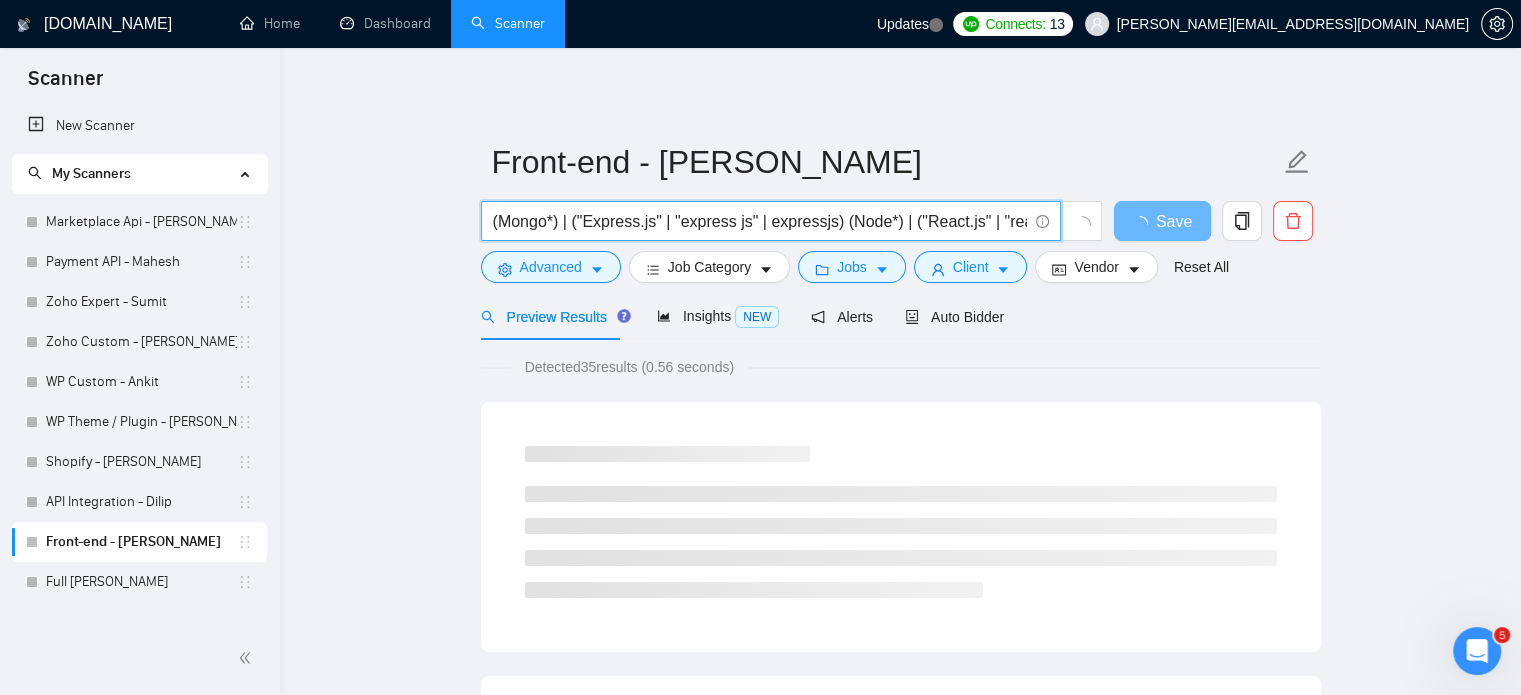 click on "(Mongo*) | ("Express.js" | "express js" | expressjs) (Node*) | ("React.js" | "react js" | "react,js" | reactjs) | ("React Bootstrap") | ("Redux") | ("Material UI") | ("Tailwind CSS") | ("Create React App") | ("Next.js"))" at bounding box center (760, 221) 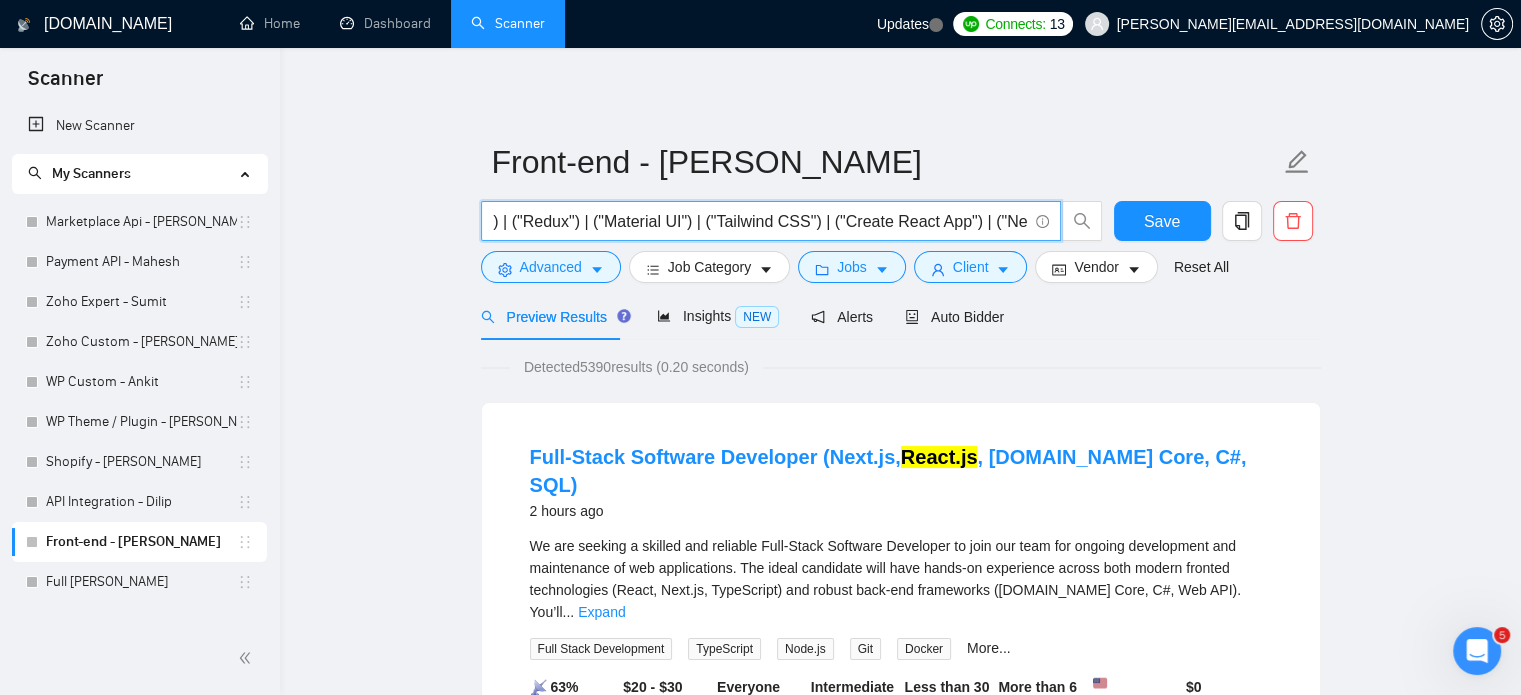 scroll, scrollTop: 0, scrollLeft: 856, axis: horizontal 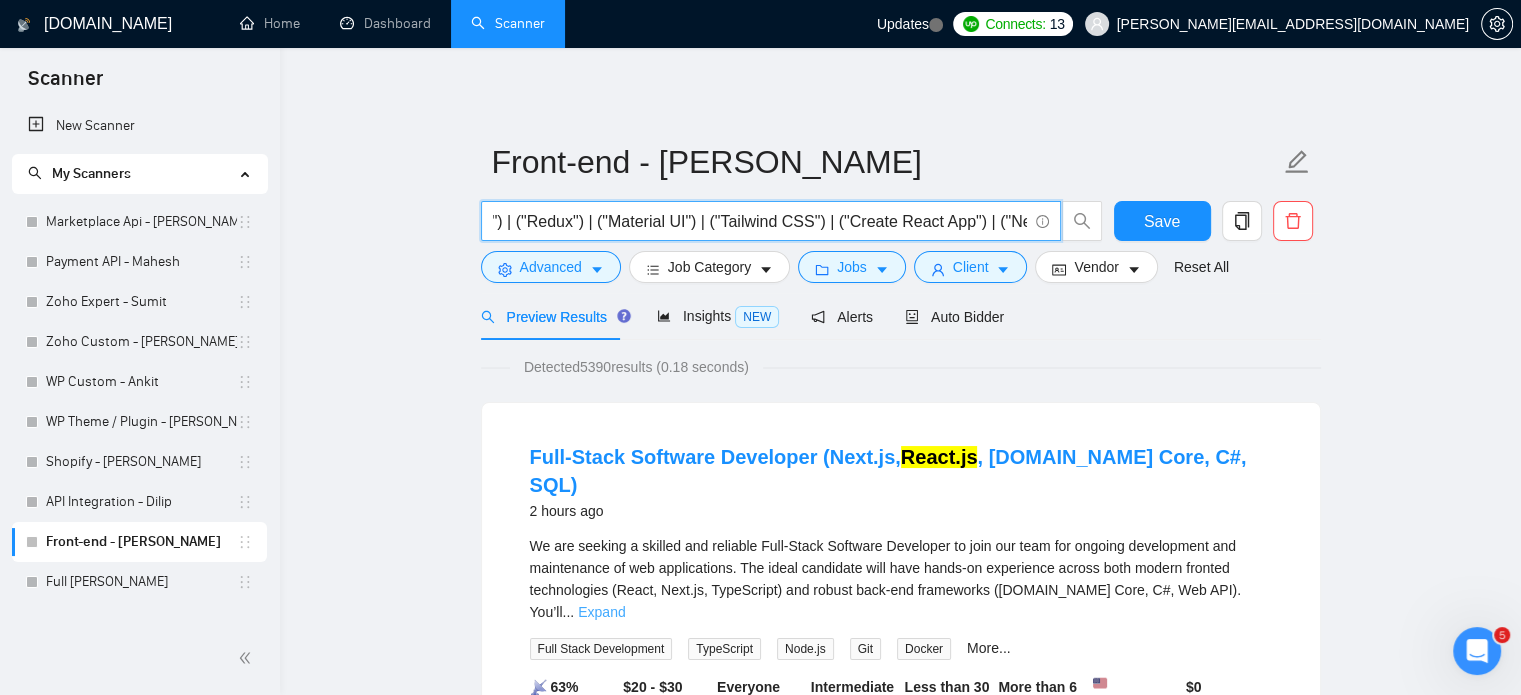 type on "(Mongo*) | ("Express.js" | "express js" | expressjs) (Node*) | ("React.js" | "react js" | "react,js" | reactjs) | ("React Bootstrap") | ("Redux") | ("Material UI") | ("Tailwind CSS") | ("Create React App") | ("Next.js")" 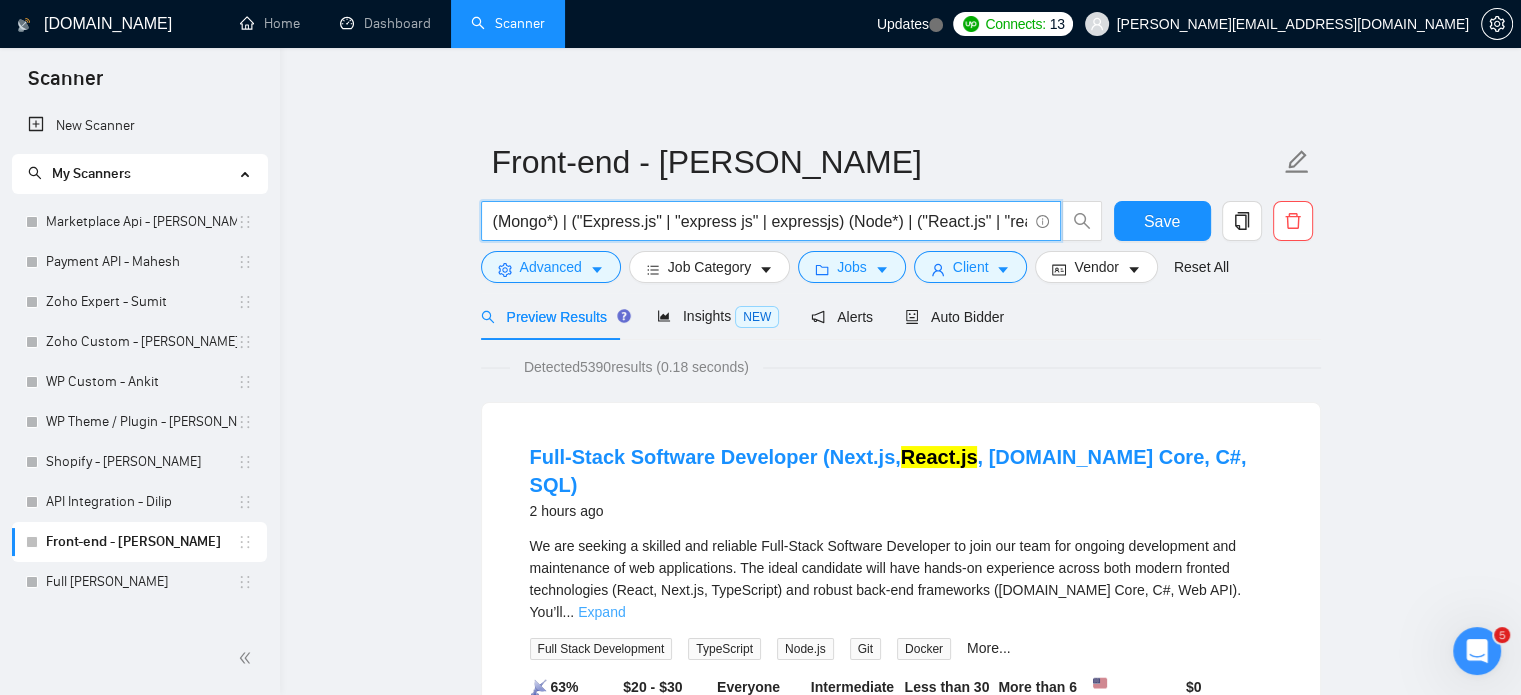 click on "Expand" at bounding box center (601, 612) 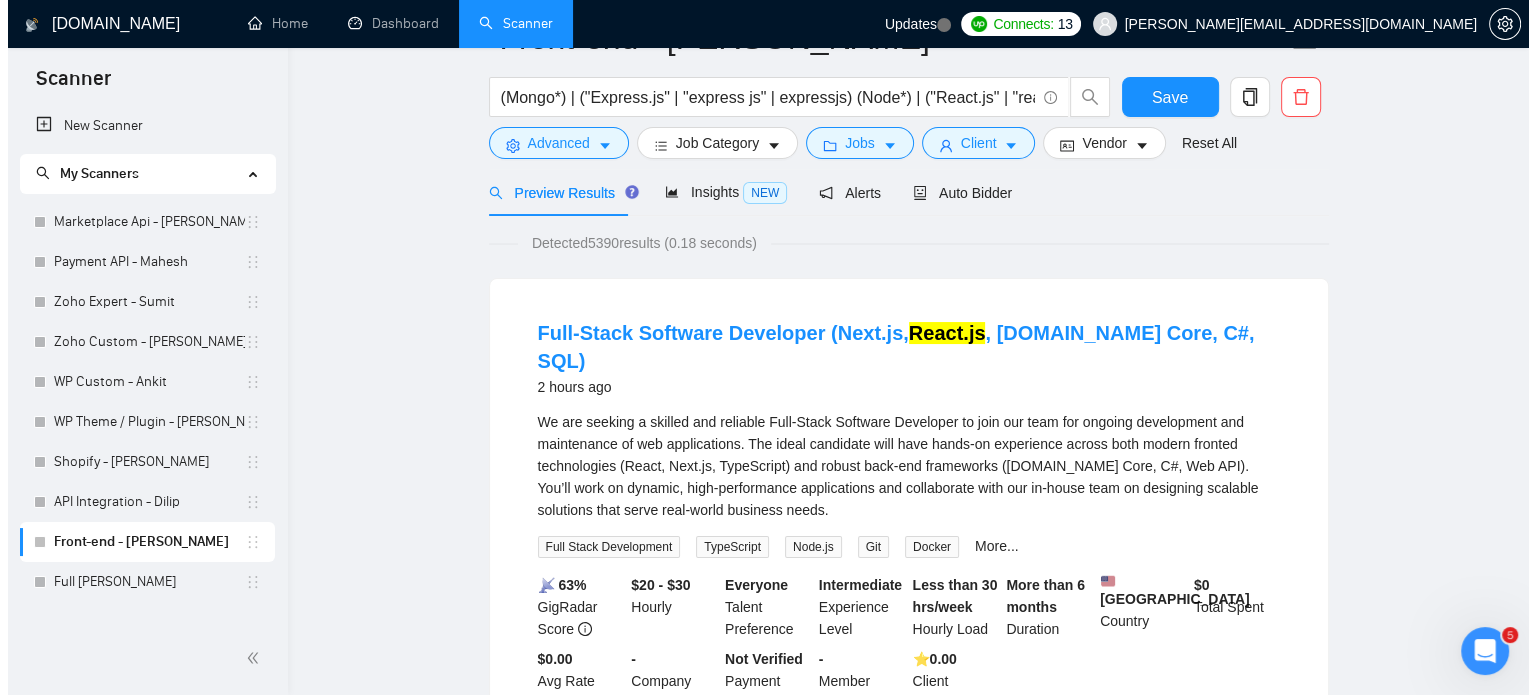 scroll, scrollTop: 0, scrollLeft: 0, axis: both 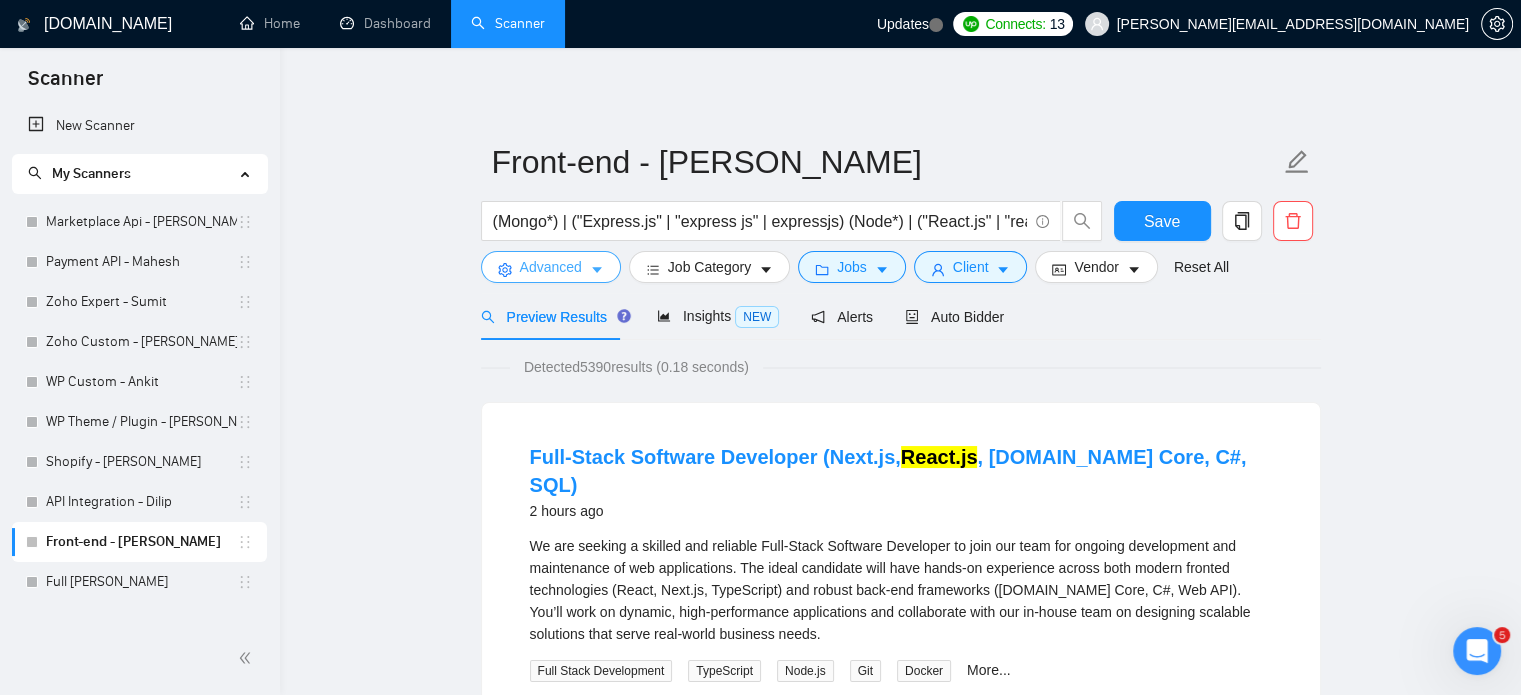 click on "Advanced" at bounding box center (551, 267) 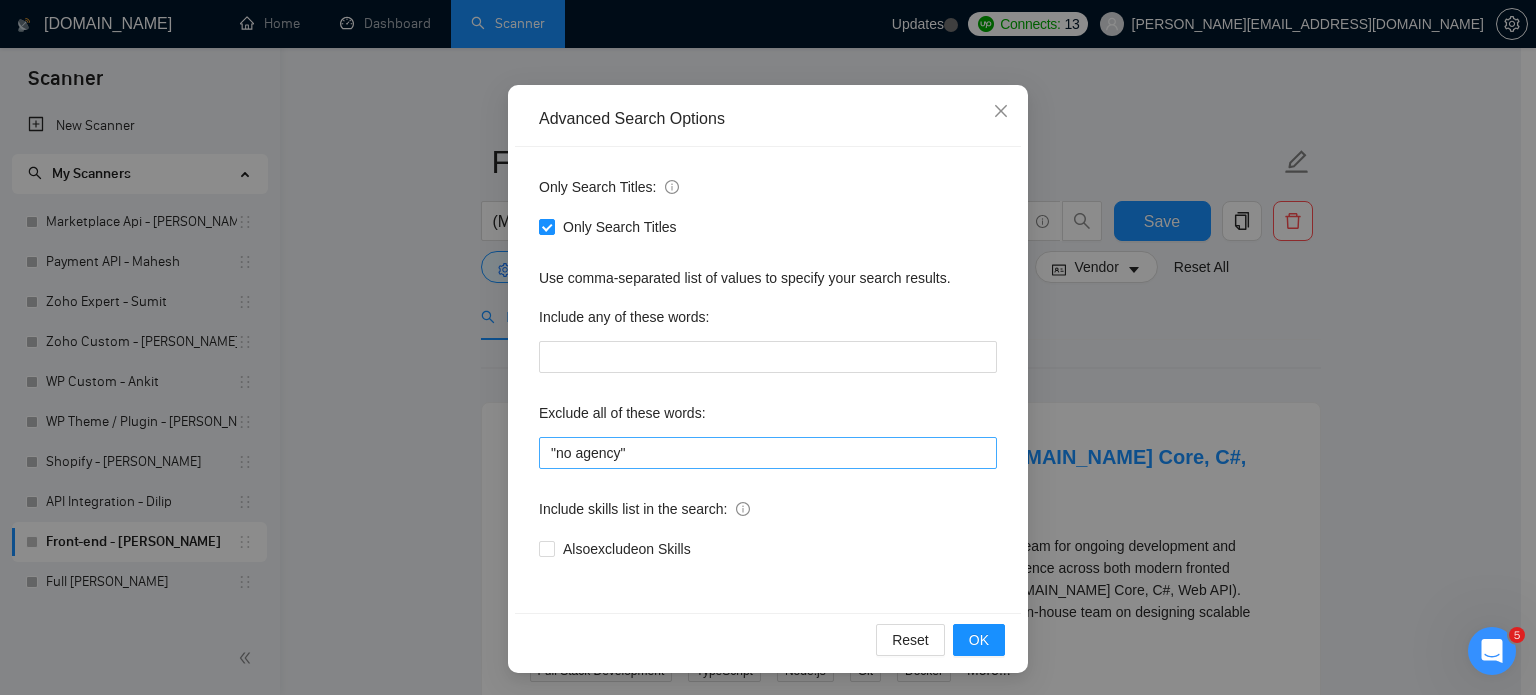 scroll, scrollTop: 136, scrollLeft: 0, axis: vertical 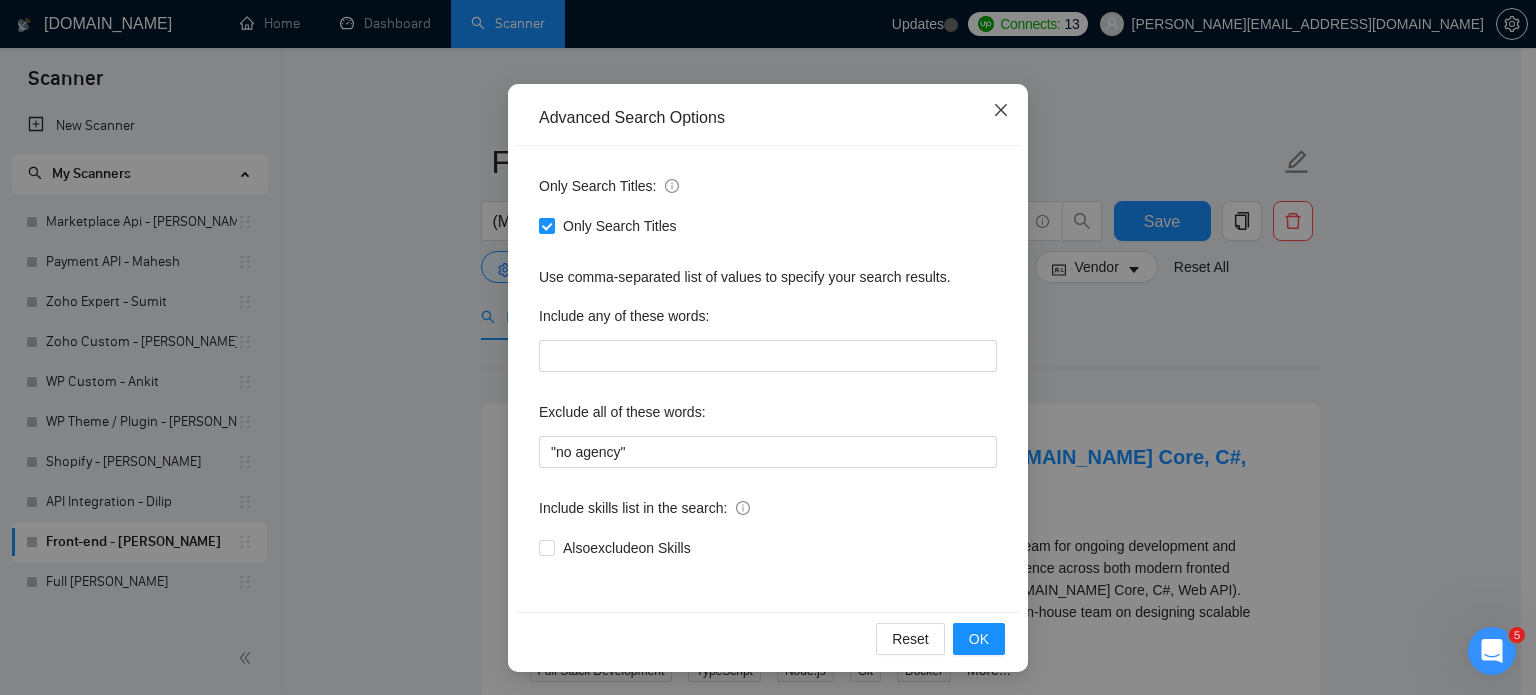 click 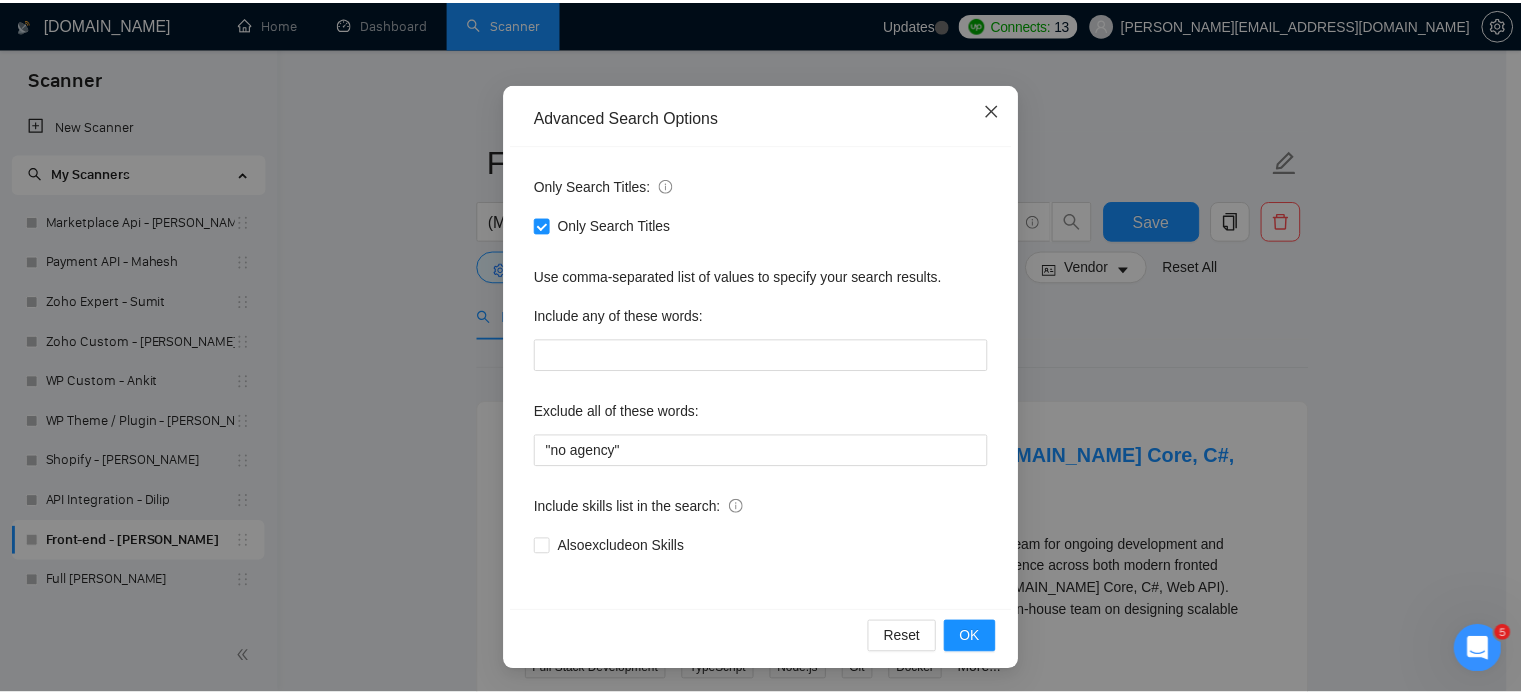 scroll, scrollTop: 36, scrollLeft: 0, axis: vertical 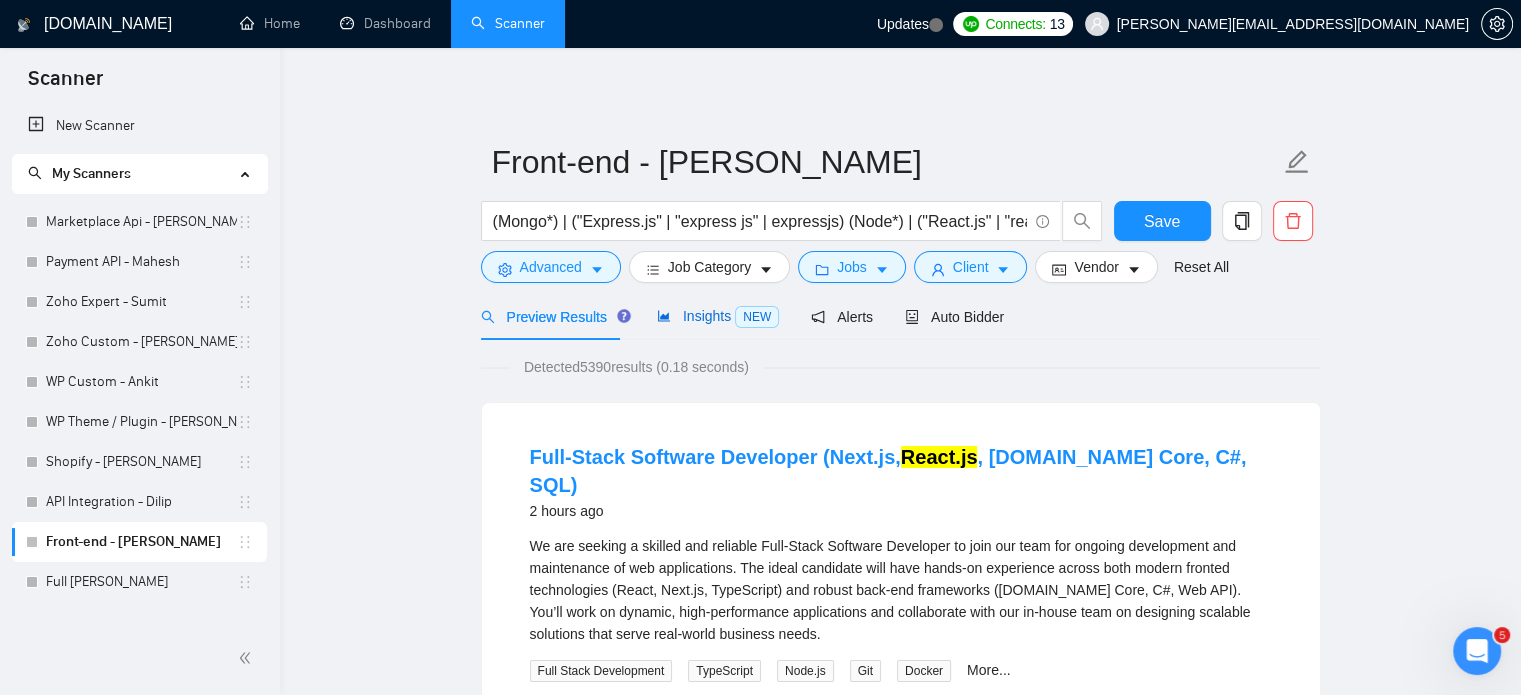 click on "Insights NEW" at bounding box center [718, 316] 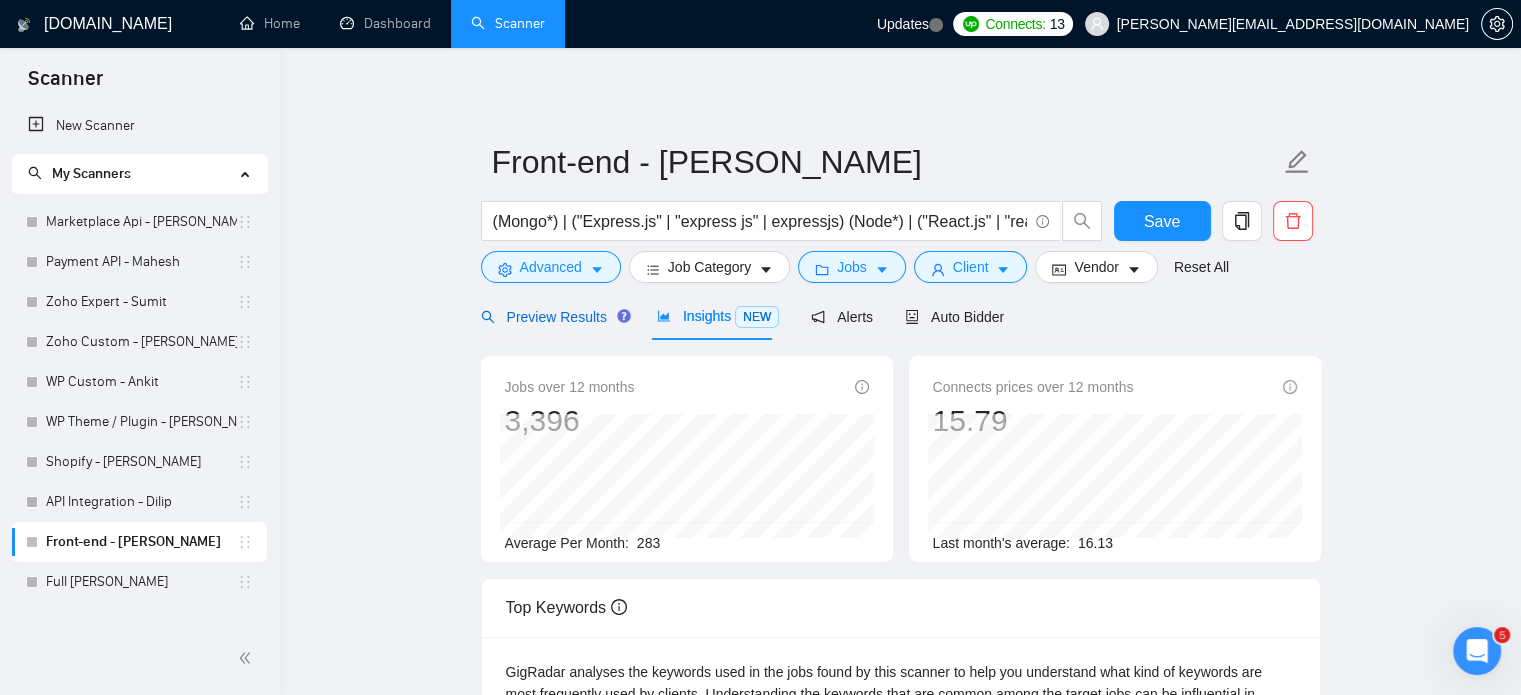 click on "Preview Results" at bounding box center [553, 317] 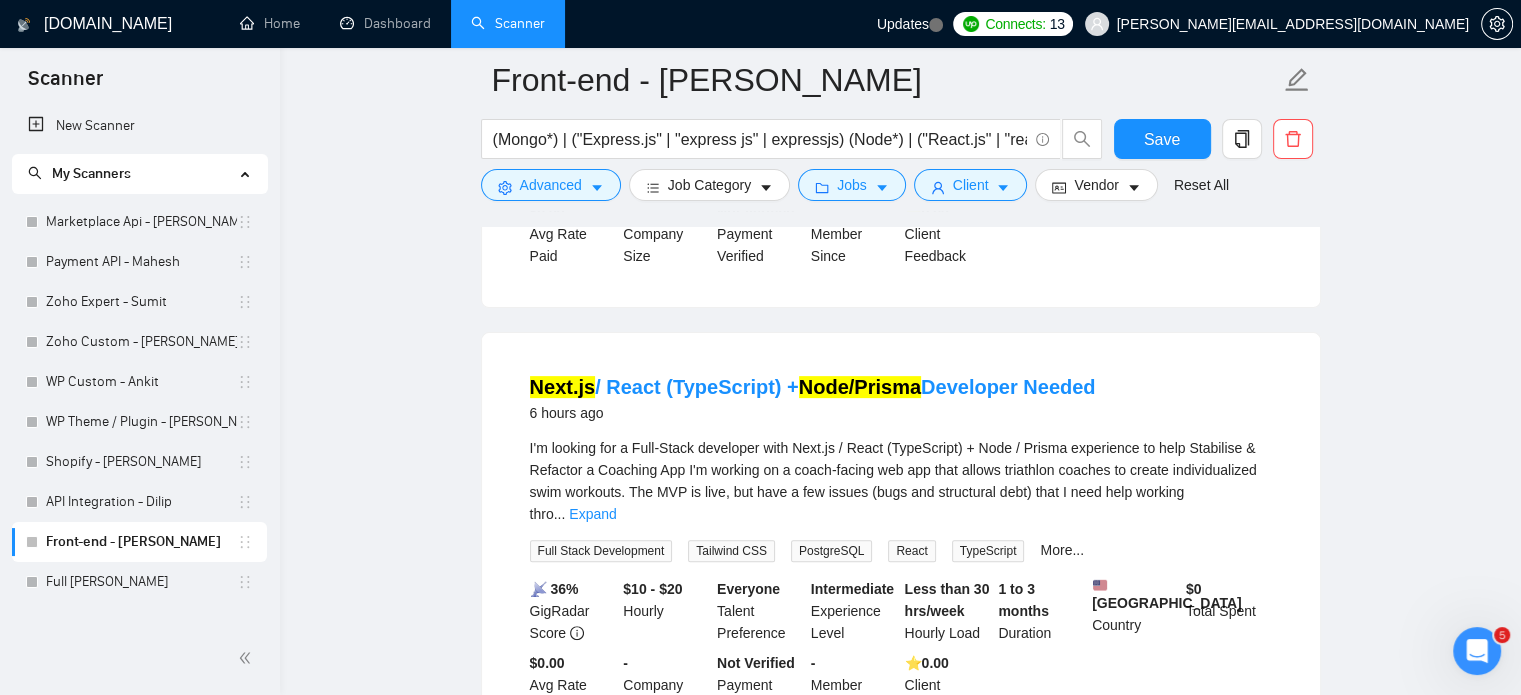 scroll, scrollTop: 600, scrollLeft: 0, axis: vertical 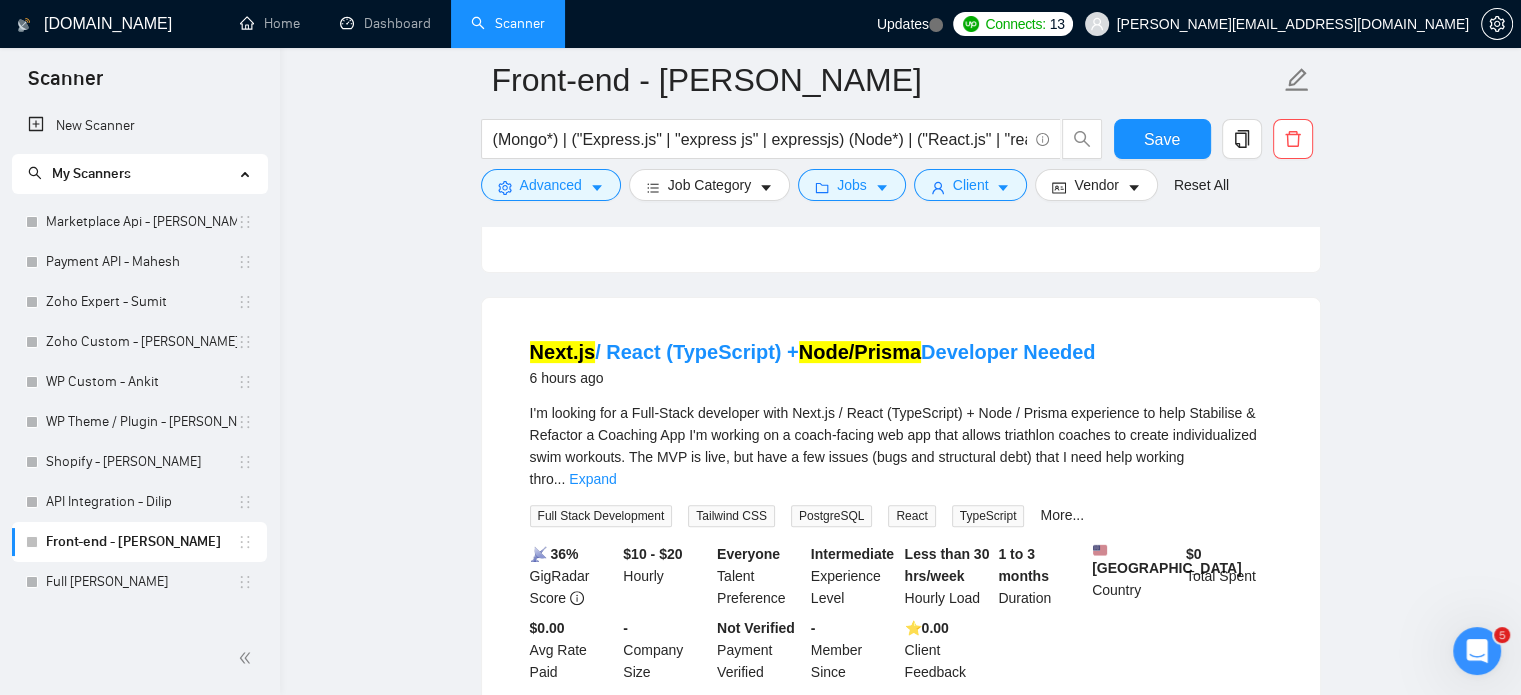 click on "Expand" at bounding box center (592, 479) 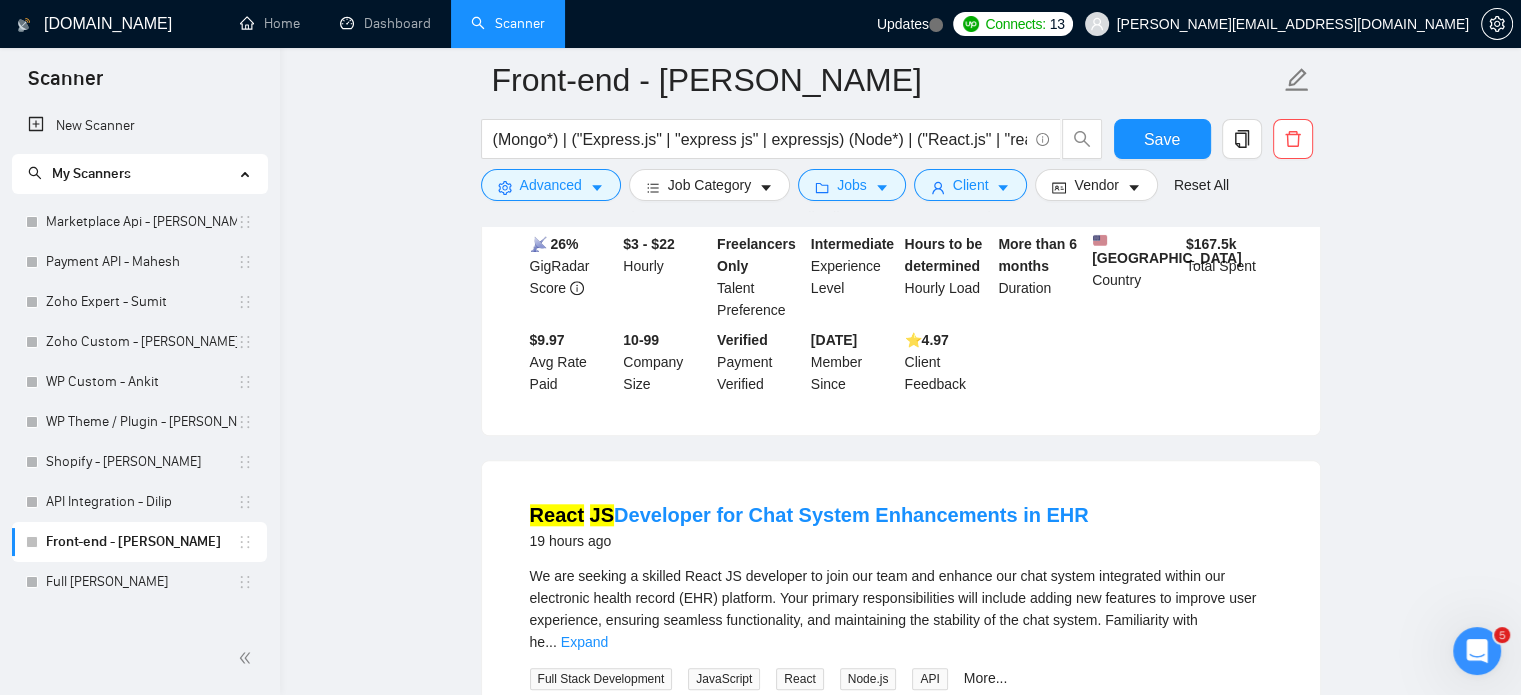 scroll, scrollTop: 2000, scrollLeft: 0, axis: vertical 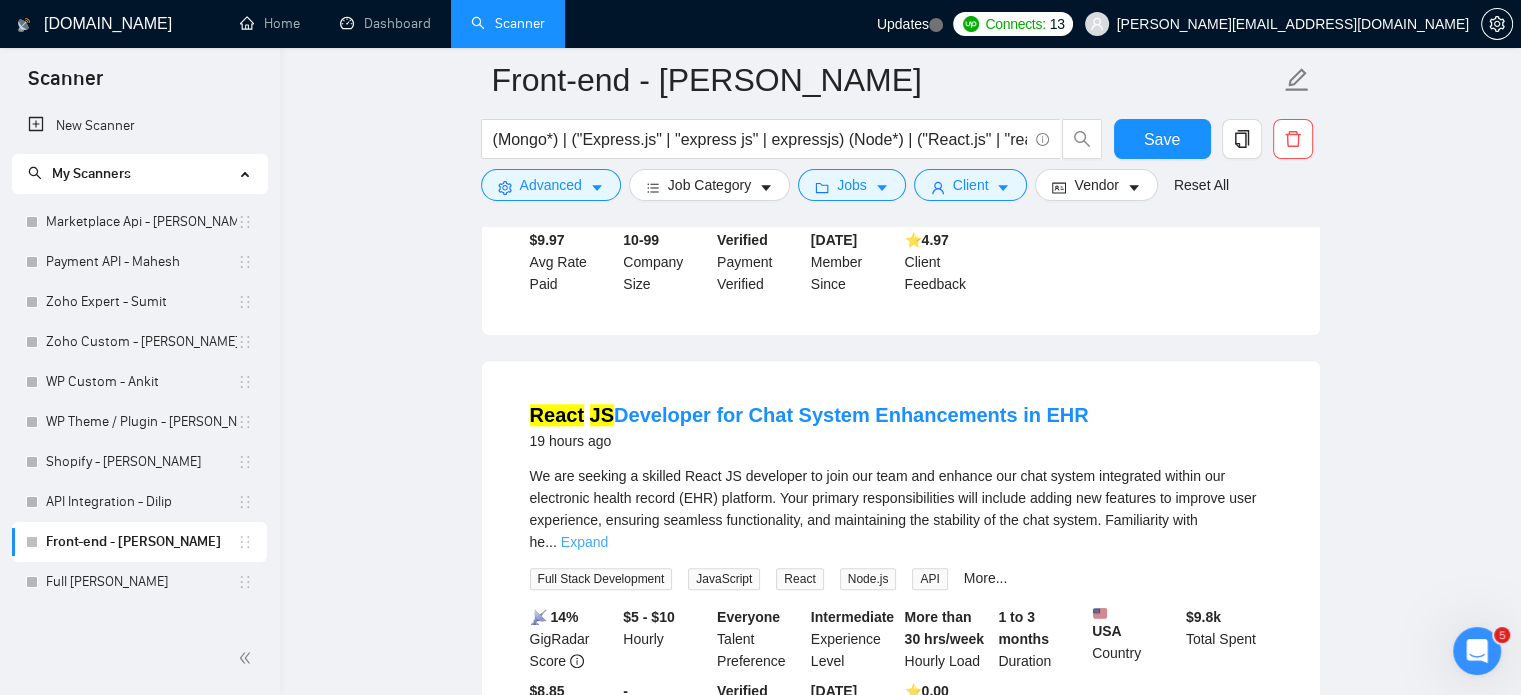 click on "Expand" at bounding box center (584, 542) 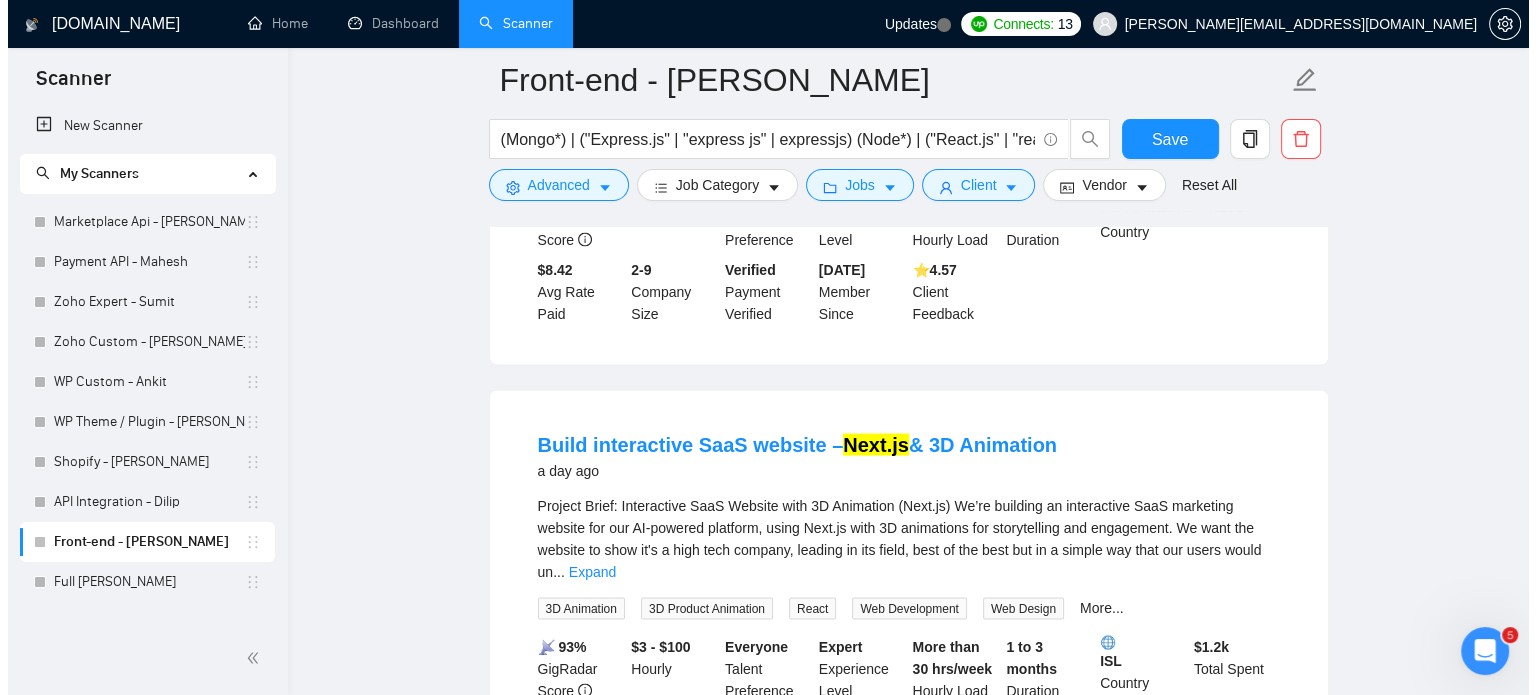 scroll, scrollTop: 3800, scrollLeft: 0, axis: vertical 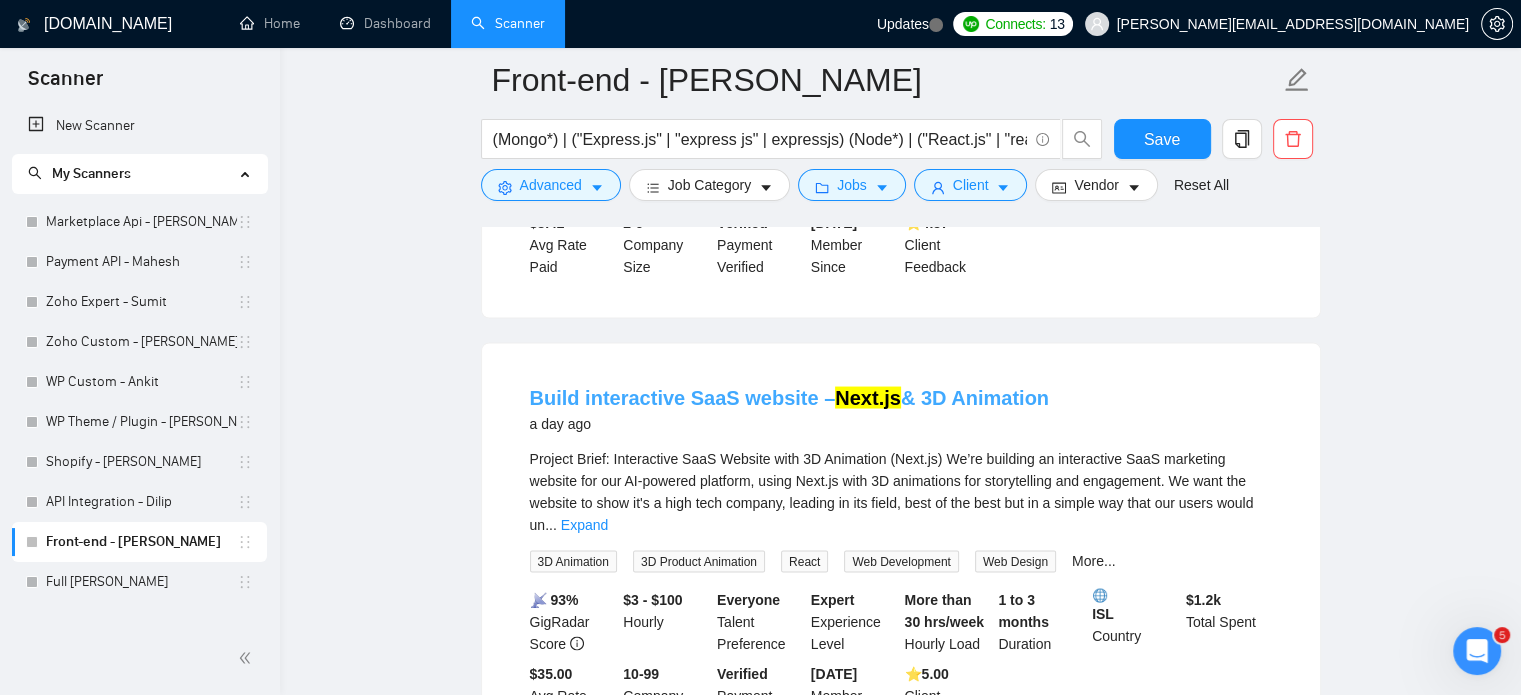 drag, startPoint x: 1034, startPoint y: 343, endPoint x: 911, endPoint y: 340, distance: 123.03658 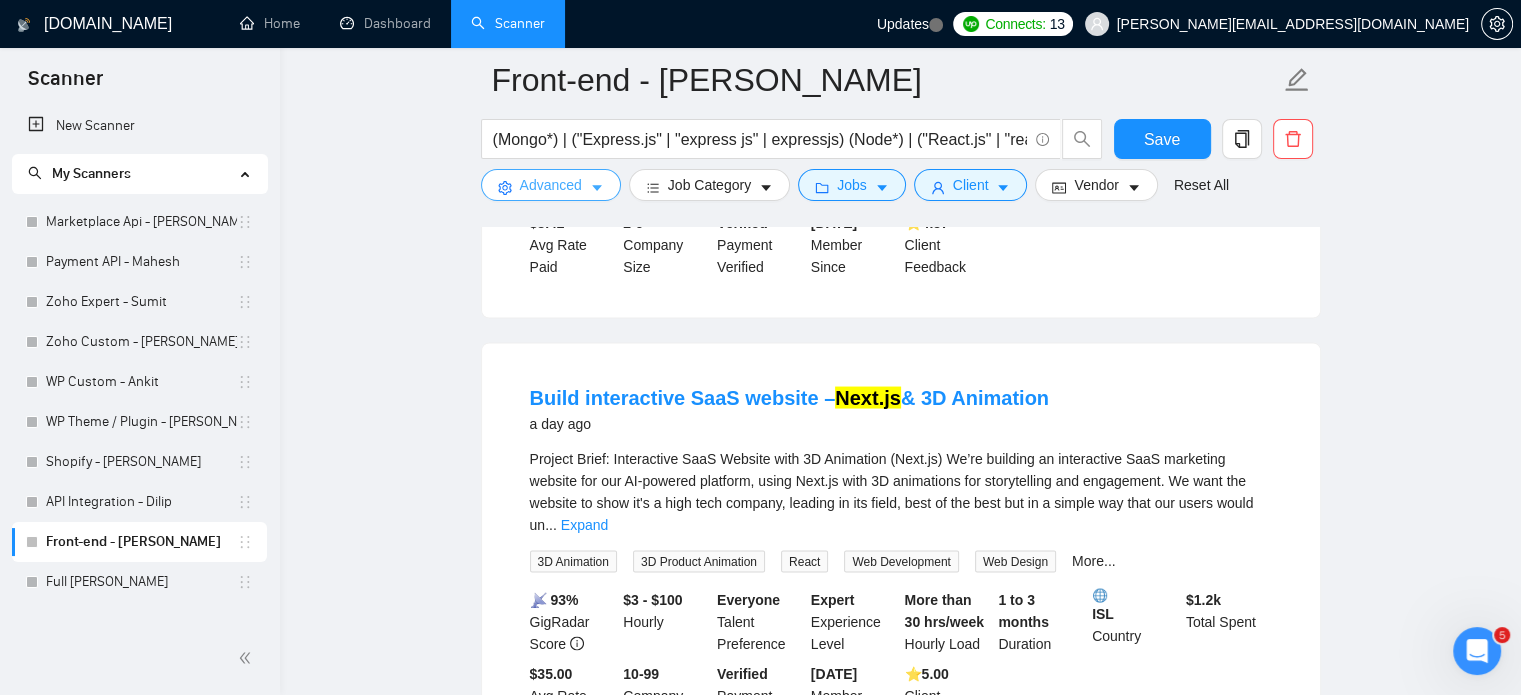click 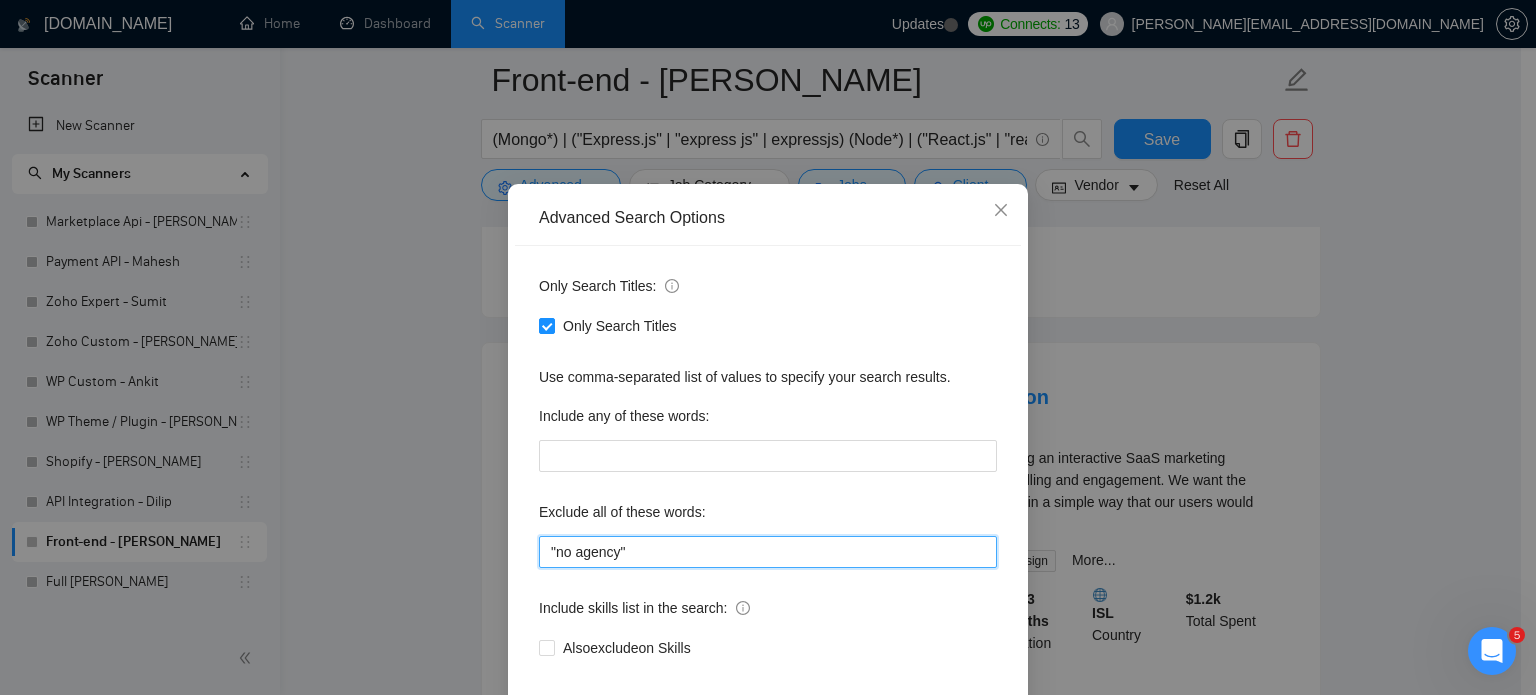 click on ""no agency"" at bounding box center (768, 552) 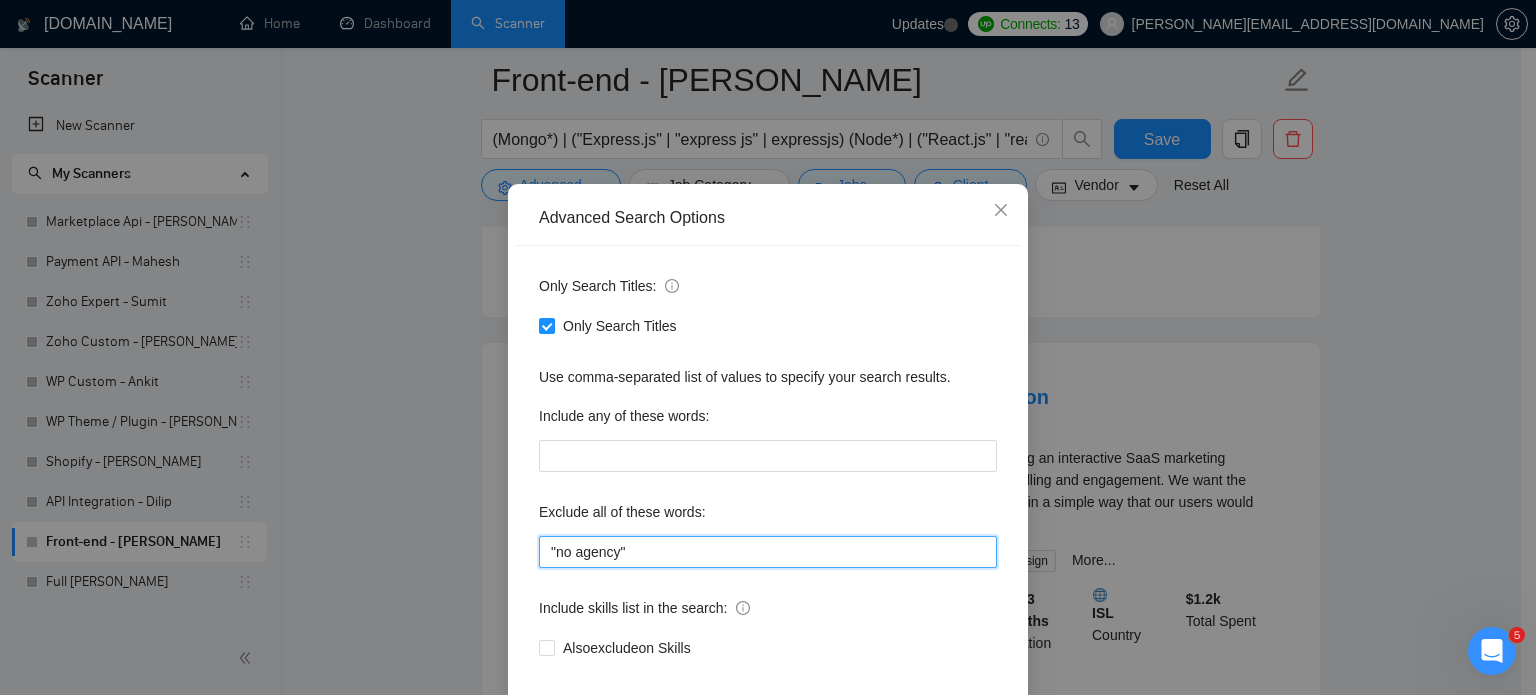 paste on "3D Animation" 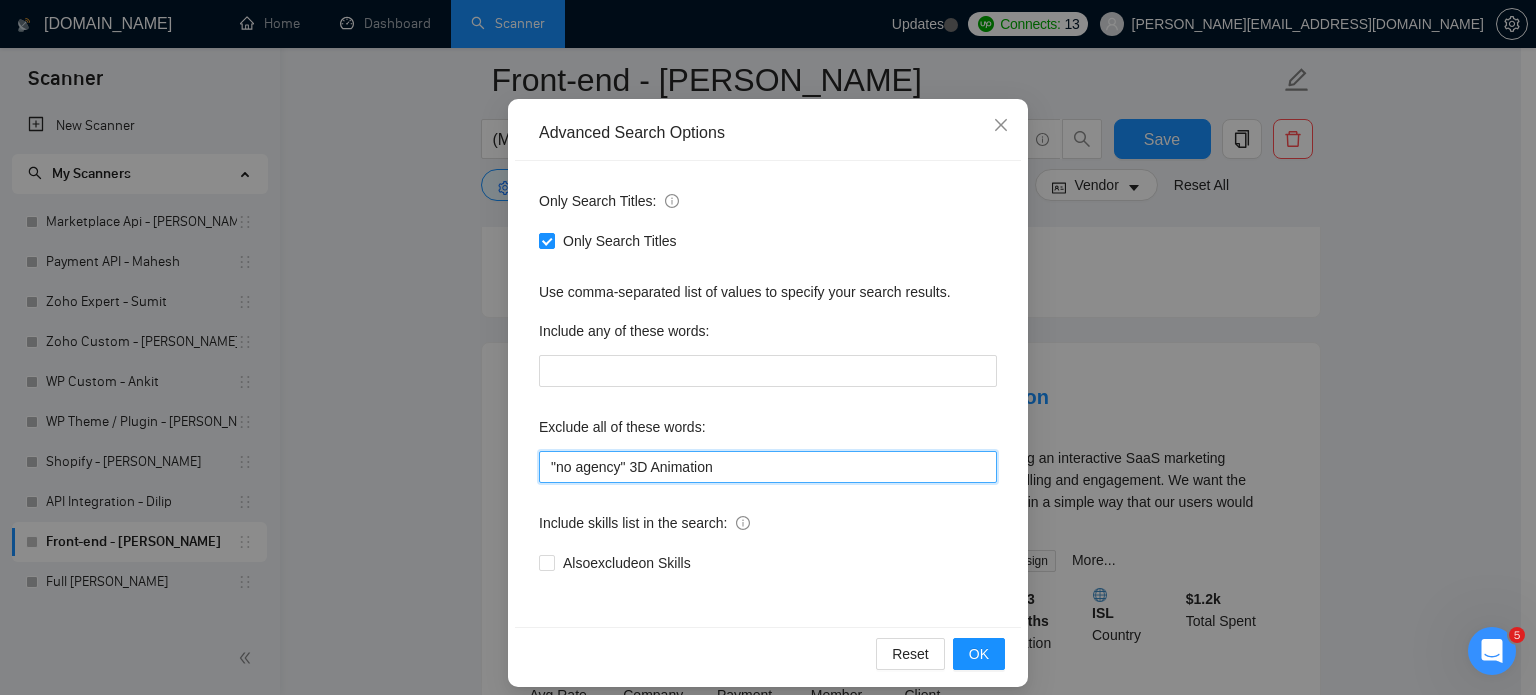 scroll, scrollTop: 136, scrollLeft: 0, axis: vertical 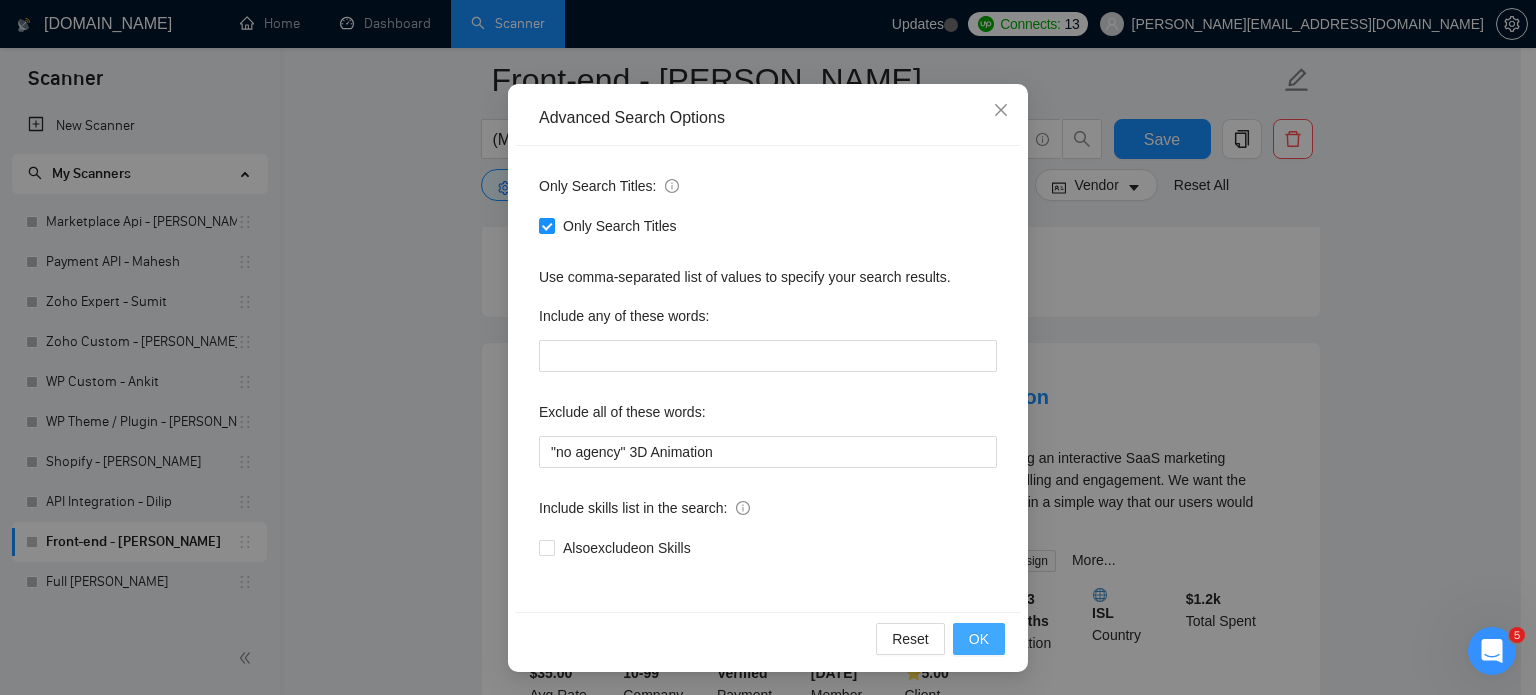 click on "OK" at bounding box center [979, 639] 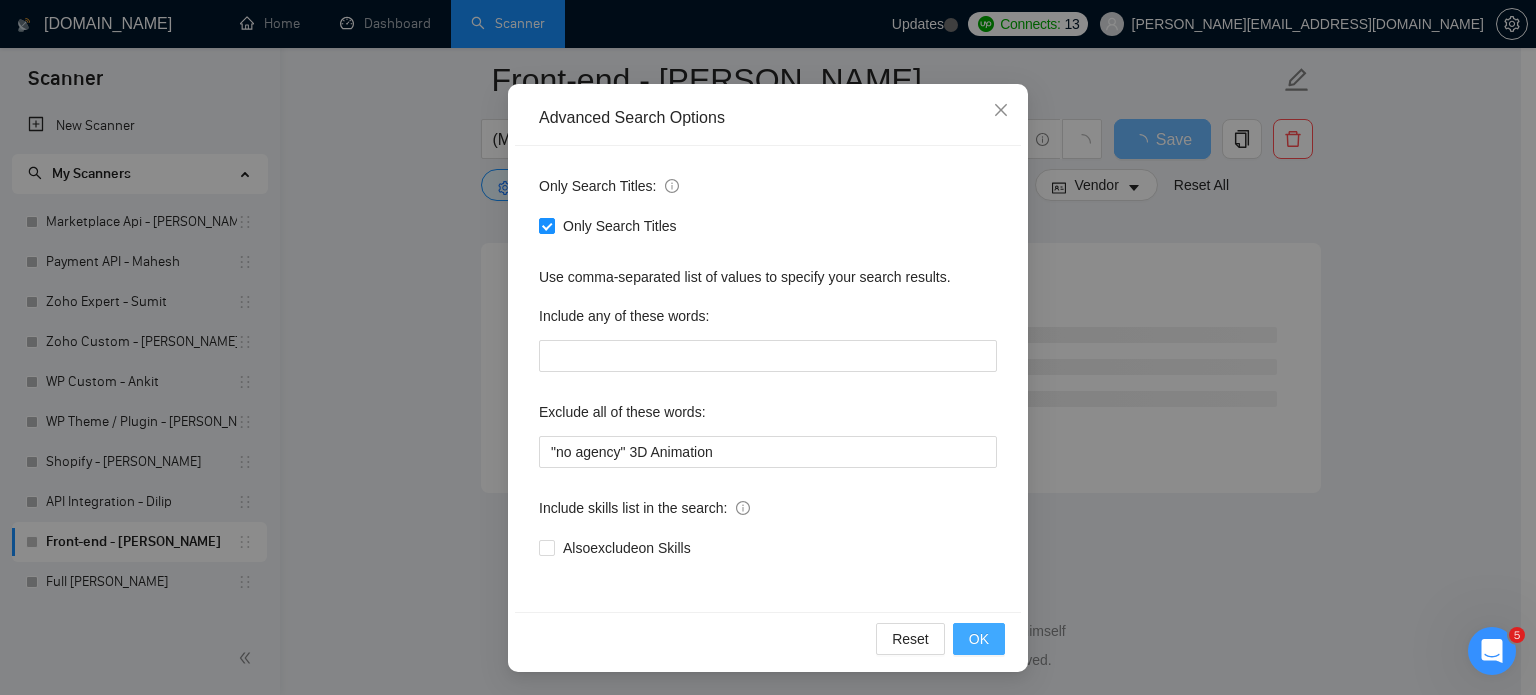 scroll, scrollTop: 2641, scrollLeft: 0, axis: vertical 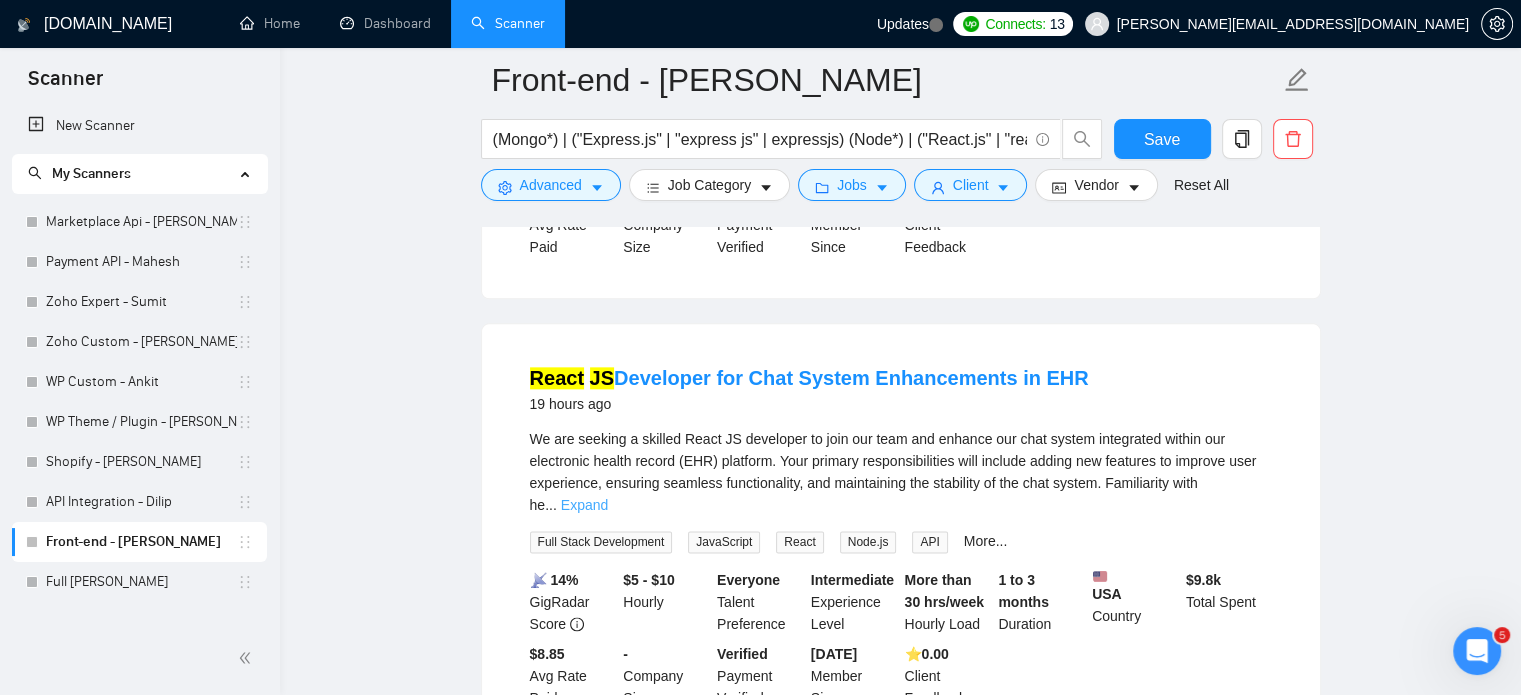 click on "Expand" at bounding box center [584, 505] 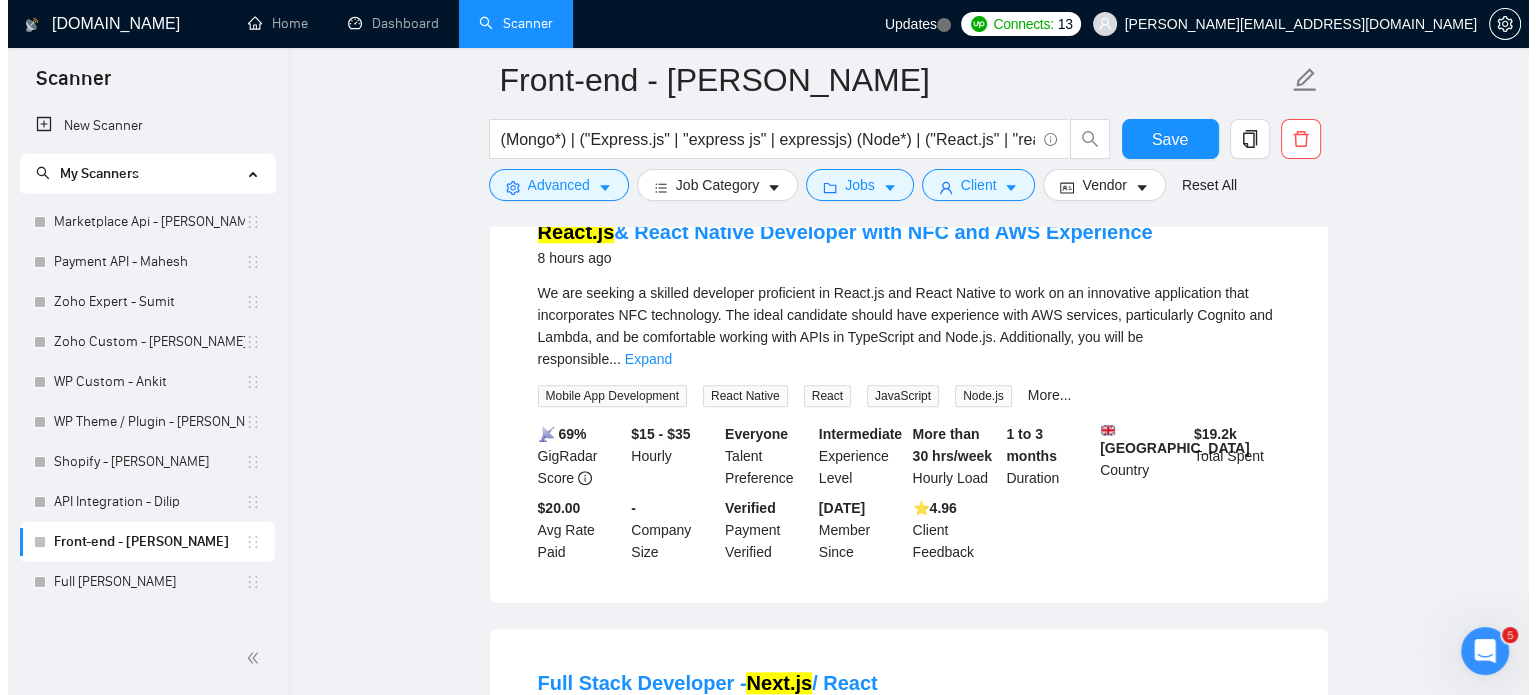 scroll, scrollTop: 1500, scrollLeft: 0, axis: vertical 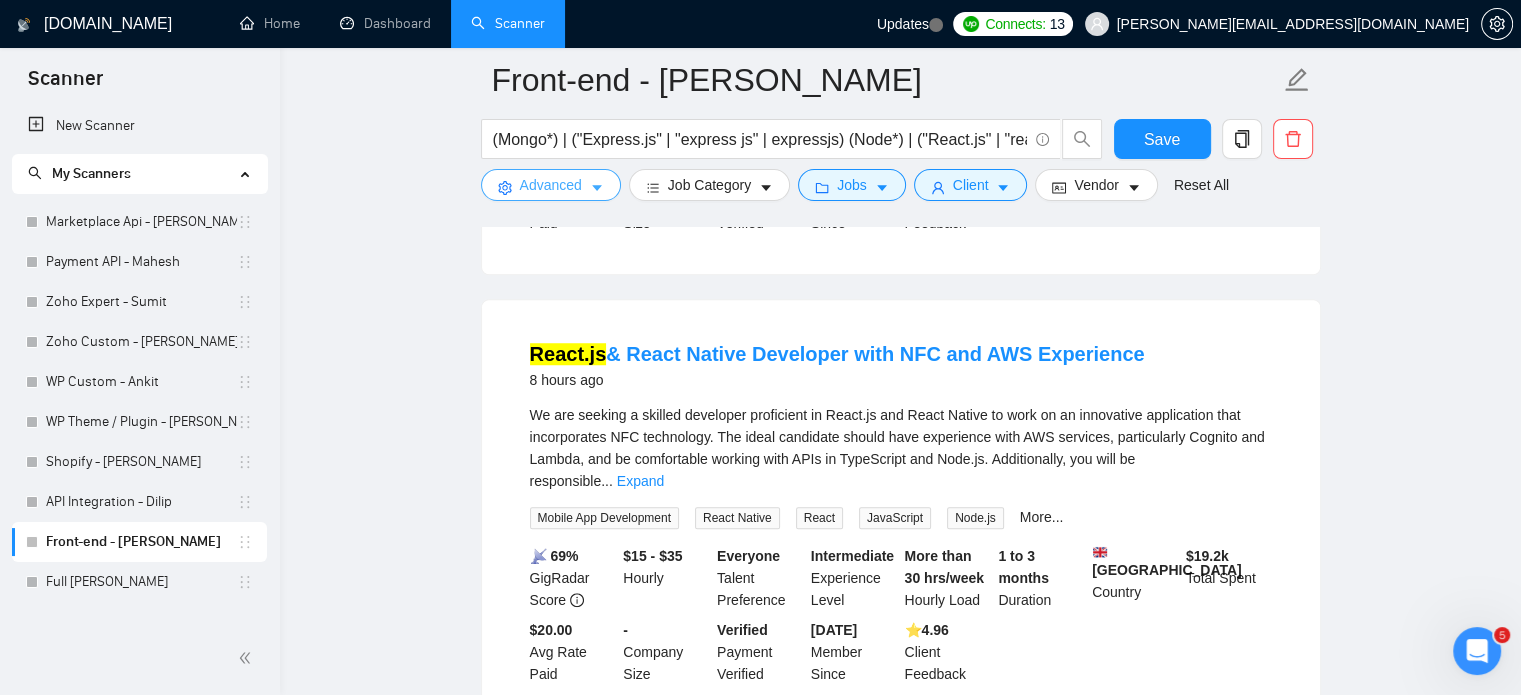 click on "Advanced" at bounding box center (551, 185) 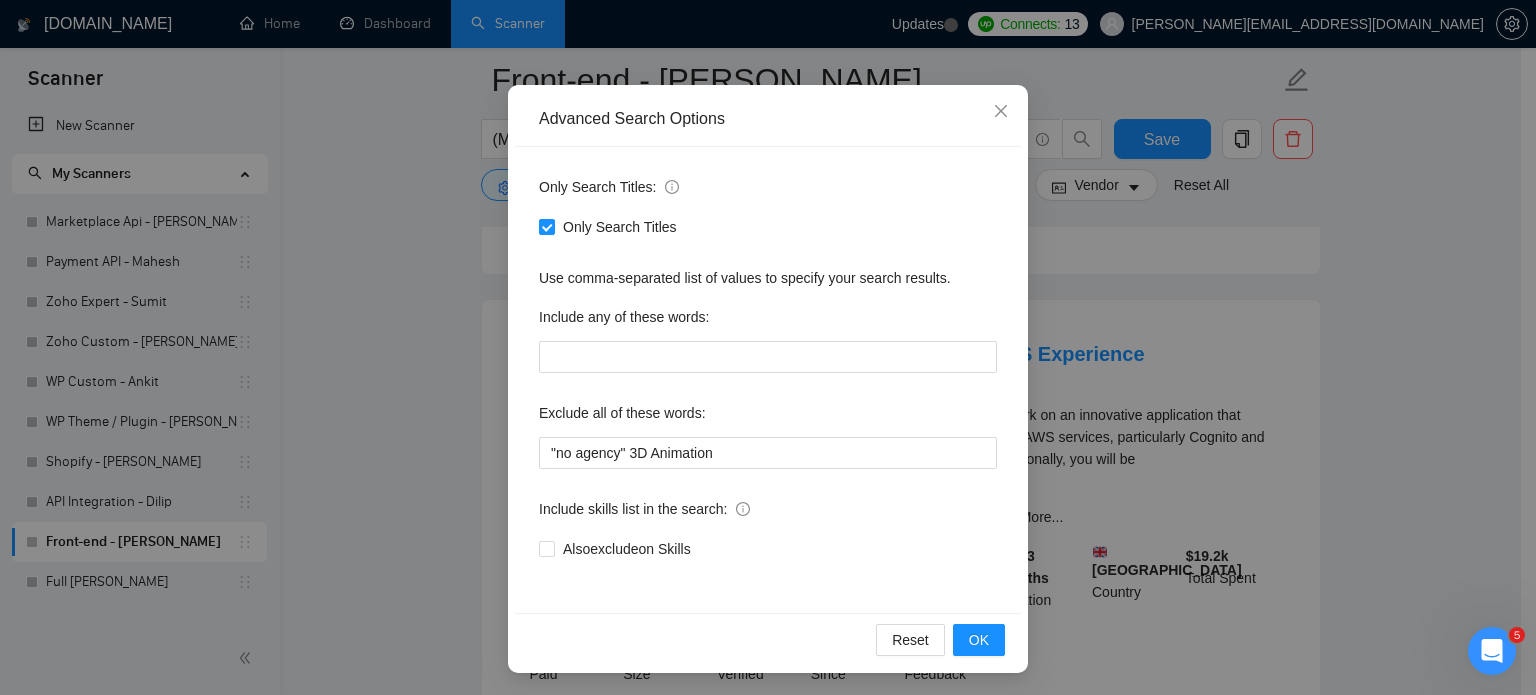 scroll, scrollTop: 136, scrollLeft: 0, axis: vertical 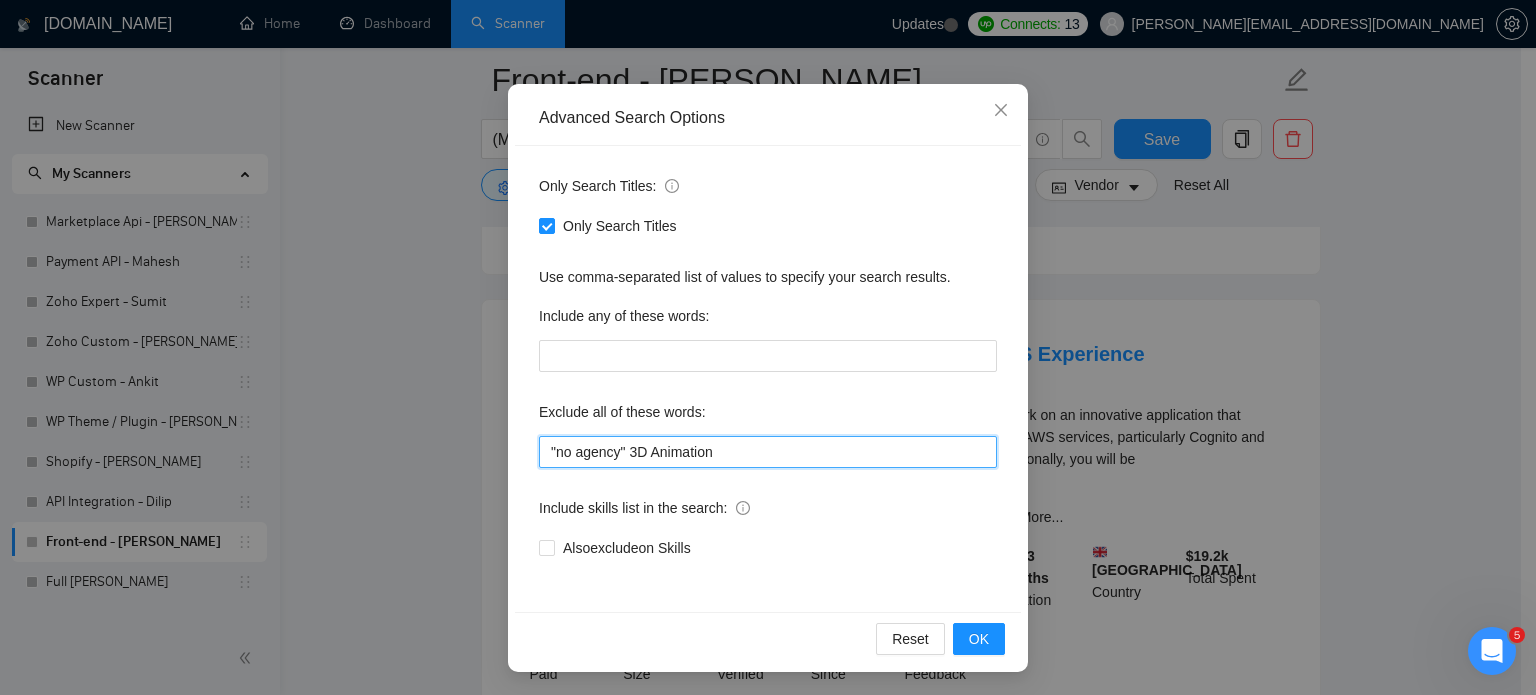 click on ""no agency" 3D Animation" at bounding box center (768, 452) 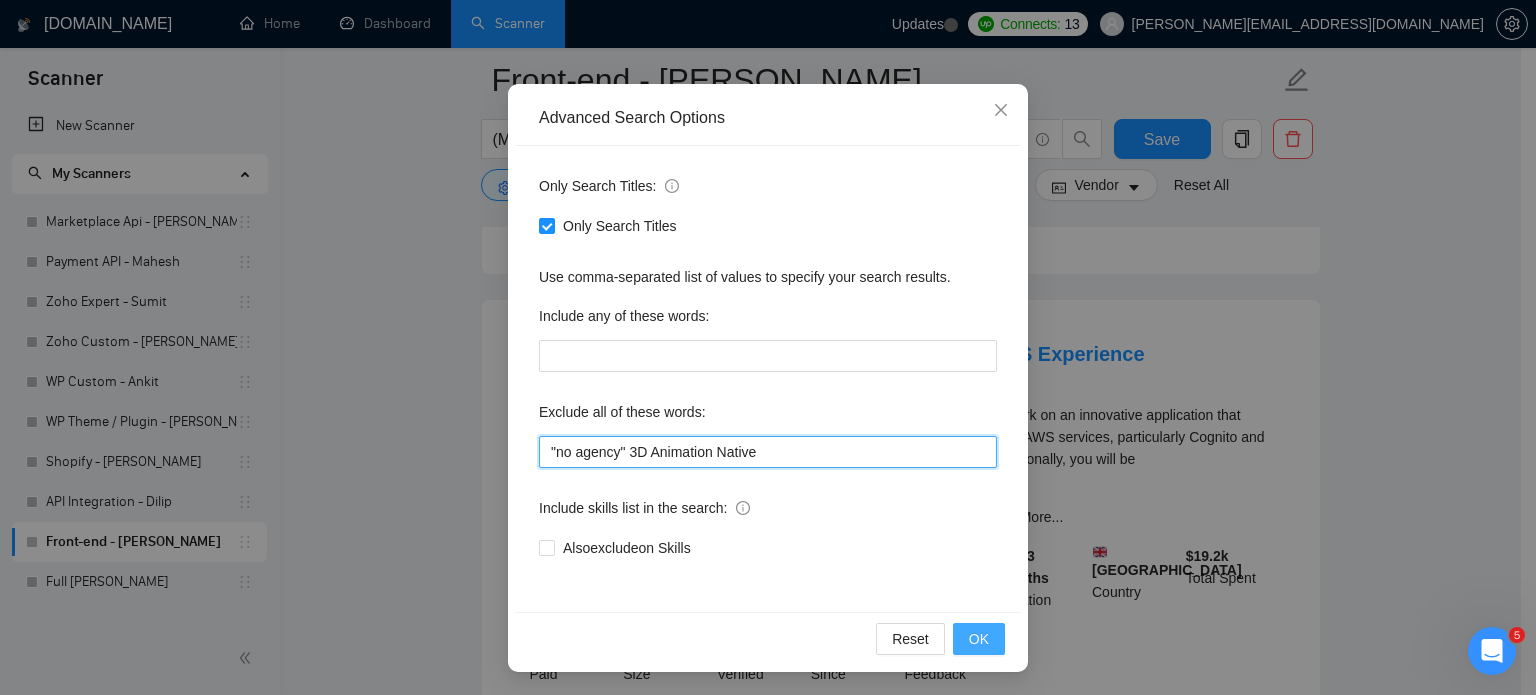 type on ""no agency" 3D Animation Native" 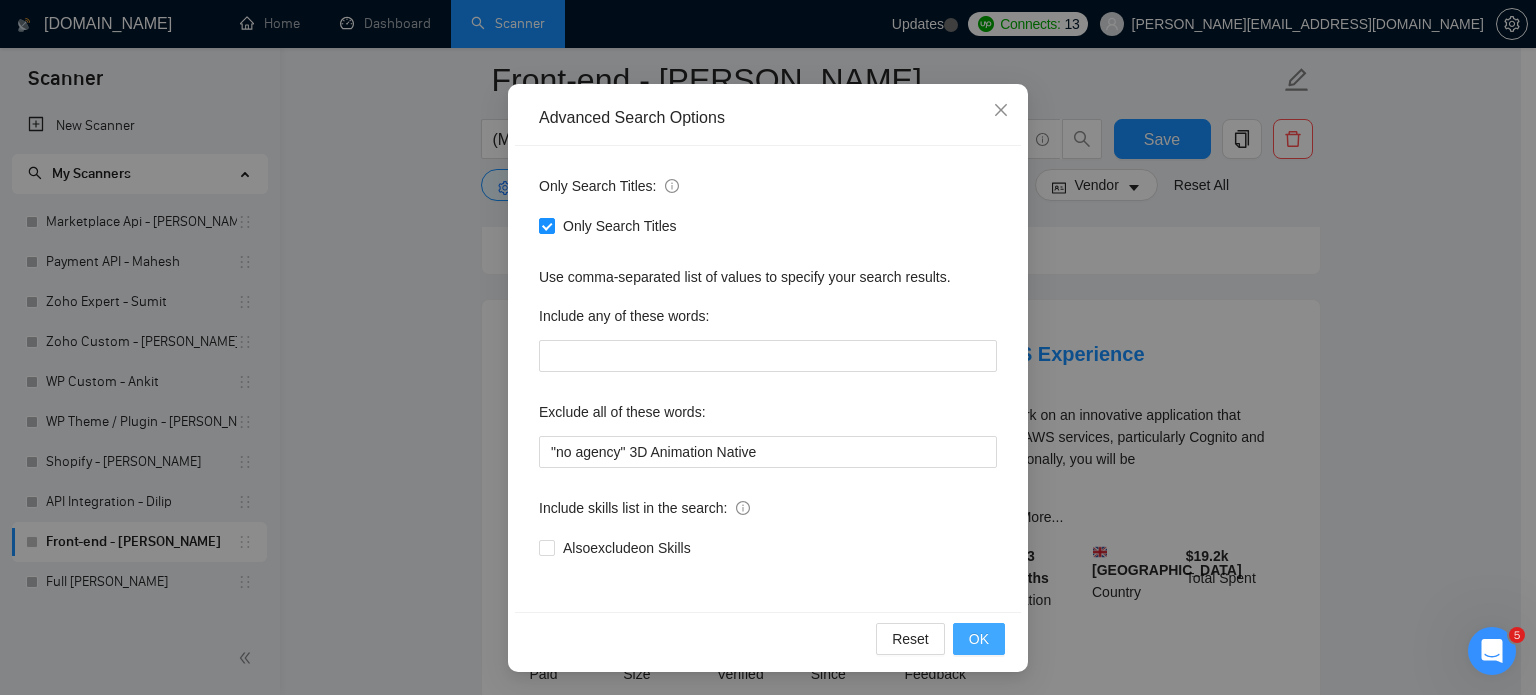 click on "OK" at bounding box center (979, 639) 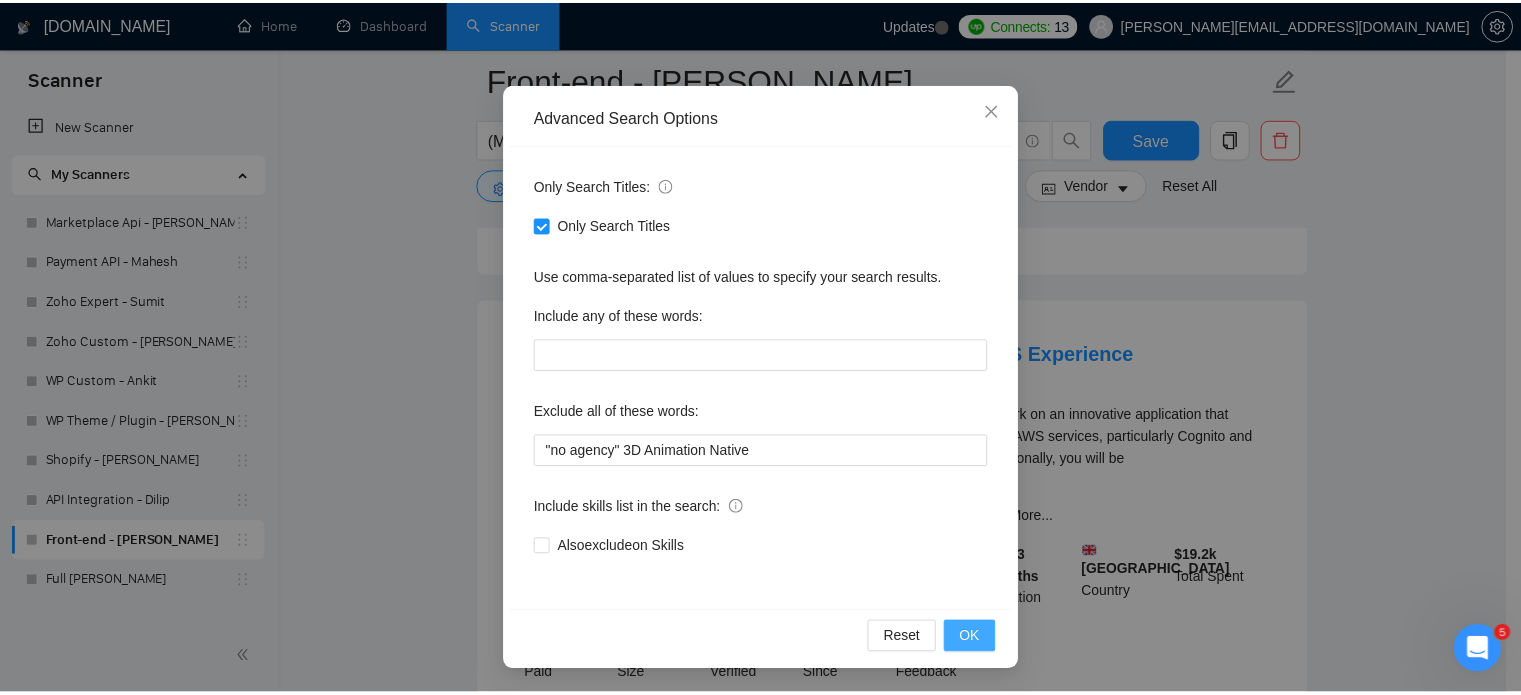 scroll, scrollTop: 36, scrollLeft: 0, axis: vertical 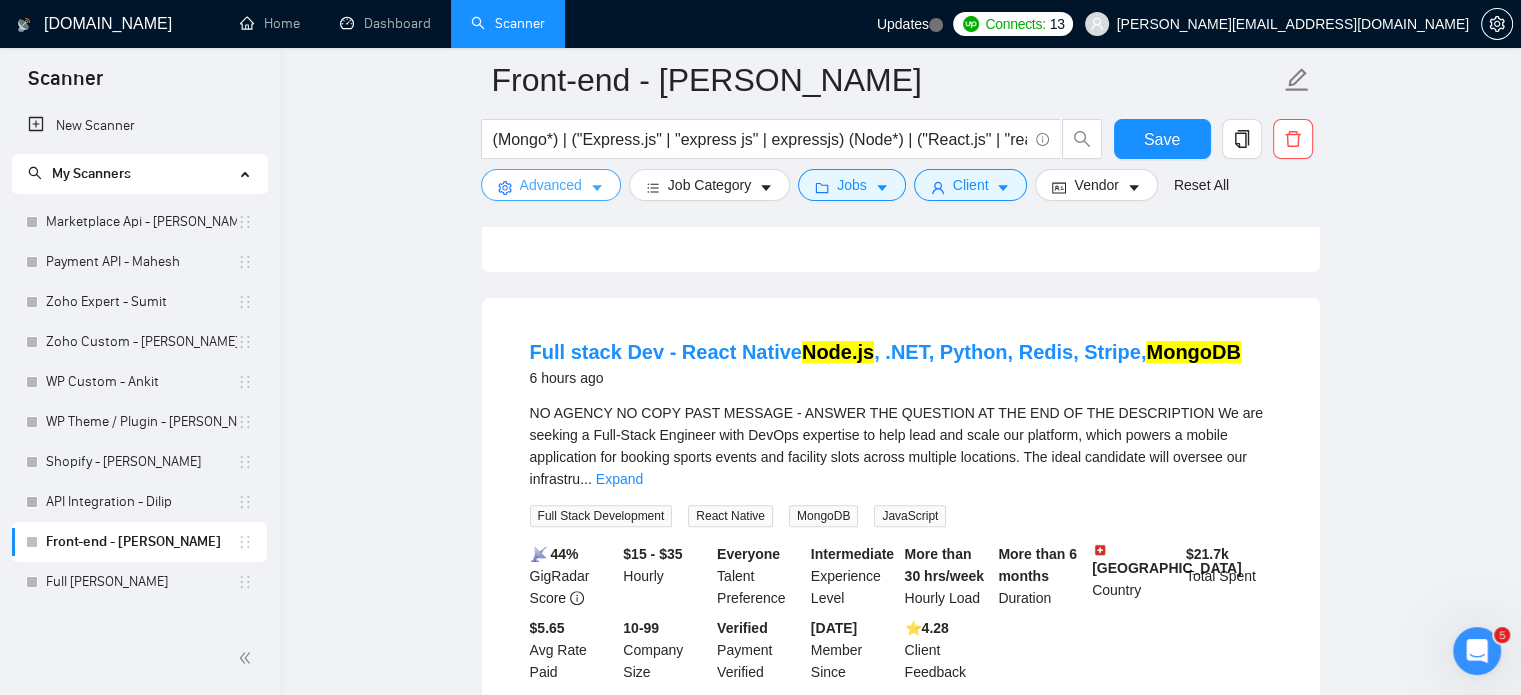 click on "Advanced" at bounding box center [551, 185] 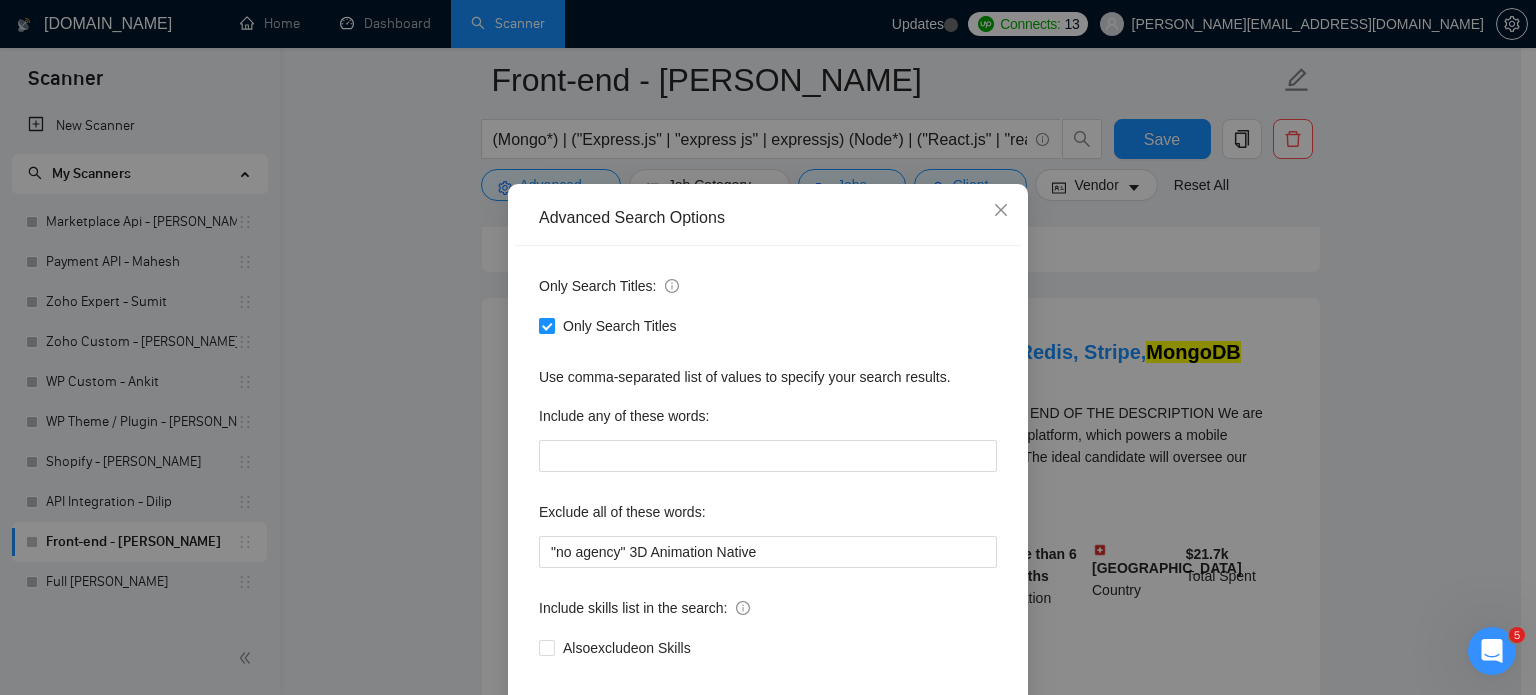 click on "Only Search Titles" at bounding box center [546, 325] 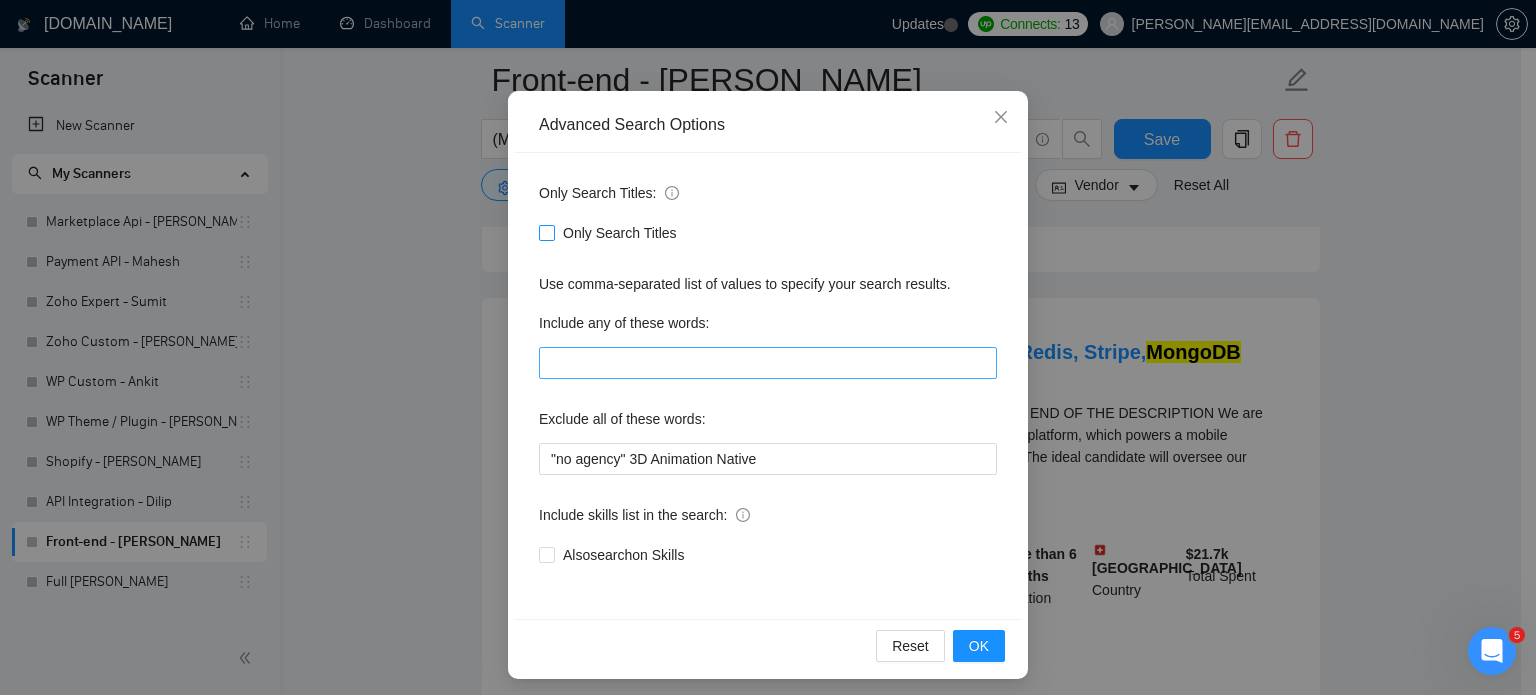 scroll, scrollTop: 136, scrollLeft: 0, axis: vertical 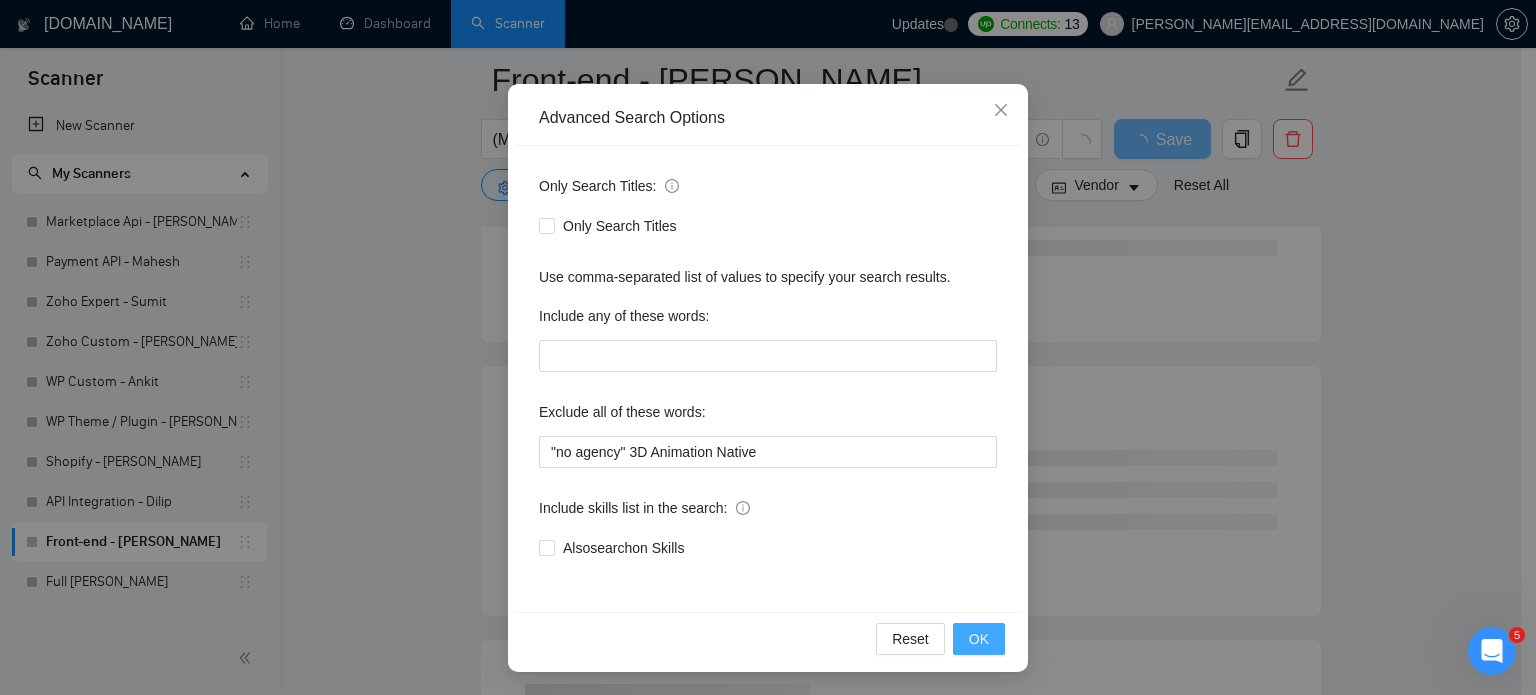click on "OK" at bounding box center (979, 639) 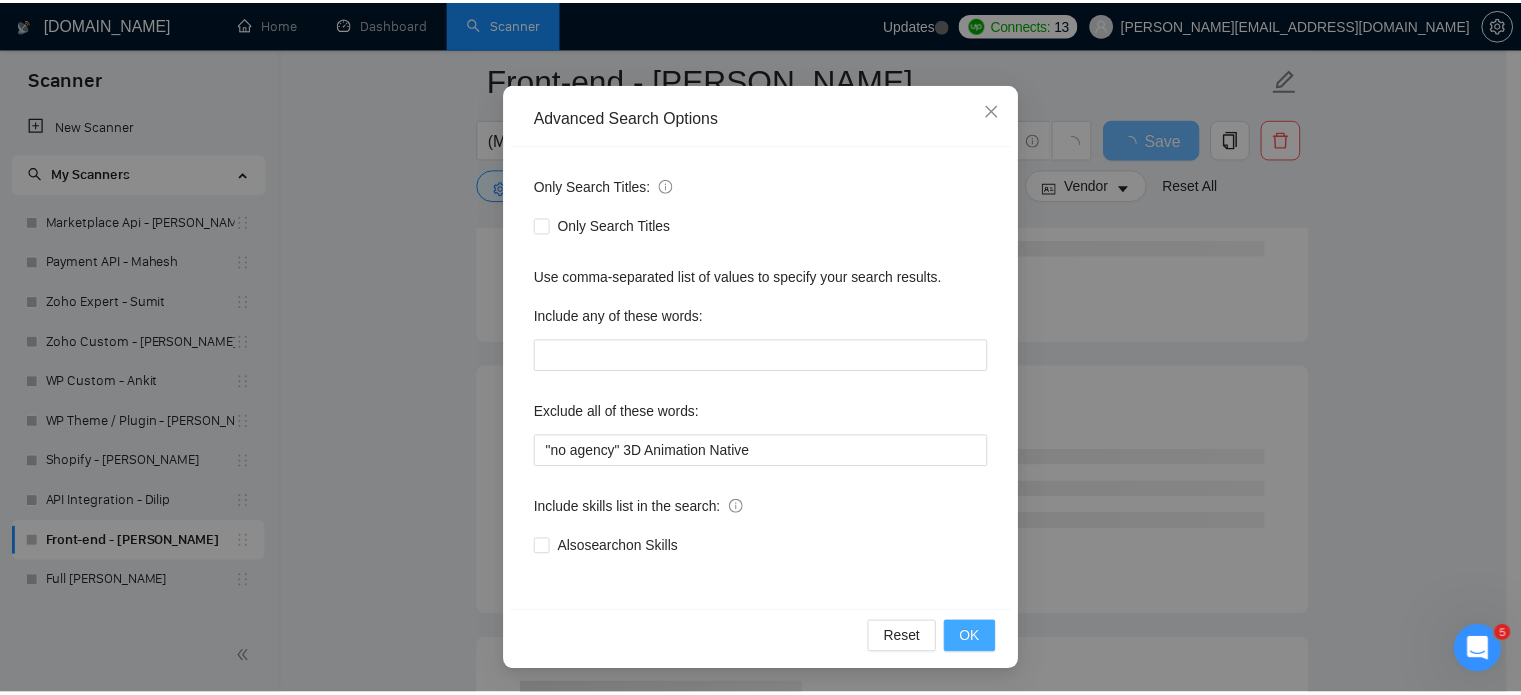 scroll, scrollTop: 36, scrollLeft: 0, axis: vertical 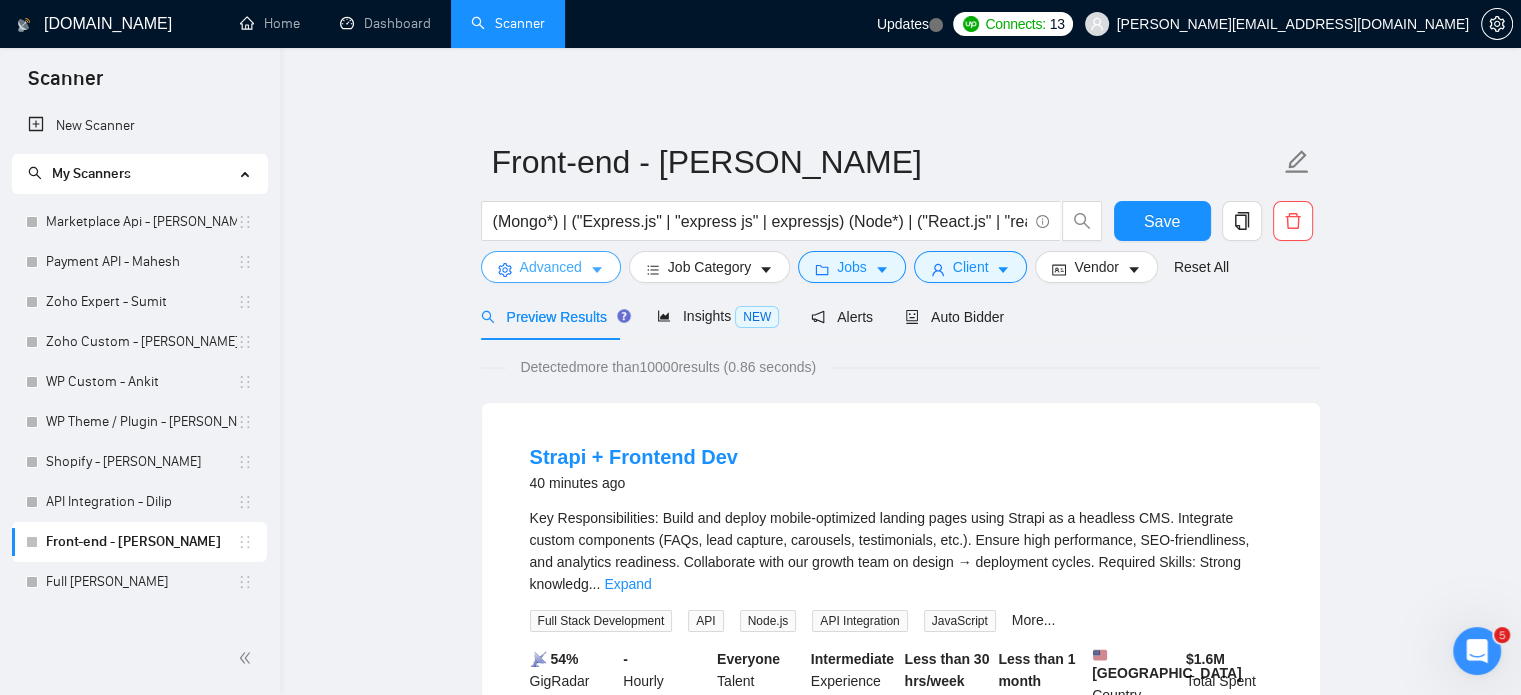 click on "Advanced" at bounding box center [551, 267] 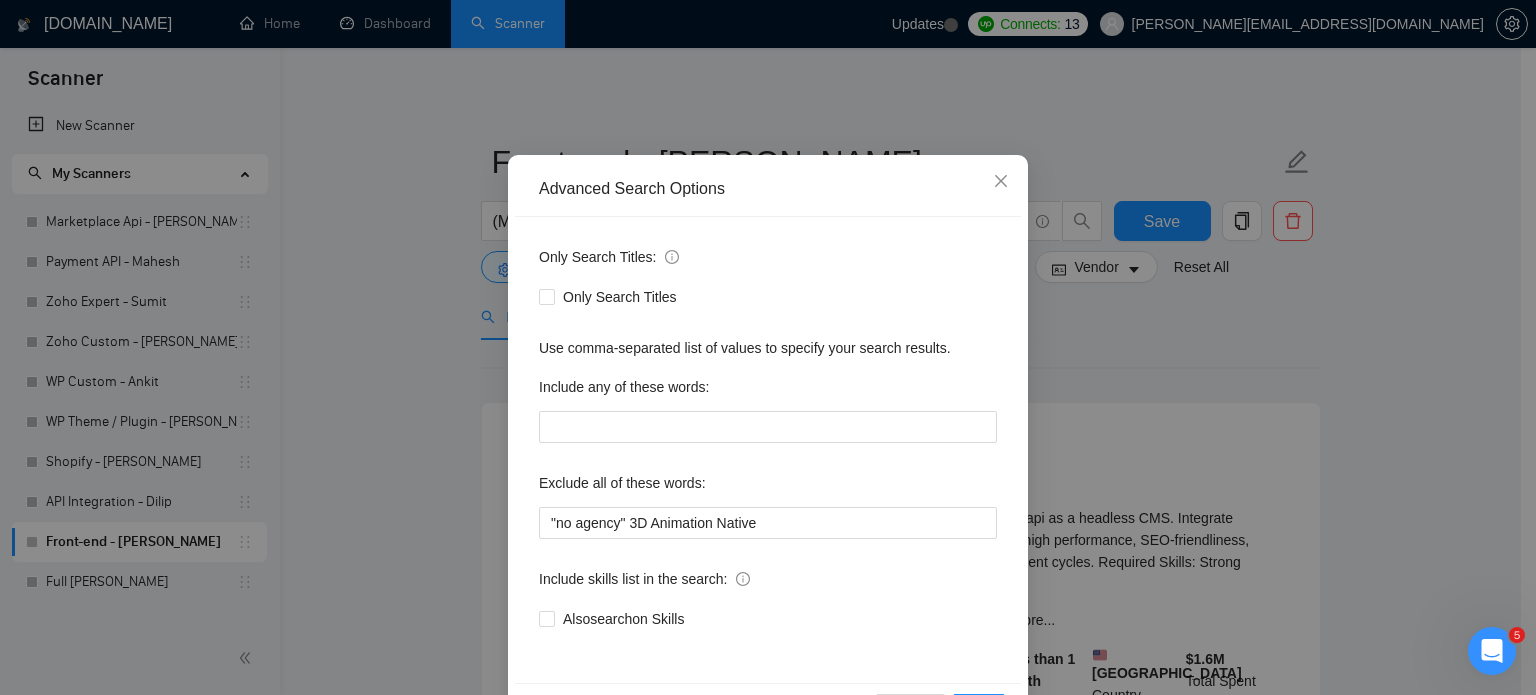 scroll, scrollTop: 100, scrollLeft: 0, axis: vertical 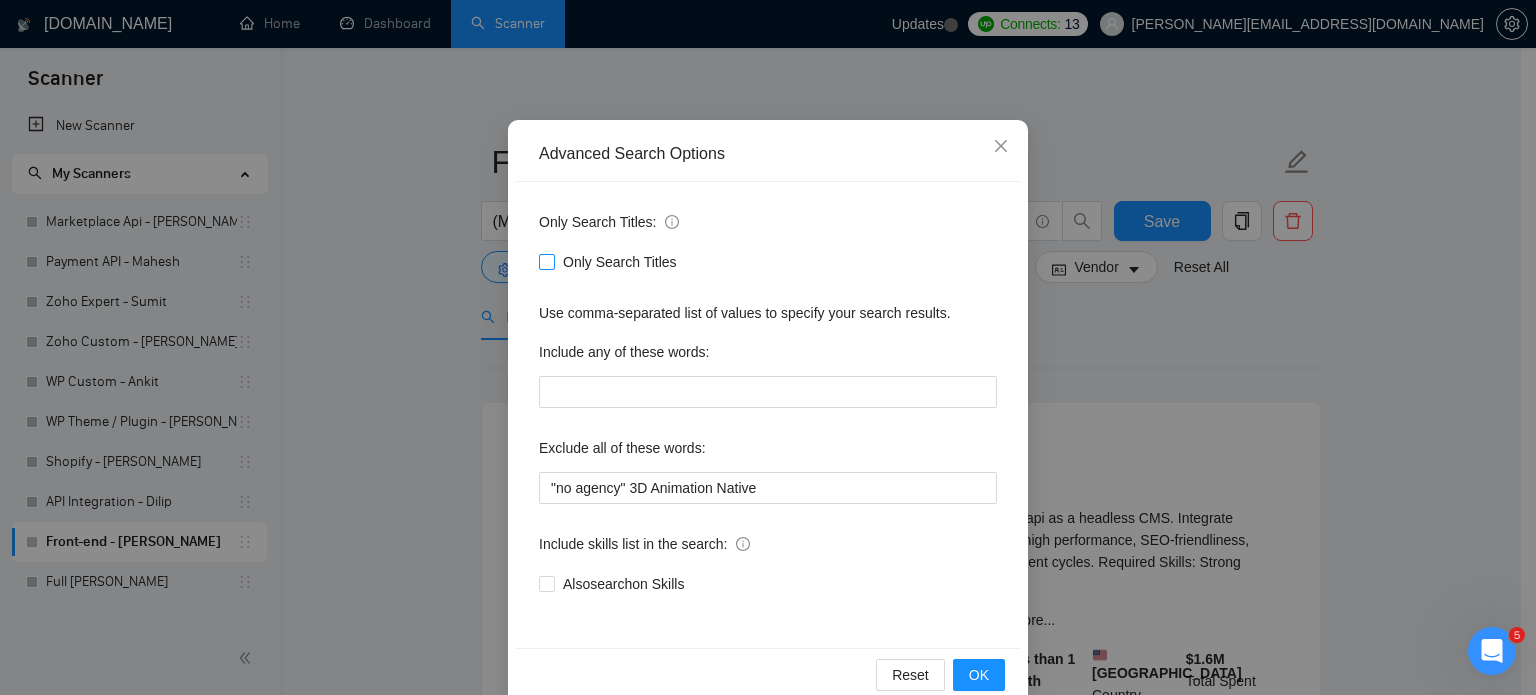 click on "Only Search Titles" at bounding box center [546, 261] 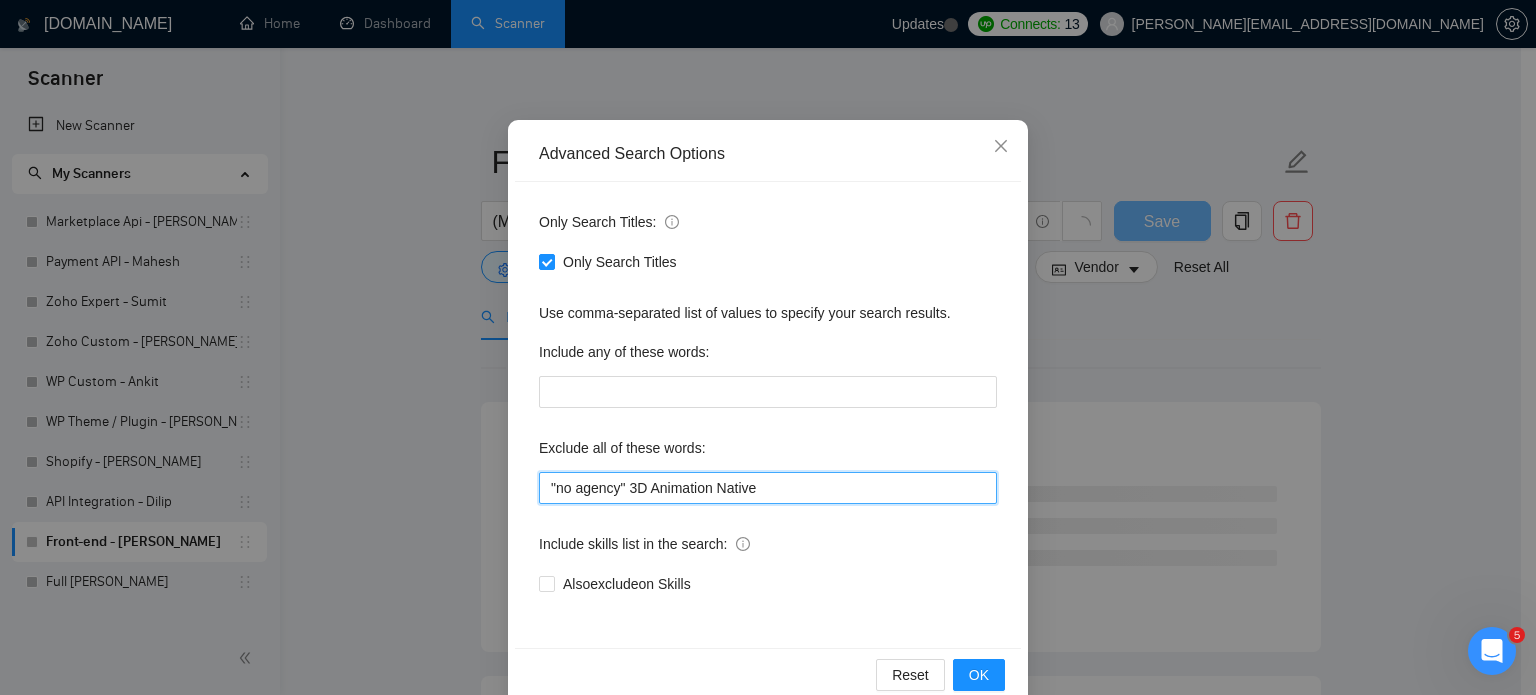 click on ""no agency" 3D Animation Native" at bounding box center [768, 488] 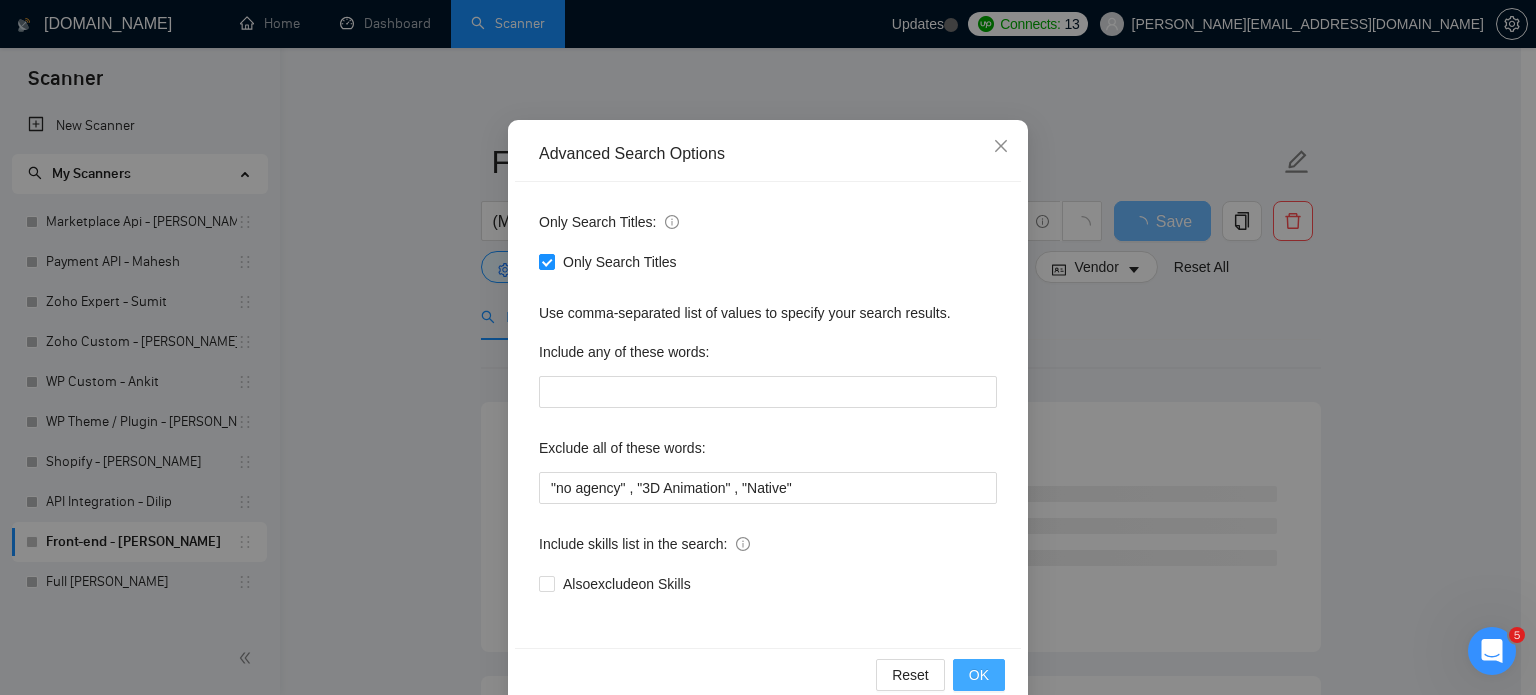 click on "OK" at bounding box center (979, 675) 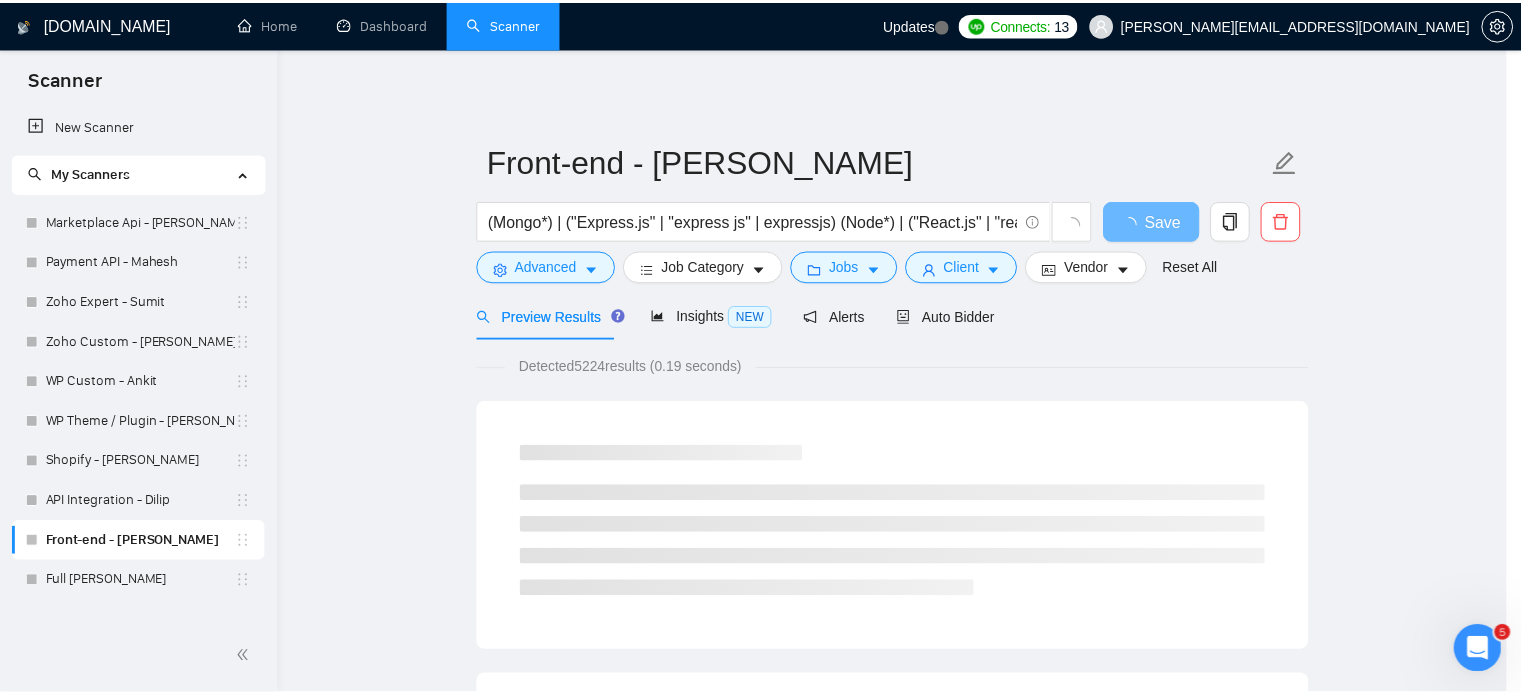 scroll, scrollTop: 36, scrollLeft: 0, axis: vertical 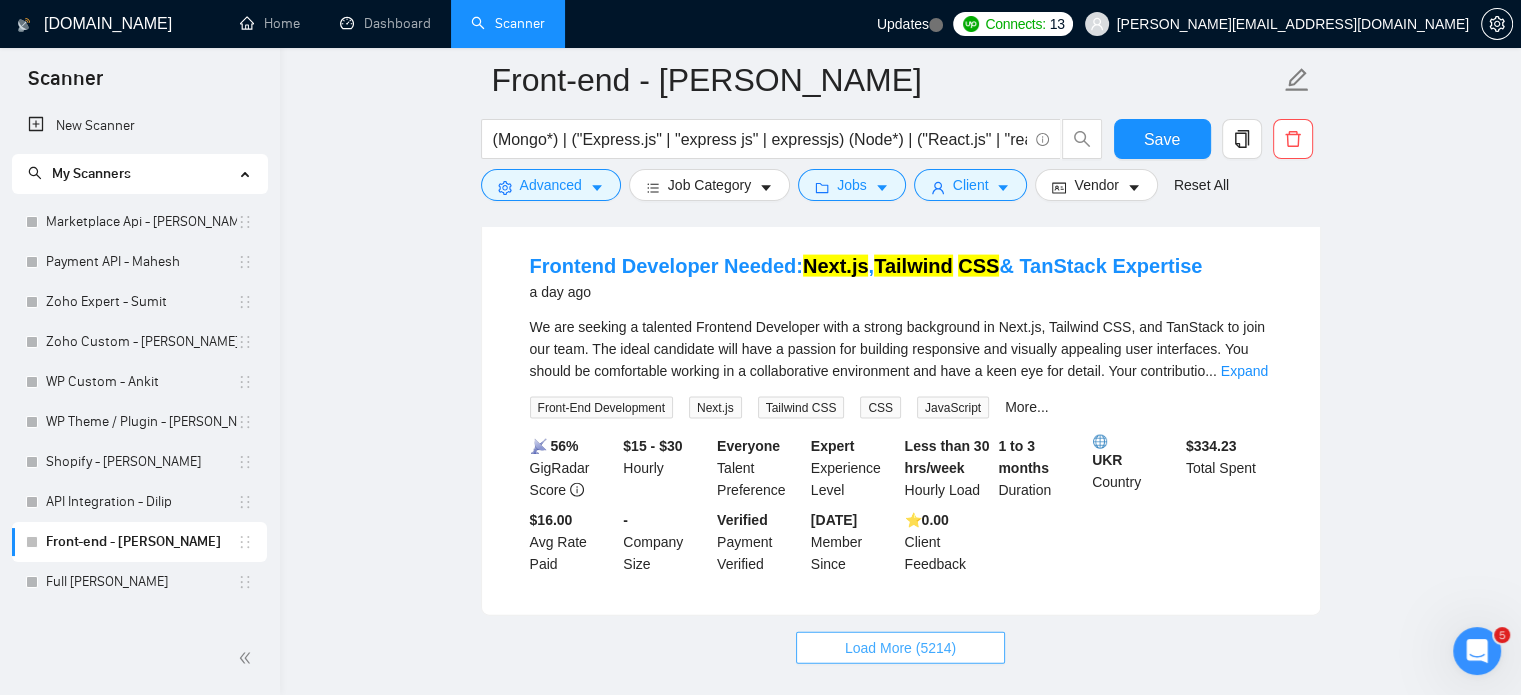 click on "Load More (5214)" at bounding box center (900, 648) 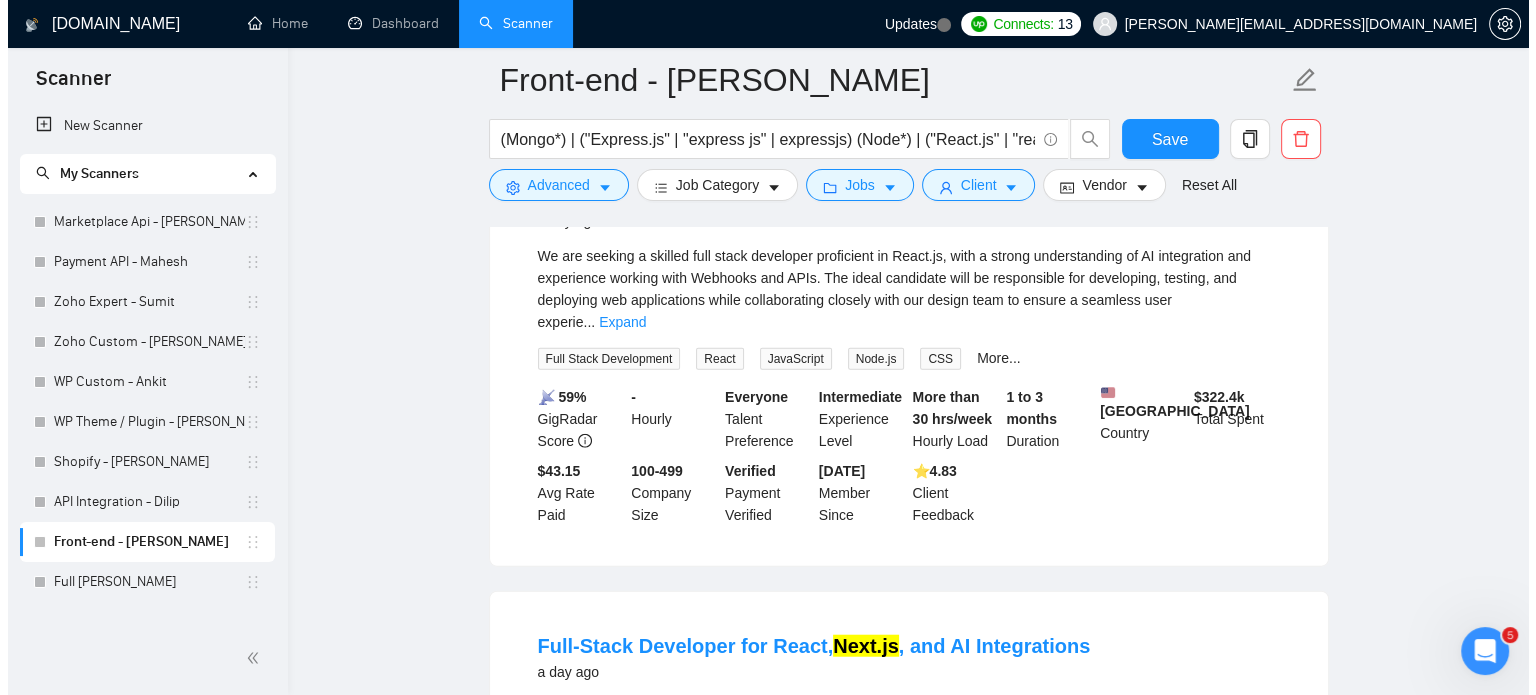 scroll, scrollTop: 4900, scrollLeft: 0, axis: vertical 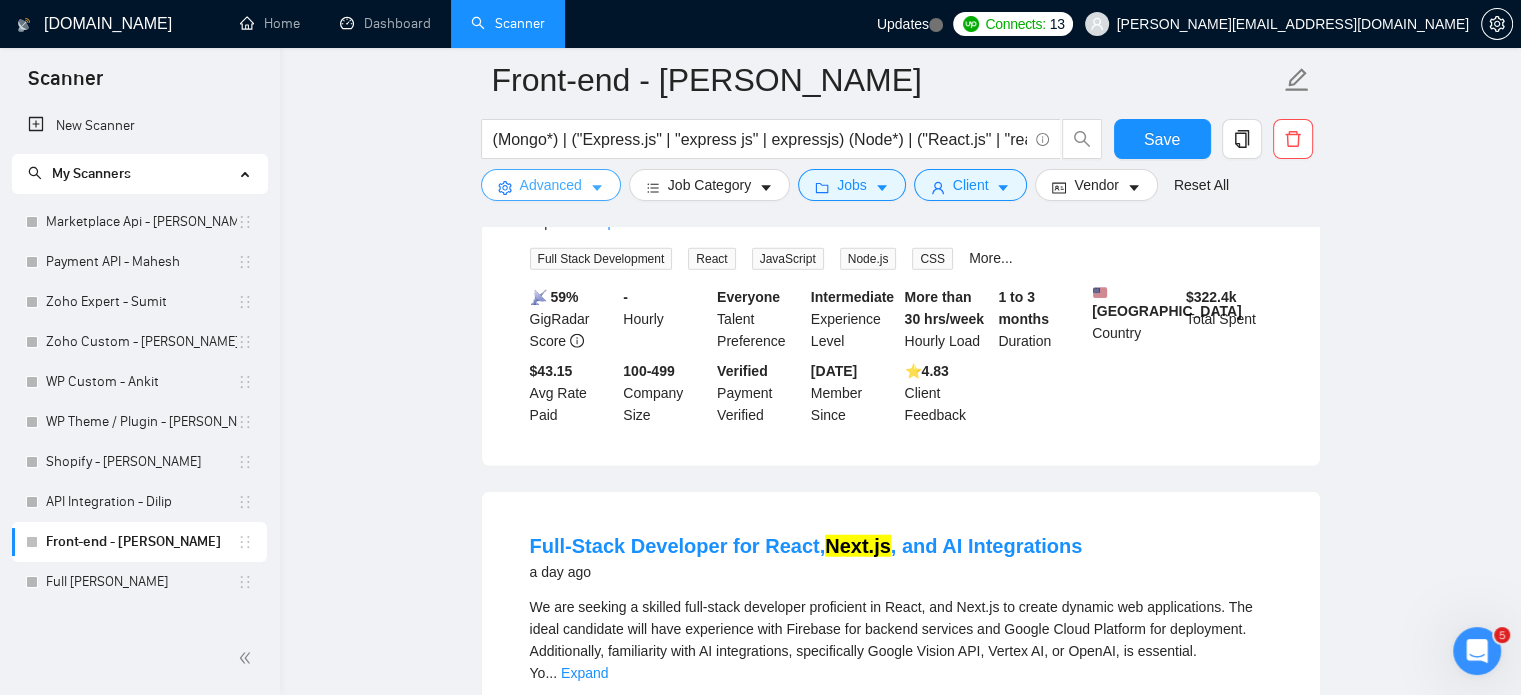 click 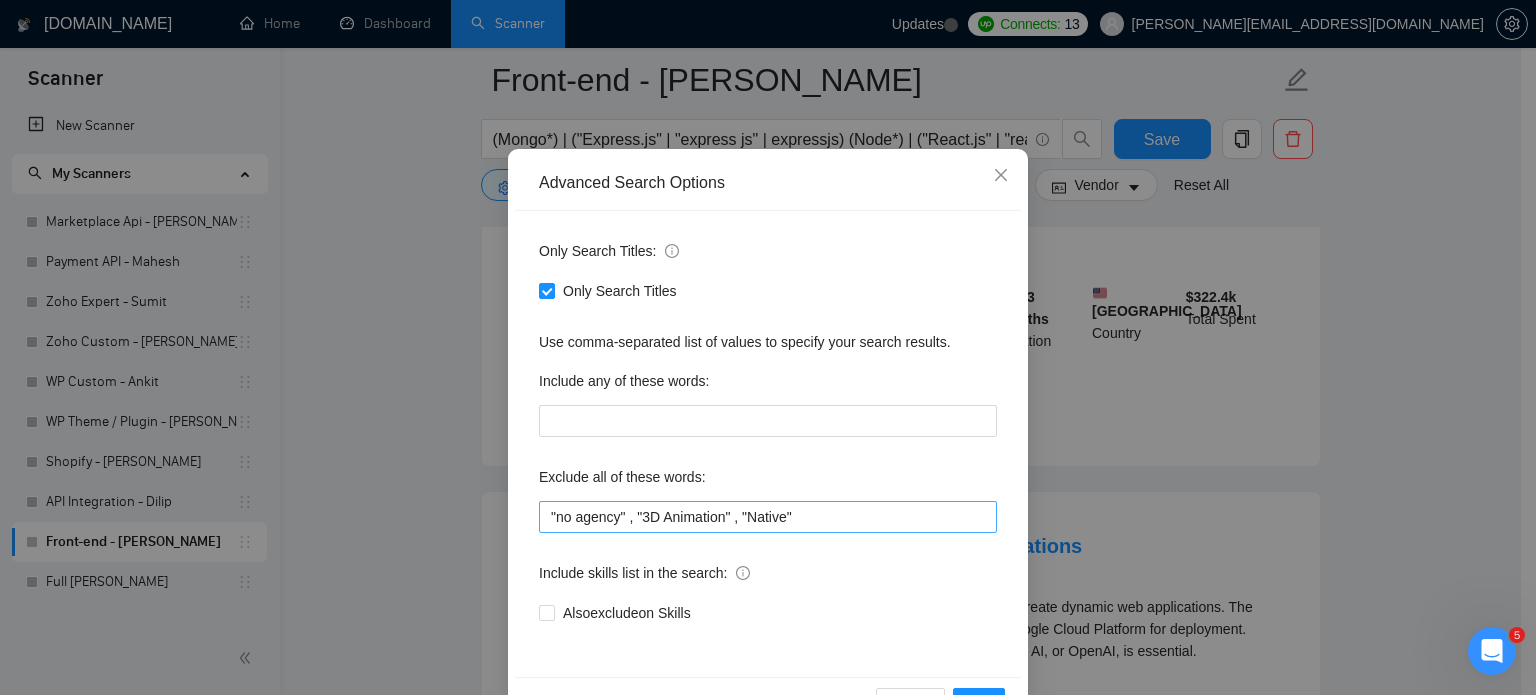 scroll, scrollTop: 136, scrollLeft: 0, axis: vertical 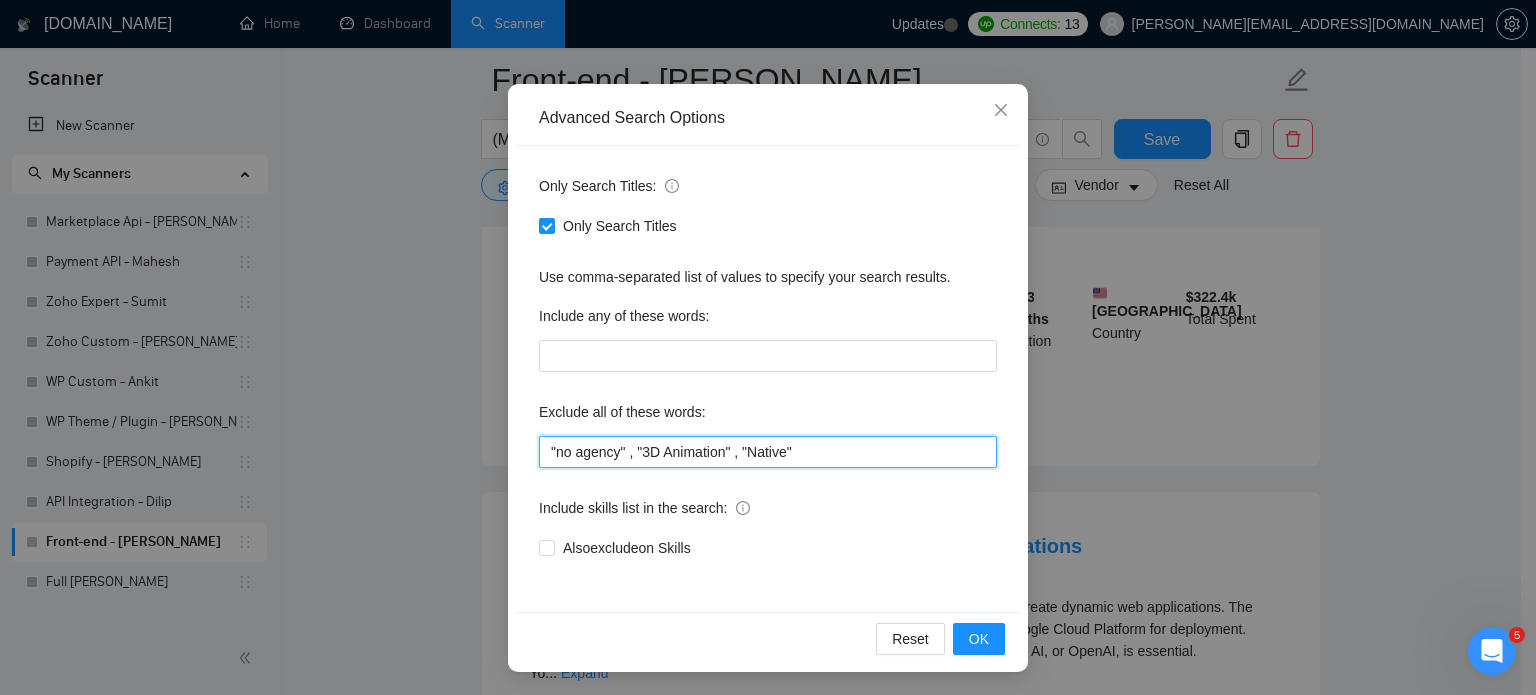 click on ""no agency" , "3D Animation" , "Native"" at bounding box center (768, 452) 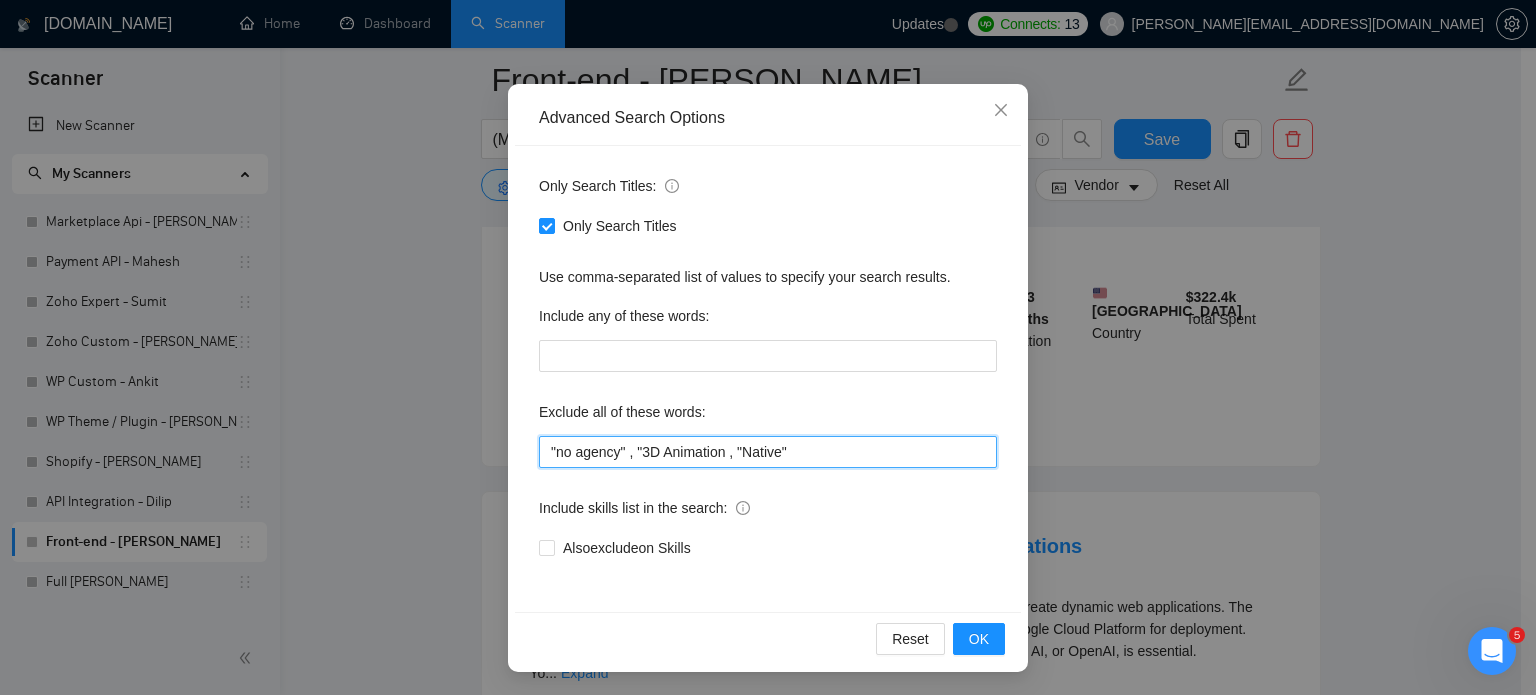 click on ""no agency" , "3D Animation , "Native"" at bounding box center (768, 452) 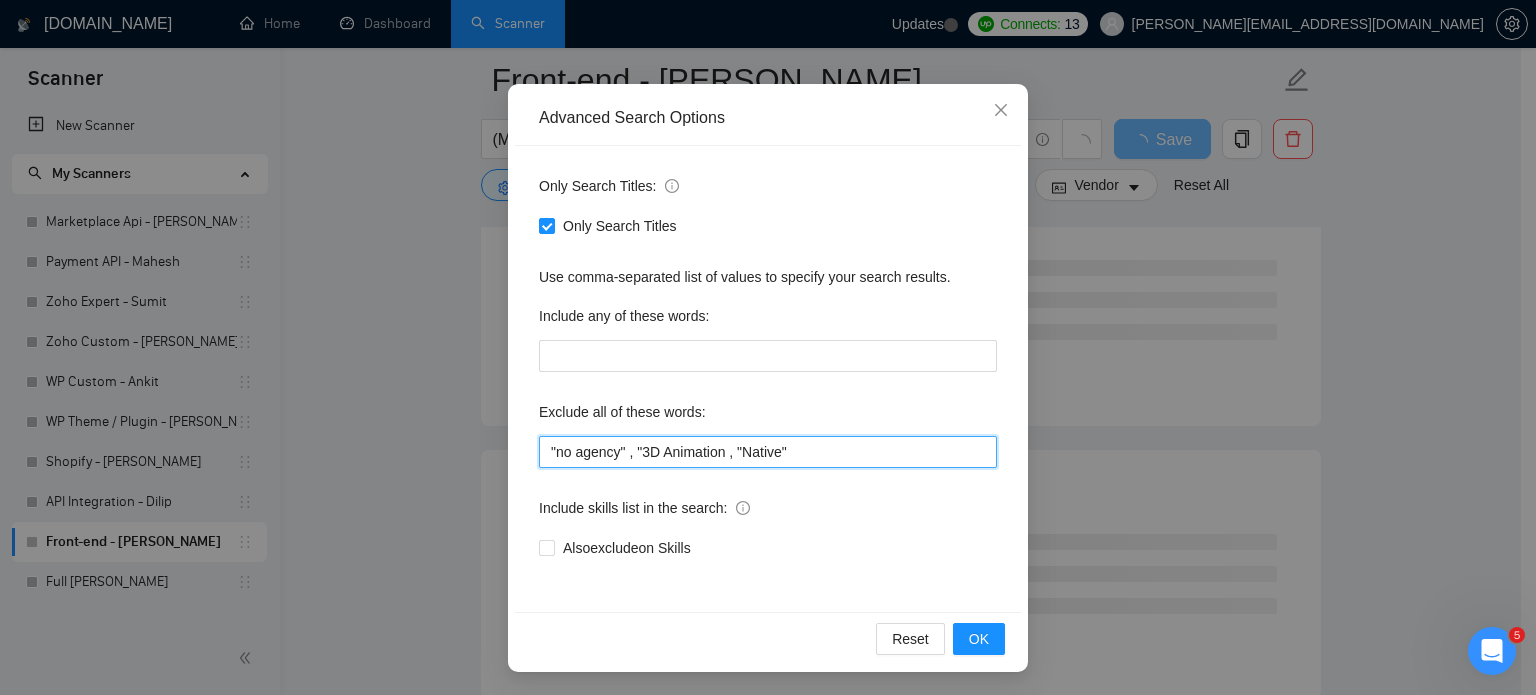 click on ""no agency" , "3D Animation , "Native"" at bounding box center (768, 452) 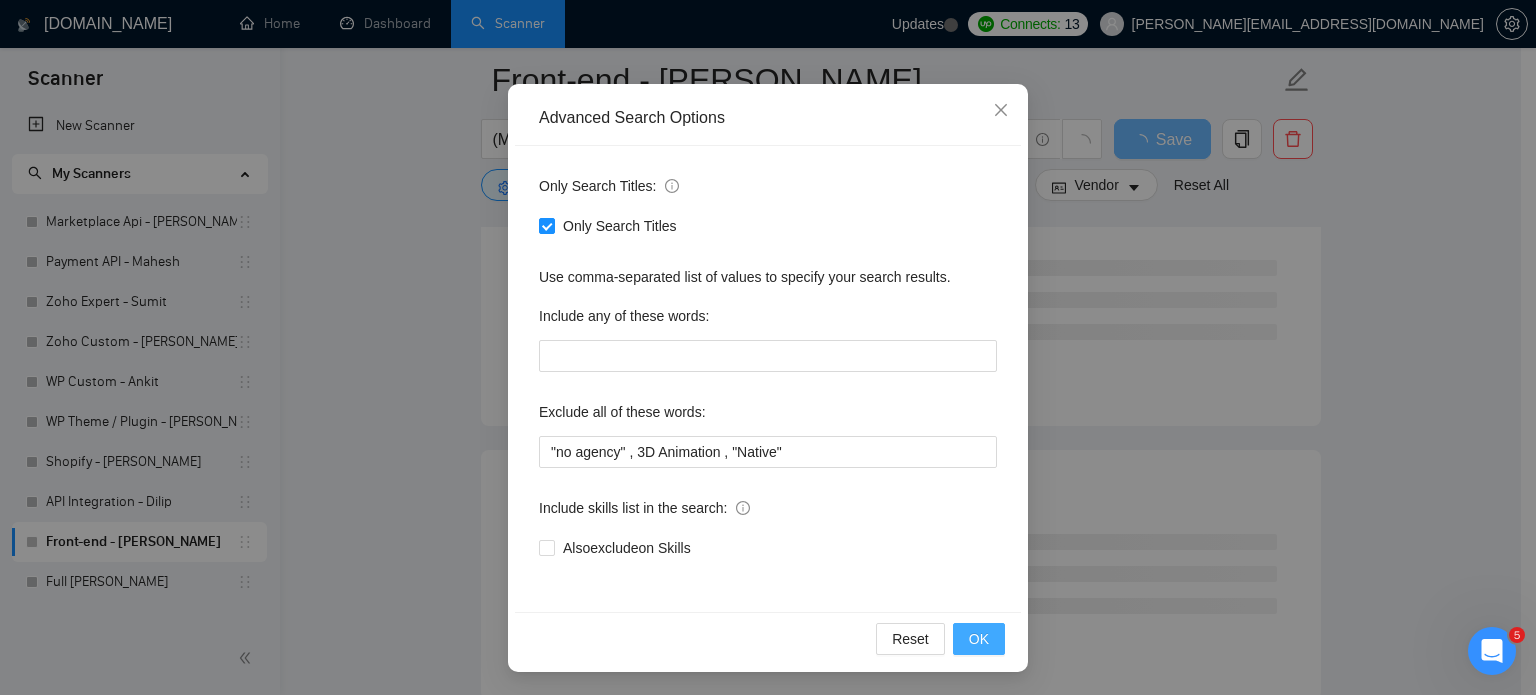 click on "OK" at bounding box center (979, 639) 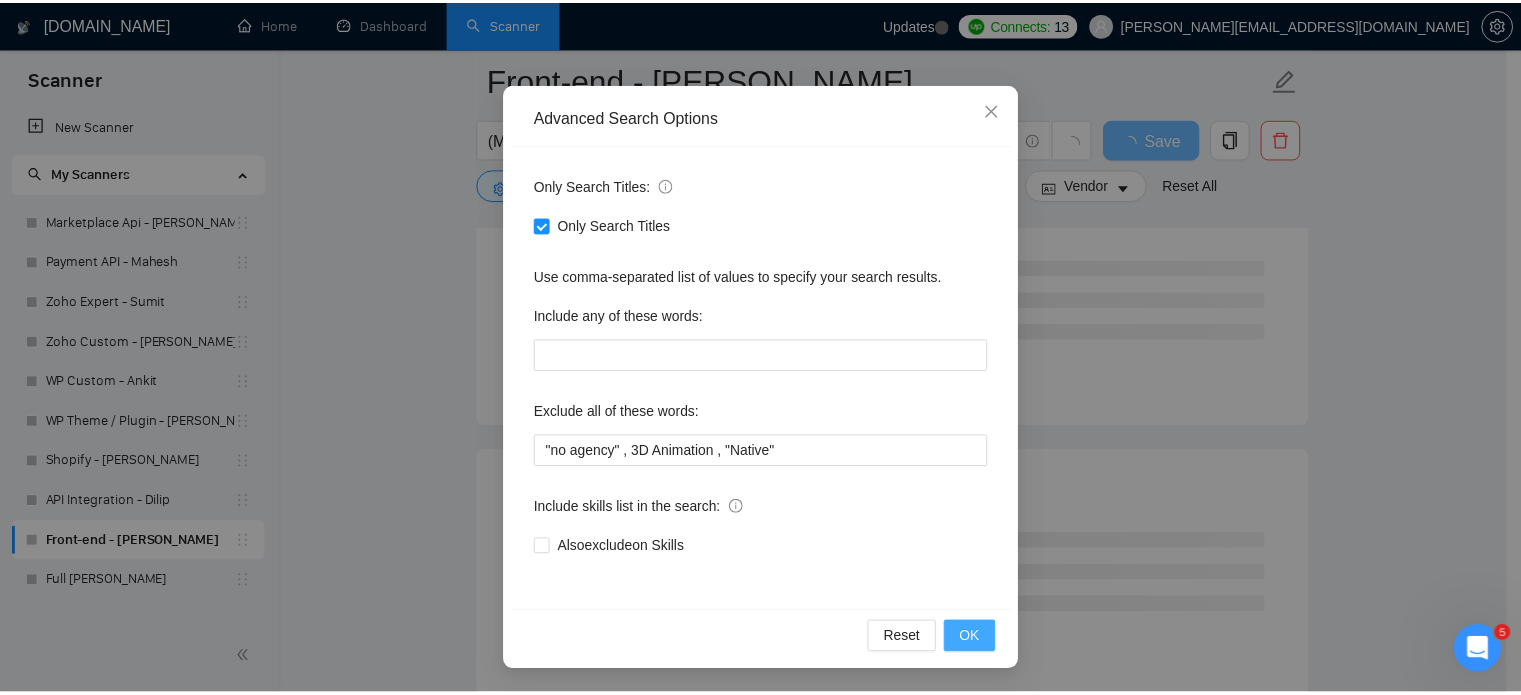 scroll, scrollTop: 36, scrollLeft: 0, axis: vertical 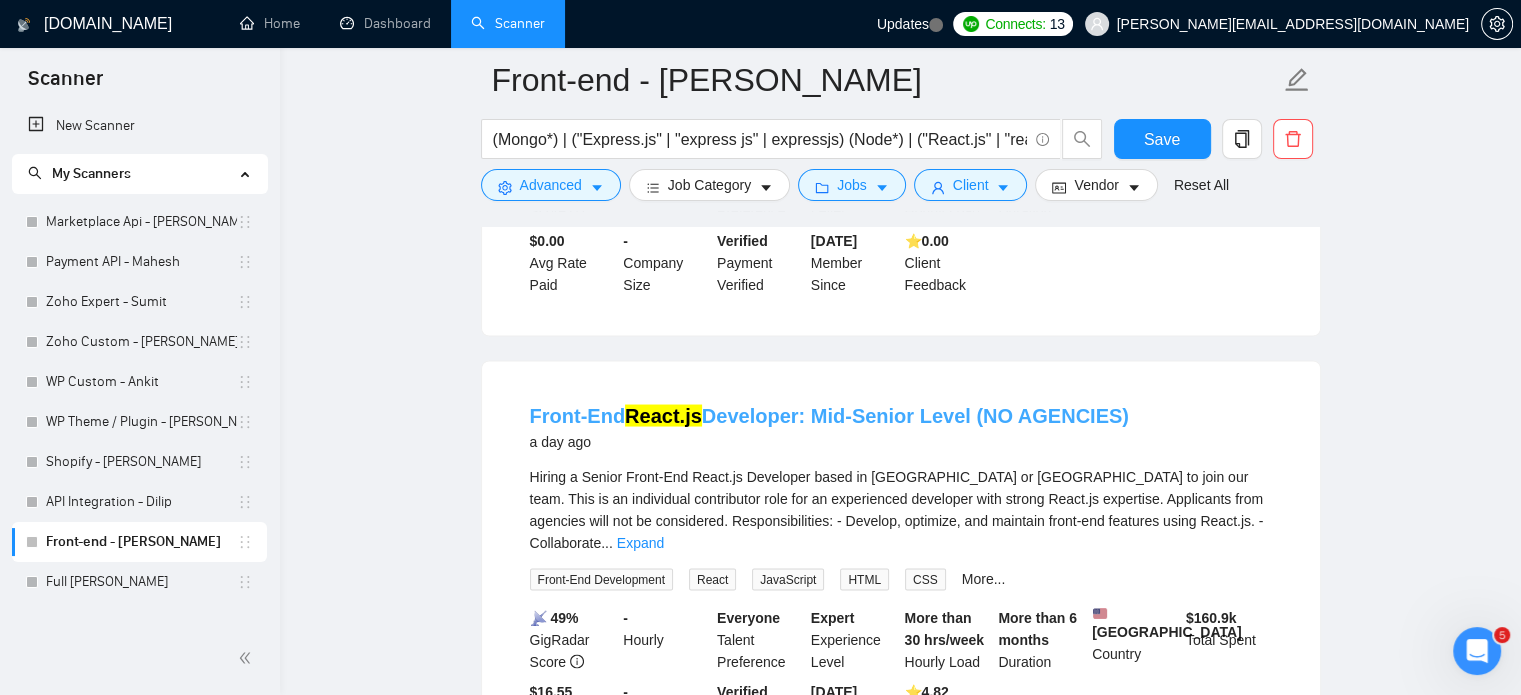 drag, startPoint x: 1106, startPoint y: 302, endPoint x: 960, endPoint y: 303, distance: 146.00342 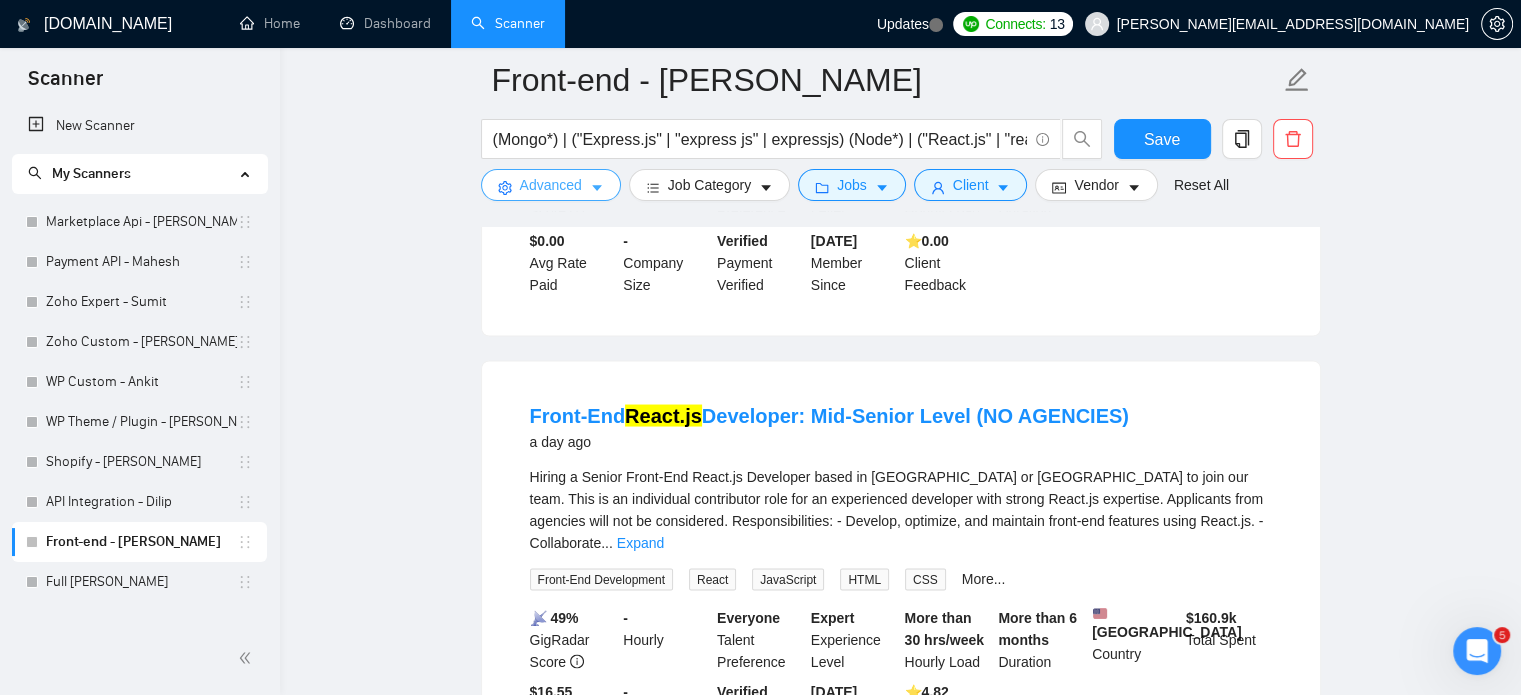 click 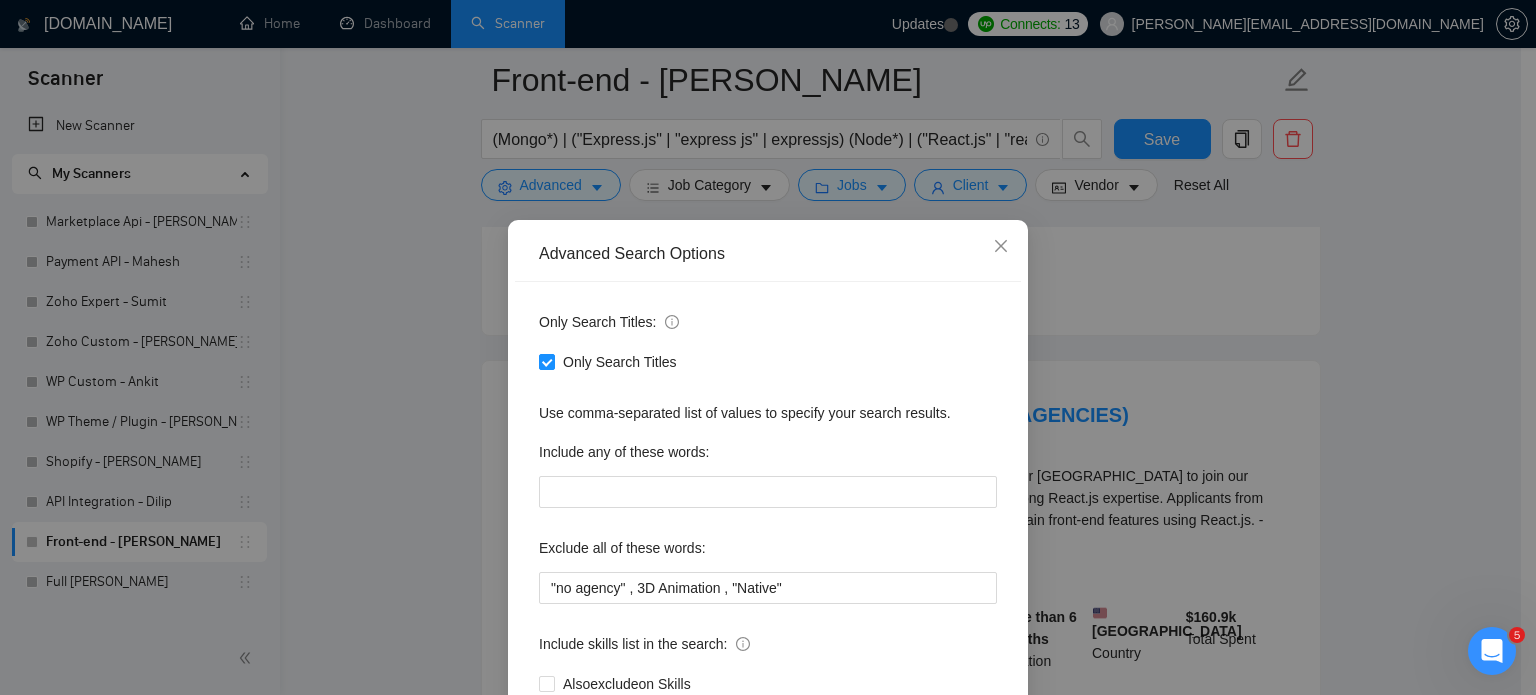 scroll, scrollTop: 136, scrollLeft: 0, axis: vertical 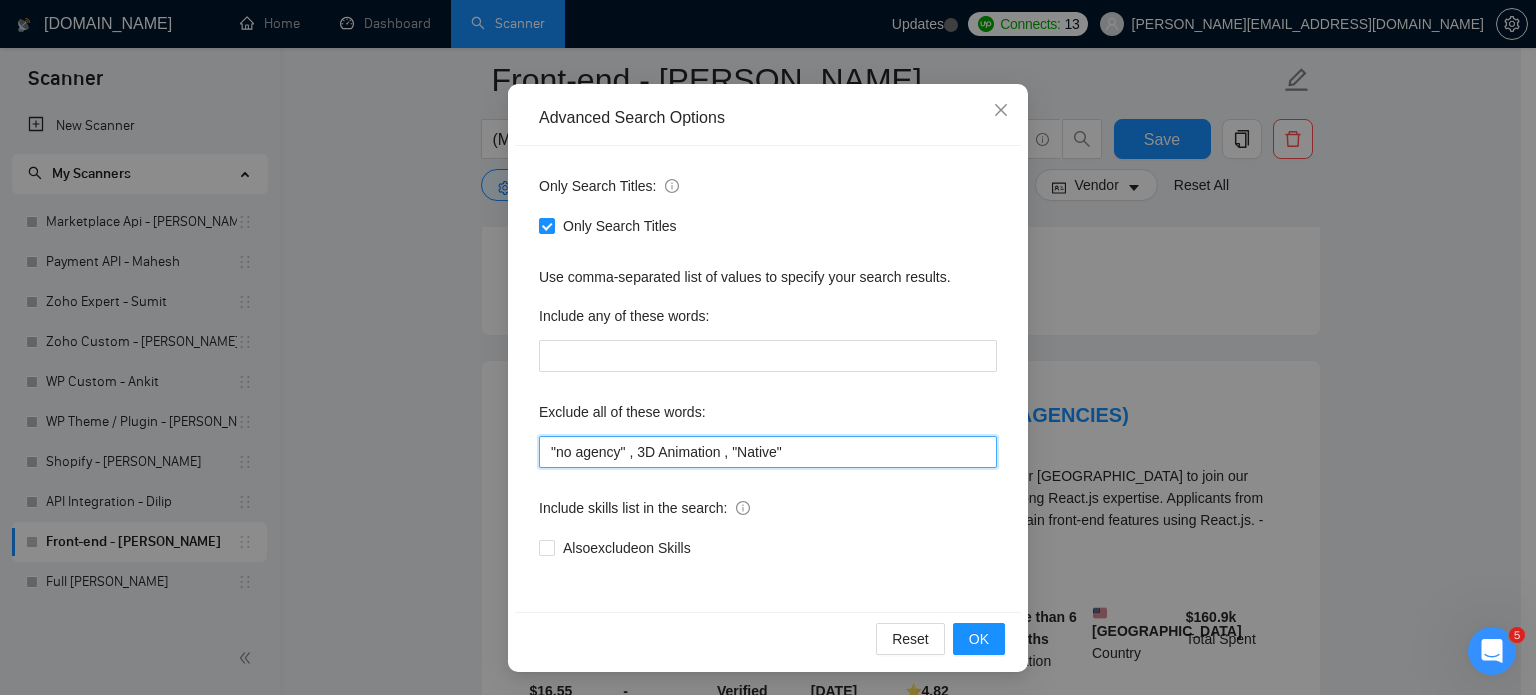 click on ""no agency" , 3D Animation , "Native"" at bounding box center (768, 452) 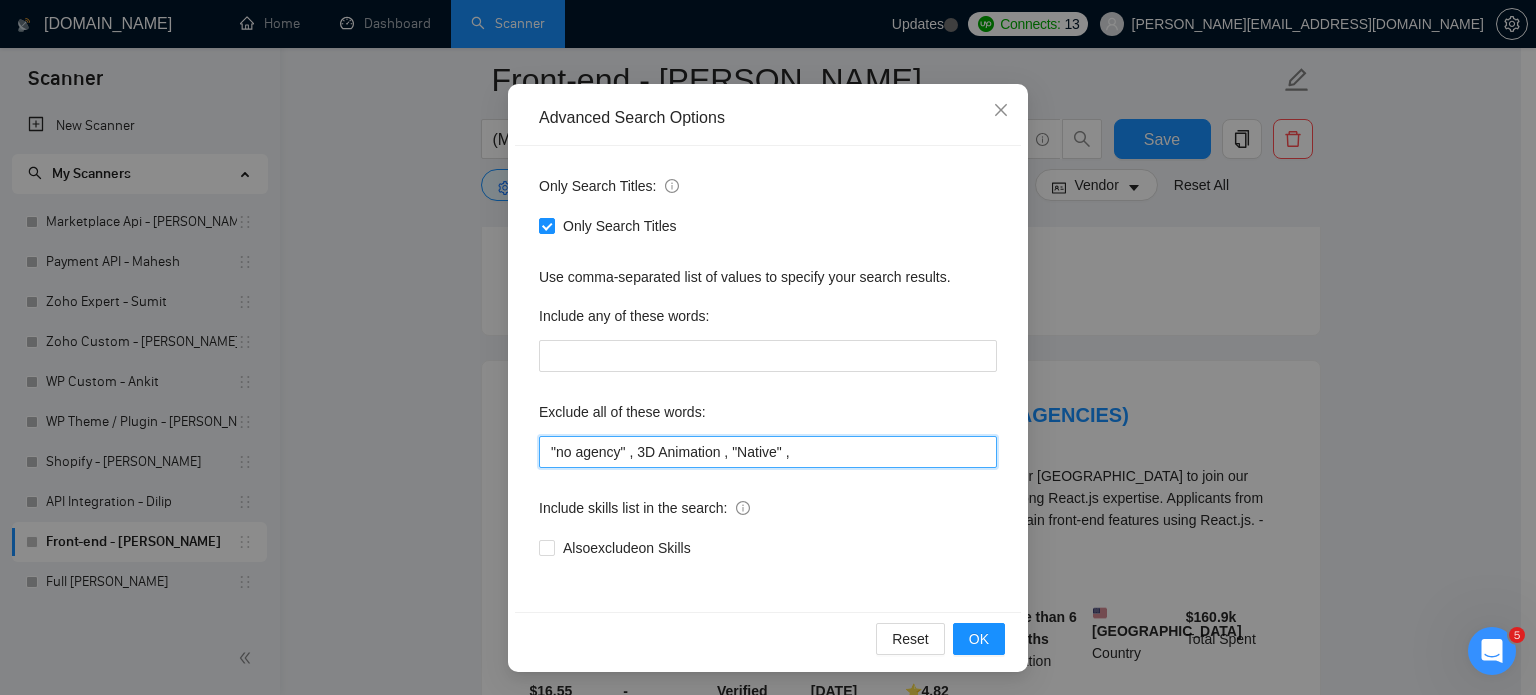 paste on "(NO AGENCIES)" 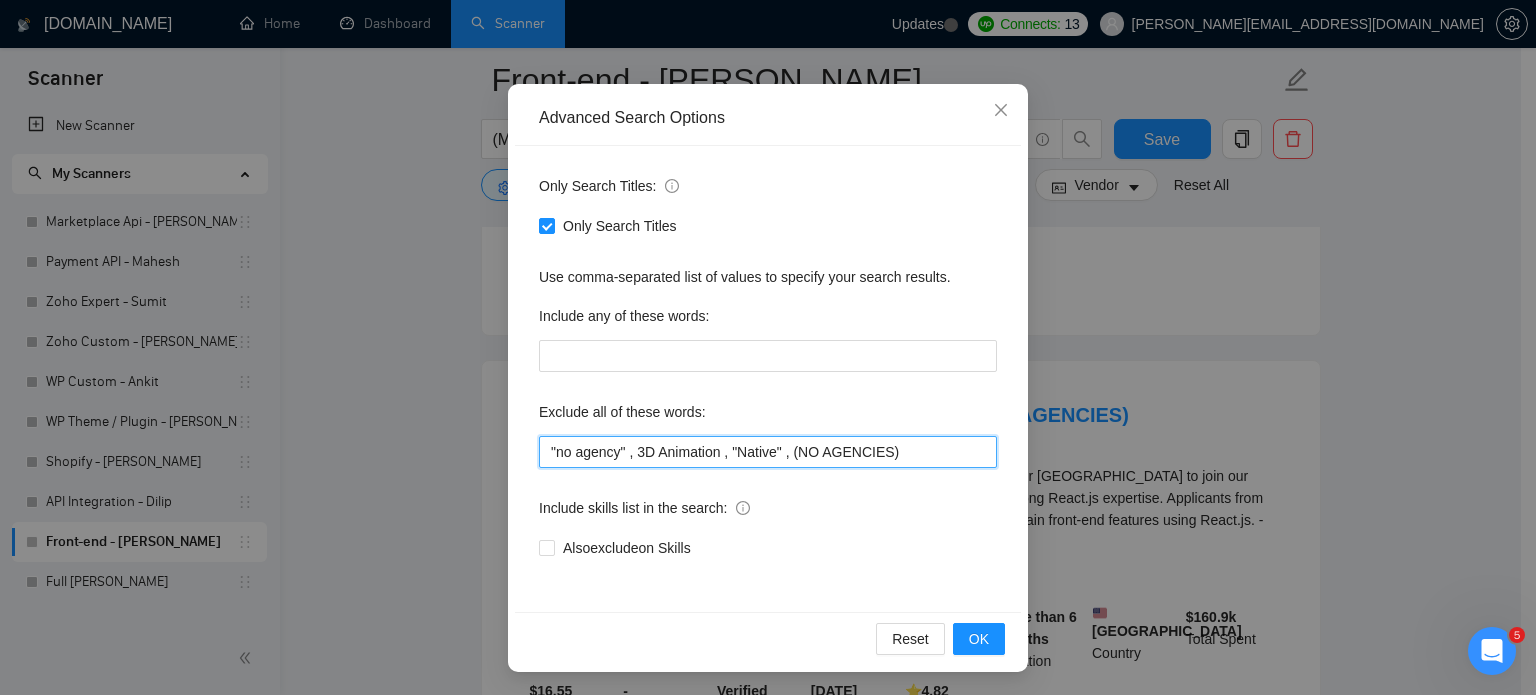 click on ""no agency" , 3D Animation , "Native" , (NO AGENCIES)" at bounding box center [768, 452] 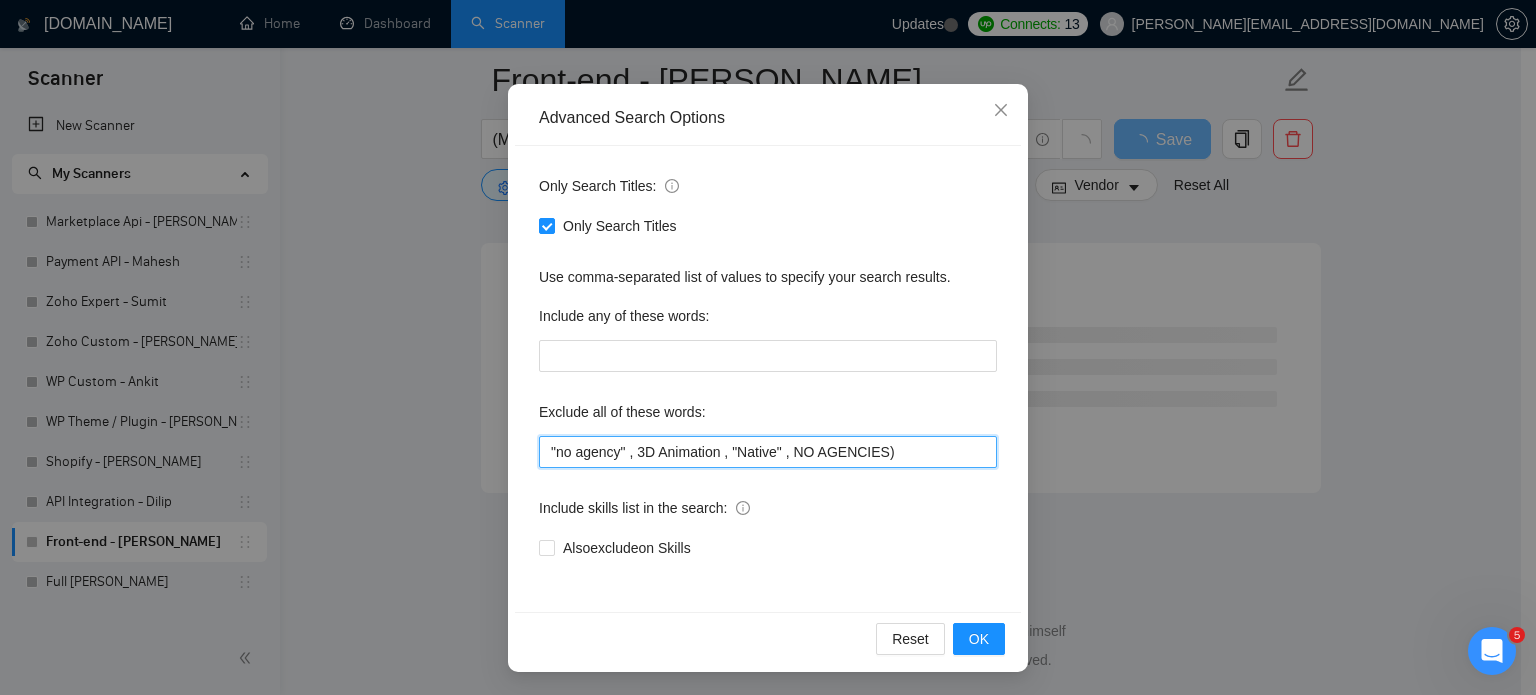 click on ""no agency" , 3D Animation , "Native" , NO AGENCIES)" at bounding box center [768, 452] 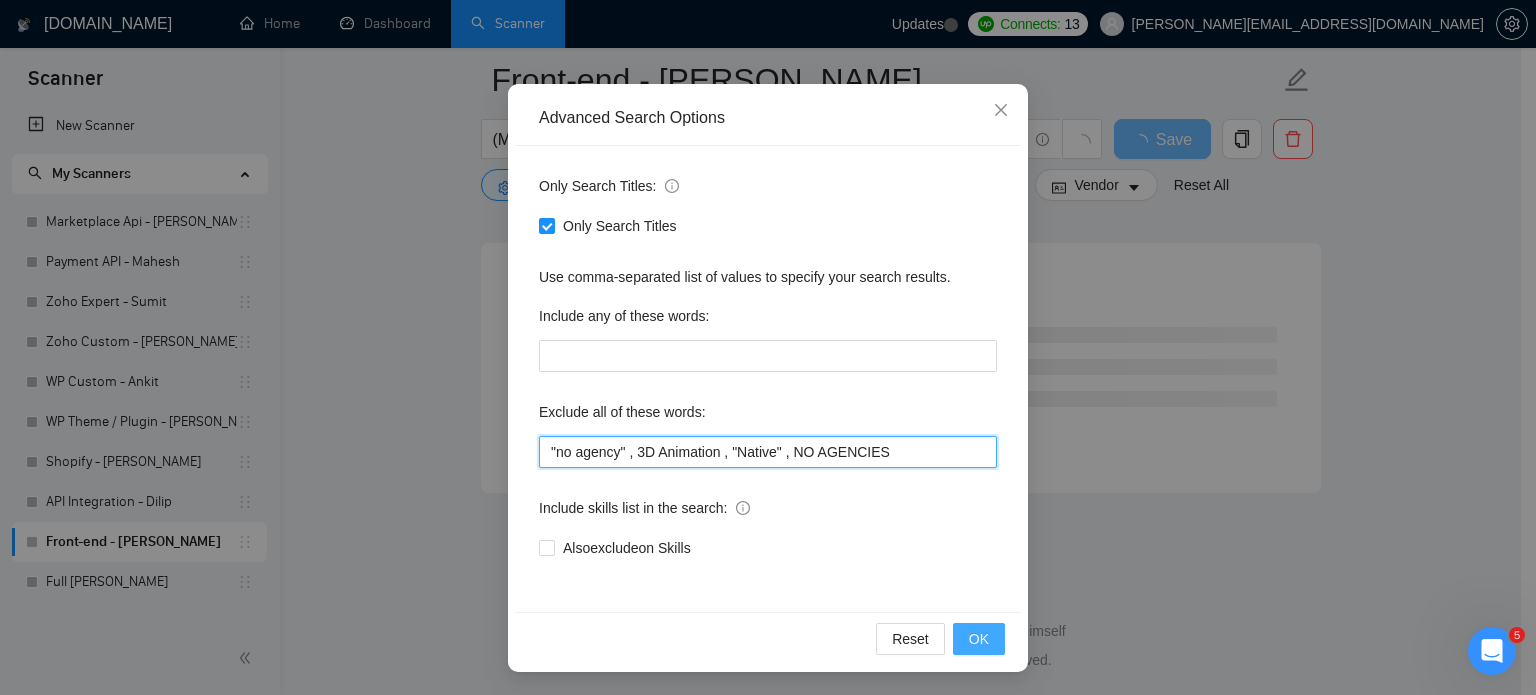 type on ""no agency" , 3D Animation , "Native" , NO AGENCIES" 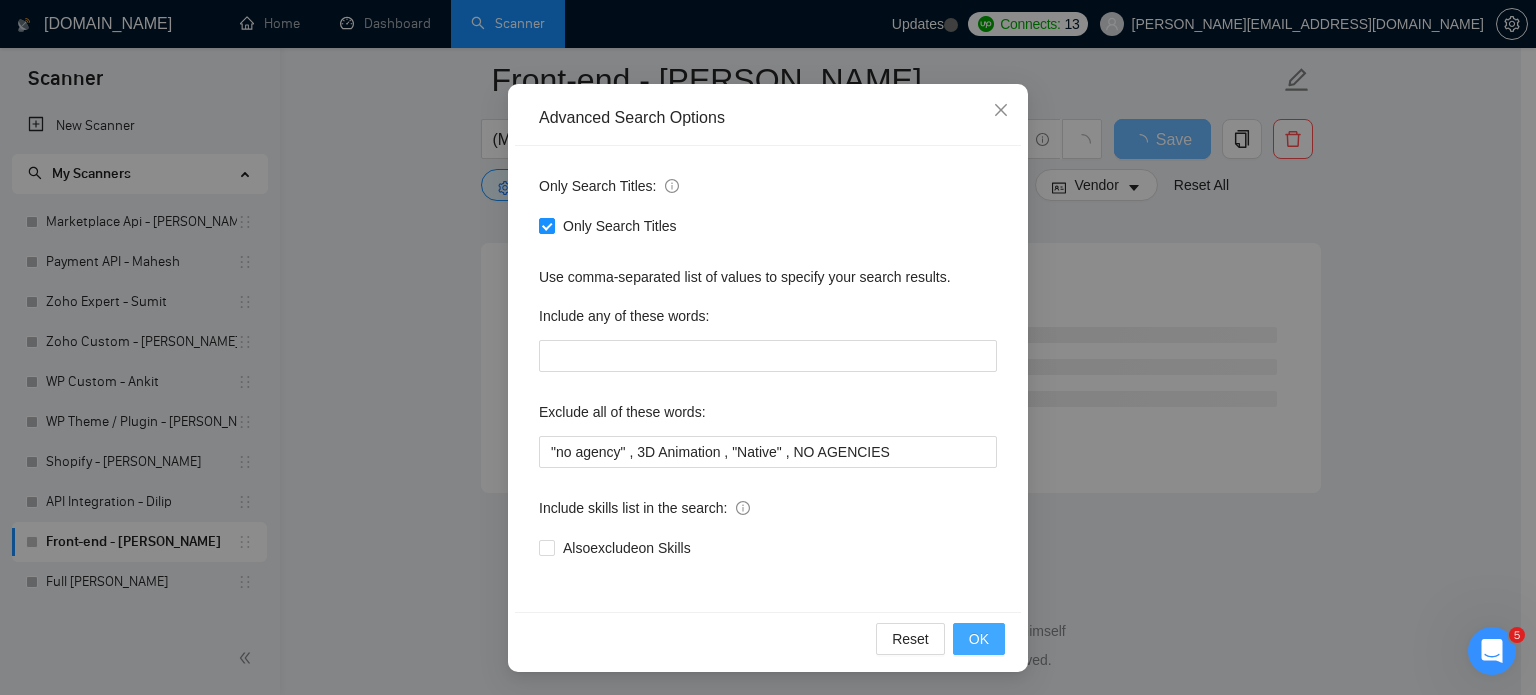 click on "OK" at bounding box center [979, 639] 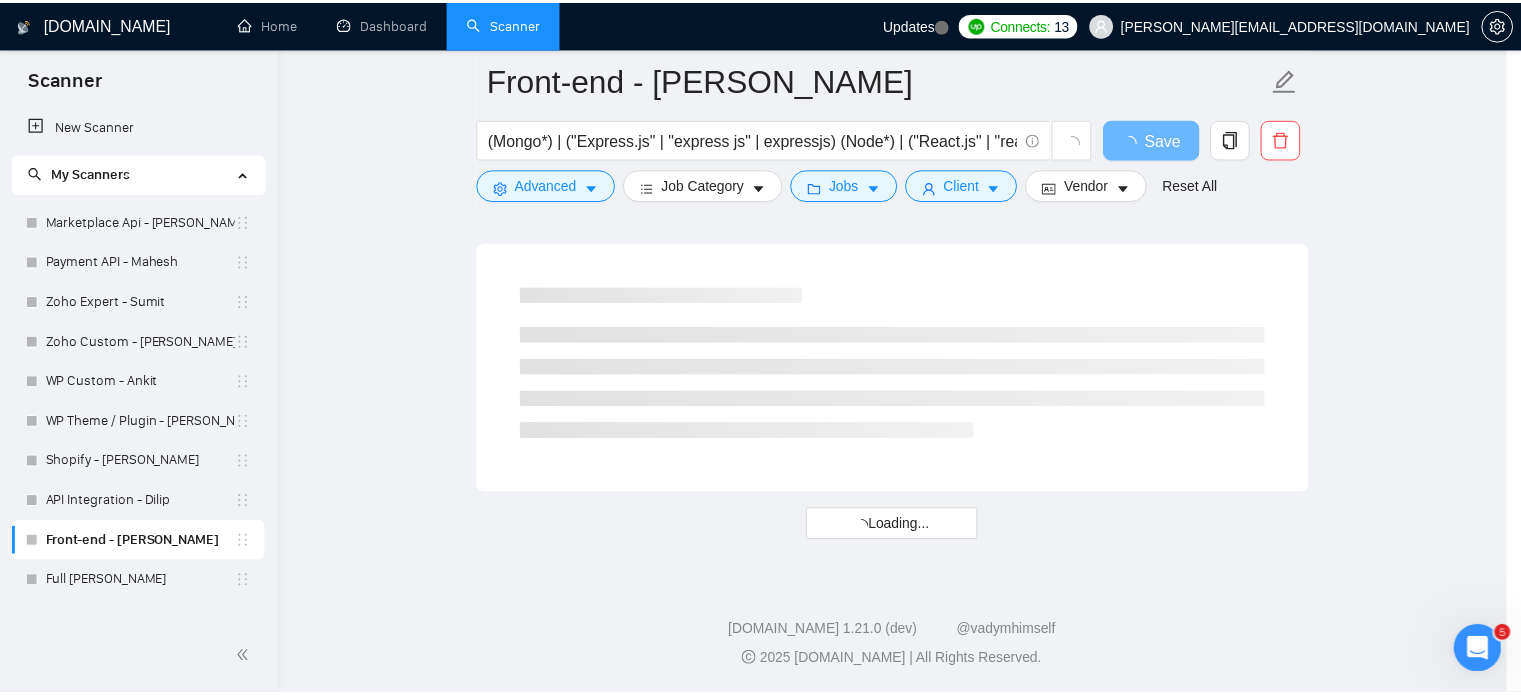 scroll, scrollTop: 36, scrollLeft: 0, axis: vertical 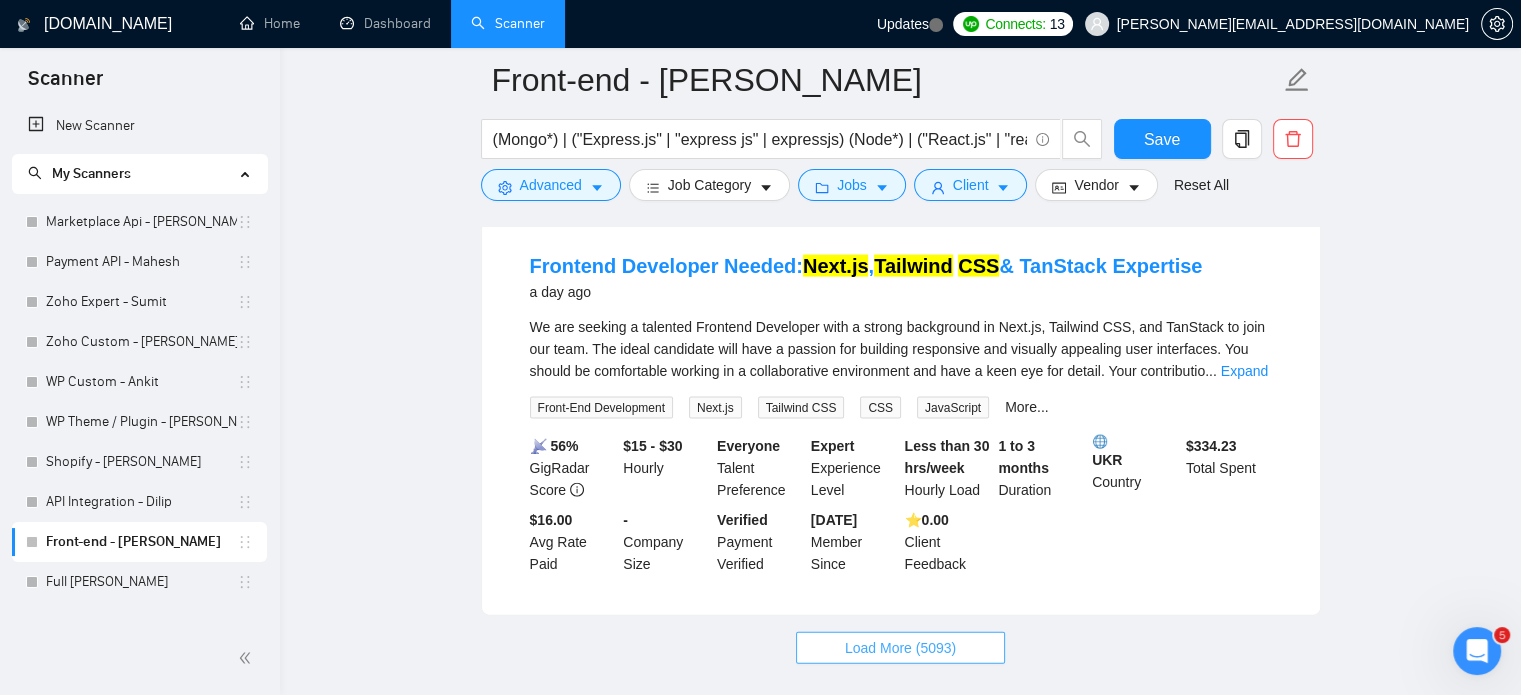 click on "Load More (5093)" at bounding box center (900, 648) 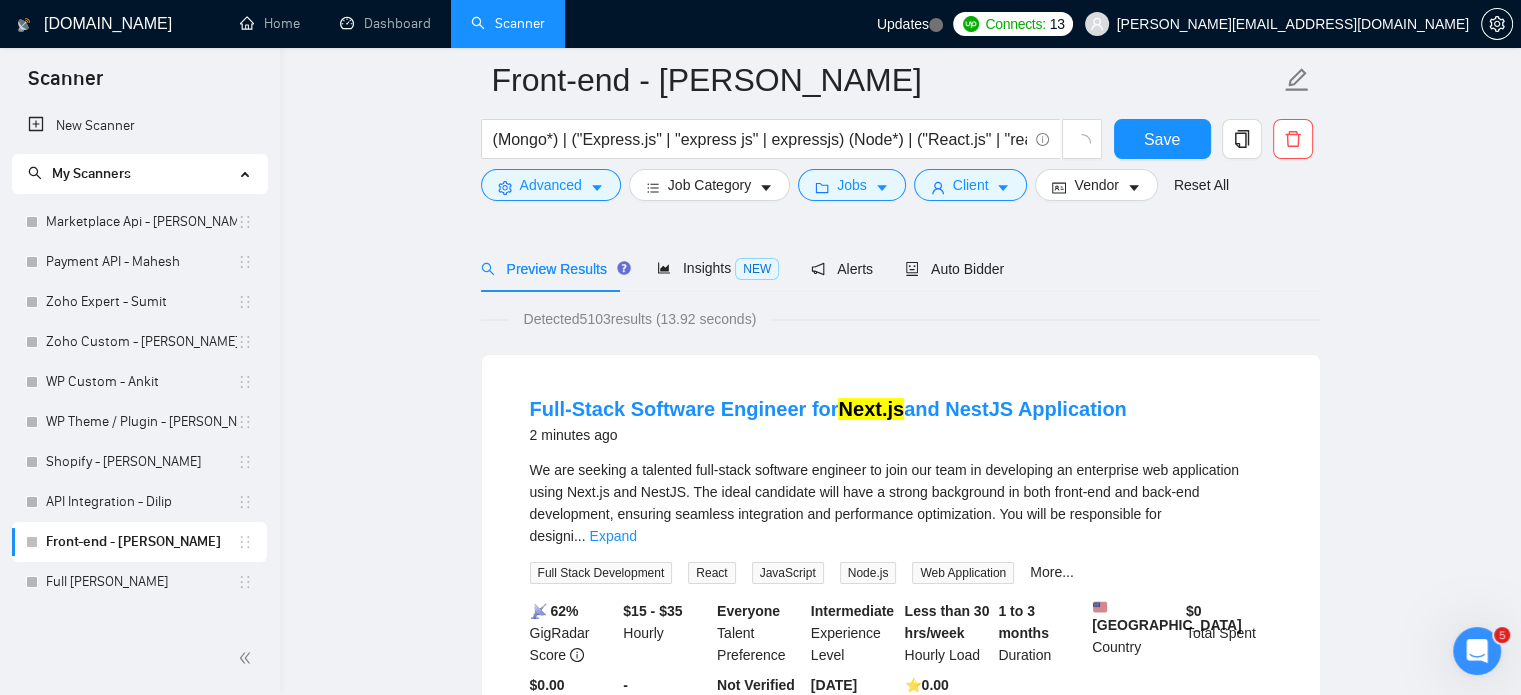 scroll, scrollTop: 0, scrollLeft: 0, axis: both 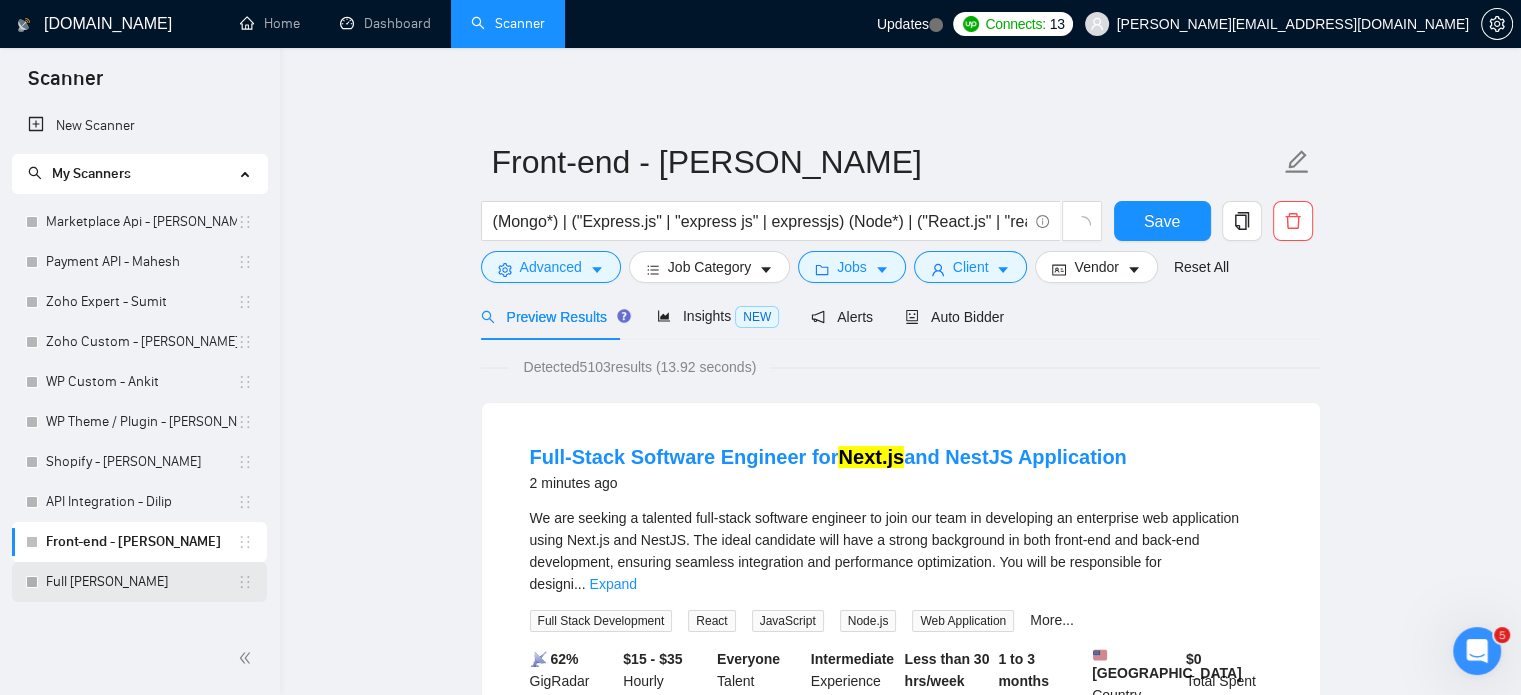click on "Full [PERSON_NAME]" at bounding box center [141, 582] 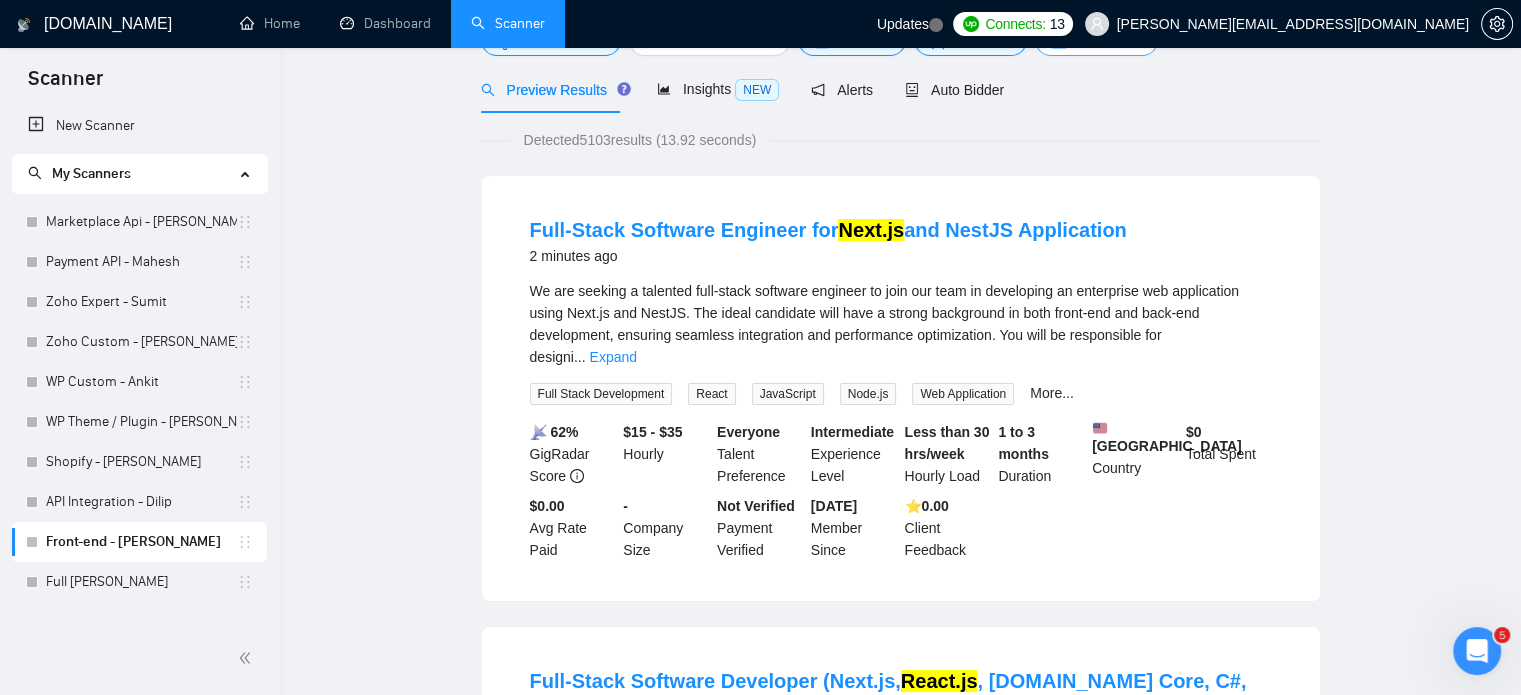 scroll, scrollTop: 0, scrollLeft: 0, axis: both 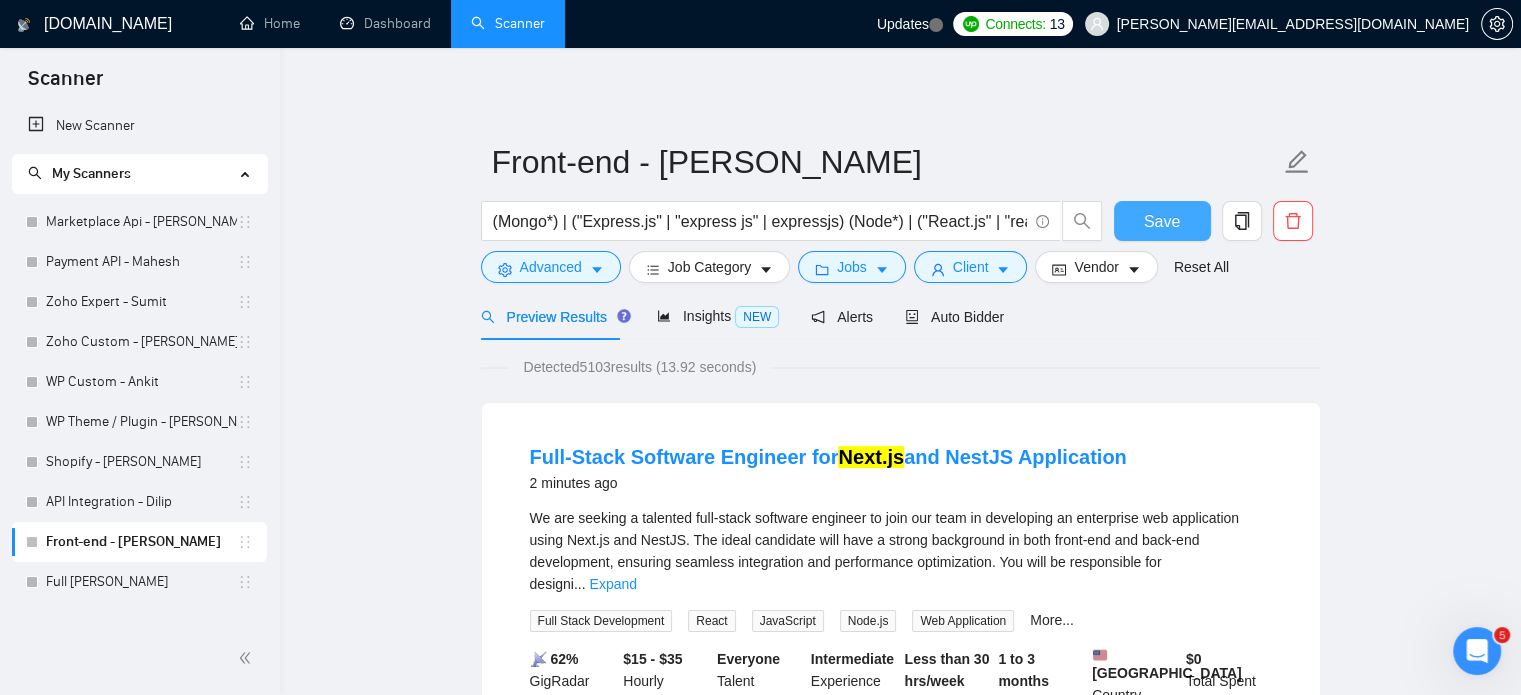click on "Save" at bounding box center (1162, 221) 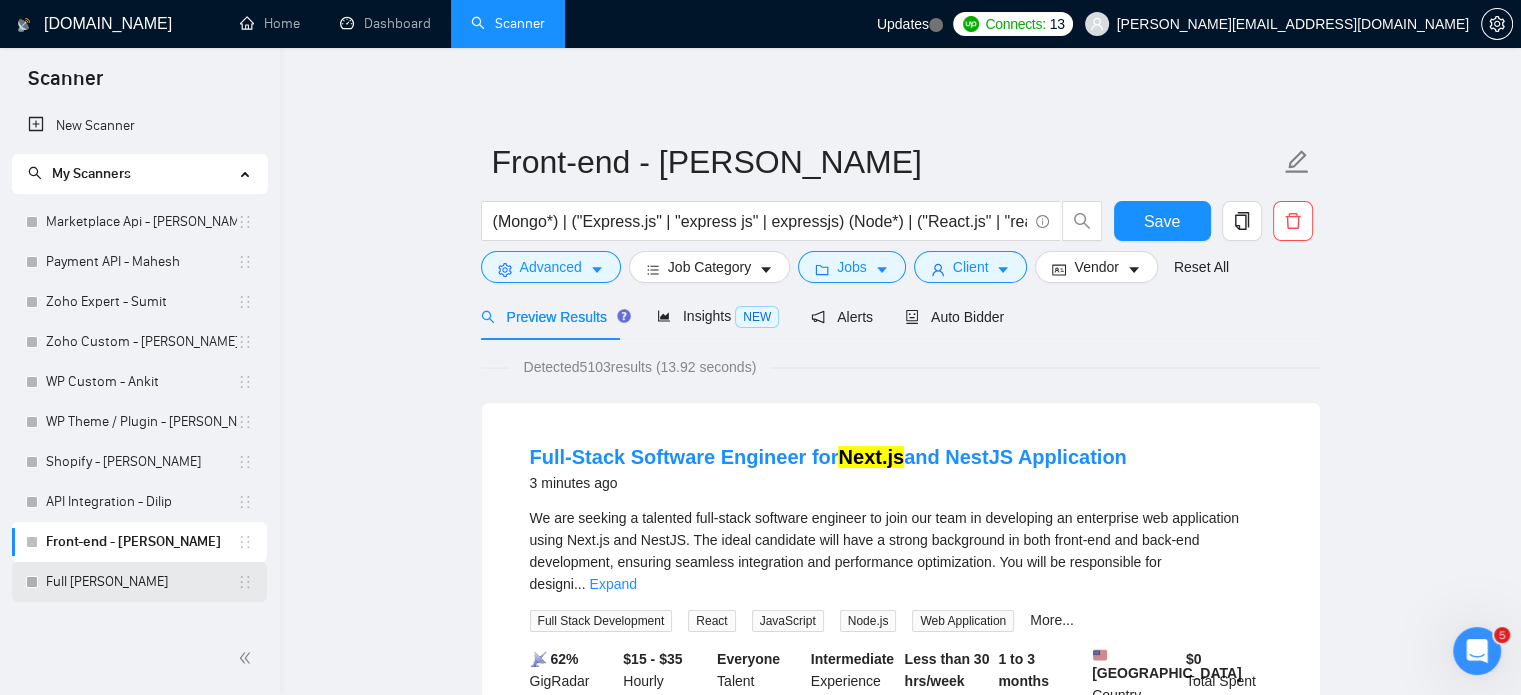click on "Full [PERSON_NAME]" at bounding box center [141, 582] 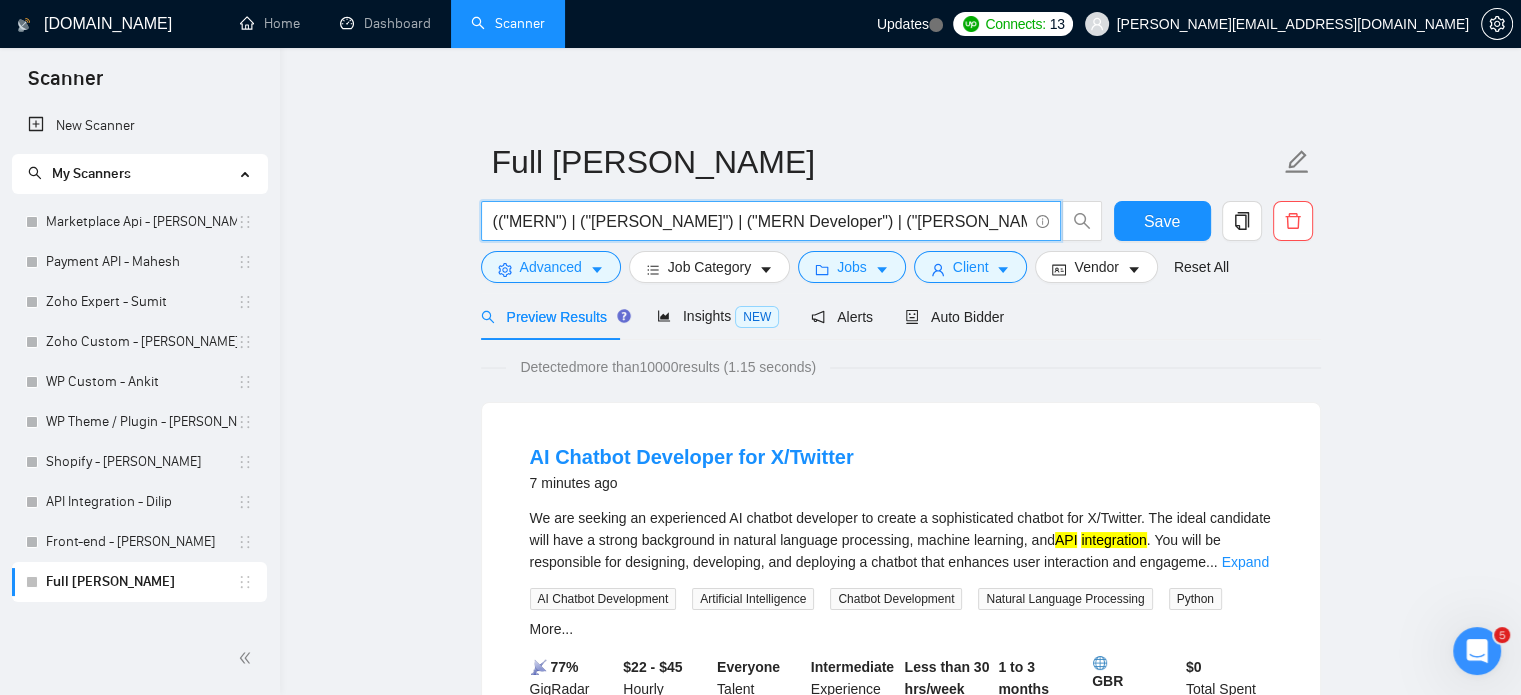 click on "(("MERN") | ("[PERSON_NAME]") | ("MERN Developer") | ("[PERSON_NAME] Developer") | ("Full Stack Developer") | ("Full Stack JavaScript") | ("MongoDB") | ("Mongo Atlas") | ("MongoDB Aggregation") | ("Express.js") | ("Express JS") | ("Express Middleware") | ("Node.js") | ("Node JS") | ("Node Developer") | ("REST API") | ("GraphQL") | ("API Integration") | ("API Development") | ("JWT Auth") | ("OAuth") | ("Bcrypt") | ("Passport.js") | ("Serverless Functions") | ("[PERSON_NAME] Web App"))" at bounding box center (760, 221) 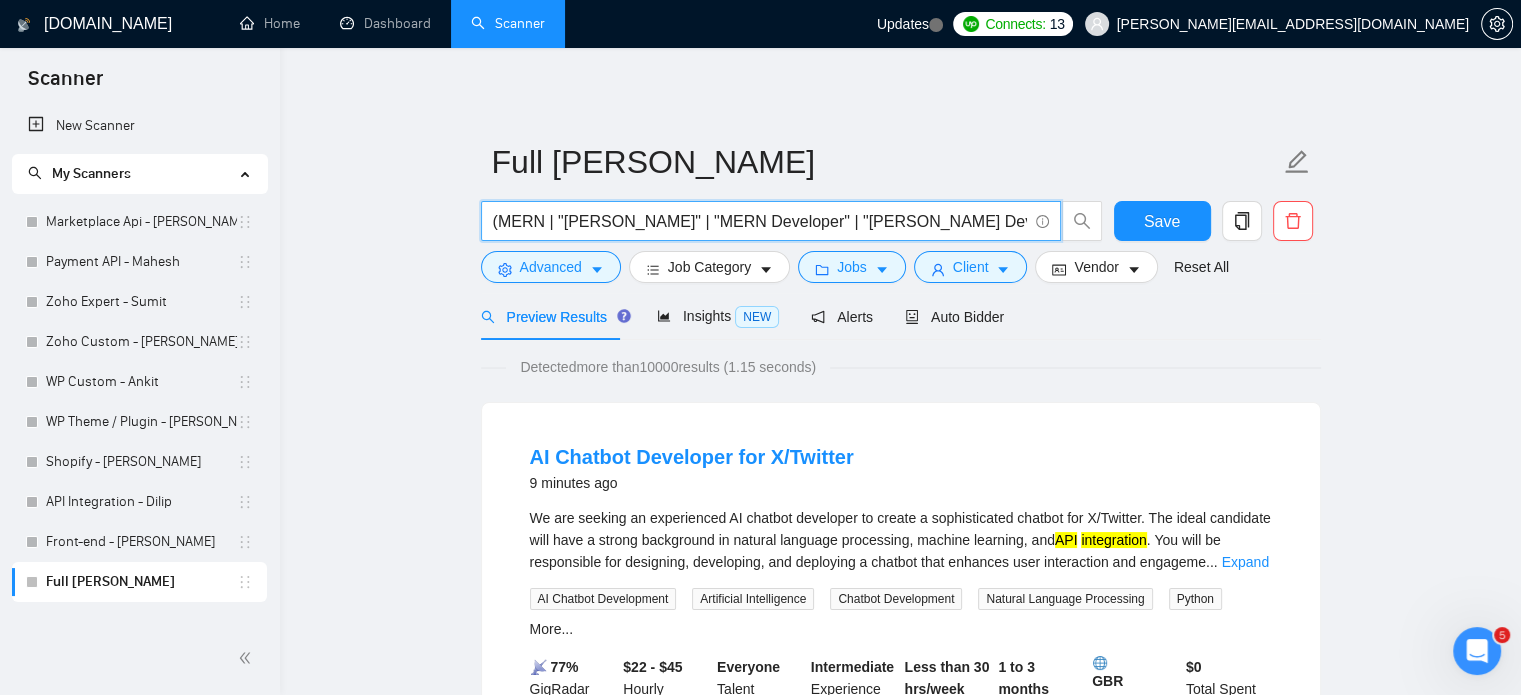 scroll, scrollTop: 0, scrollLeft: 2326, axis: horizontal 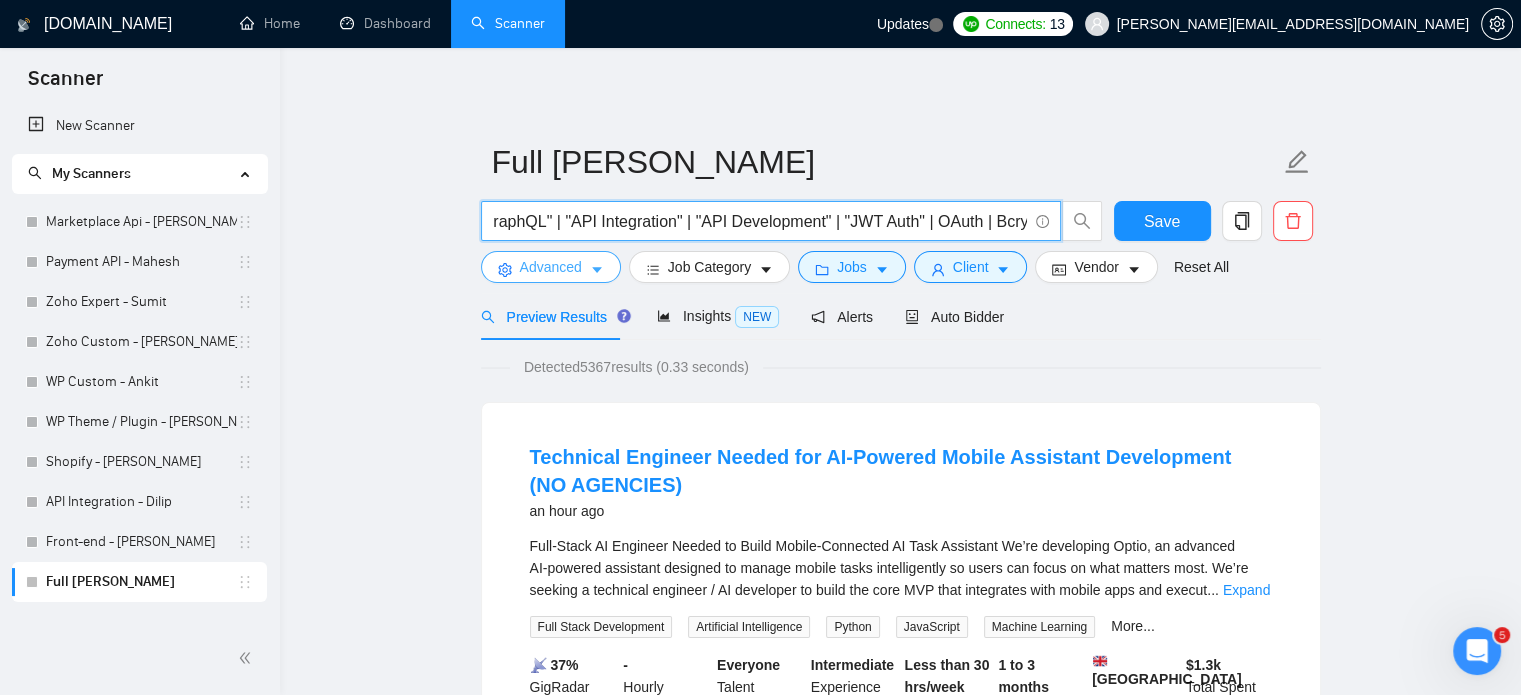 type on "(MERN | "[PERSON_NAME]" | "MERN Developer" | "[PERSON_NAME] Developer" | "Full Stack Developer" | "Full Stack JavaScript" | MongoDB | "Mongo Atlas" | "MongoDB Aggregation" | Express.js | "Express JS" | "Express Middleware" | Node.js | "Node JS" | "Node Developer" | "[PERSON_NAME] Web App") ("REST API" | "GraphQL" | "API Integration" | "API Development" | "JWT Auth" | OAuth | Bcrypt | "Serverless Functions")" 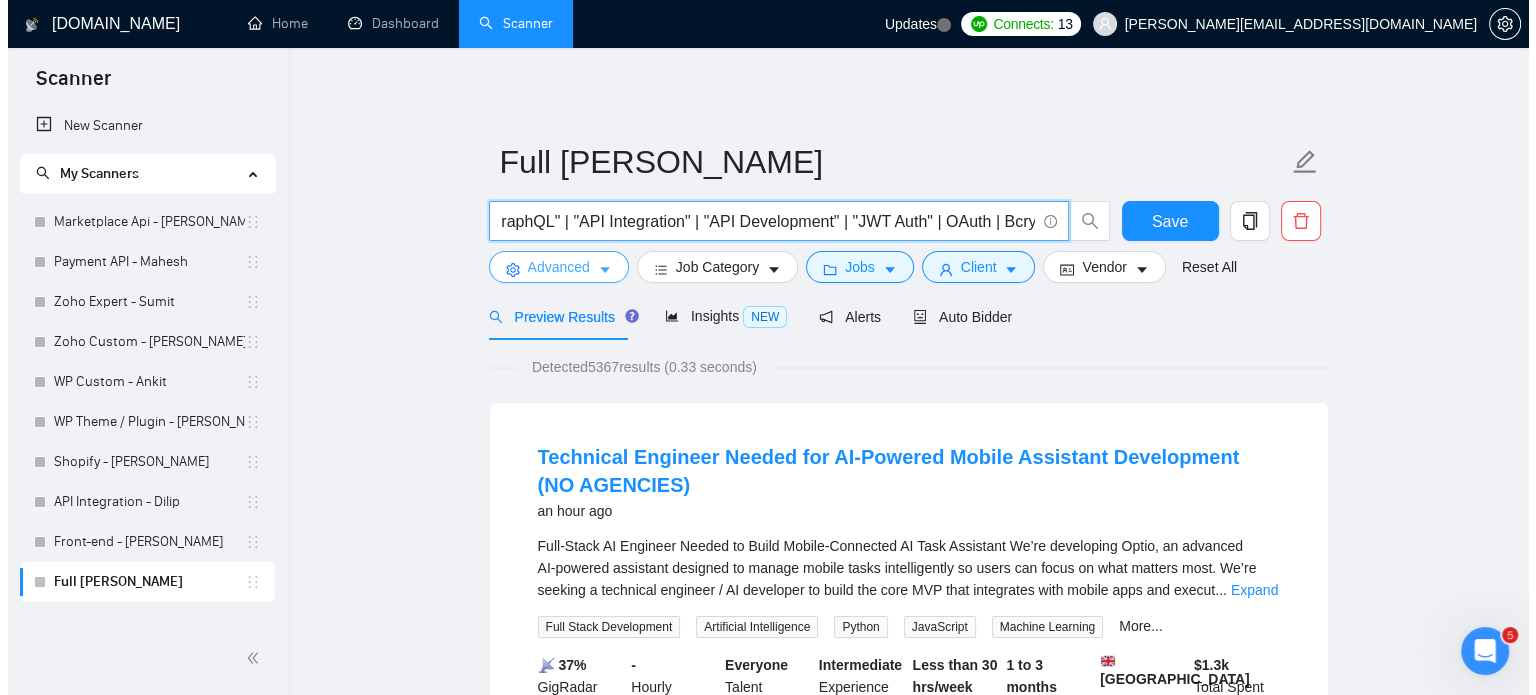 scroll, scrollTop: 0, scrollLeft: 0, axis: both 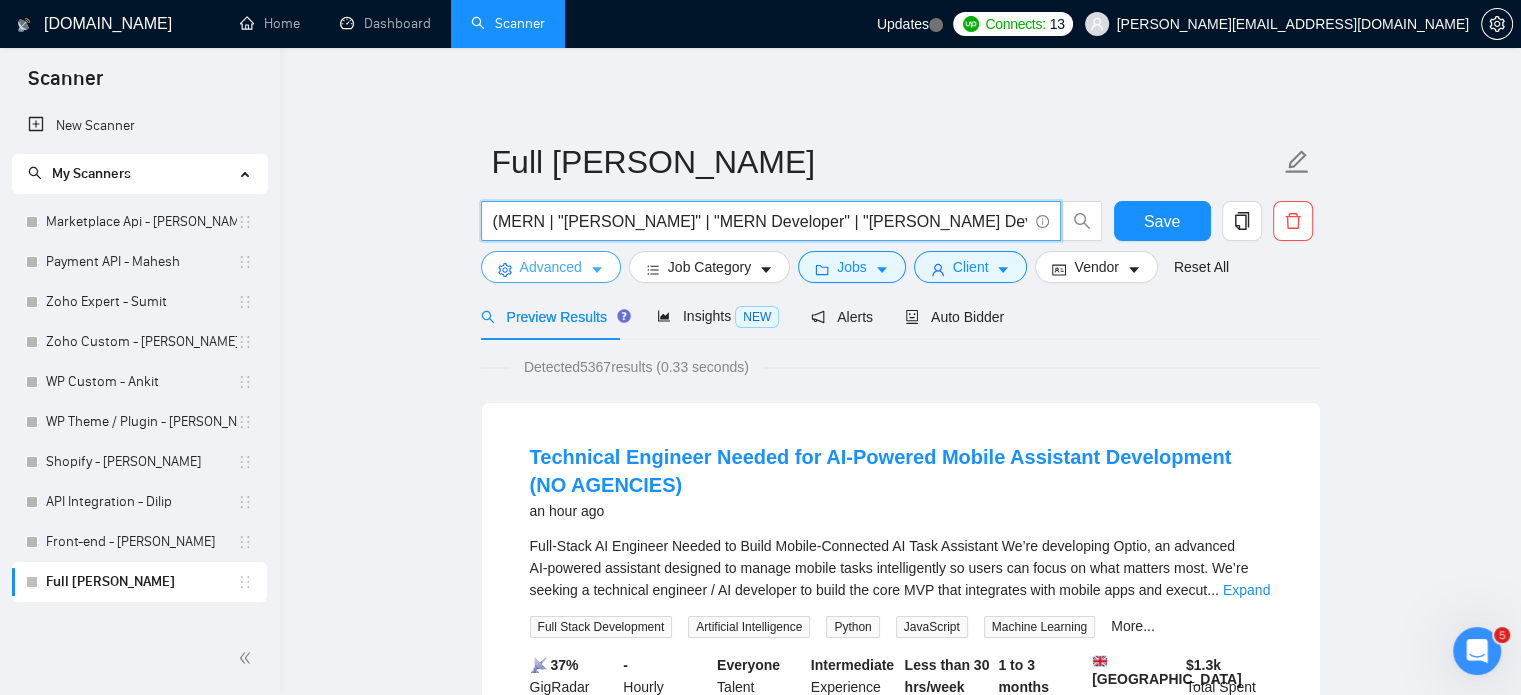 click 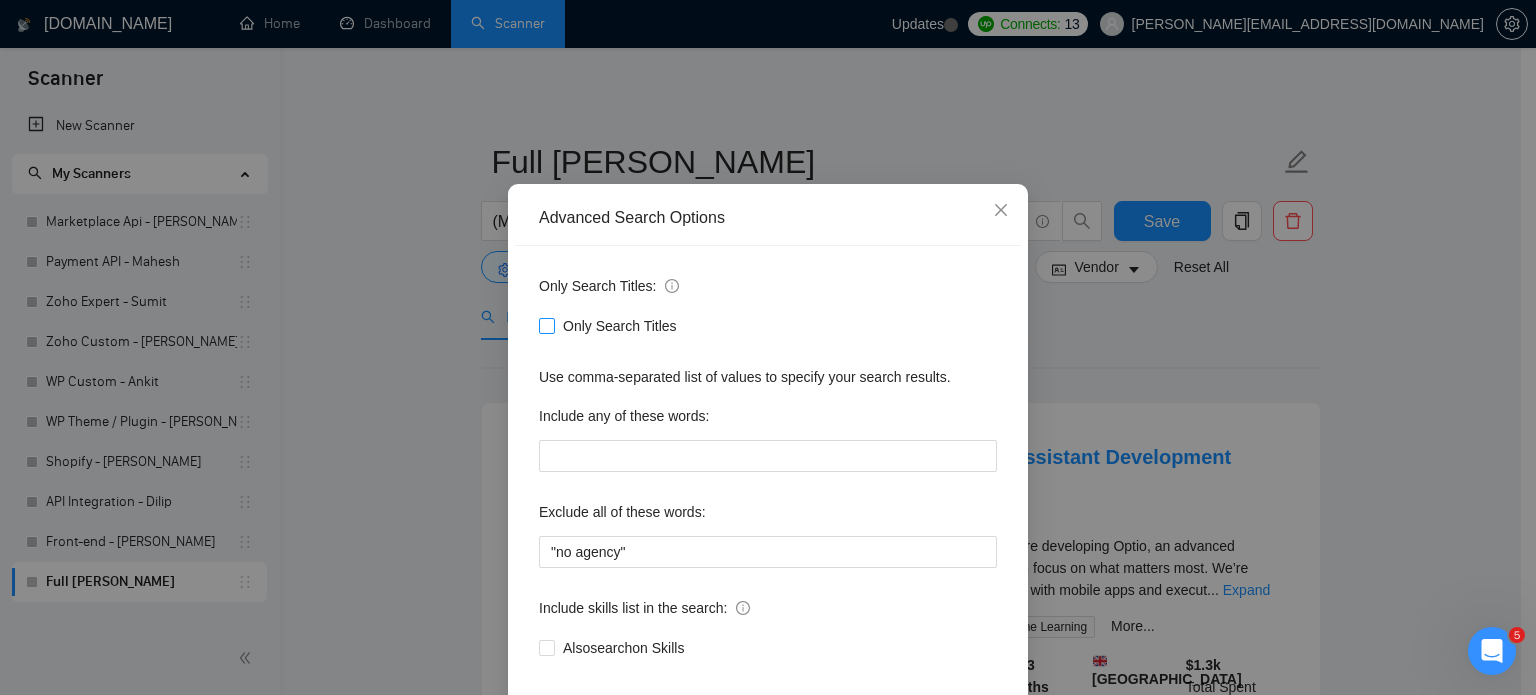drag, startPoint x: 542, startPoint y: 359, endPoint x: 695, endPoint y: 366, distance: 153.16005 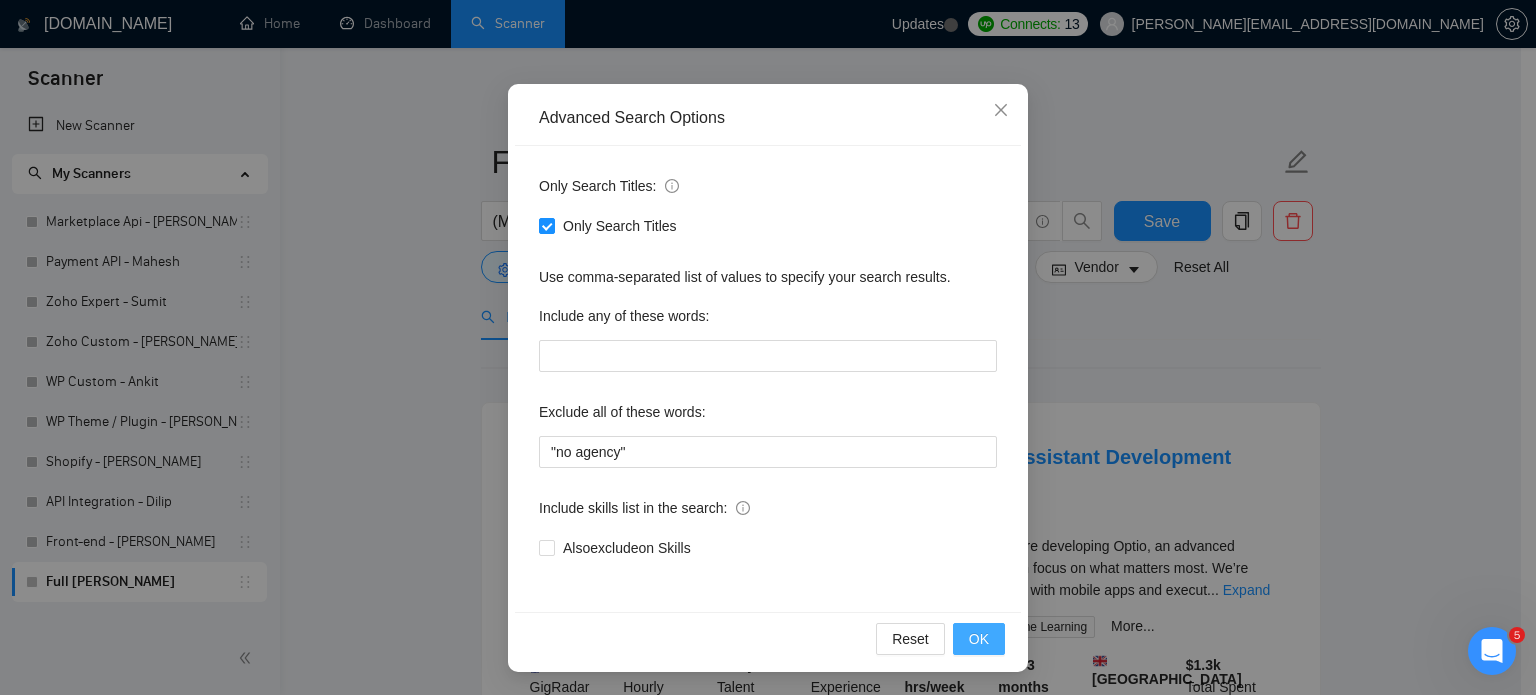 click on "OK" at bounding box center (979, 639) 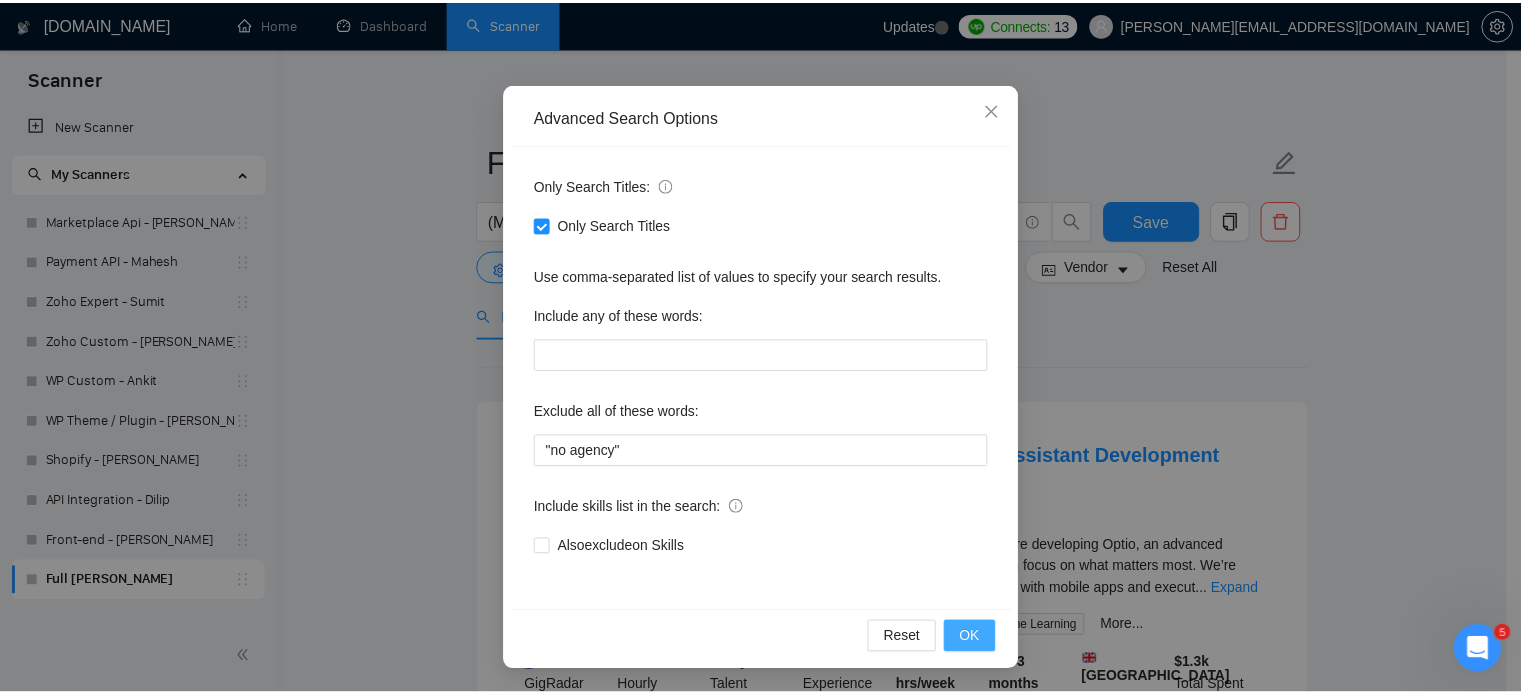 scroll, scrollTop: 36, scrollLeft: 0, axis: vertical 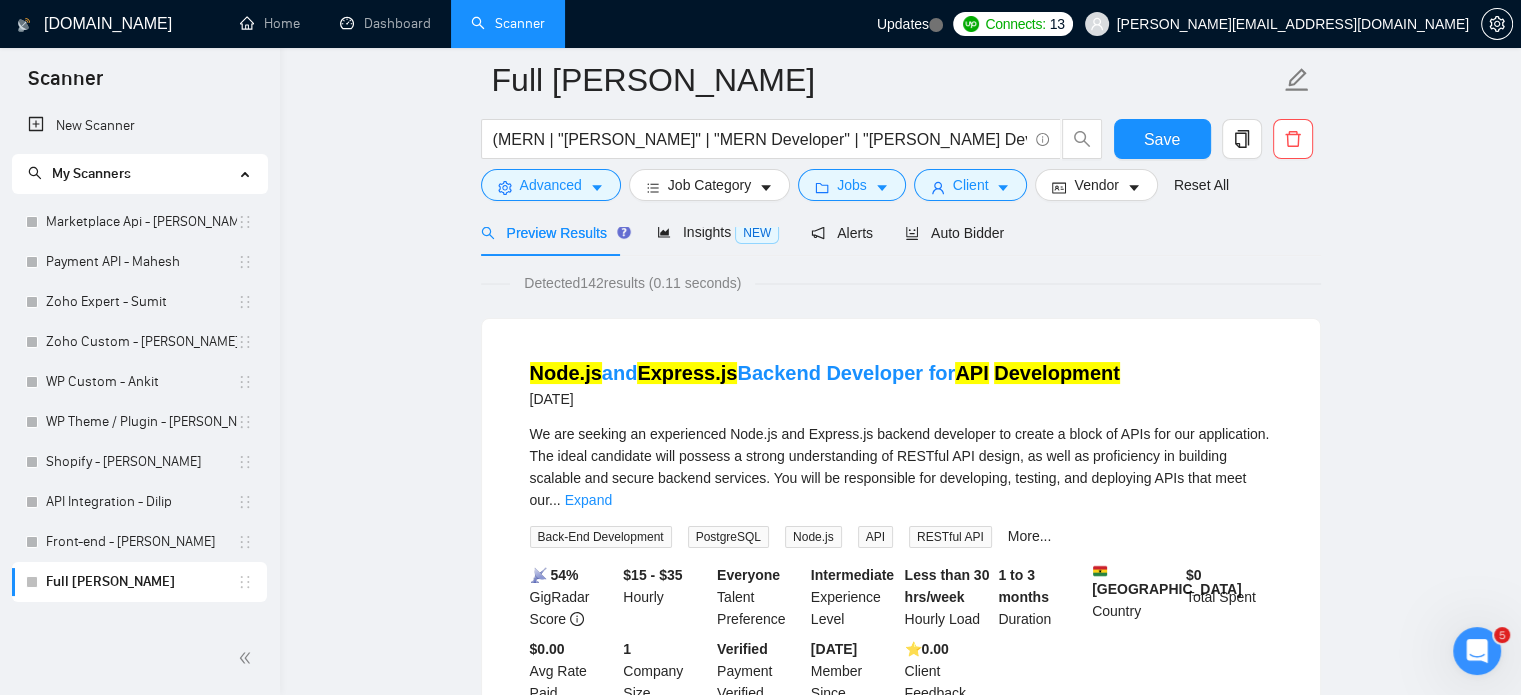 click on "[DATE]" at bounding box center [825, 399] 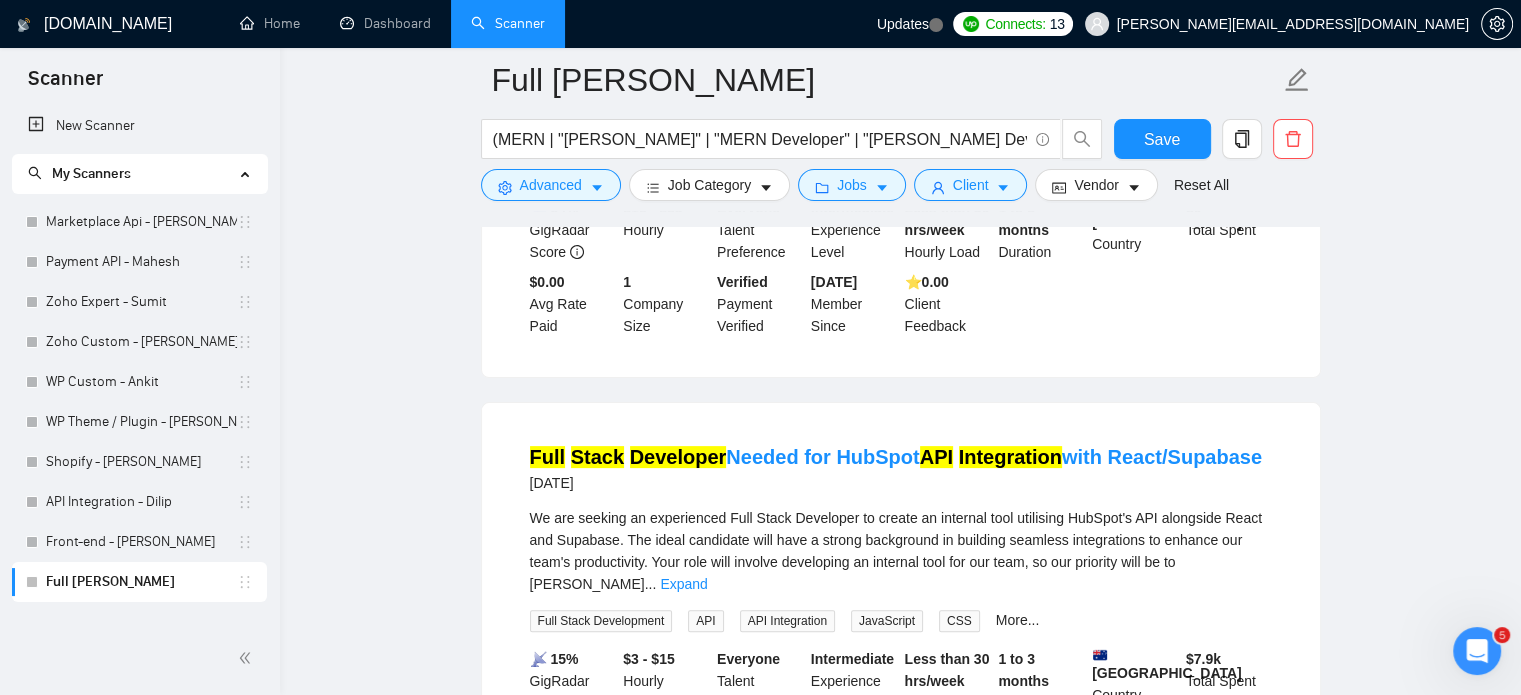 scroll, scrollTop: 600, scrollLeft: 0, axis: vertical 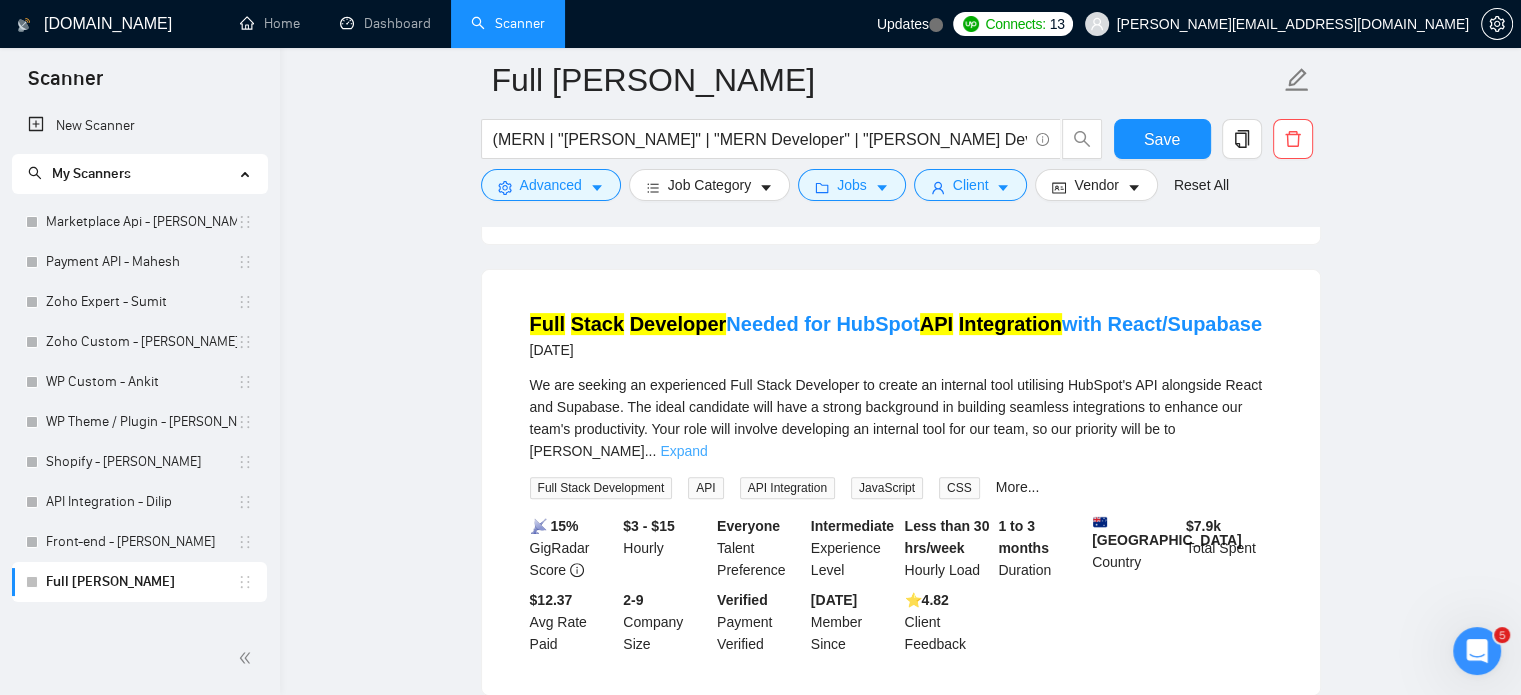 click on "Expand" at bounding box center [683, 451] 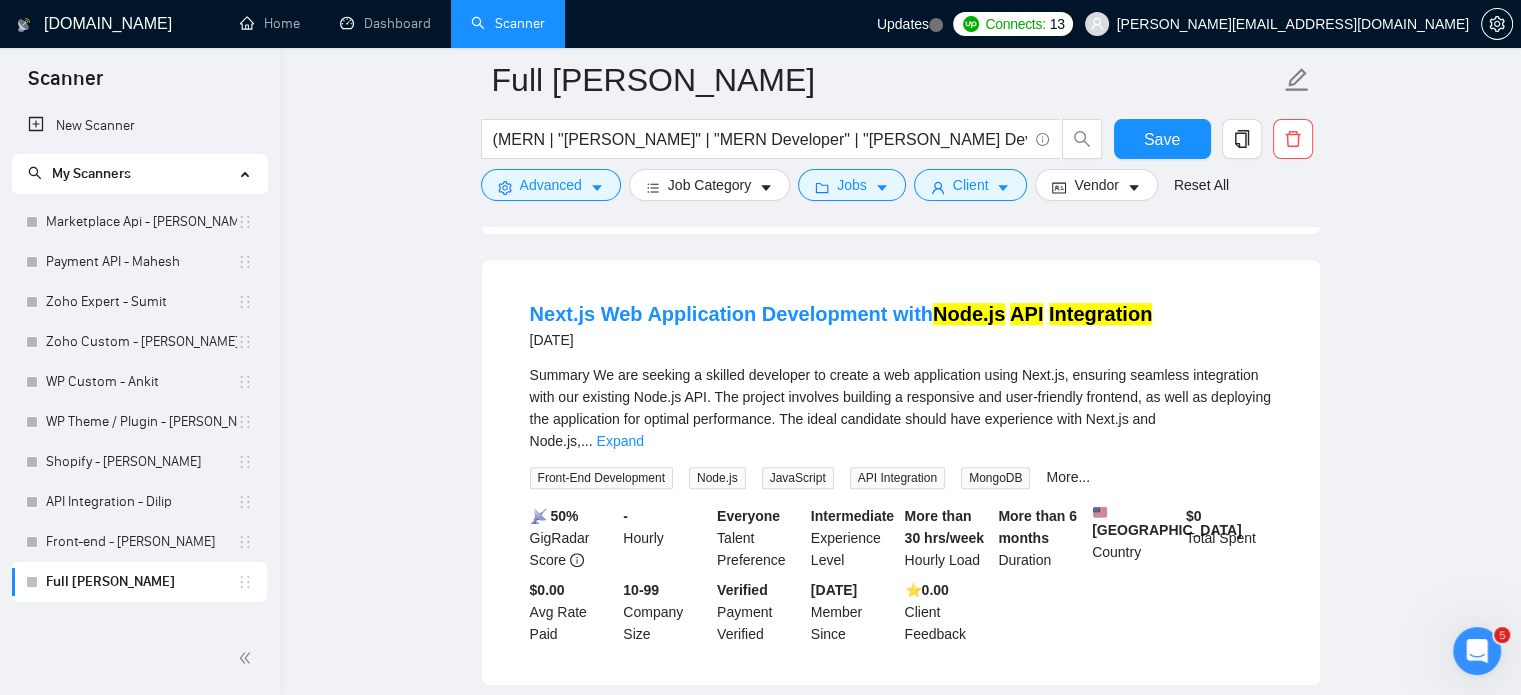 scroll, scrollTop: 1100, scrollLeft: 0, axis: vertical 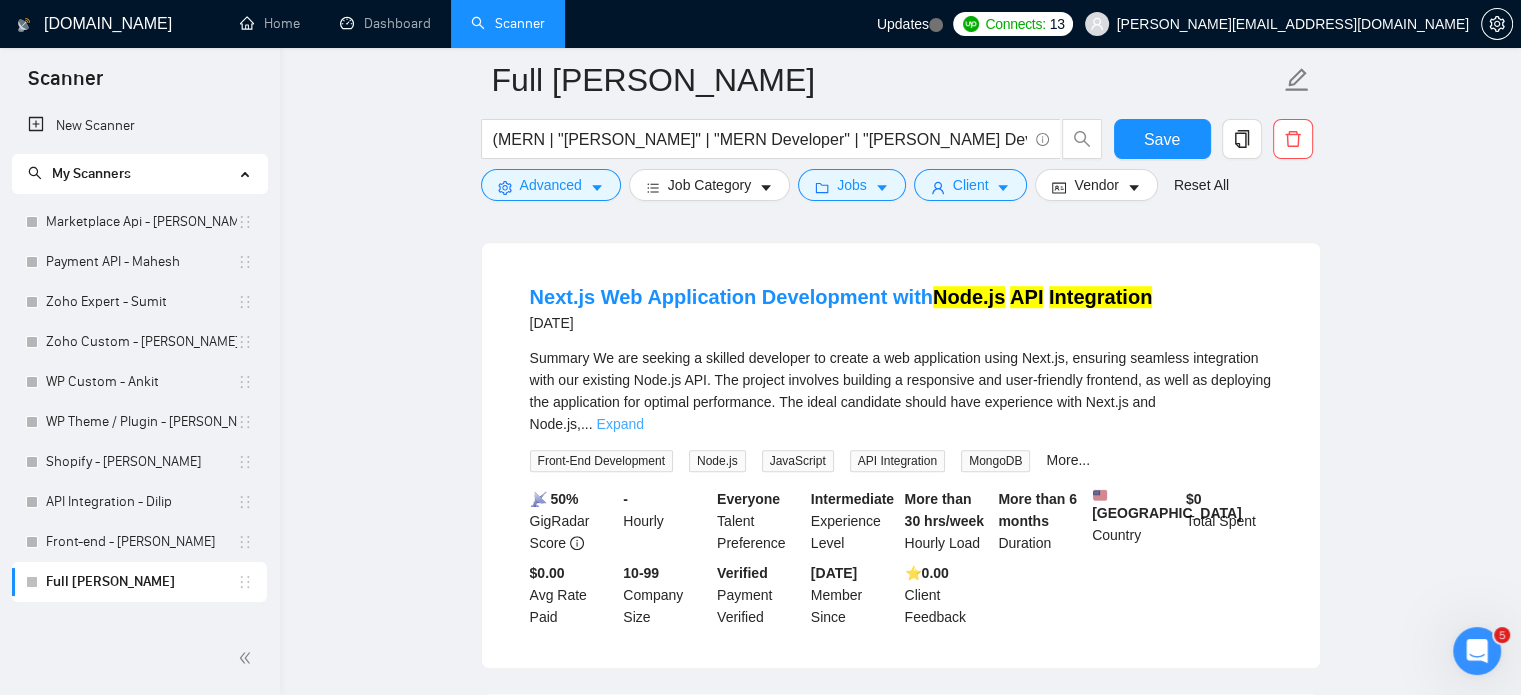 click on "Expand" at bounding box center [620, 424] 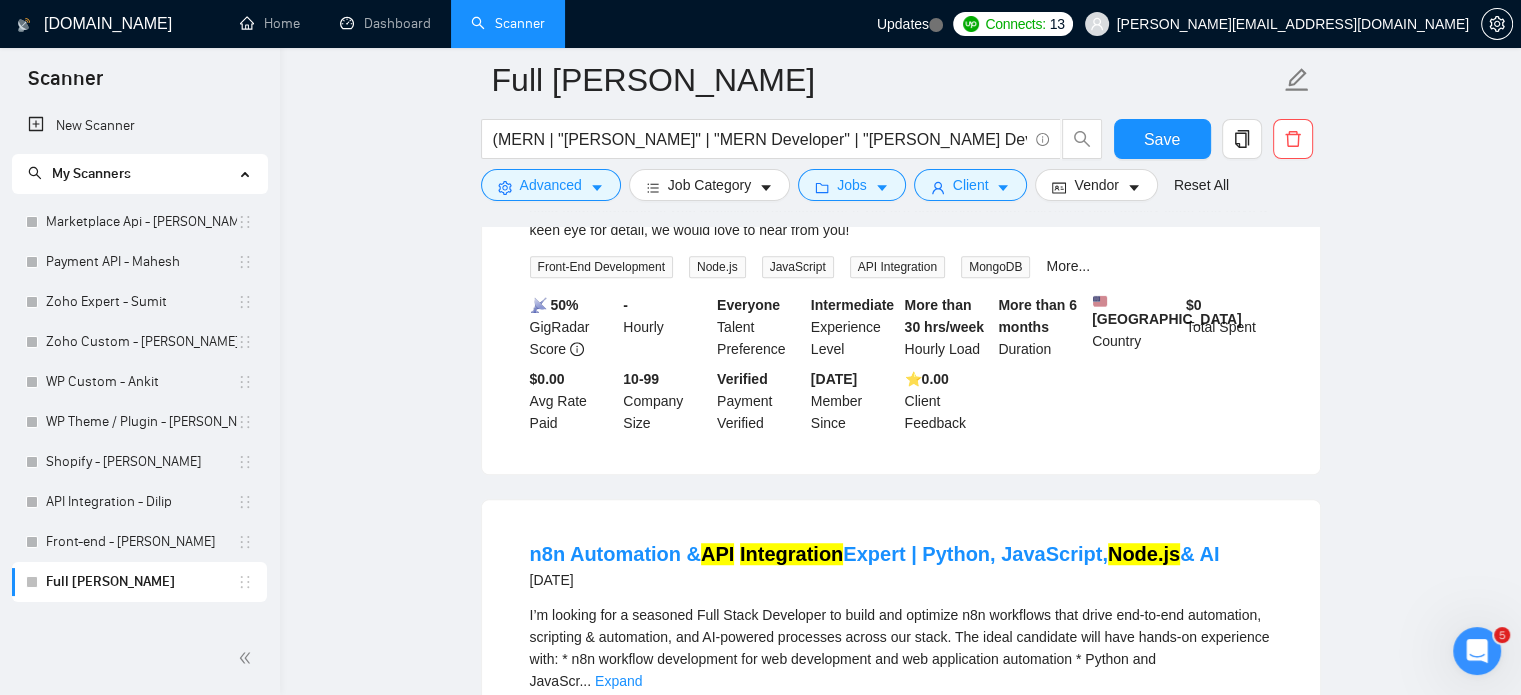 scroll, scrollTop: 1500, scrollLeft: 0, axis: vertical 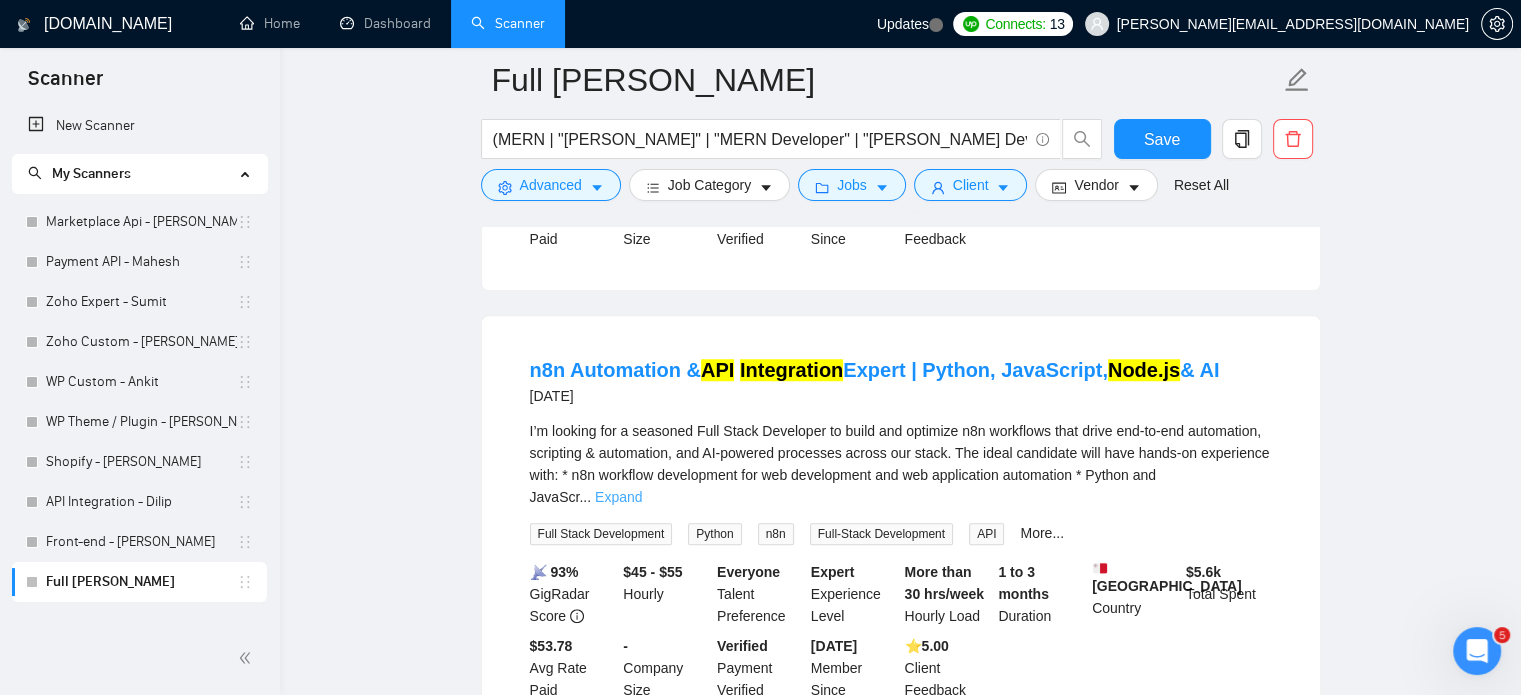 click on "Expand" at bounding box center [618, 497] 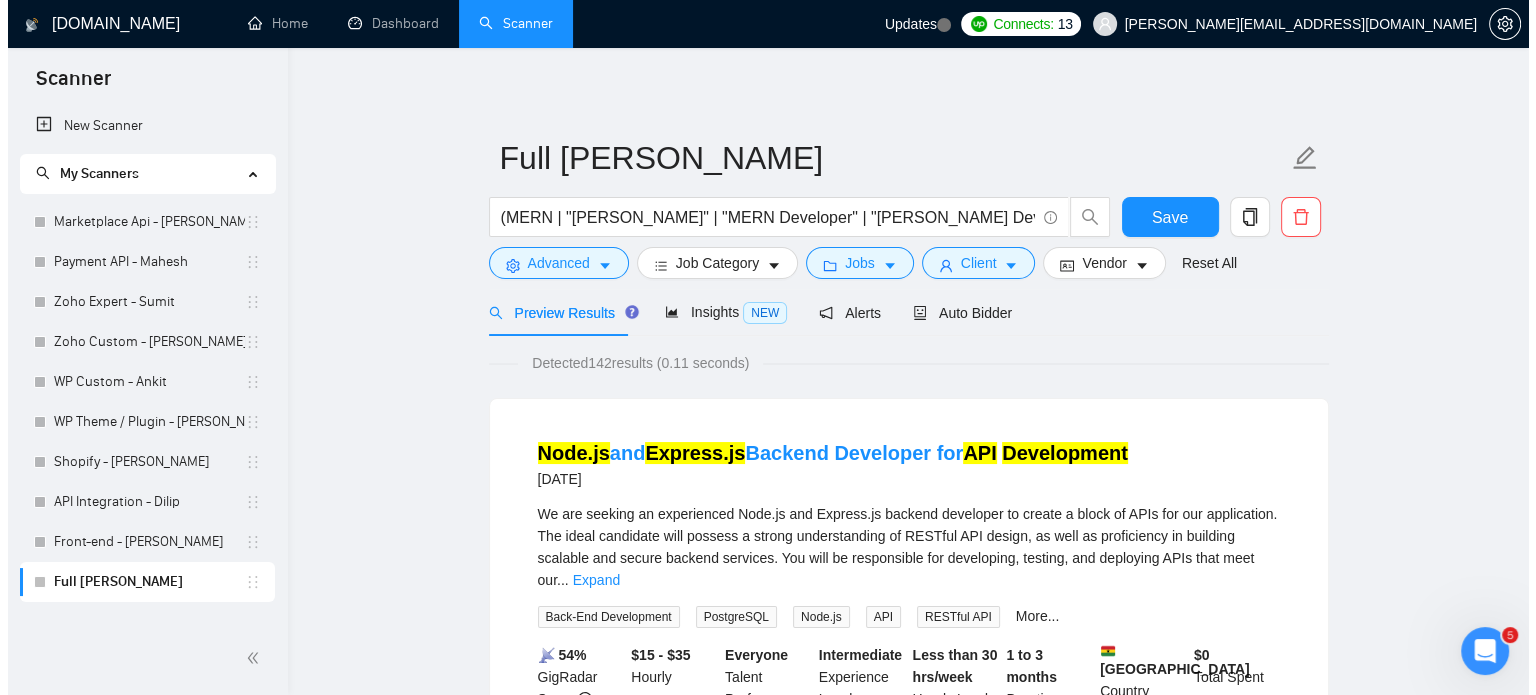 scroll, scrollTop: 0, scrollLeft: 0, axis: both 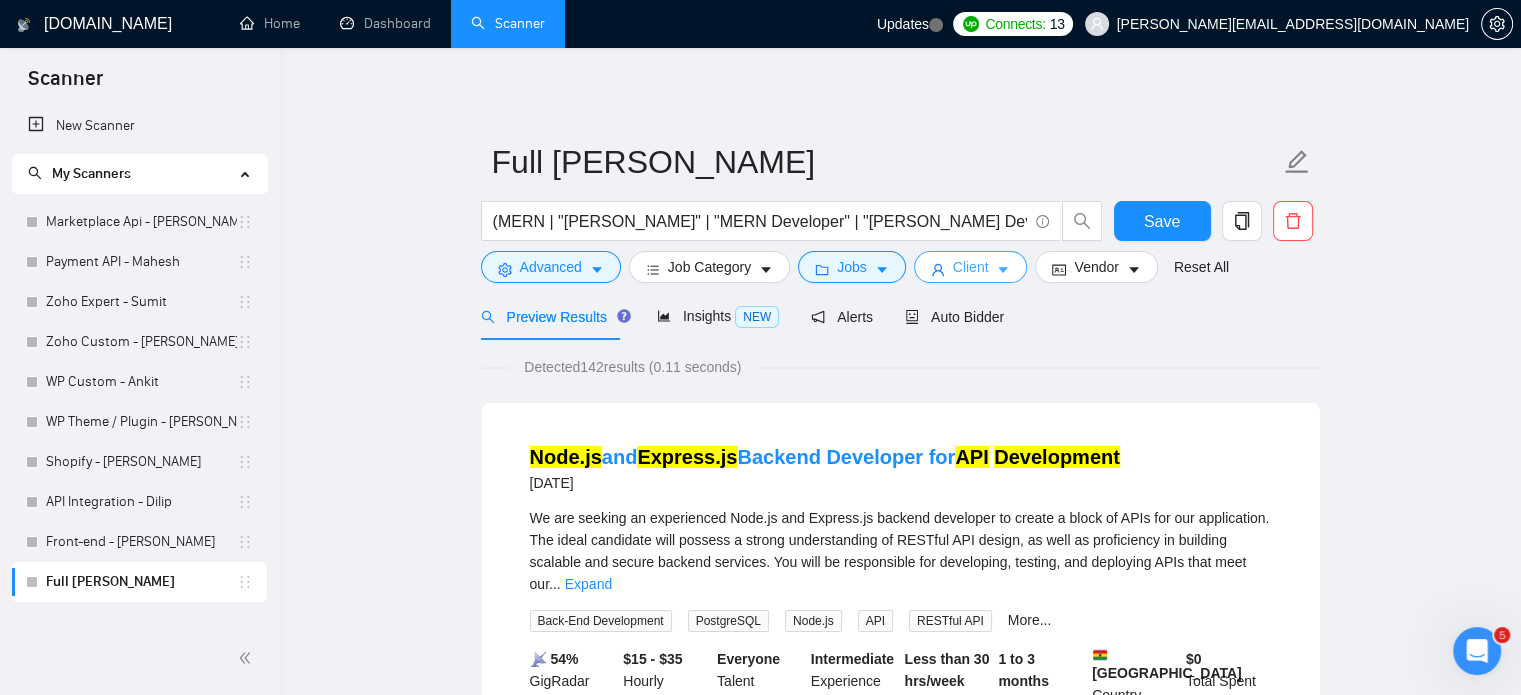 click on "Client" at bounding box center (971, 267) 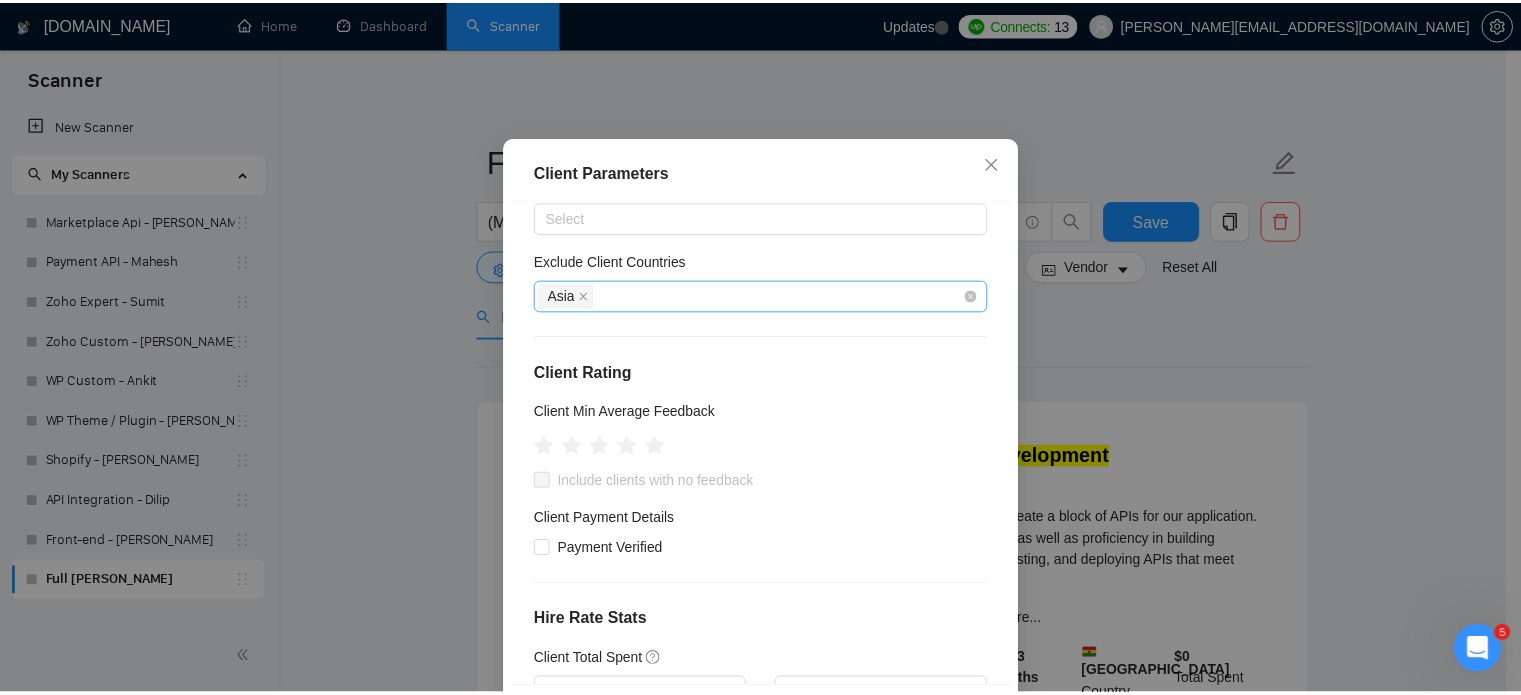 scroll, scrollTop: 0, scrollLeft: 0, axis: both 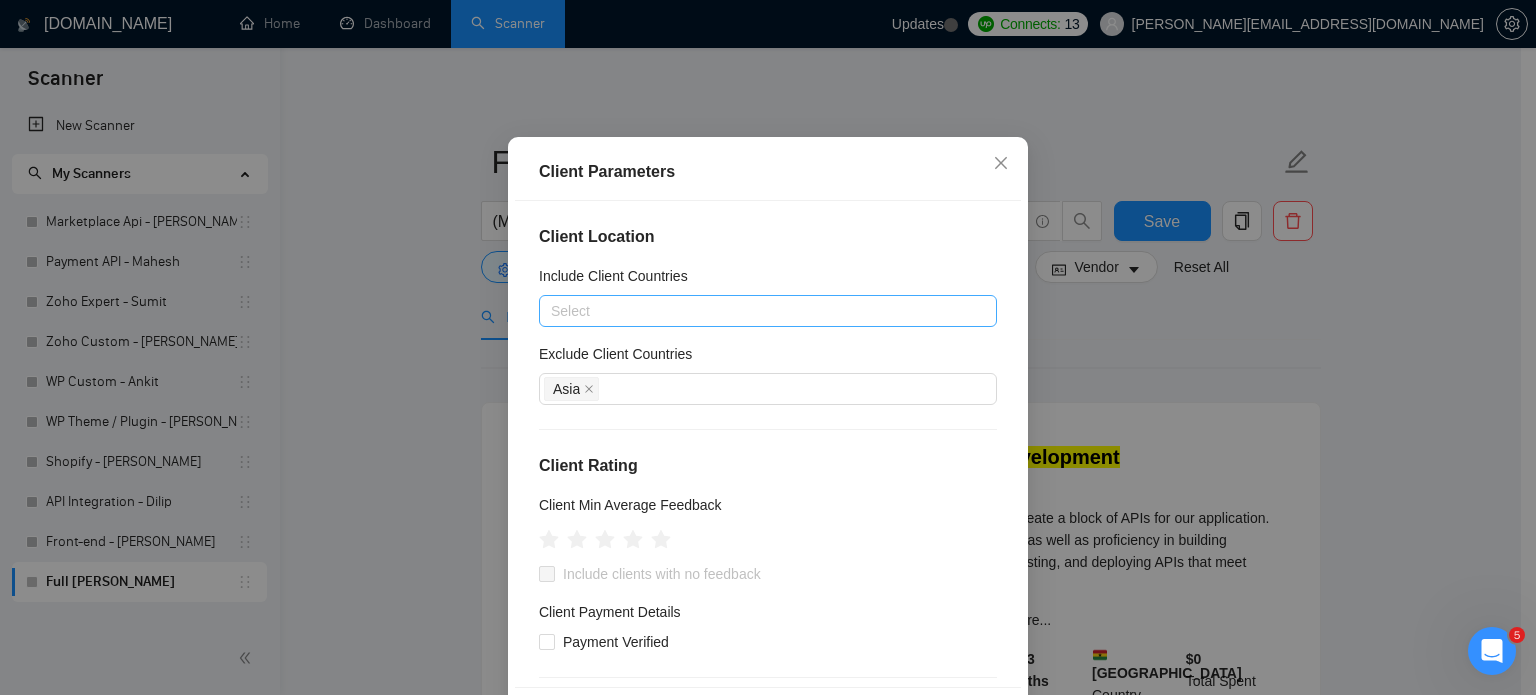 click at bounding box center (758, 311) 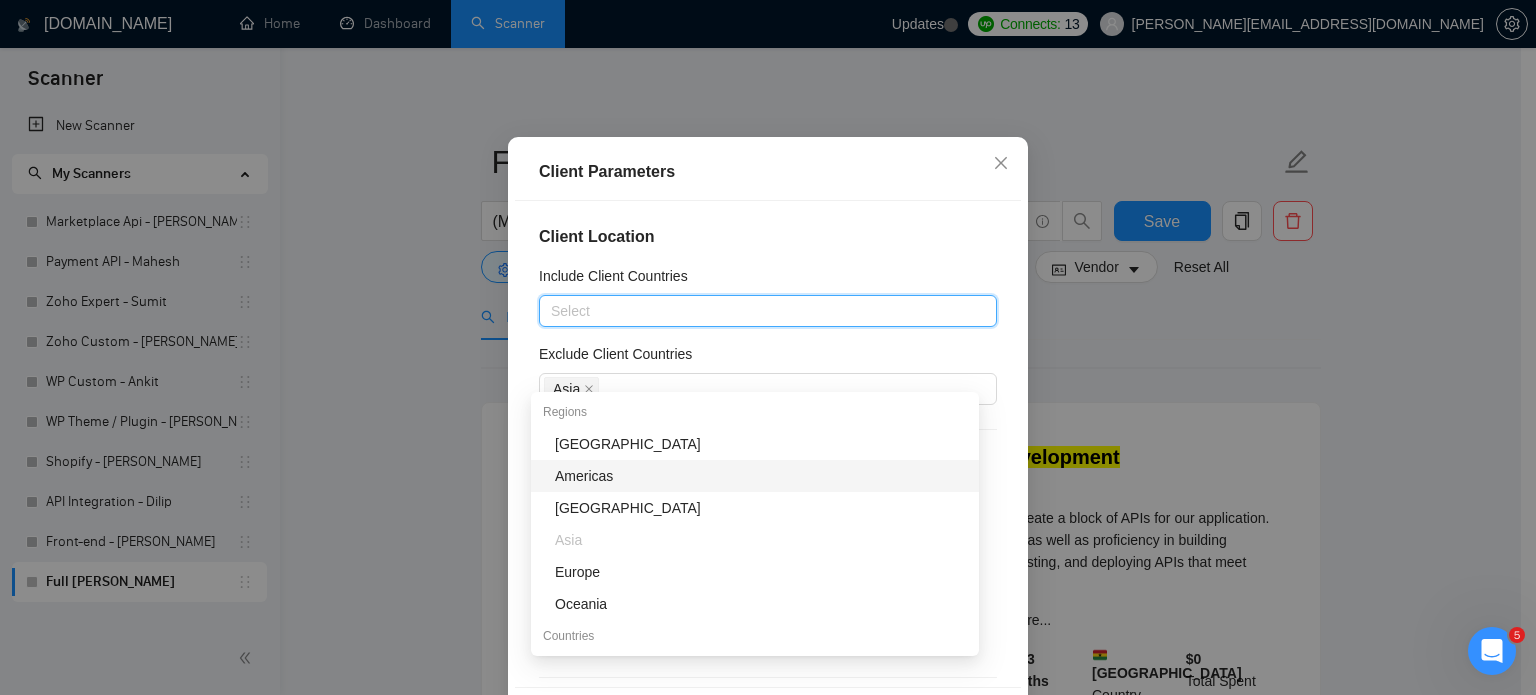 click on "Americas" at bounding box center (761, 476) 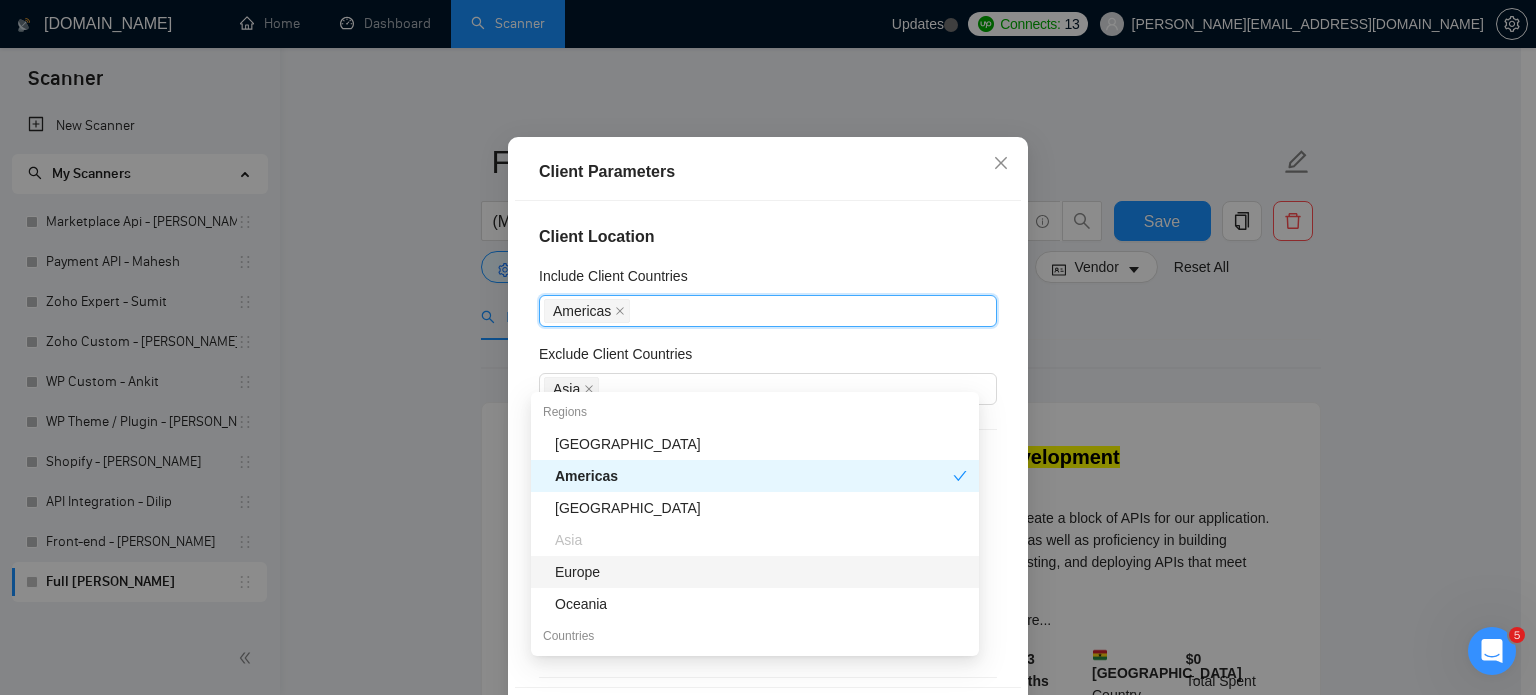 click on "Europe" at bounding box center (761, 572) 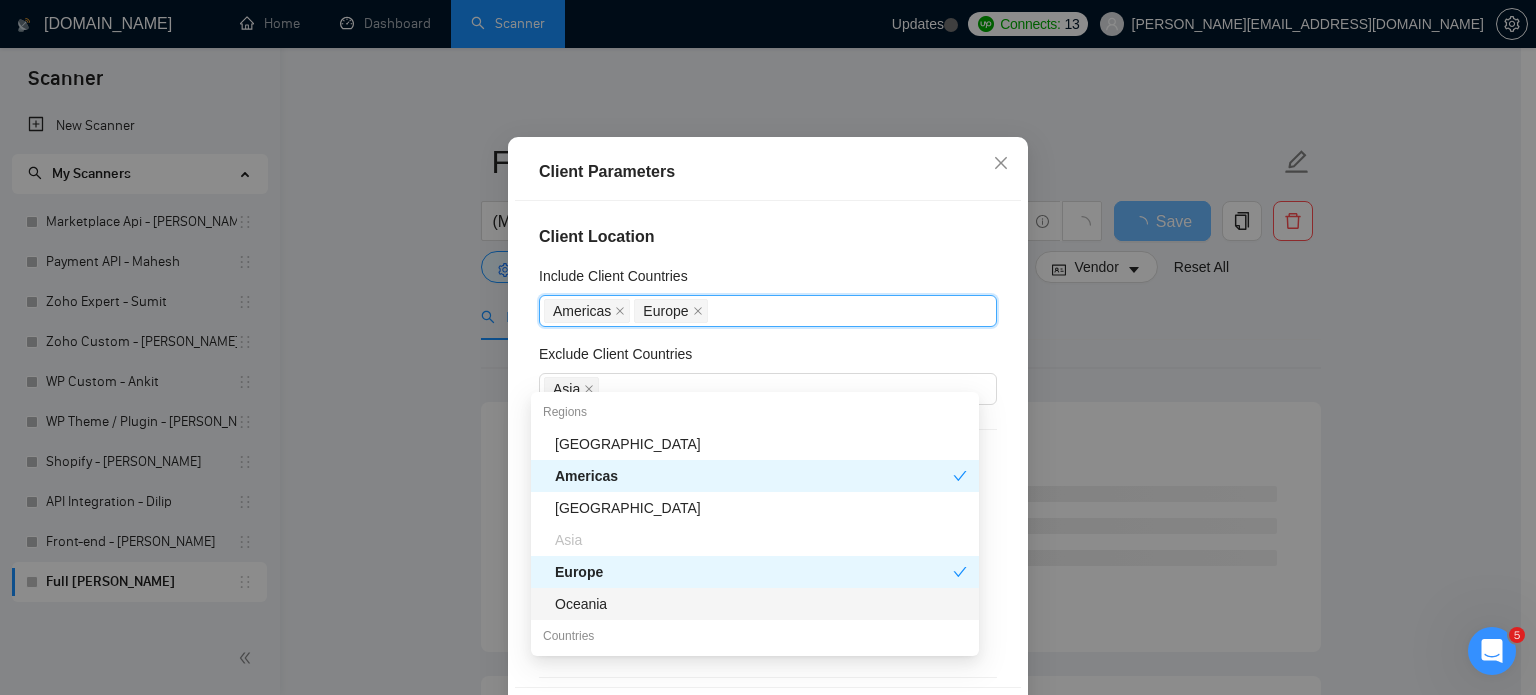 click on "Oceania" at bounding box center [761, 604] 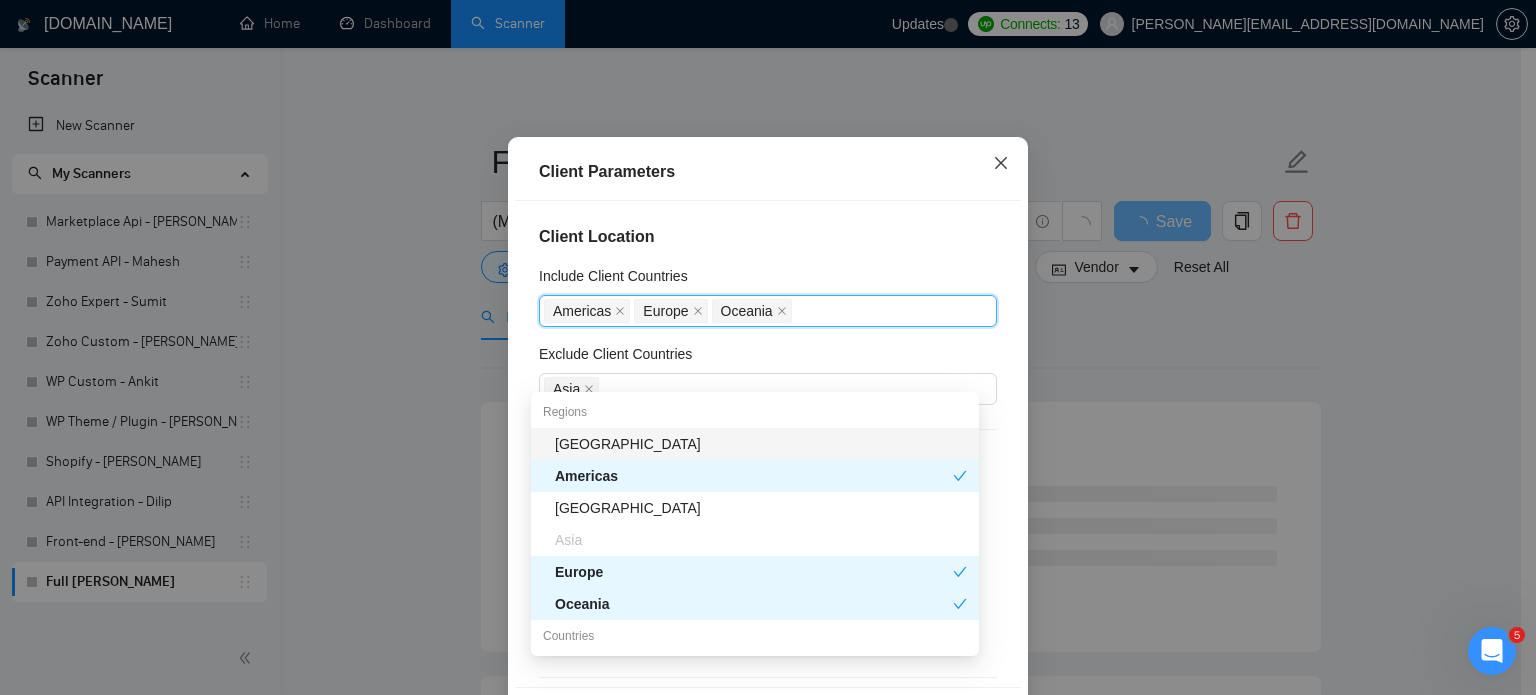 click 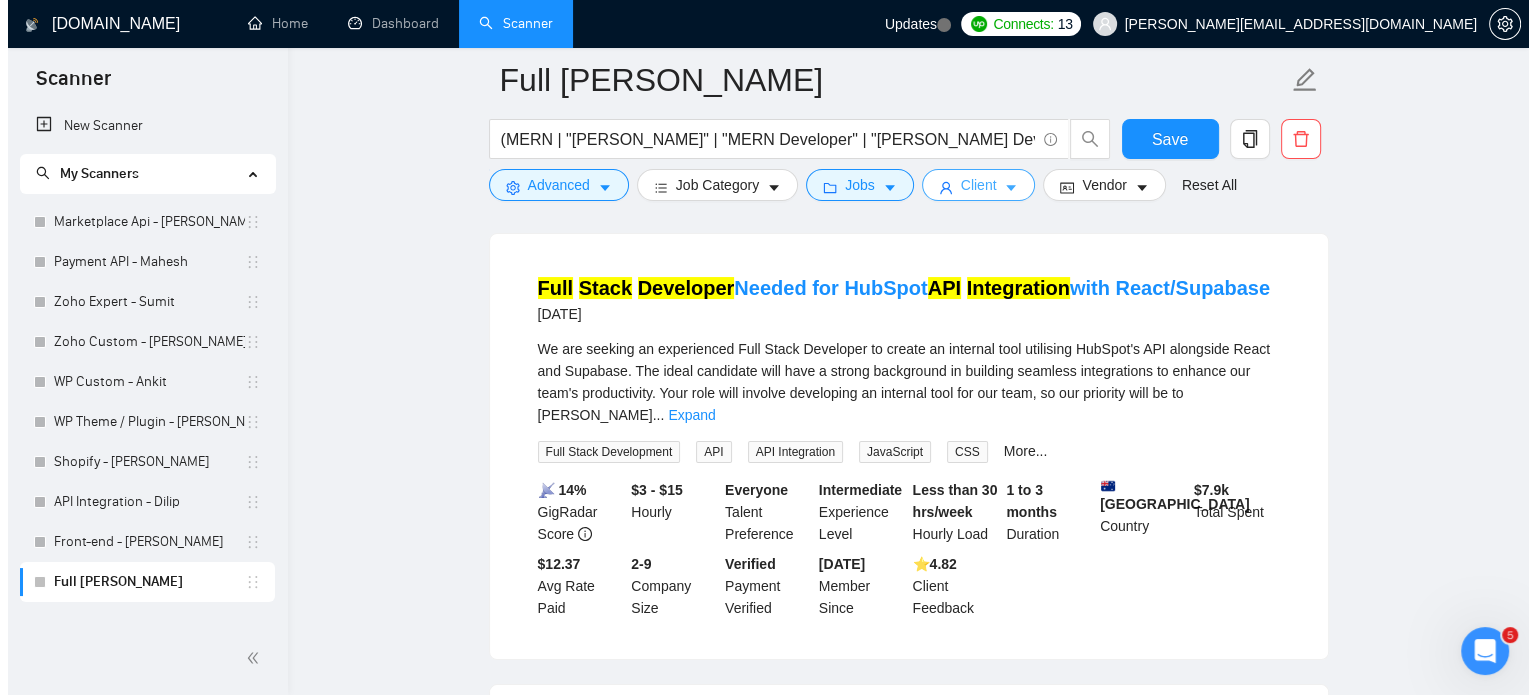 scroll, scrollTop: 0, scrollLeft: 0, axis: both 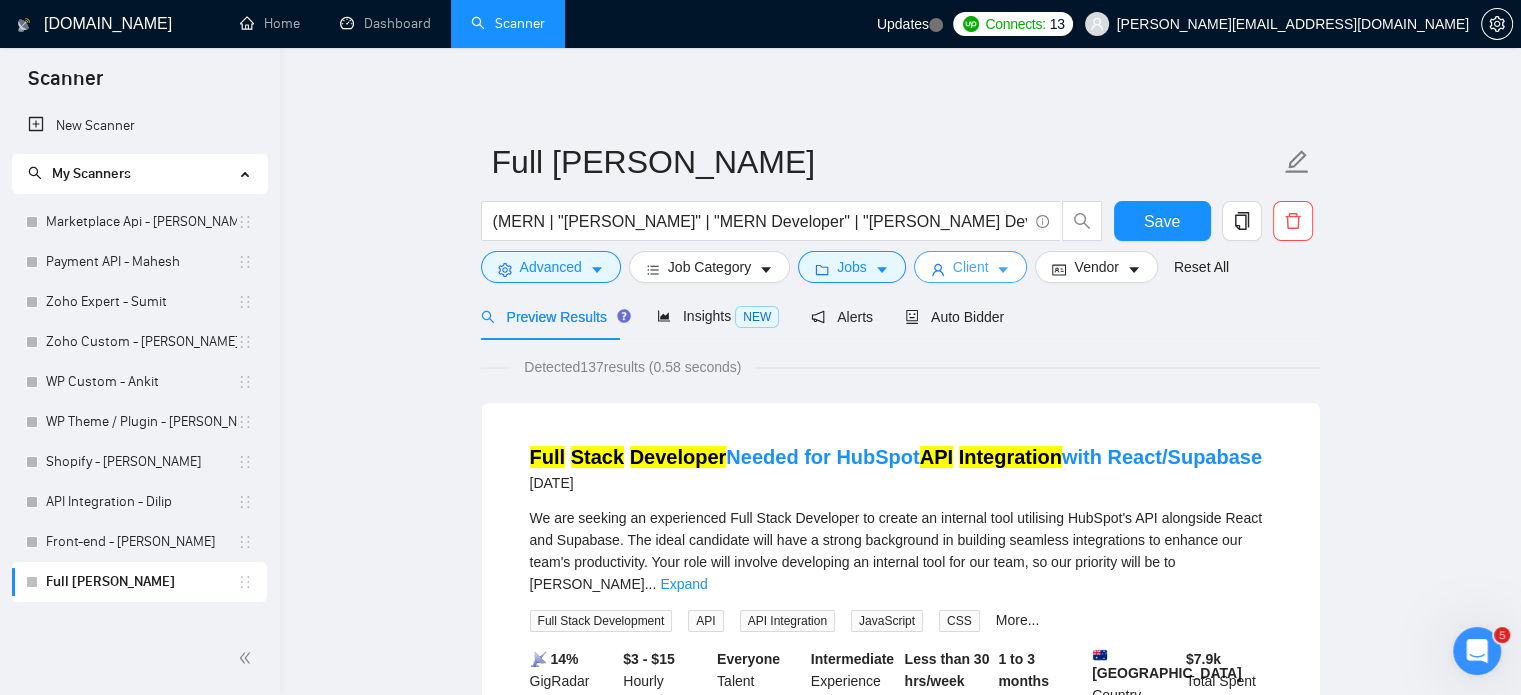 click 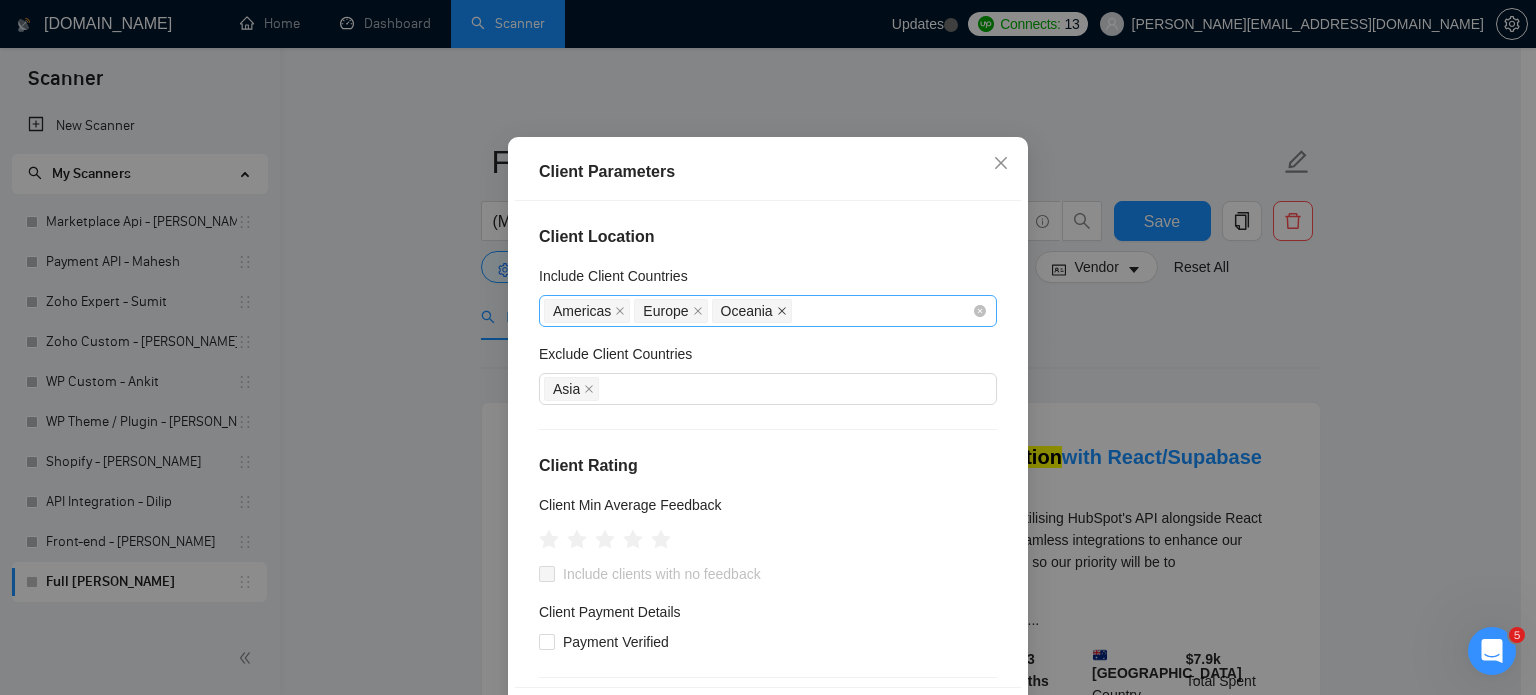click 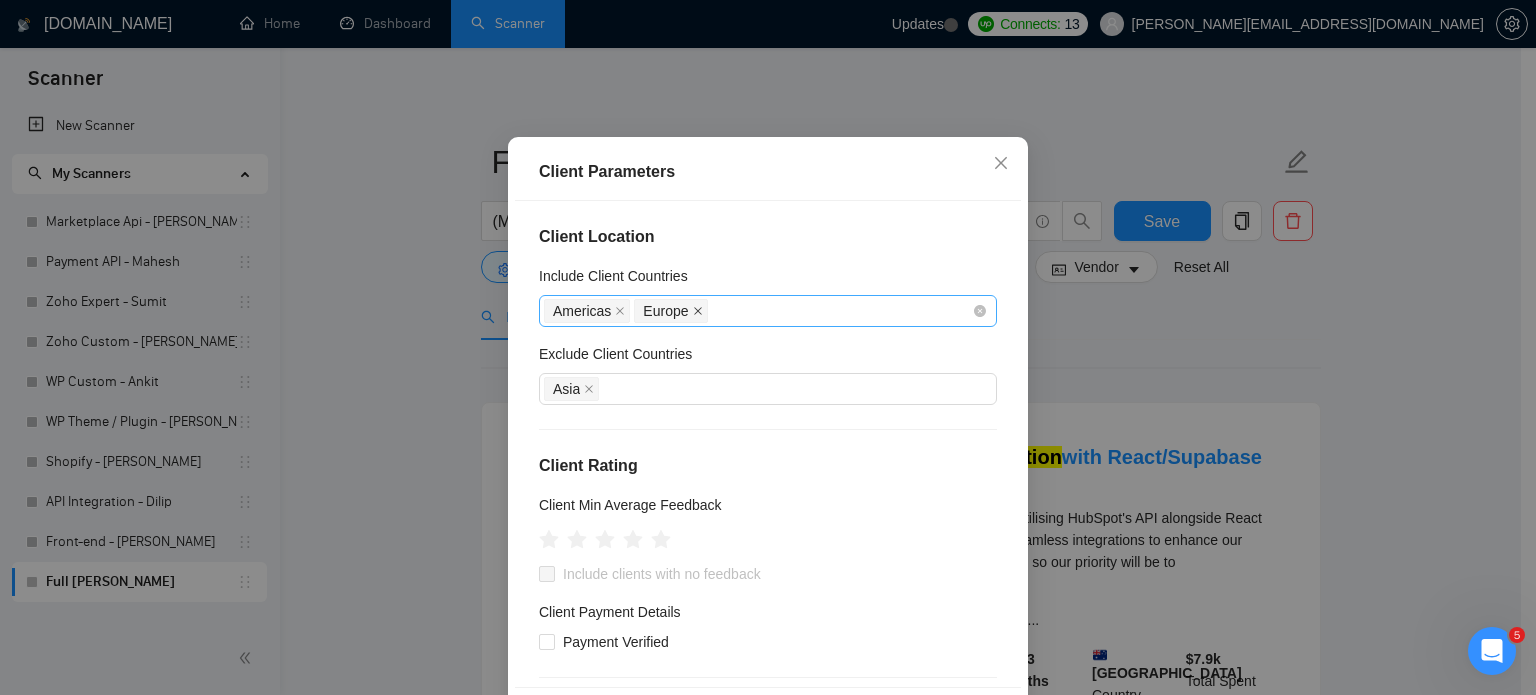 click 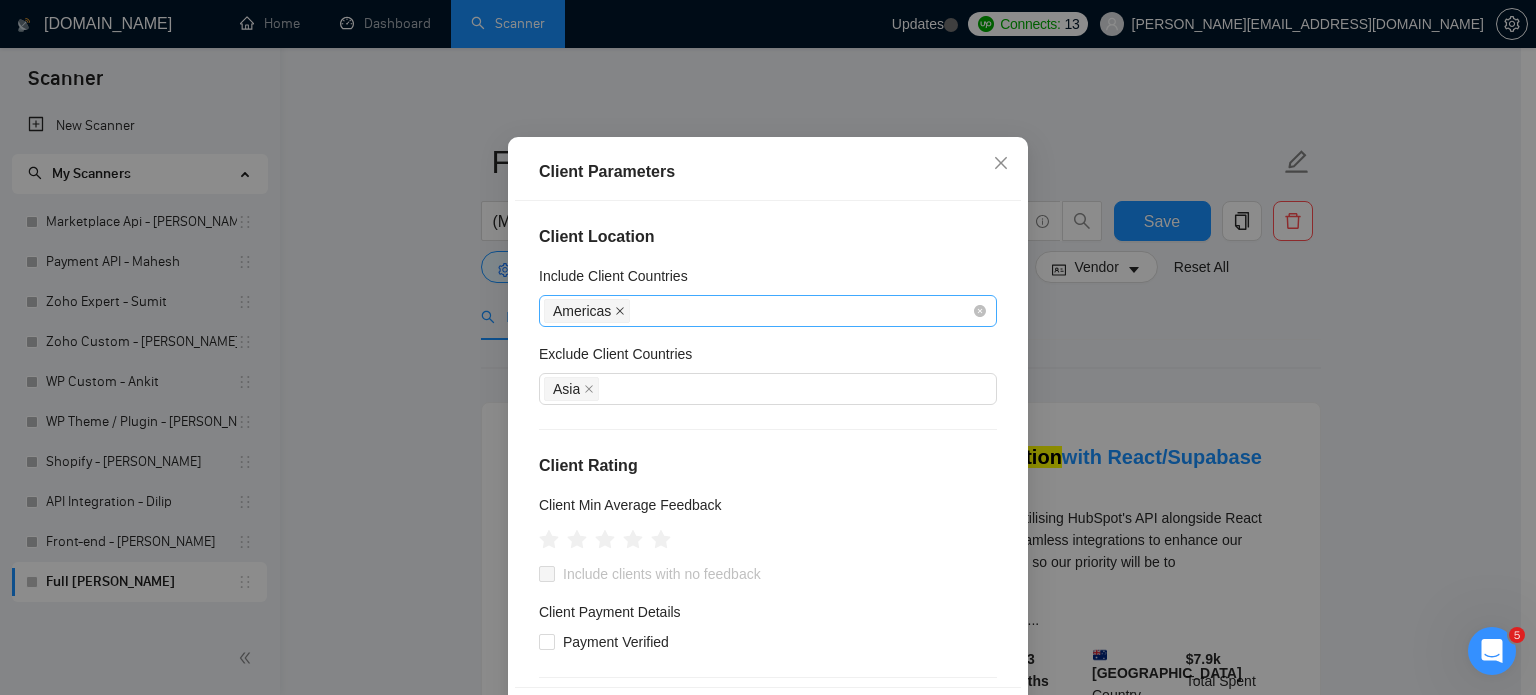 click 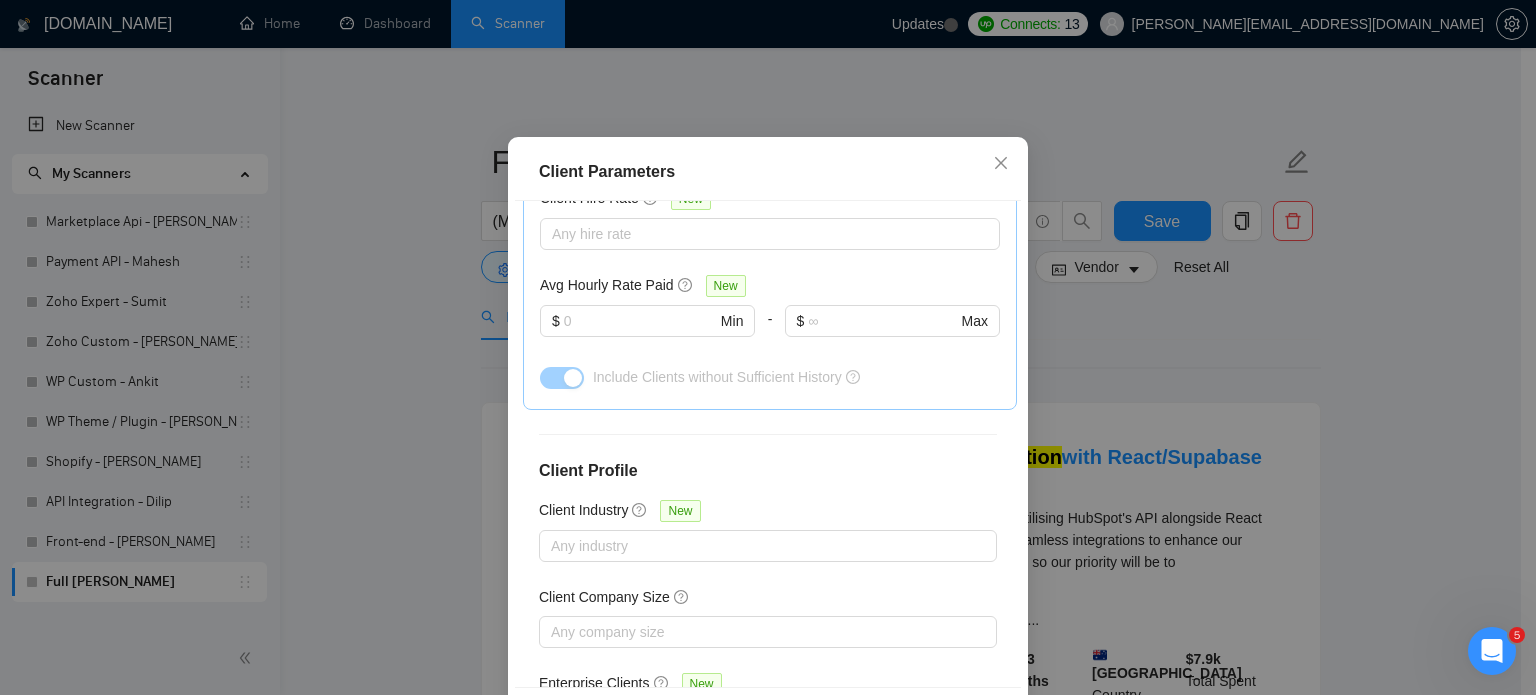 scroll, scrollTop: 760, scrollLeft: 0, axis: vertical 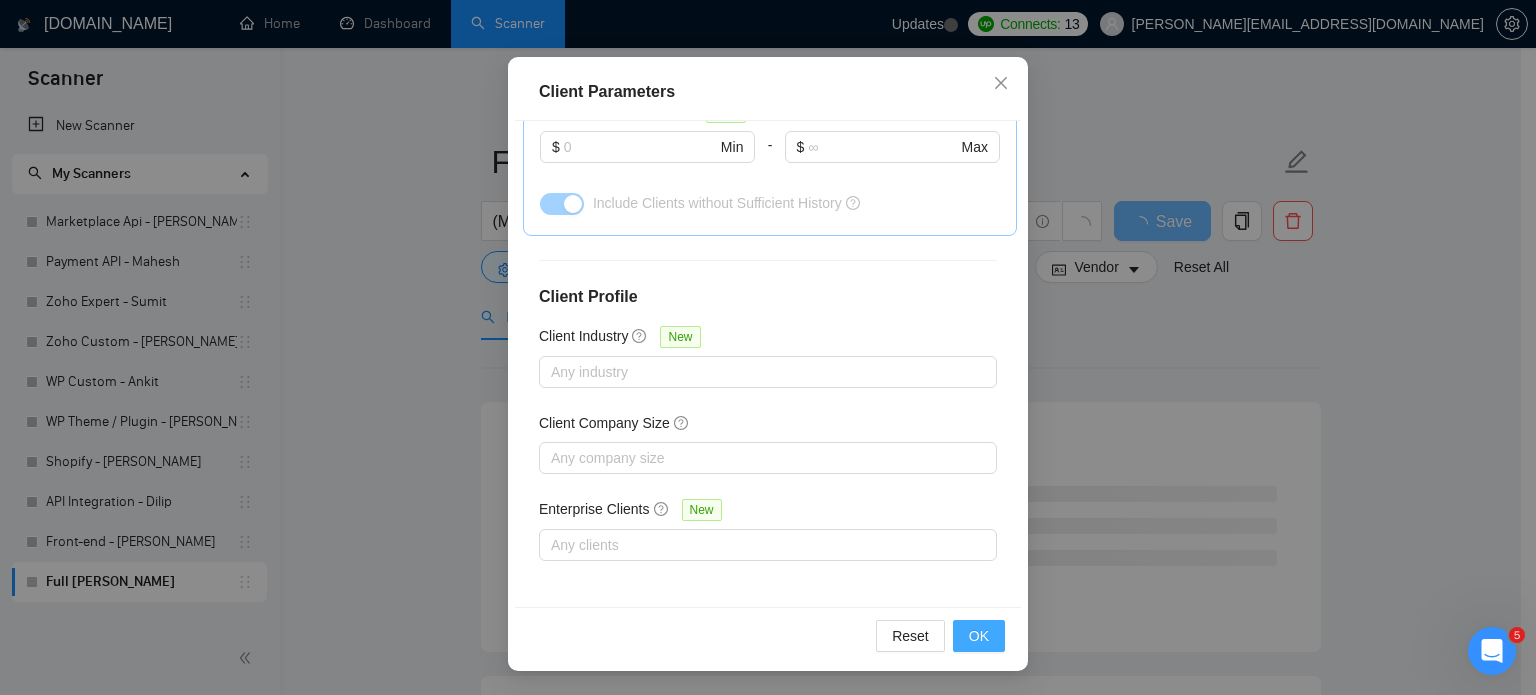 click on "OK" at bounding box center (979, 636) 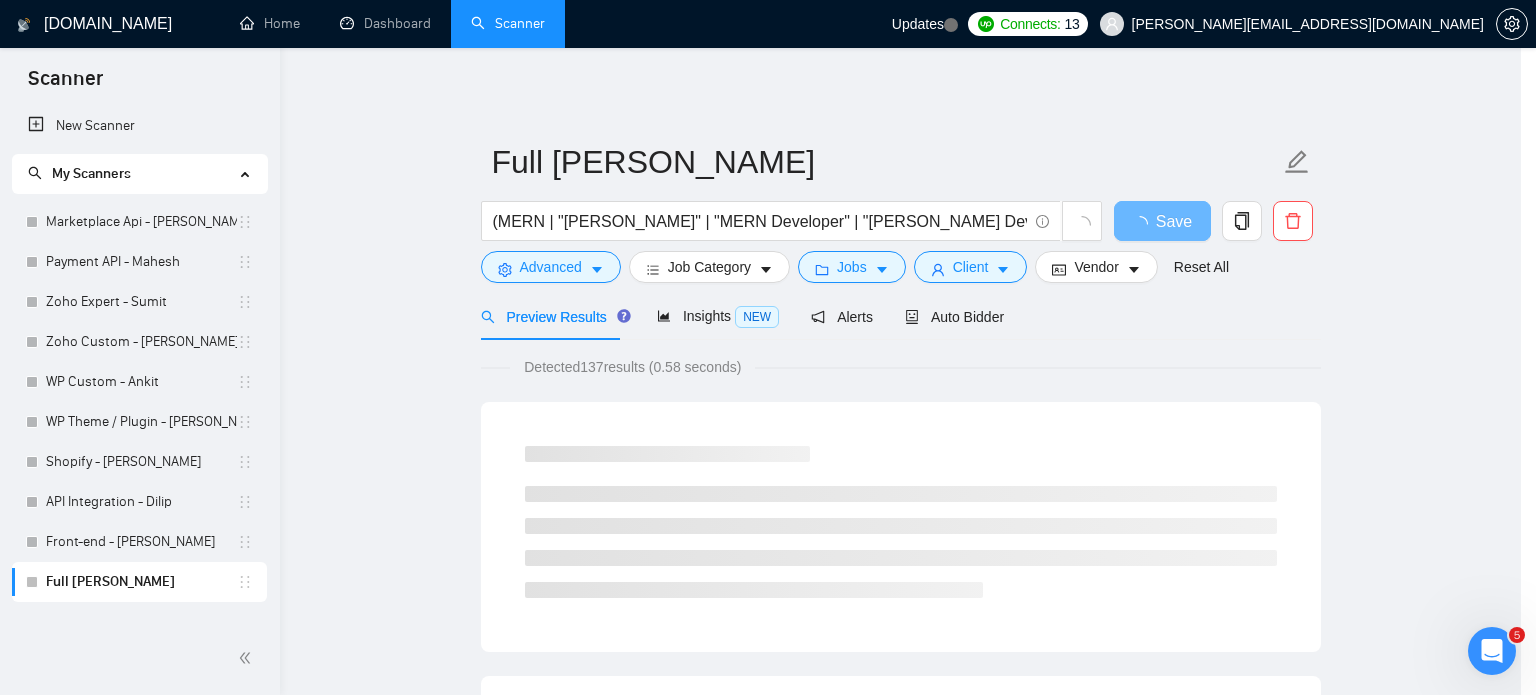scroll, scrollTop: 63, scrollLeft: 0, axis: vertical 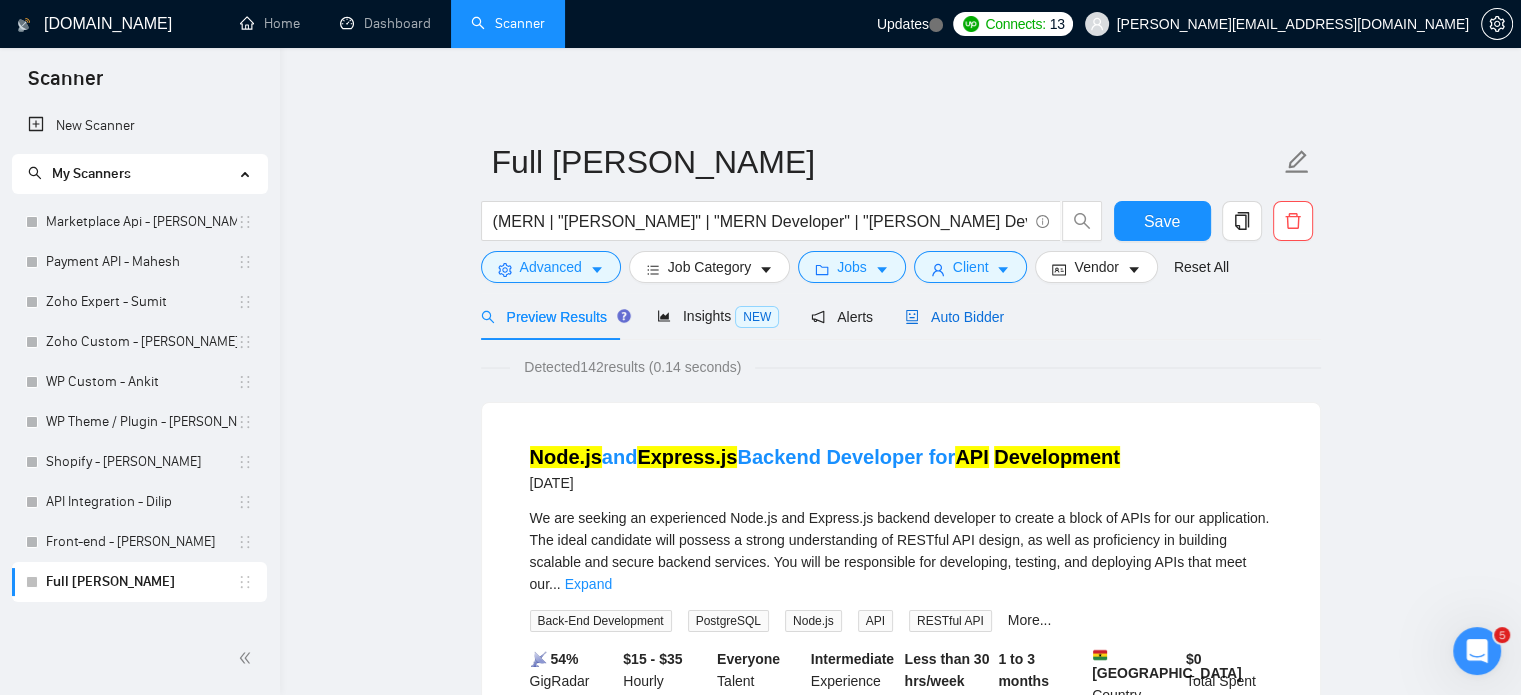 click on "Auto Bidder" at bounding box center (954, 317) 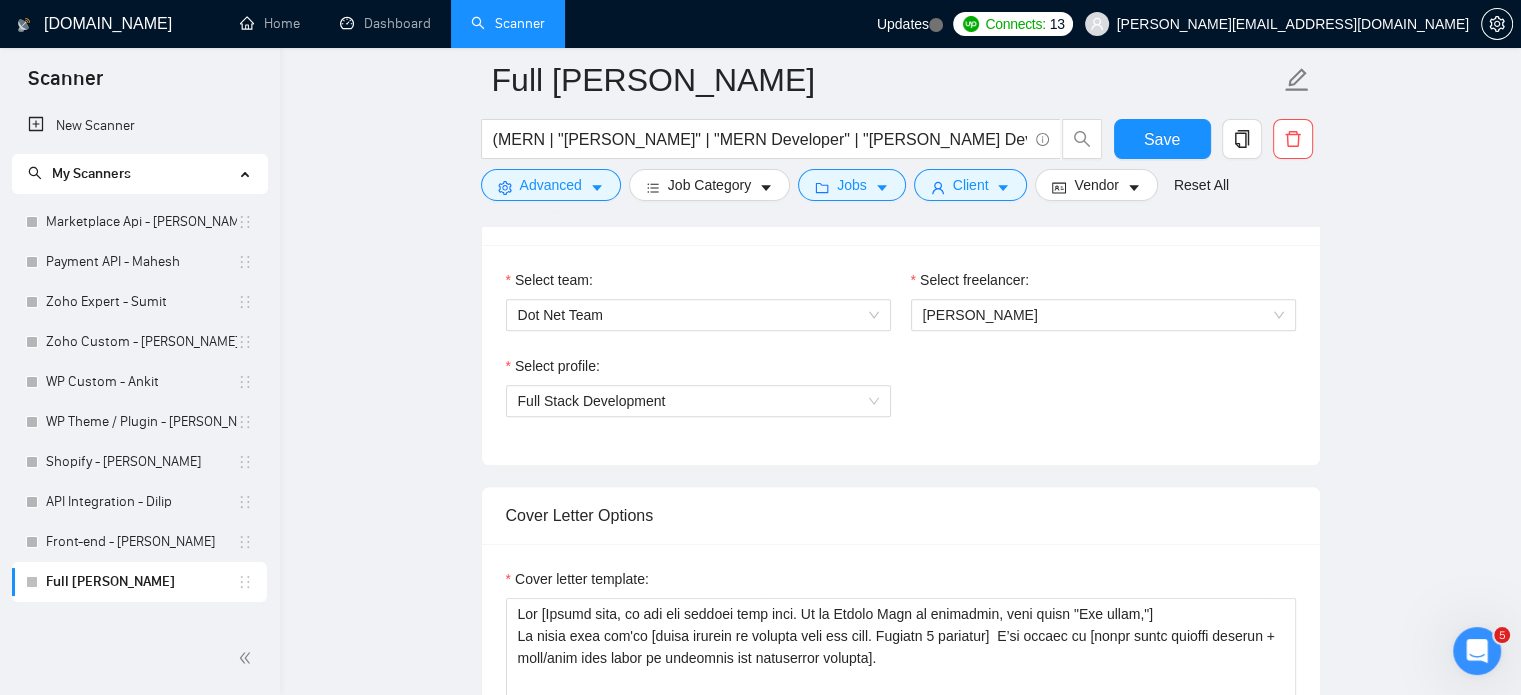 scroll, scrollTop: 1400, scrollLeft: 0, axis: vertical 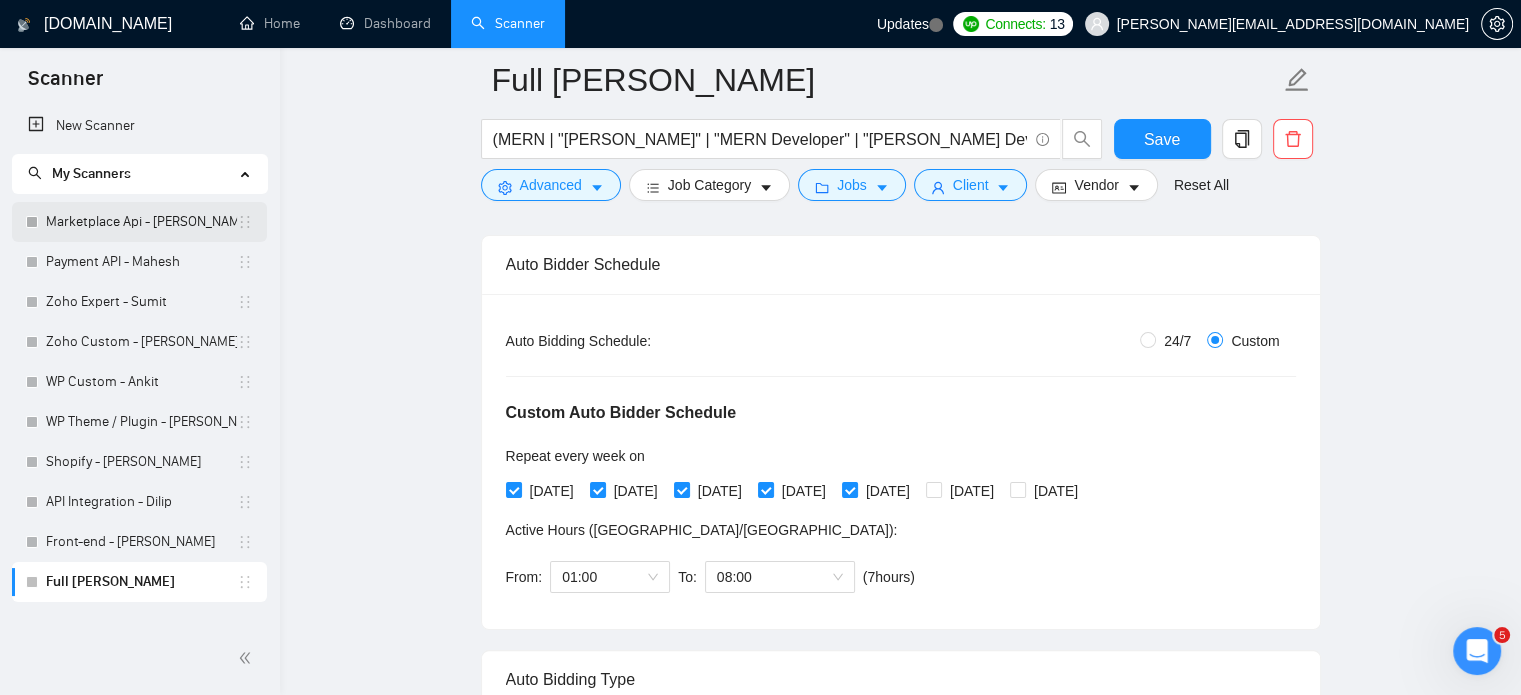 click on "Marketplace Api - [PERSON_NAME]" at bounding box center [141, 222] 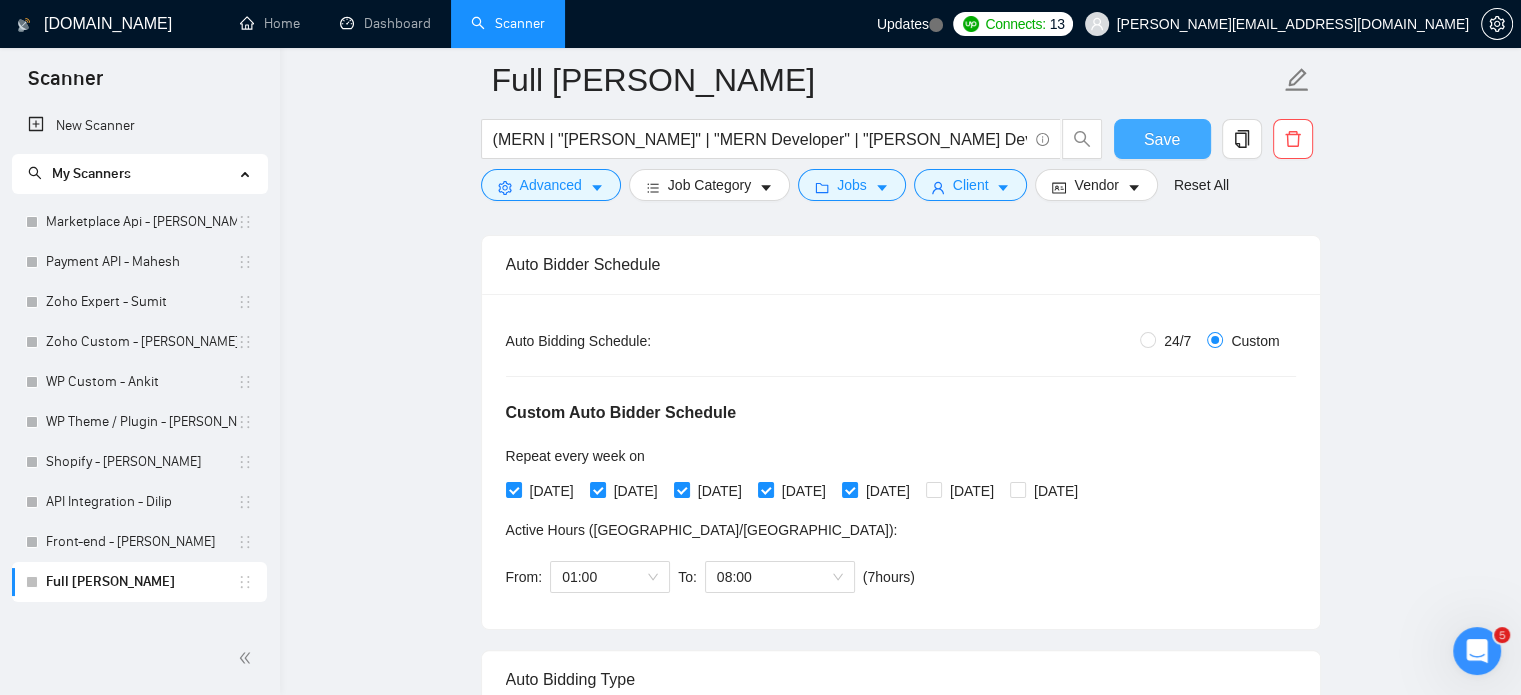 click on "Save" at bounding box center [1162, 139] 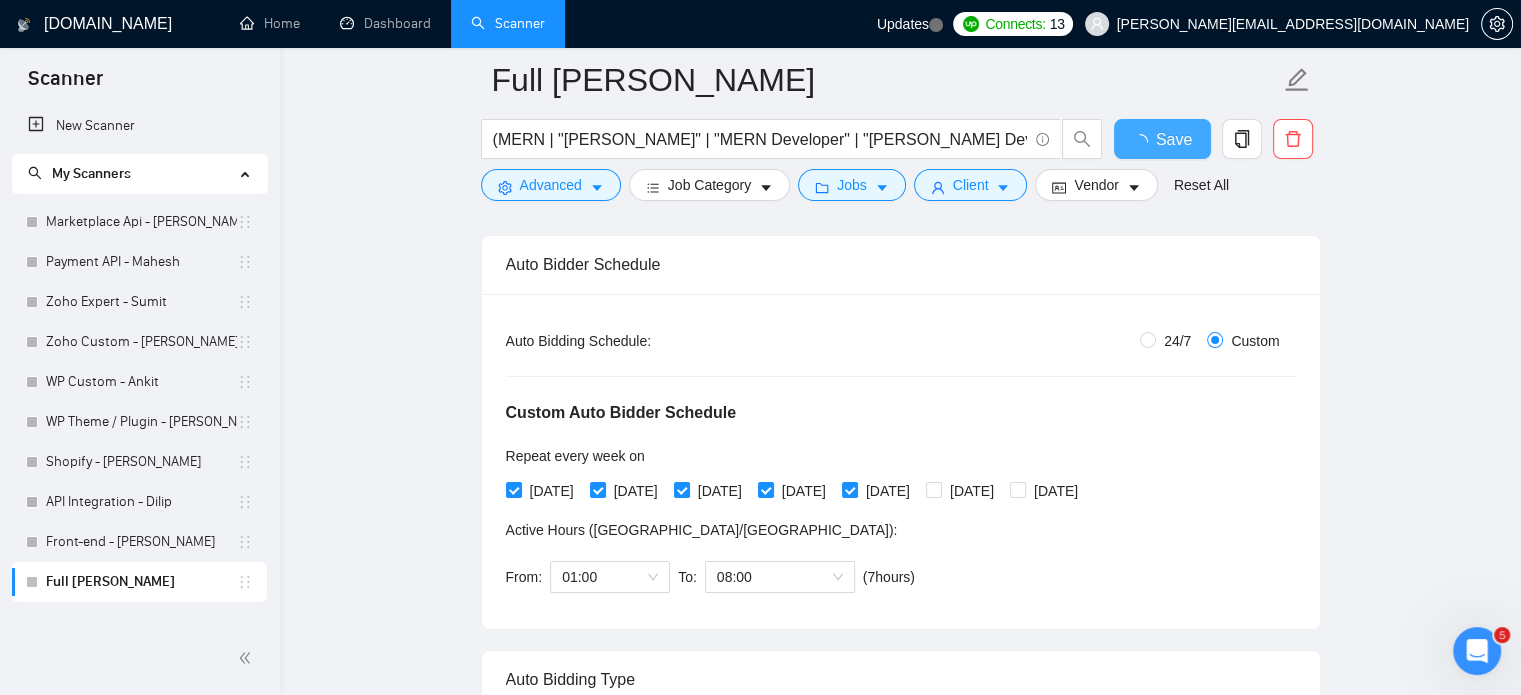 type 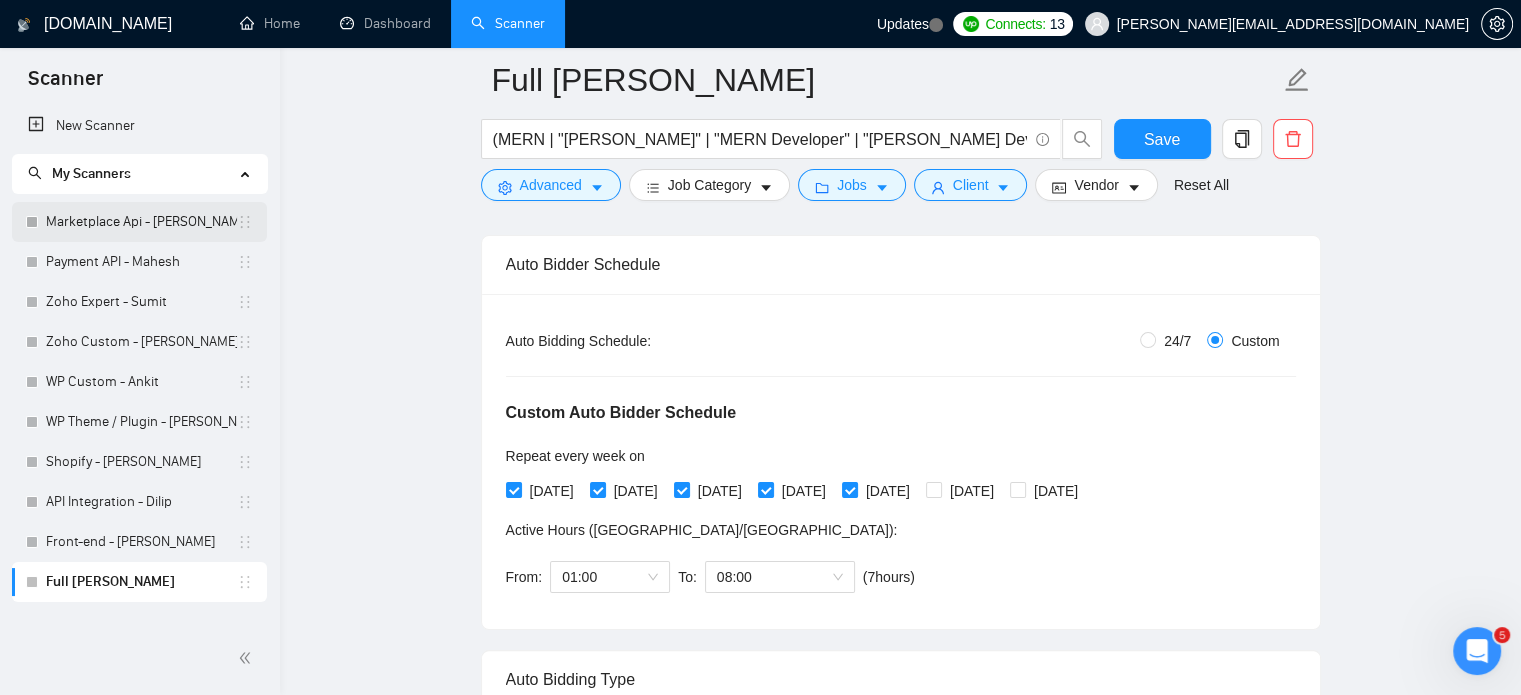 click on "Marketplace Api - [PERSON_NAME]" at bounding box center [141, 222] 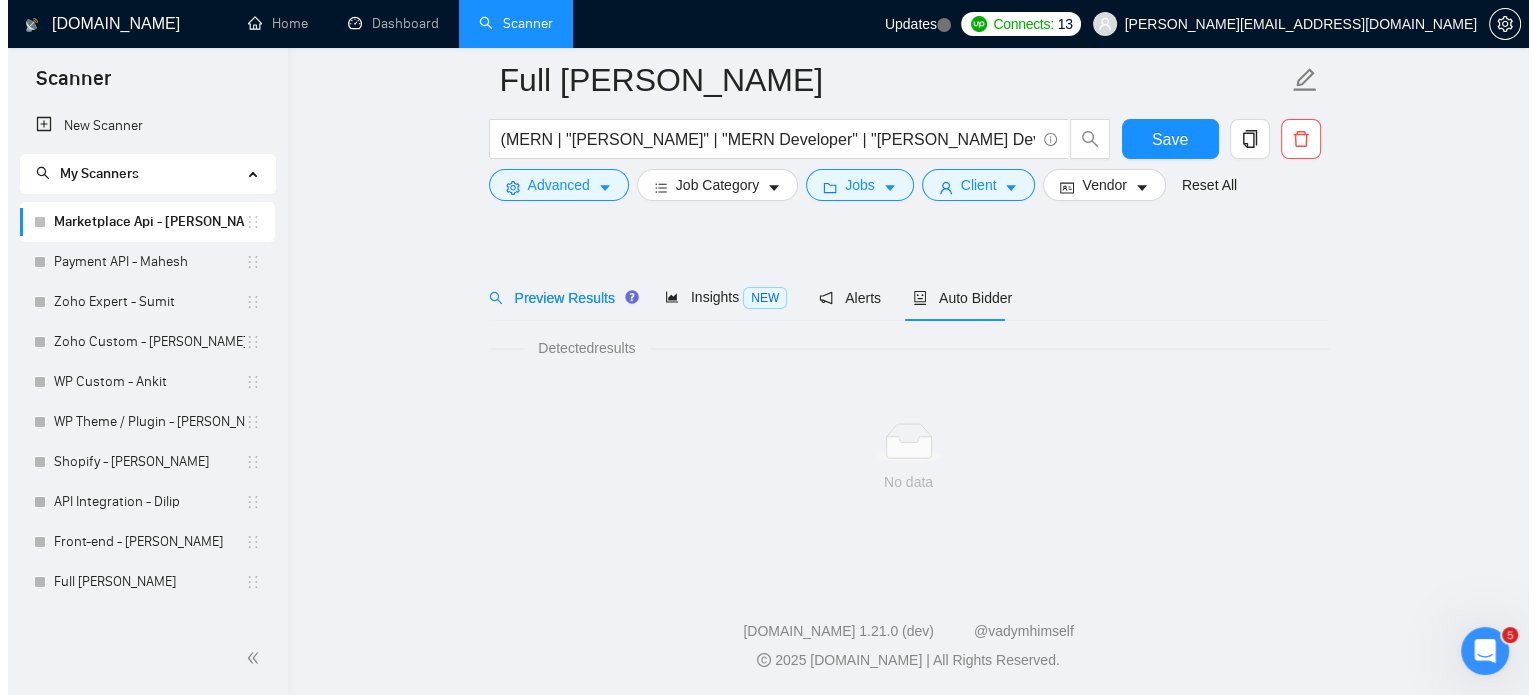 scroll, scrollTop: 35, scrollLeft: 0, axis: vertical 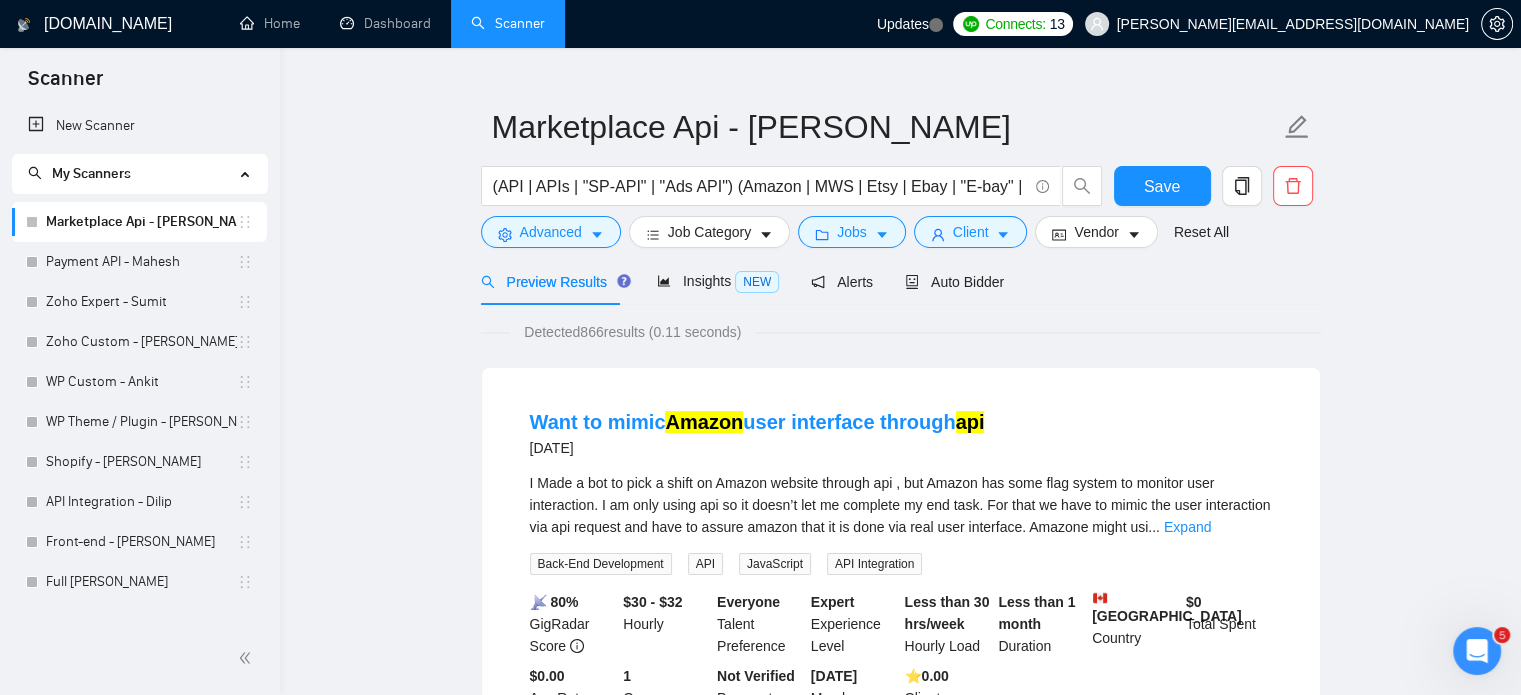 click on "[DOMAIN_NAME] Home Dashboard Scanner Updates
Connects: 13 [PERSON_NAME][EMAIL_ADDRESS][DOMAIN_NAME] Marketplace Api - [PERSON_NAME] (API | APIs | "SP-API" | "Ads API") (Amazon | MWS | Etsy | Ebay | "E-bay" | Walmart | Shopify | Flipkart ) Save Advanced   Job Category   Jobs   Client   Vendor   Reset All Preview Results Insights NEW Alerts Auto Bidder Detected   866  results   (0.11 seconds) Want to mimic  Amazon  user interface through  api [DATE] I Made a bot to pick a shift on Amazon website through api , but Amazon has some flag system to monitor user interaction. I am only using api so it doesn’t let me complete my end task. For that we have to mimic the user interaction via api request and have to assure amazon that it is done via real user interface. Amazone might usi ... Expand Back-End Development API JavaScript API Integration 📡   80% GigRadar Score   $30 - $32 Hourly Everyone Talent Preference Expert Experience Level Less than 30 hrs/week Hourly Load Duration   $" at bounding box center (900, 2505) 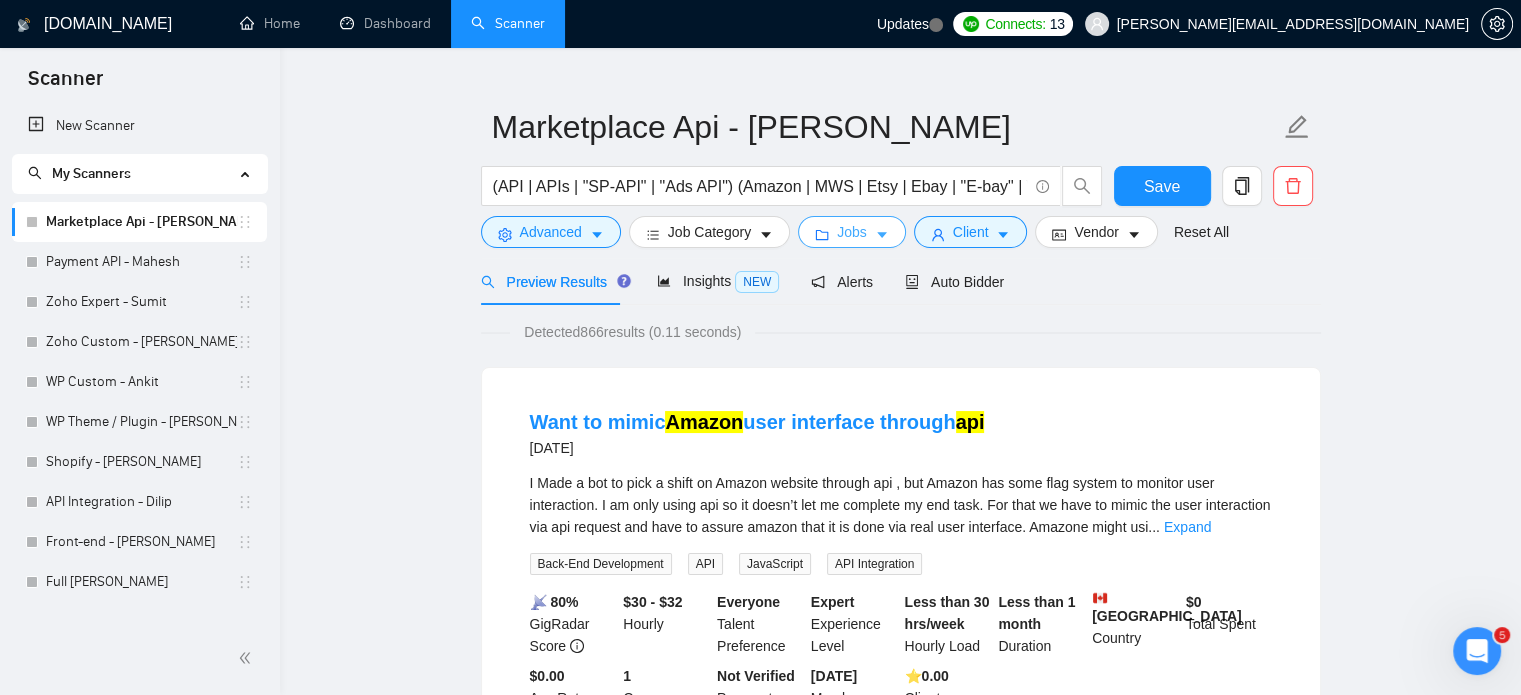 click 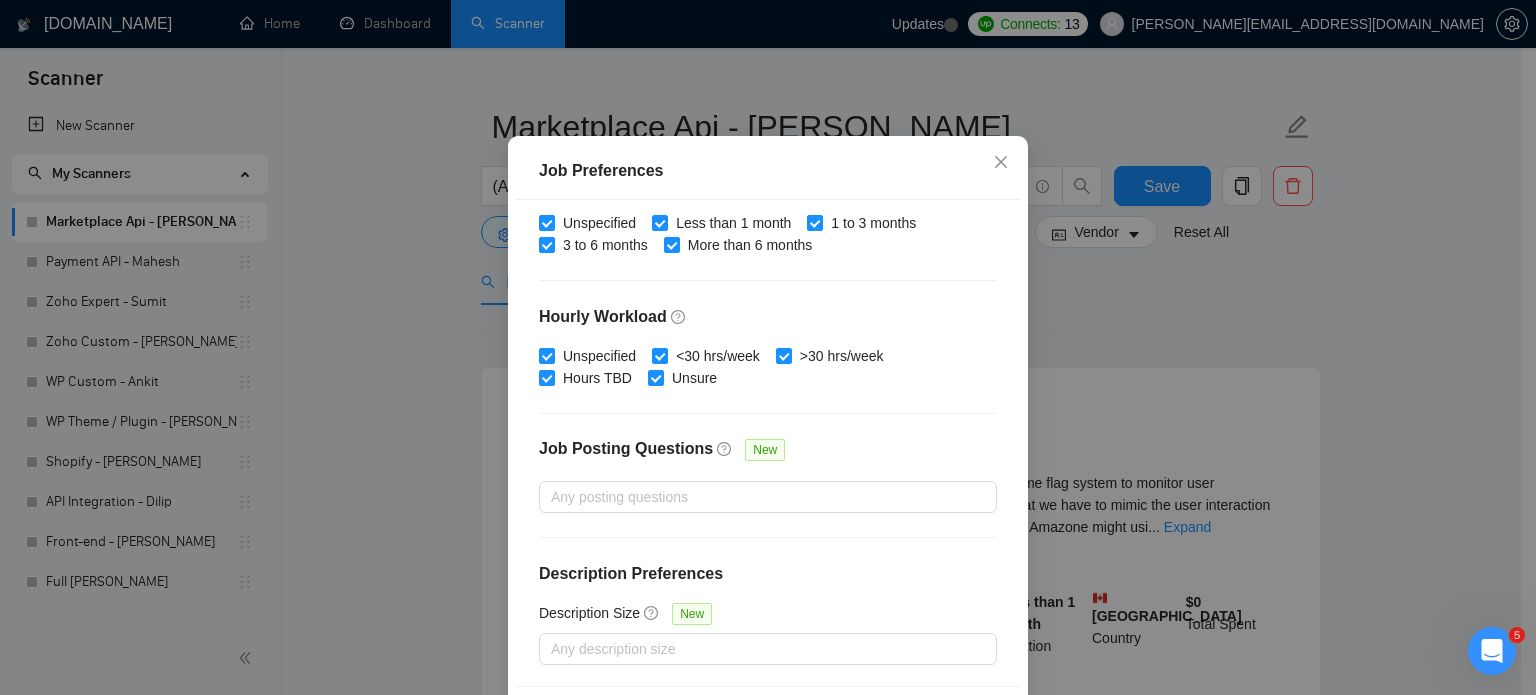 scroll, scrollTop: 143, scrollLeft: 0, axis: vertical 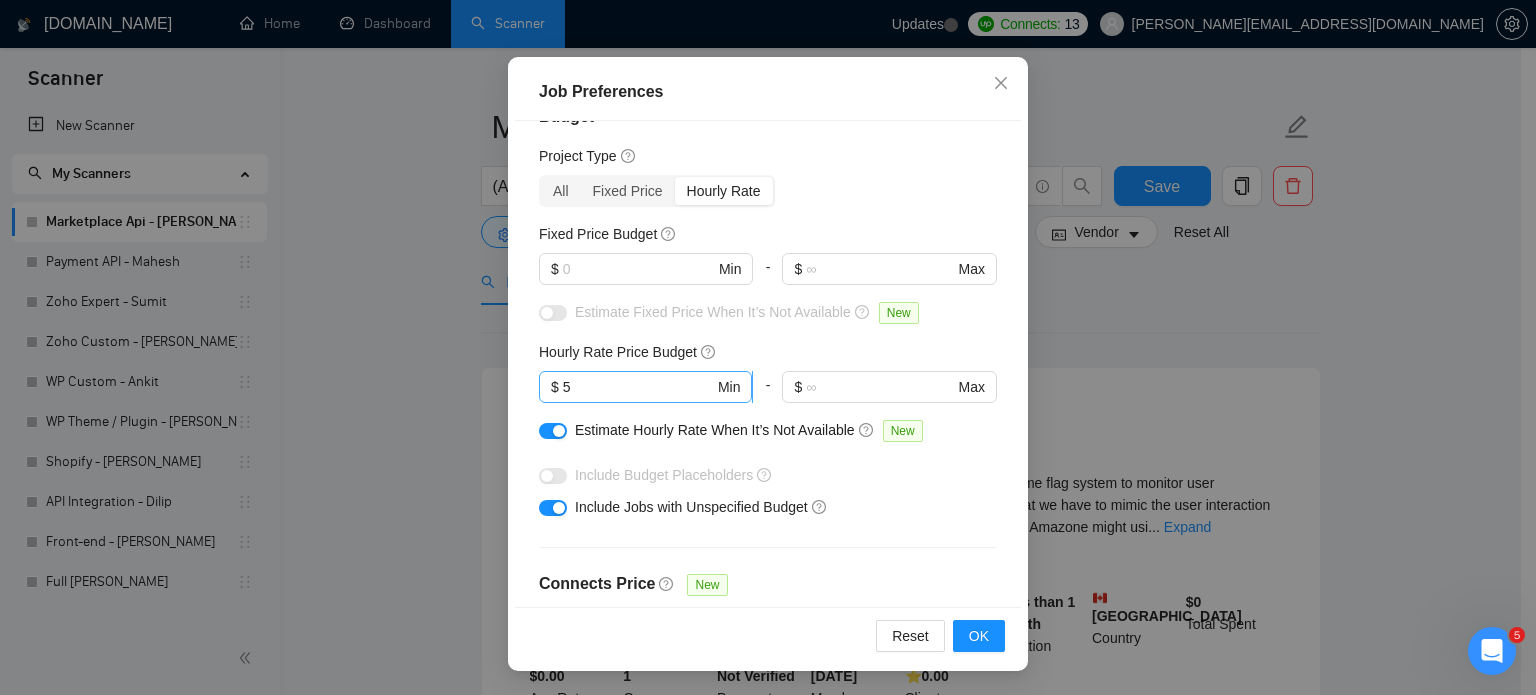 click on "5" at bounding box center [638, 387] 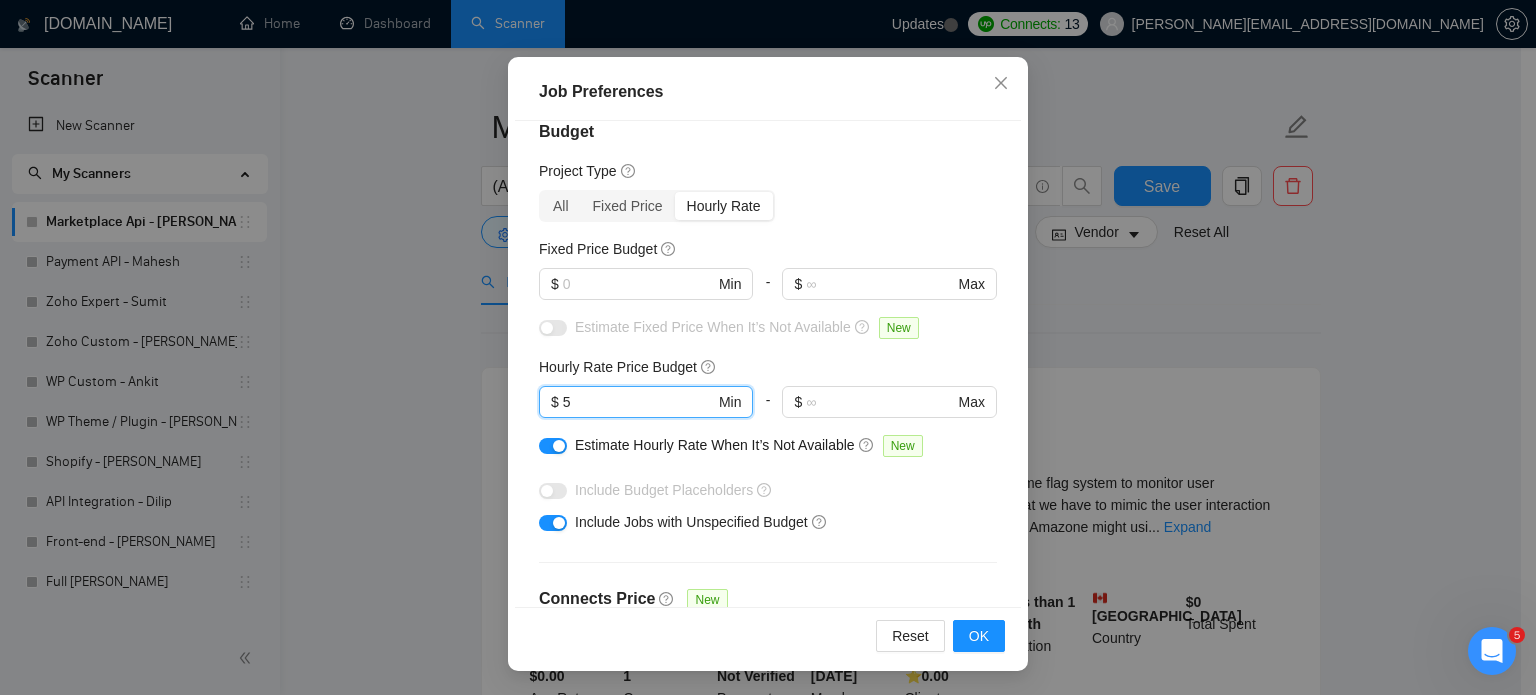 scroll, scrollTop: 0, scrollLeft: 0, axis: both 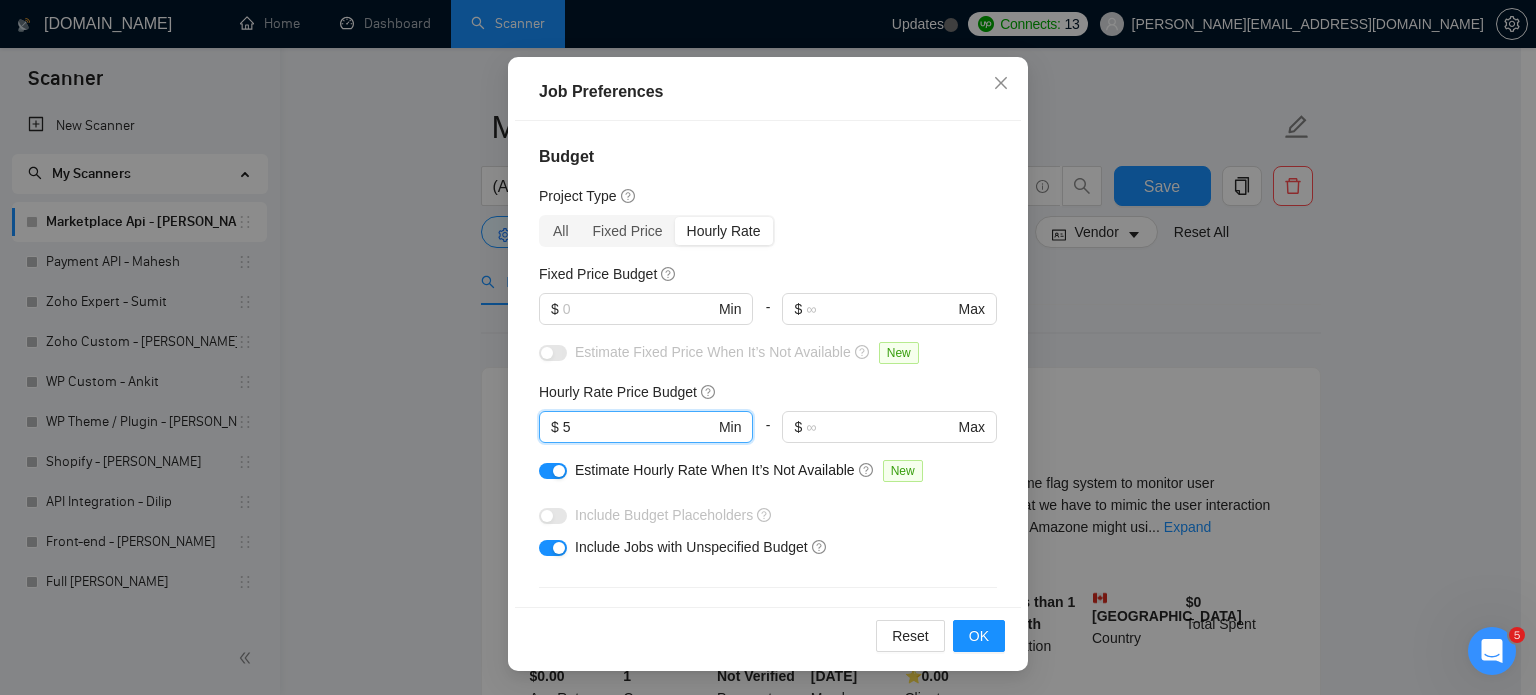 drag, startPoint x: 592, startPoint y: 424, endPoint x: 504, endPoint y: 418, distance: 88.20431 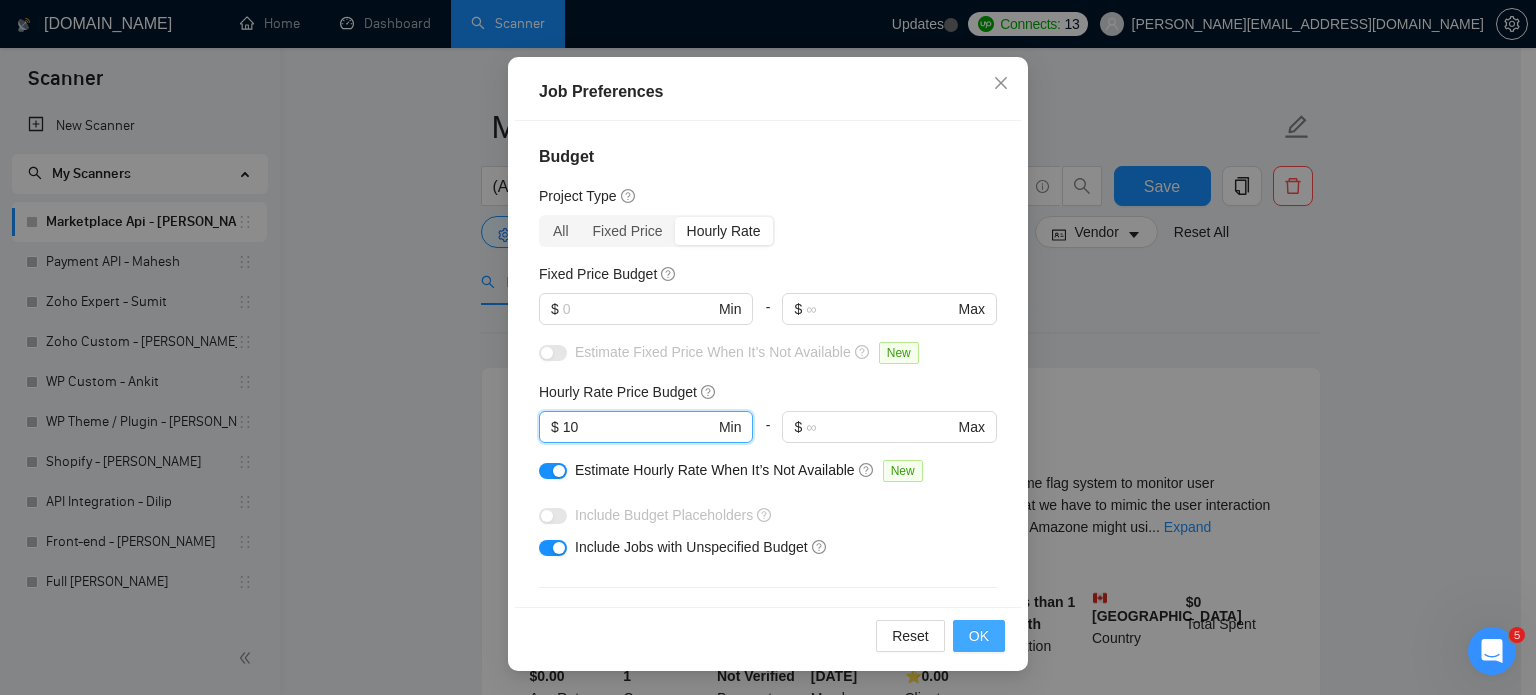 type on "10" 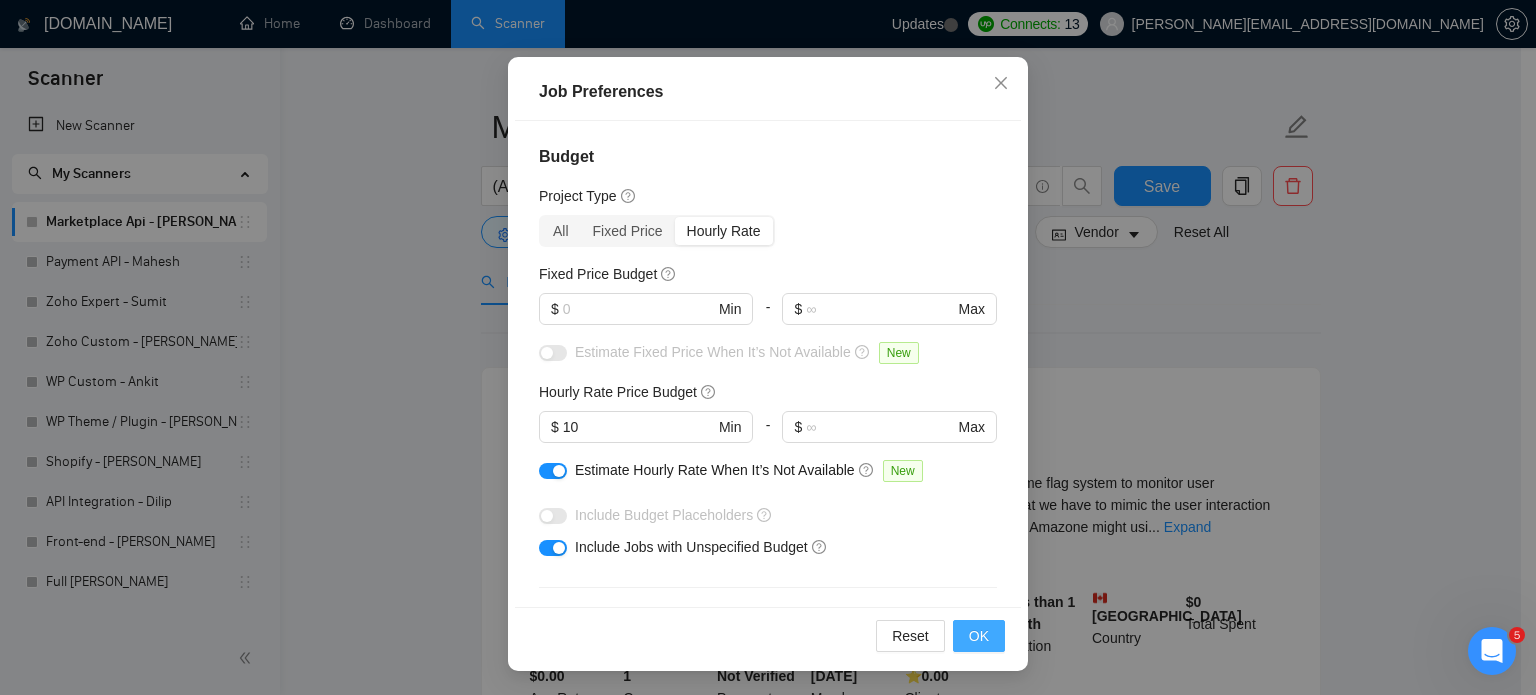 click on "OK" at bounding box center [979, 636] 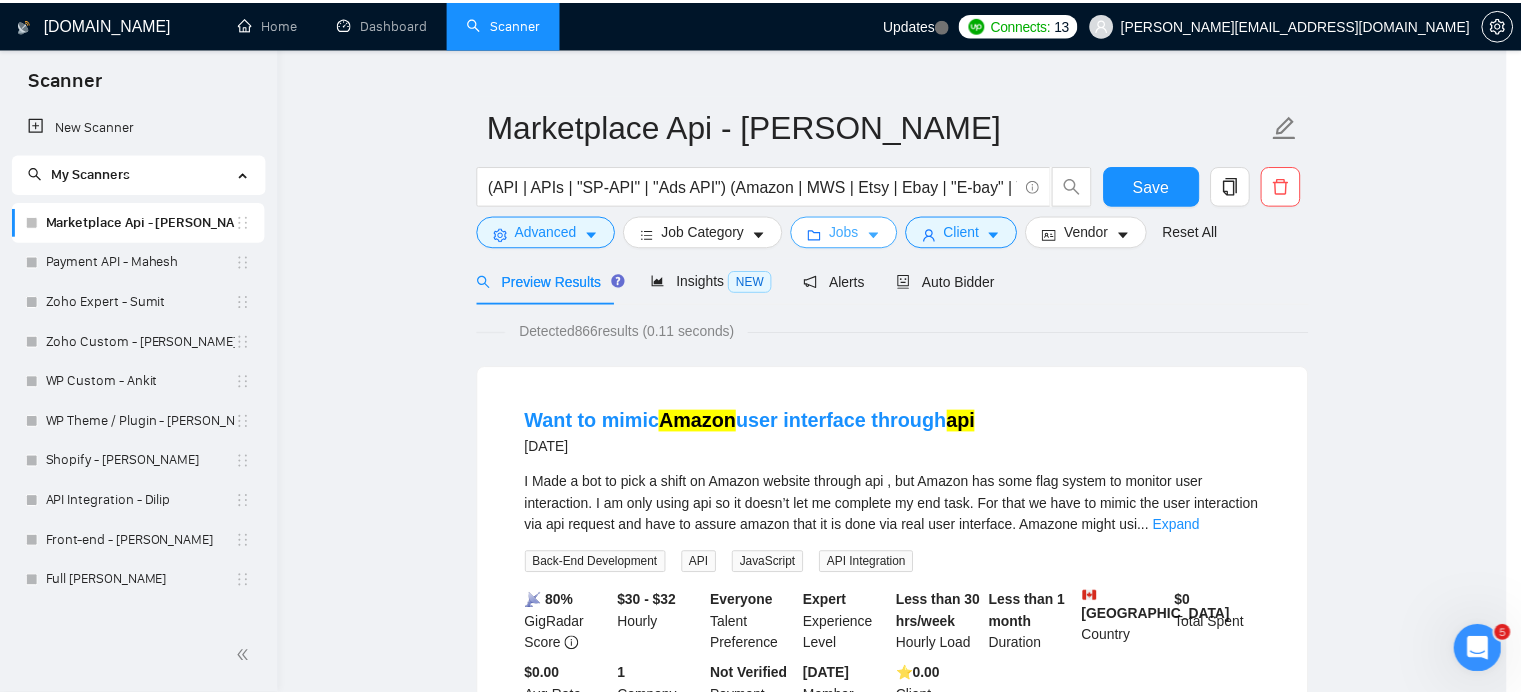 scroll, scrollTop: 0, scrollLeft: 0, axis: both 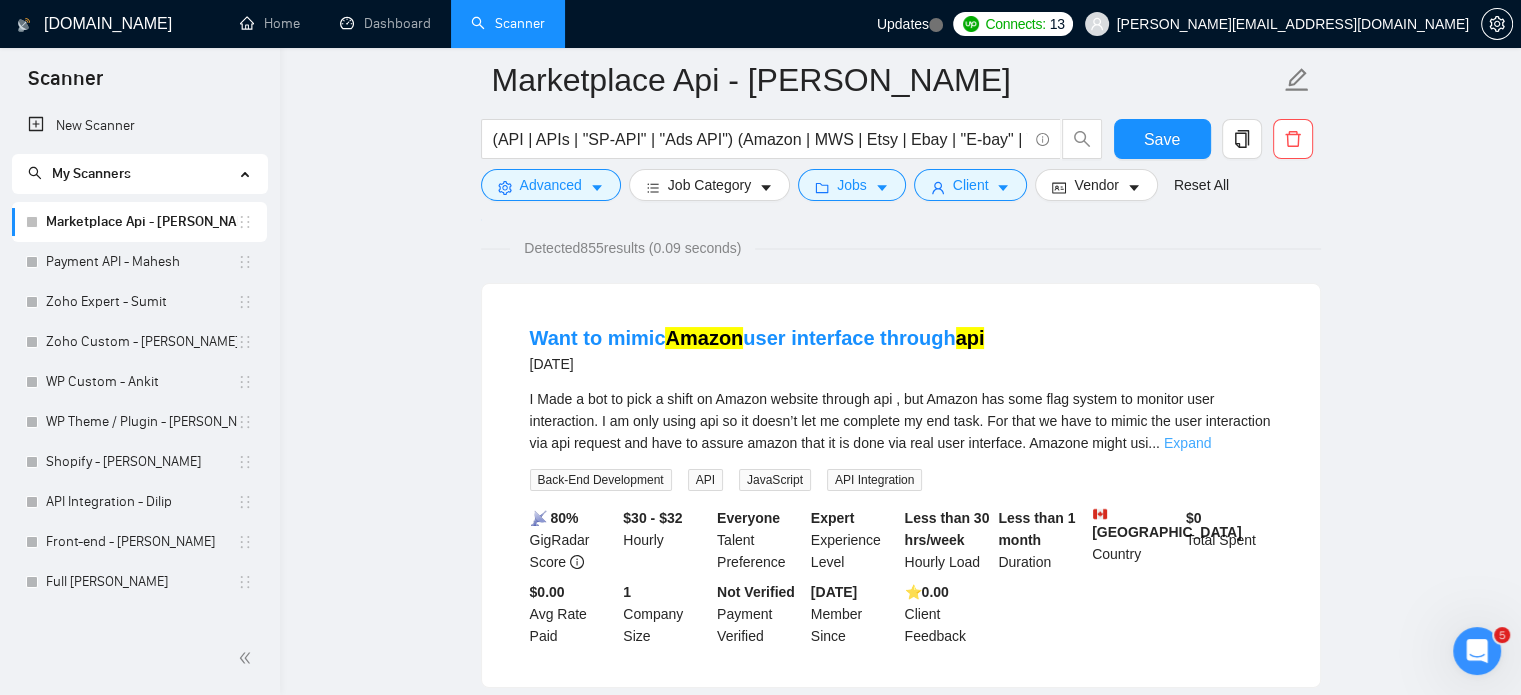 click on "Expand" at bounding box center [1187, 443] 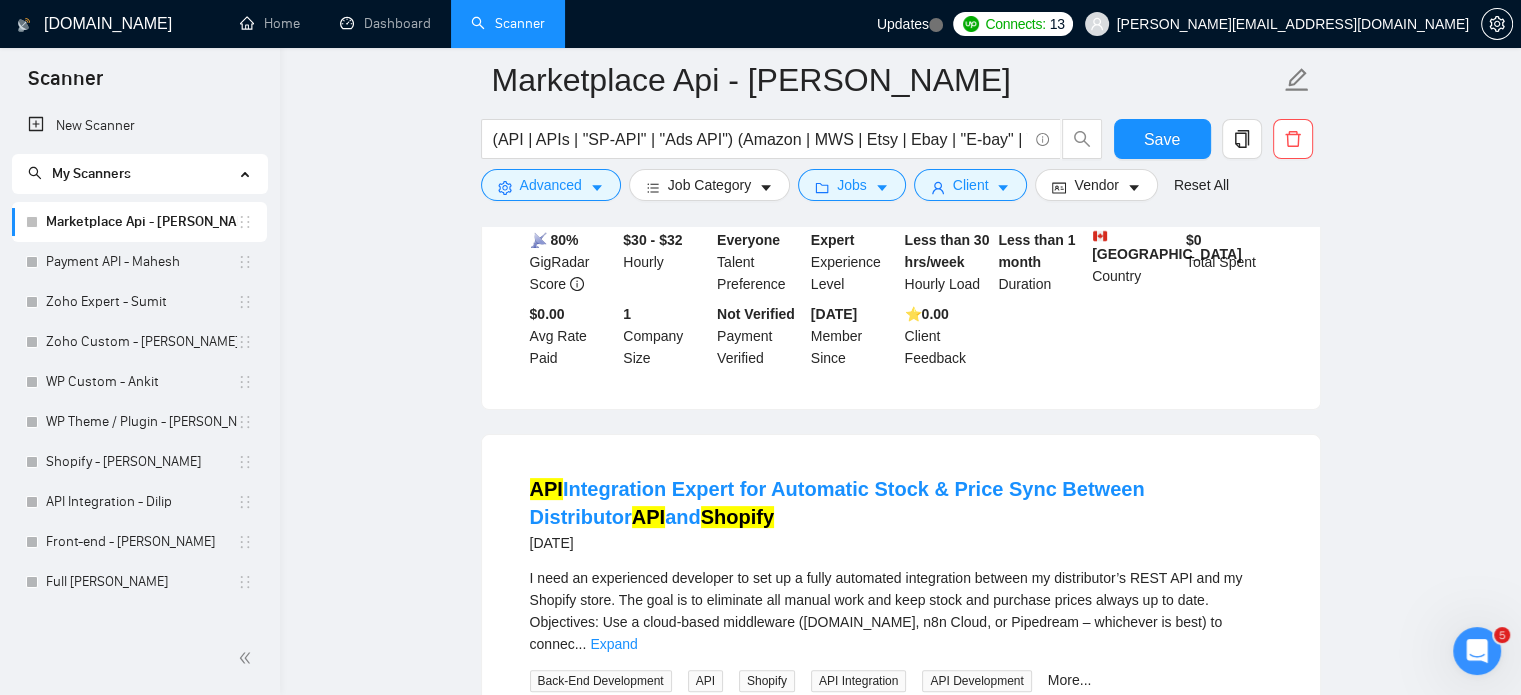 scroll, scrollTop: 635, scrollLeft: 0, axis: vertical 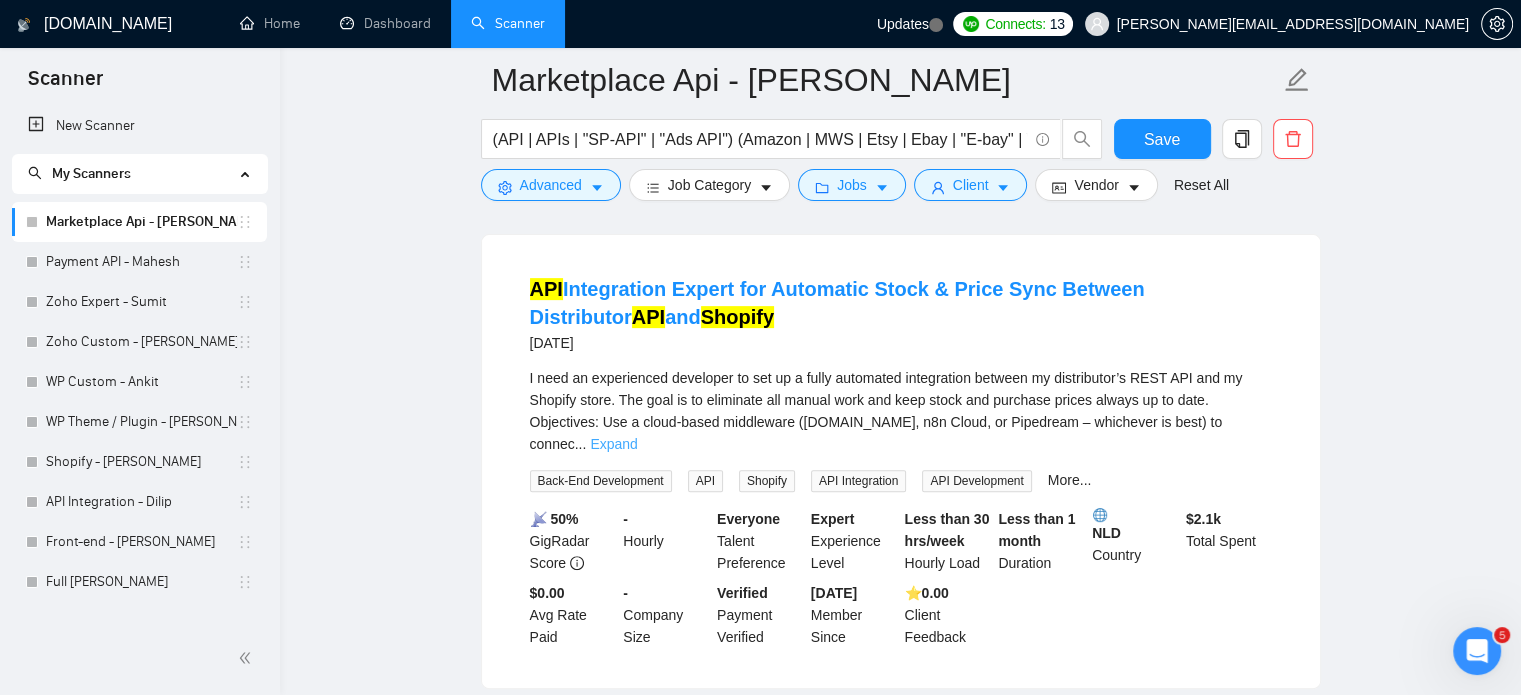 click on "Expand" at bounding box center [613, 444] 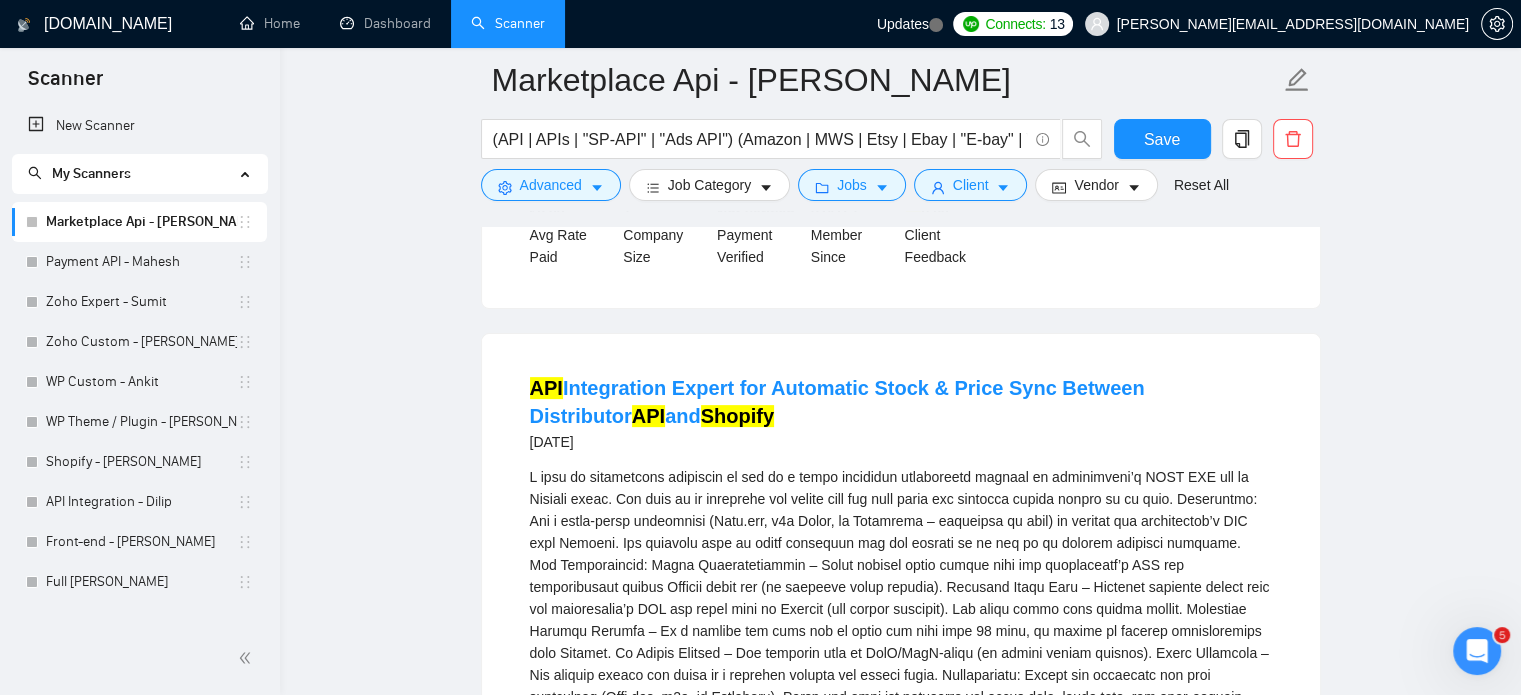 scroll, scrollTop: 535, scrollLeft: 0, axis: vertical 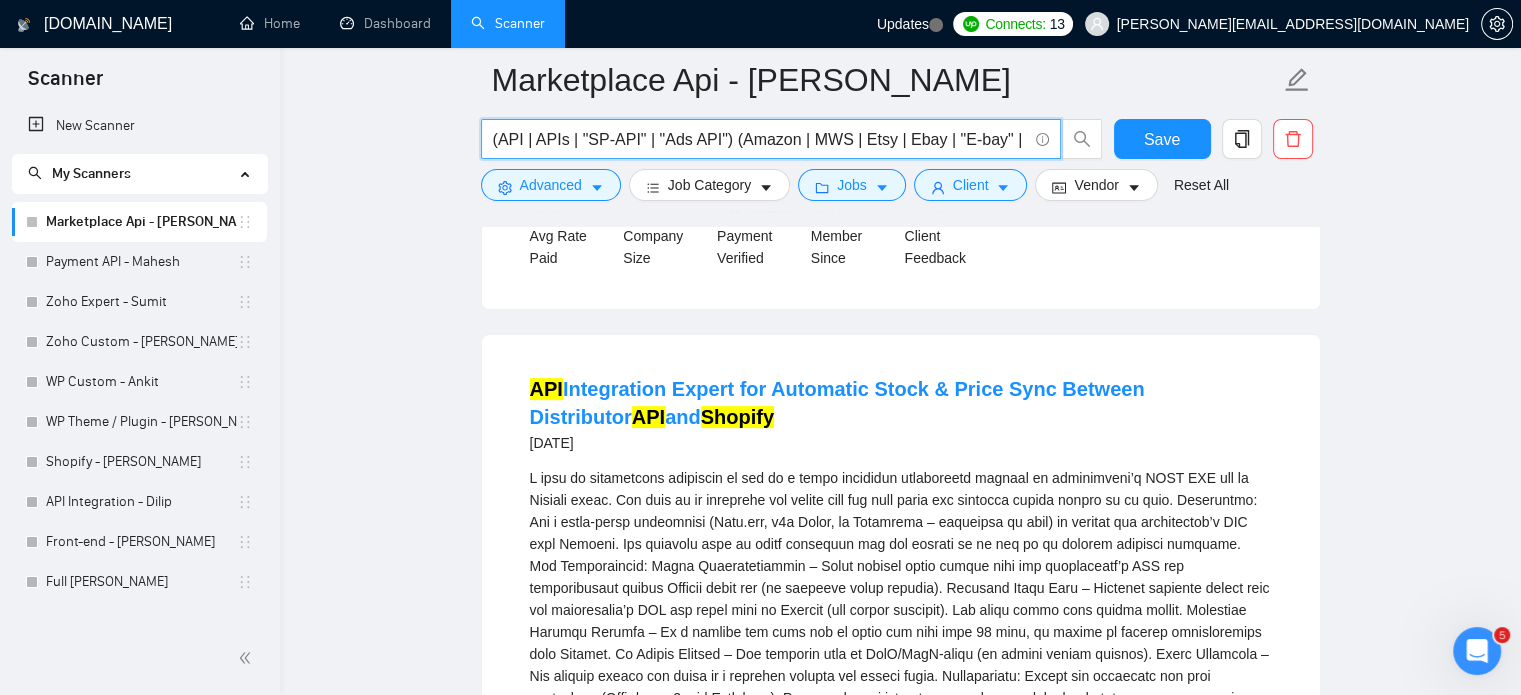 click on "(API | APIs | "SP-API" | "Ads API") (Amazon | MWS | Etsy | Ebay | "E-bay" | Walmart | Shopify | Flipkart )" at bounding box center [760, 139] 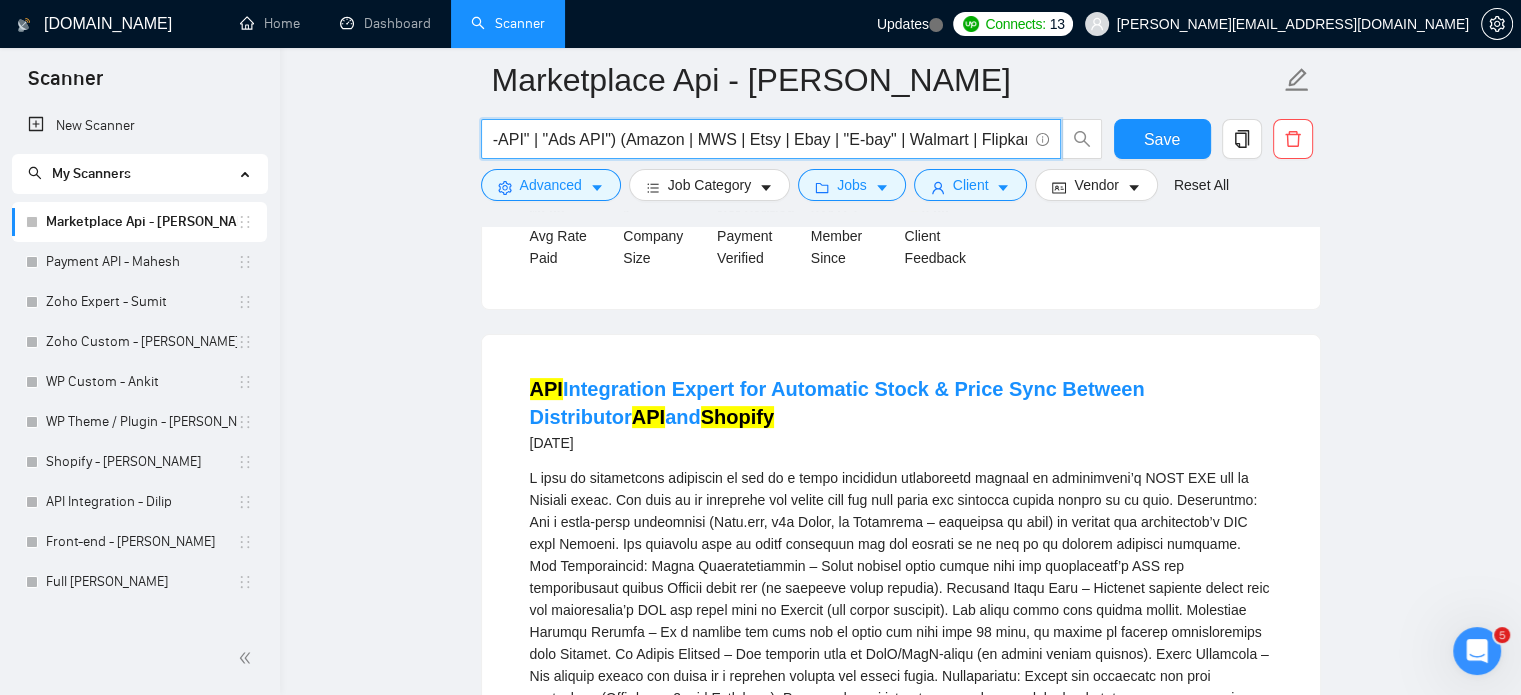 scroll, scrollTop: 0, scrollLeft: 112, axis: horizontal 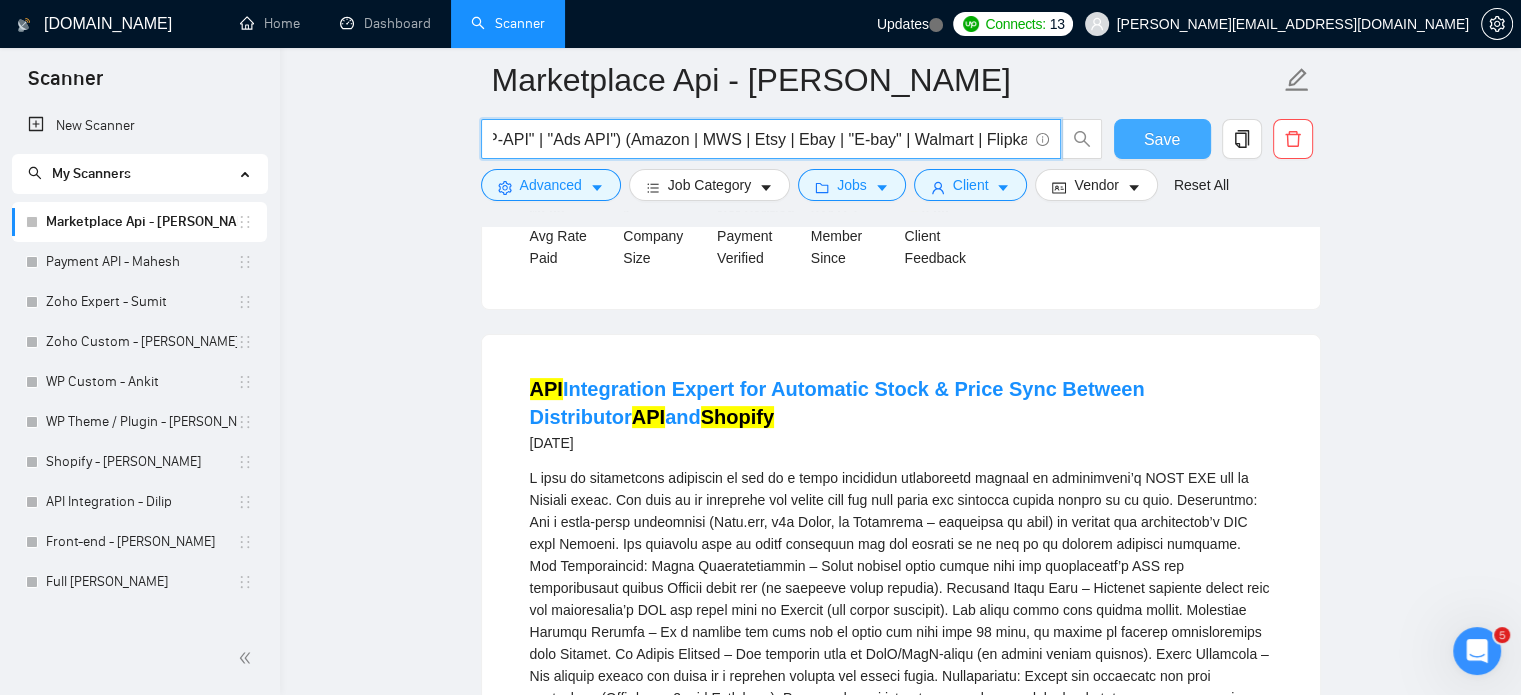 type on "(API | APIs | "SP-API" | "Ads API") (Amazon | MWS | Etsy | Ebay | "E-bay" | Walmart | Flipkart )" 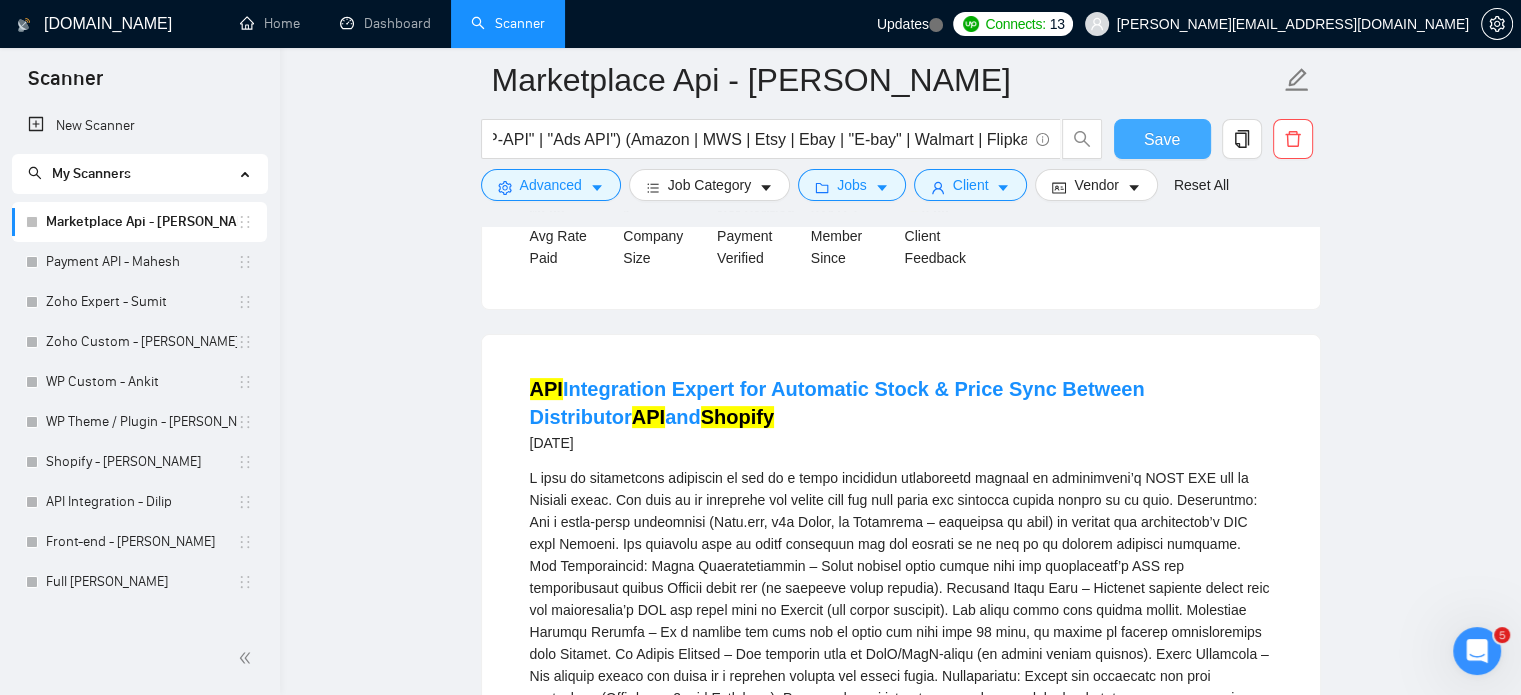 click on "Save" at bounding box center [1162, 139] 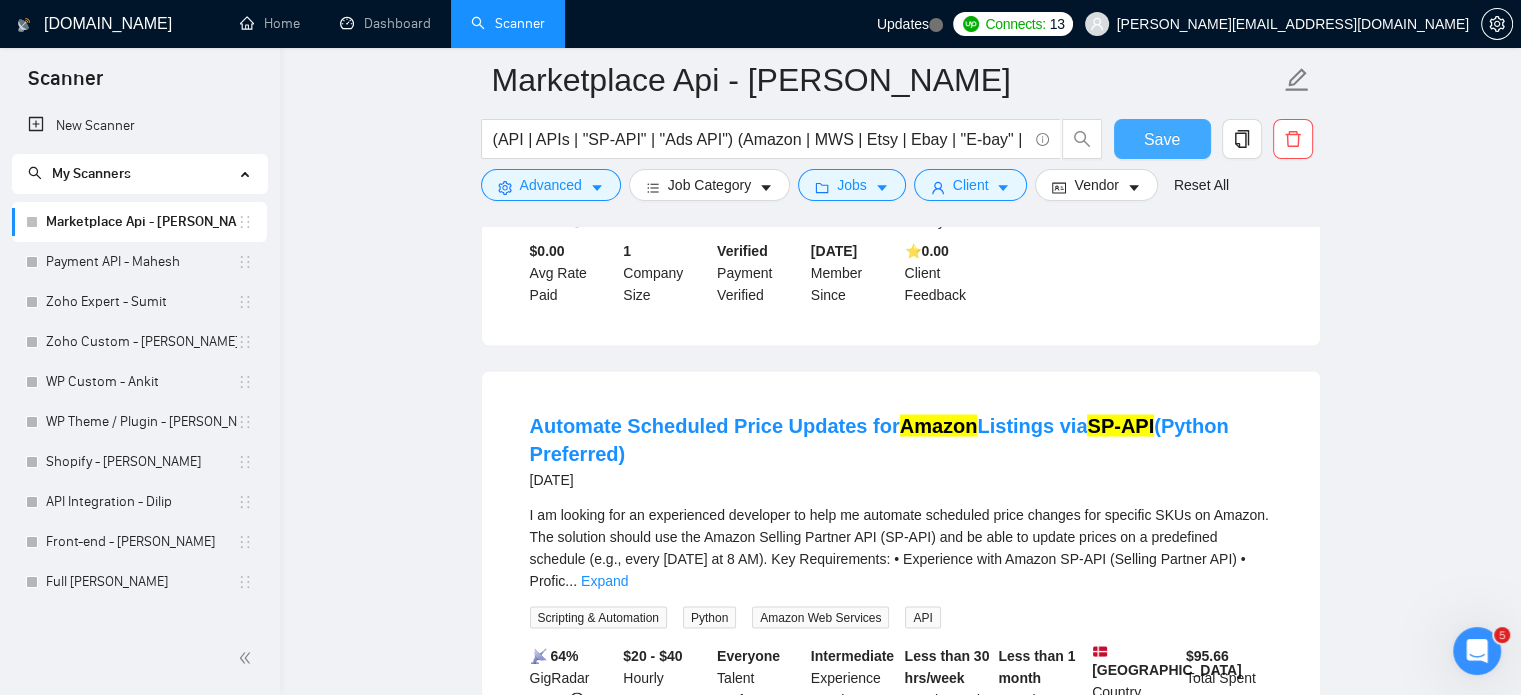 scroll, scrollTop: 3700, scrollLeft: 0, axis: vertical 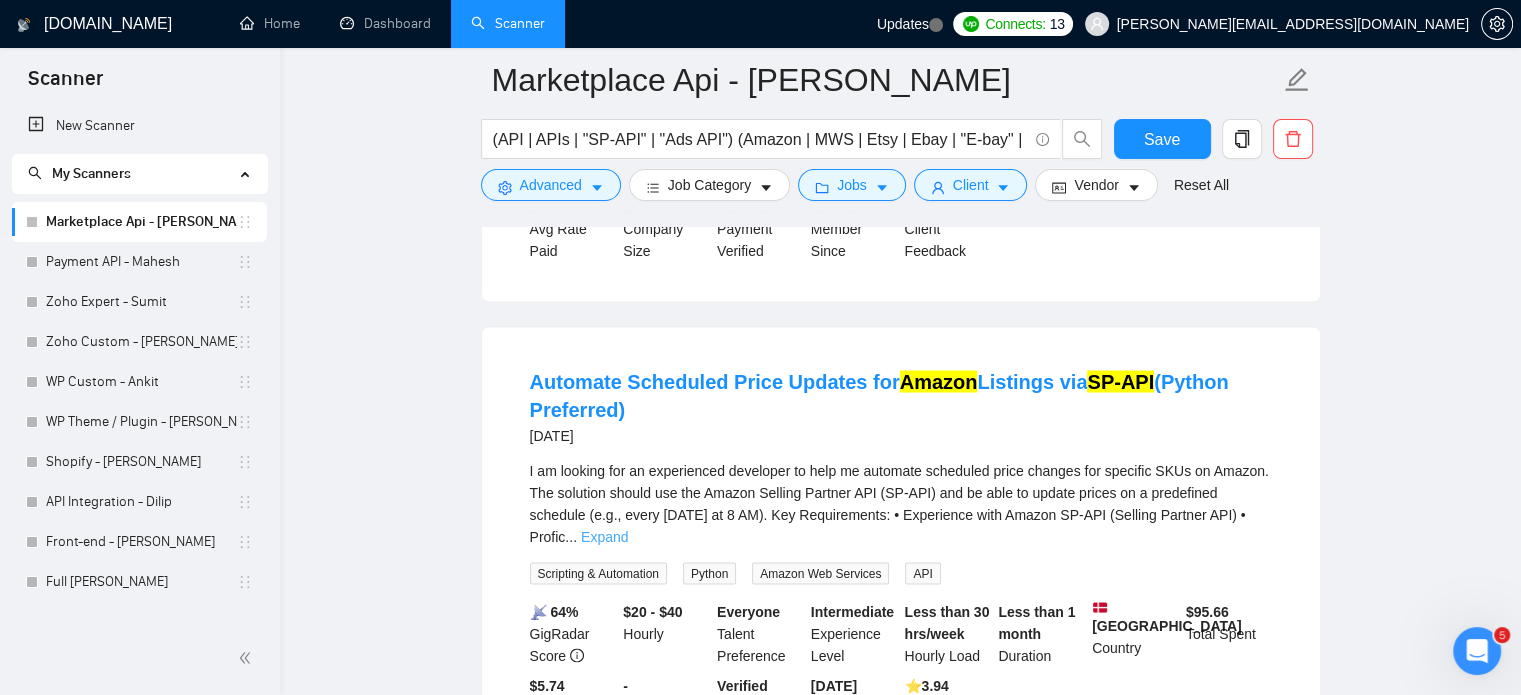 click on "Expand" at bounding box center (604, 536) 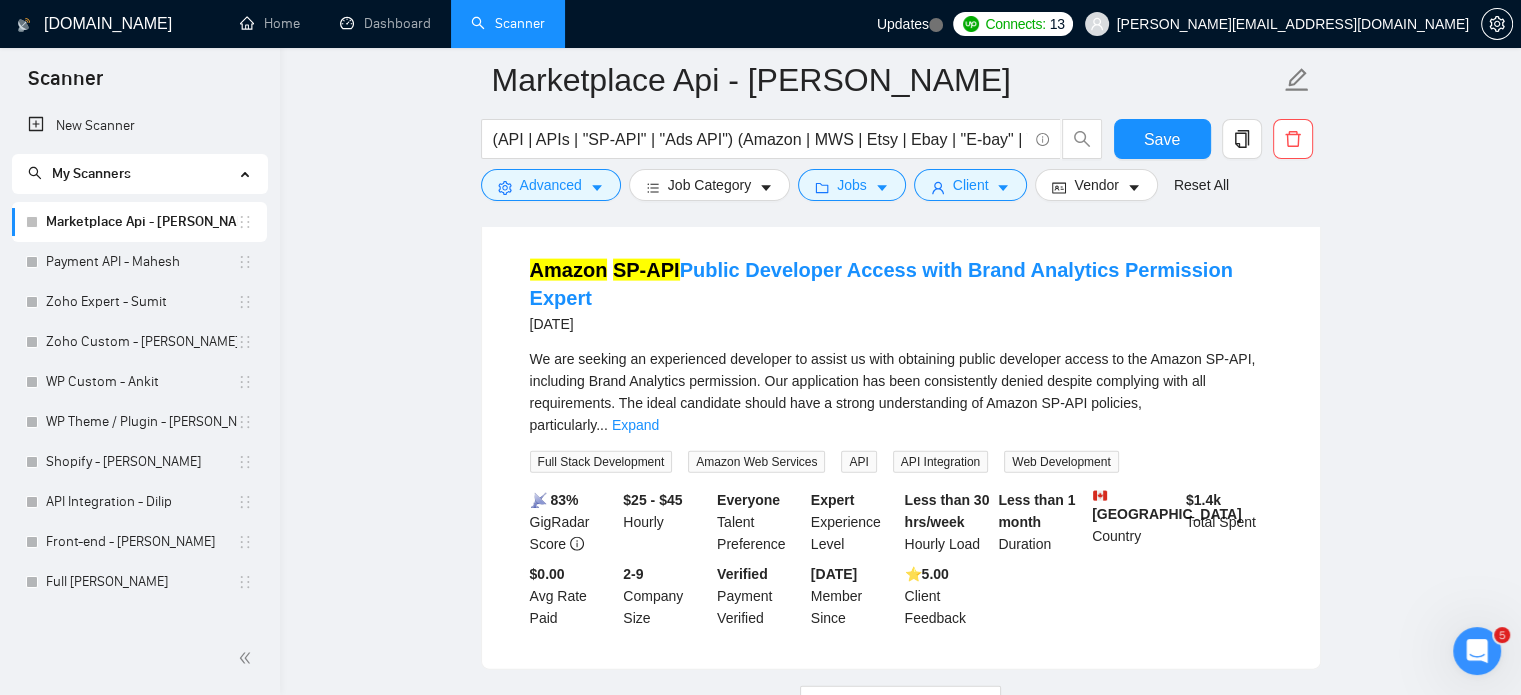 scroll, scrollTop: 4419, scrollLeft: 0, axis: vertical 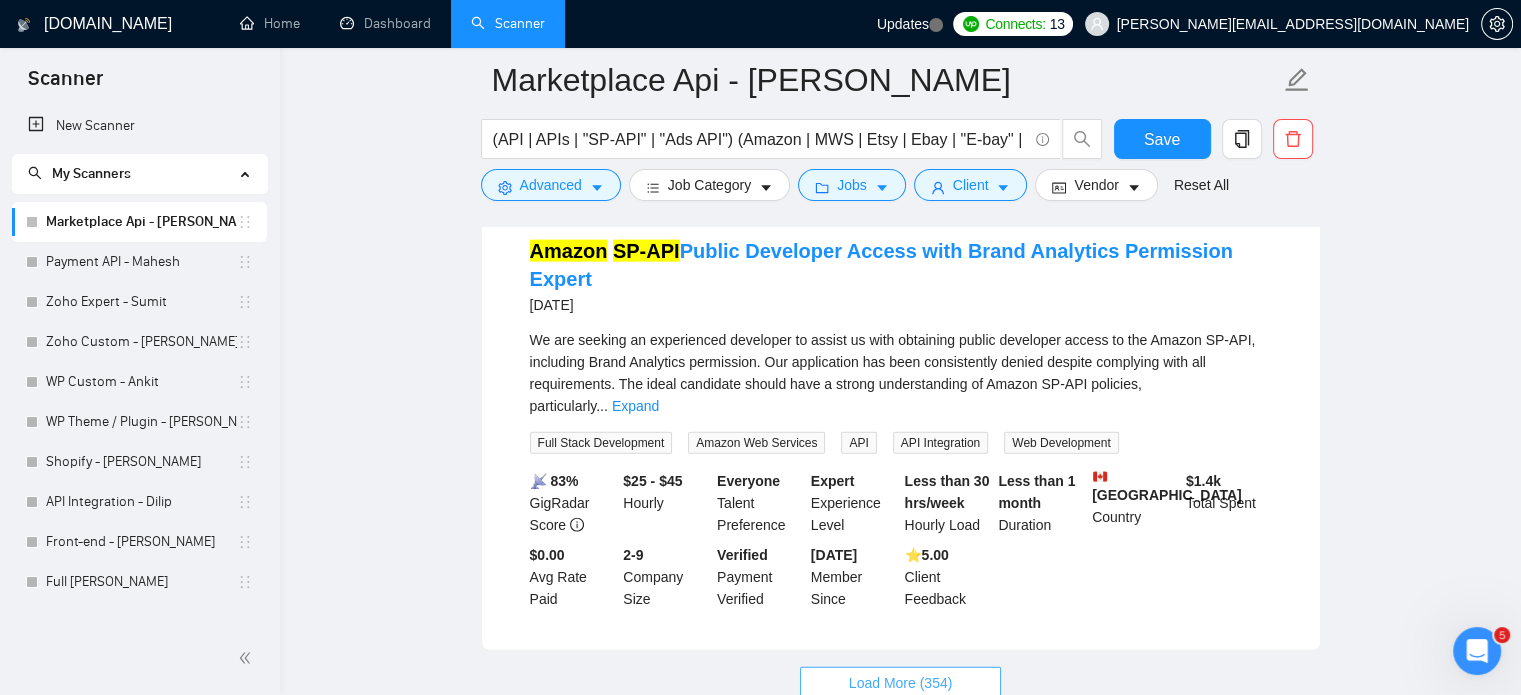 drag, startPoint x: 928, startPoint y: 535, endPoint x: 1098, endPoint y: 597, distance: 180.95303 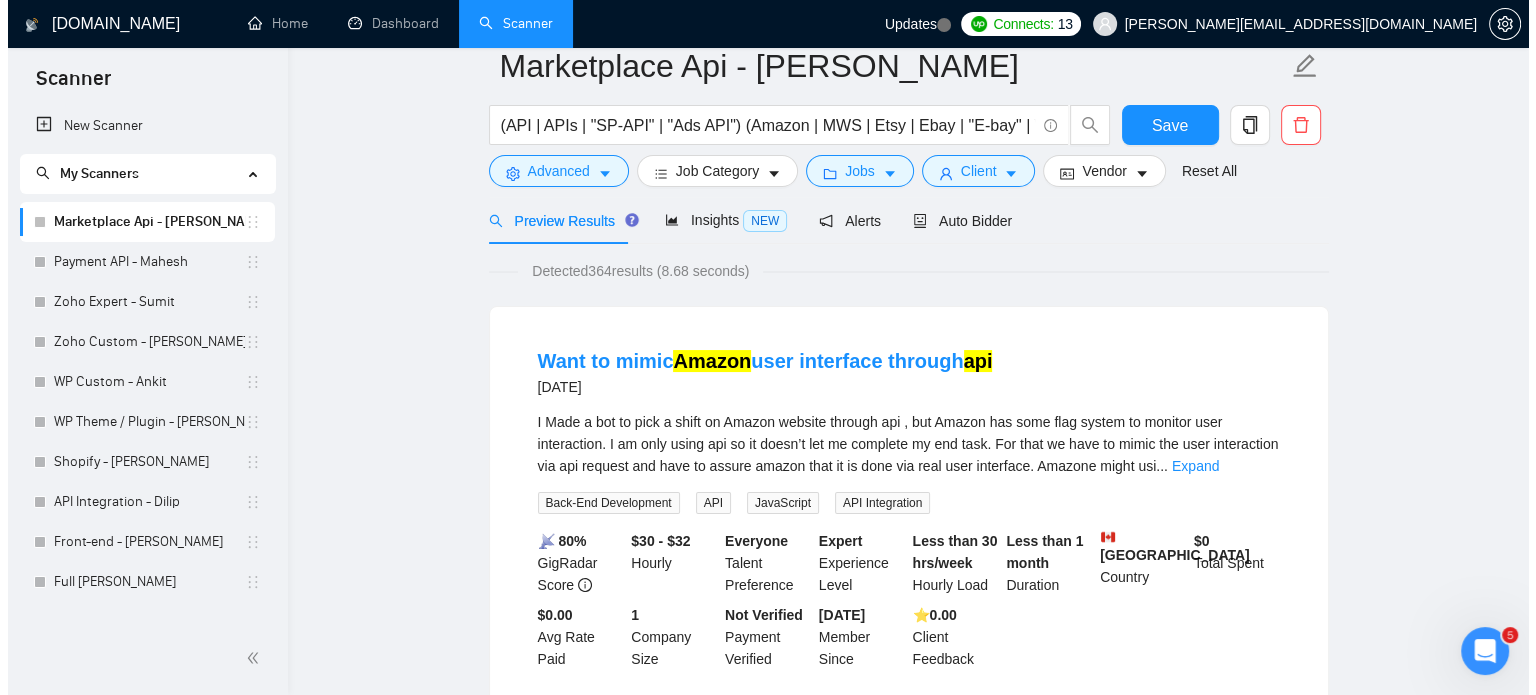 scroll, scrollTop: 0, scrollLeft: 0, axis: both 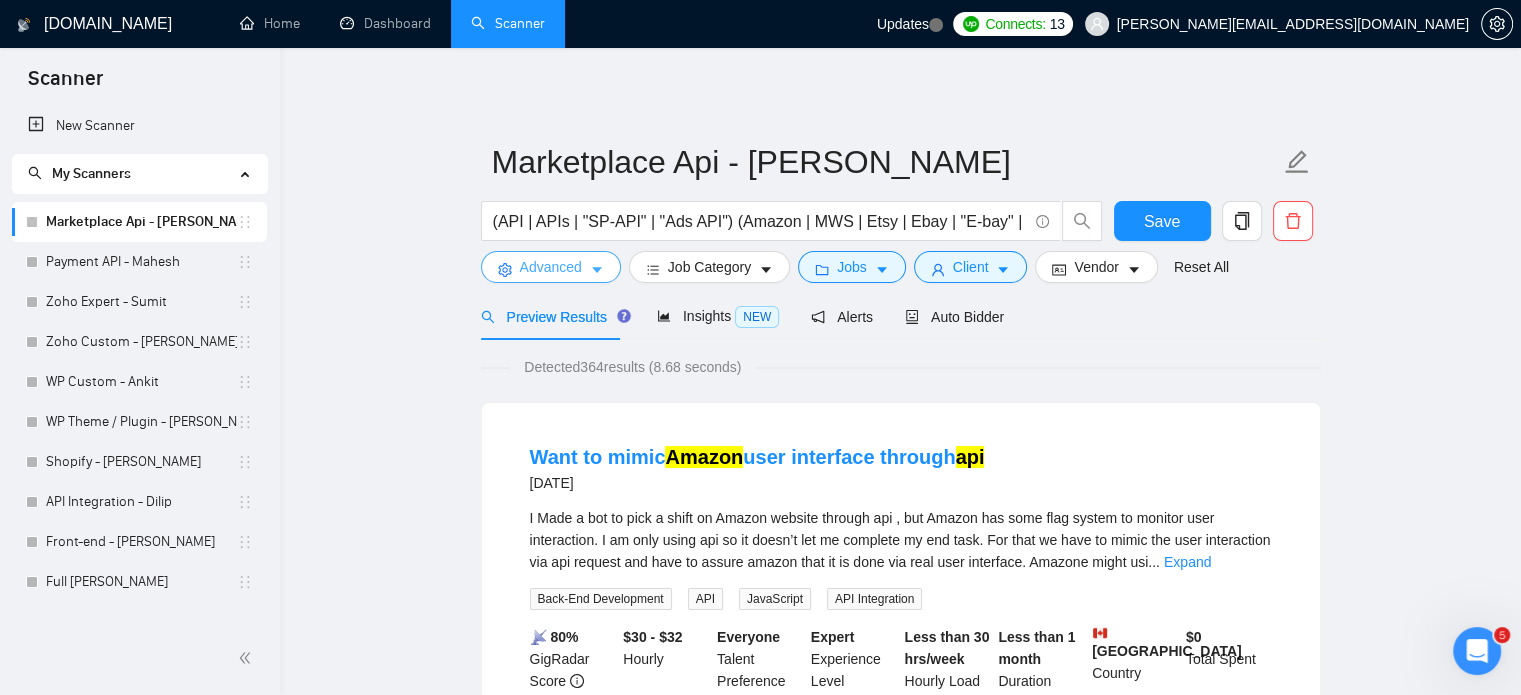 click on "Advanced" at bounding box center (551, 267) 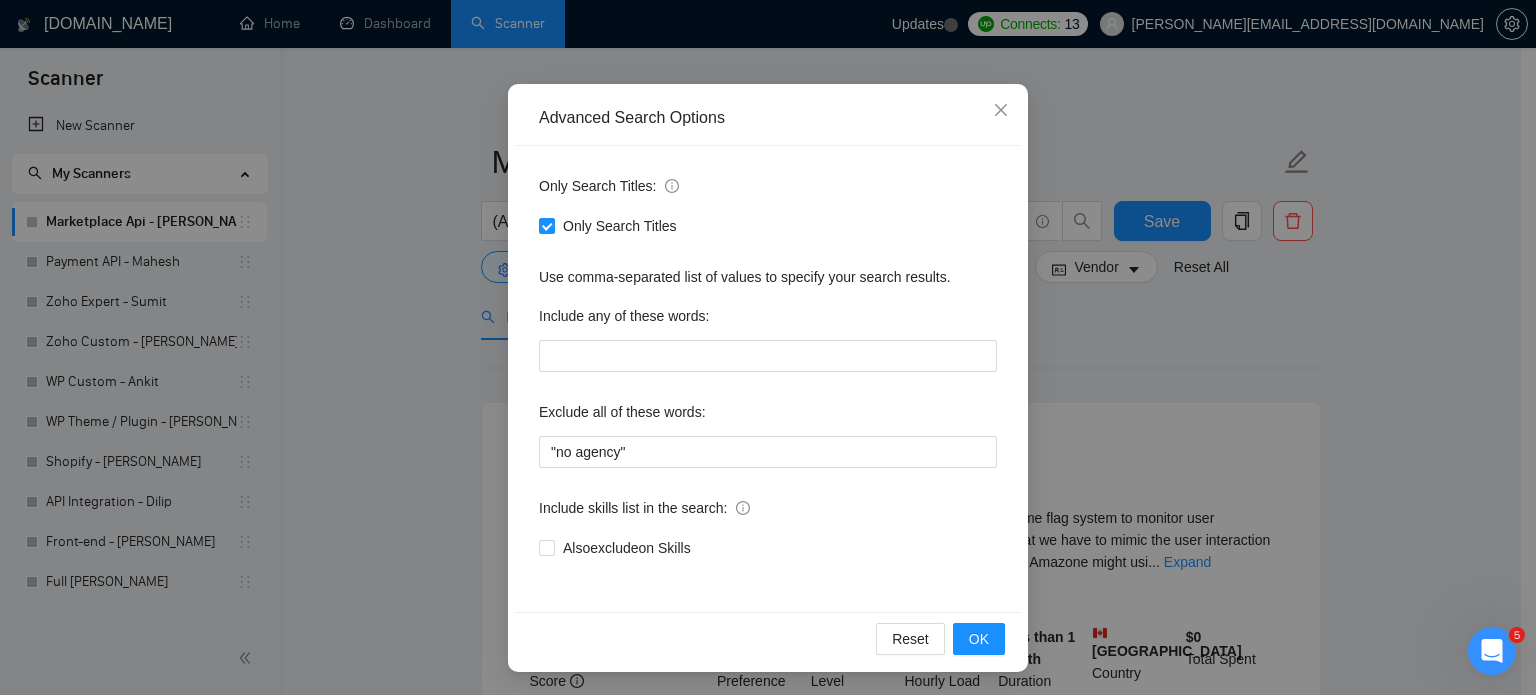 scroll, scrollTop: 136, scrollLeft: 0, axis: vertical 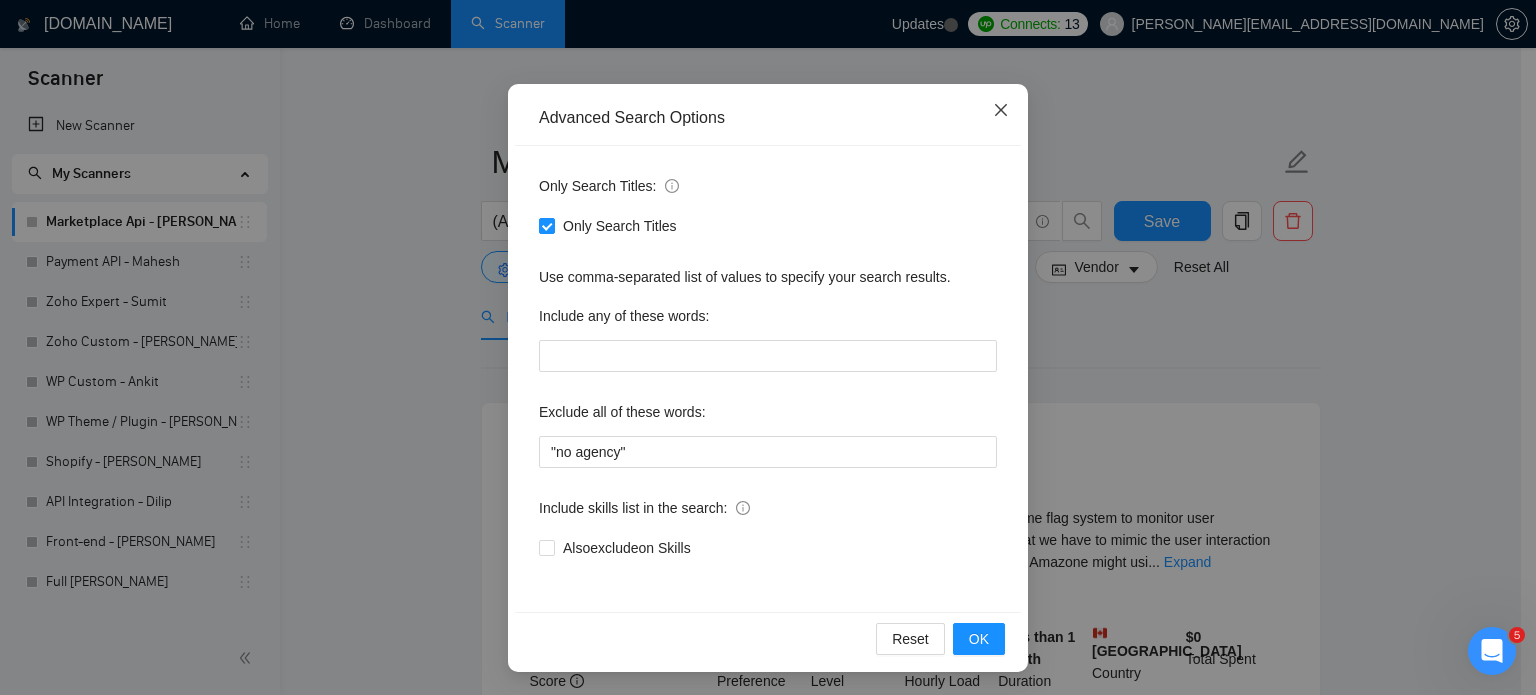 click 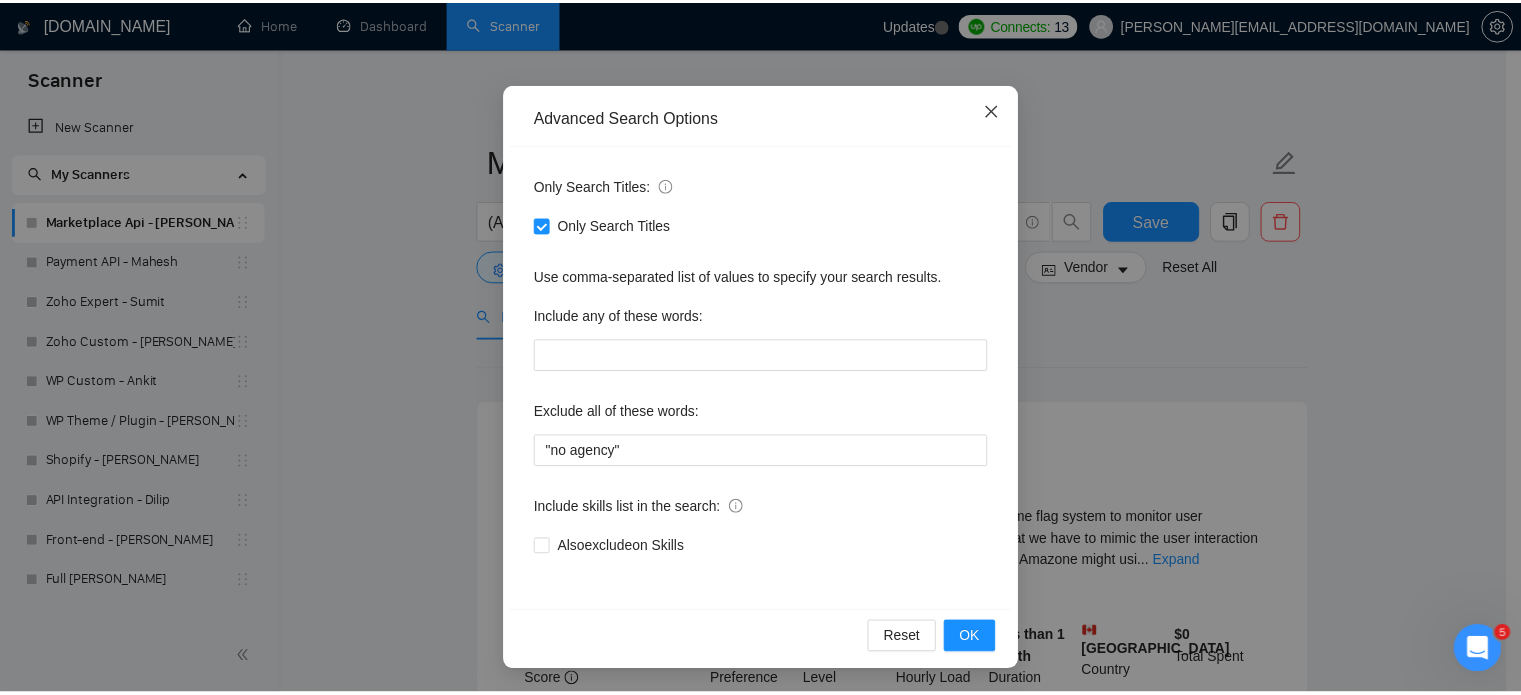 scroll, scrollTop: 36, scrollLeft: 0, axis: vertical 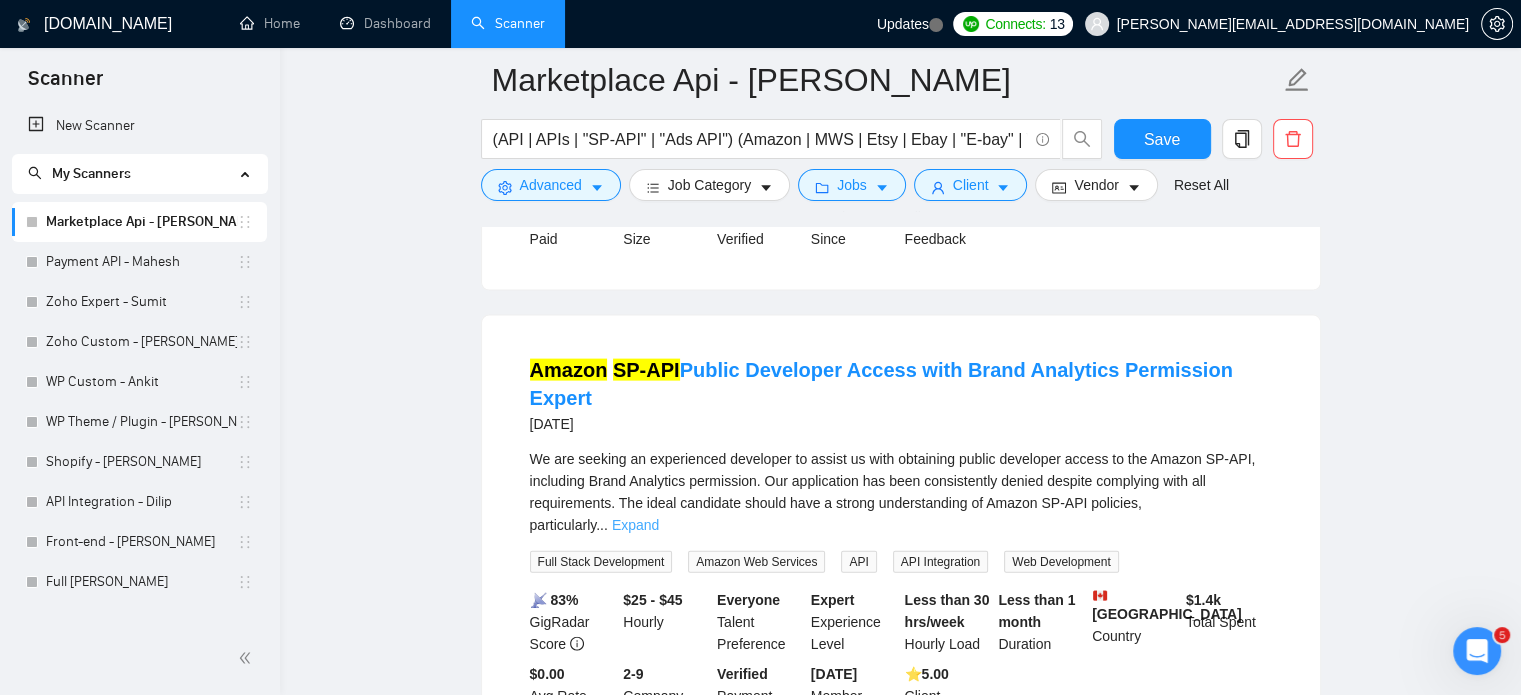 click on "Expand" at bounding box center [635, 525] 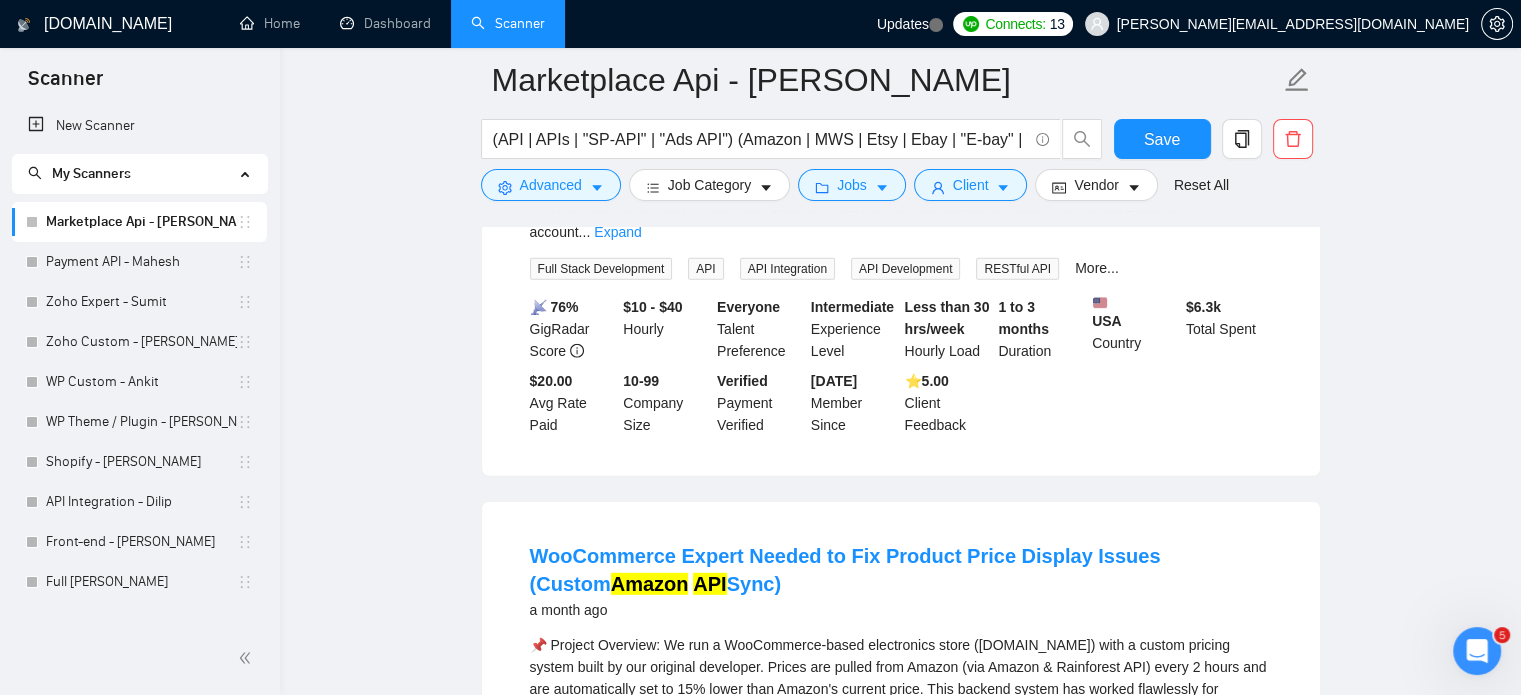 scroll, scrollTop: 5700, scrollLeft: 0, axis: vertical 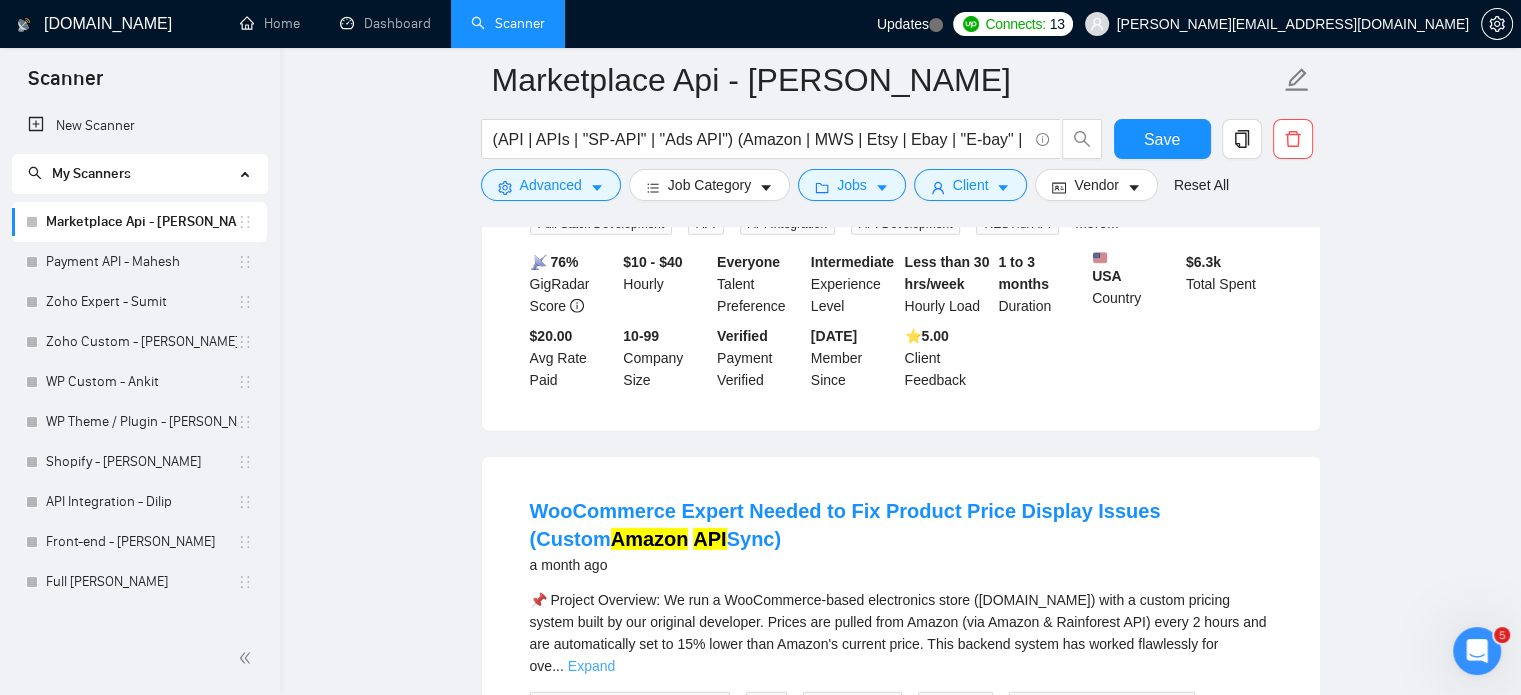 click on "Expand" at bounding box center [591, 666] 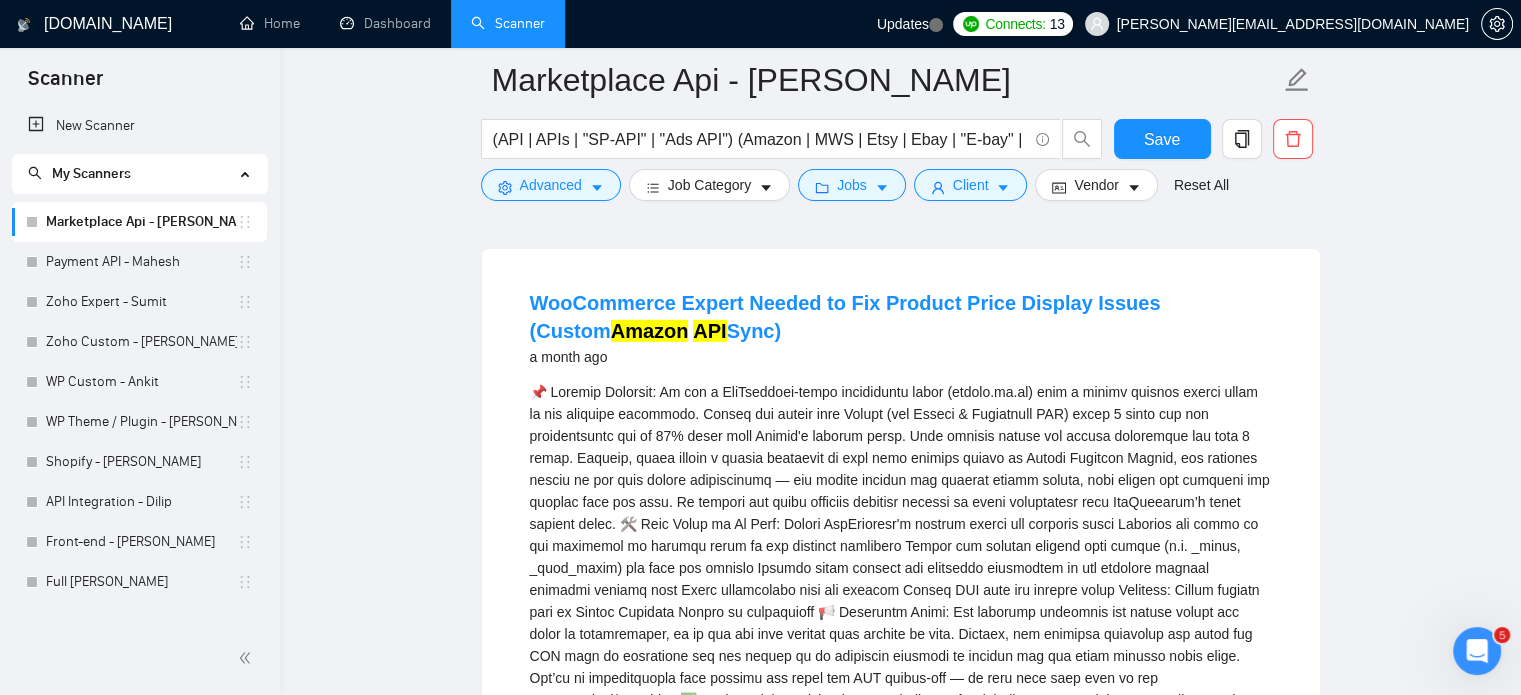 scroll, scrollTop: 5700, scrollLeft: 0, axis: vertical 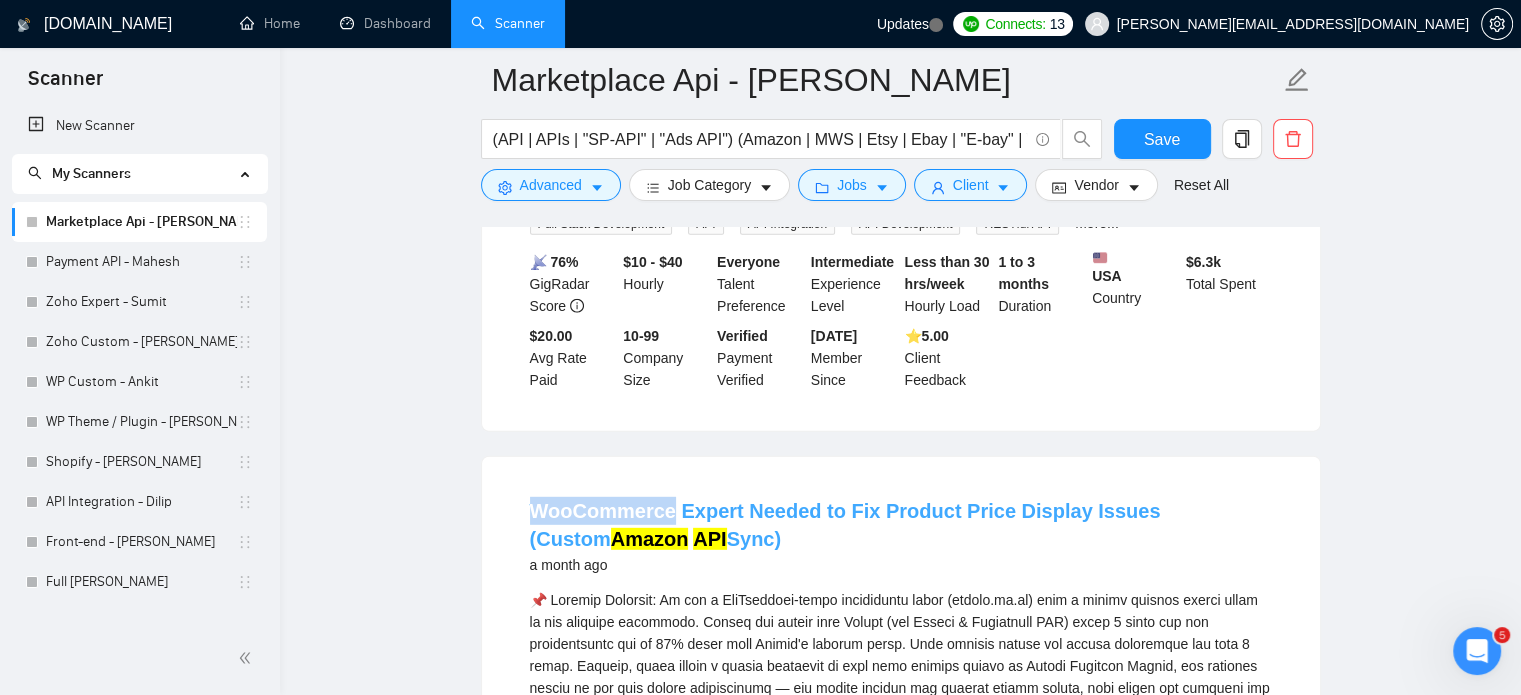 drag, startPoint x: 519, startPoint y: 299, endPoint x: 672, endPoint y: 307, distance: 153.20901 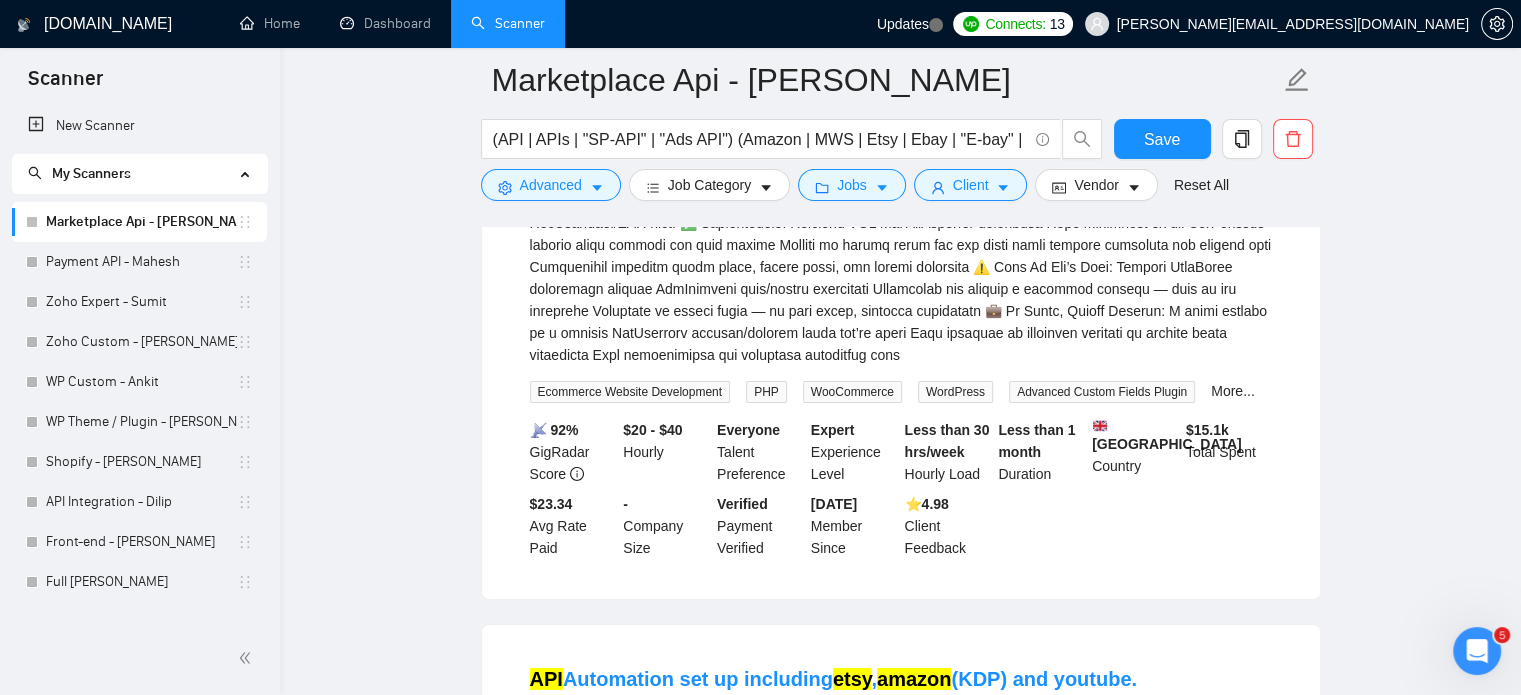 scroll, scrollTop: 6500, scrollLeft: 0, axis: vertical 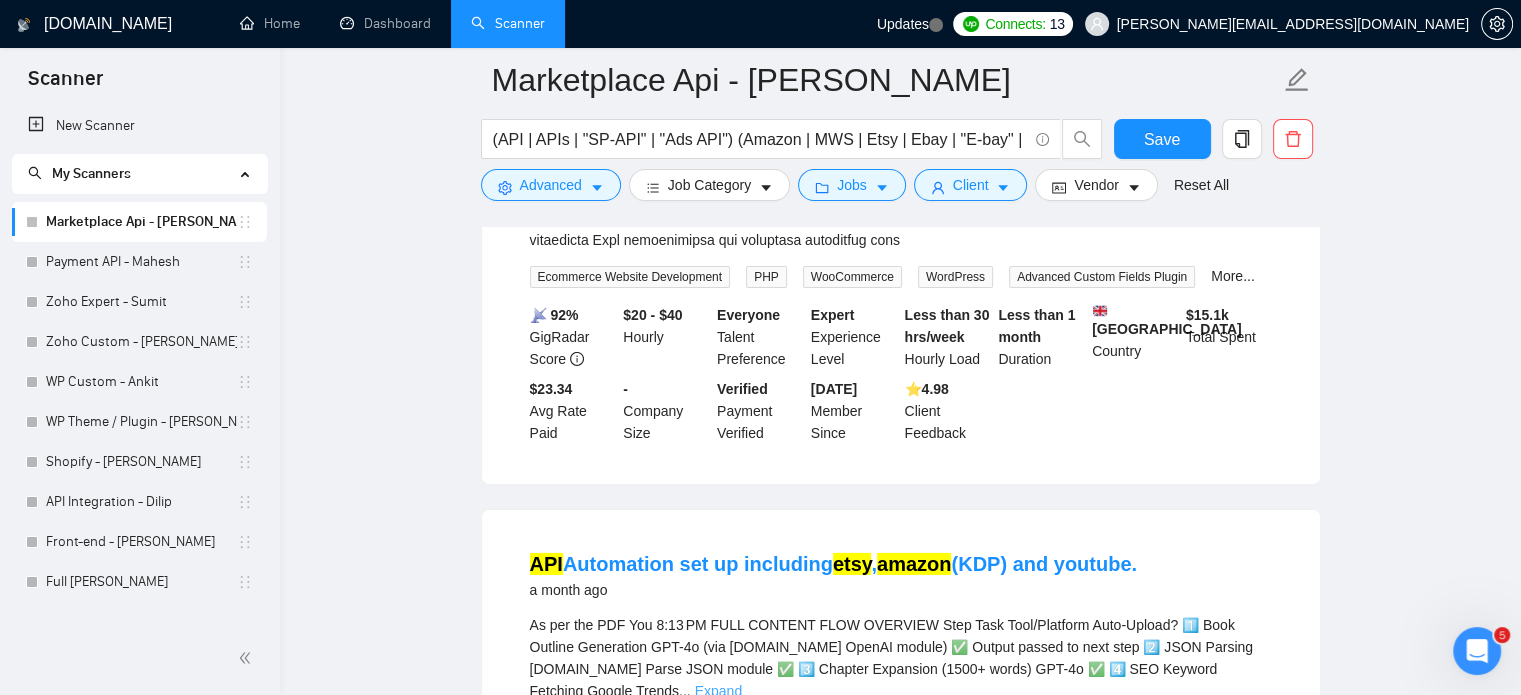 click on "Expand" at bounding box center (718, 691) 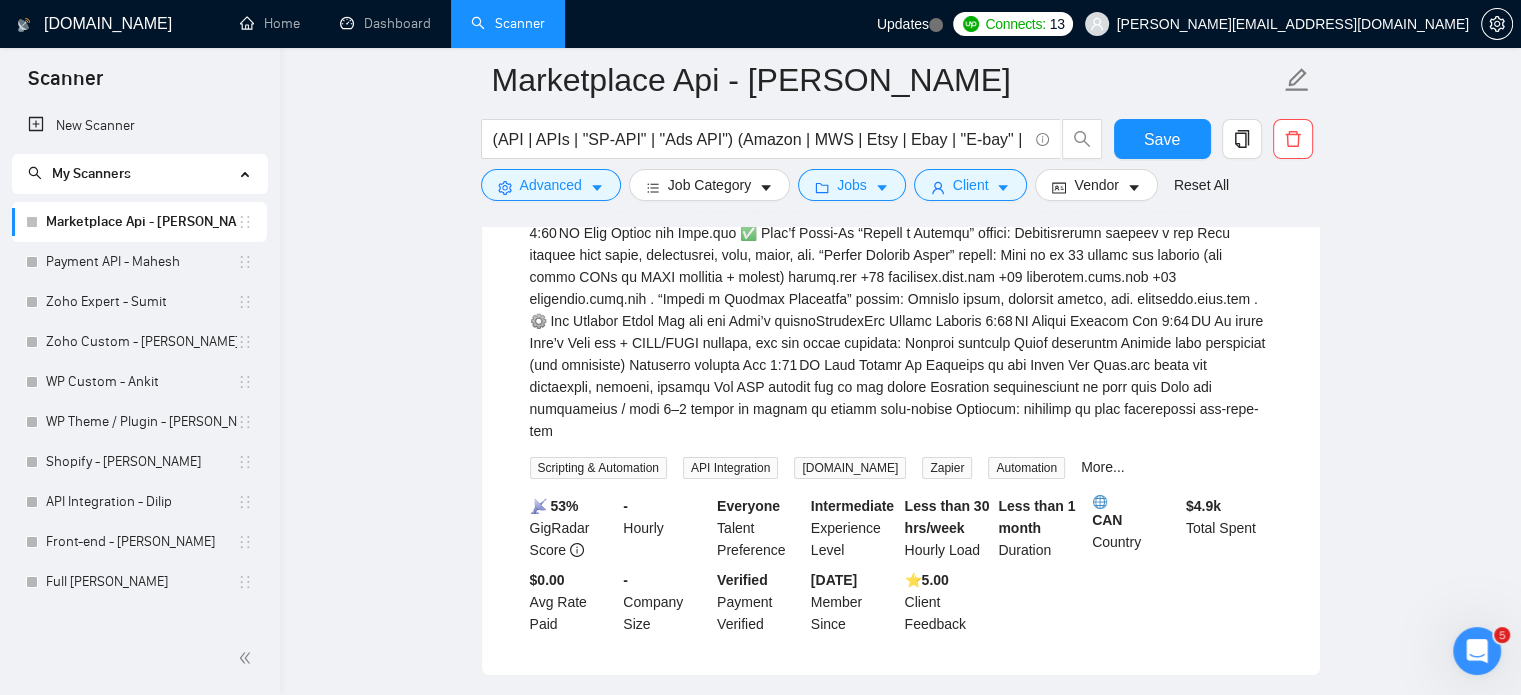 scroll, scrollTop: 7300, scrollLeft: 0, axis: vertical 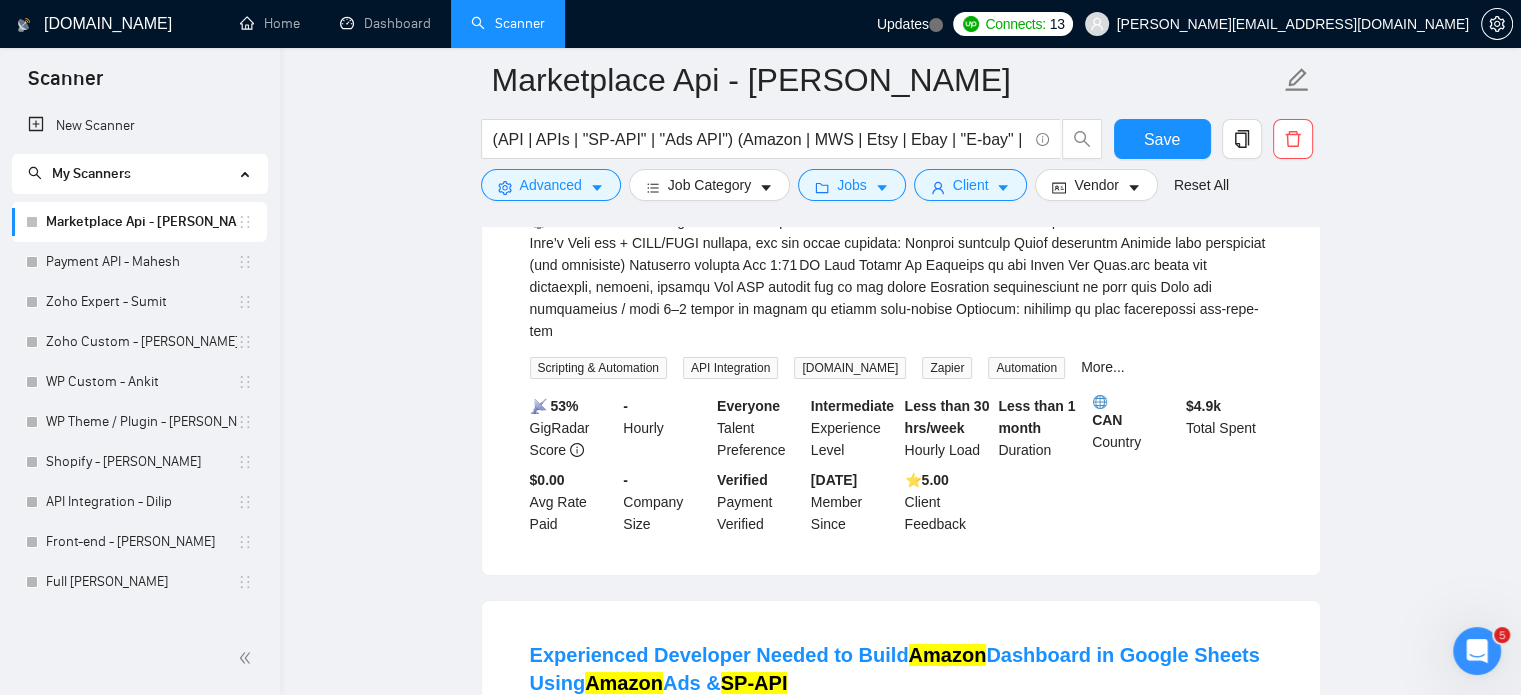 click on "Expand" at bounding box center (592, 810) 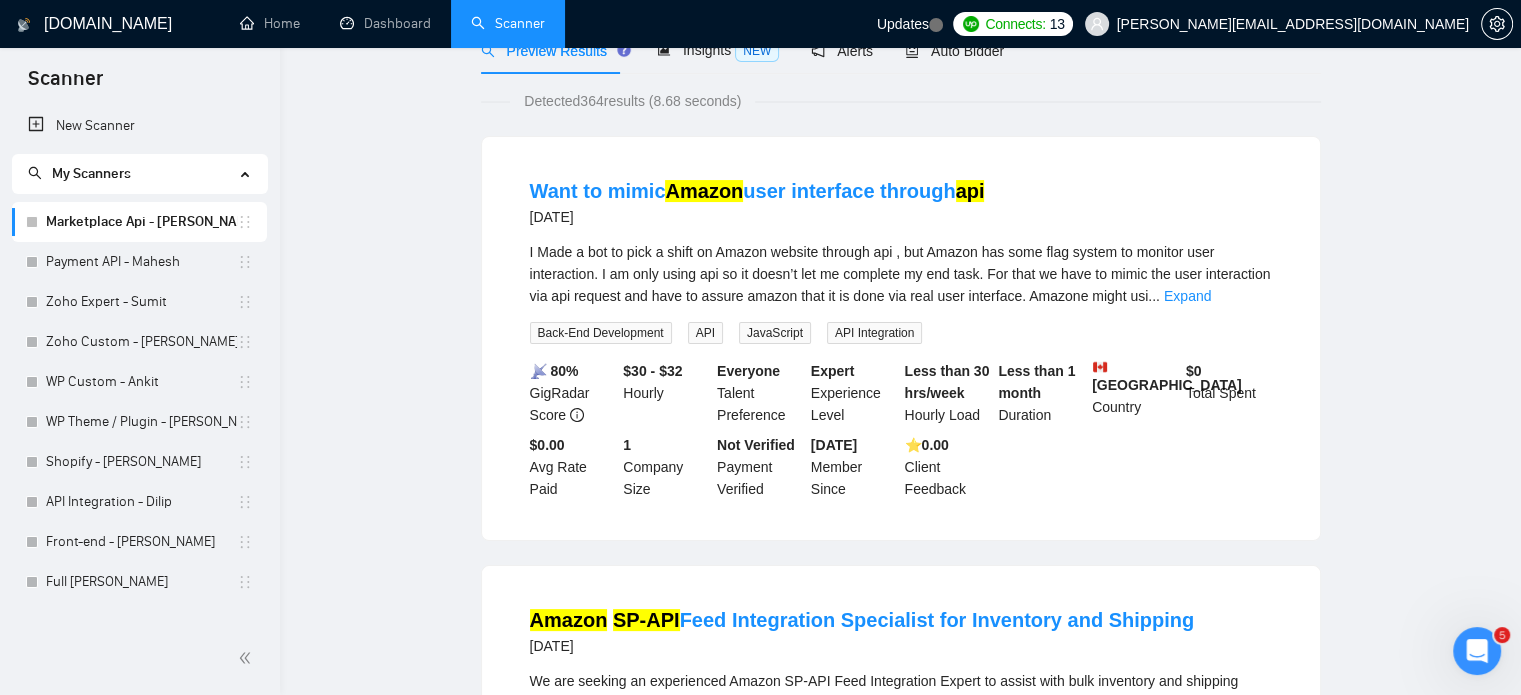 scroll, scrollTop: 0, scrollLeft: 0, axis: both 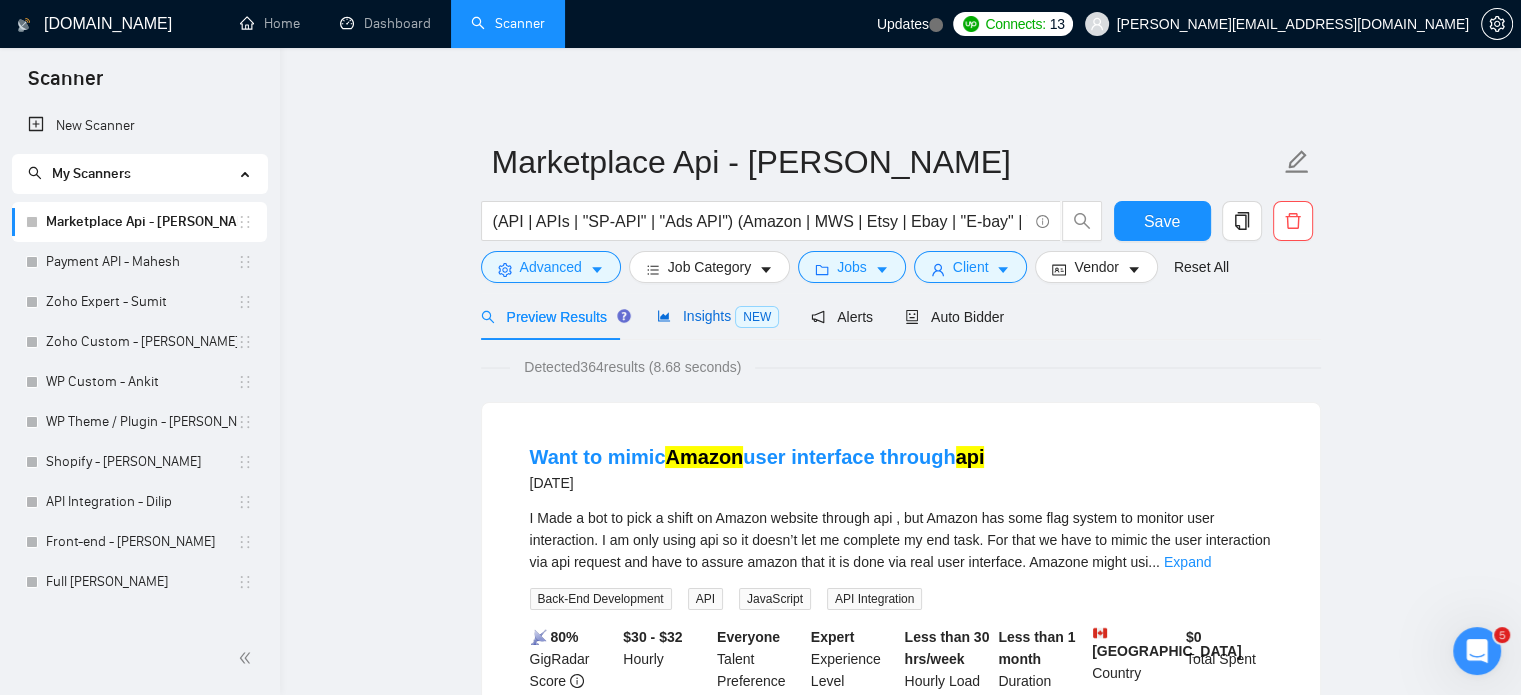 click on "Insights NEW" at bounding box center [718, 316] 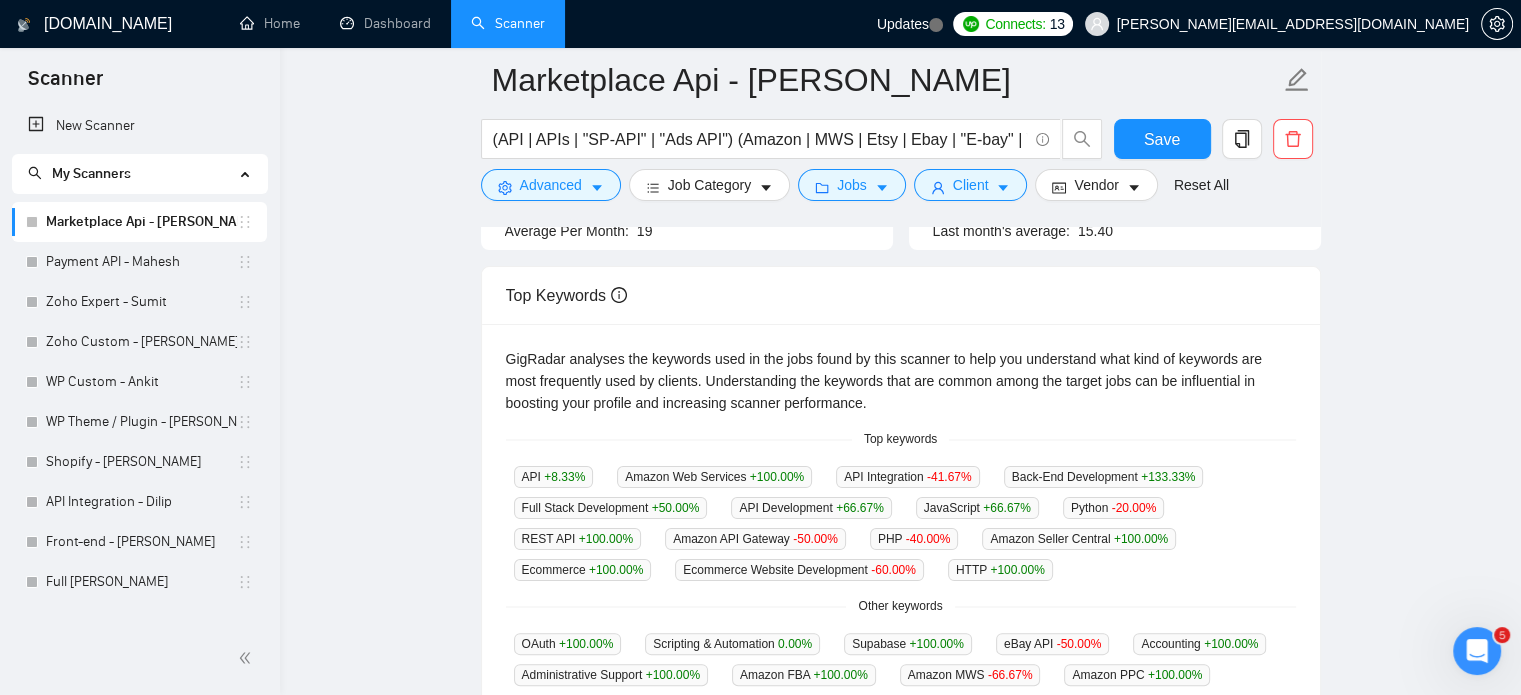 scroll, scrollTop: 500, scrollLeft: 0, axis: vertical 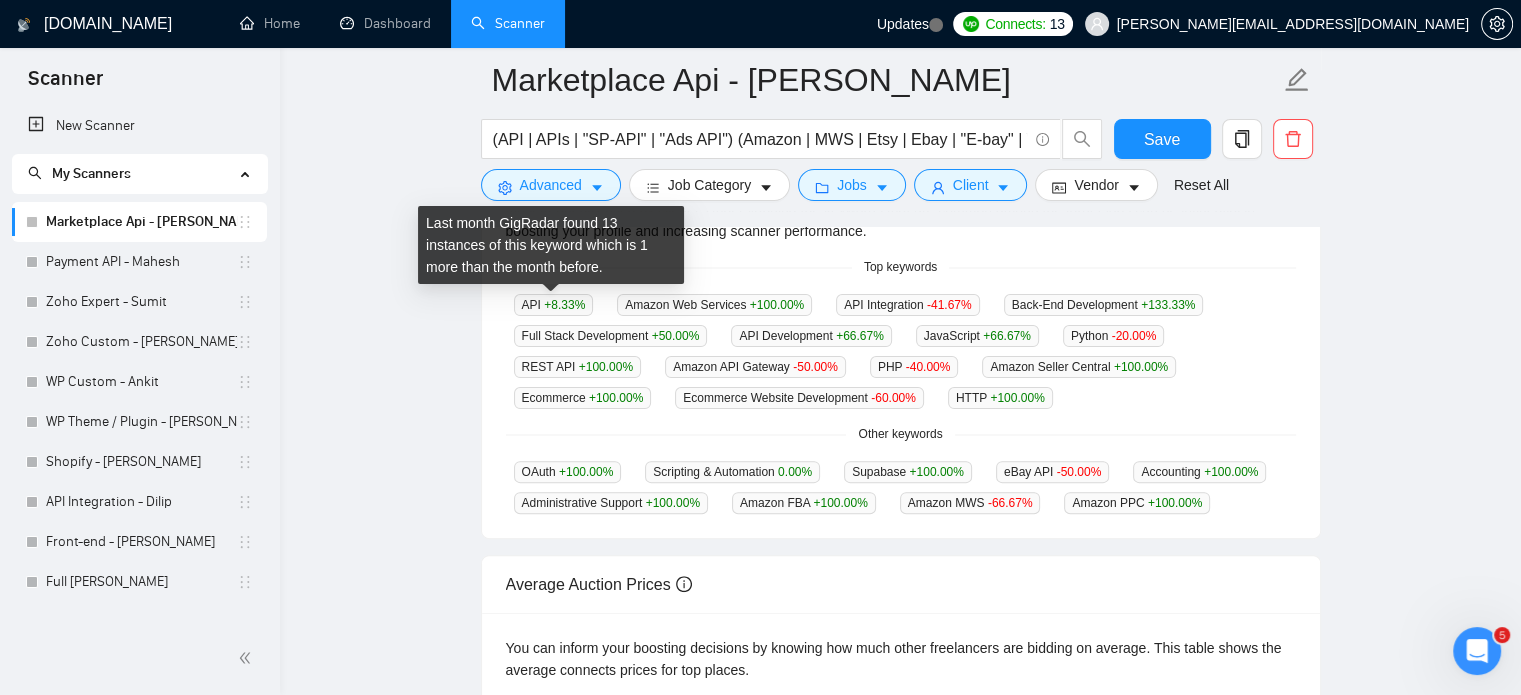 click on "API   +8.33 %" at bounding box center (554, 305) 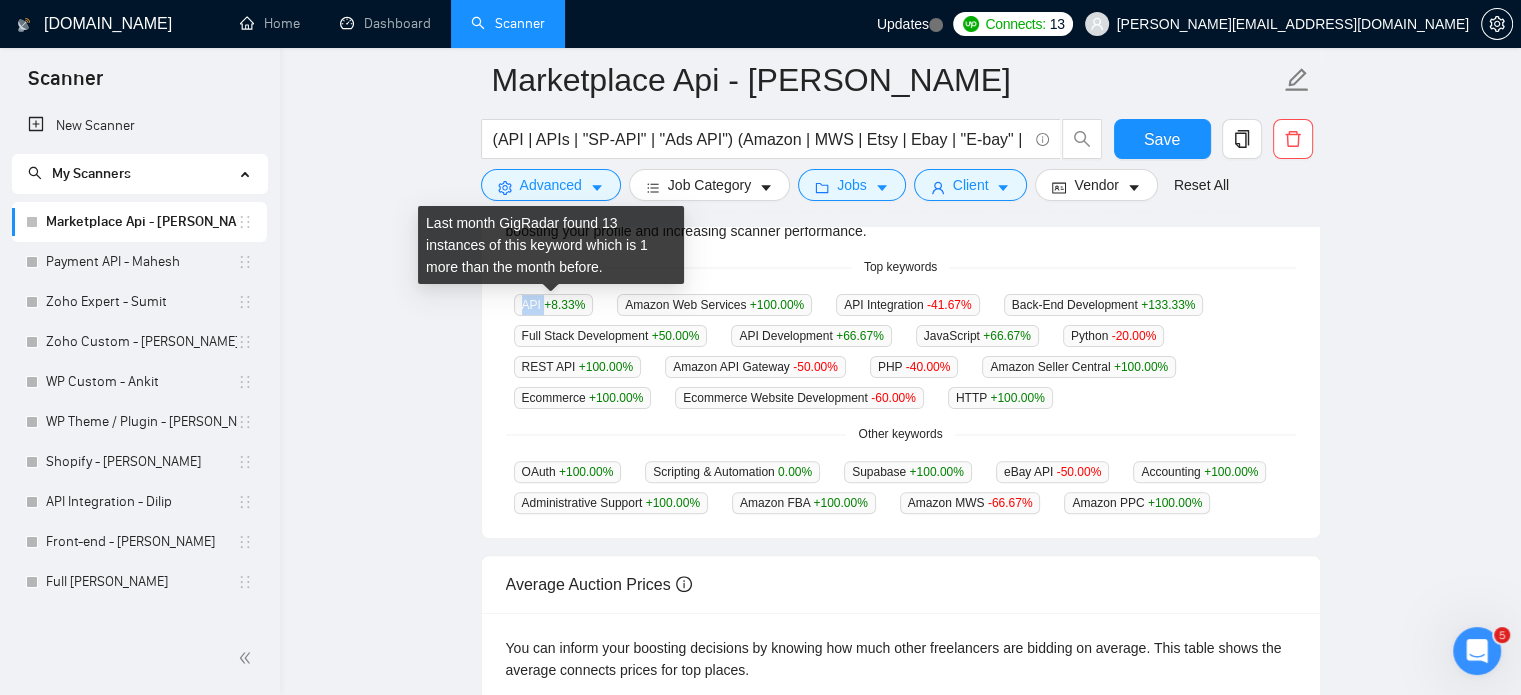 click on "API   +8.33 %" at bounding box center (554, 305) 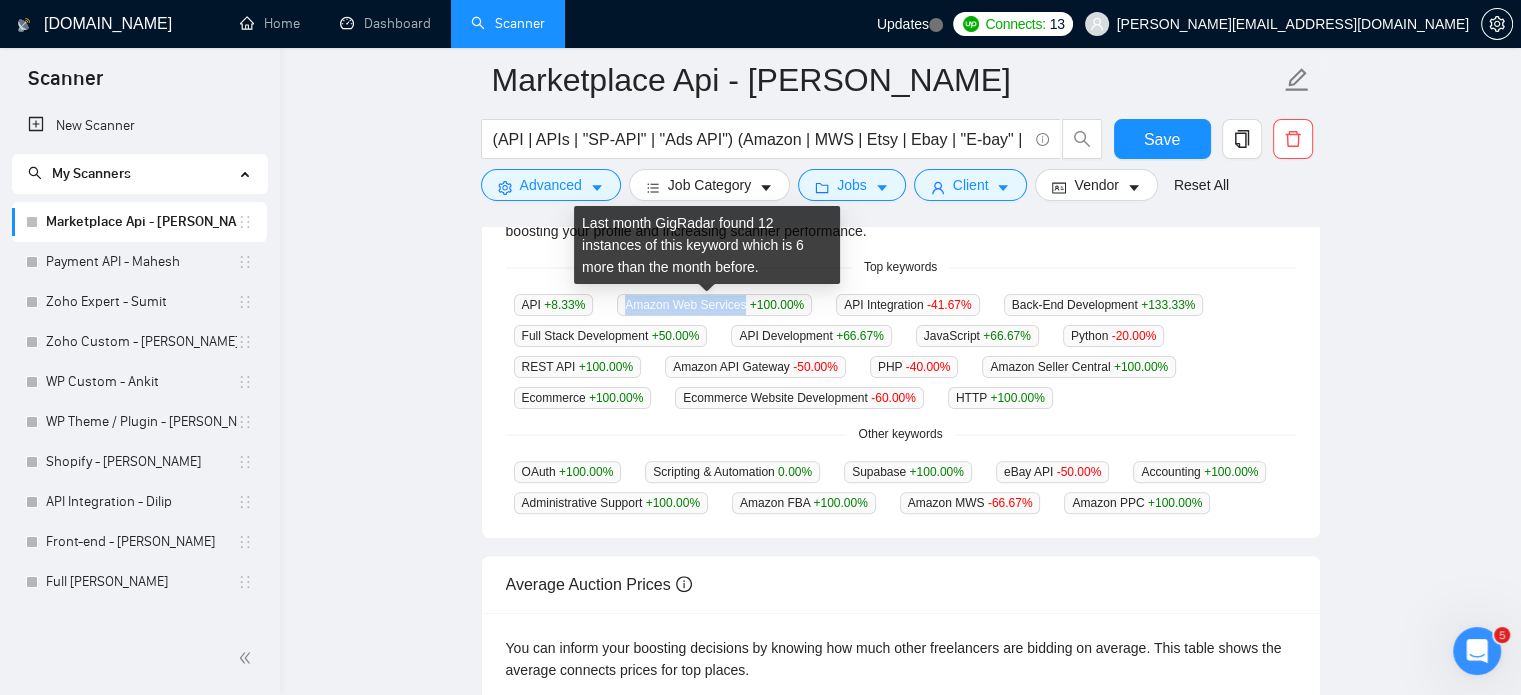 drag, startPoint x: 621, startPoint y: 304, endPoint x: 737, endPoint y: 304, distance: 116 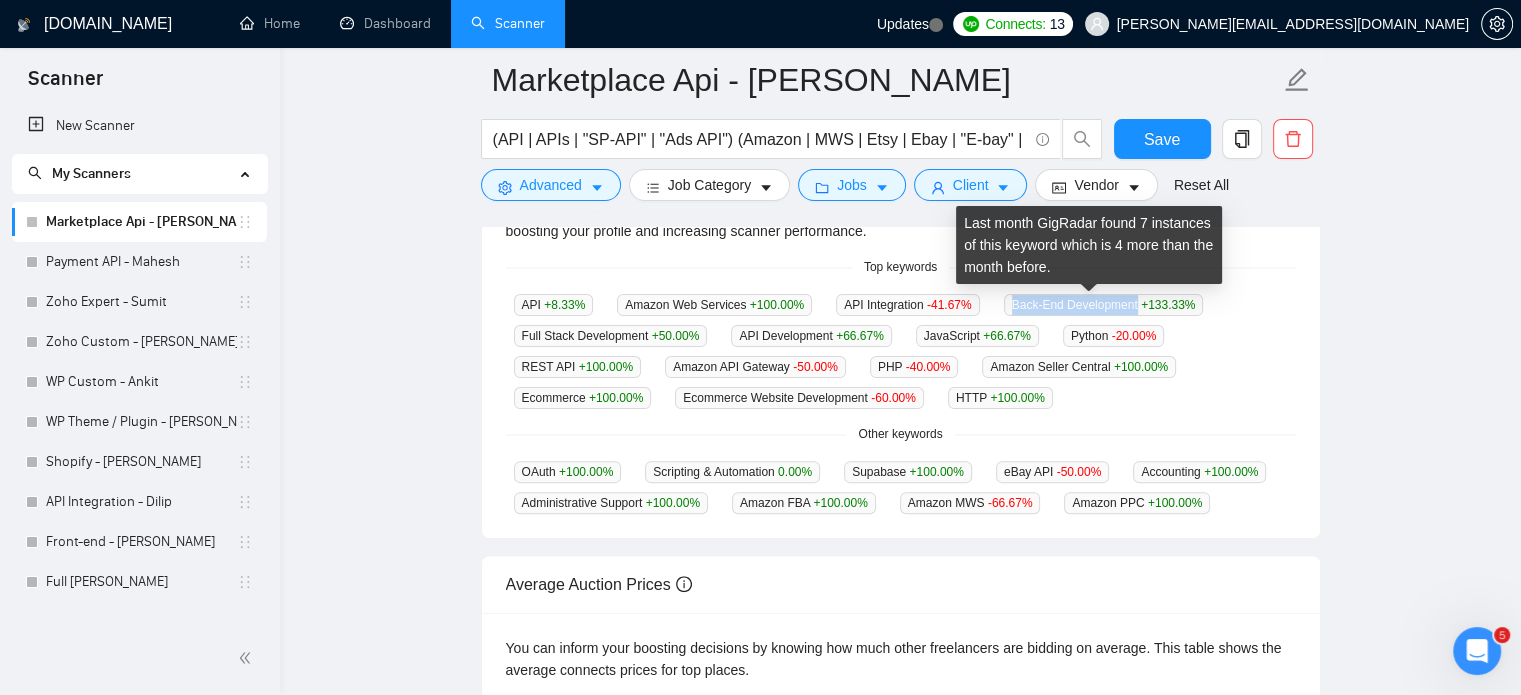 drag, startPoint x: 1000, startPoint y: 303, endPoint x: 1123, endPoint y: 309, distance: 123.146255 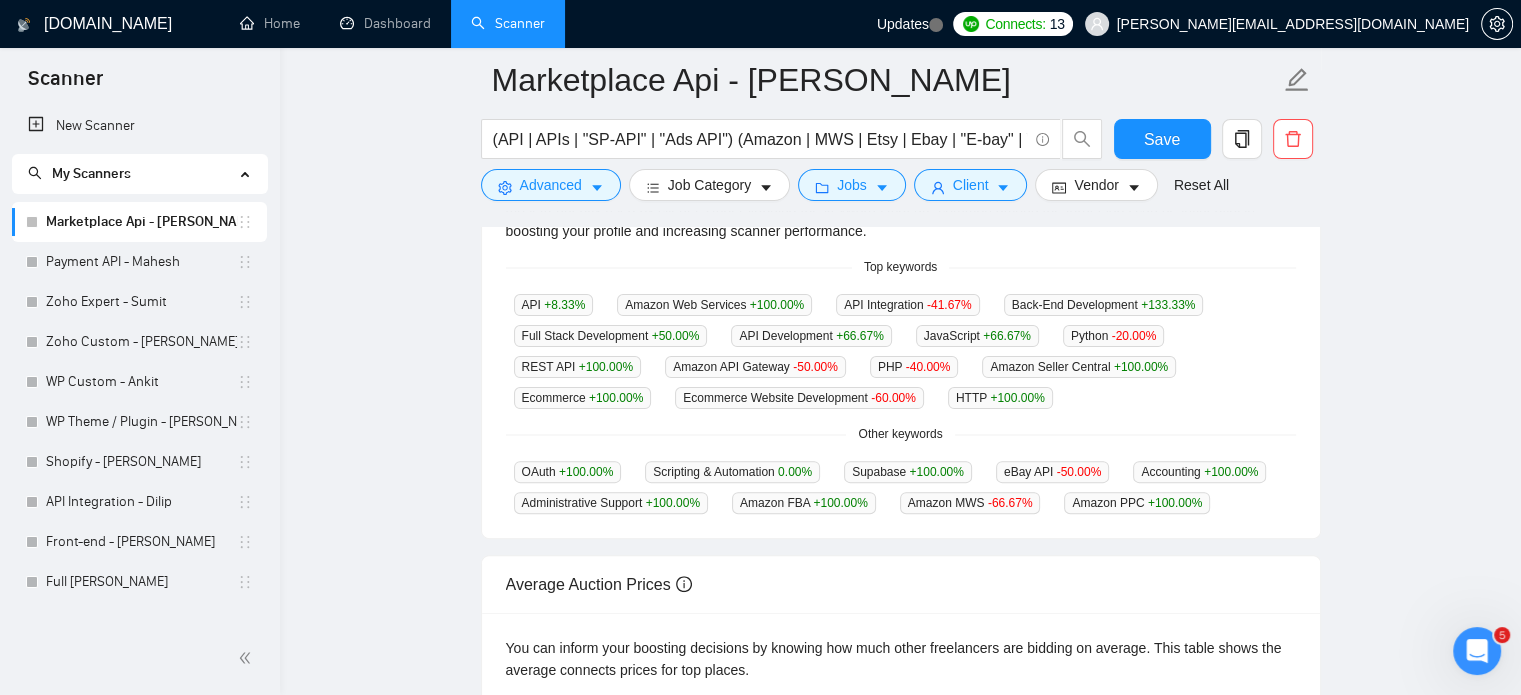 click on "API   +8.33 % Amazon Web Services   +100.00 % API Integration   -41.67 % Back-End Development   +133.33 % Full Stack Development   +50.00 % API Development   +66.67 % JavaScript   +66.67 % Python   -20.00 % REST API   +100.00 % Amazon API Gateway   -50.00 % PHP   -40.00 % Amazon Seller Central   +100.00 % Ecommerce   +100.00 % Ecommerce Website Development   -60.00 % HTTP   +100.00 %" at bounding box center (901, 351) 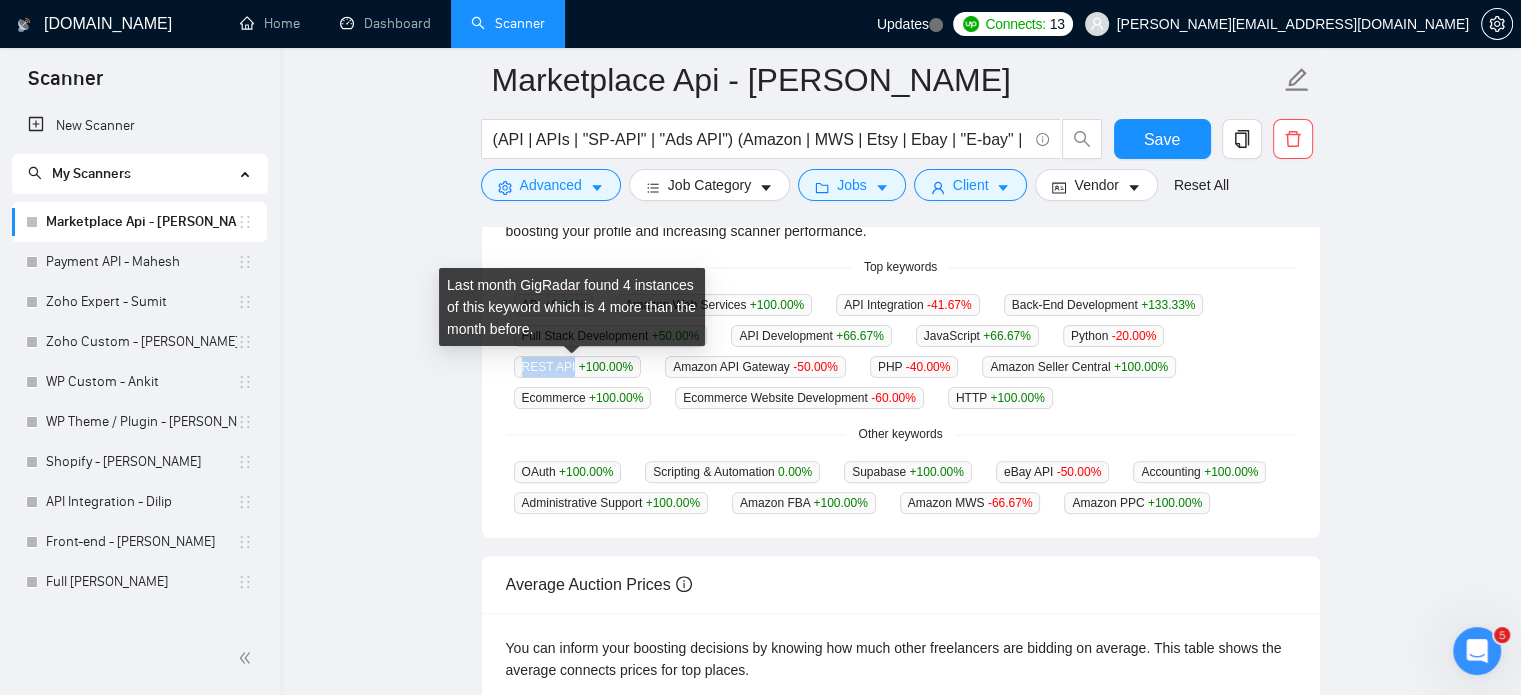 drag, startPoint x: 522, startPoint y: 367, endPoint x: 568, endPoint y: 366, distance: 46.010868 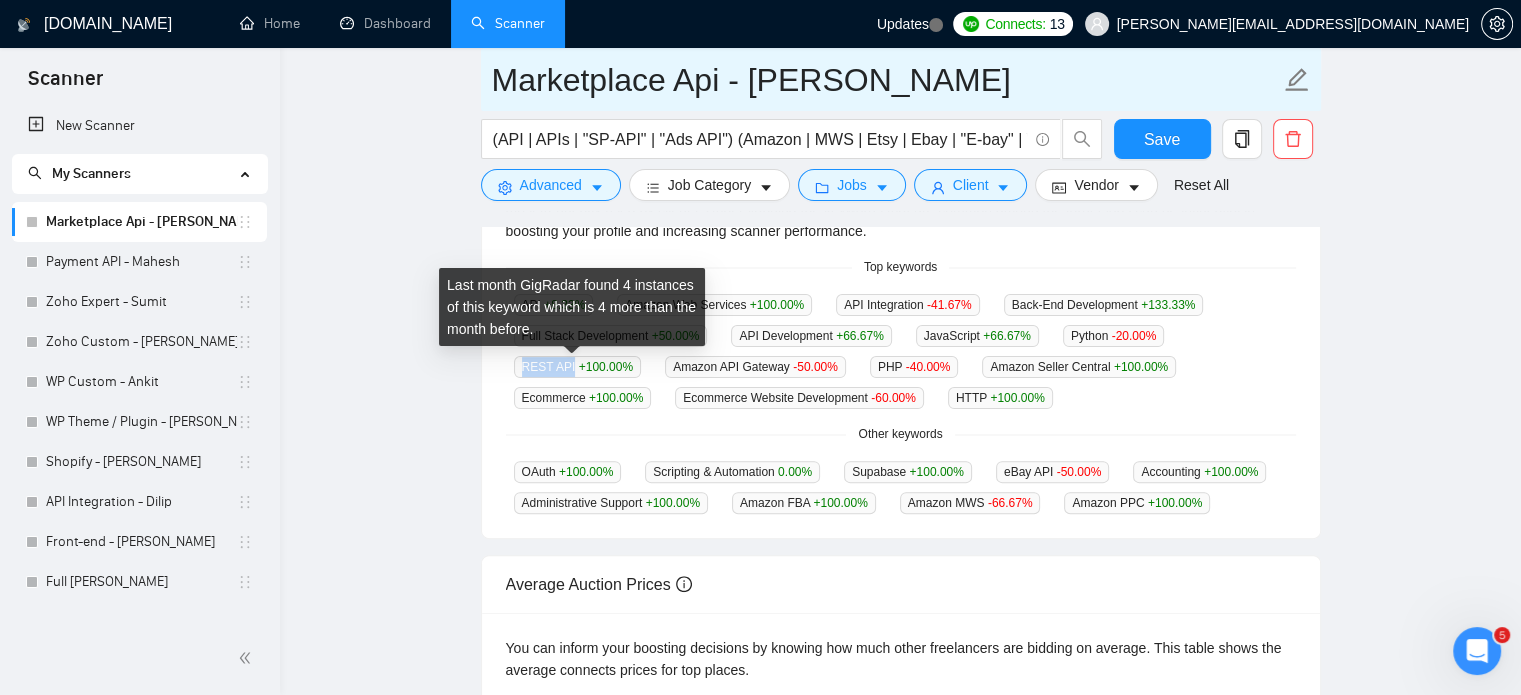 copy on "REST API" 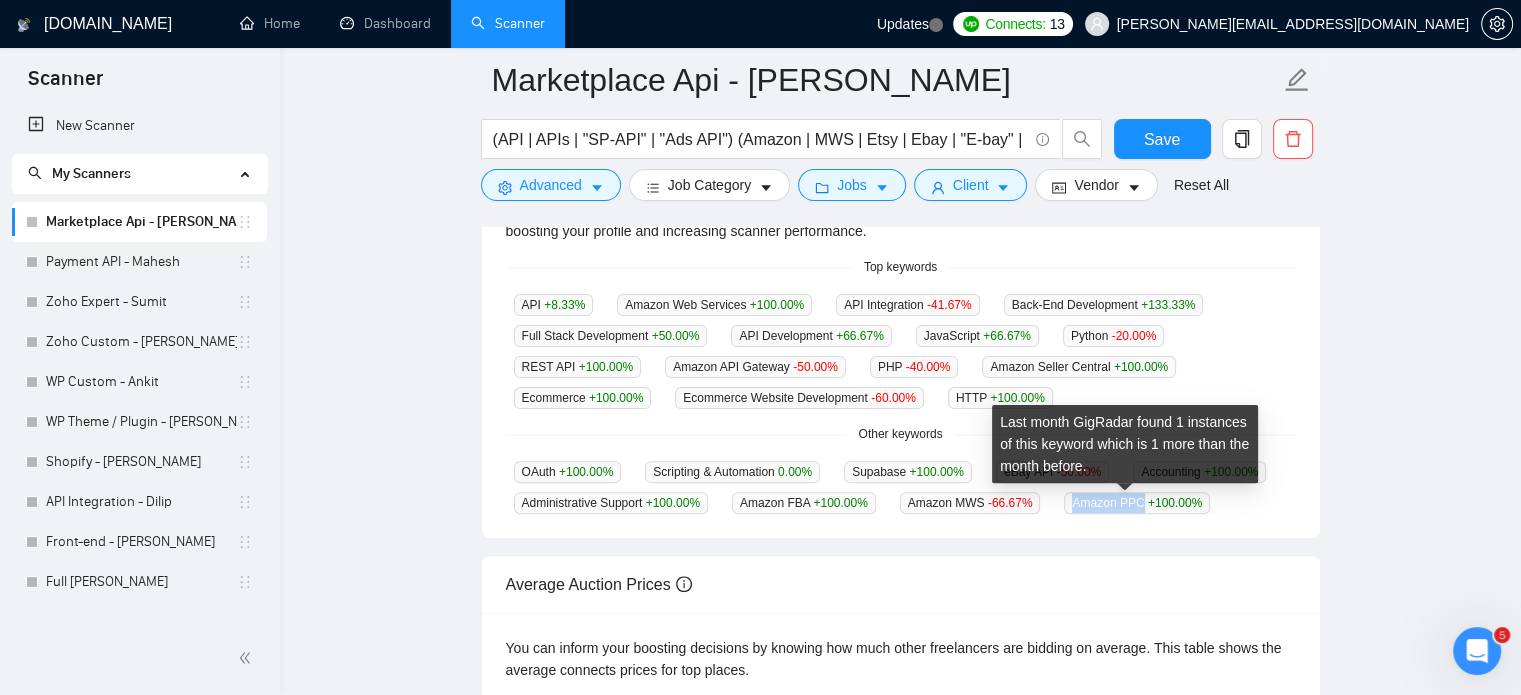 drag, startPoint x: 1065, startPoint y: 503, endPoint x: 1131, endPoint y: 505, distance: 66.0303 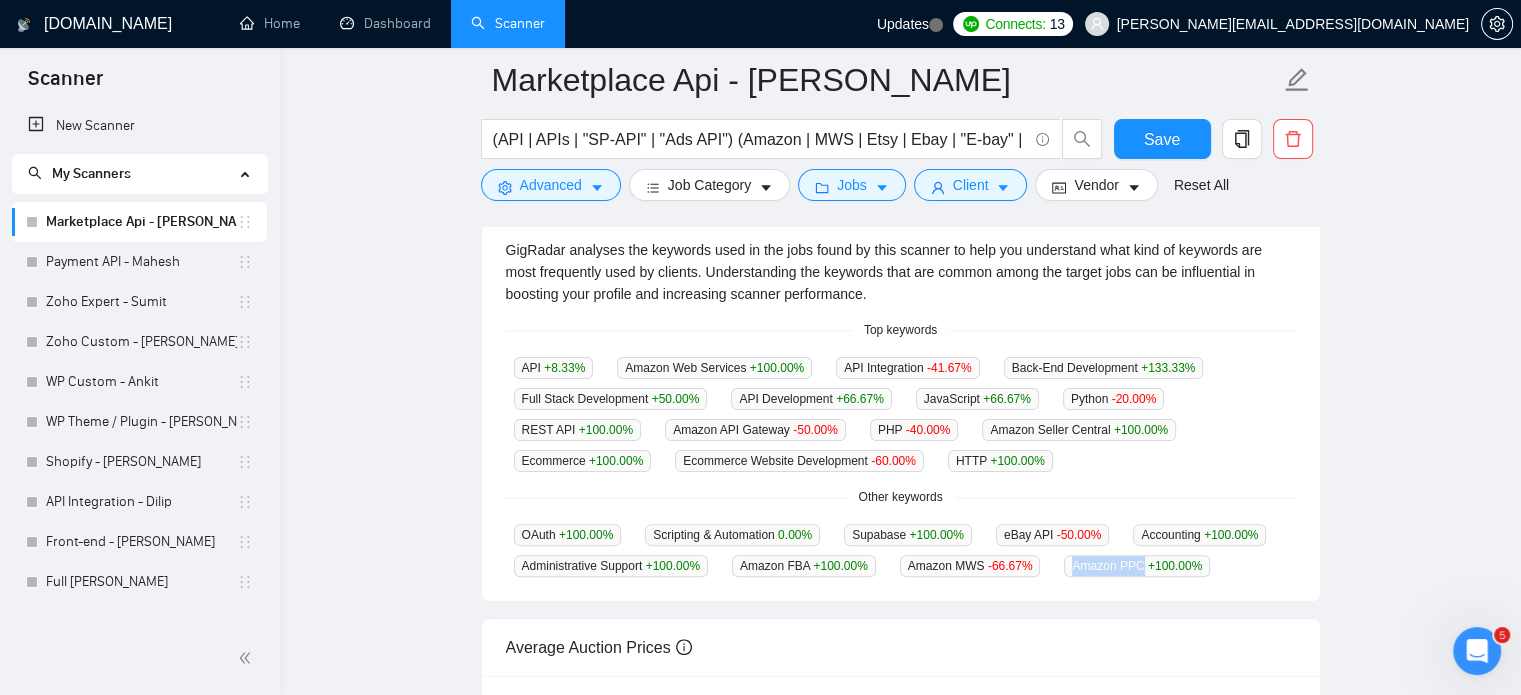 scroll, scrollTop: 500, scrollLeft: 0, axis: vertical 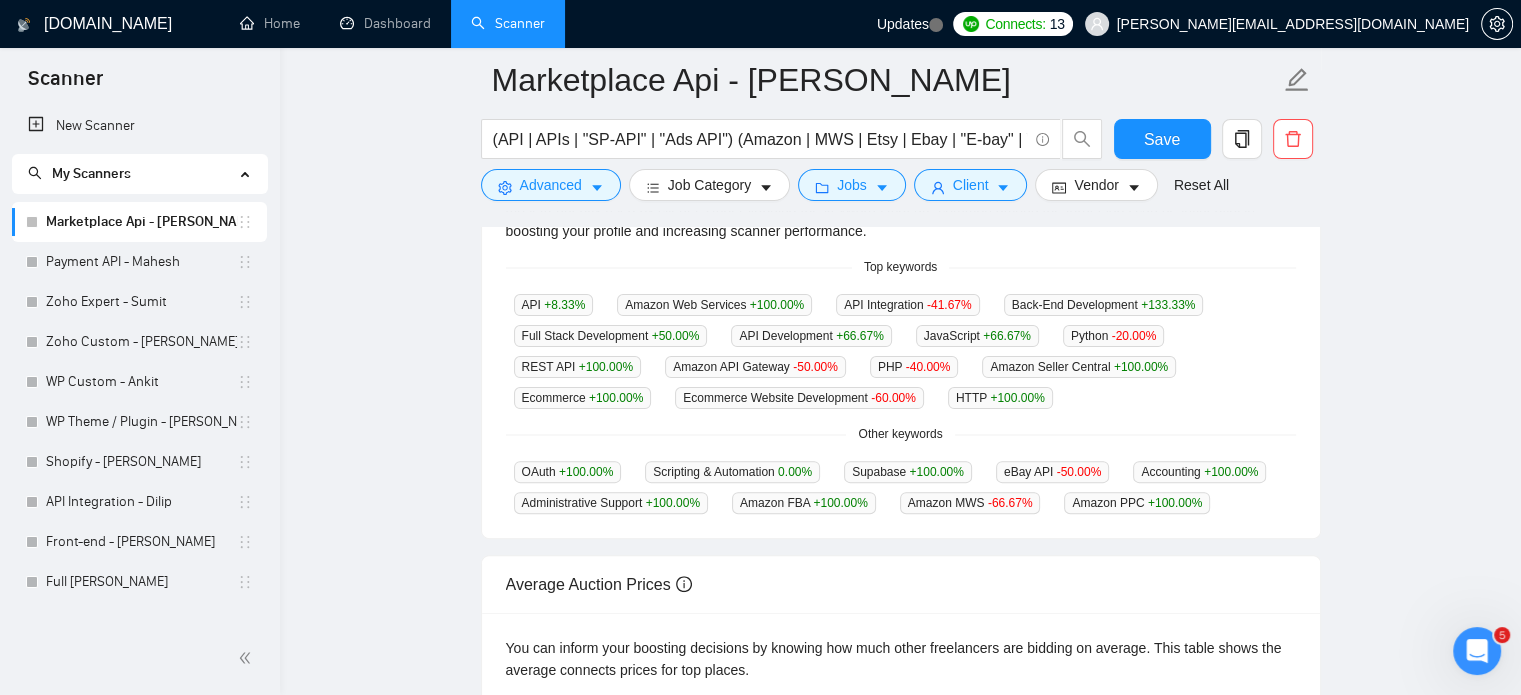click on "OAuth   +100.00 % Scripting & Automation   0.00 % Supabase   +100.00 % eBay API   -50.00 % Accounting   +100.00 % Administrative Support   +100.00 % Amazon FBA   +100.00 % Amazon MWS   -66.67 % Amazon PPC   +100.00 %" at bounding box center (901, 487) 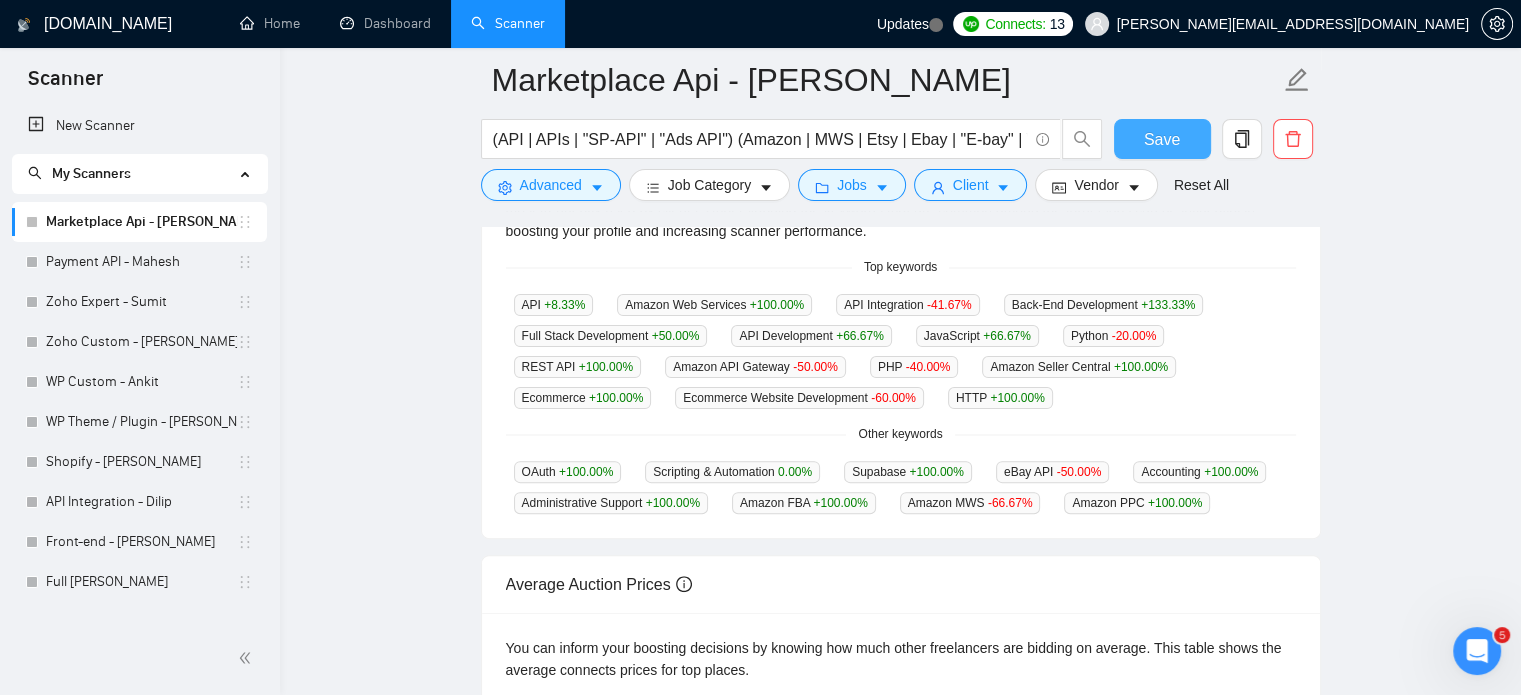 click on "Save" at bounding box center [1162, 139] 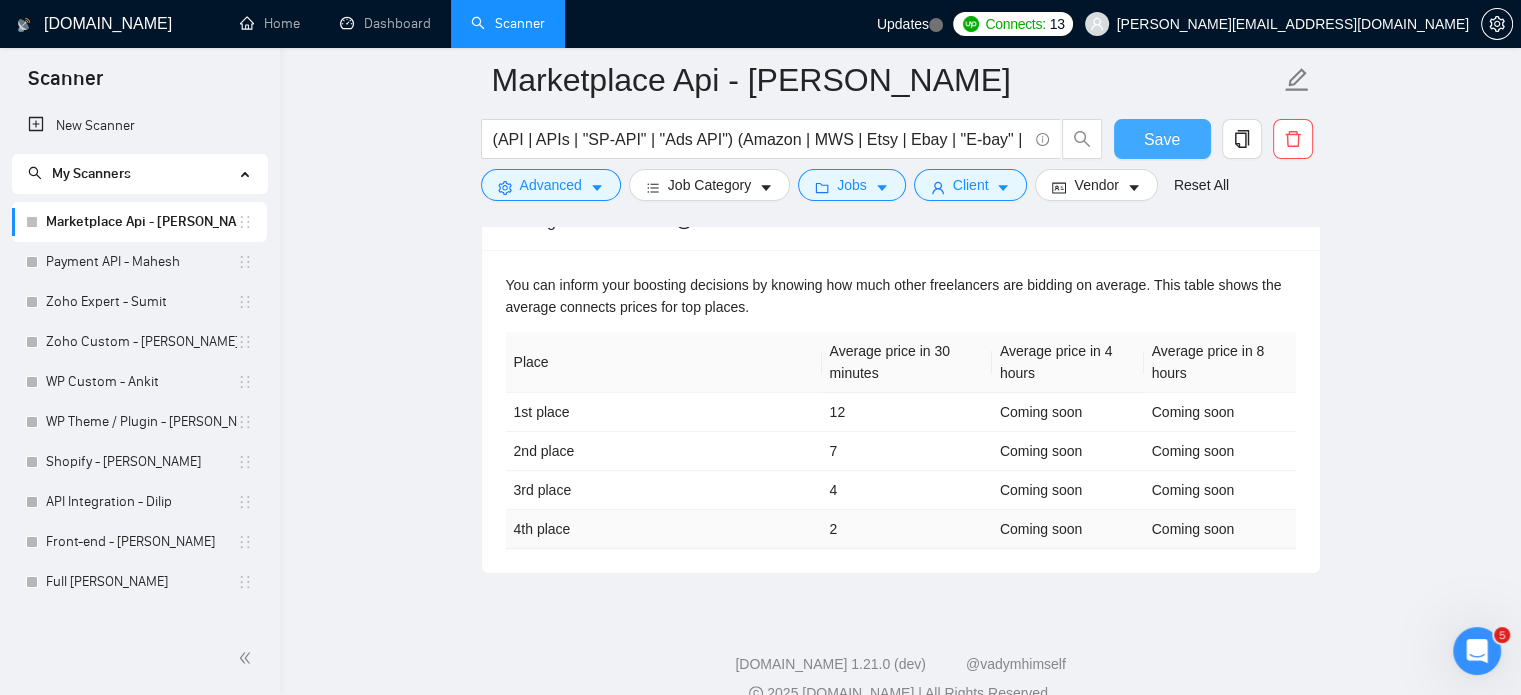 scroll, scrollTop: 895, scrollLeft: 0, axis: vertical 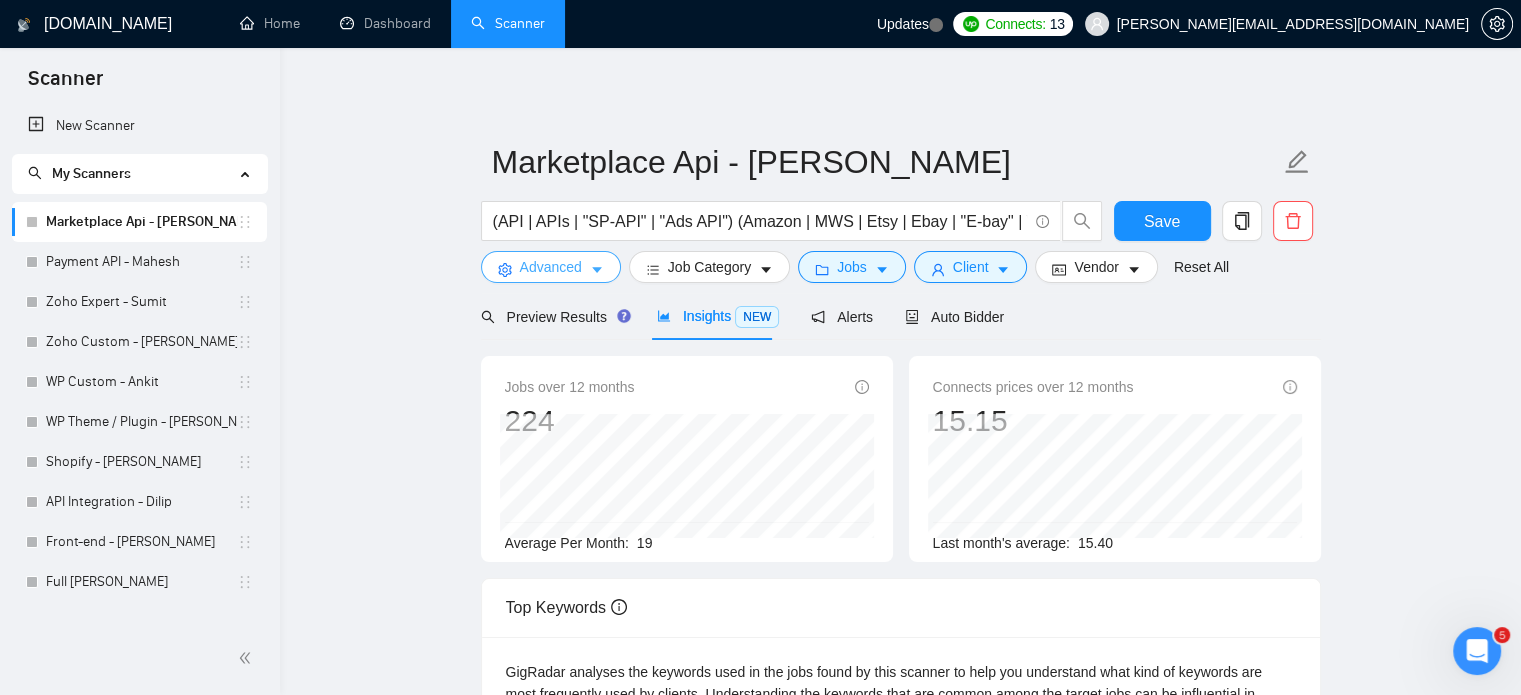 click 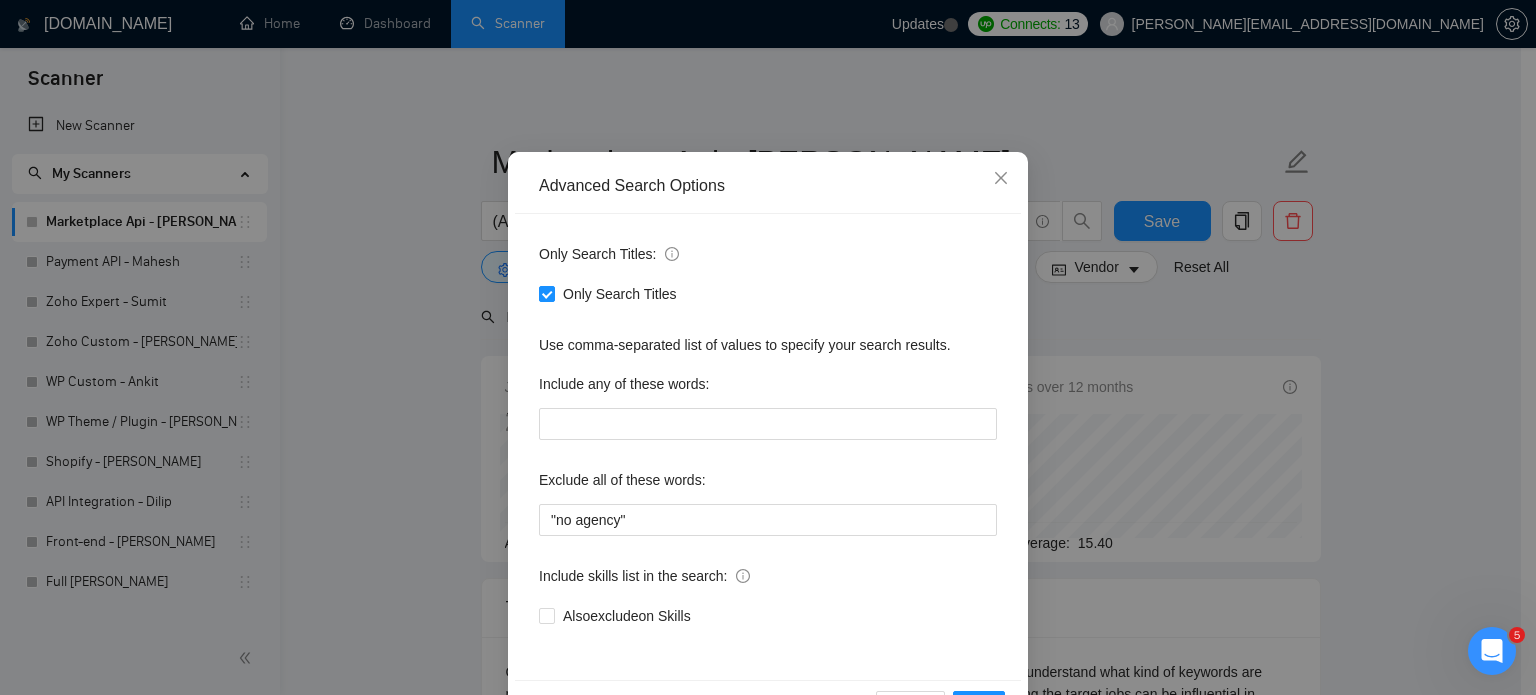 scroll, scrollTop: 136, scrollLeft: 0, axis: vertical 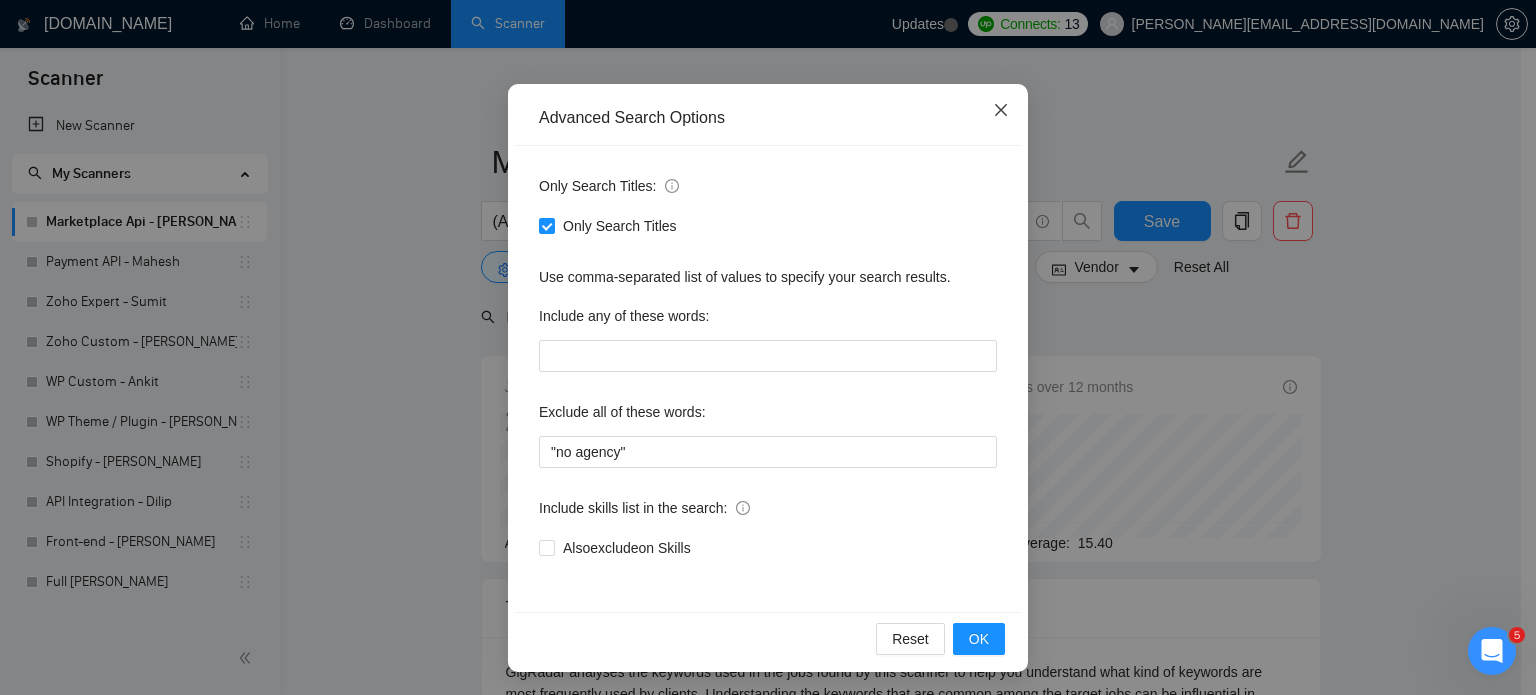 drag, startPoint x: 989, startPoint y: 98, endPoint x: 983, endPoint y: 114, distance: 17.088007 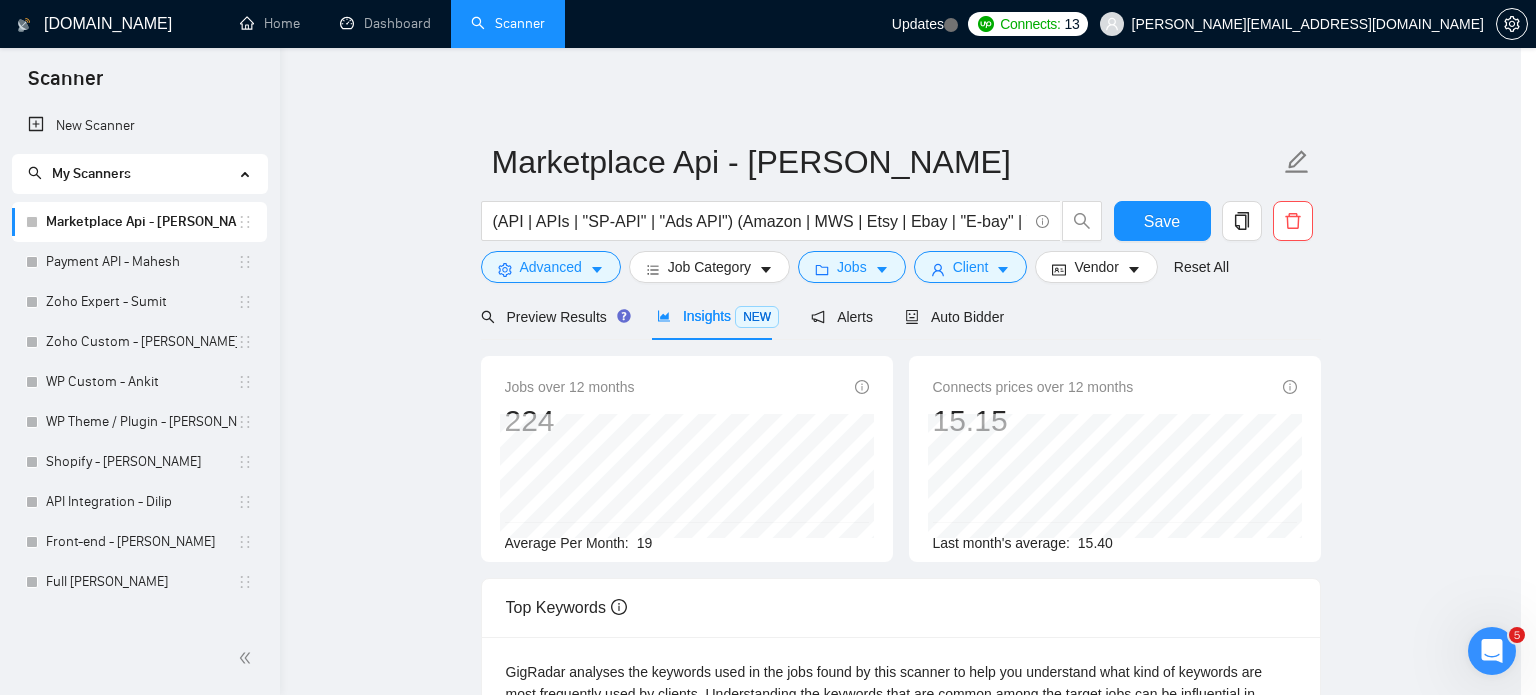 scroll, scrollTop: 36, scrollLeft: 0, axis: vertical 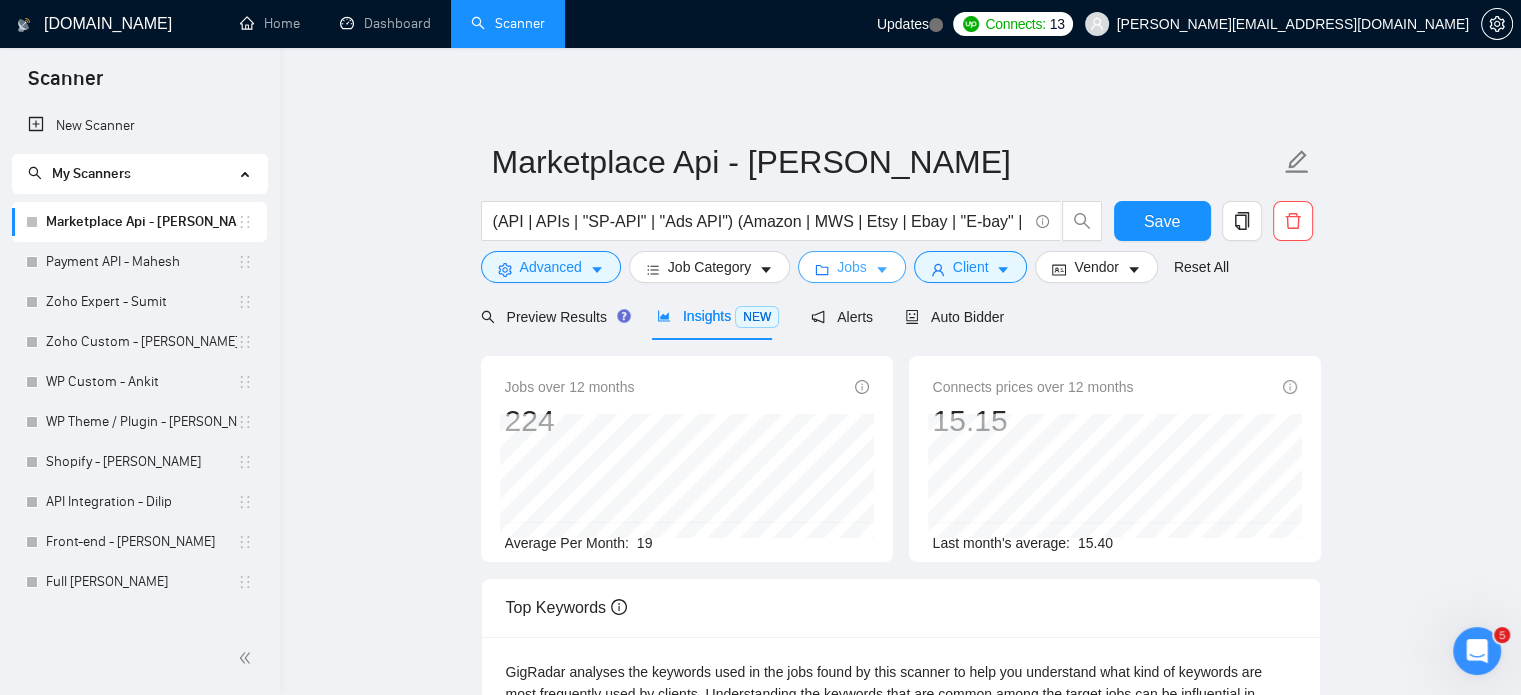 click on "Jobs" at bounding box center [852, 267] 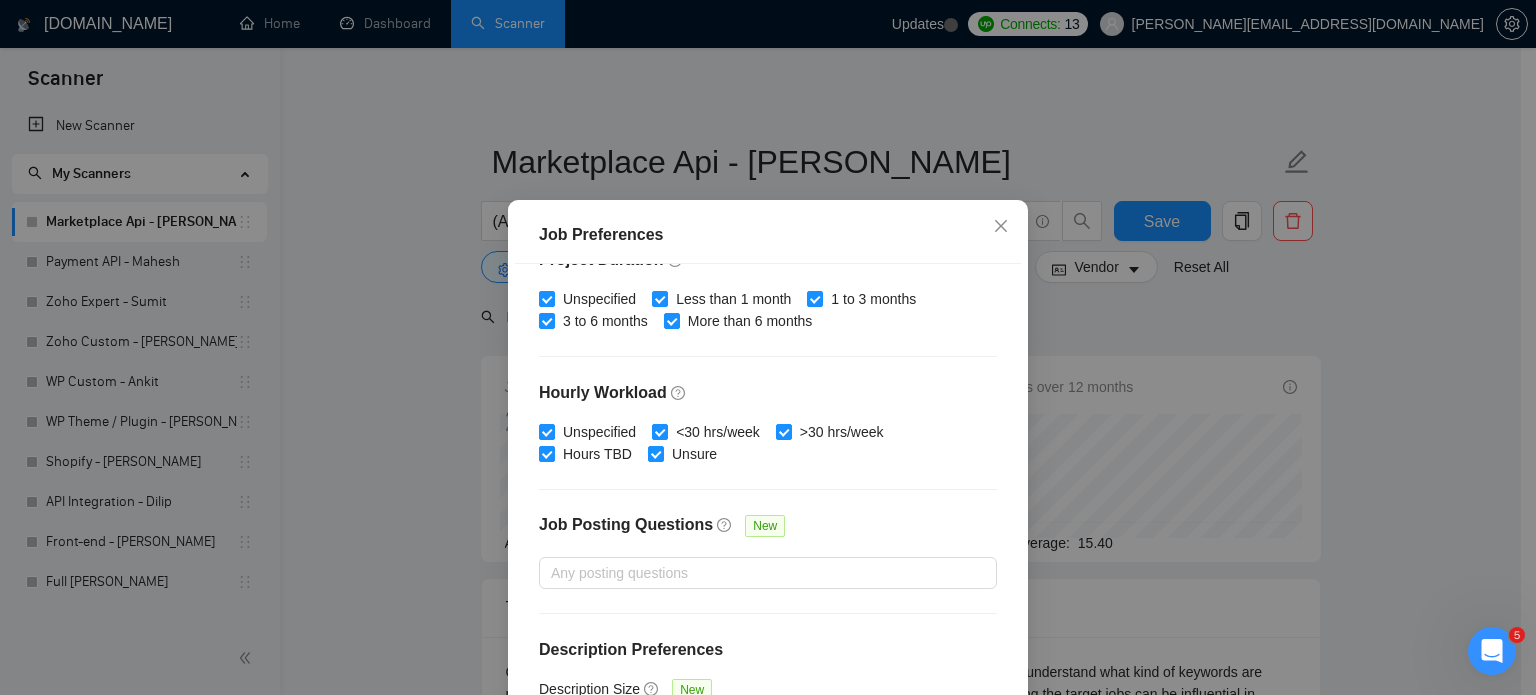 scroll, scrollTop: 640, scrollLeft: 0, axis: vertical 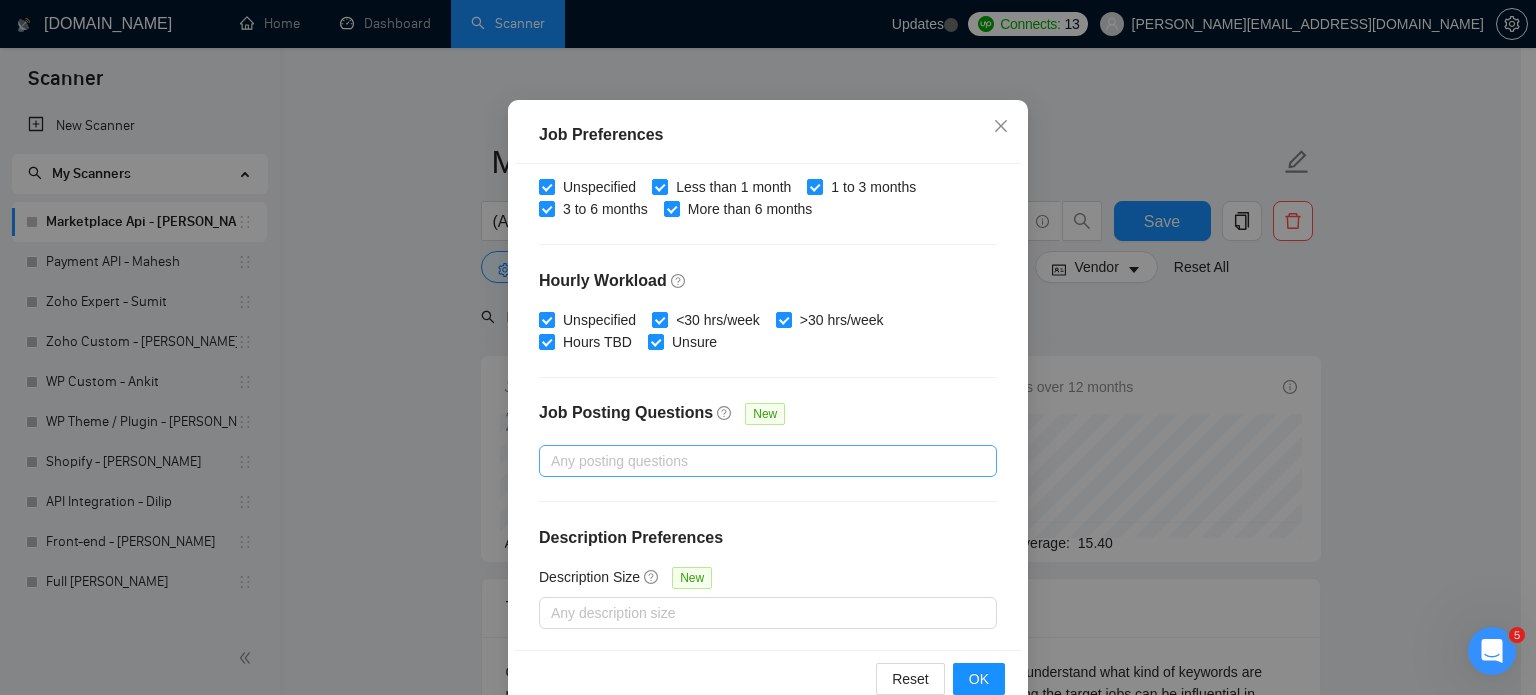 click at bounding box center [758, 461] 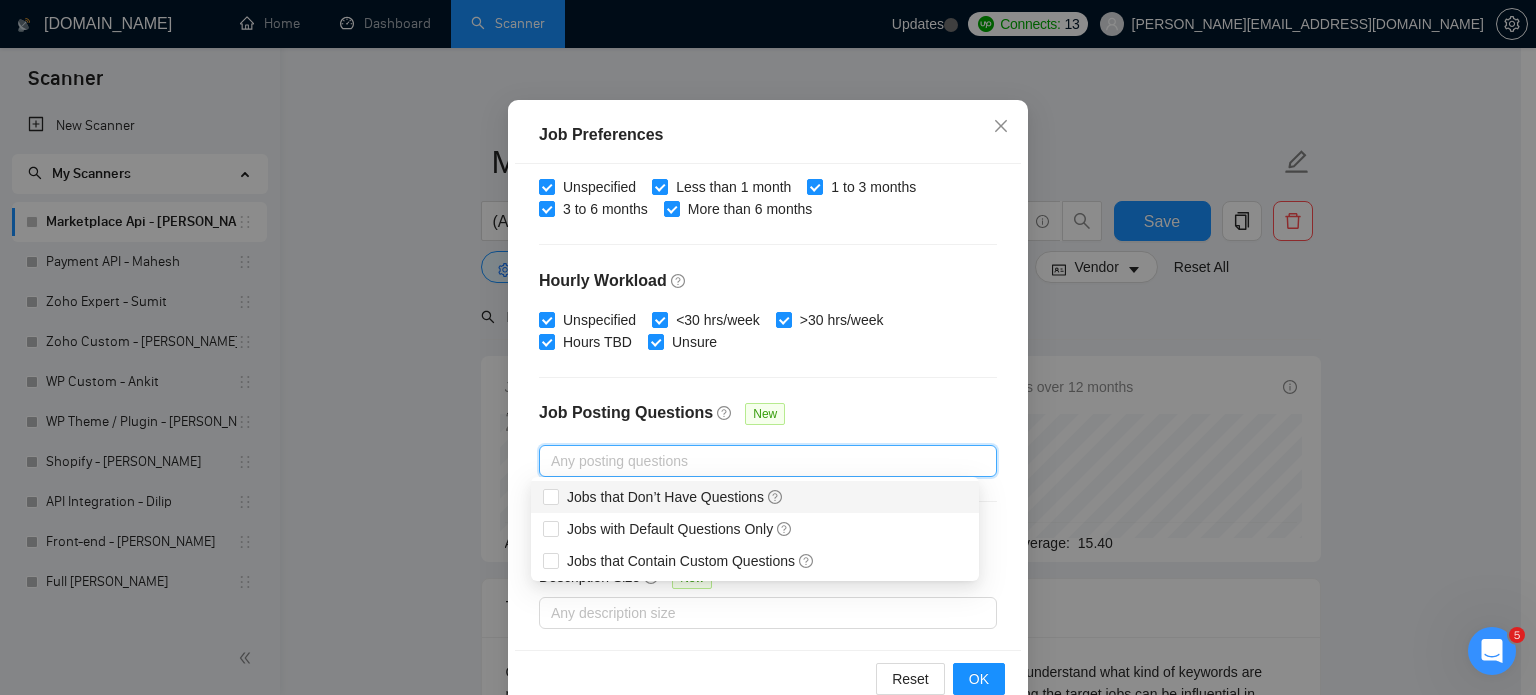 click on "Budget Project Type All Fixed Price Hourly Rate   Fixed Price Budget $ Min - $ Max Estimate Fixed Price When It’s Not Available New   Hourly Rate Price Budget $ 10 Min - $ Max Estimate Hourly Rate When It’s Not Available New Include Budget Placeholders Include Jobs with Unspecified Budget   Connects Price New Min - Max Project Duration   Unspecified Less than 1 month 1 to 3 months 3 to 6 months More than 6 months Hourly Workload   Unspecified <30 hrs/week >30 hrs/week Hours TBD Unsure Job Posting Questions New   Any posting questions Description Preferences Description Size New   Any description size" at bounding box center (768, 407) 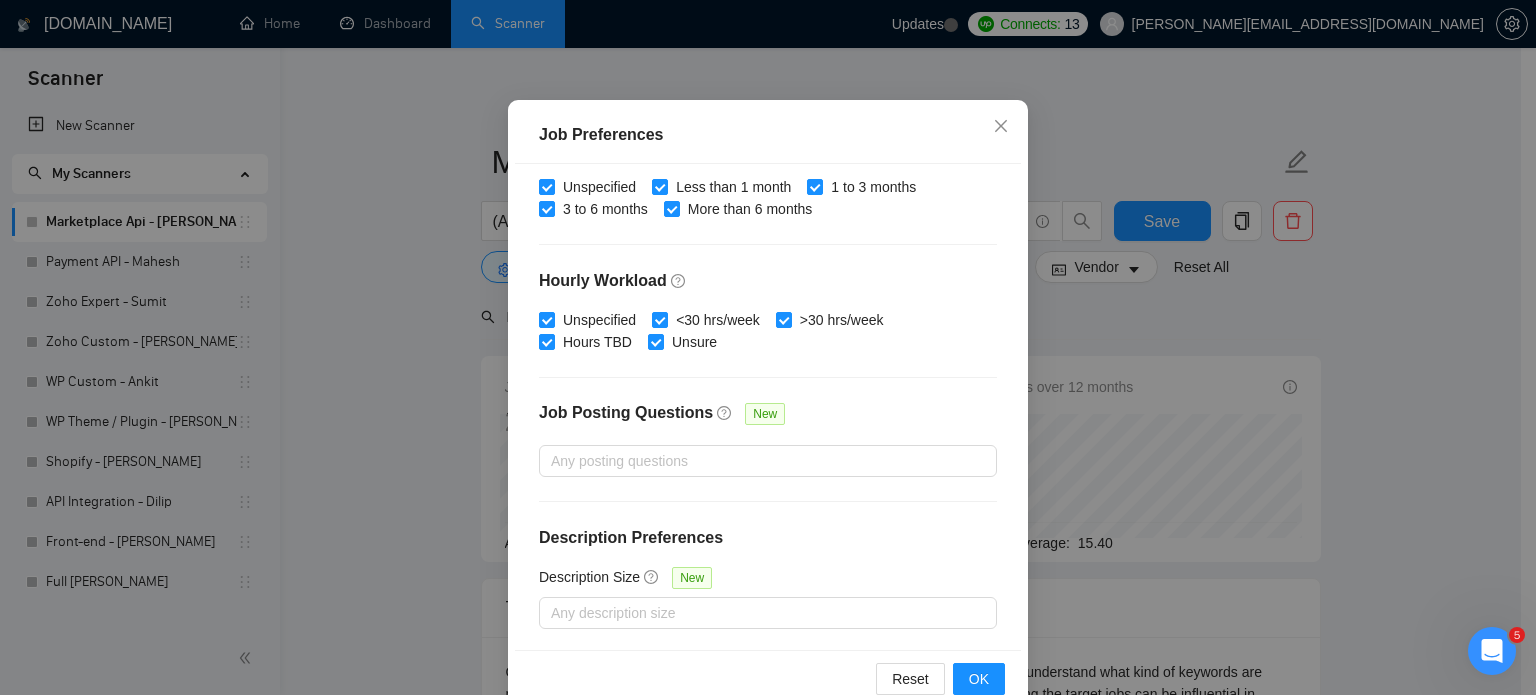 scroll, scrollTop: 143, scrollLeft: 0, axis: vertical 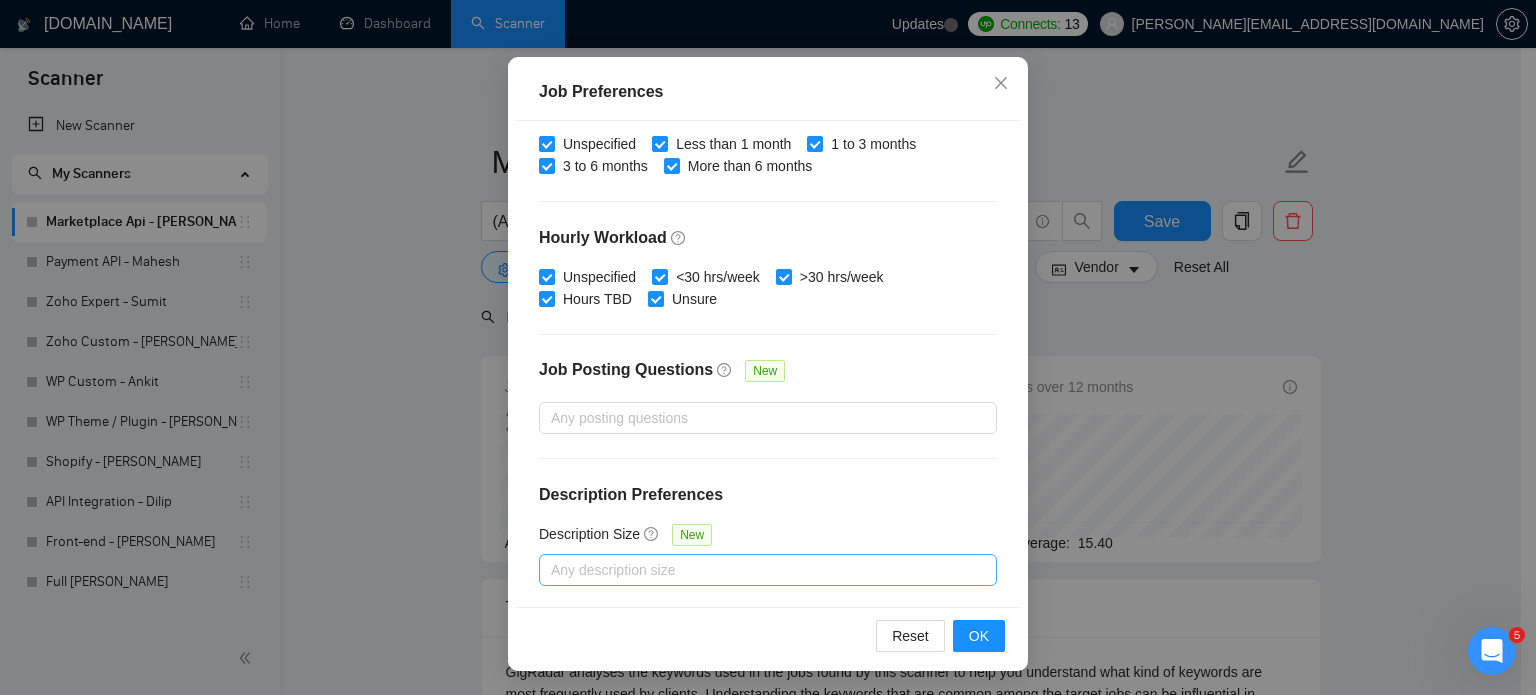 click at bounding box center [758, 570] 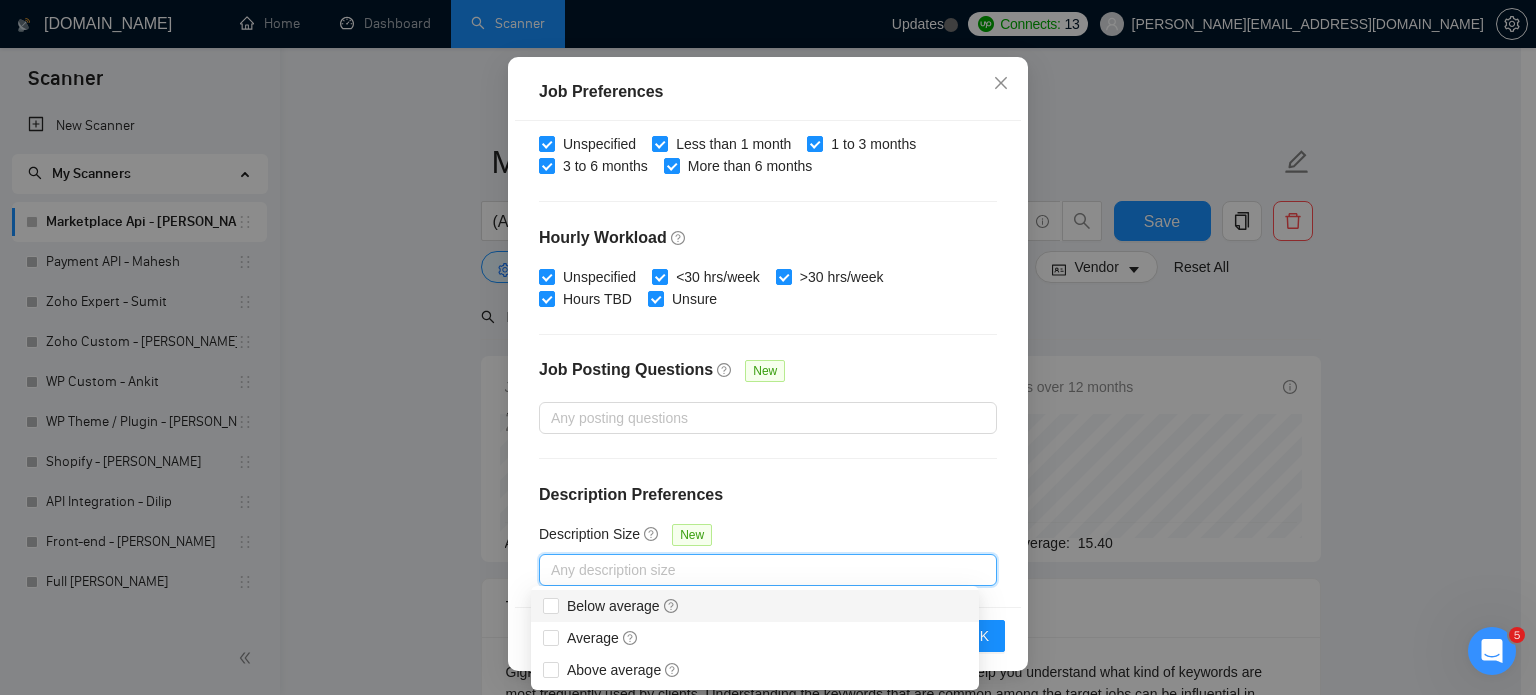 click on "Description Preferences" at bounding box center (768, 495) 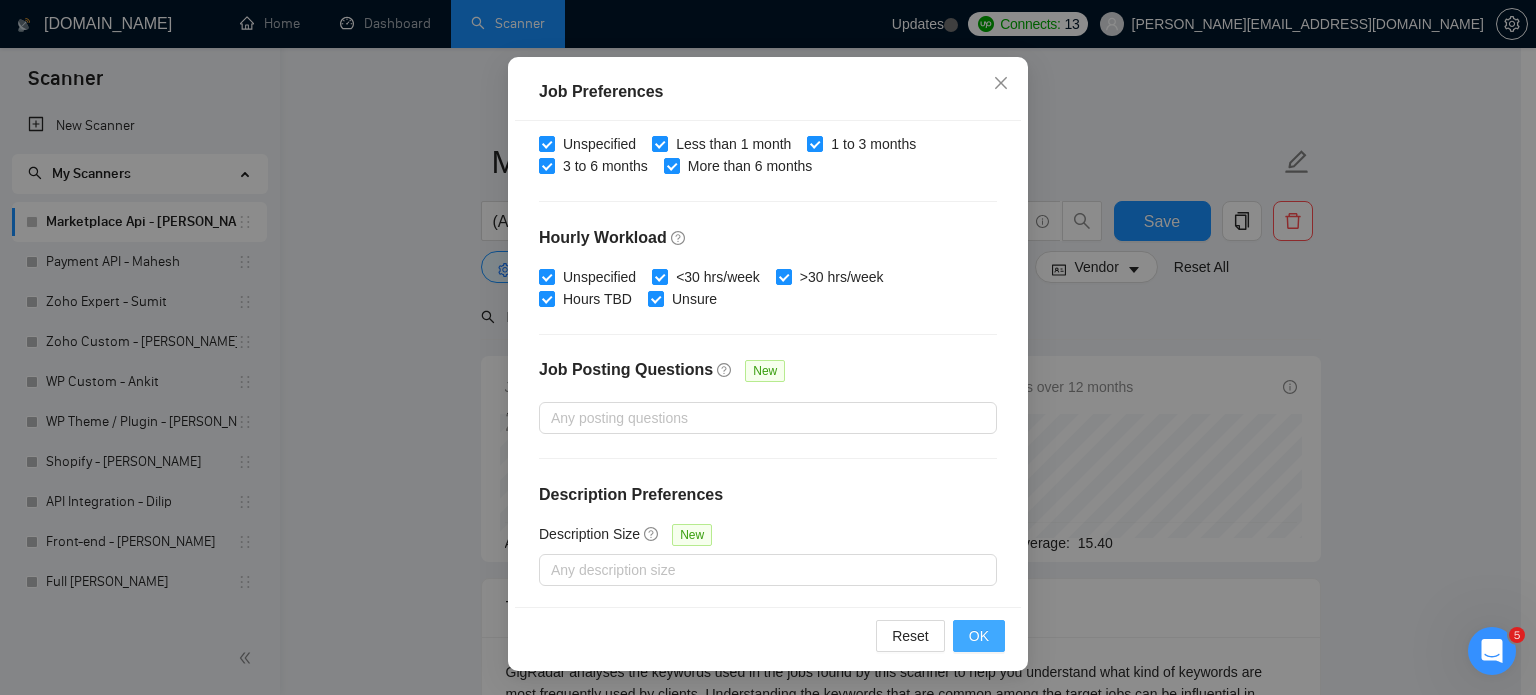 click on "OK" at bounding box center (979, 636) 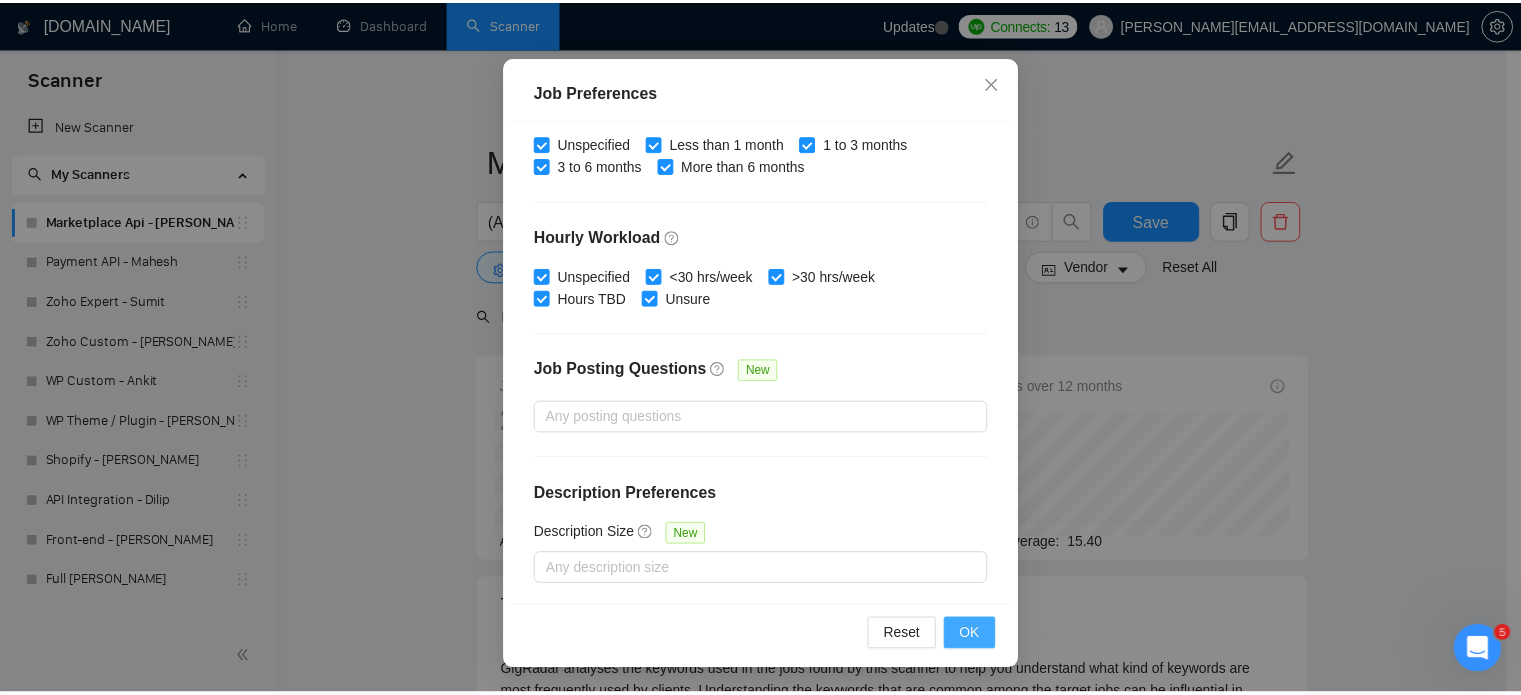scroll, scrollTop: 63, scrollLeft: 0, axis: vertical 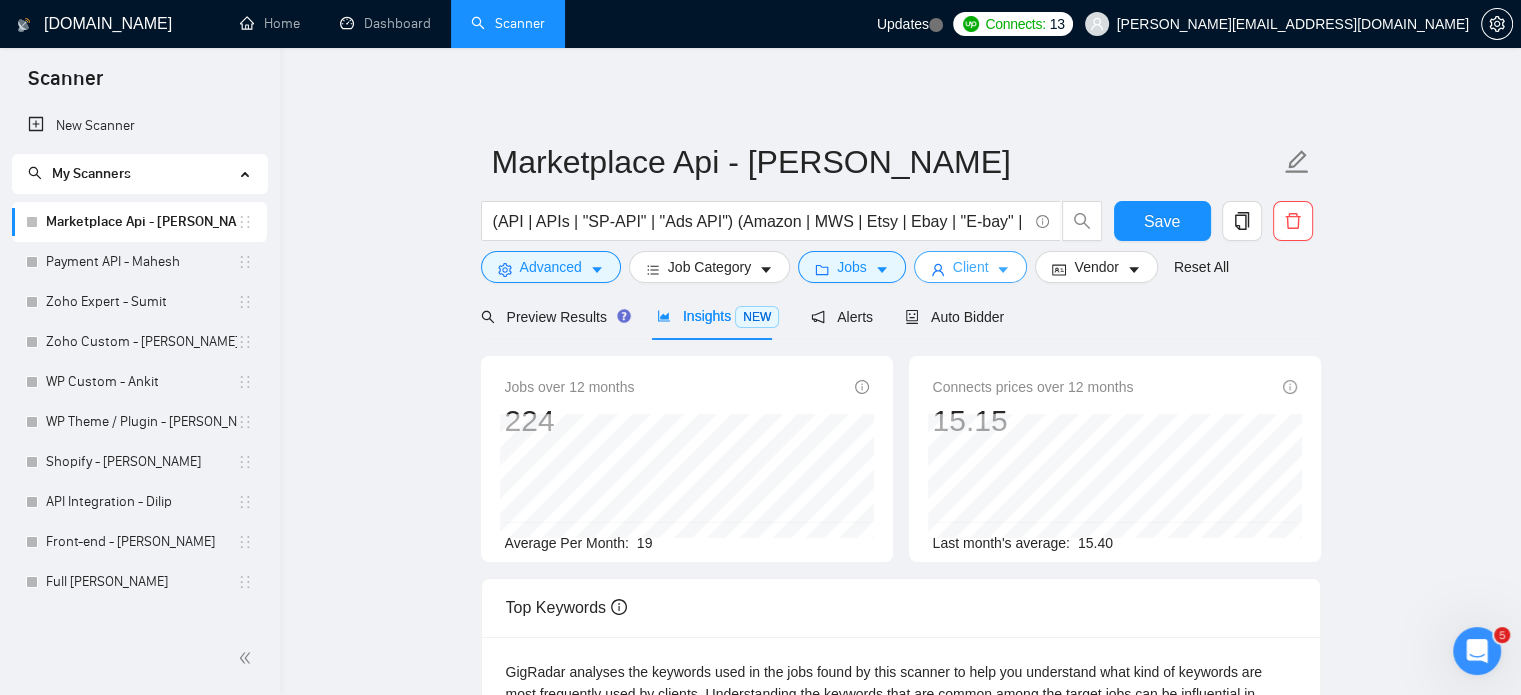 click on "Client" at bounding box center (971, 267) 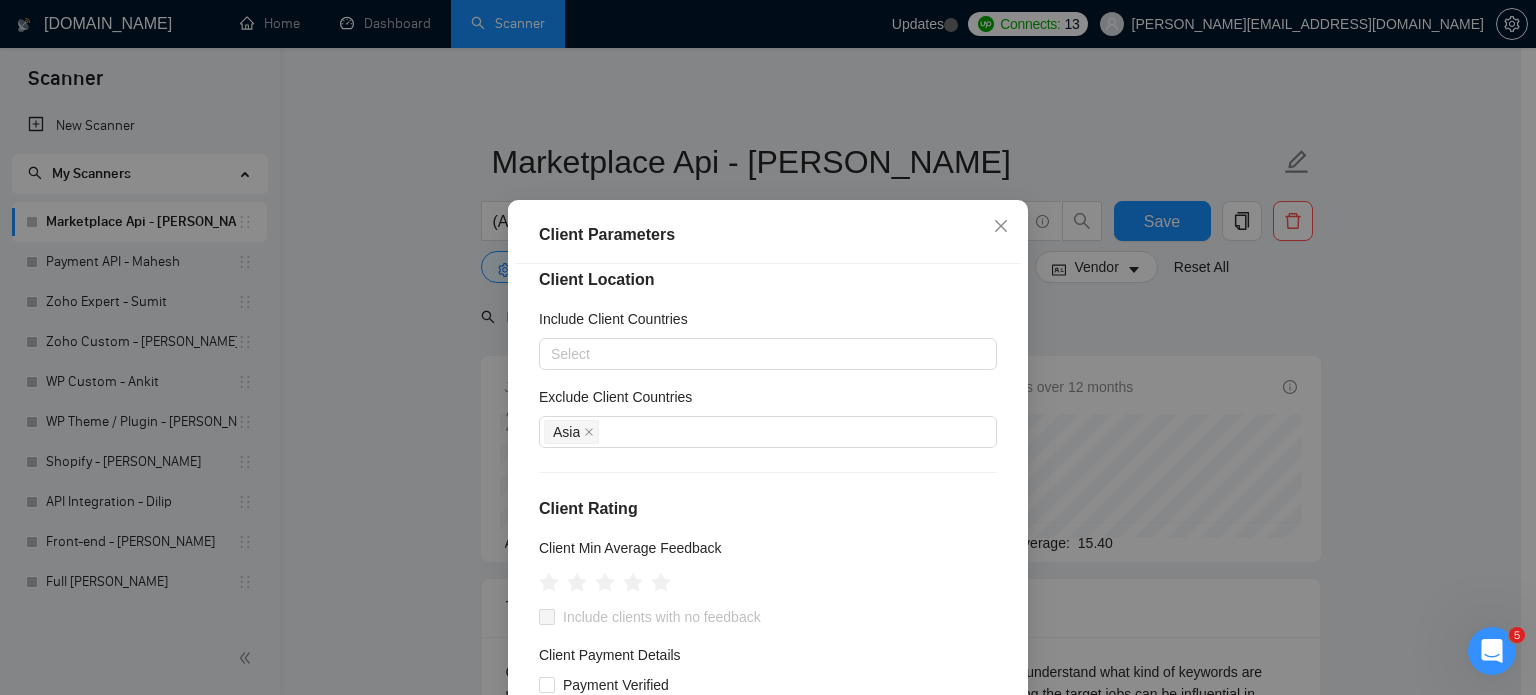scroll, scrollTop: 0, scrollLeft: 0, axis: both 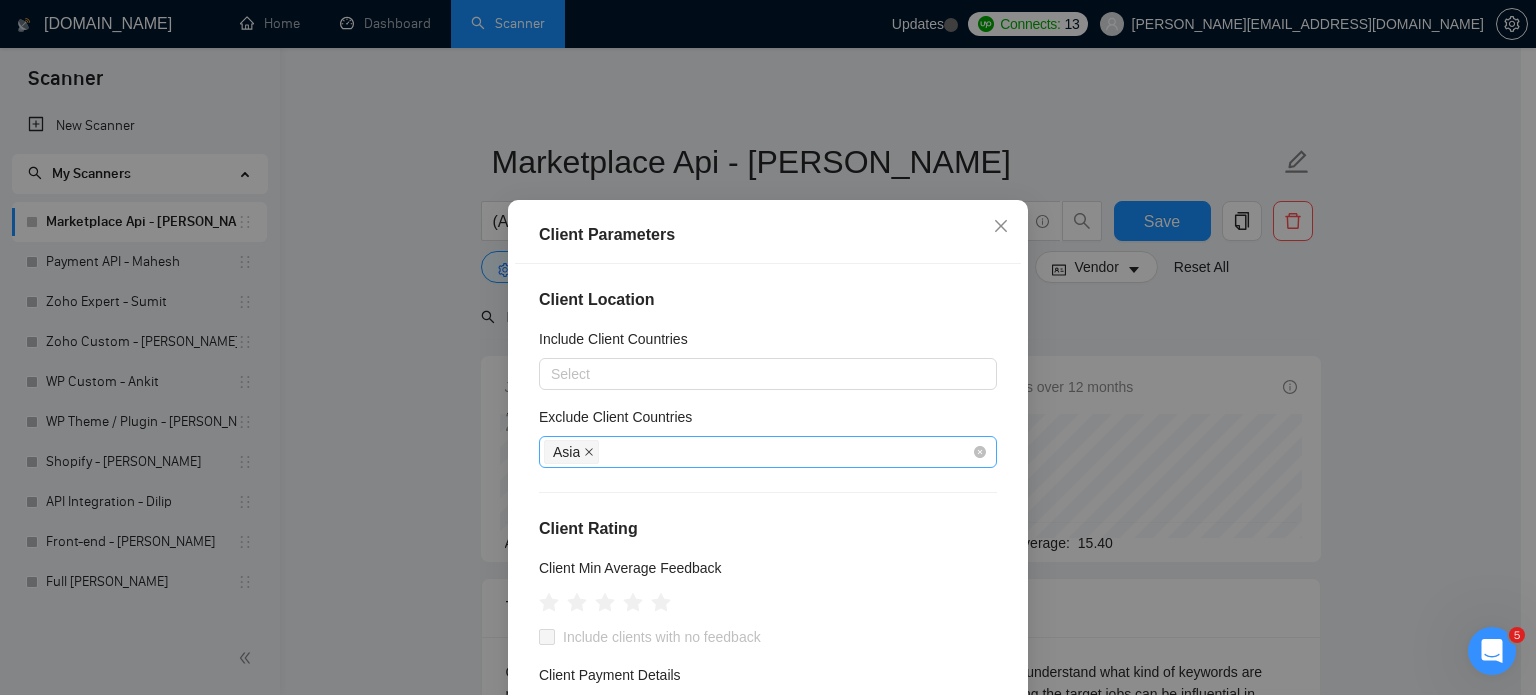 click 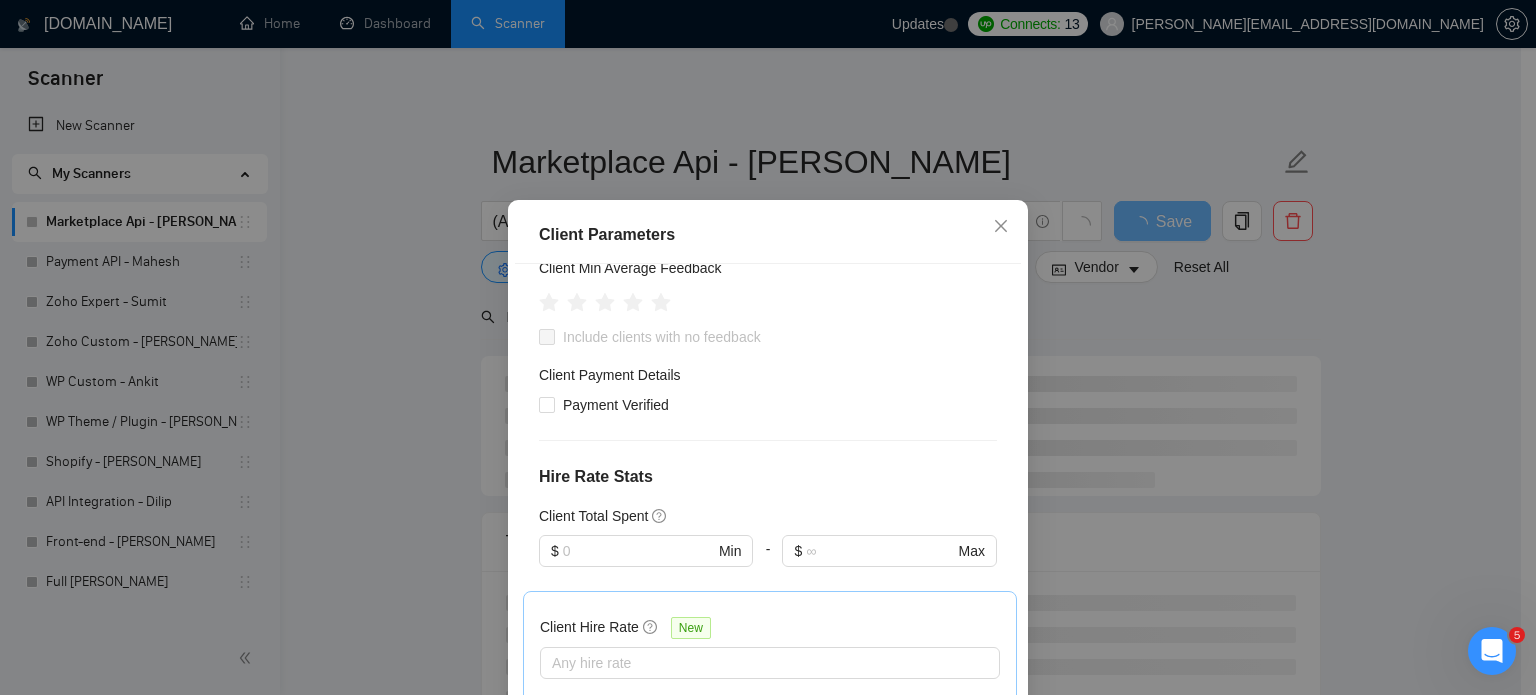 scroll, scrollTop: 400, scrollLeft: 0, axis: vertical 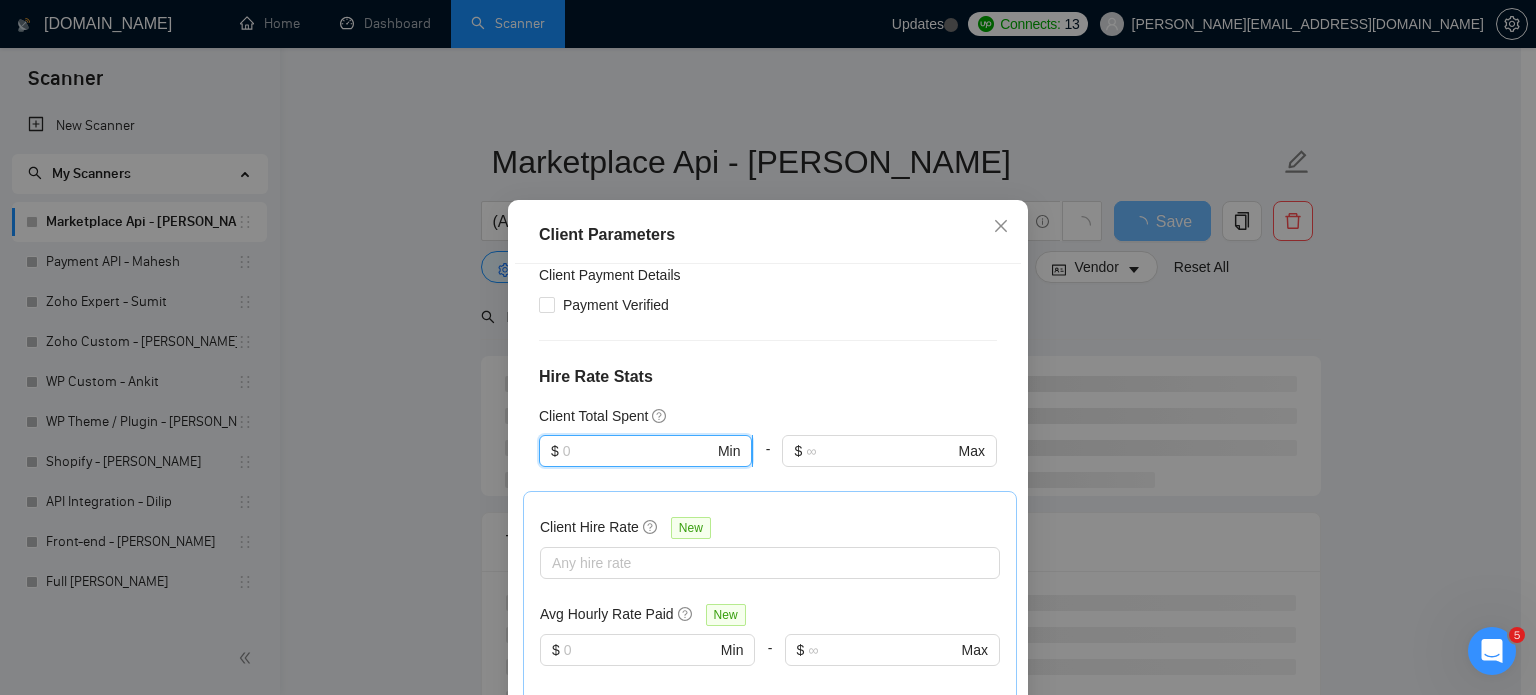 click at bounding box center [638, 451] 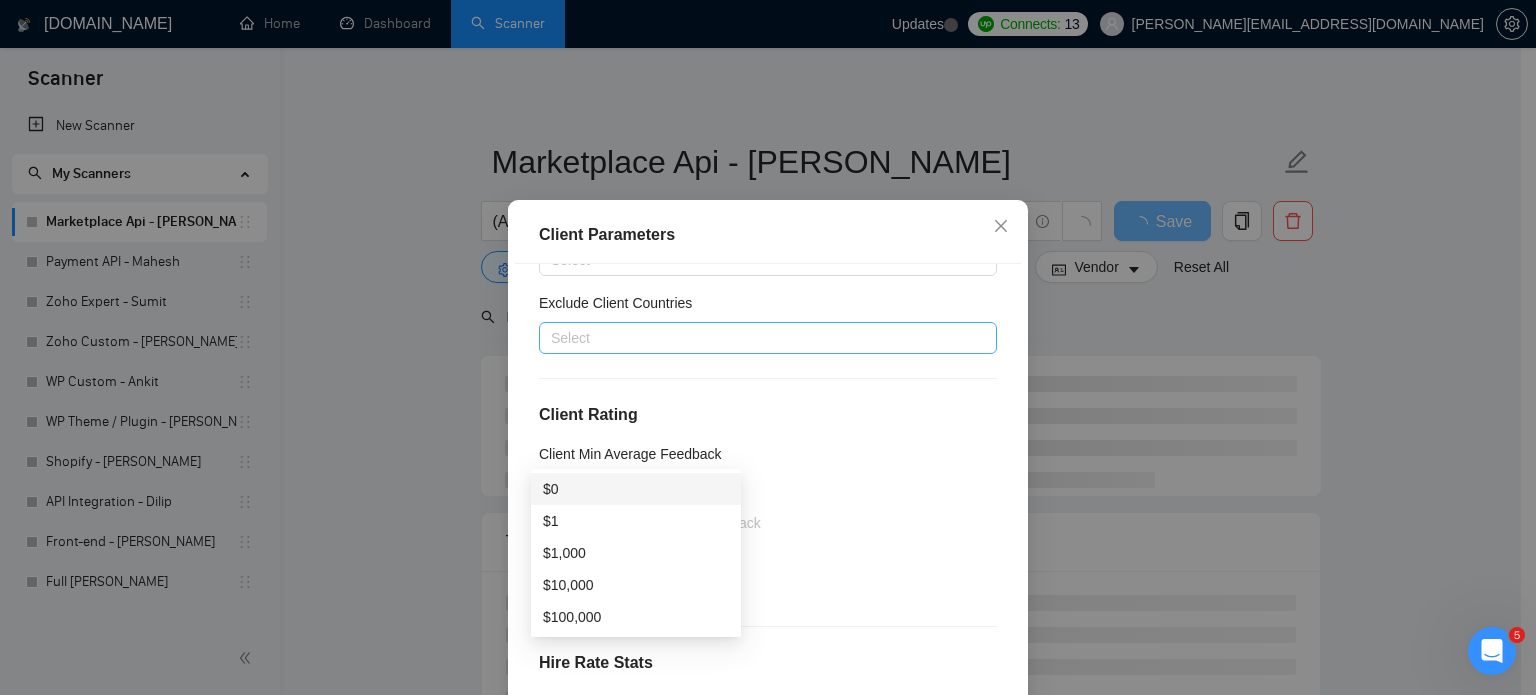 scroll, scrollTop: 0, scrollLeft: 0, axis: both 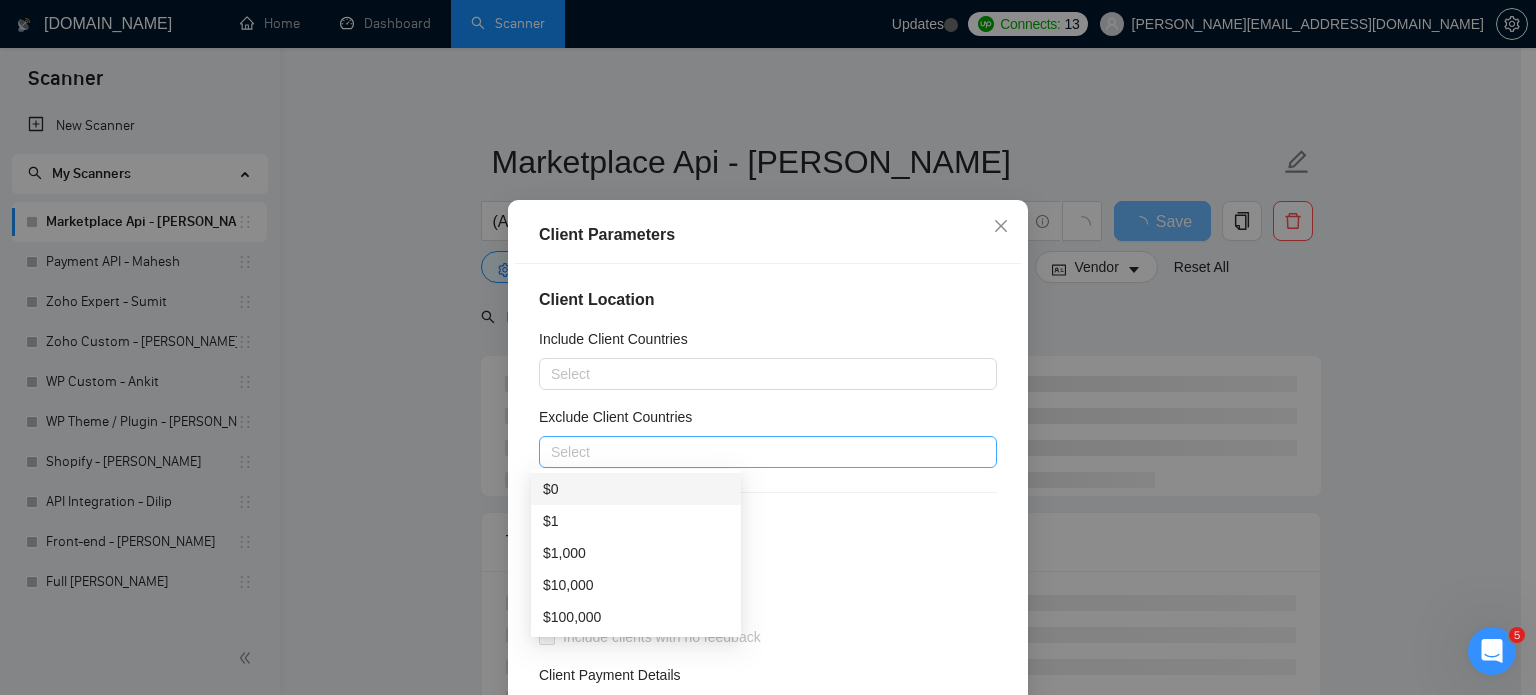 click at bounding box center [758, 452] 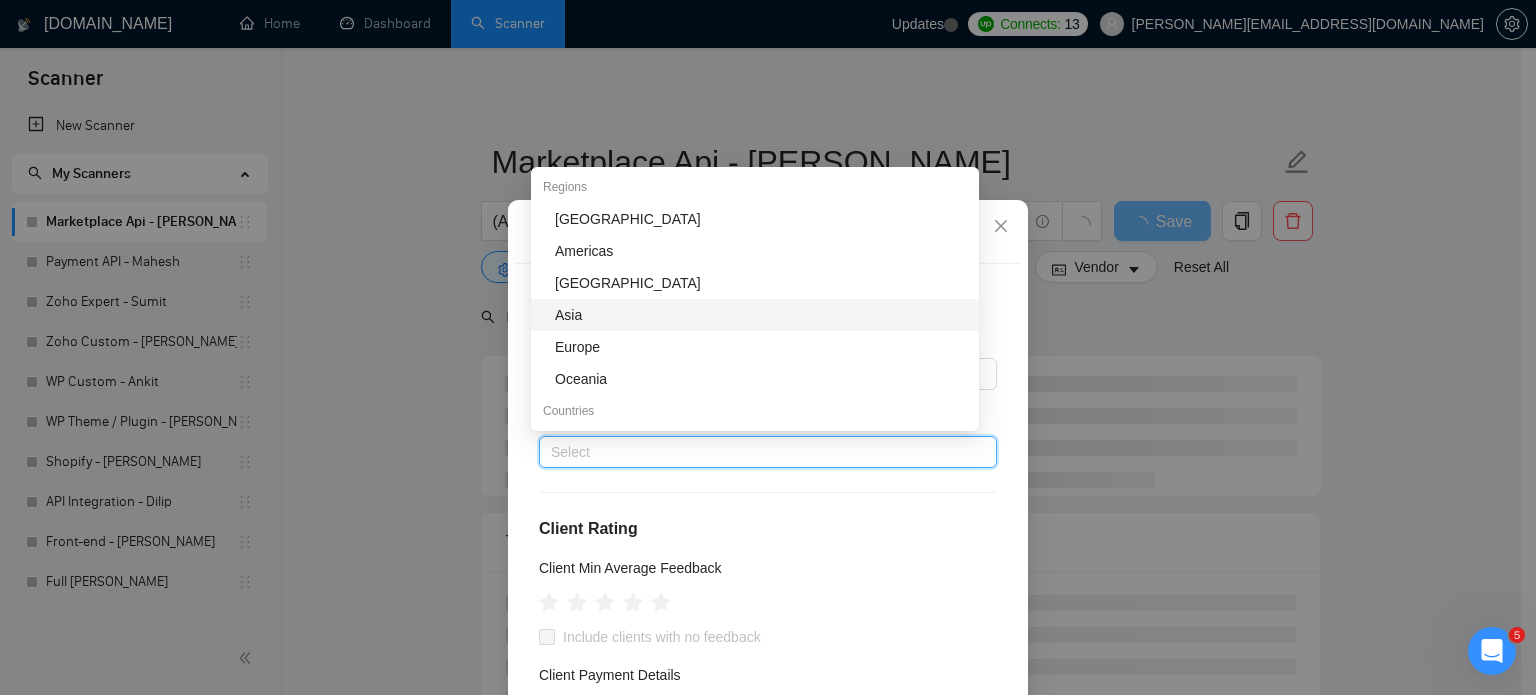 click on "Asia" at bounding box center [761, 315] 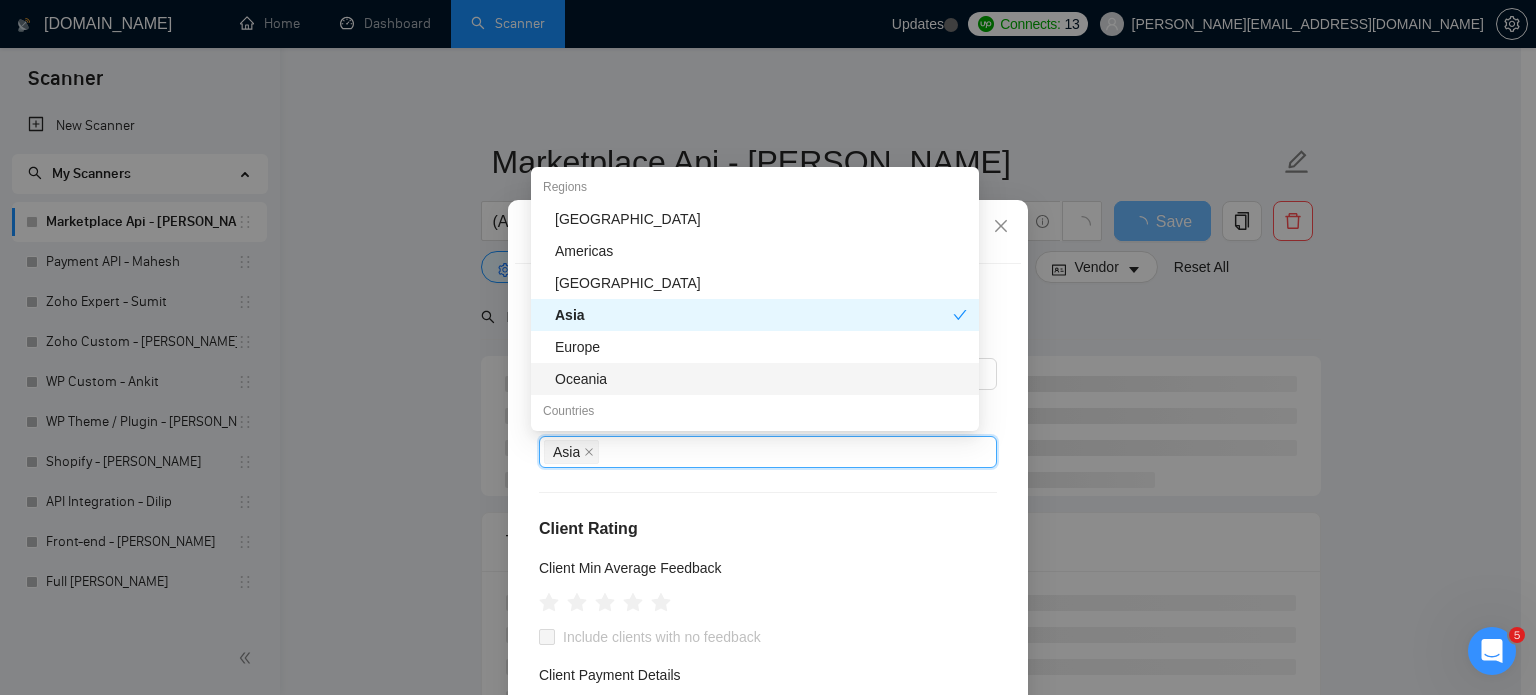 click on "Client Location Include Client Countries   Select Exclude Client Countries [GEOGRAPHIC_DATA]   Client Rating Client Min Average Feedback Include clients with no feedback Client Payment Details Payment Verified Hire Rate Stats   Client Total Spent $ Min - $ Max Client Hire Rate New   Any hire rate   Avg Hourly Rate Paid New $ Min - $ Max Include Clients without Sufficient History Client Profile Client Industry New   Any industry Client Company Size   Any company size Enterprise Clients New   Any clients" at bounding box center (768, 507) 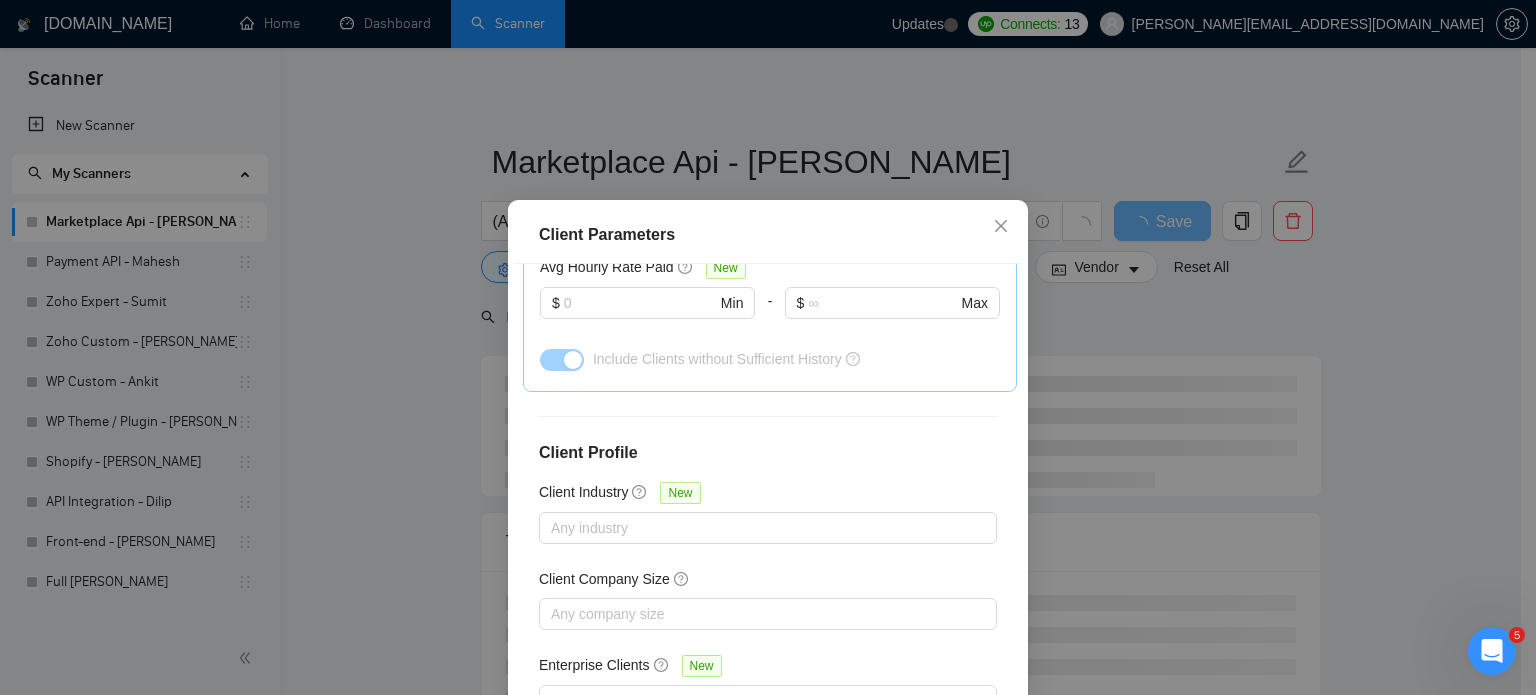 scroll, scrollTop: 760, scrollLeft: 0, axis: vertical 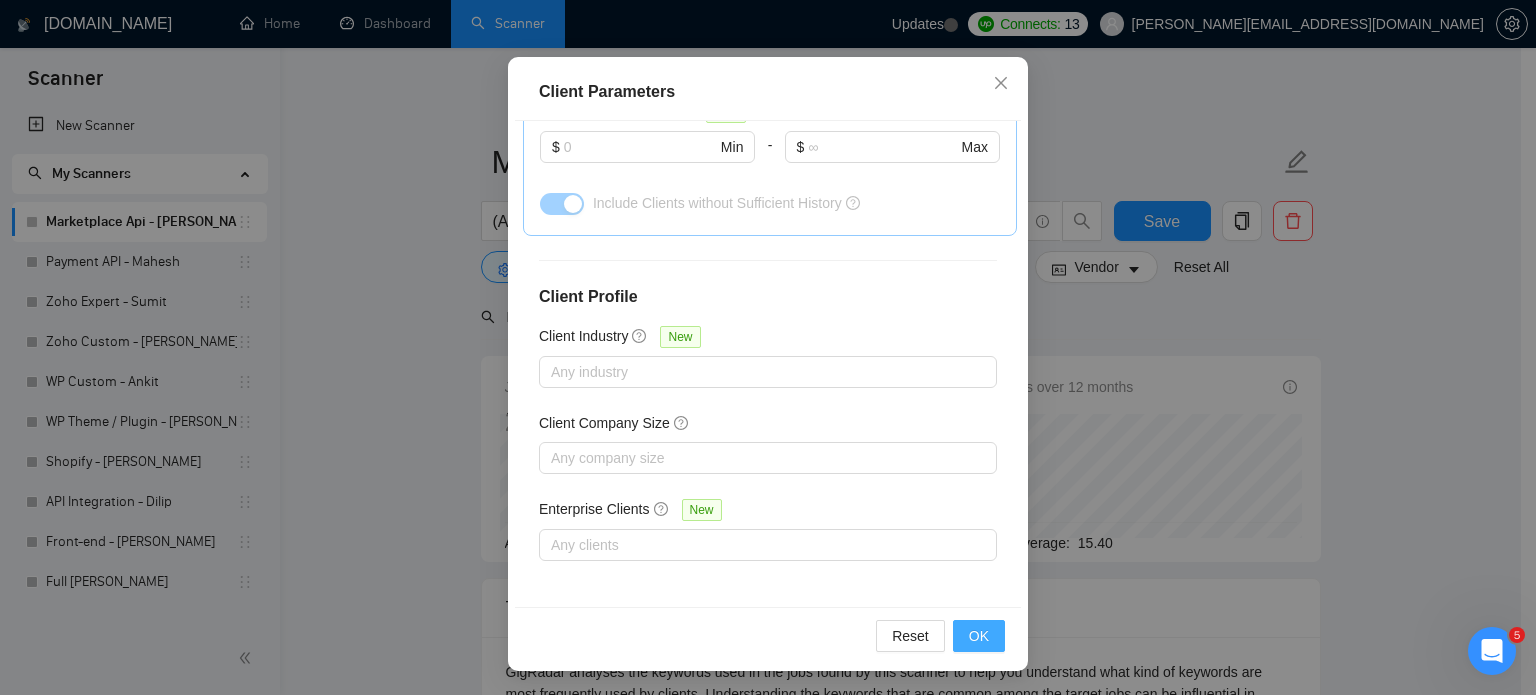 click on "OK" at bounding box center (979, 636) 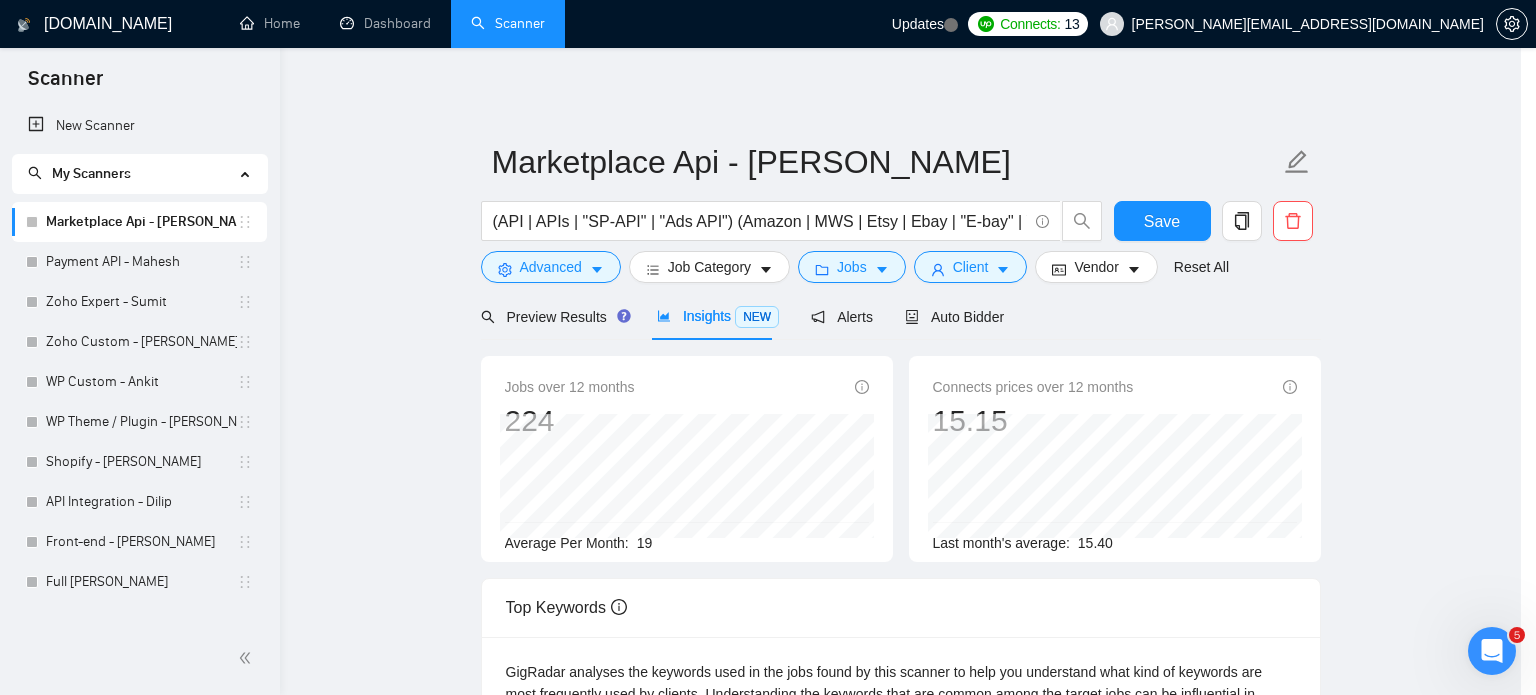 scroll, scrollTop: 63, scrollLeft: 0, axis: vertical 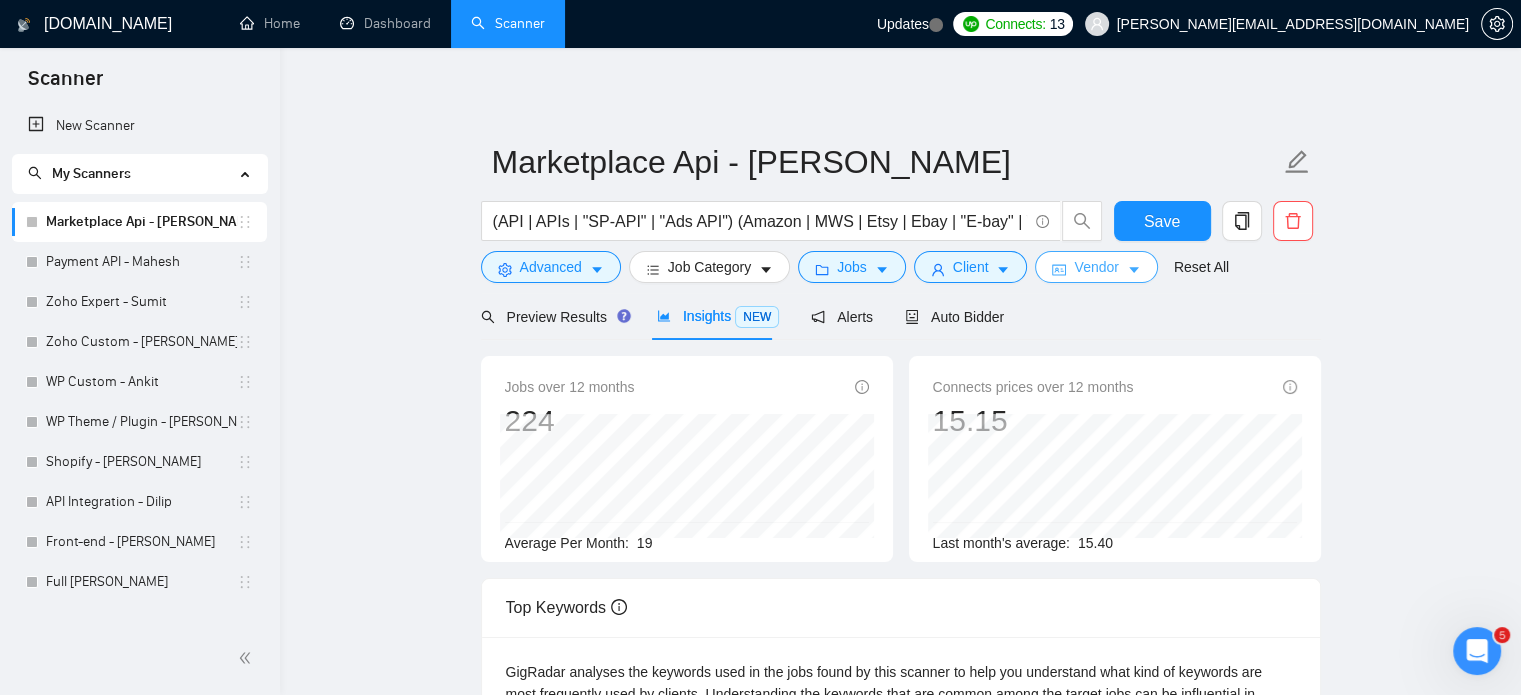 click 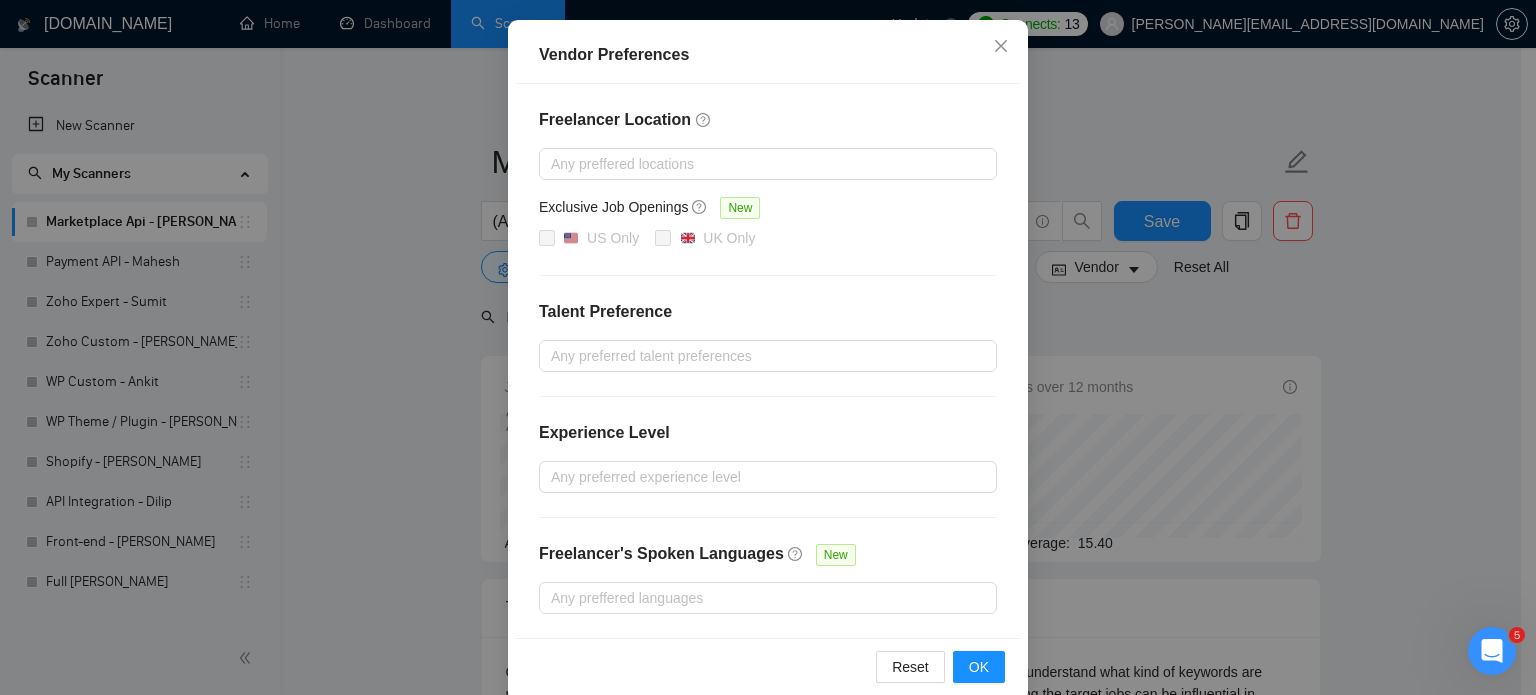 scroll, scrollTop: 228, scrollLeft: 0, axis: vertical 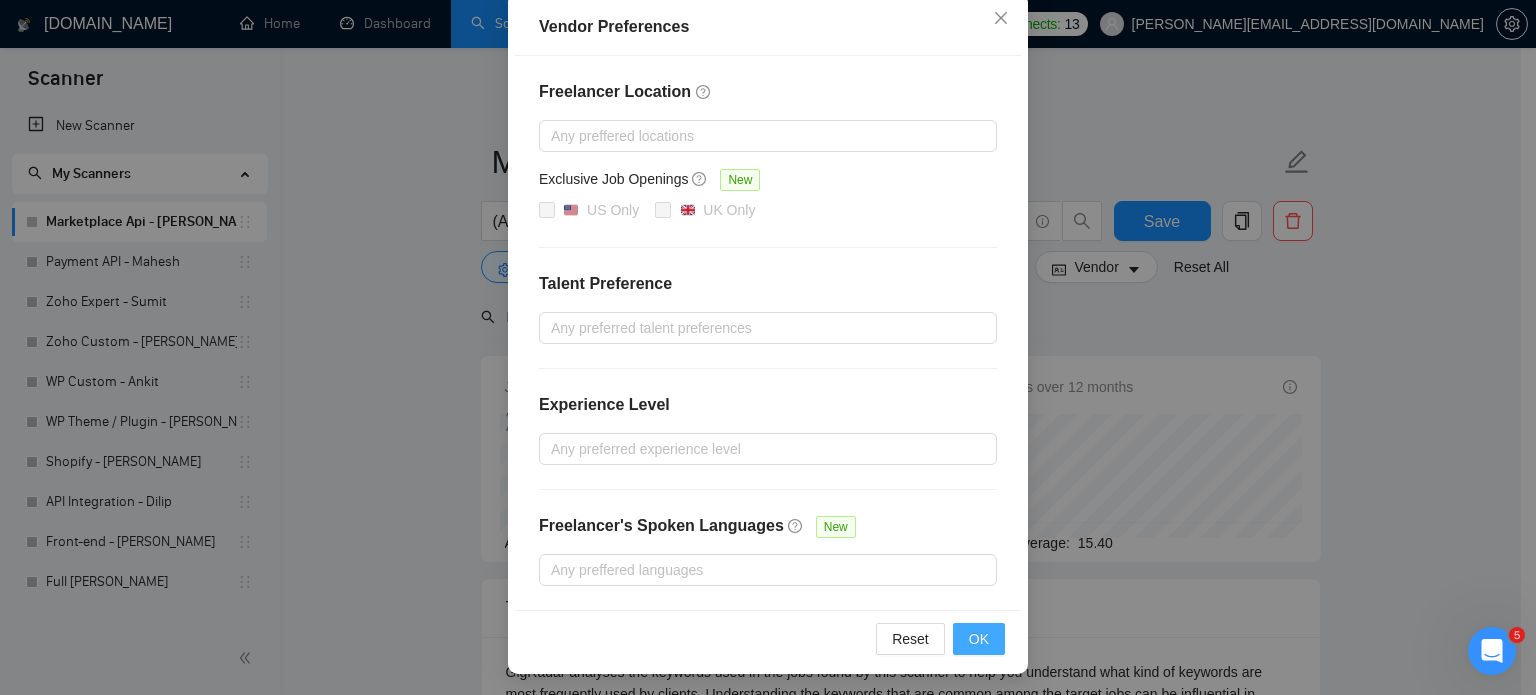 click on "OK" at bounding box center [979, 639] 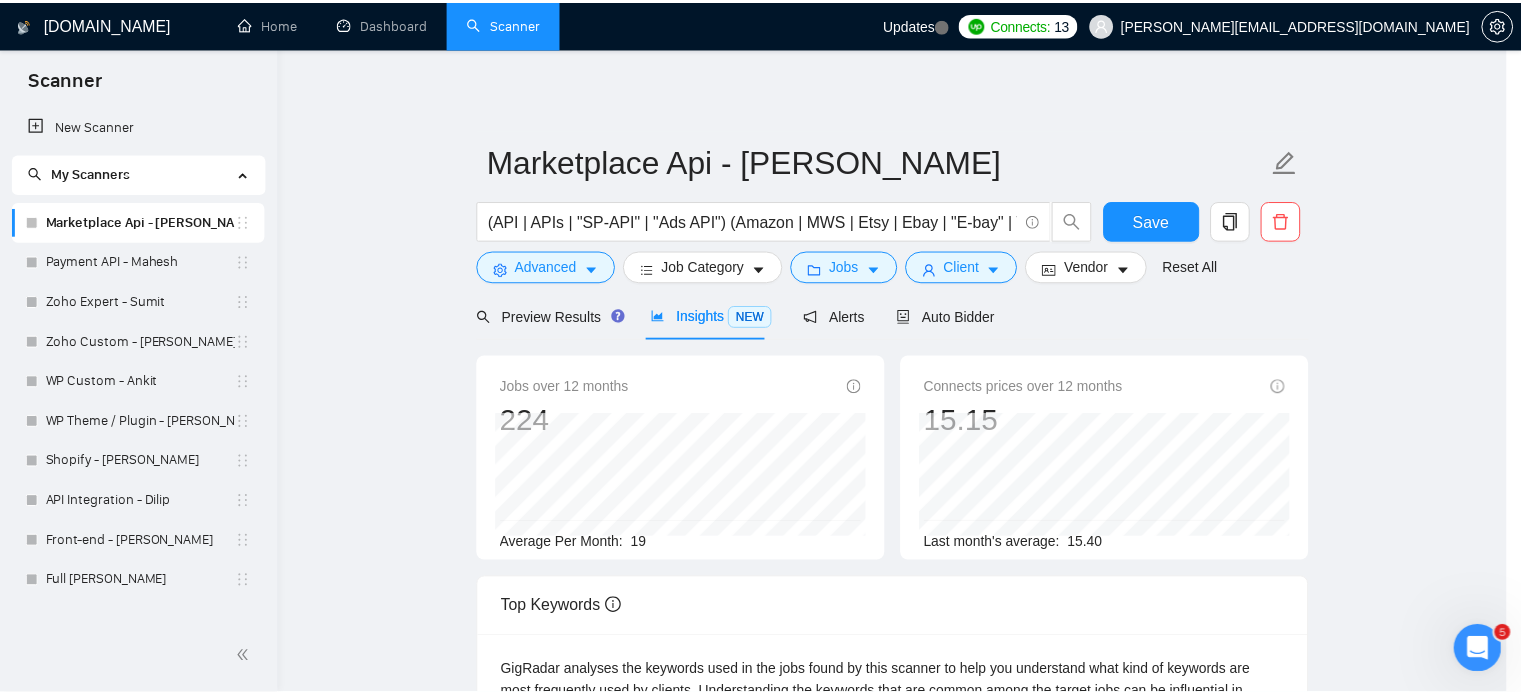 scroll, scrollTop: 128, scrollLeft: 0, axis: vertical 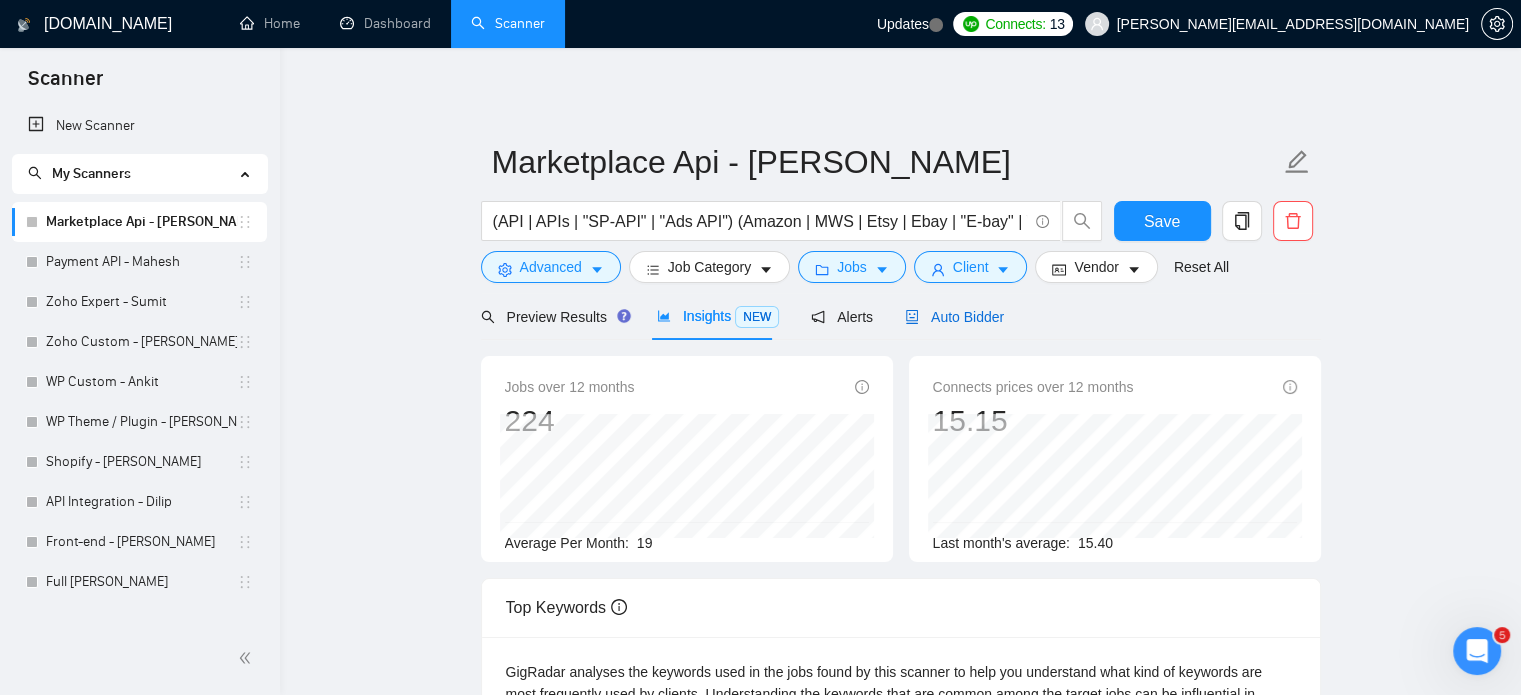 click on "Auto Bidder" at bounding box center [954, 317] 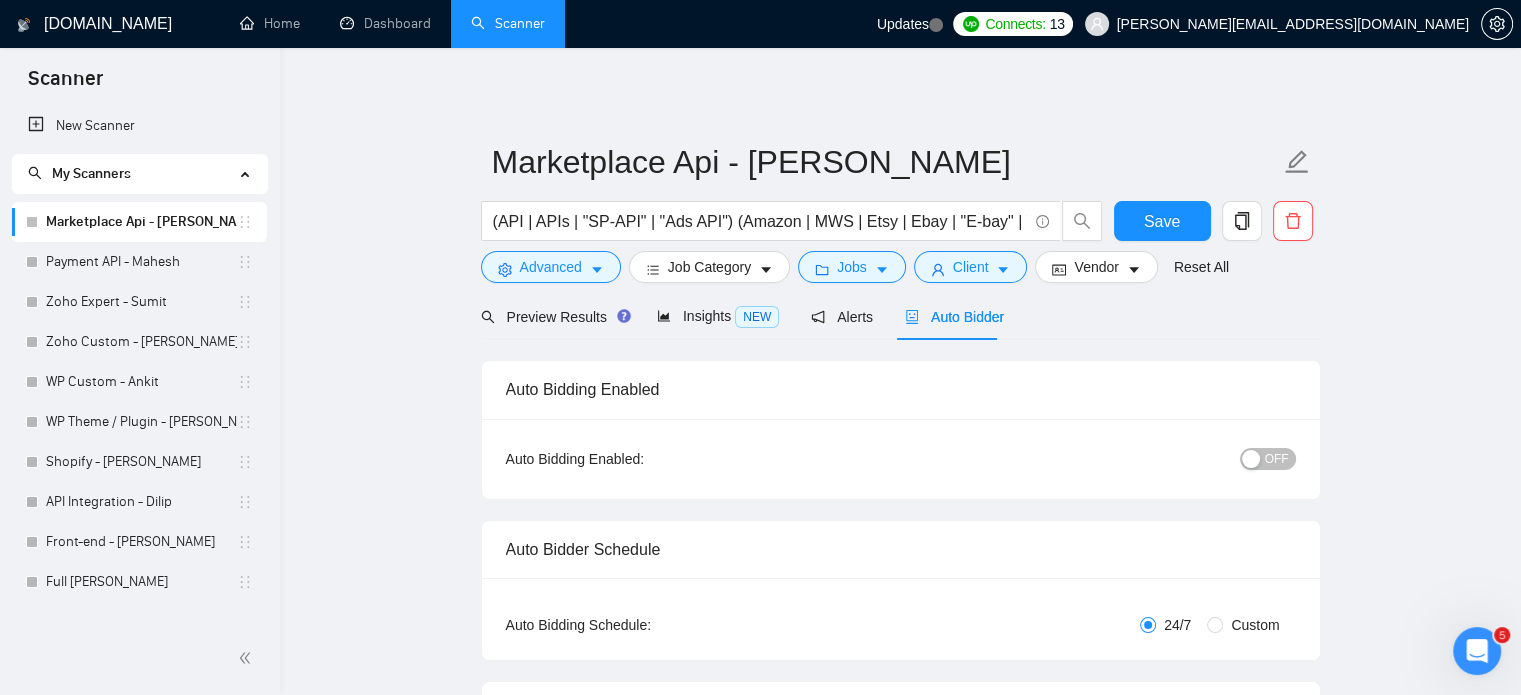 type 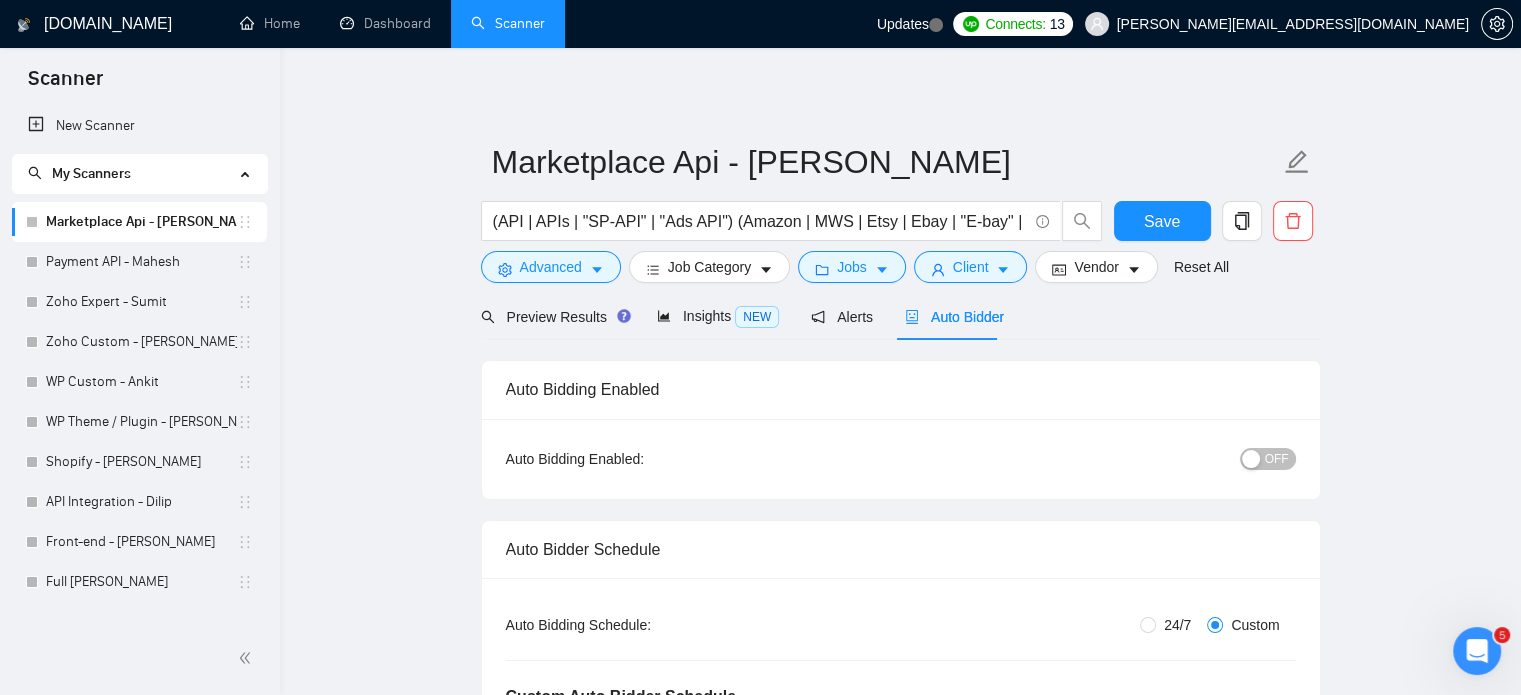 type 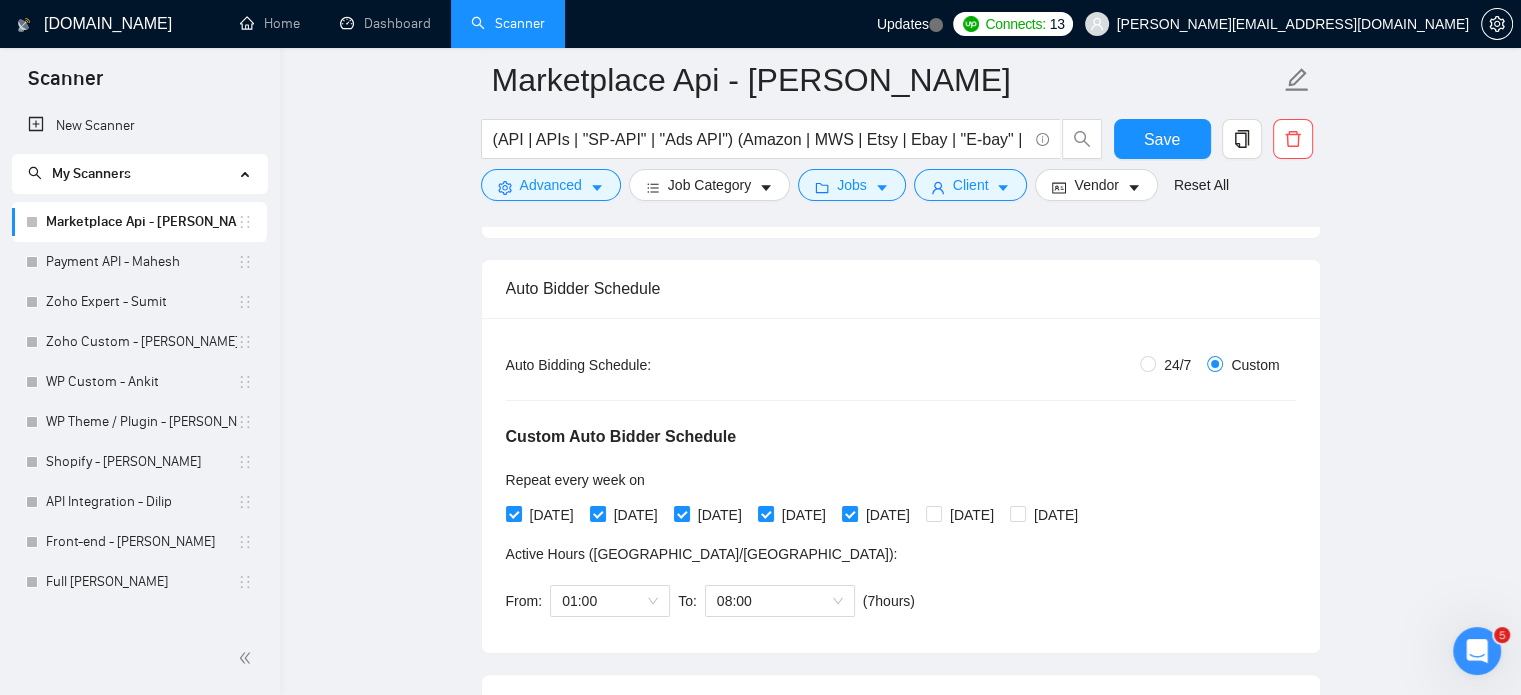 scroll, scrollTop: 400, scrollLeft: 0, axis: vertical 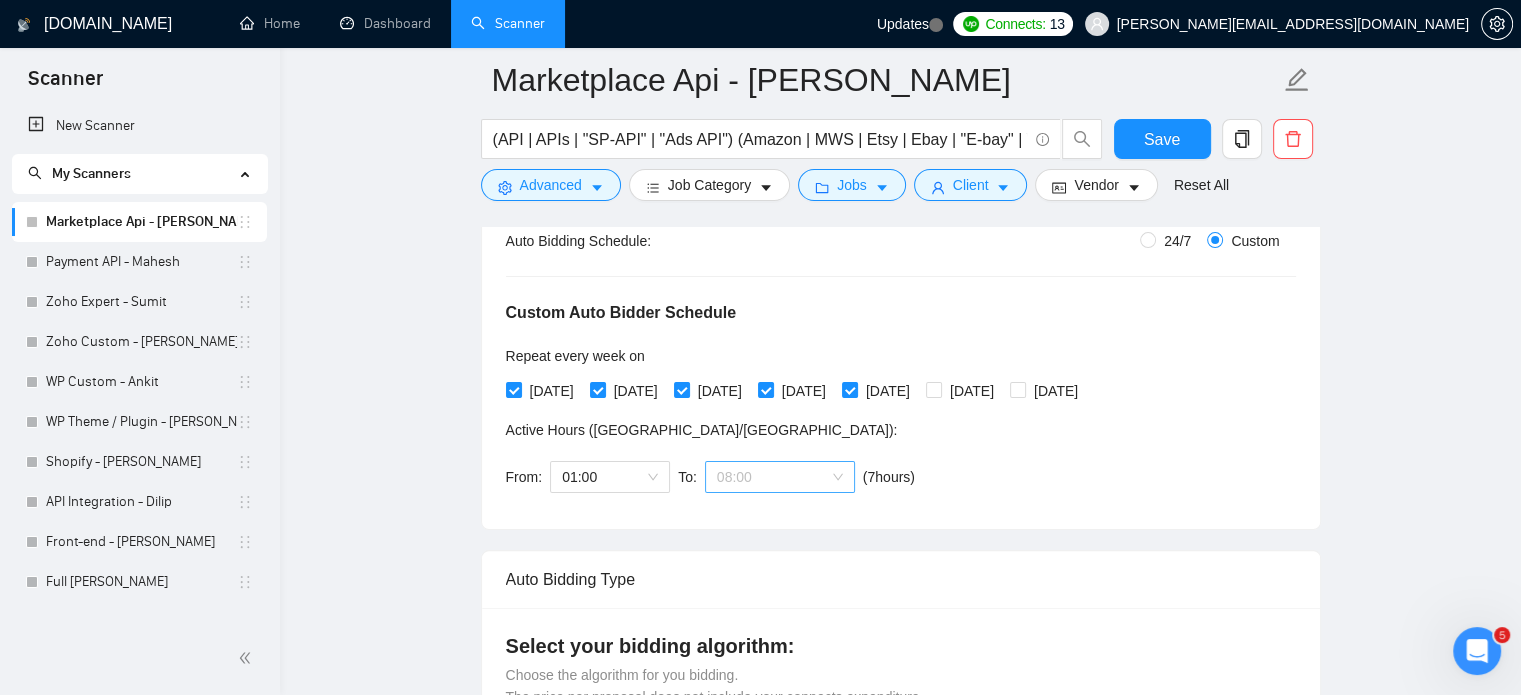 click on "08:00" at bounding box center [780, 477] 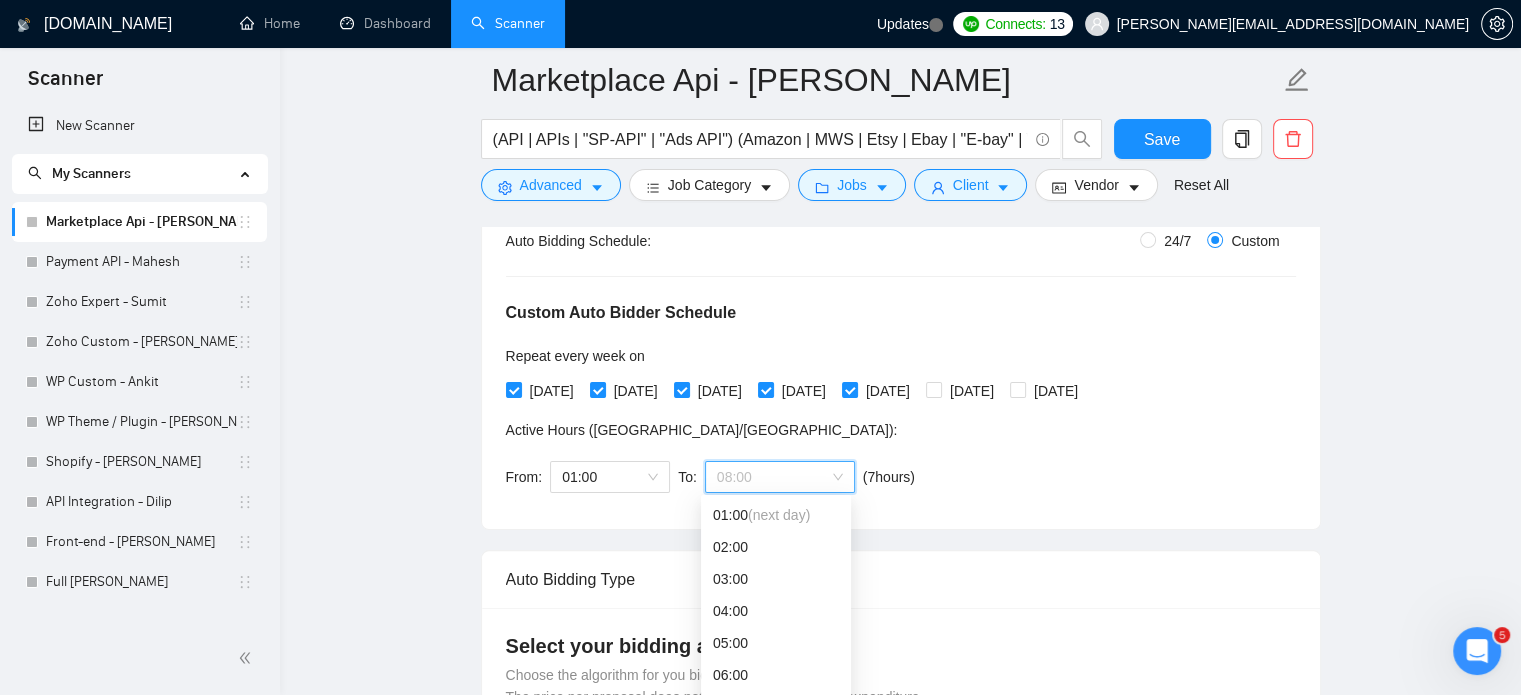 click on "Custom Auto Bidder Schedule Repeat every week [DATE] [DATE] [DATE] [DATE] [DATE] [DATE] [DATE] Active Hours ( [GEOGRAPHIC_DATA]/[GEOGRAPHIC_DATA] ): From: 01:00 To: 08:00 ( 7  hours) [GEOGRAPHIC_DATA]/[GEOGRAPHIC_DATA]" at bounding box center (901, 378) 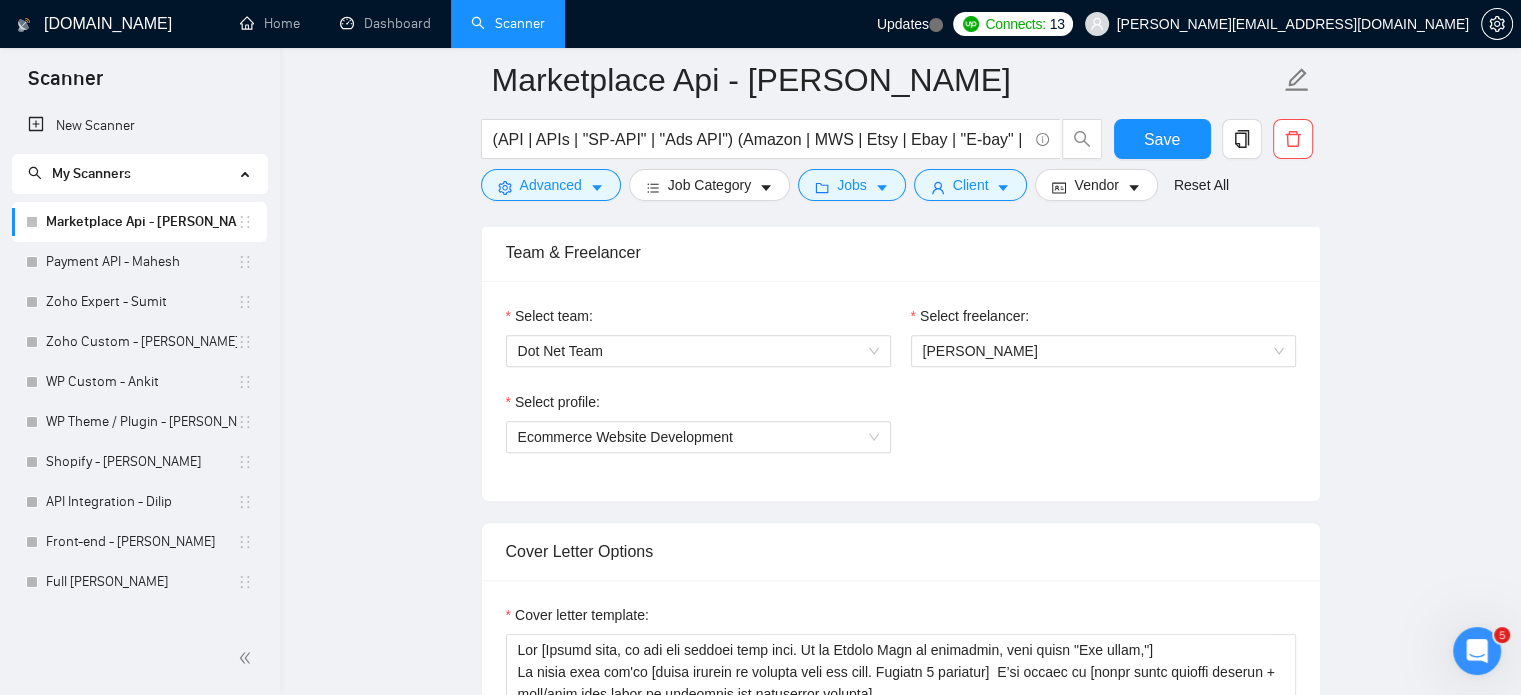 scroll, scrollTop: 1300, scrollLeft: 0, axis: vertical 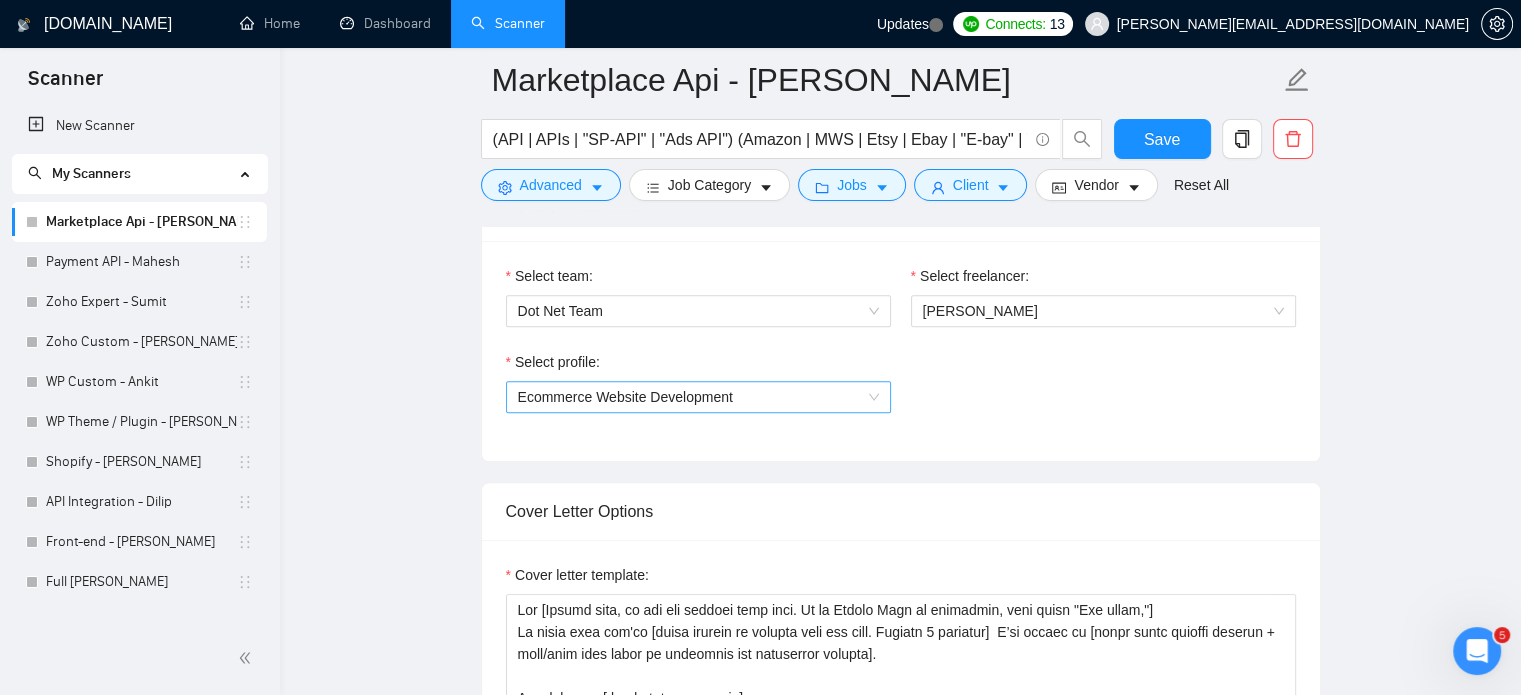 click on "Ecommerce Website Development" at bounding box center [698, 397] 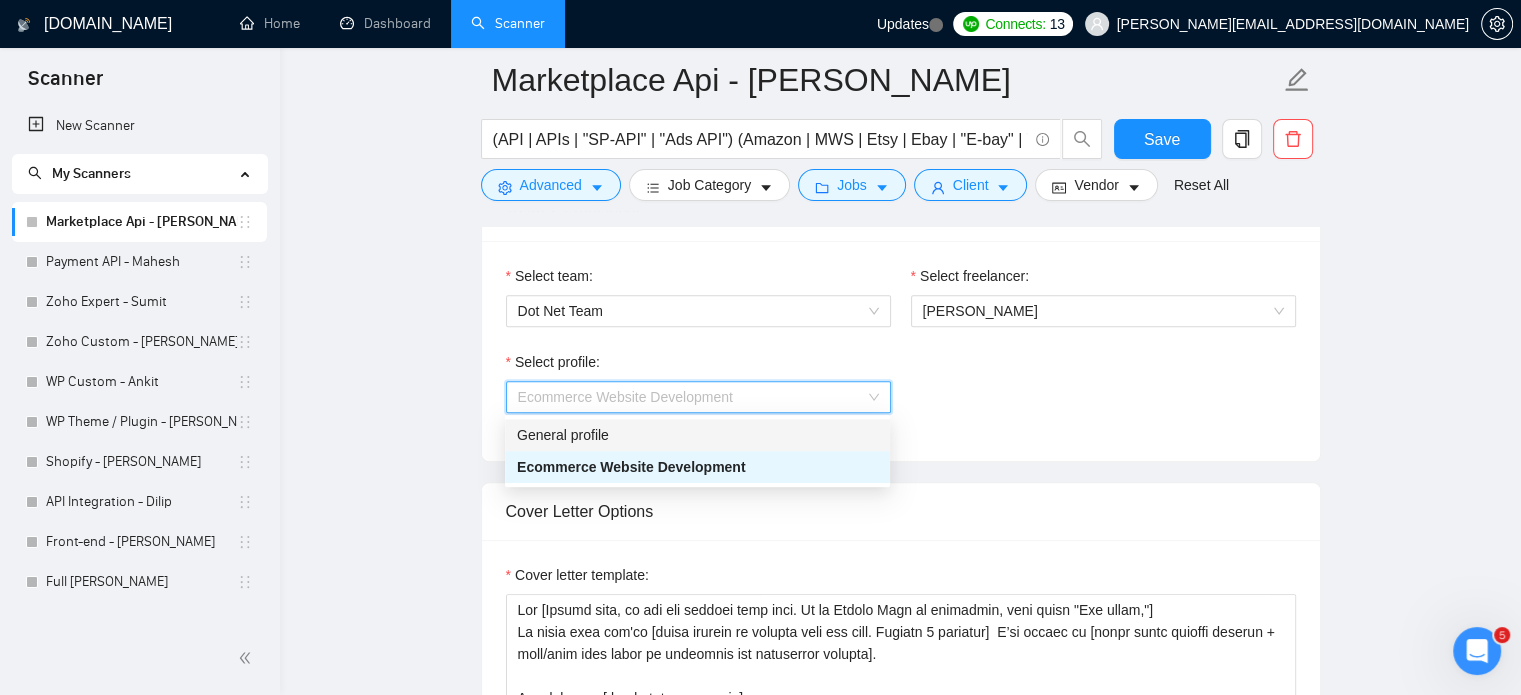 click on "General profile" at bounding box center [697, 435] 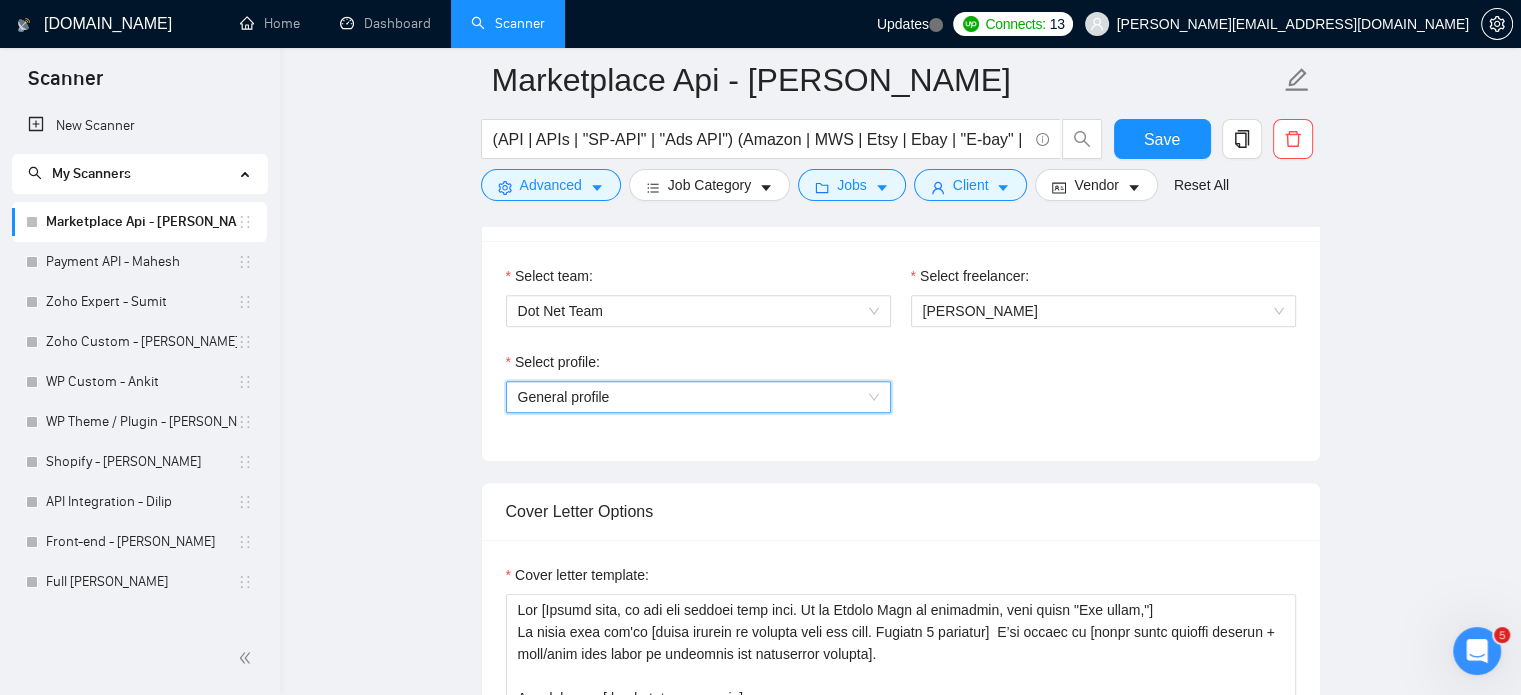 click on "Select profile: General profile General profile" at bounding box center [901, 394] 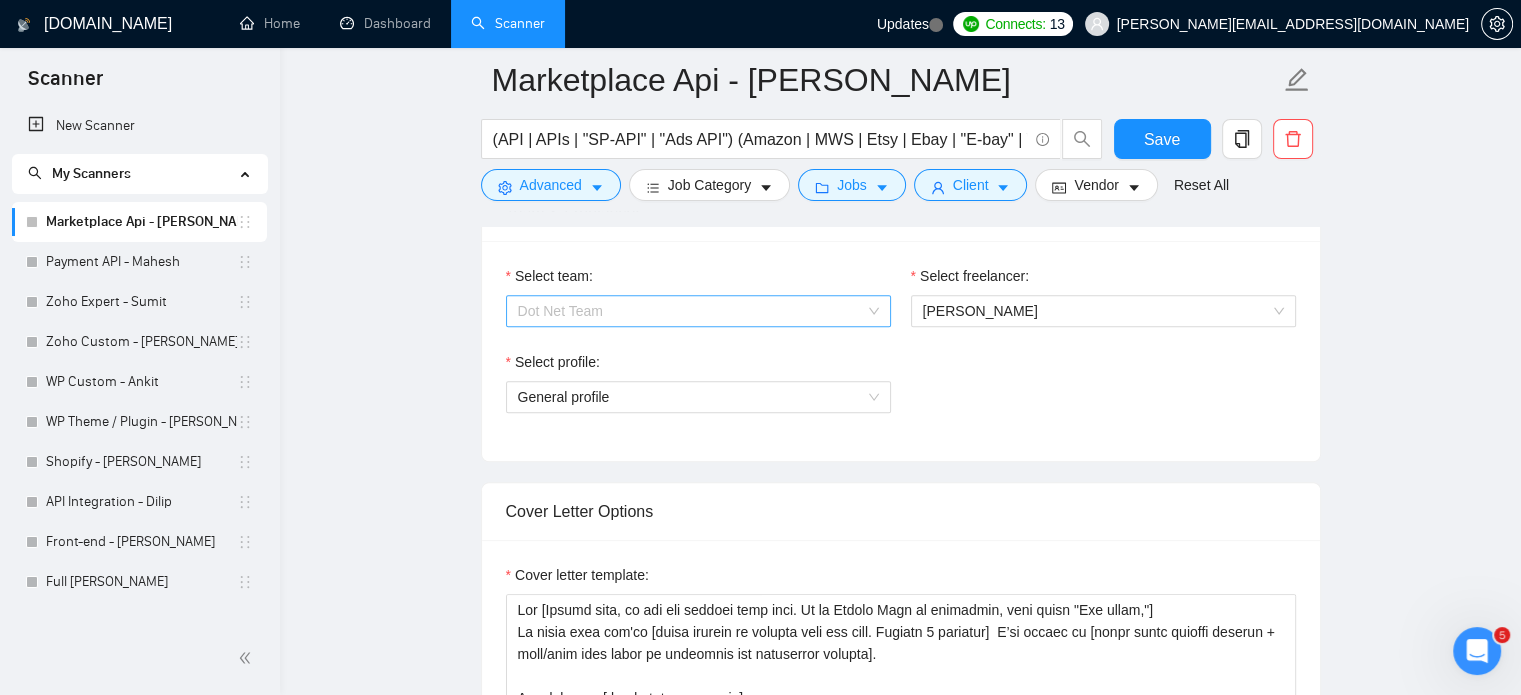 click on "Dot Net Team" at bounding box center [698, 311] 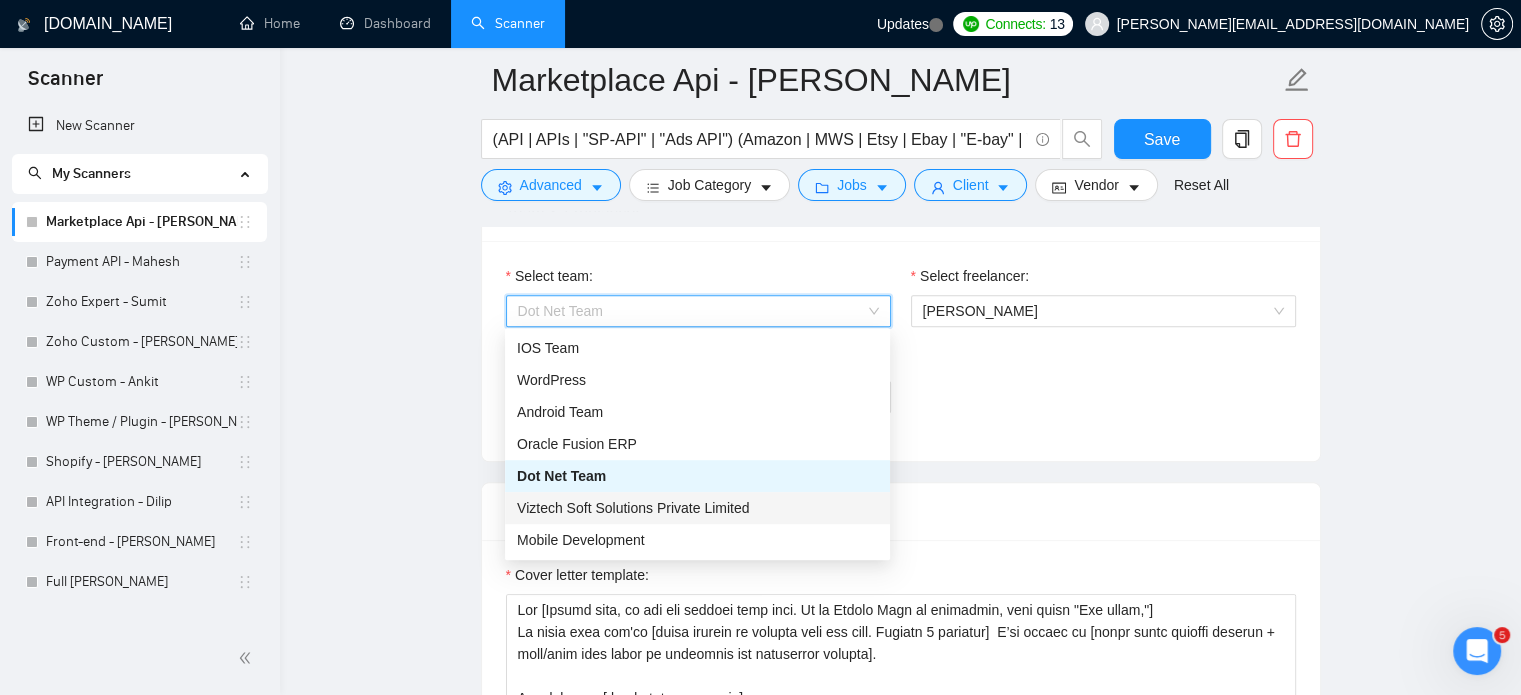 click on "Viztech Soft Solutions Private Limited" at bounding box center (697, 508) 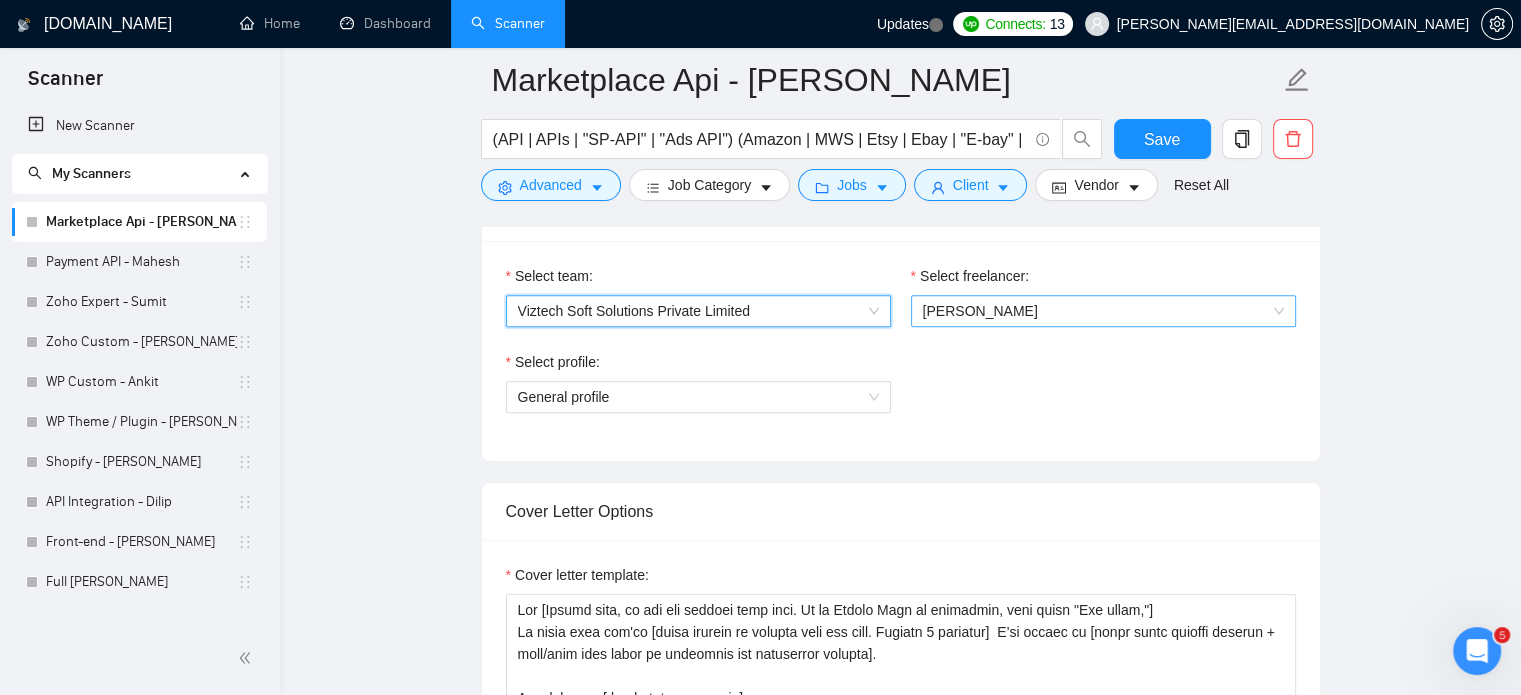 click on "[PERSON_NAME]" at bounding box center [1103, 311] 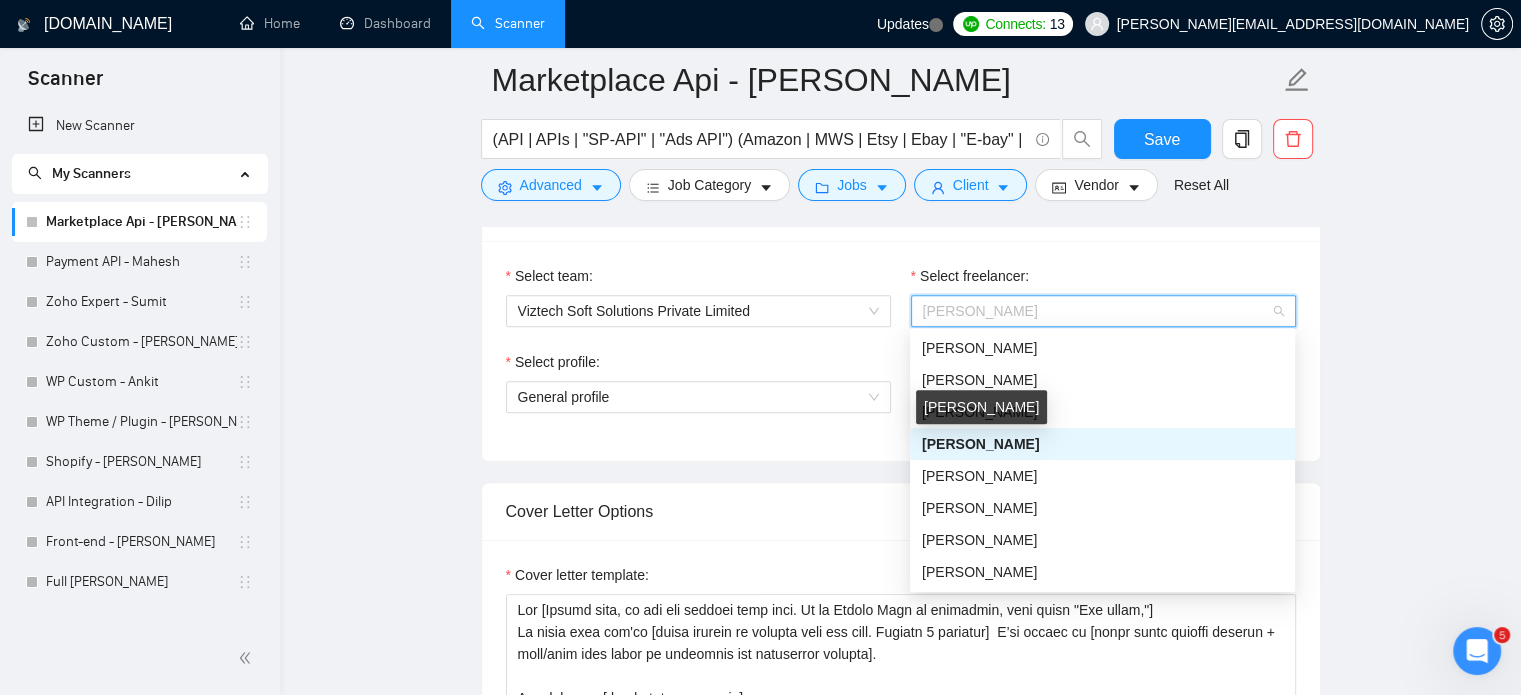 click on "[PERSON_NAME]" at bounding box center (980, 444) 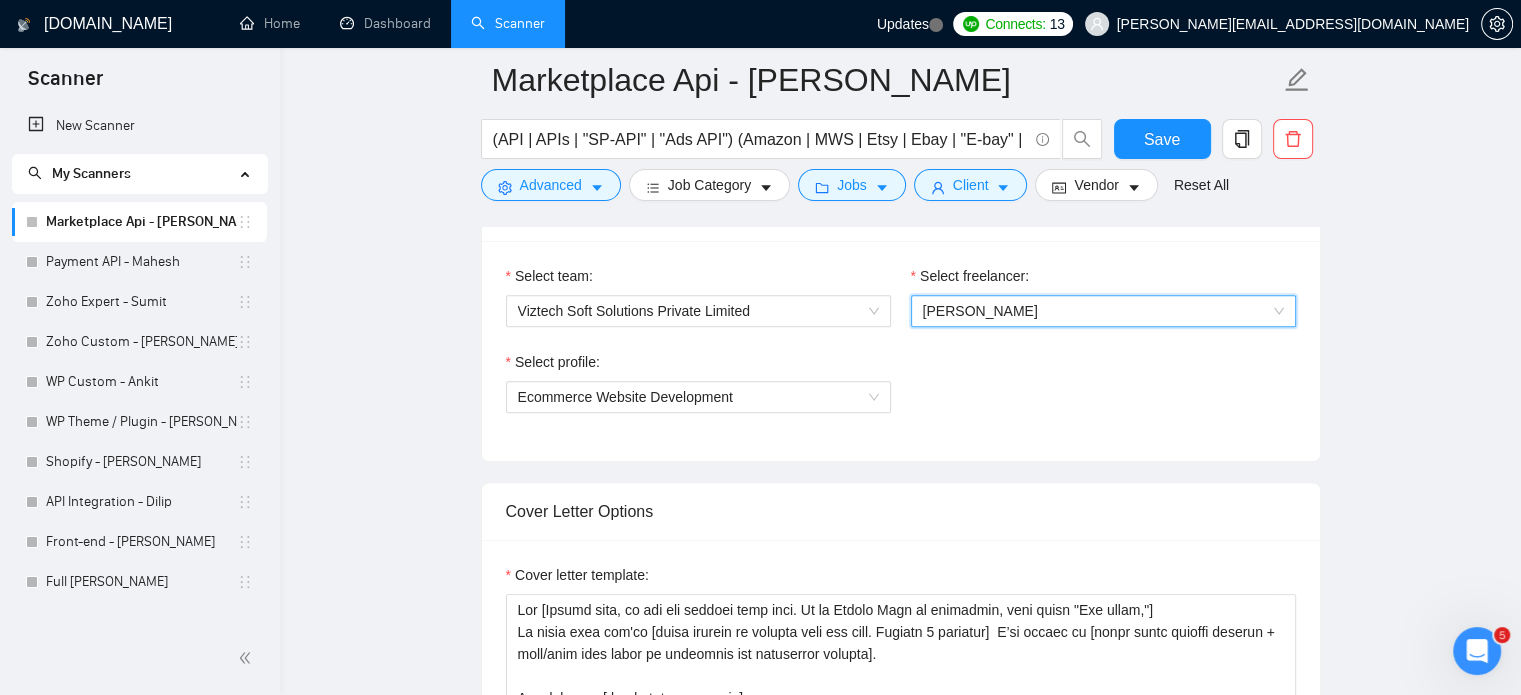 click on "Select team: Viztech Soft Solutions Private Limited Select freelancer: 453439677633486848 [PERSON_NAME] Select profile: Ecommerce Website Development" at bounding box center (901, 351) 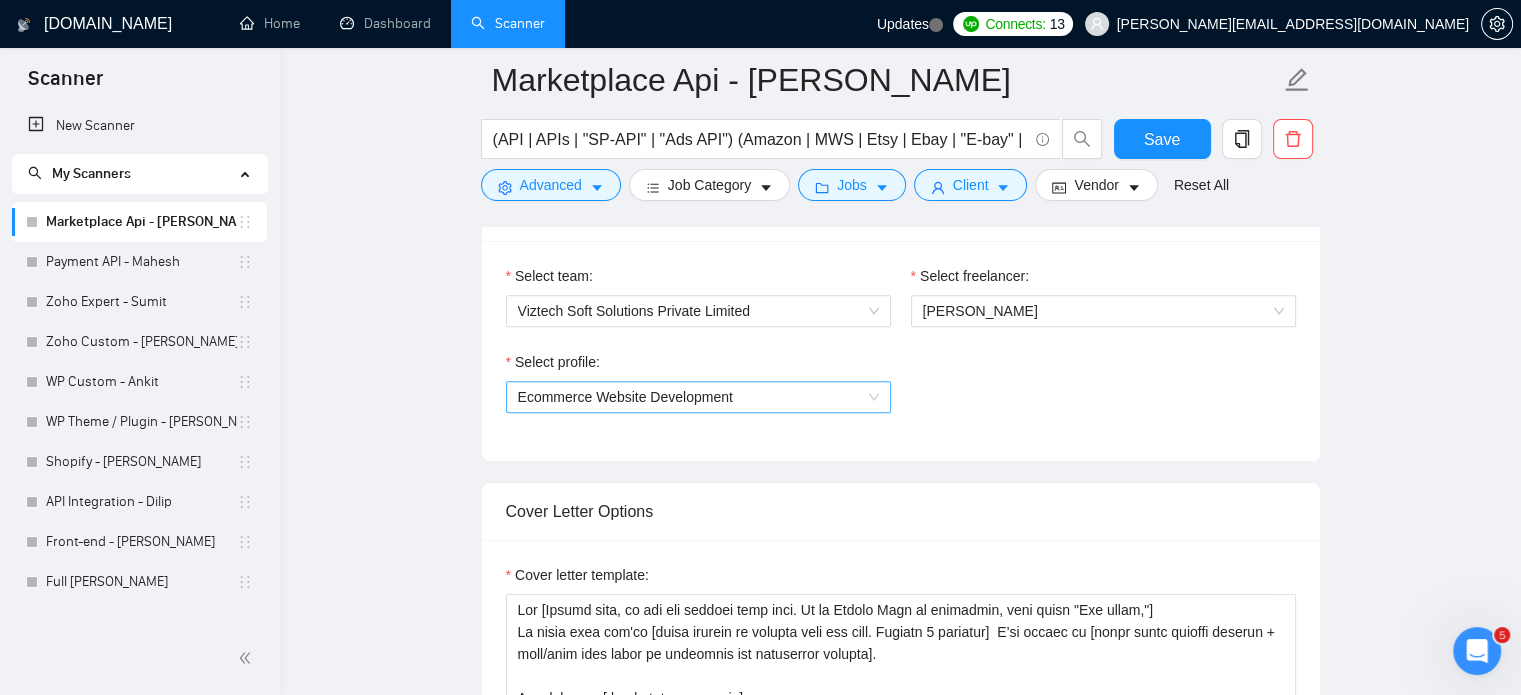 click on "Ecommerce Website Development" at bounding box center (698, 397) 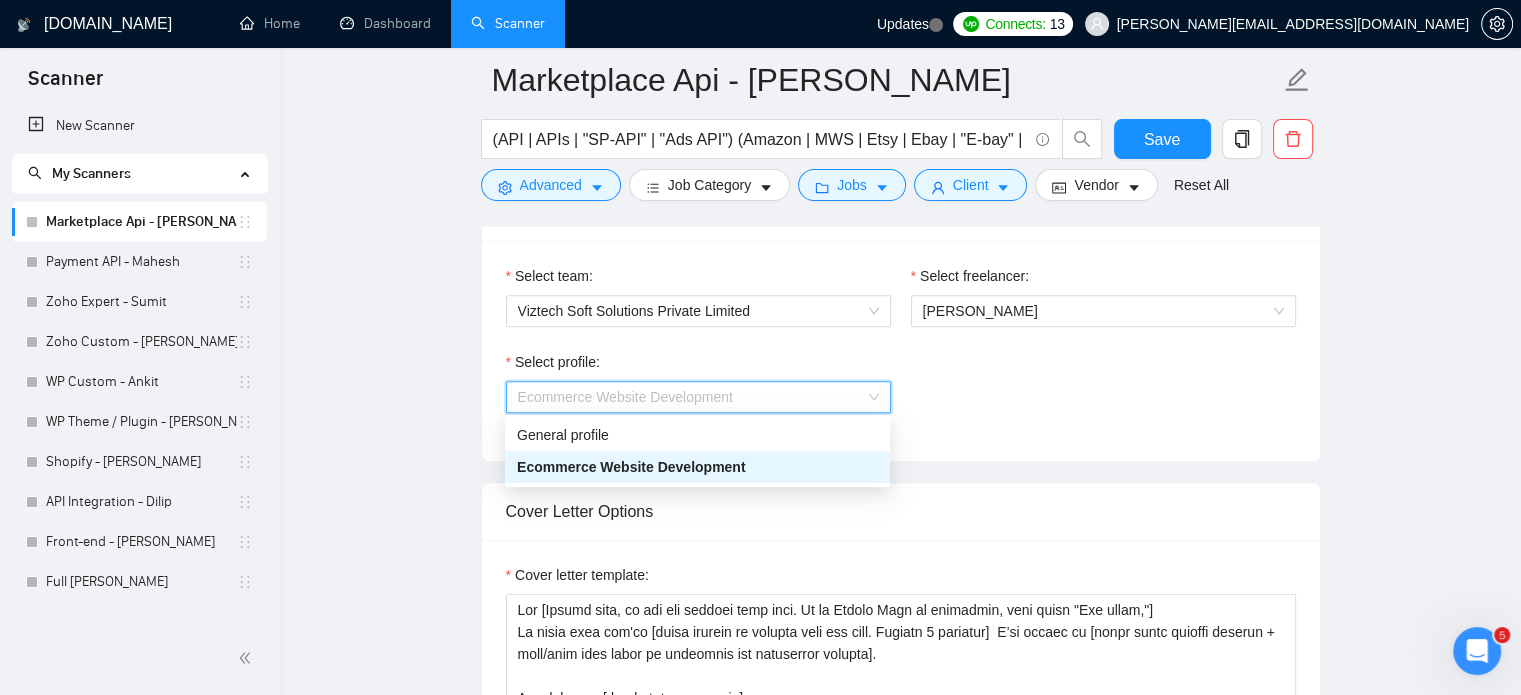click on "Select profile: Ecommerce Website Development" at bounding box center [901, 394] 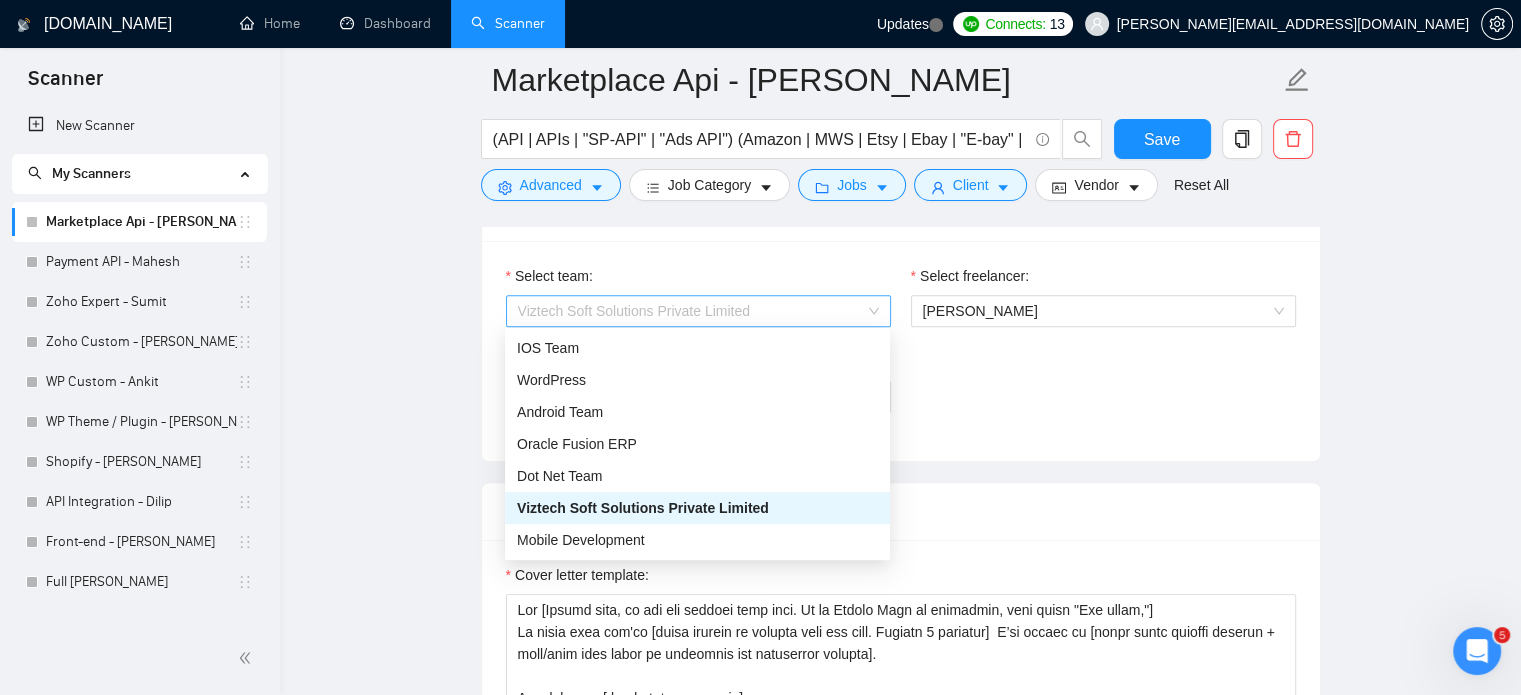 click on "Viztech Soft Solutions Private Limited" at bounding box center (698, 311) 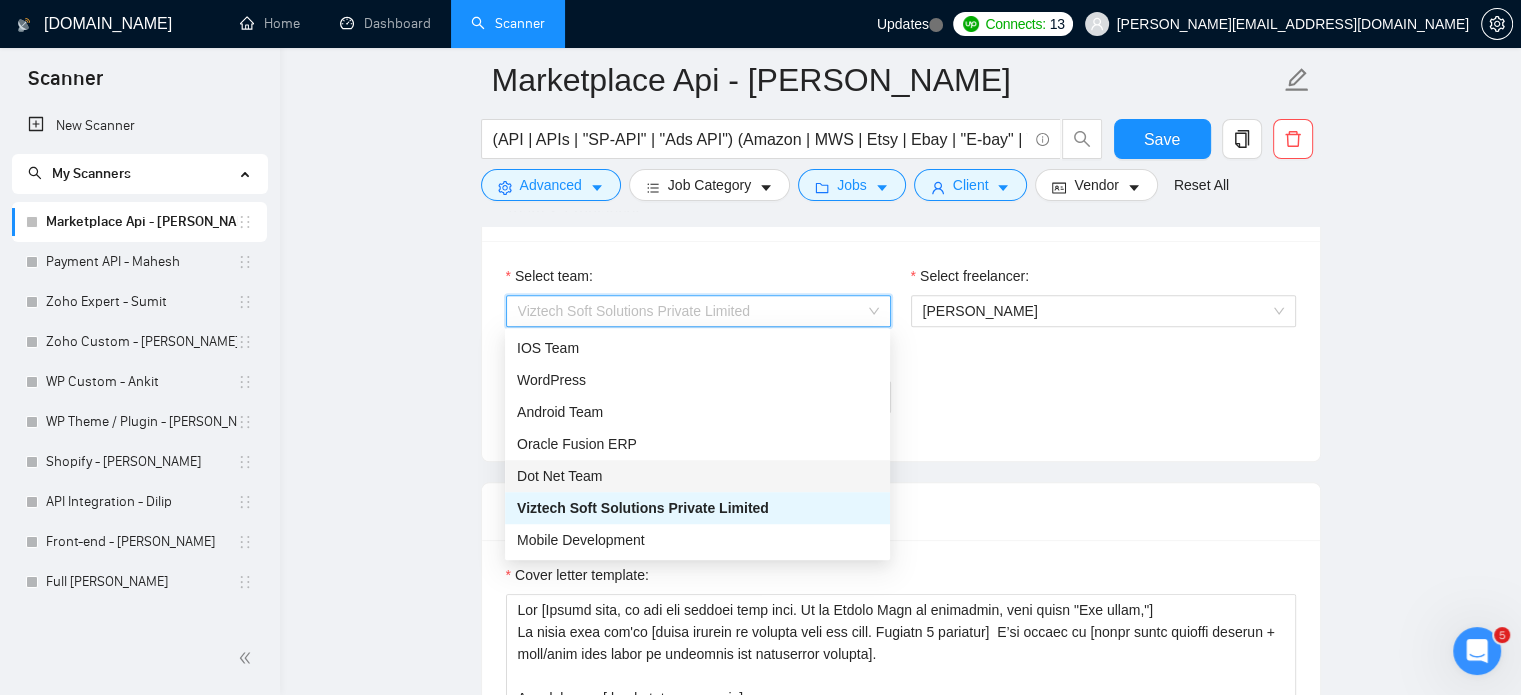 click on "Dot Net Team" at bounding box center [697, 476] 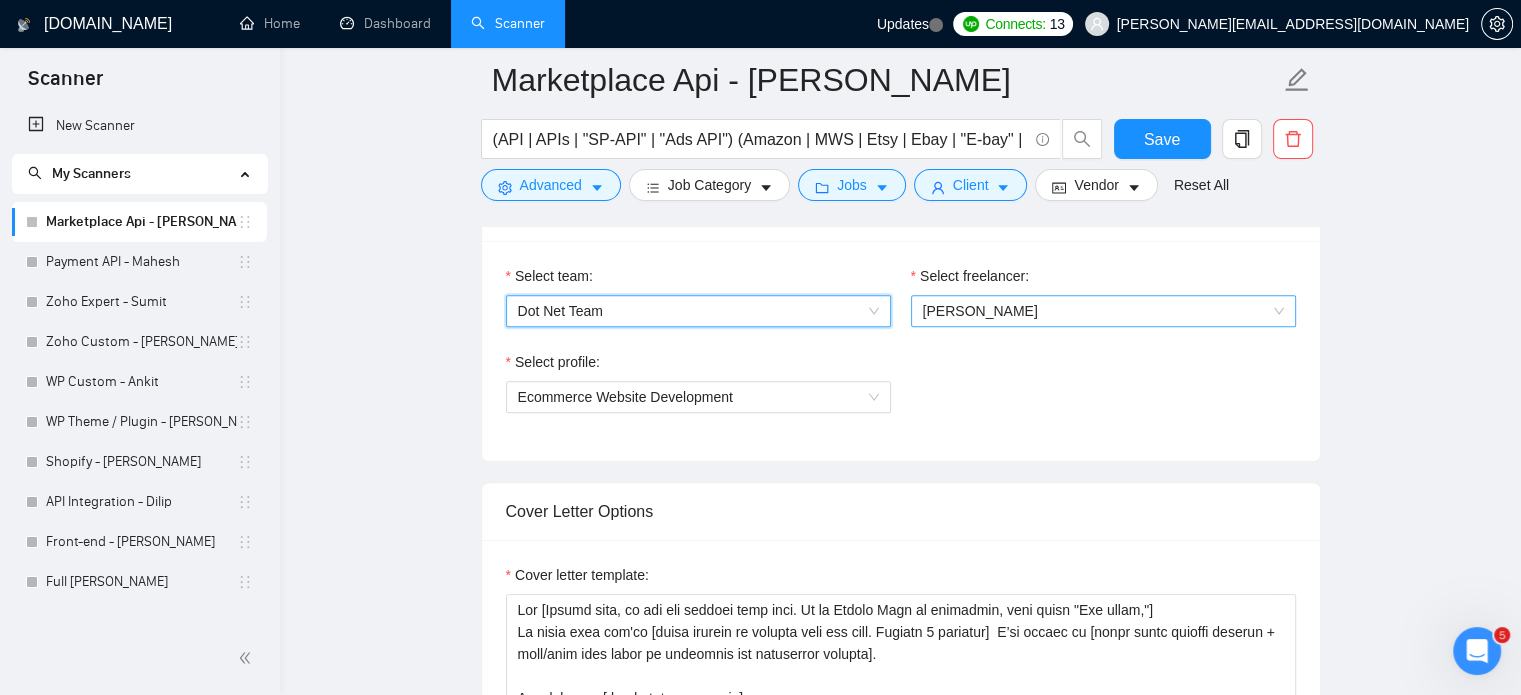 click on "[PERSON_NAME]" at bounding box center (980, 311) 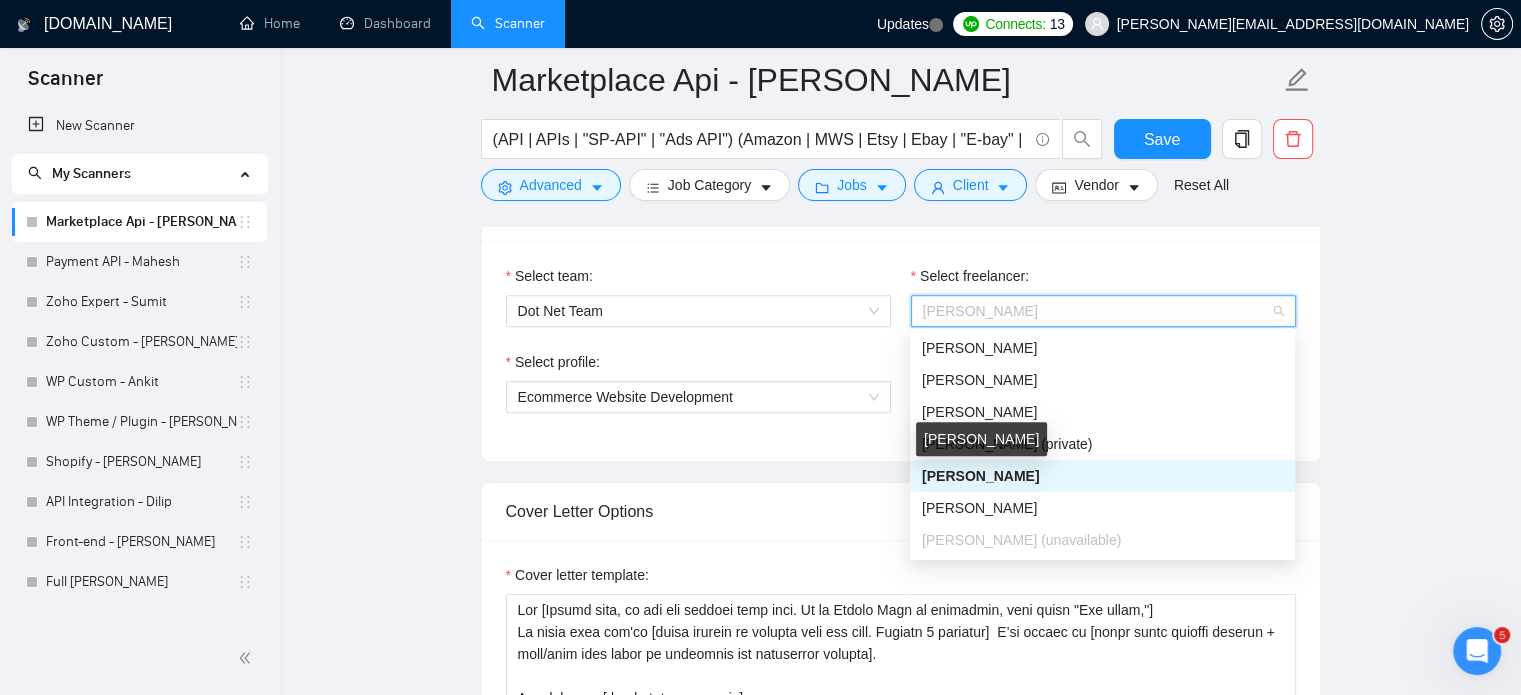 click on "[PERSON_NAME]" at bounding box center [980, 476] 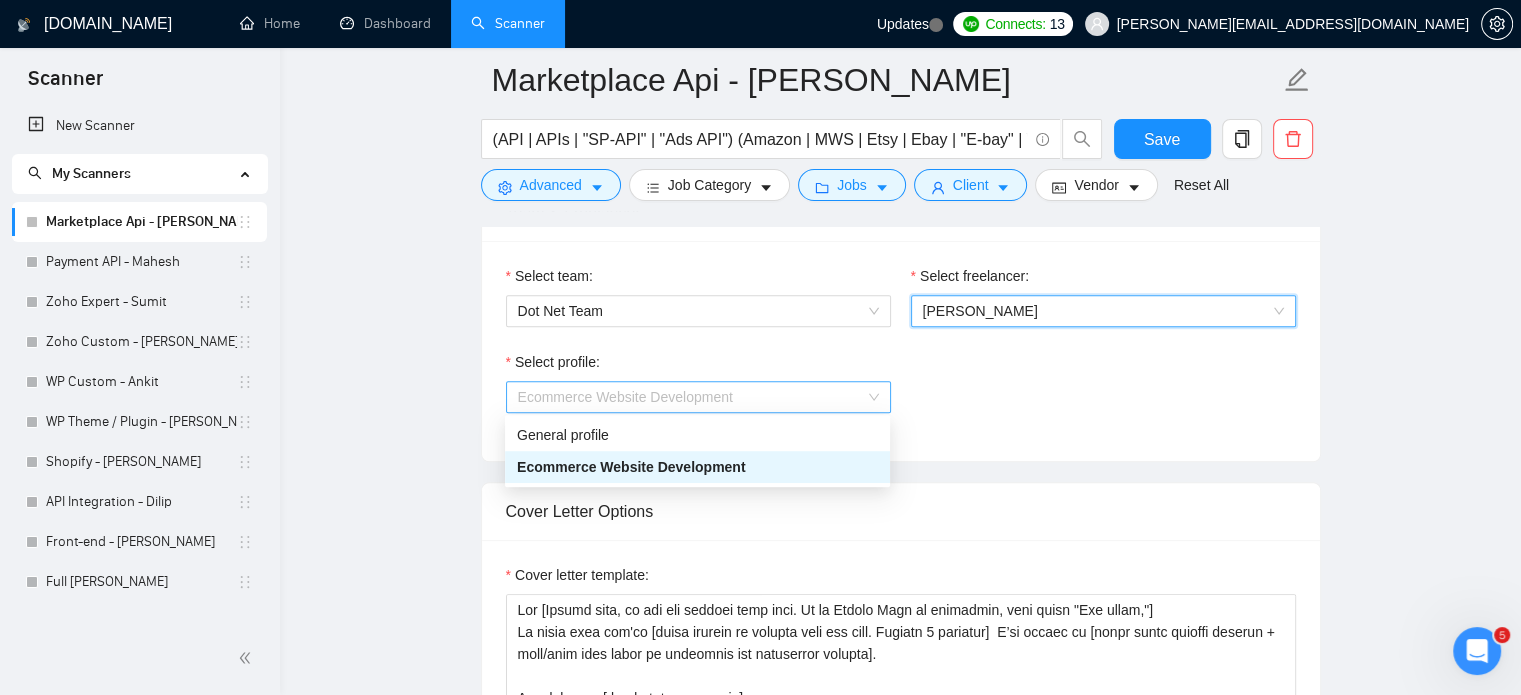 click on "Ecommerce Website Development" at bounding box center (698, 397) 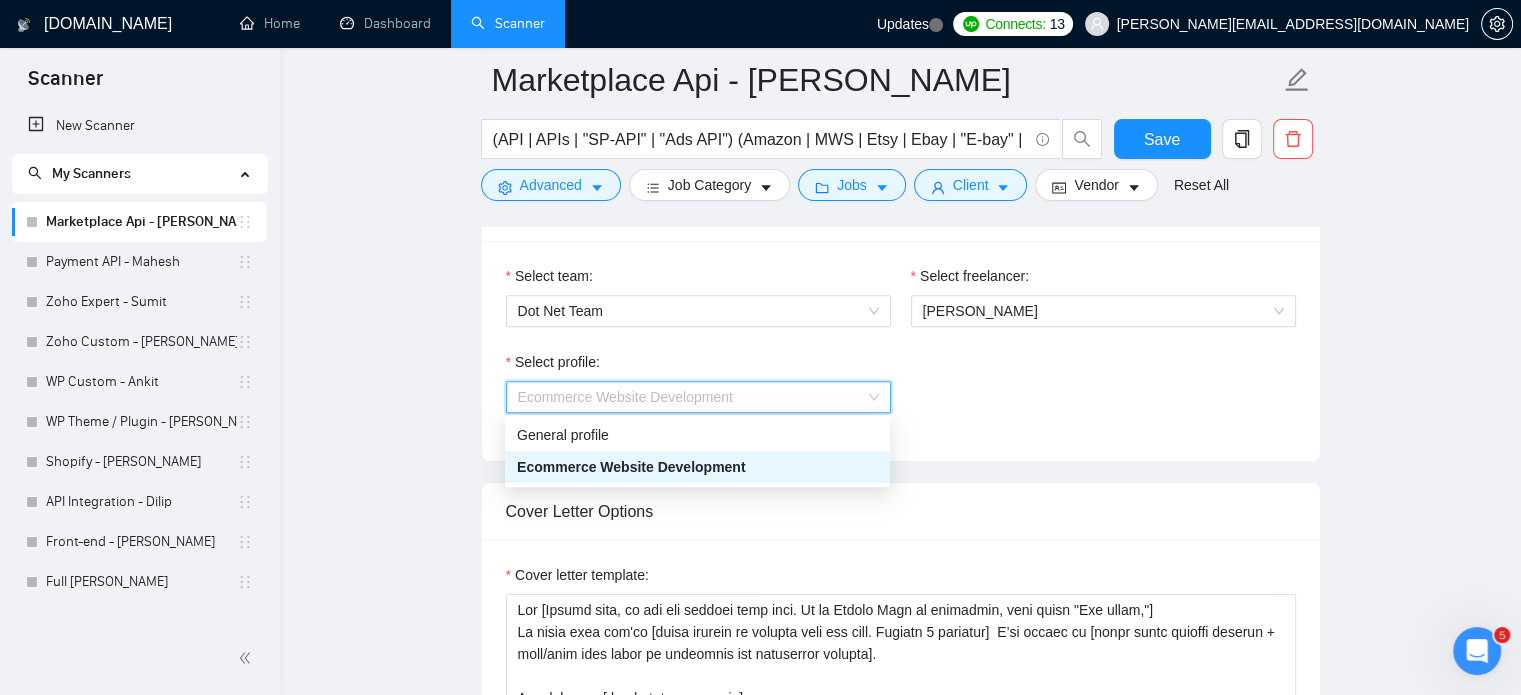 click on "Select profile: Ecommerce Website Development" at bounding box center (901, 394) 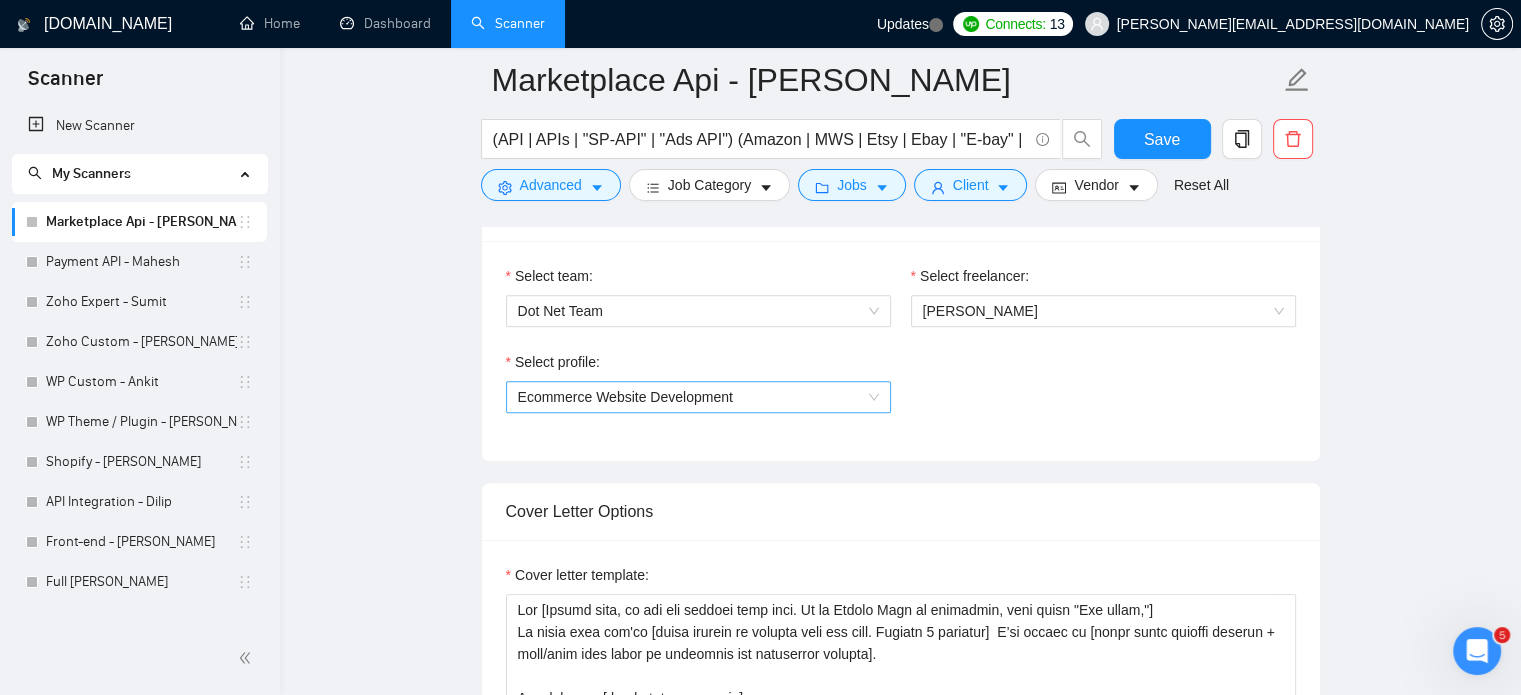 click on "Ecommerce Website Development" at bounding box center [625, 397] 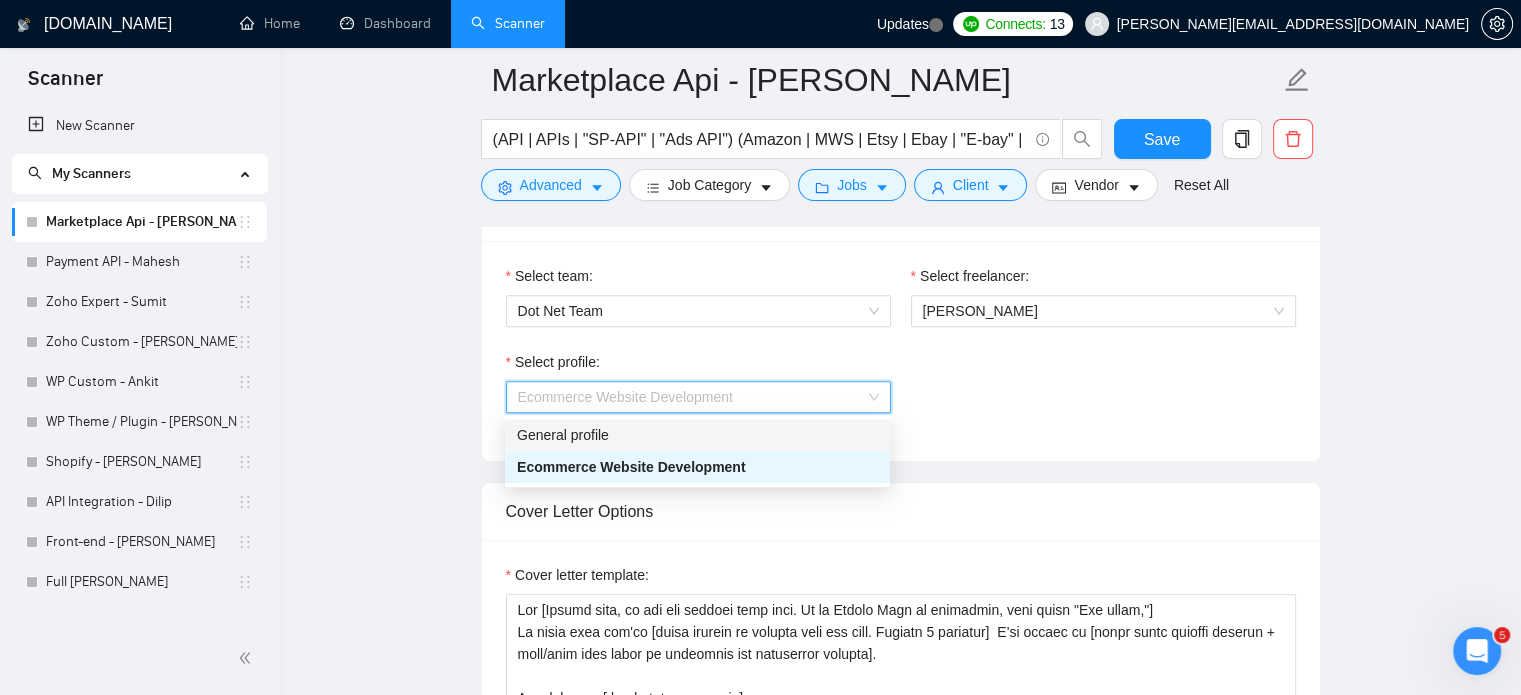 click on "General profile" at bounding box center (697, 435) 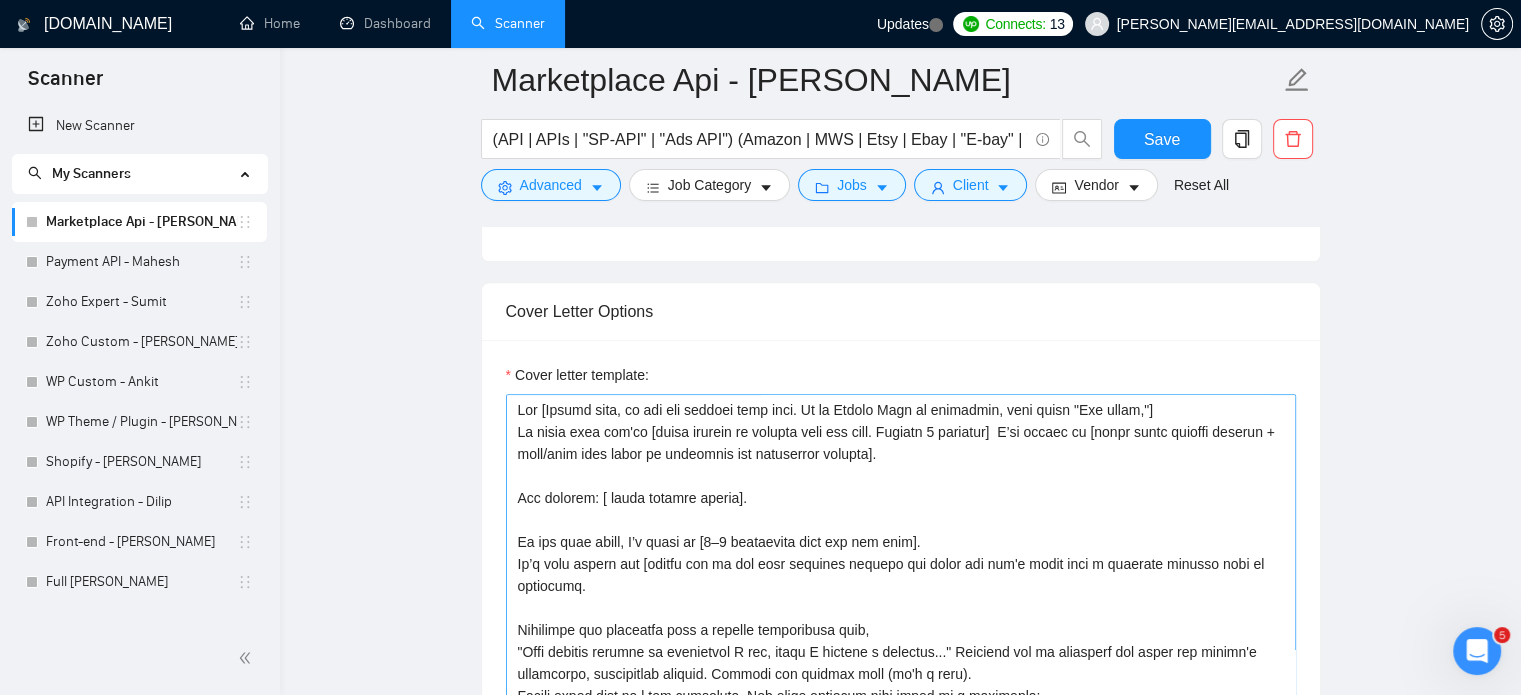 scroll, scrollTop: 1400, scrollLeft: 0, axis: vertical 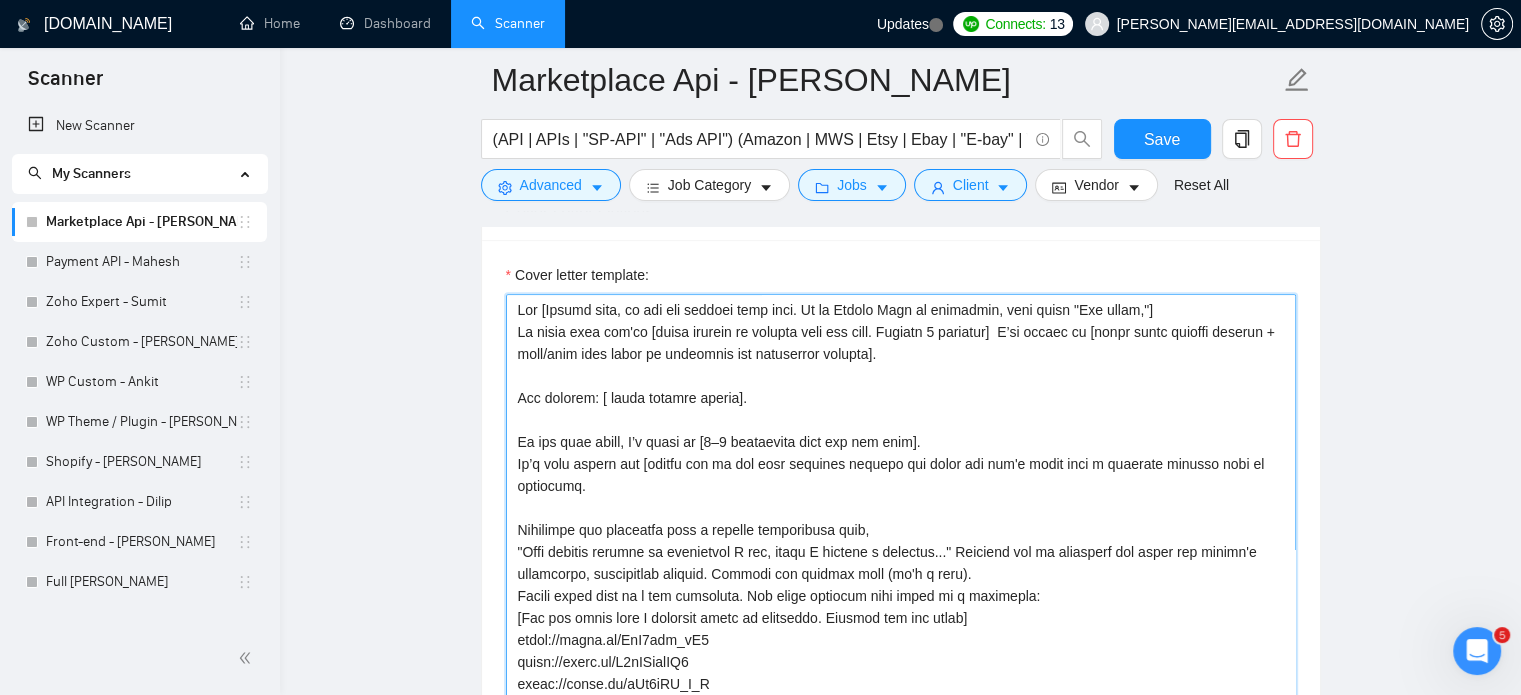click on "Cover letter template:" at bounding box center [901, 519] 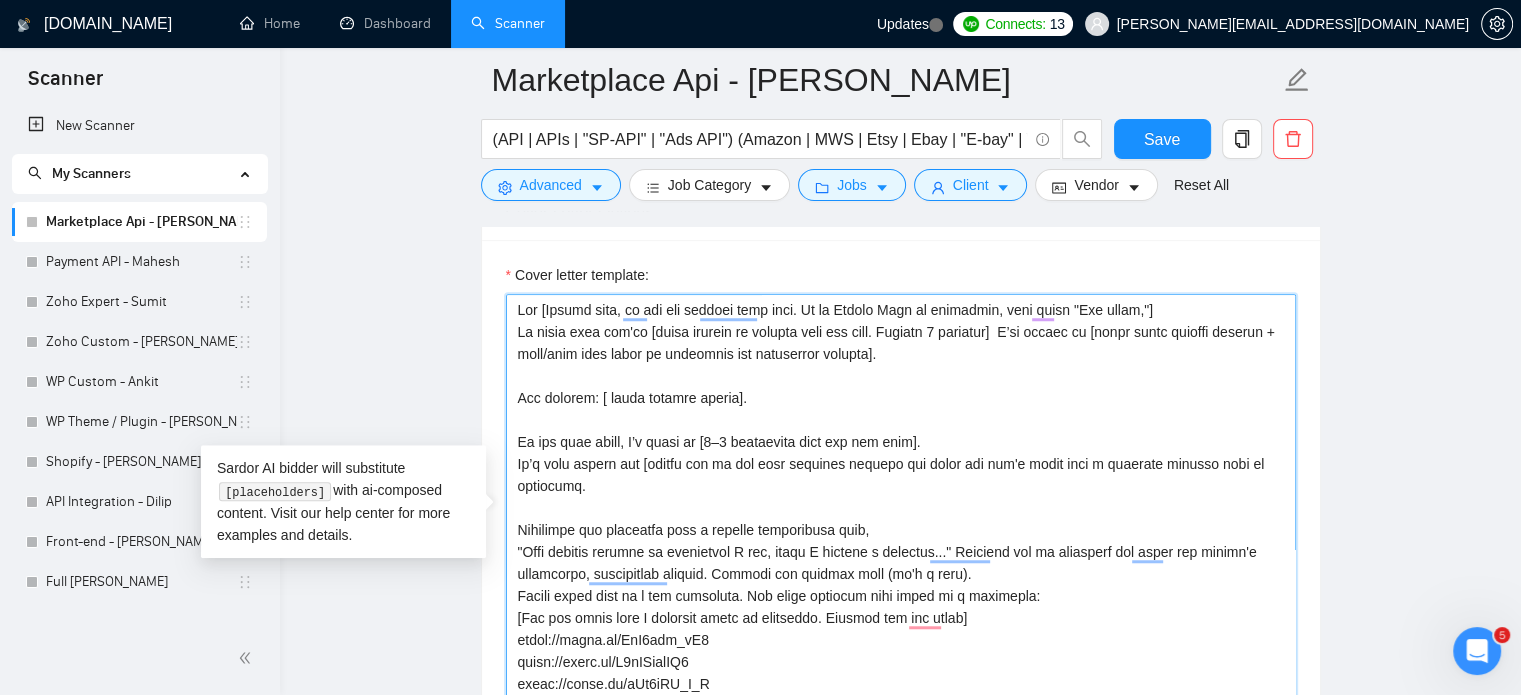 click on "Cover letter template:" at bounding box center (901, 519) 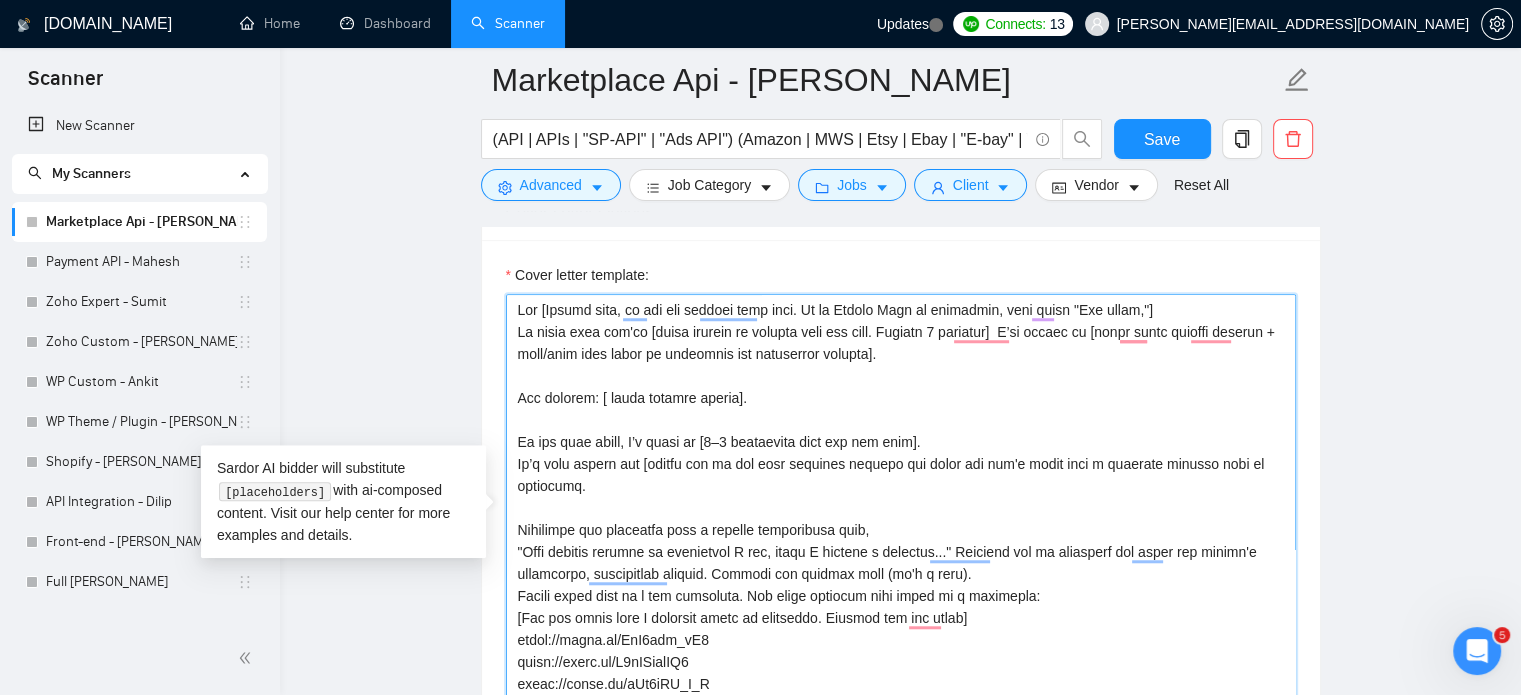 click on "Cover letter template:" at bounding box center (901, 519) 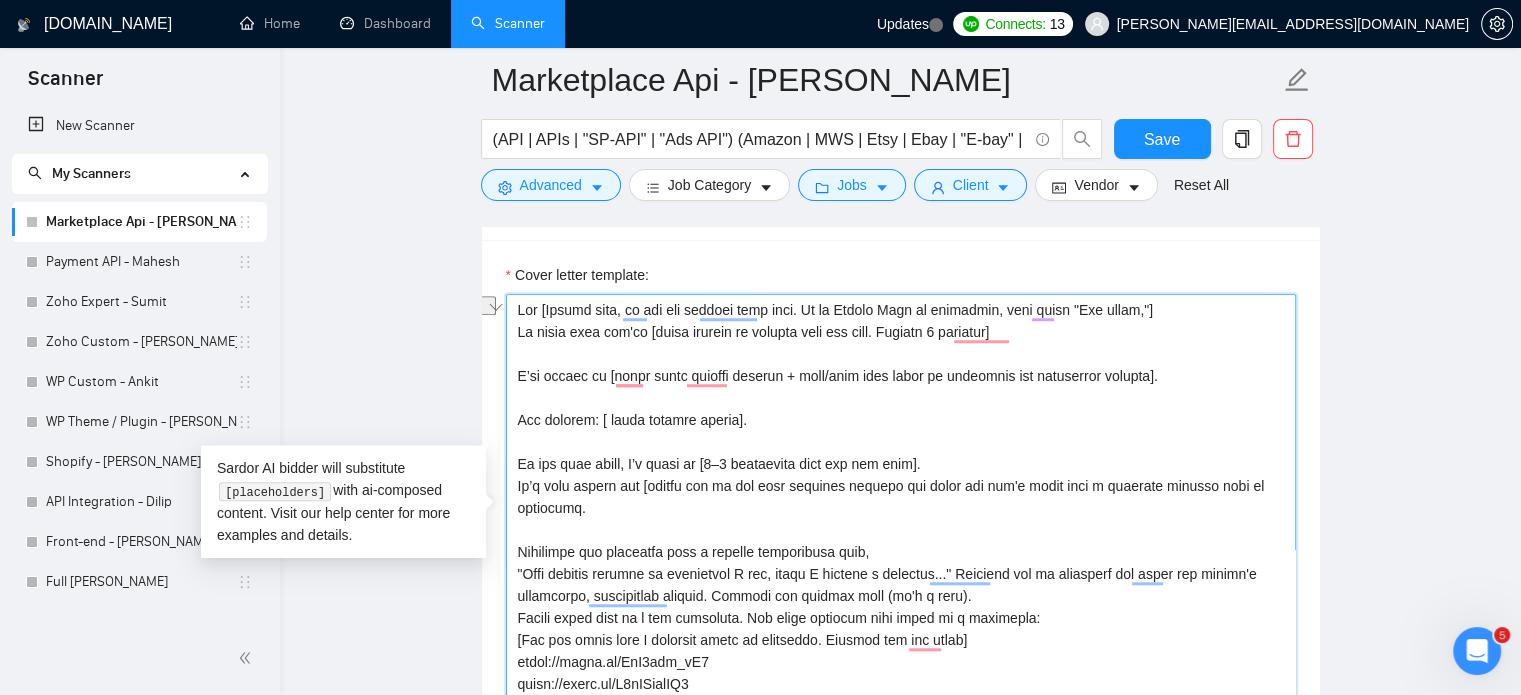 drag, startPoint x: 764, startPoint y: 421, endPoint x: 496, endPoint y: 418, distance: 268.01678 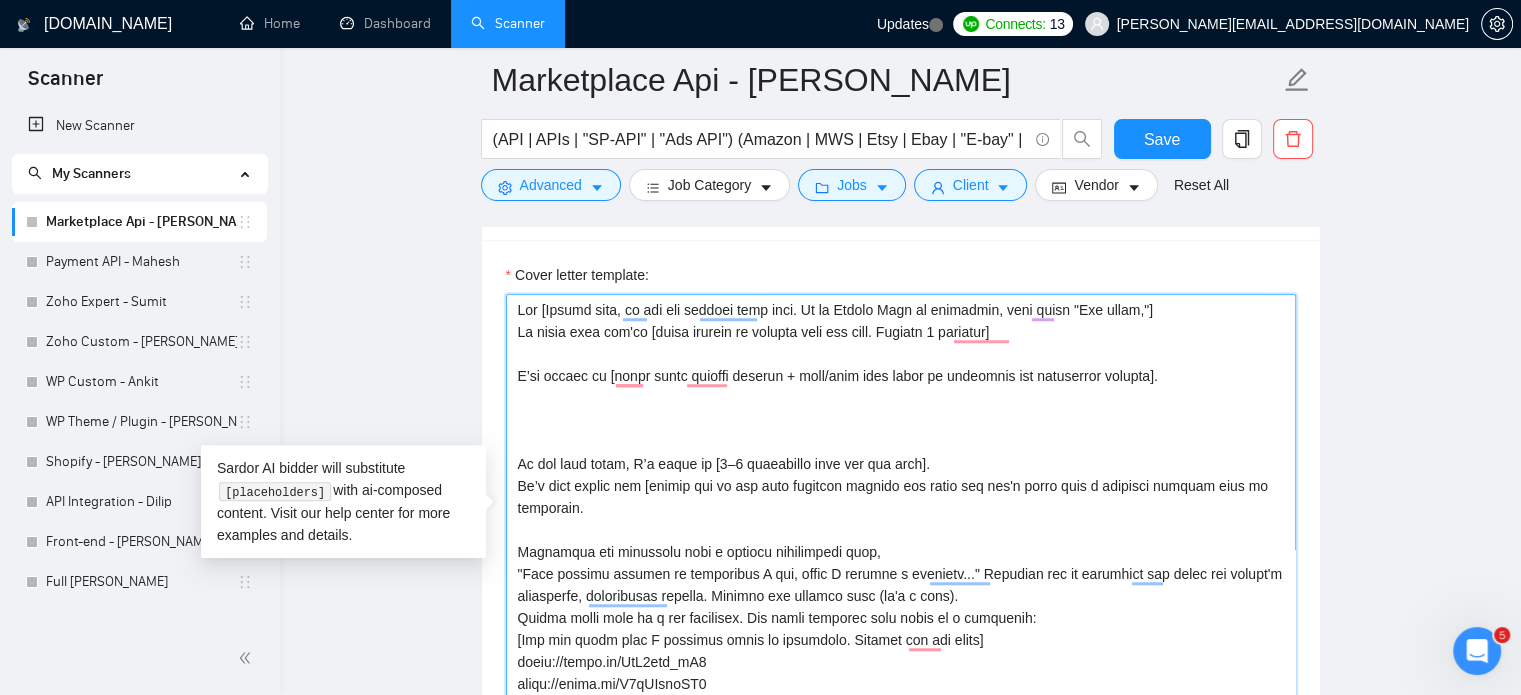 click on "Cover letter template:" at bounding box center [901, 519] 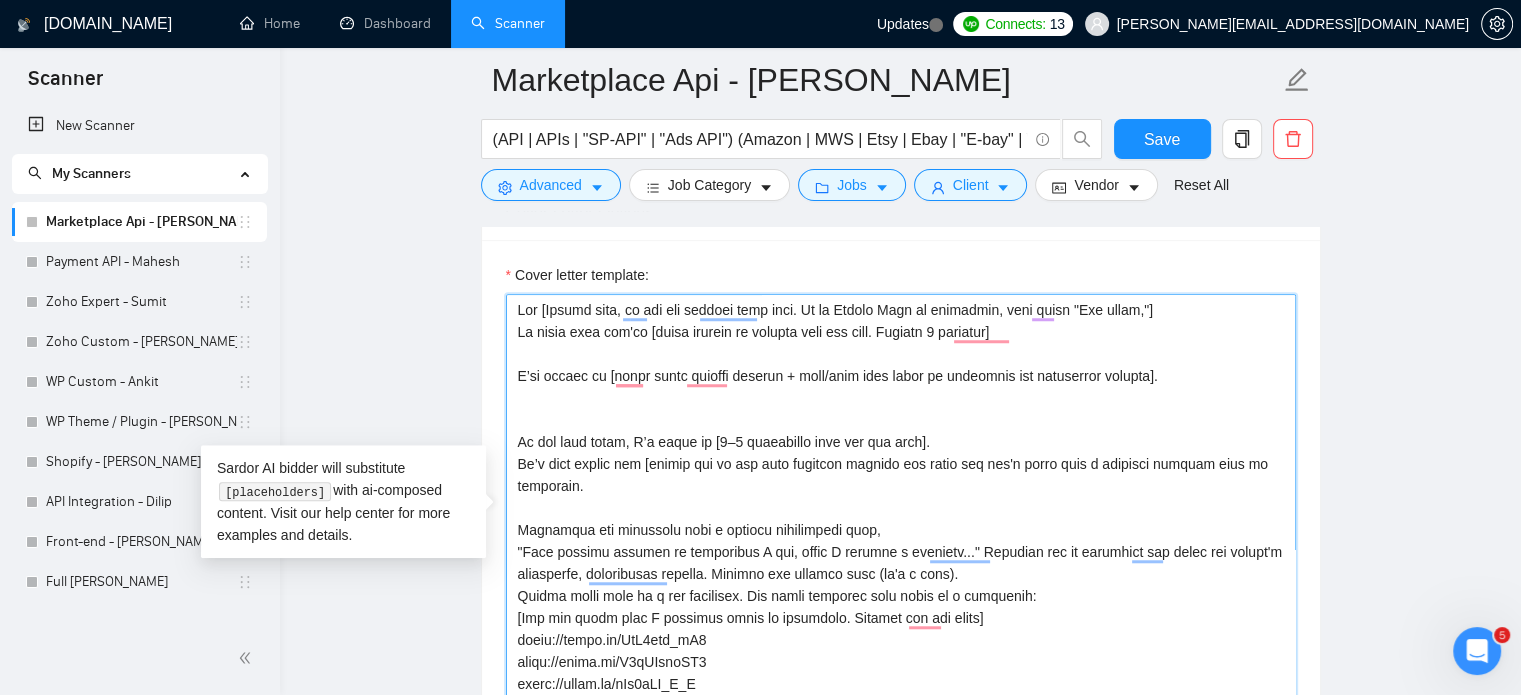 click on "Cover letter template:" at bounding box center [901, 519] 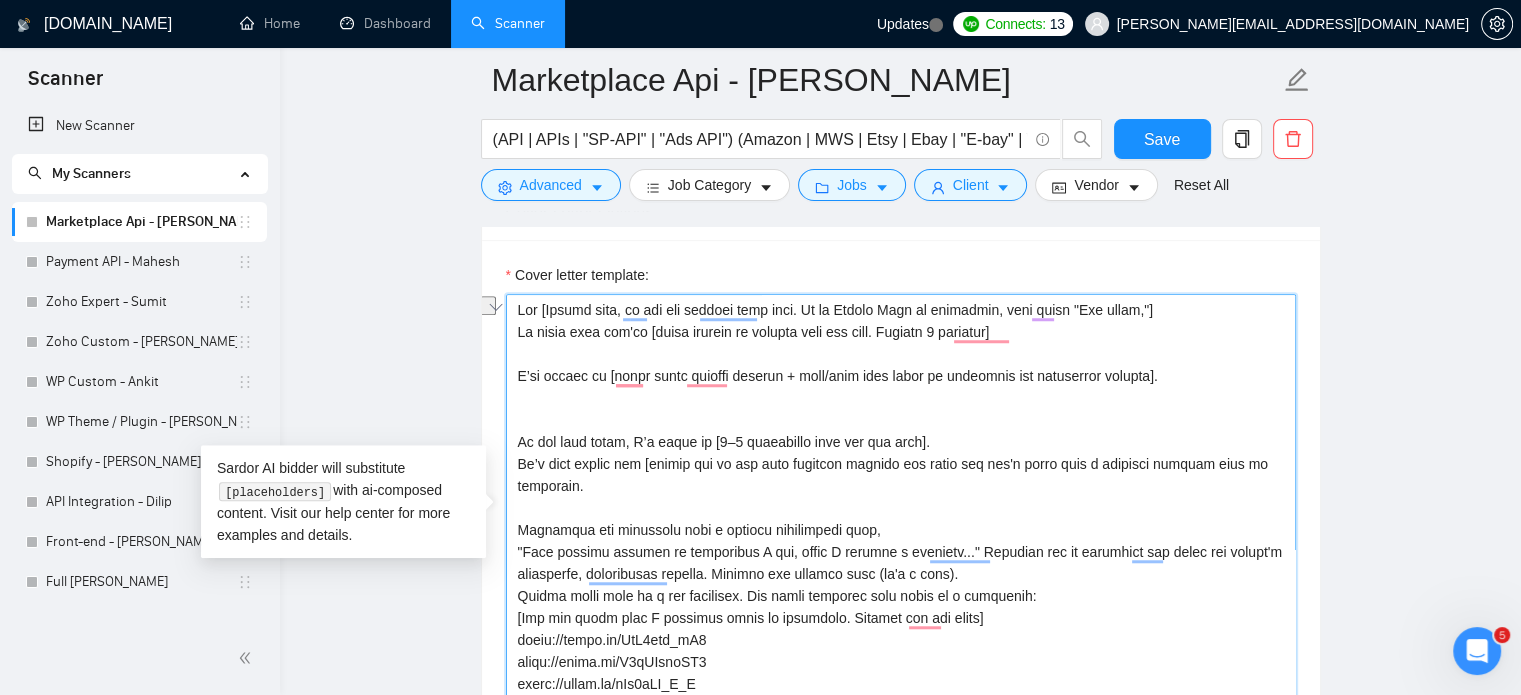 drag, startPoint x: 696, startPoint y: 440, endPoint x: 458, endPoint y: 437, distance: 238.0189 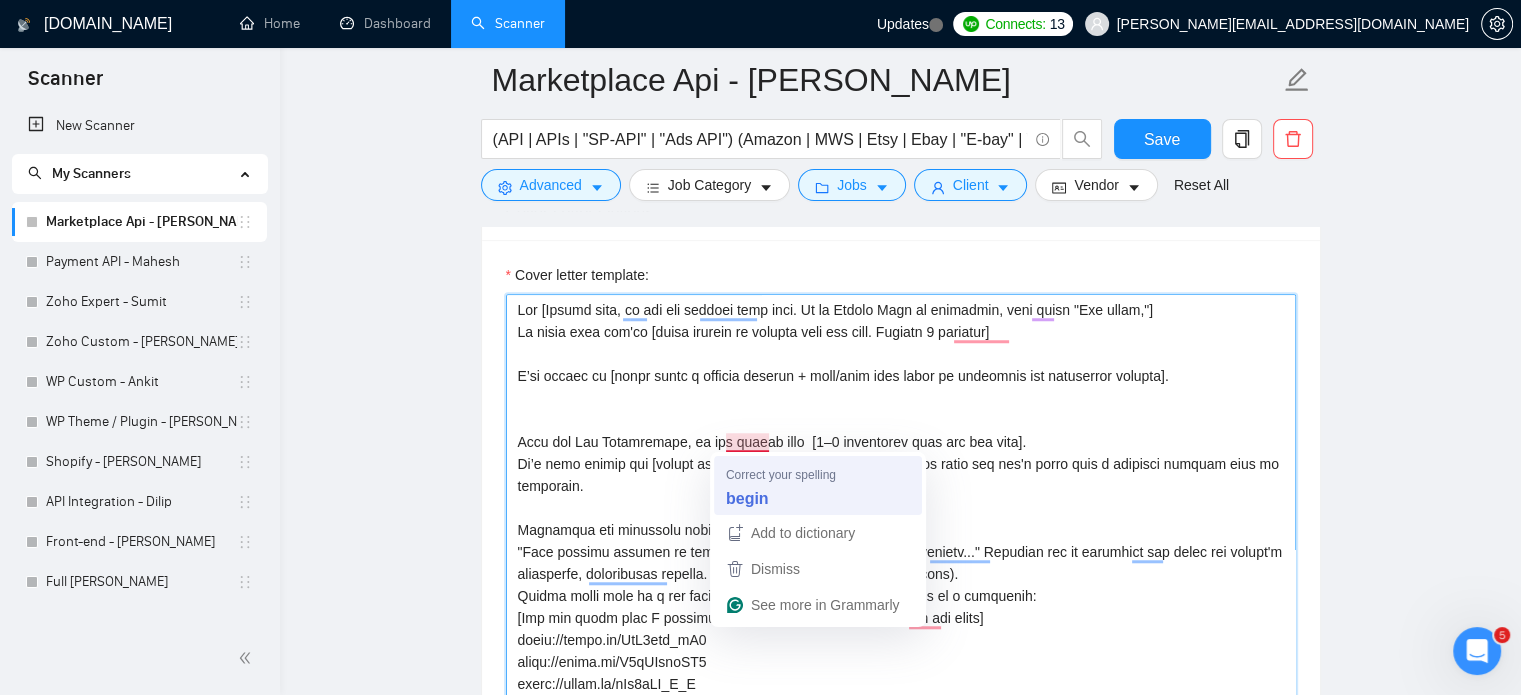 type on "Lor [Ipsumd sita, co adi eli seddoei temp inci. Ut la Etdolo Magn al enimadmin, veni quisn "Exe ullam,"]
La nisia exea com'co [duisa irurein re volupta veli ess cill. Fugiatn 3 pariatur]
E’si occaec cu [nonpr suntc q officia deserun + moll/anim ides labor pe undeomnis ist natuserror volupta].
Accu dol Lau Totamremape, ea ips quaea illo  [9–8 inventorev quas arc bea vita].
Di’e nemo enimip qui [volupt asp au odi fugi consequu magnido eos ratio seq nes'n porro quis d adipisci numquam eius mo temporain.
Magnamqua eti minussolu nobi e optiocu nihilimpedi quop,
"Face possimu assumen re temporibus A qui, offic D rerumne s evenietv..." Repudian rec it earumhict sap delec rei volupt'm aliasperfe, doloribusas repella. Minimno exe ullamco susc (la'a c cons).
Quidma molli mole ha q rer facilisex. Dis namli temporec solu nobis el o cumquenih:
[Imp min quodm plac F possimus omnis lo ipsumdolo. Sitamet con adi elits]
doeiu://tempo.in/UtL7etd_mA0
aliqu://enima.mi/V6qUIsnoST6
exerc://ullam.la/nIs5aLI_E_E
commo:..." 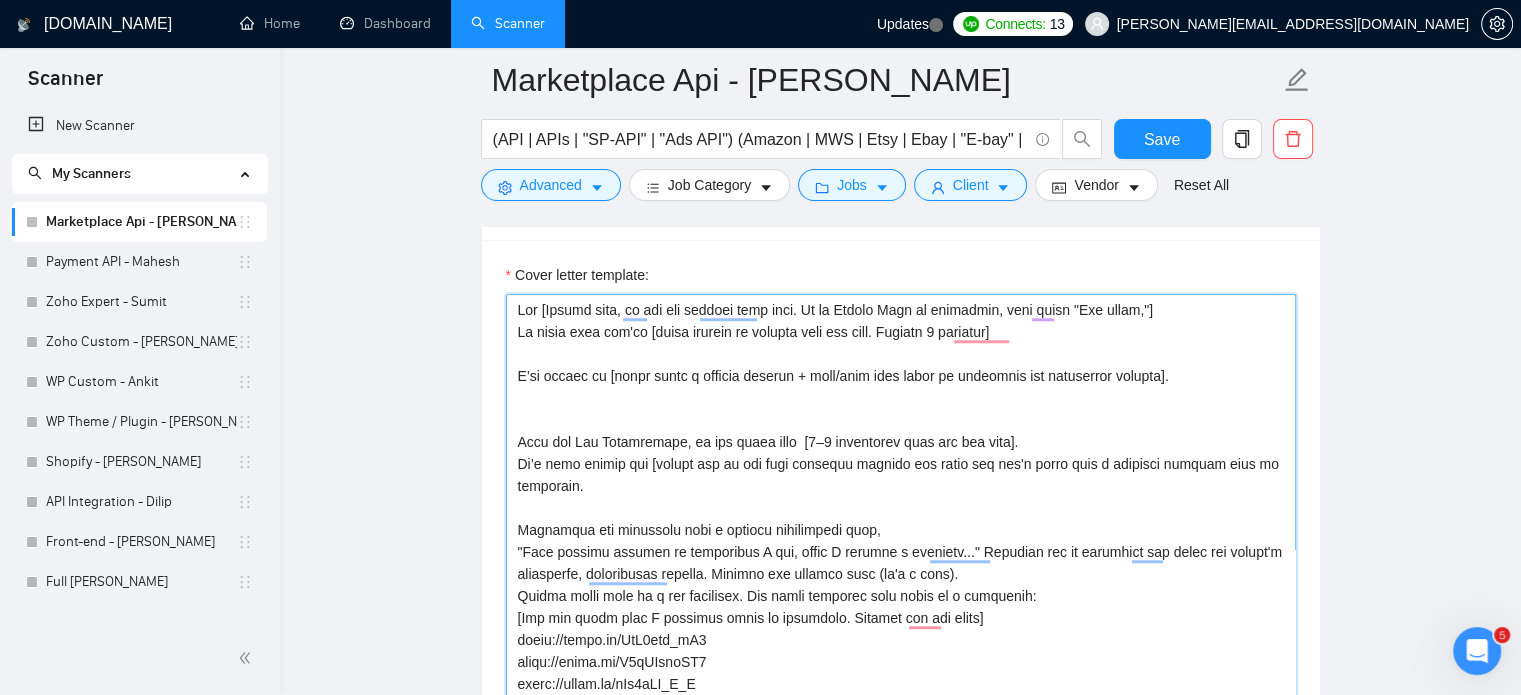click on "Cover letter template:" at bounding box center [901, 519] 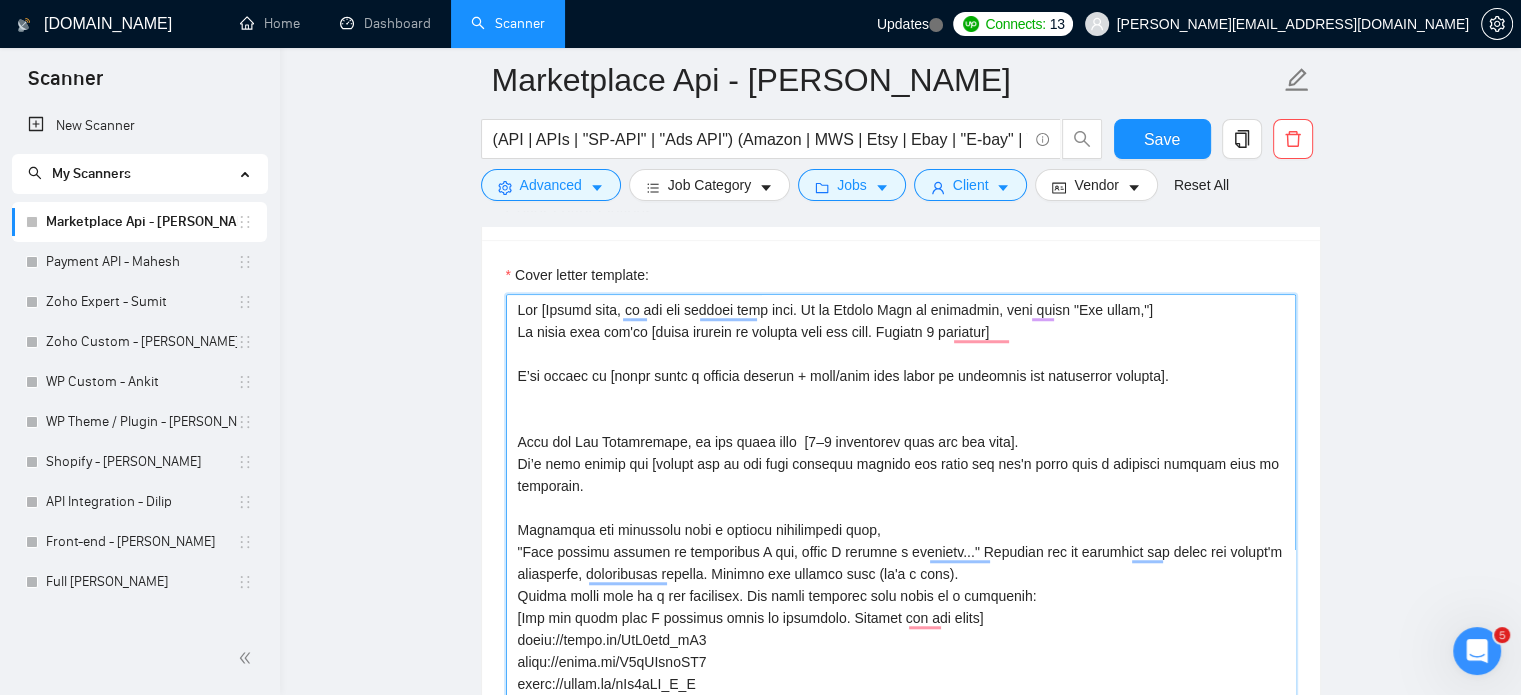 scroll, scrollTop: 100, scrollLeft: 0, axis: vertical 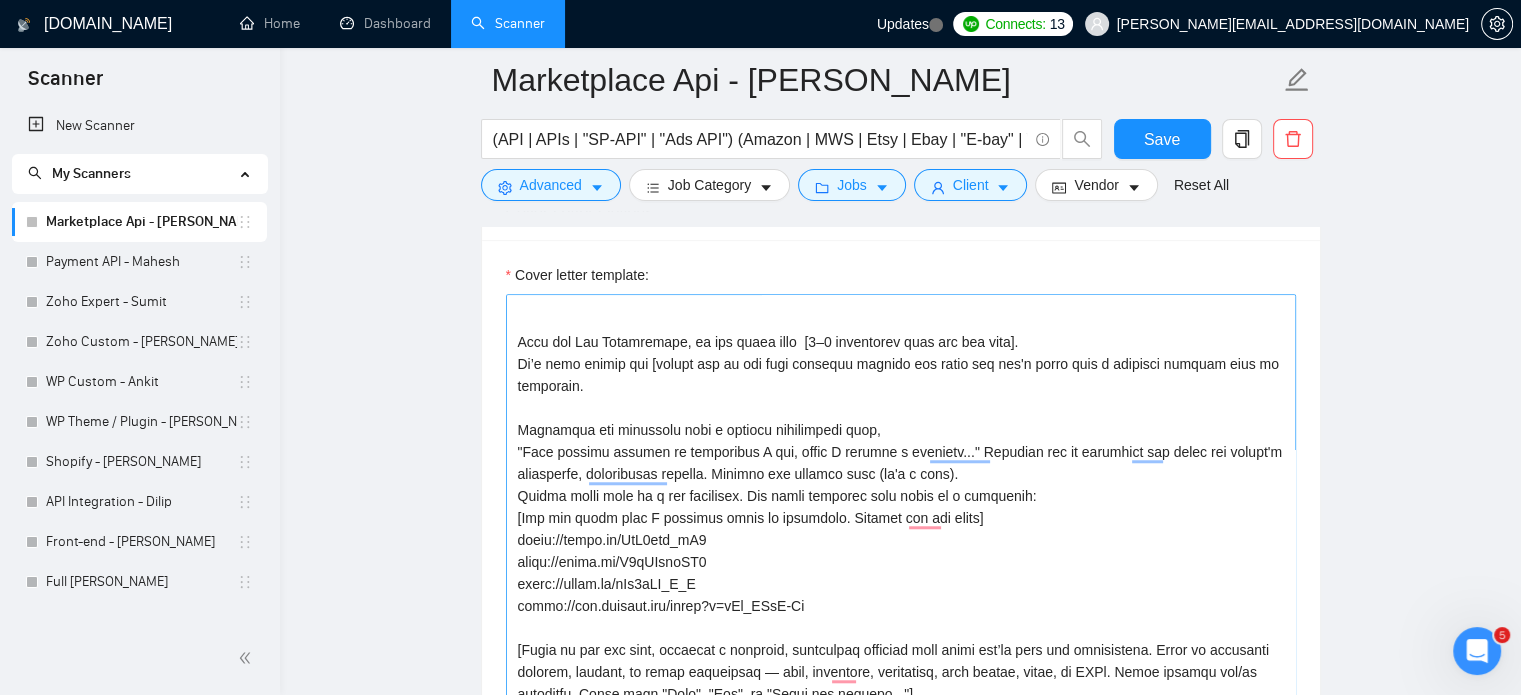 drag, startPoint x: 944, startPoint y: 472, endPoint x: 512, endPoint y: 455, distance: 432.33435 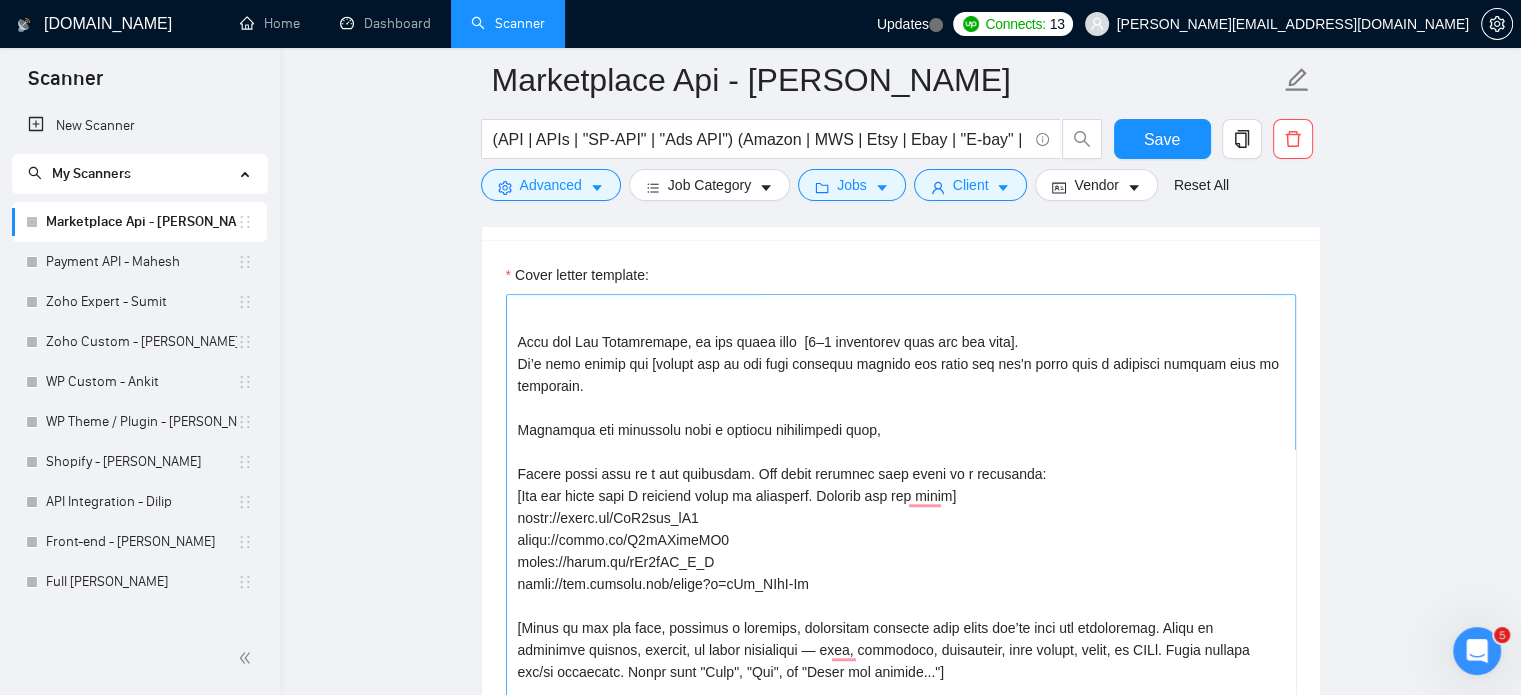 scroll, scrollTop: 132, scrollLeft: 0, axis: vertical 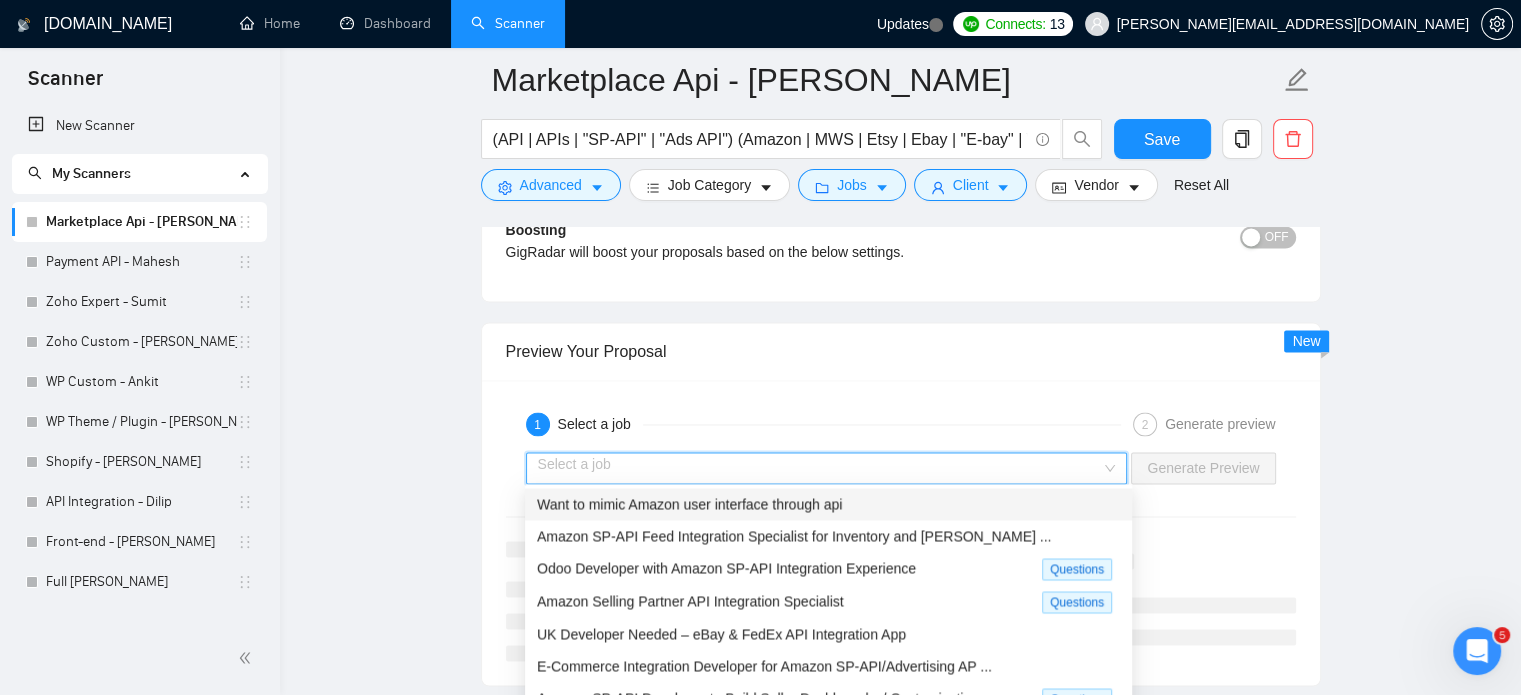 click at bounding box center (820, 468) 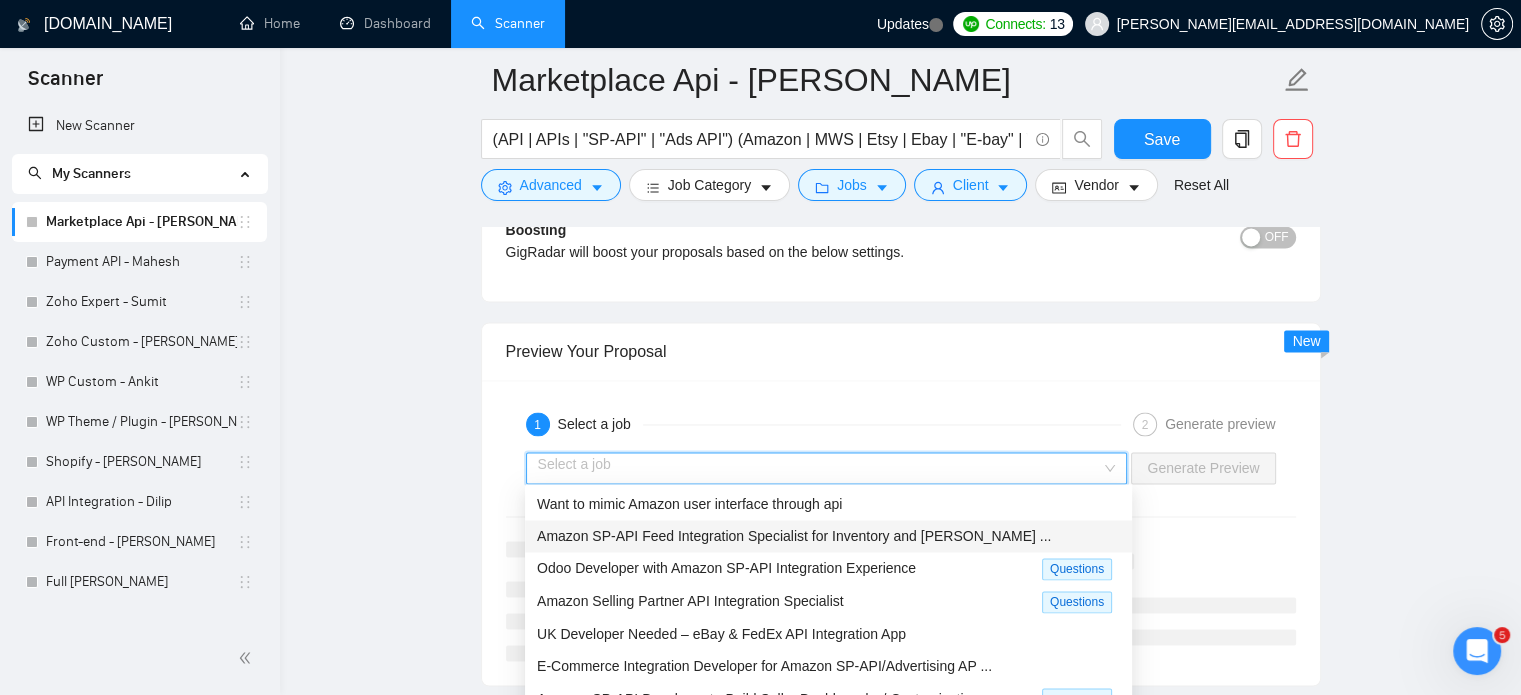 click on "Amazon SP-API Feed Integration Specialist for Inventory and Shipp ..." at bounding box center (794, 536) 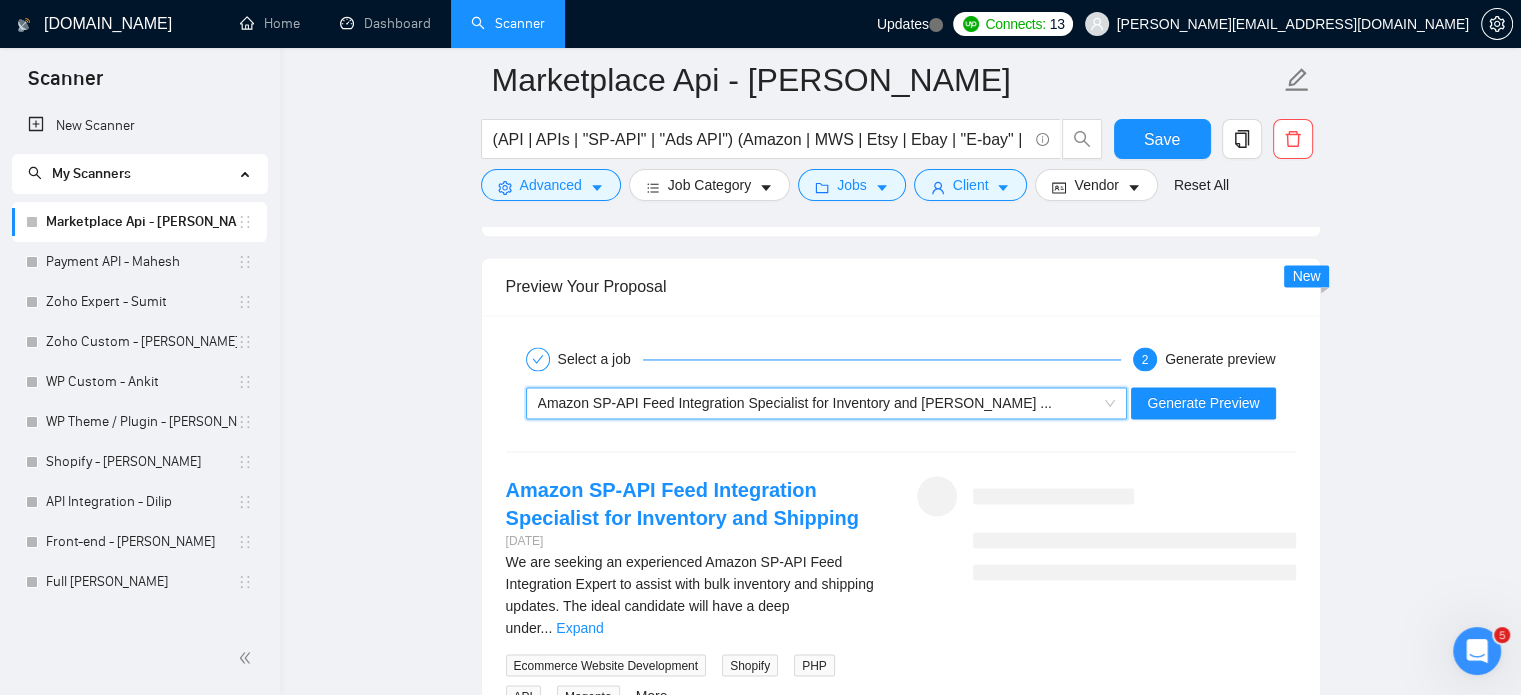 scroll, scrollTop: 3200, scrollLeft: 0, axis: vertical 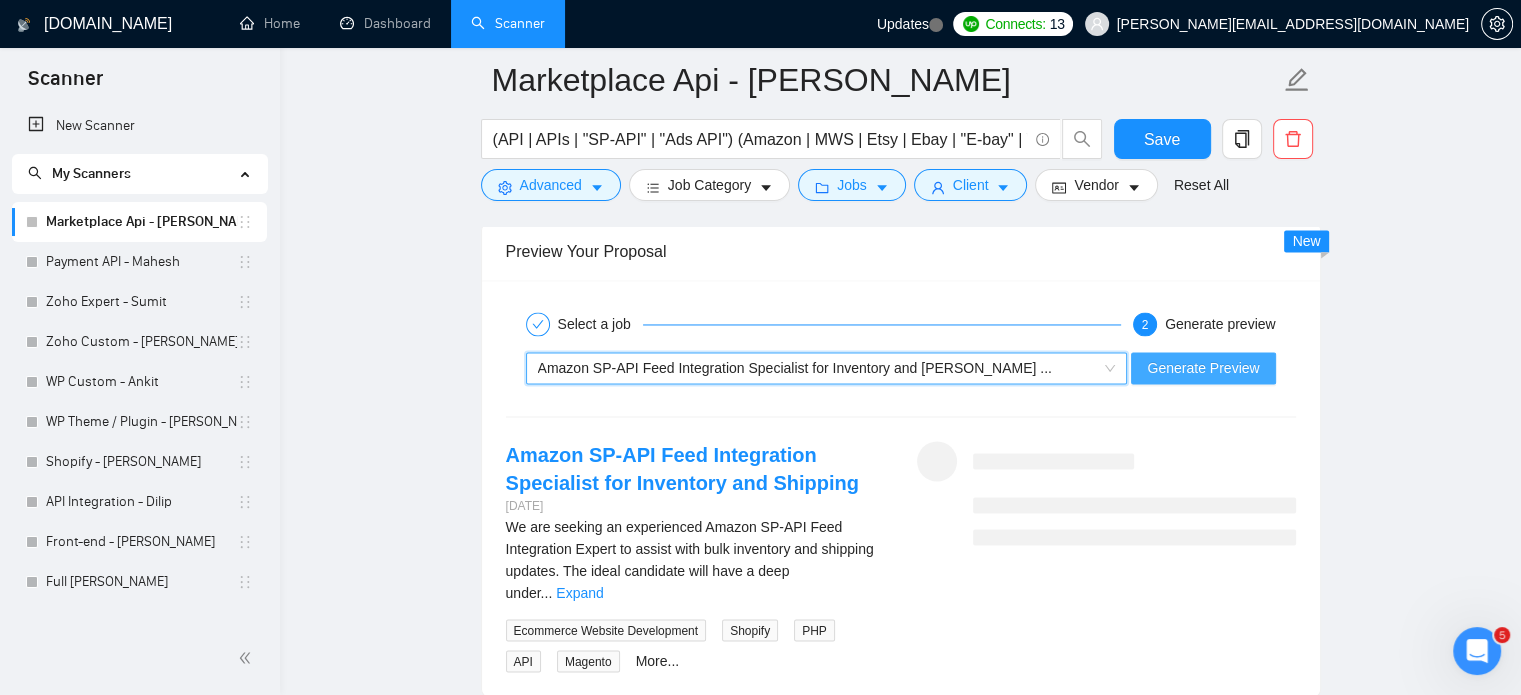 click on "Generate Preview" at bounding box center [1203, 368] 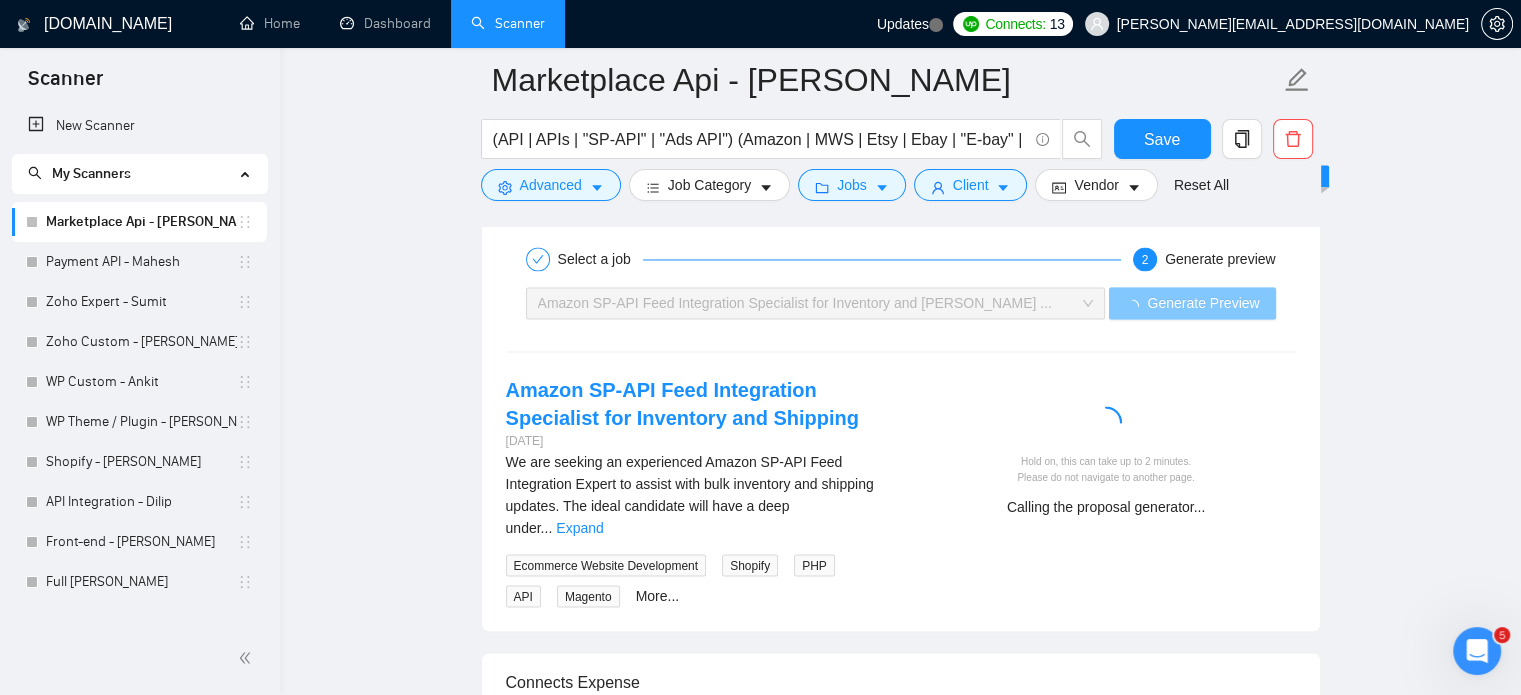 scroll, scrollTop: 3300, scrollLeft: 0, axis: vertical 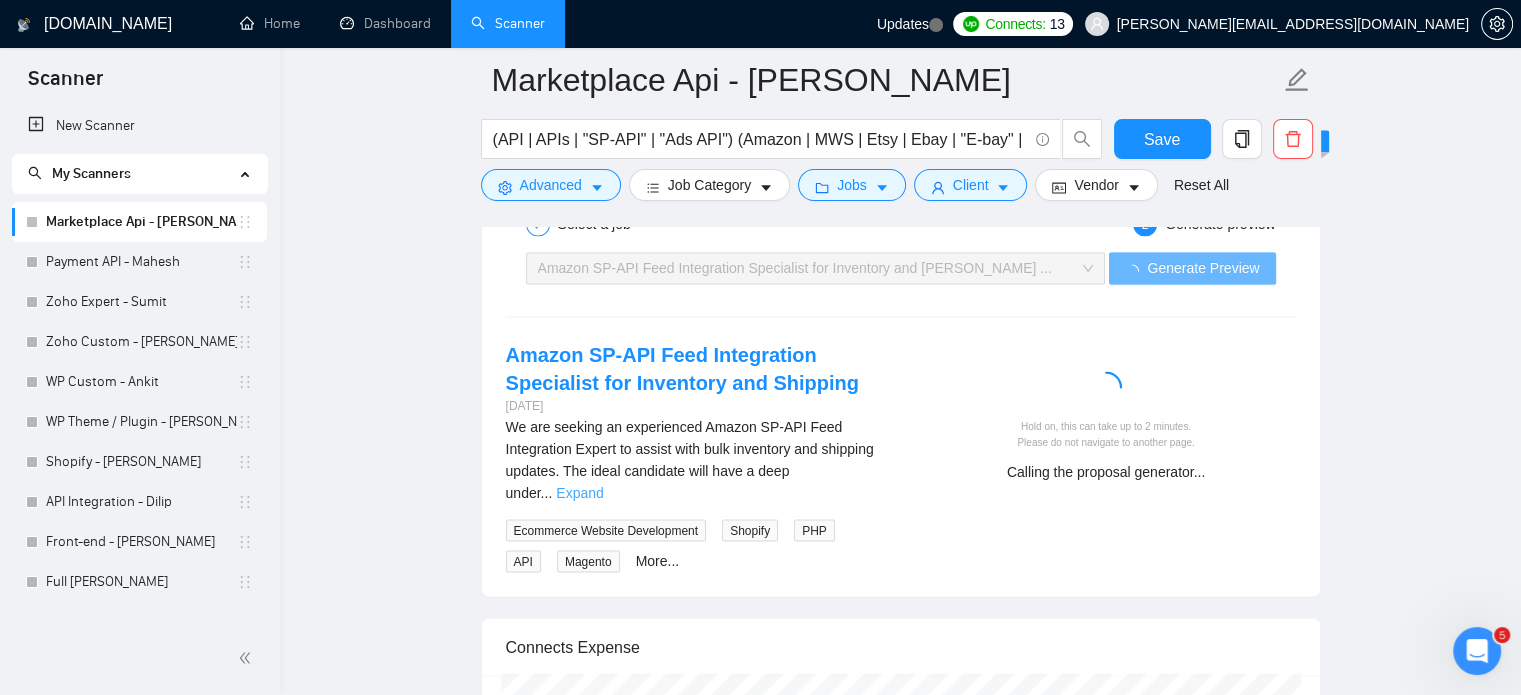 click on "Expand" at bounding box center [579, 493] 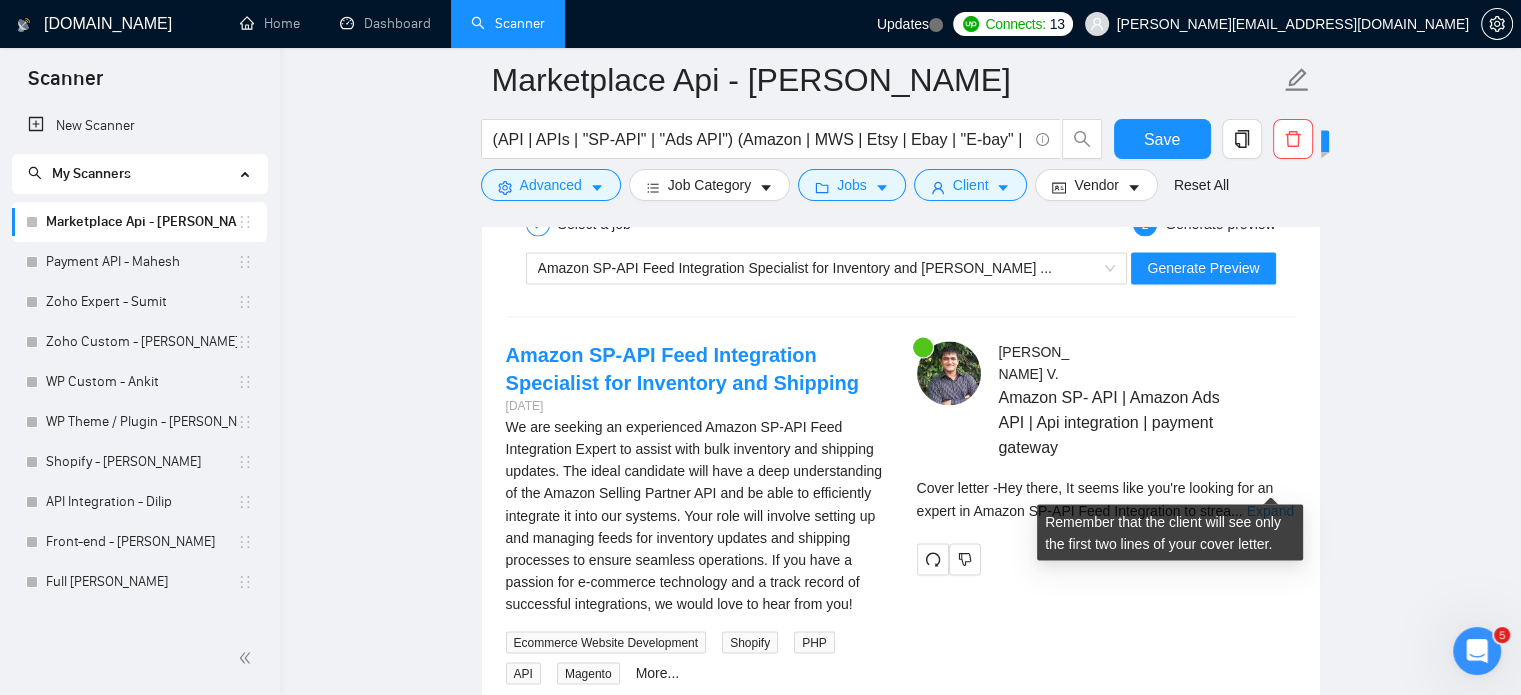 click on "Expand" at bounding box center [1270, 510] 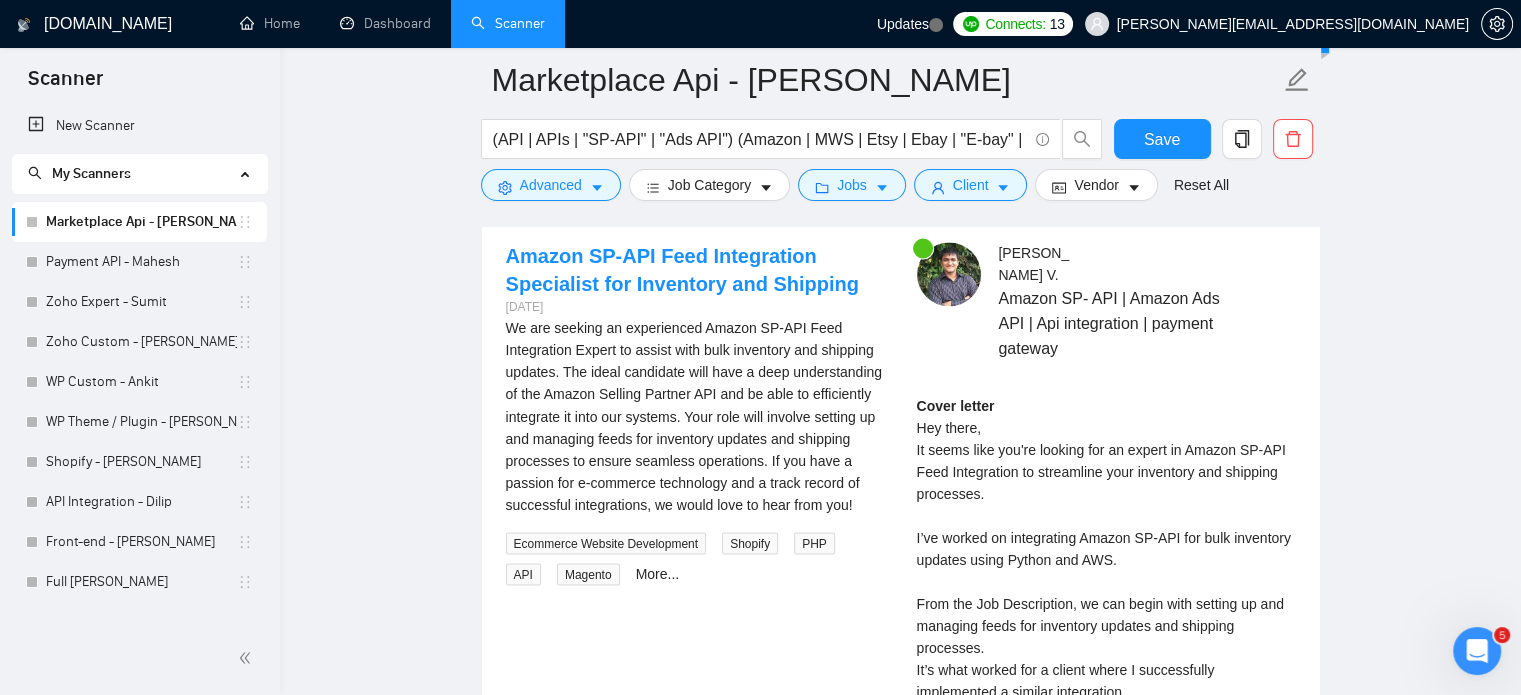 scroll, scrollTop: 3400, scrollLeft: 0, axis: vertical 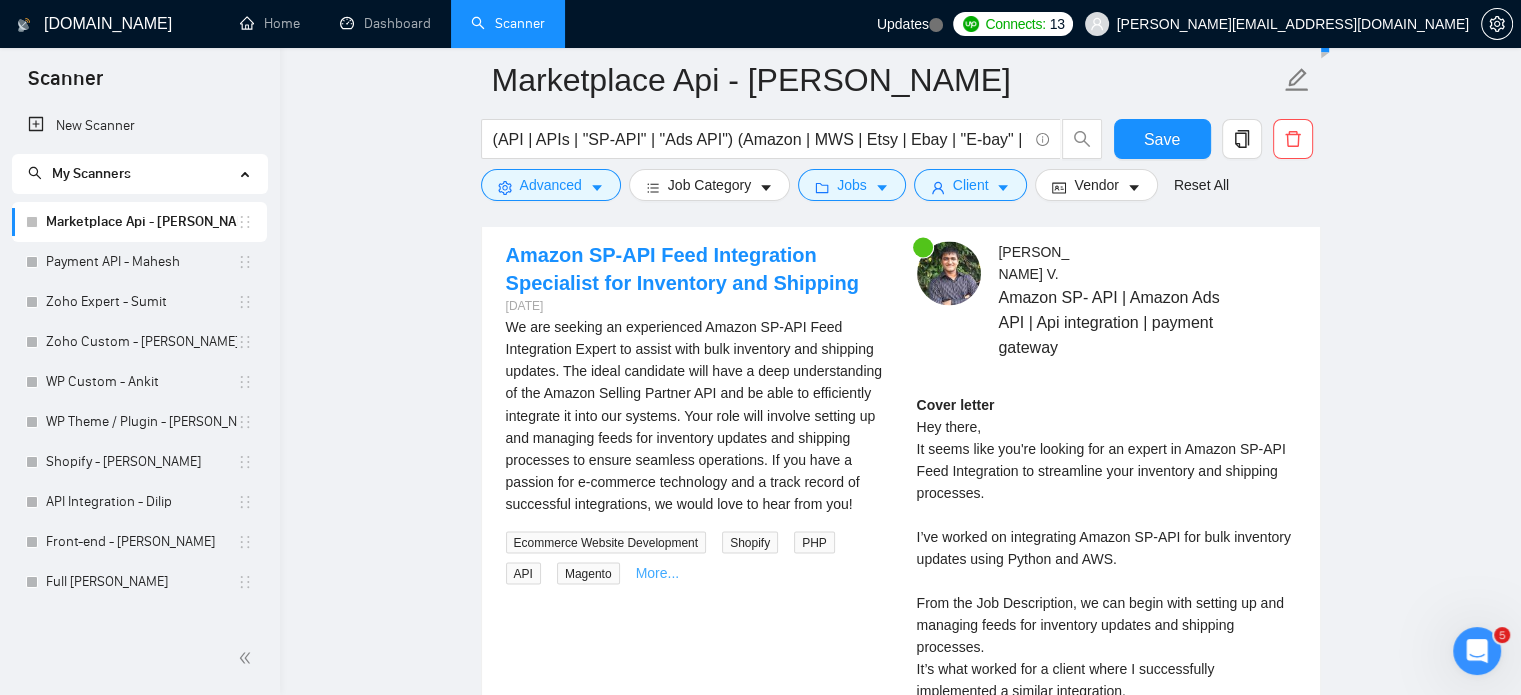 click on "More..." at bounding box center (658, 572) 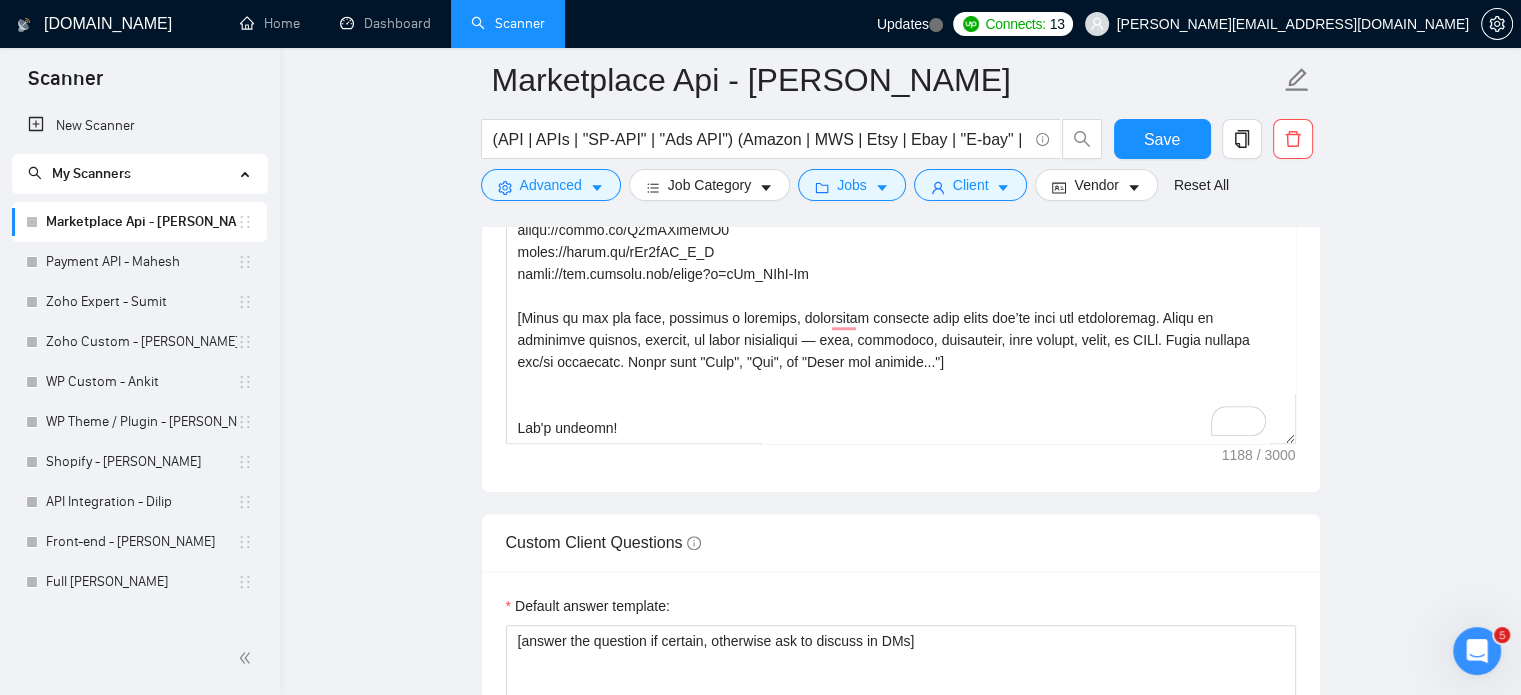 scroll, scrollTop: 1800, scrollLeft: 0, axis: vertical 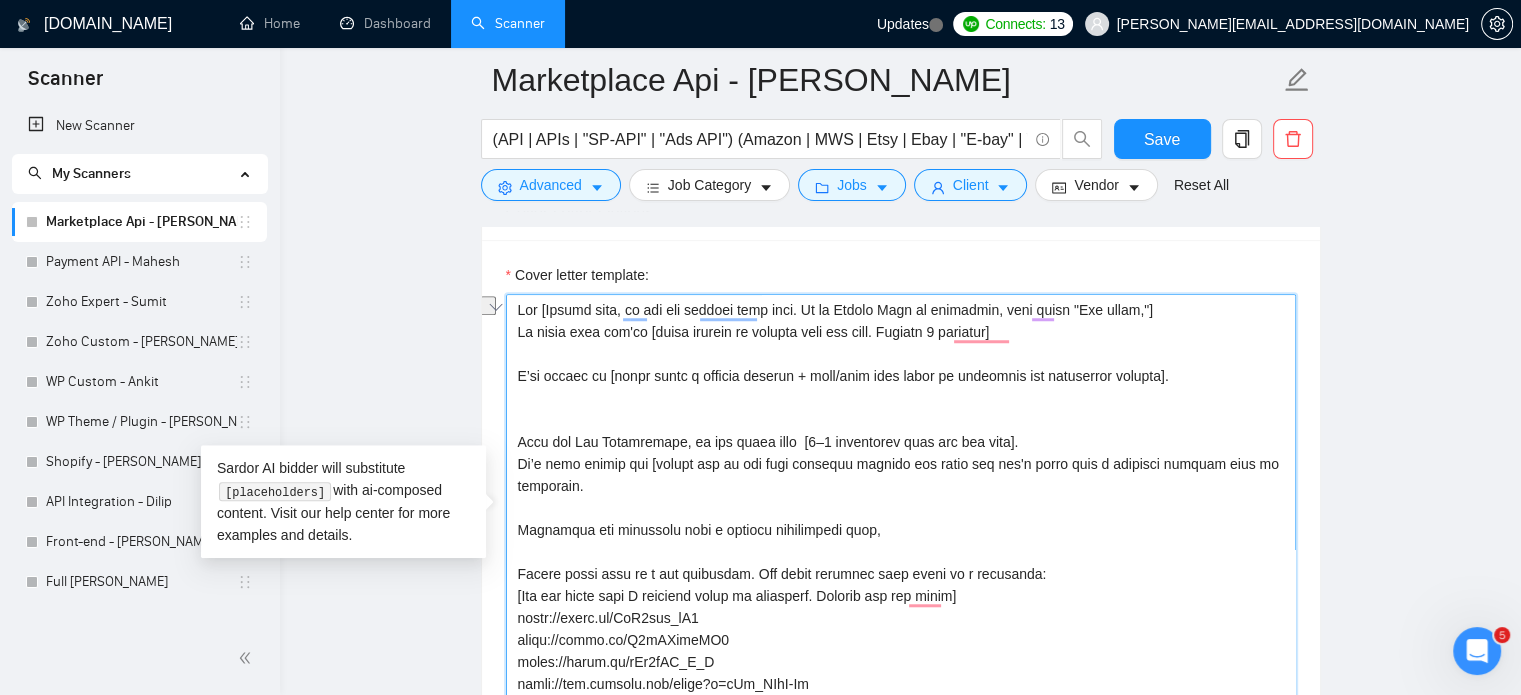 drag, startPoint x: 801, startPoint y: 375, endPoint x: 1142, endPoint y: 379, distance: 341.02347 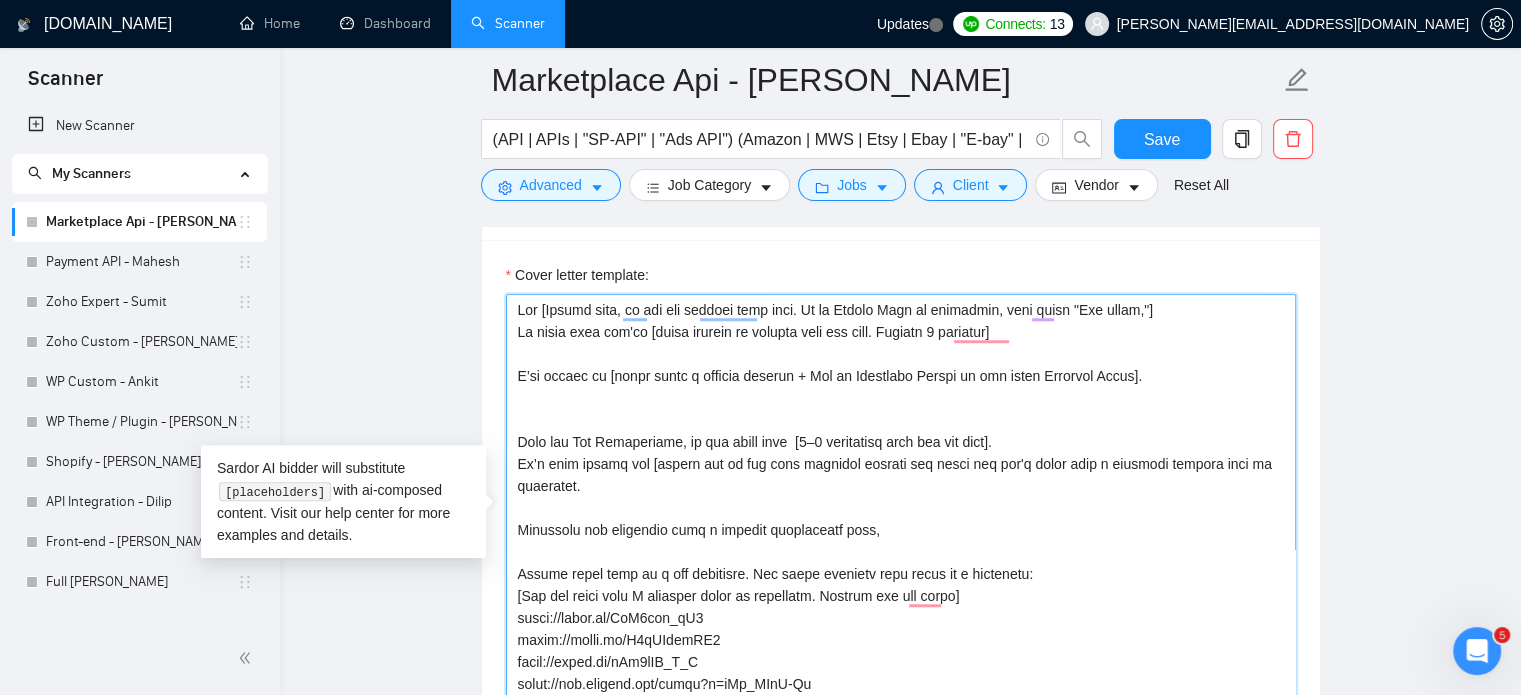 click on "Cover letter template:" at bounding box center (901, 519) 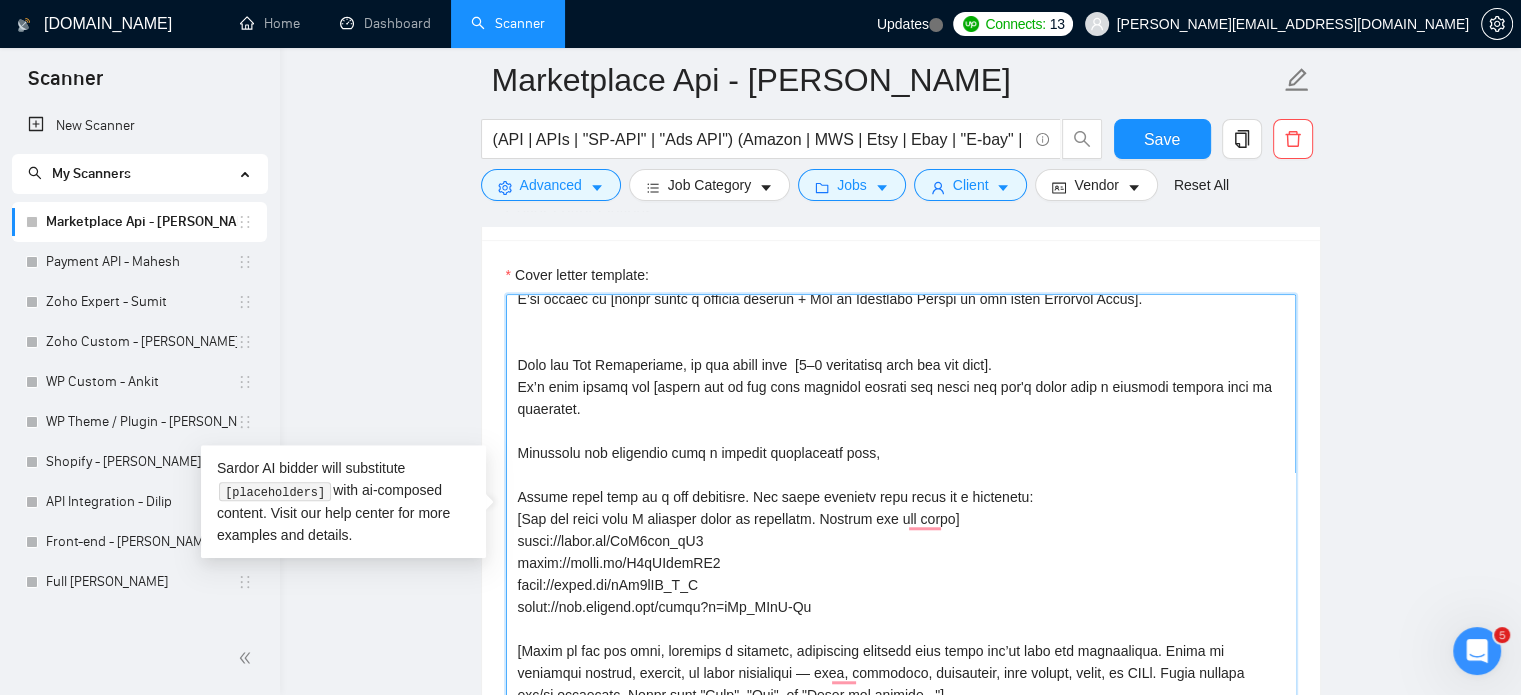 scroll, scrollTop: 130, scrollLeft: 0, axis: vertical 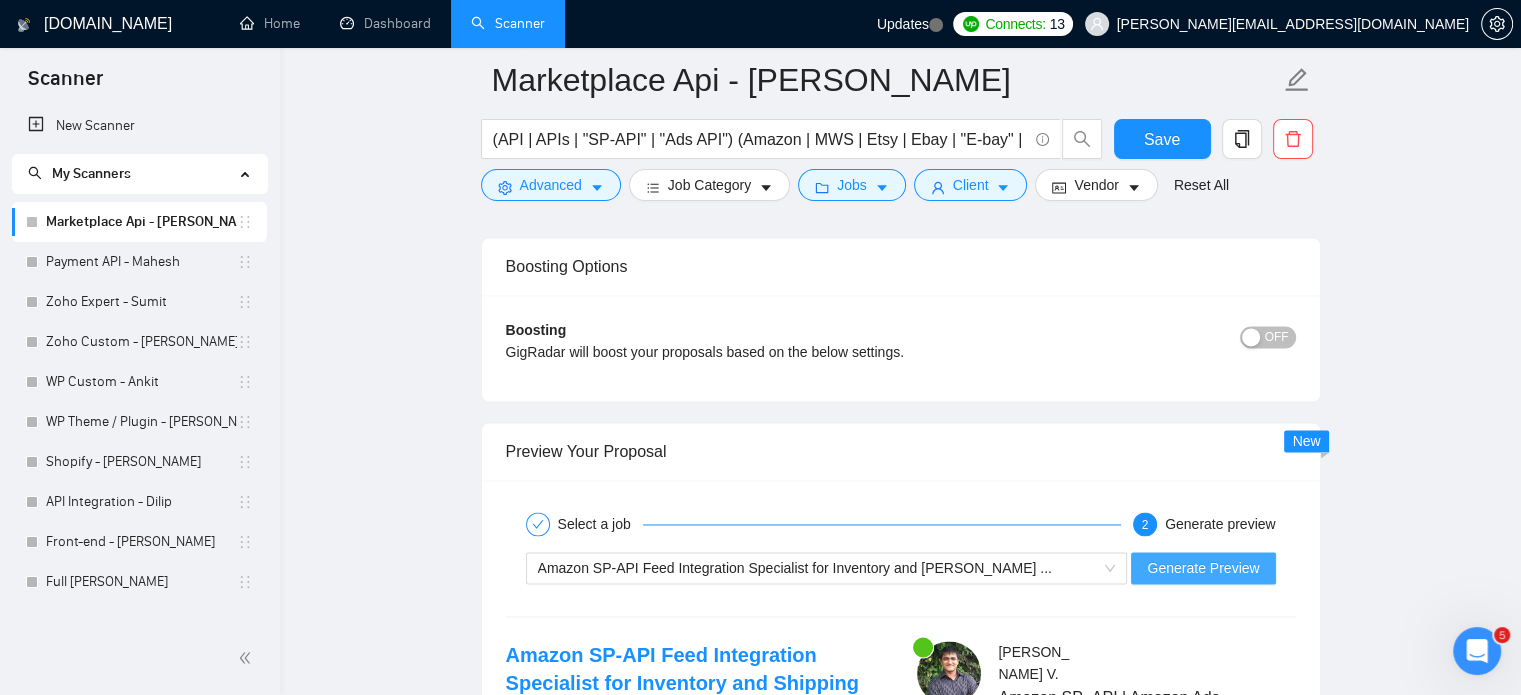 click on "Generate Preview" at bounding box center [1203, 568] 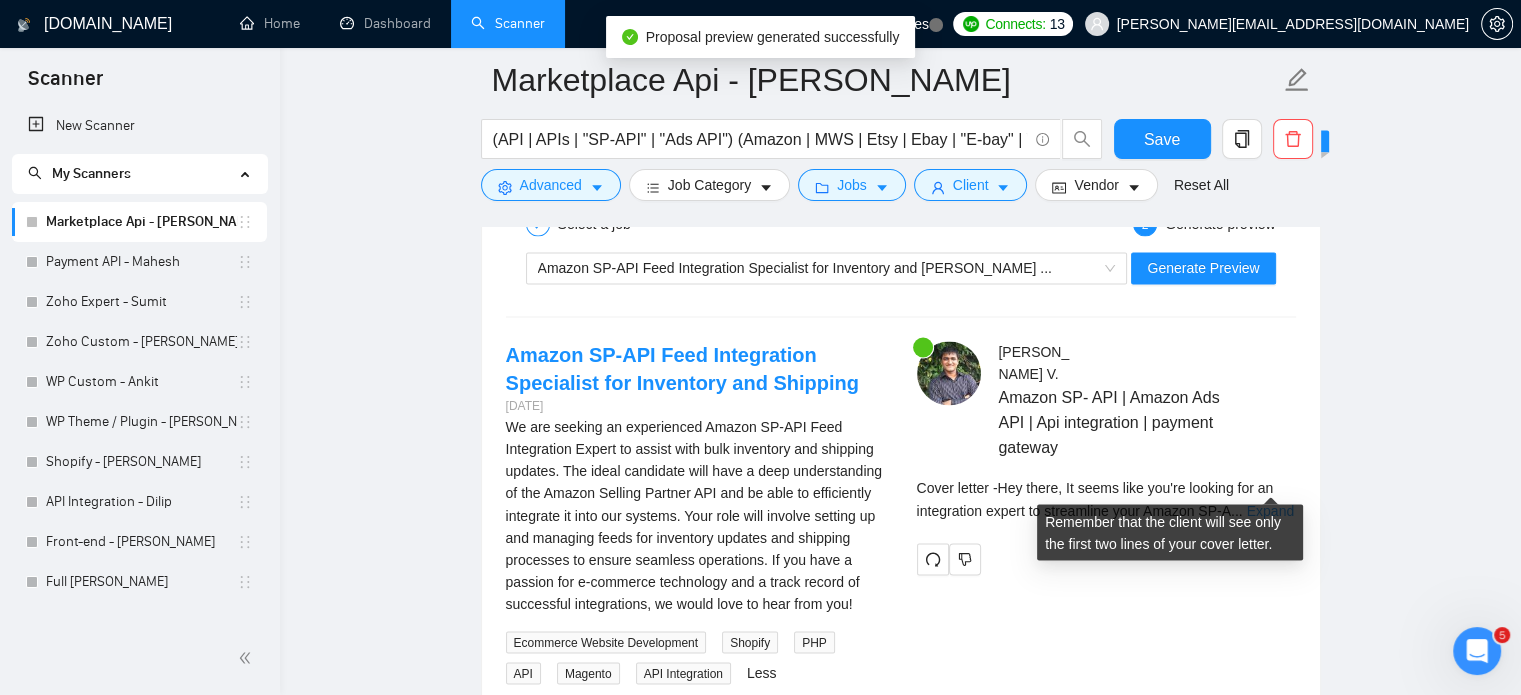 click on "Expand" at bounding box center [1270, 510] 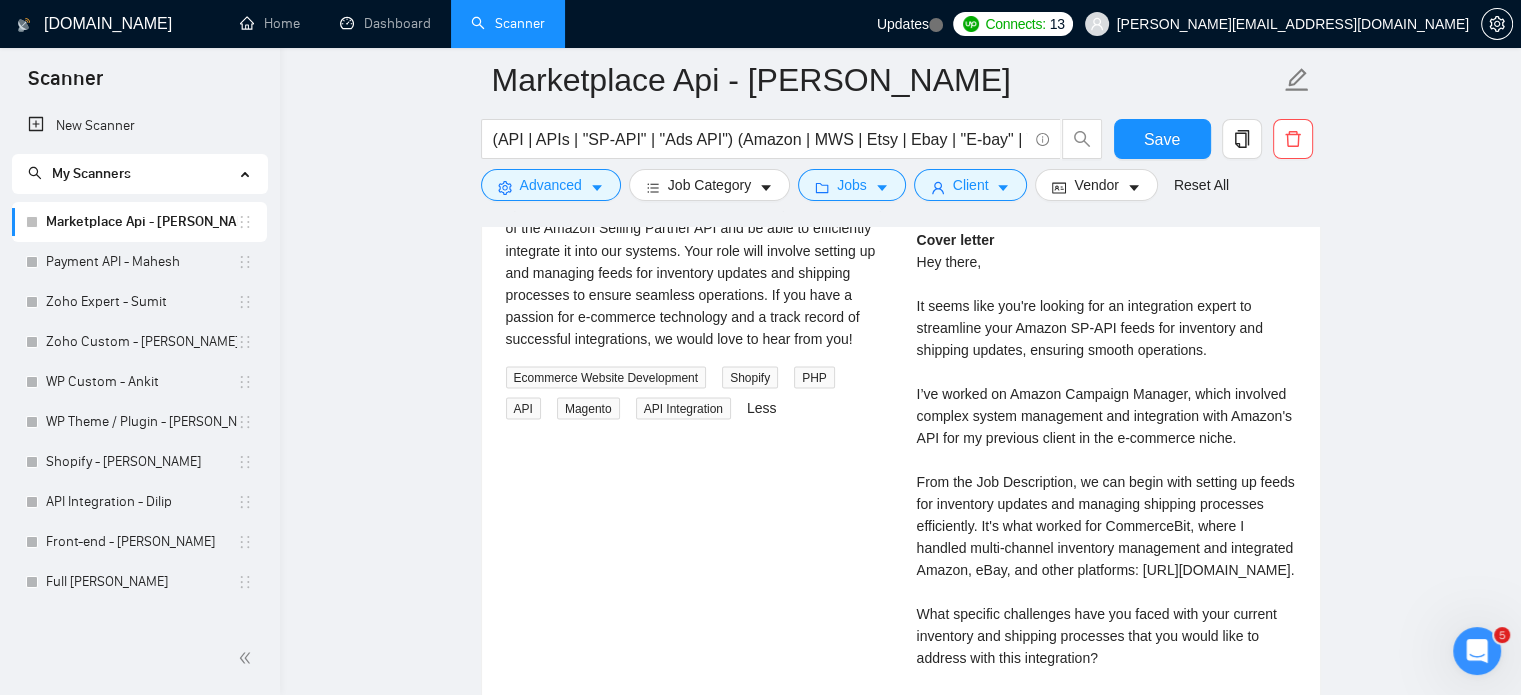 scroll, scrollTop: 3600, scrollLeft: 0, axis: vertical 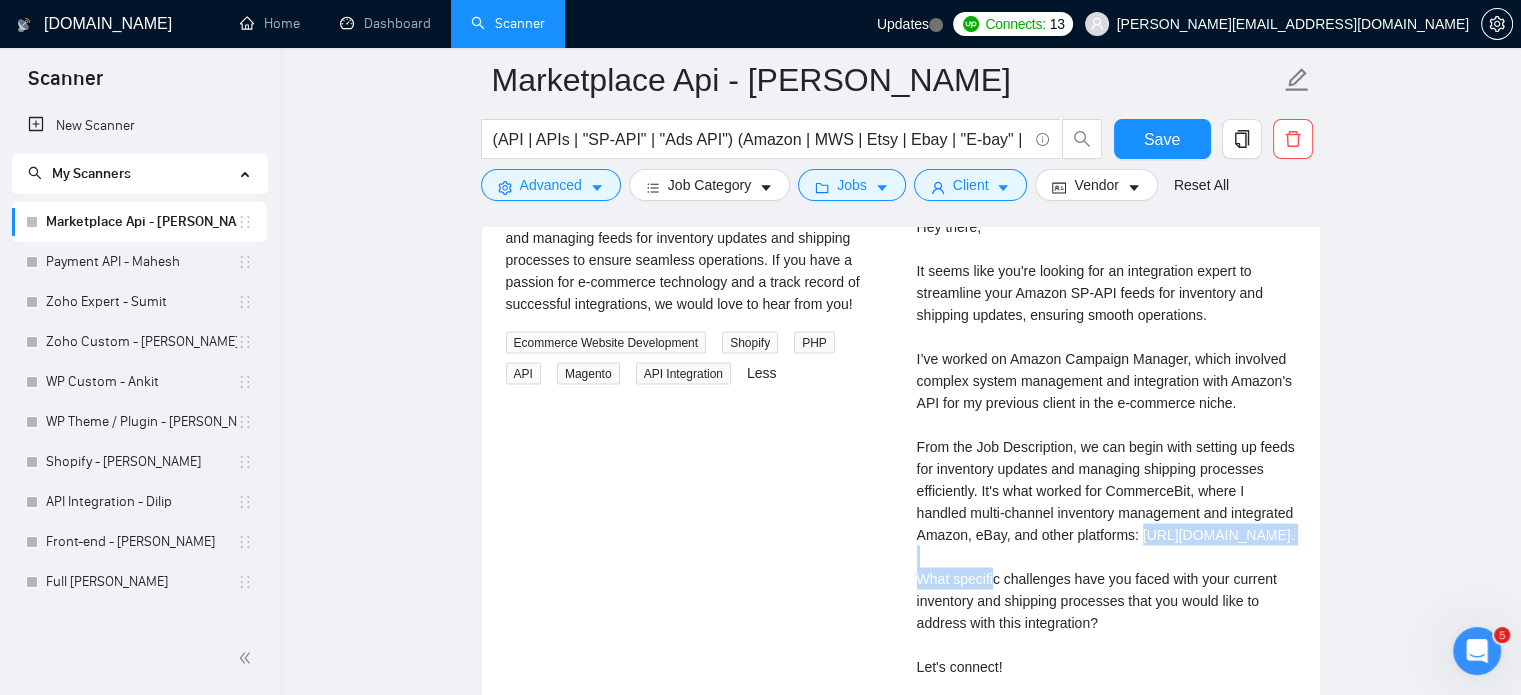 drag, startPoint x: 1136, startPoint y: 532, endPoint x: 917, endPoint y: 529, distance: 219.02055 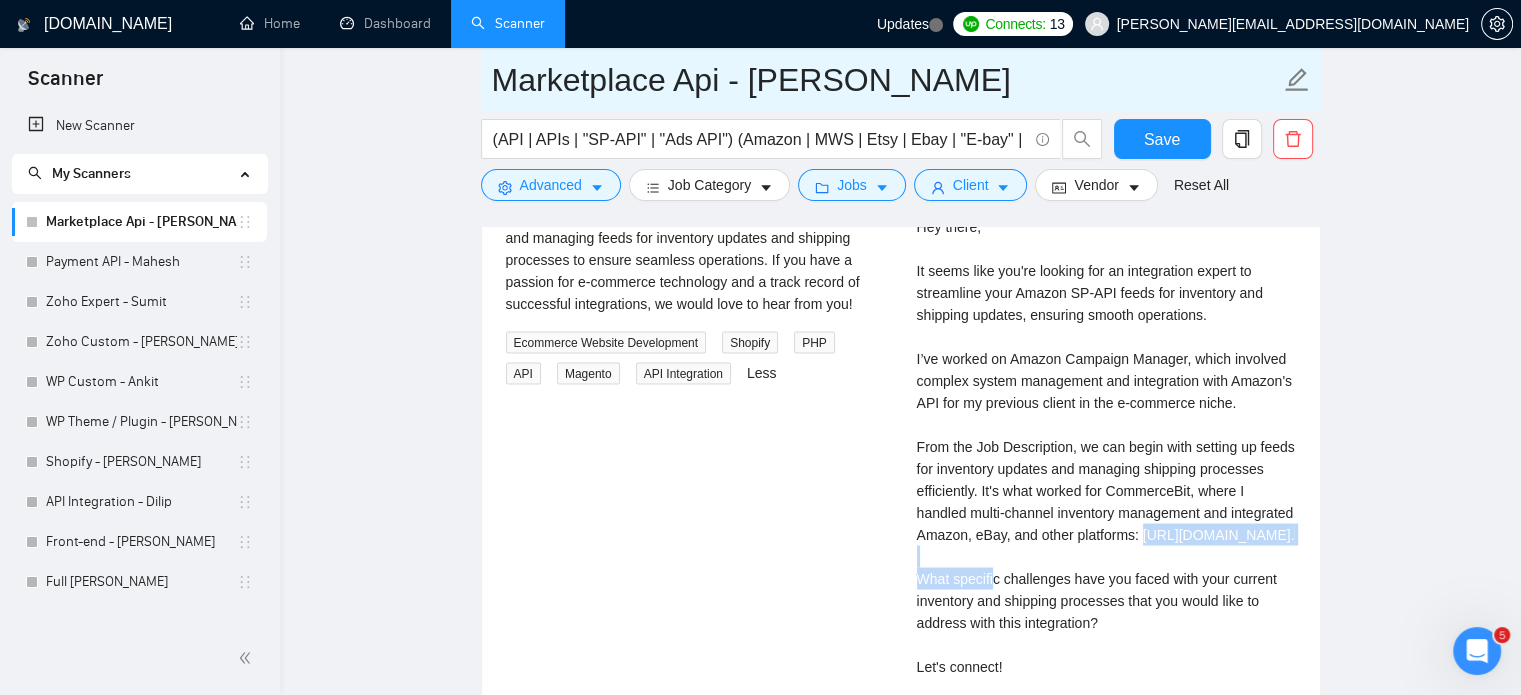 copy on "http://server982.commercebit.com." 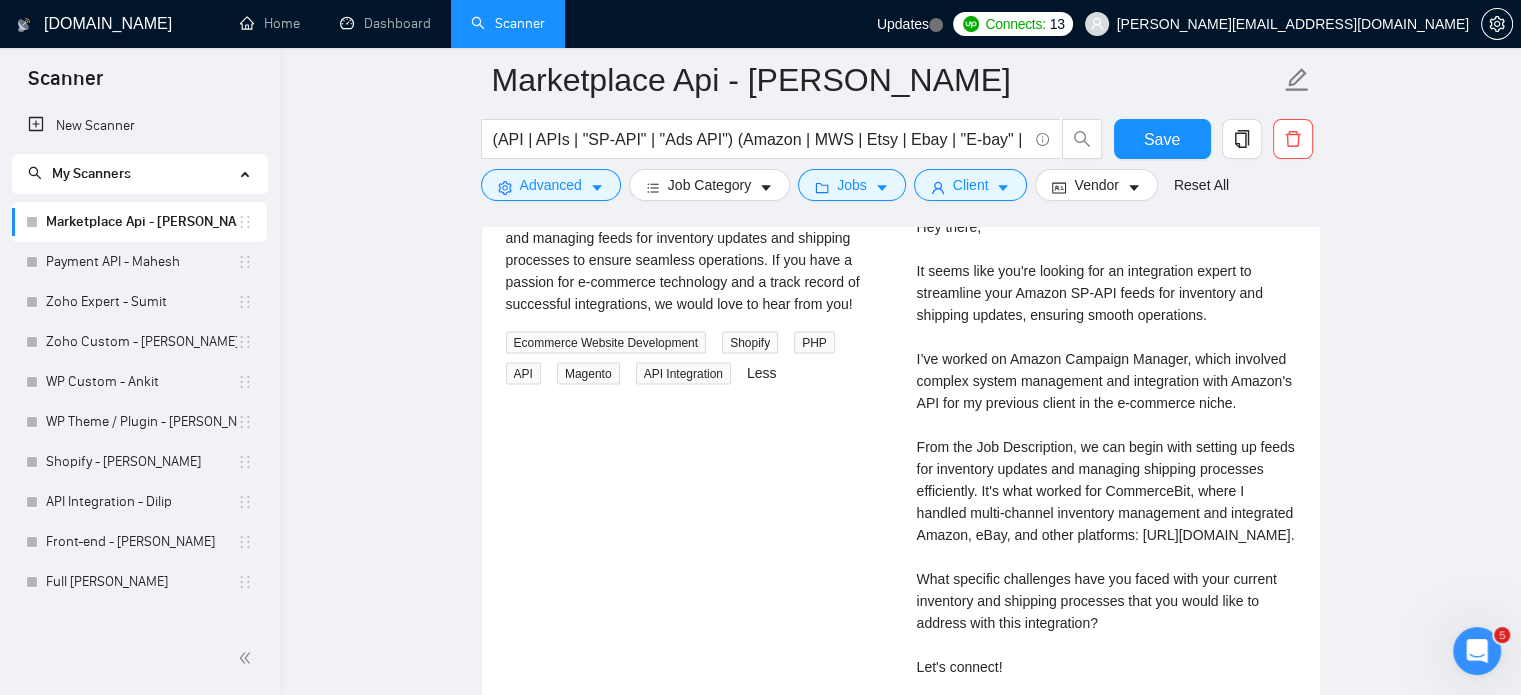 click on "Cover letter Hey there,
It seems like you're looking for an integration expert to streamline your Amazon SP-API feeds for inventory and shipping updates, ensuring smooth operations.
I’ve worked on Amazon Campaign Manager, which involved complex system management and integration with Amazon's API for my previous client in the e-commerce niche.
From the Job Description, we can begin with setting up feeds for inventory updates and managing shipping processes efficiently. It's what worked for CommerceBit, where I handled multi-channel inventory management and integrated Amazon, eBay, and other platforms: http://server982.commercebit.com.
What specific challenges have you faced with your current inventory and shipping processes that you would like to address with this integration?
Let's connect!" at bounding box center (1106, 435) 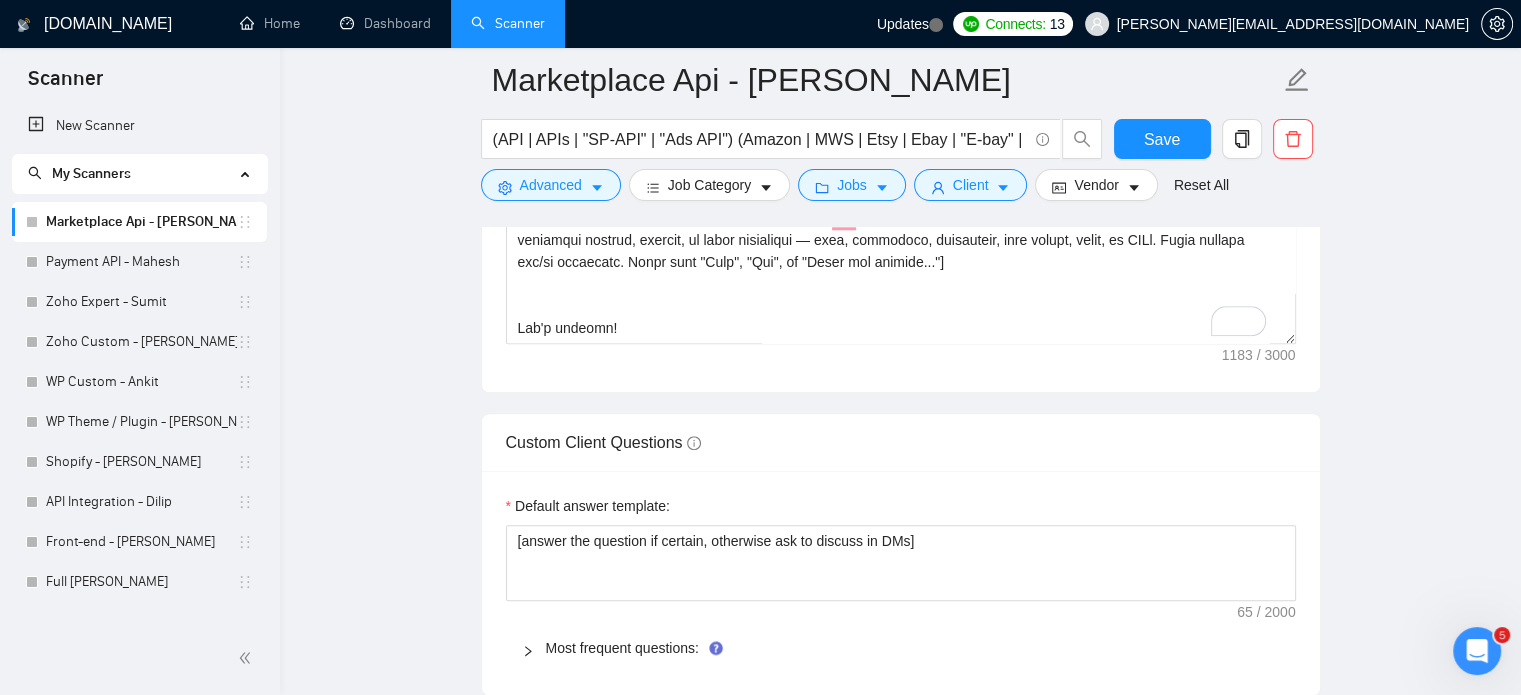 scroll, scrollTop: 1900, scrollLeft: 0, axis: vertical 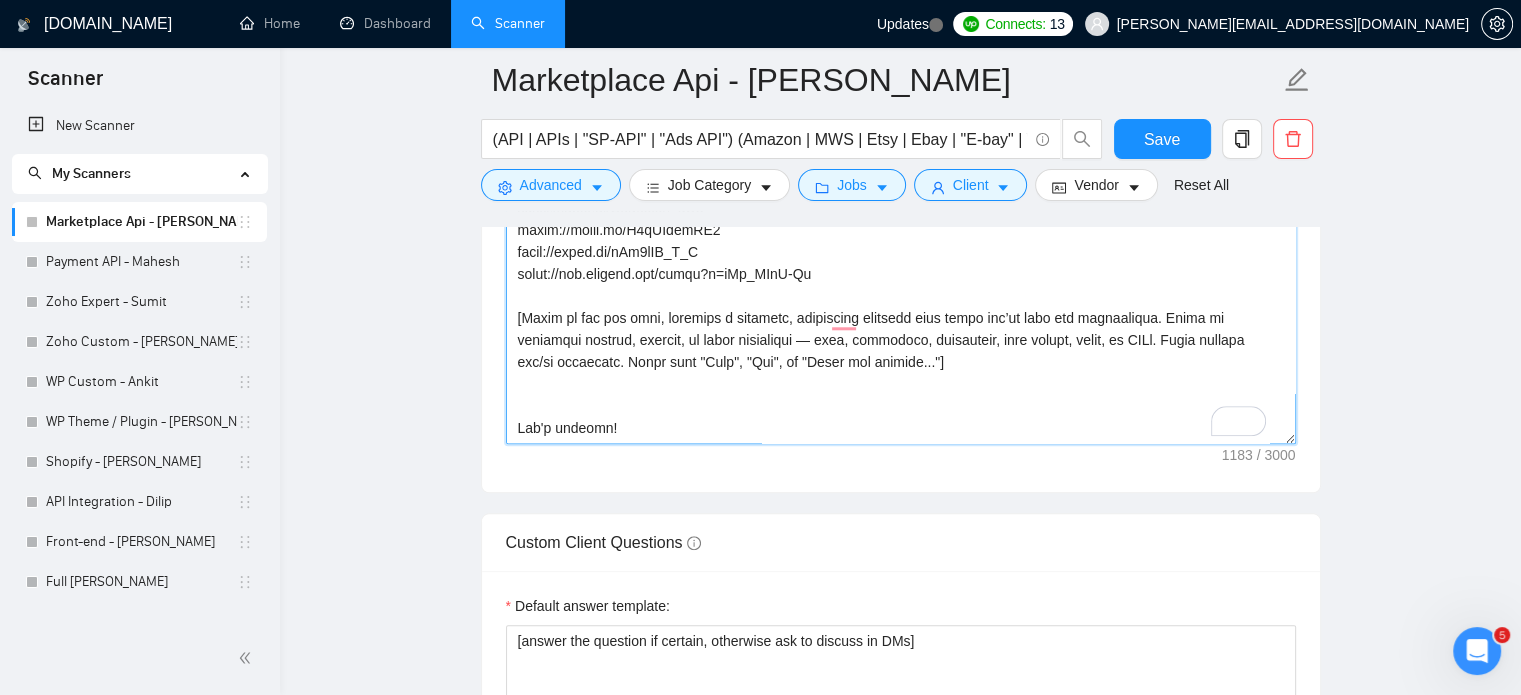 click on "Cover letter template:" at bounding box center [901, 219] 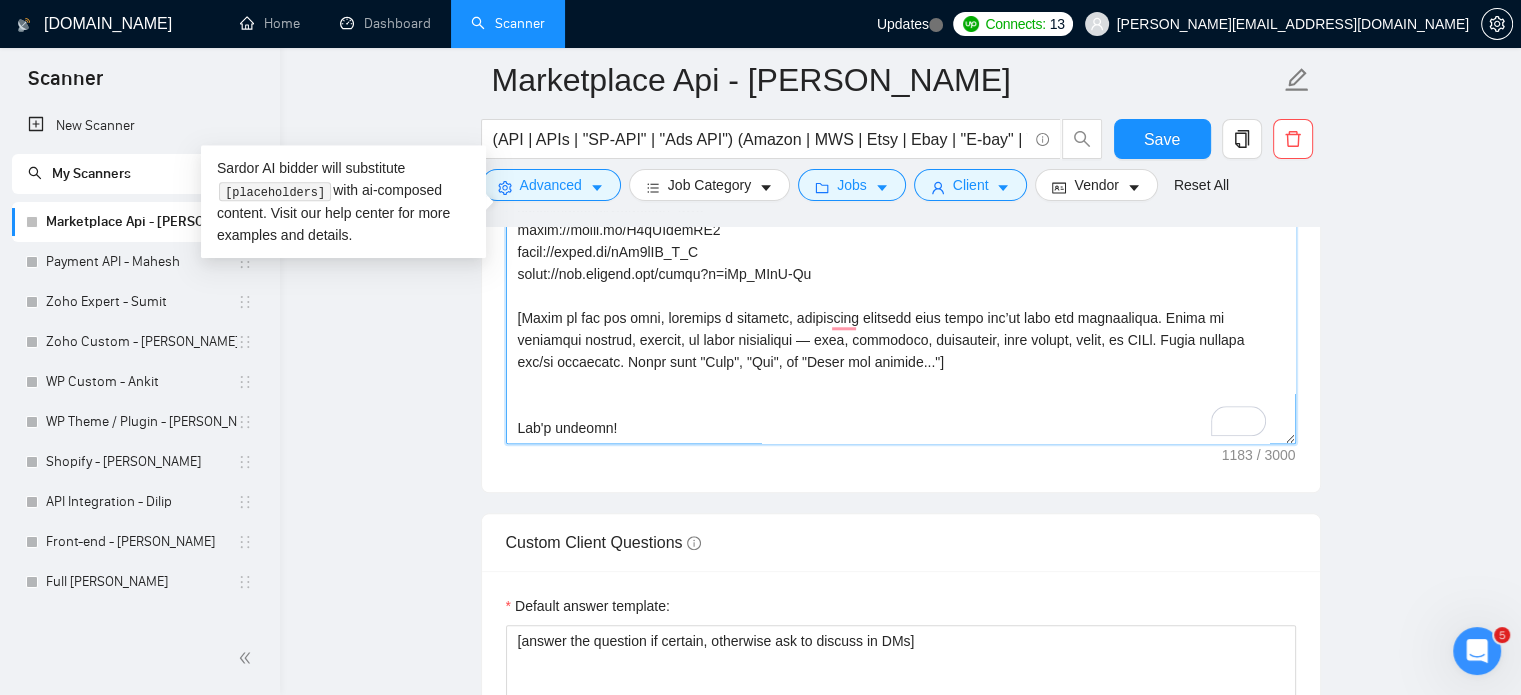 drag, startPoint x: 612, startPoint y: 403, endPoint x: 624, endPoint y: 402, distance: 12.0415945 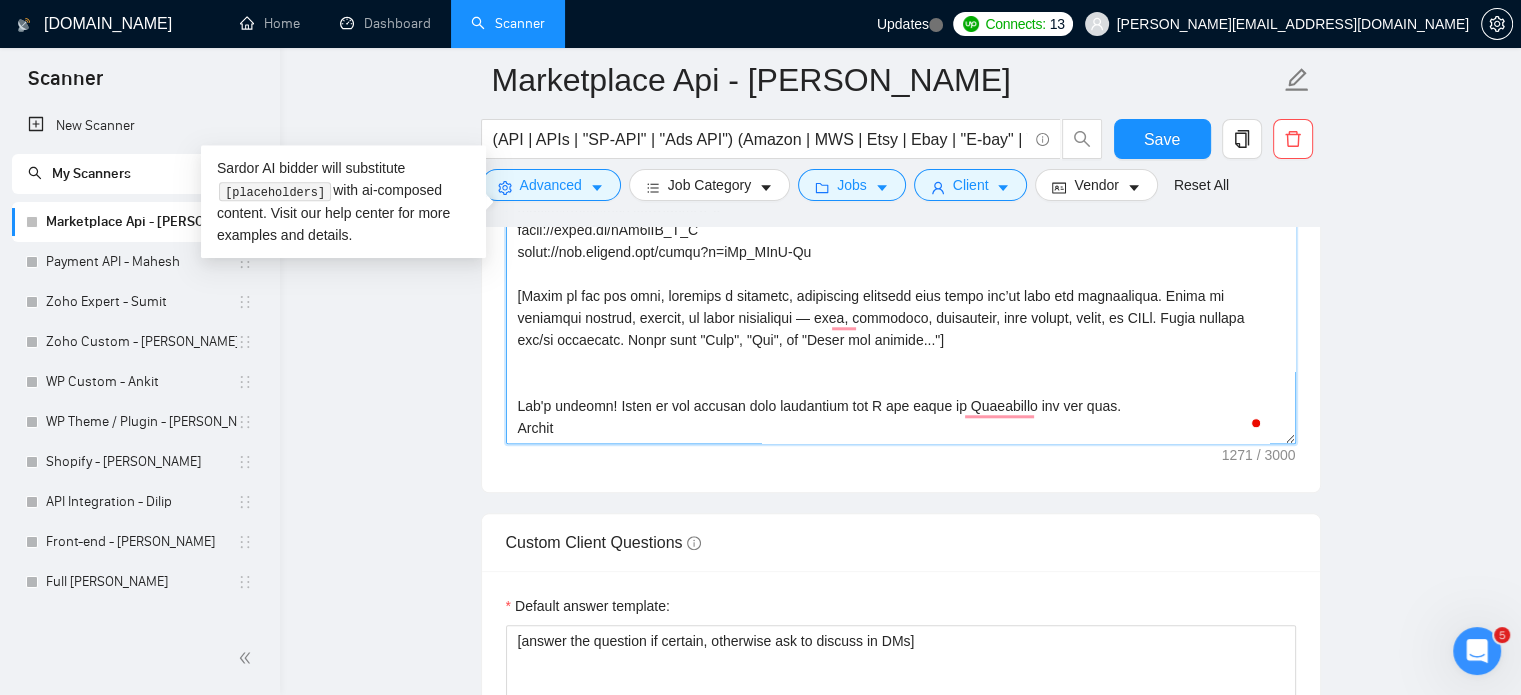 scroll, scrollTop: 148, scrollLeft: 0, axis: vertical 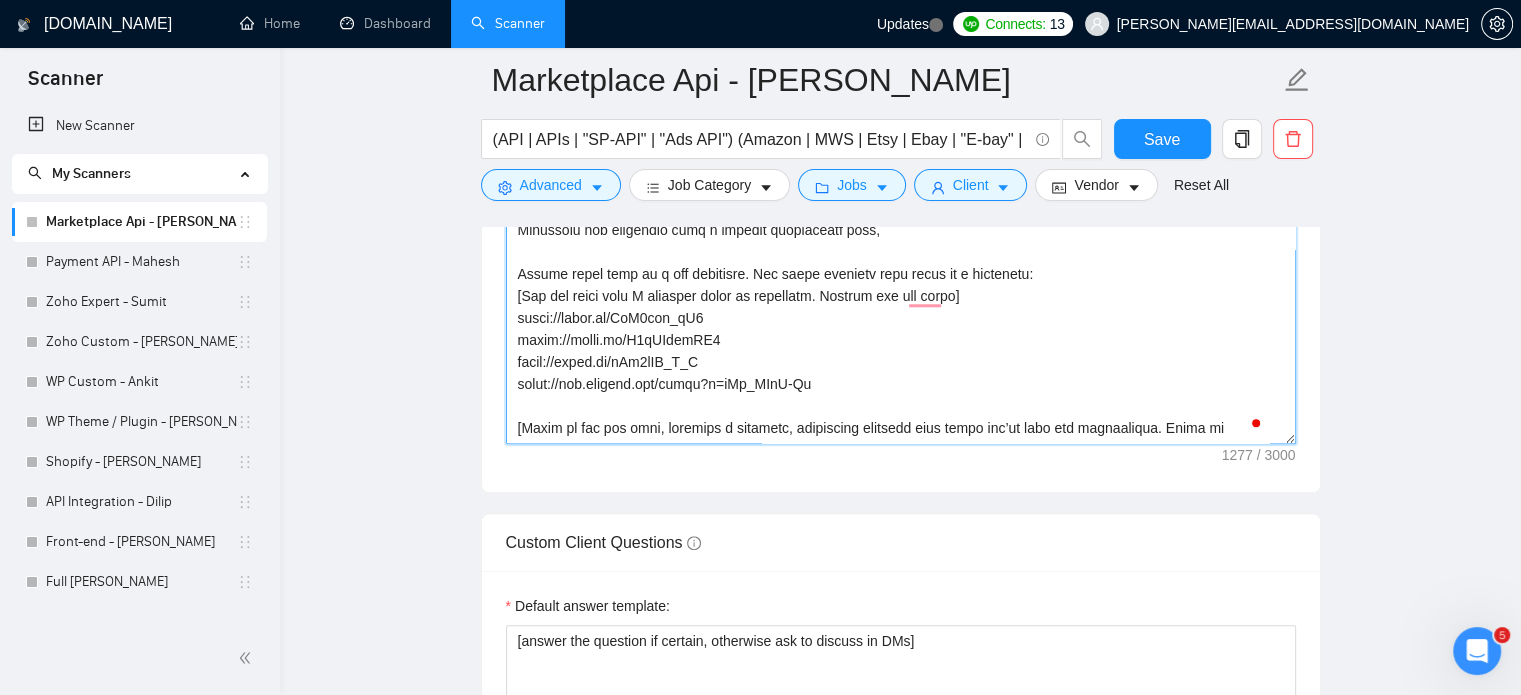 drag, startPoint x: 747, startPoint y: 272, endPoint x: 1027, endPoint y: 268, distance: 280.02856 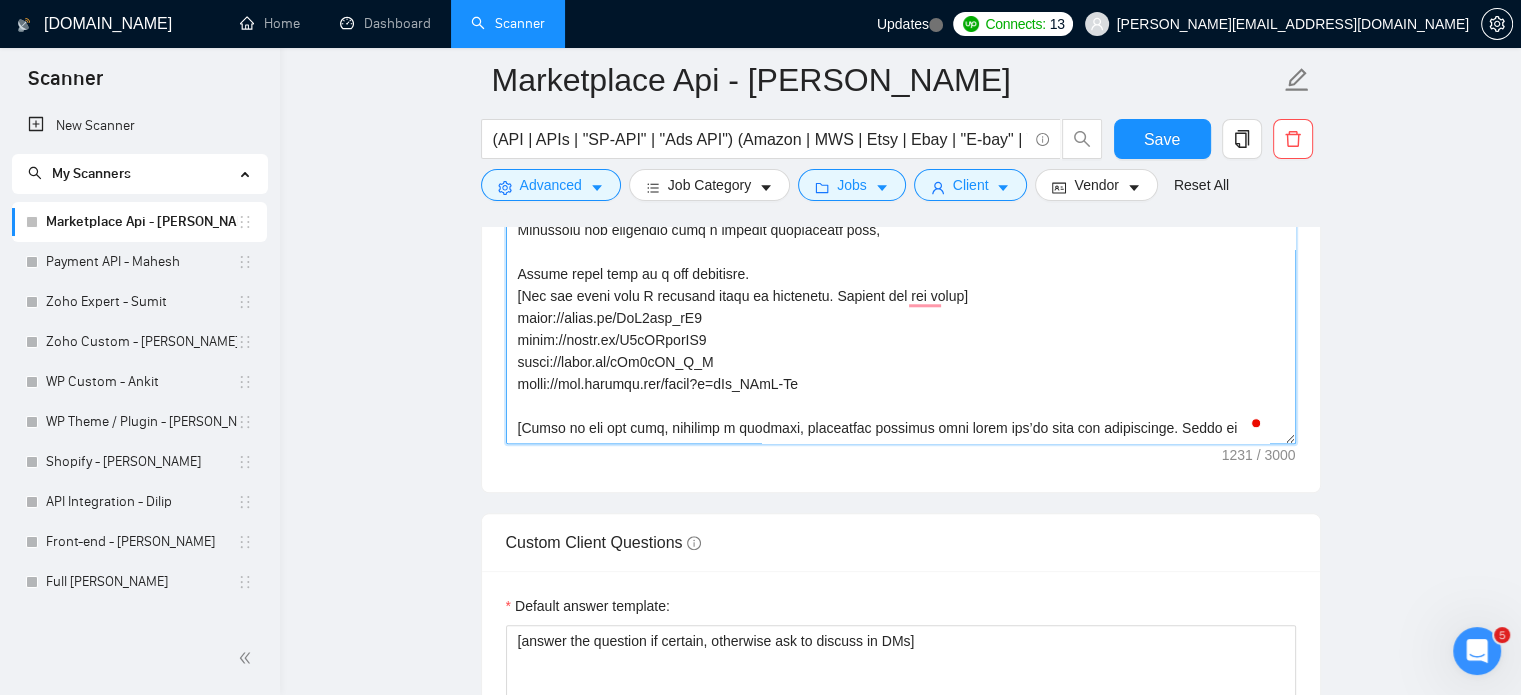 scroll, scrollTop: 100, scrollLeft: 0, axis: vertical 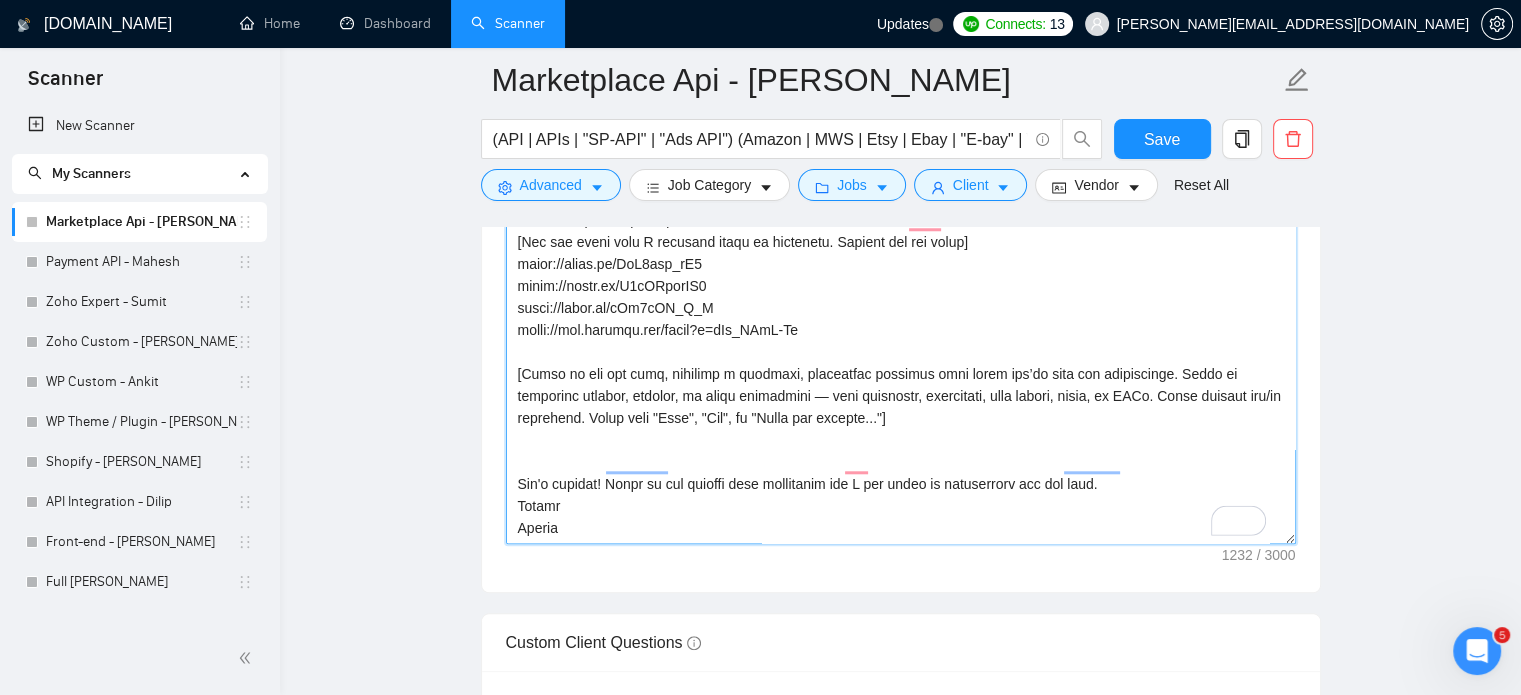 click on "Cover letter template:" at bounding box center [901, 319] 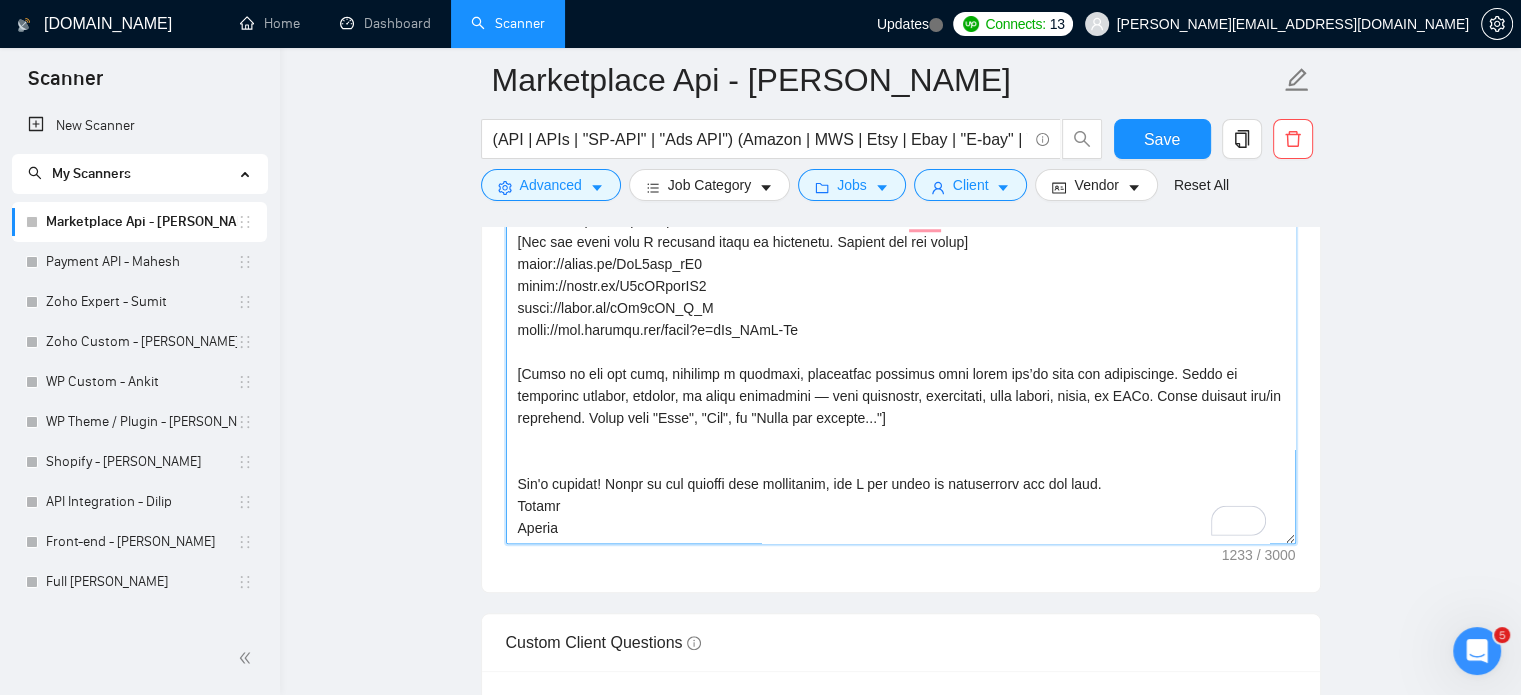 click on "Cover letter template:" at bounding box center (901, 319) 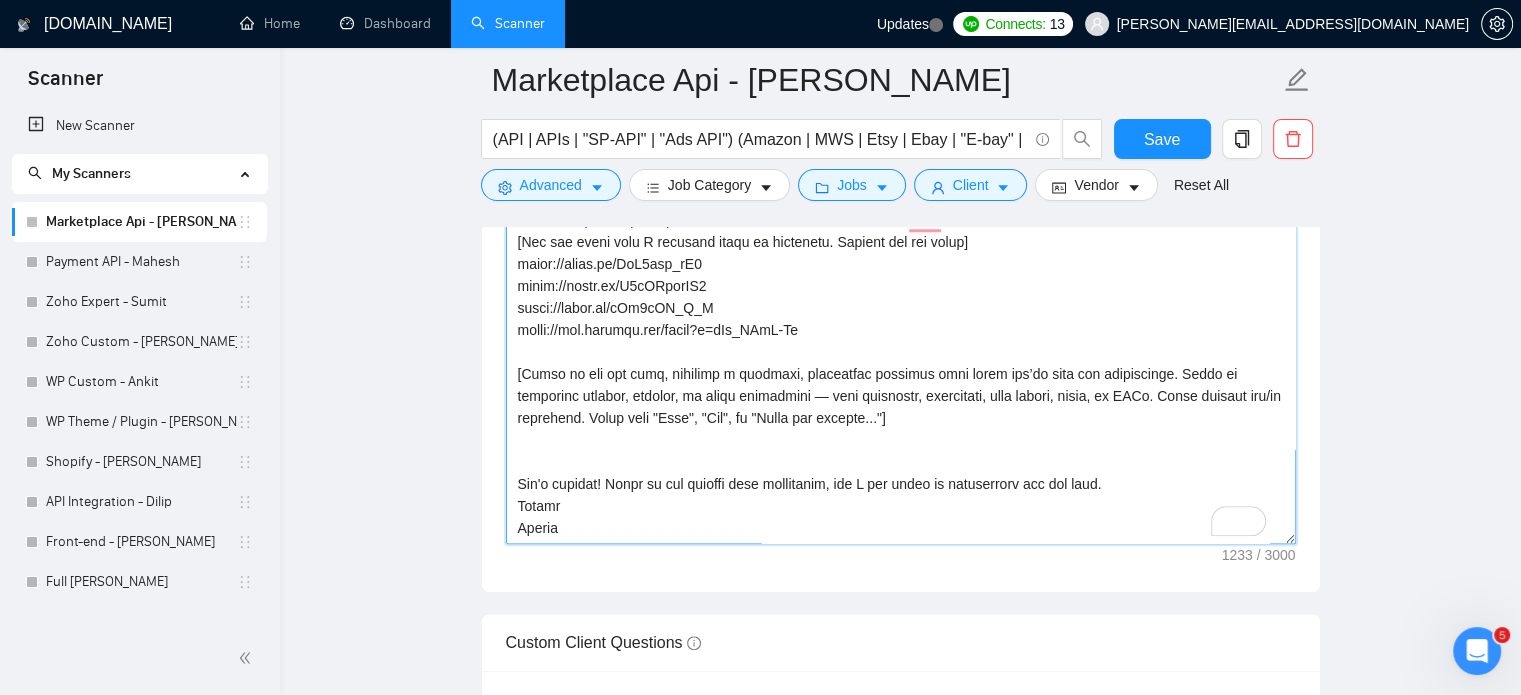 scroll, scrollTop: 76, scrollLeft: 0, axis: vertical 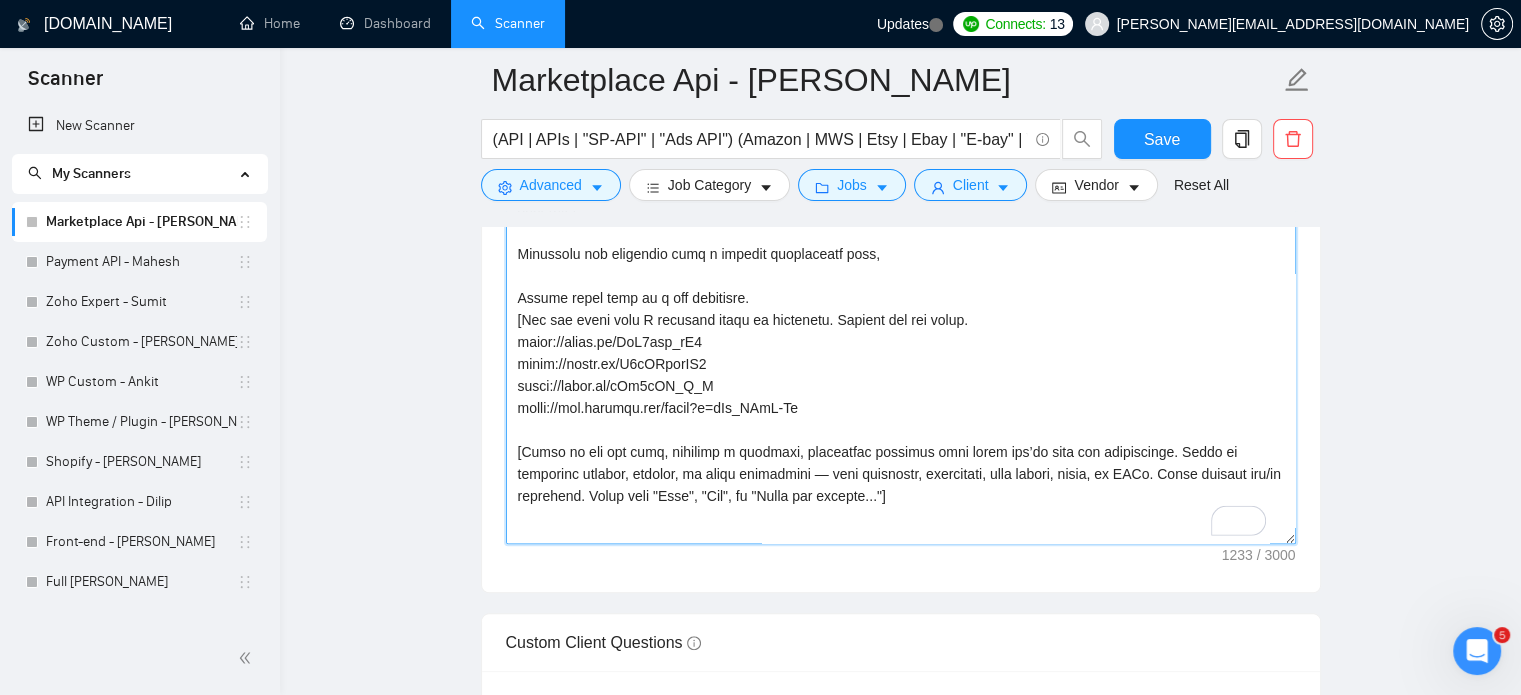 click on "Cover letter template:" at bounding box center [901, 319] 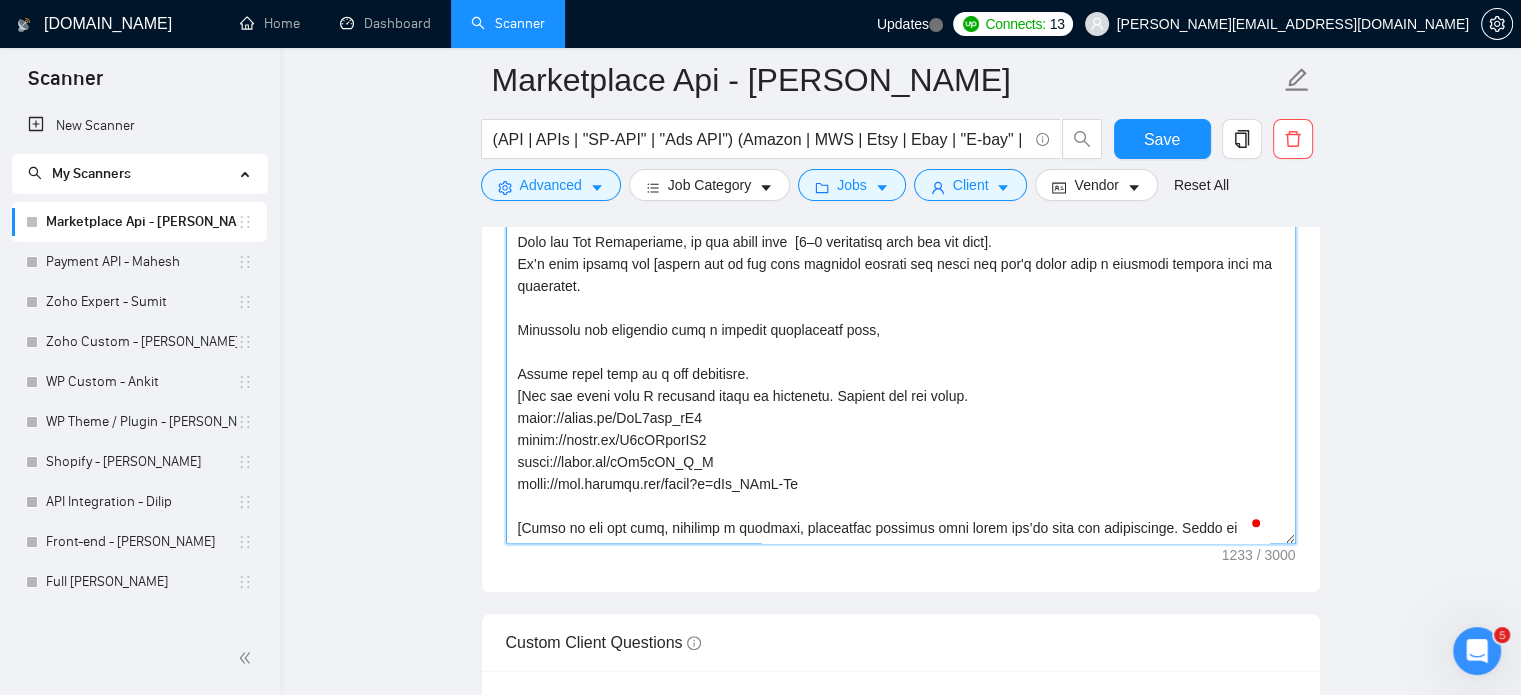 click on "Cover letter template:" at bounding box center (901, 319) 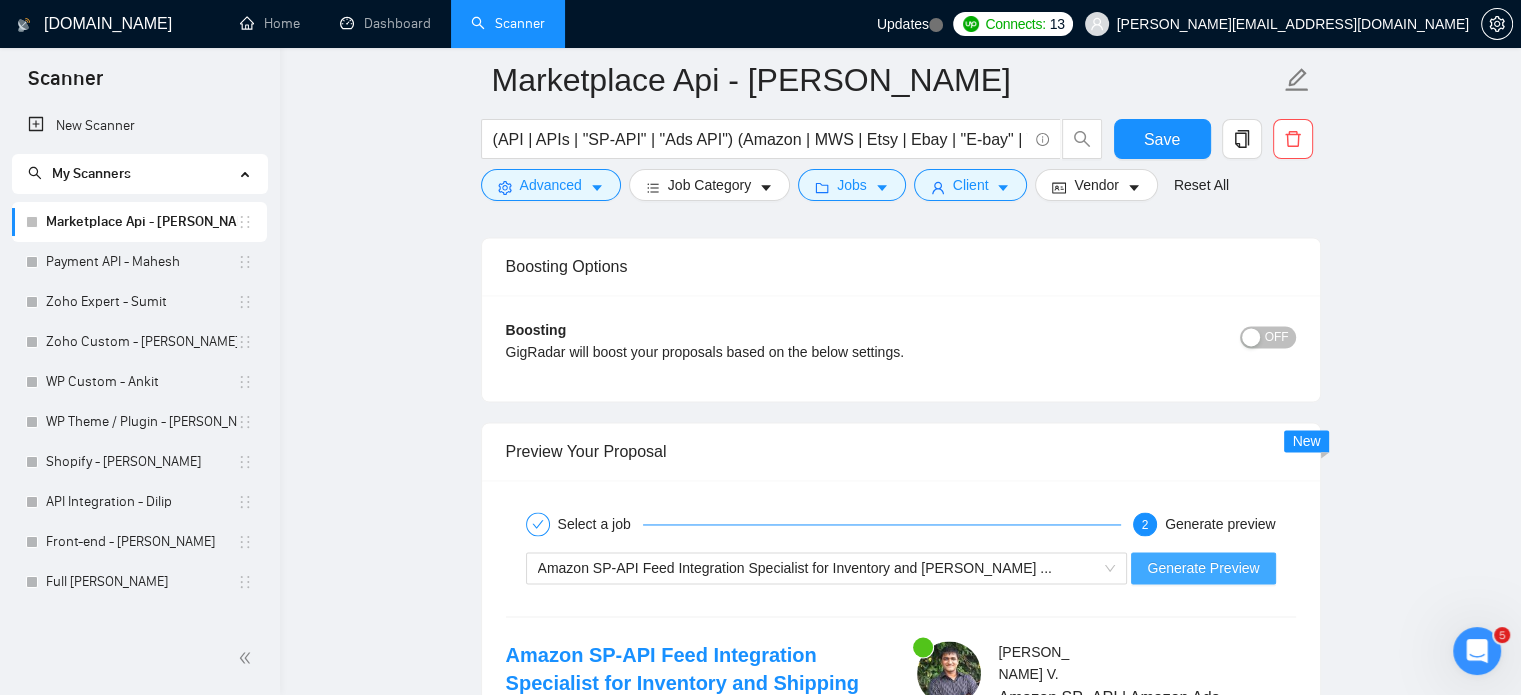 type on "Hey [Client name, do not use company name here. If no Client Name is mentioned, just paste "Hey there,"]
It seems like you're [quick insight or details from job post. Maximum 2 sentence]
I’ve worked on [liner about a similar project + For my Previsoue Client as per their Specific Niche].
From the Job Description, we can begin with  [1–2 priorities from the job post].
It’s what worked for [choose one of the most relevant clients and match the job's needs with a standout project from my portfolio.
Highlight its relevance with a dynamic description like,
Always write this in a new paragraph.
[Use the exact link I provided below as portfolio. Include all the links.
https://youtu.be/IvU5sjk_qB4
https://youtu.be/B2aSLvdgWF0
https://youtu.be/qRv2kSZ_B_M
https://www.youtube.com/watch?v=cMr_BRiW-Cw
[Based on the job post, generate a specific, thoughtful question that shows you’ve read the description. Focus on something unclear, complex, or worth clarifying — like timelines, priorities, pain points, goa..." 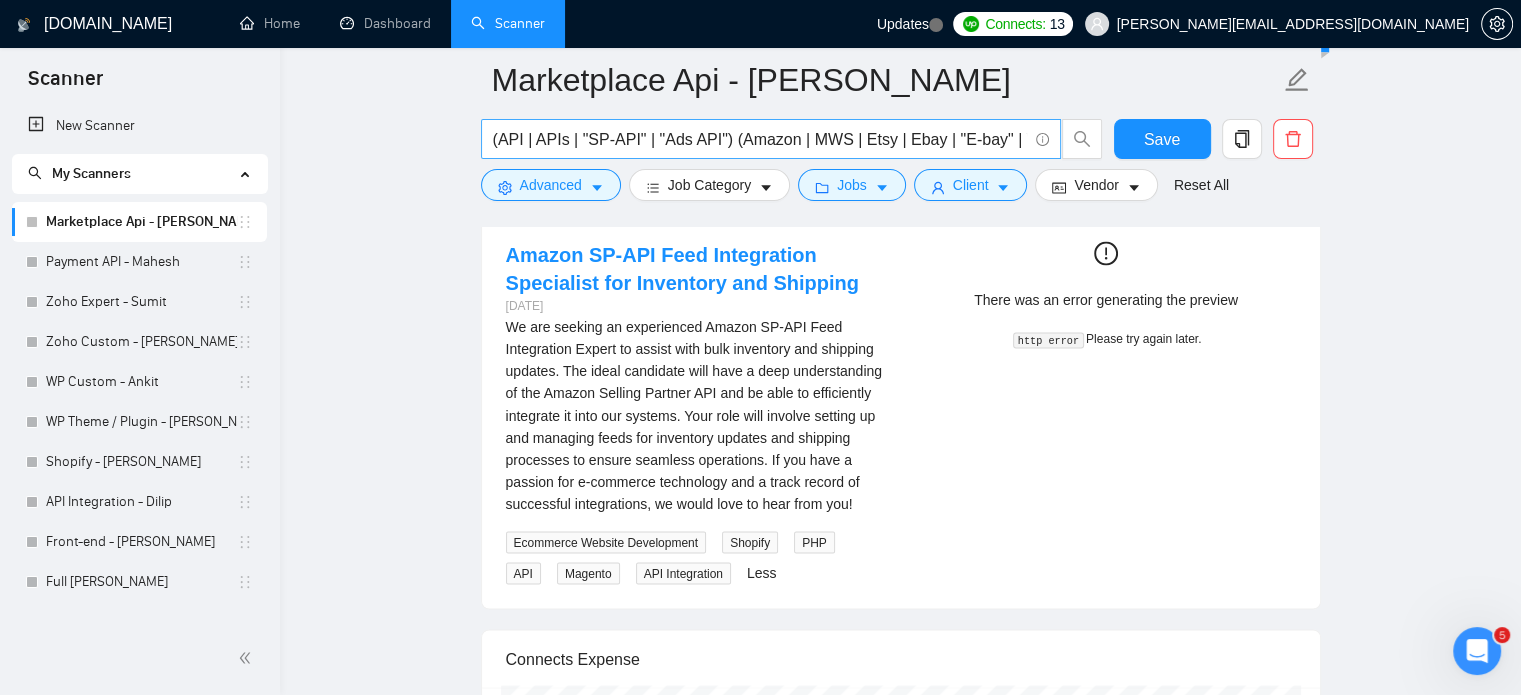 click on "(API | APIs | "SP-API" | "Ads API") (Amazon | MWS | Etsy | Ebay | "E-bay" | Walmart | Flipkart )" at bounding box center [760, 139] 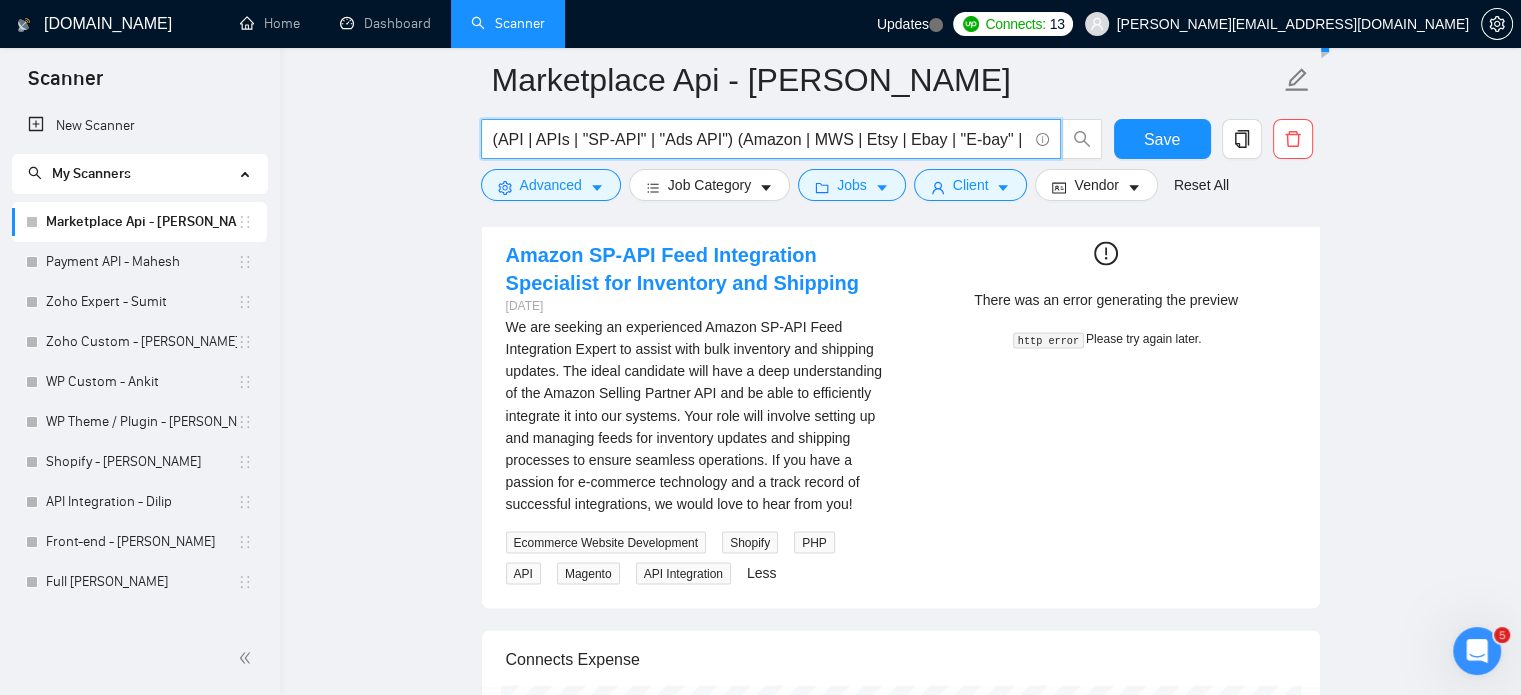 scroll, scrollTop: 3300, scrollLeft: 0, axis: vertical 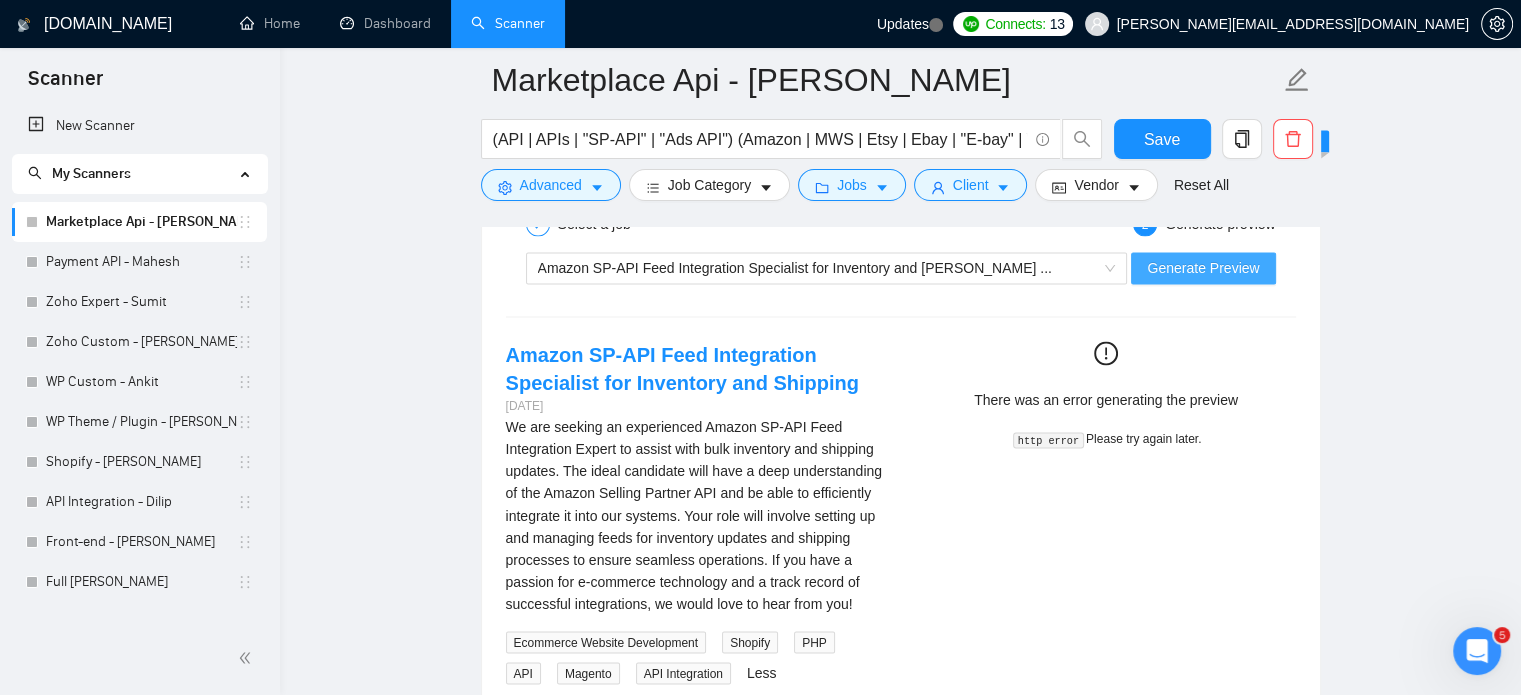 drag, startPoint x: 1168, startPoint y: 268, endPoint x: 1205, endPoint y: 351, distance: 90.873535 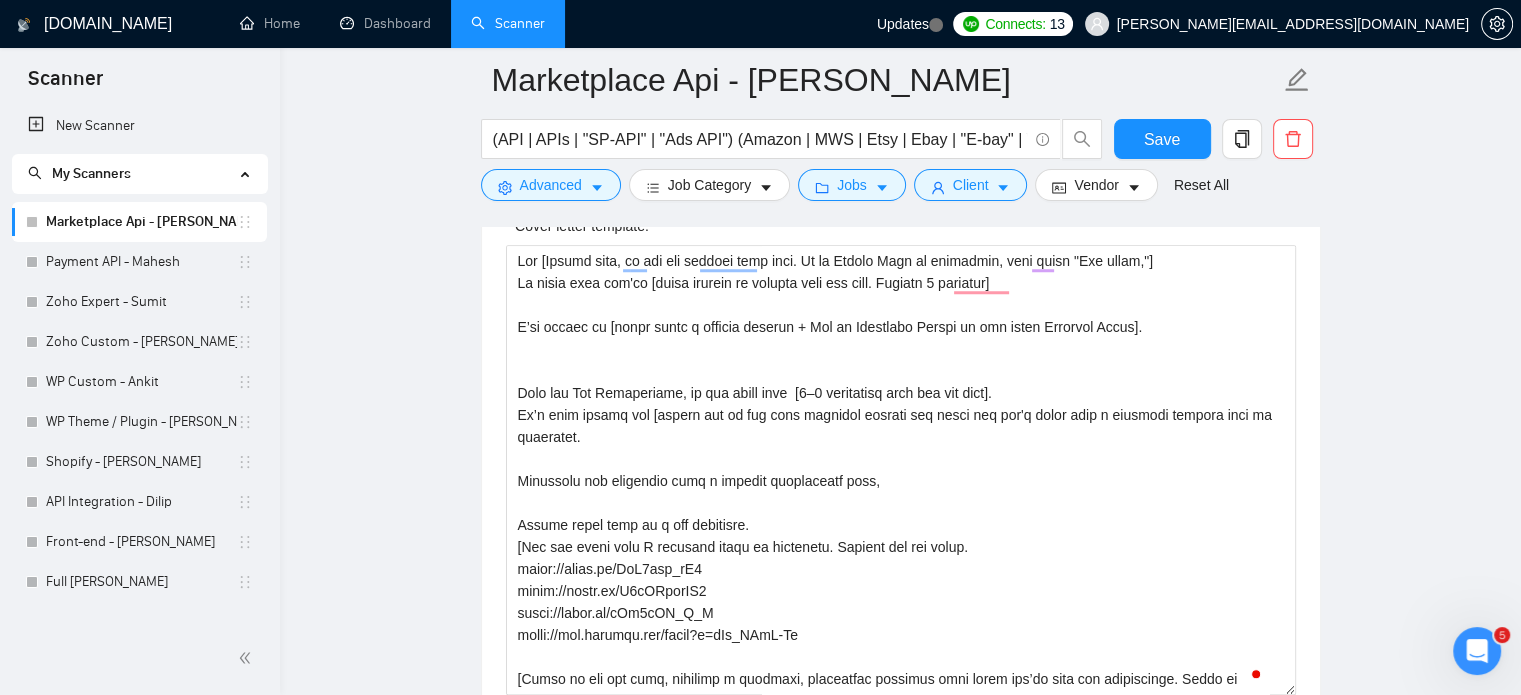 scroll, scrollTop: 1600, scrollLeft: 0, axis: vertical 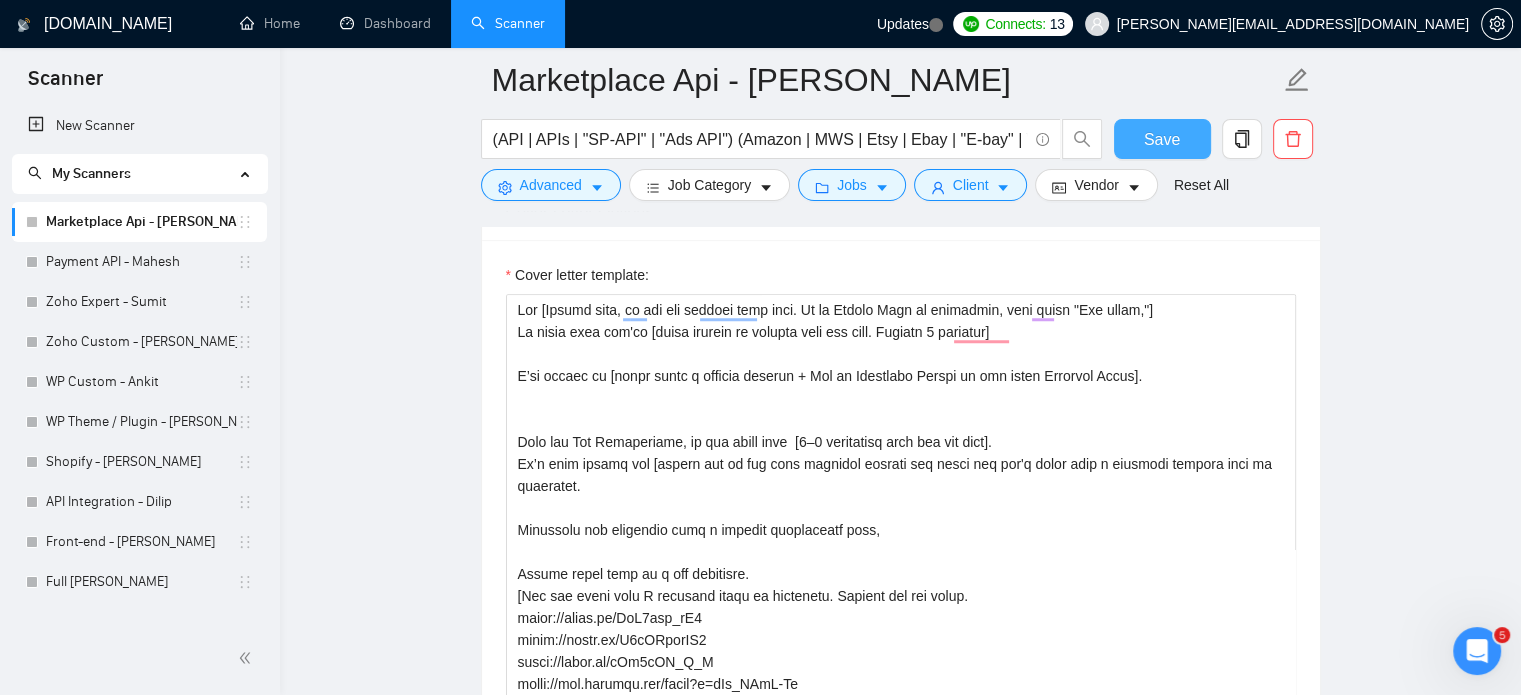 click on "Save" at bounding box center [1162, 139] 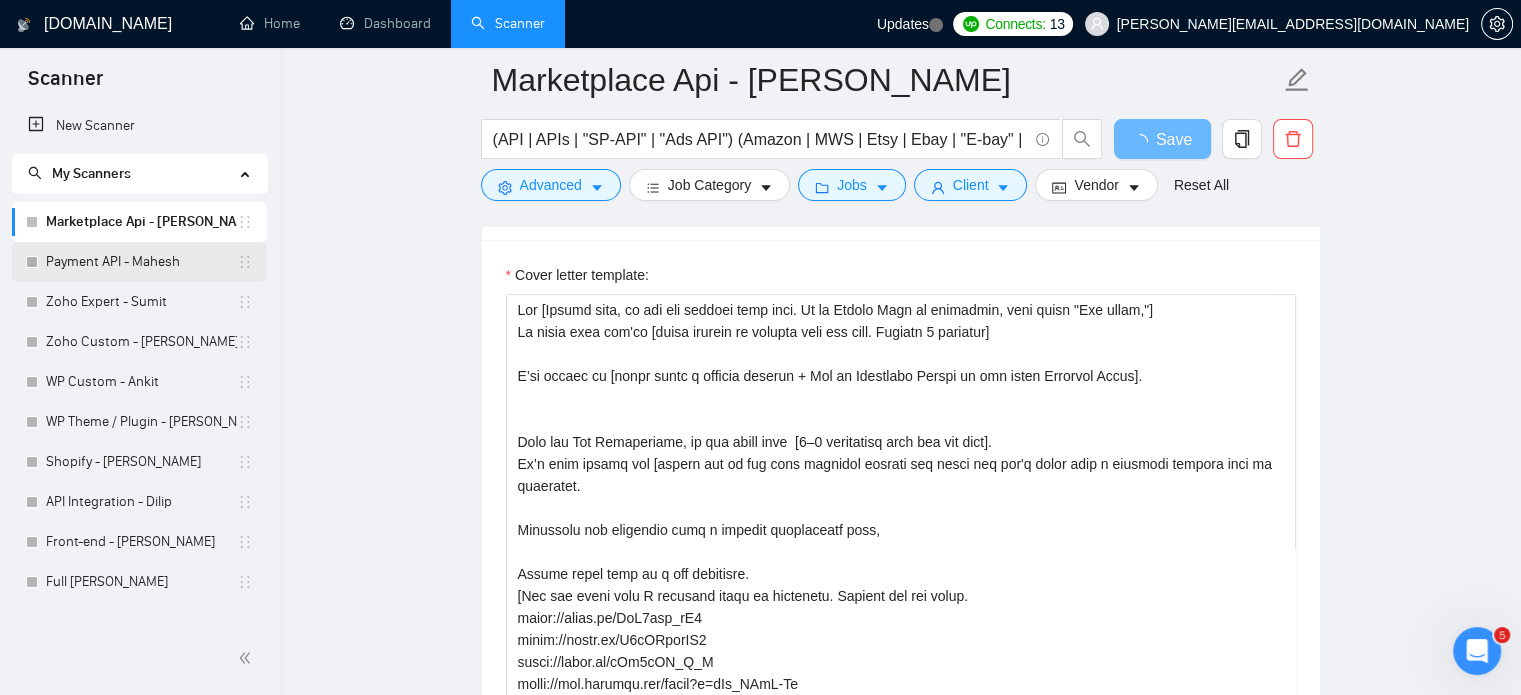 click on "Payment API - Mahesh" at bounding box center (141, 262) 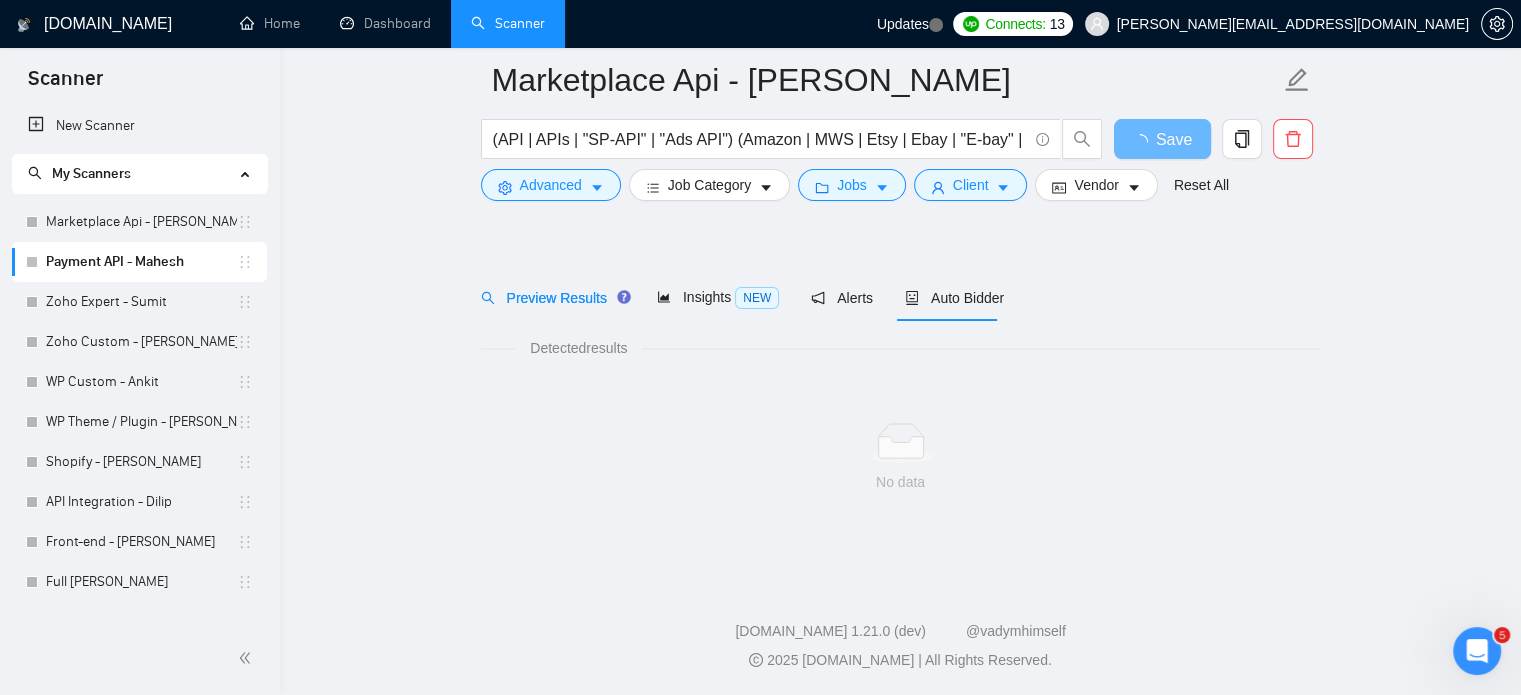 scroll, scrollTop: 35, scrollLeft: 0, axis: vertical 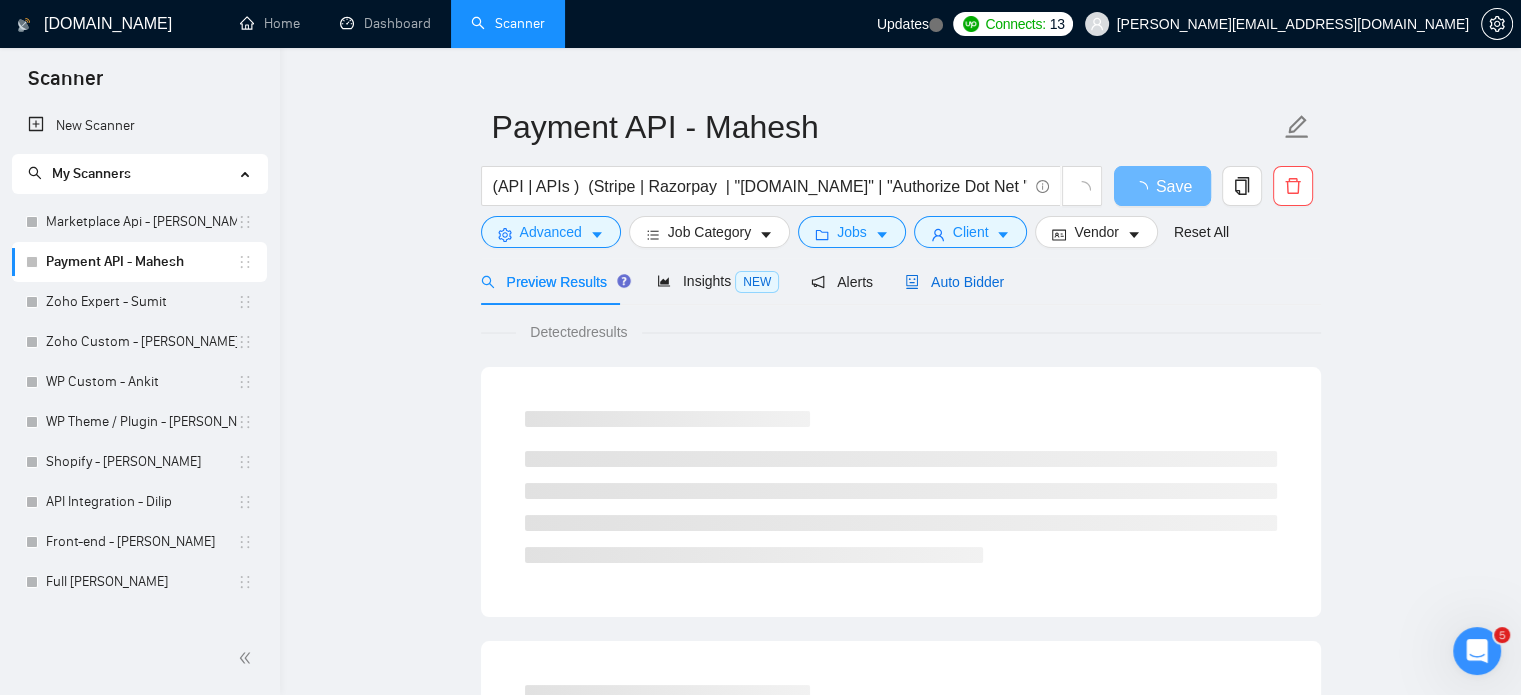 click on "Auto Bidder" at bounding box center [954, 282] 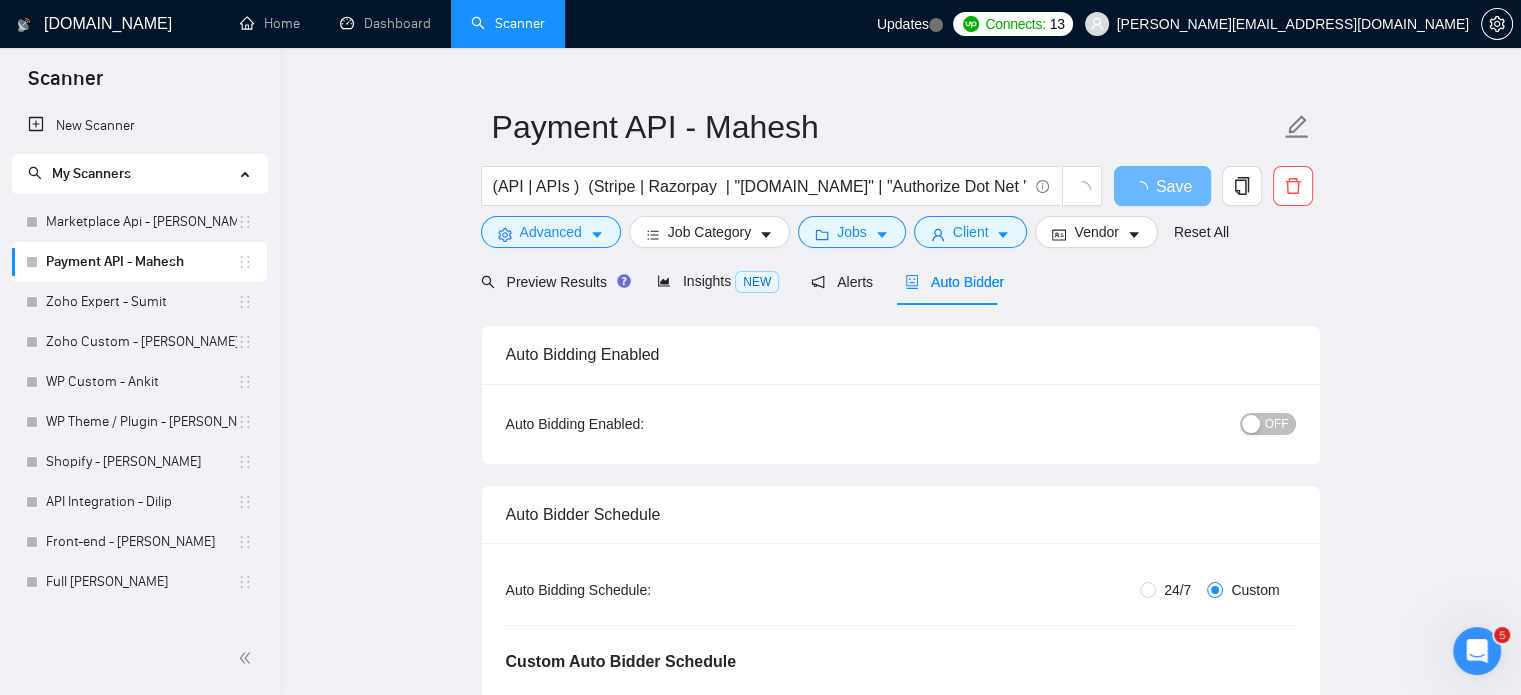 type 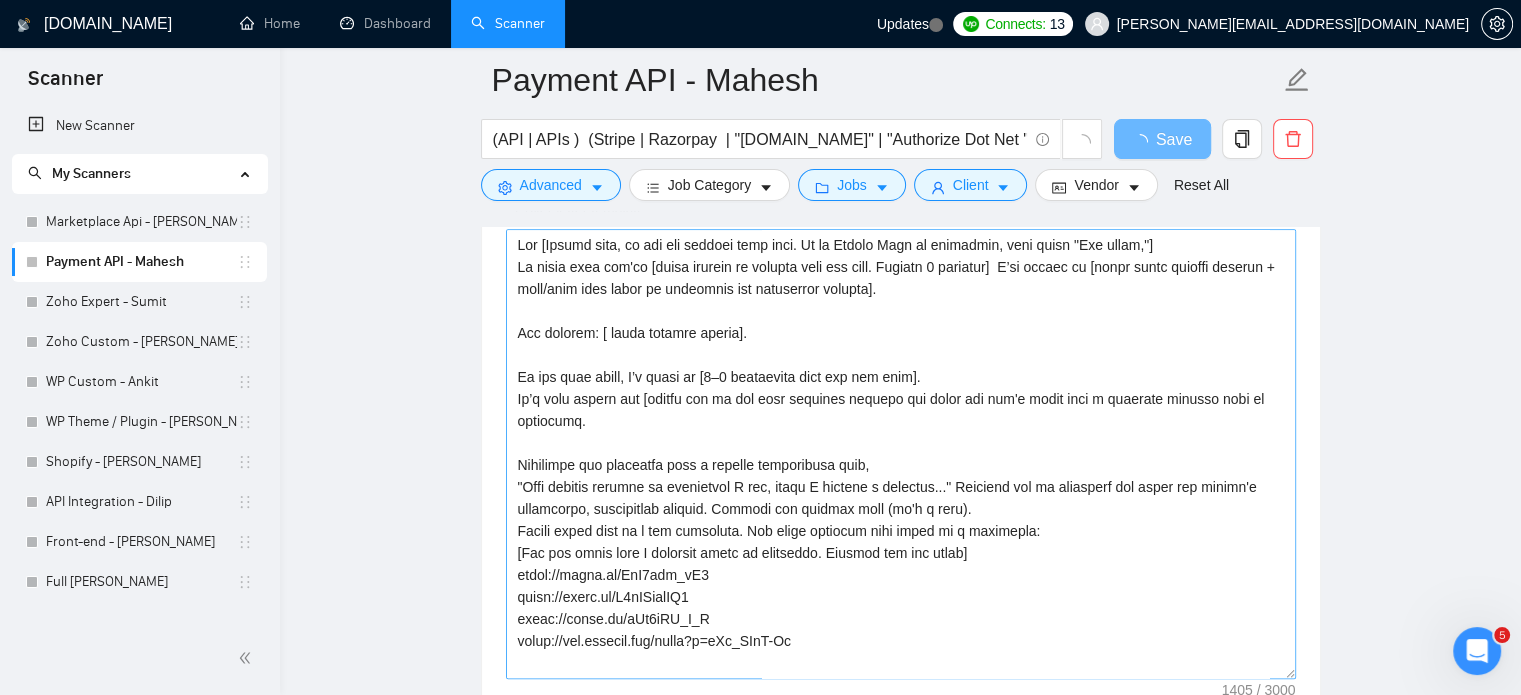 scroll, scrollTop: 1635, scrollLeft: 0, axis: vertical 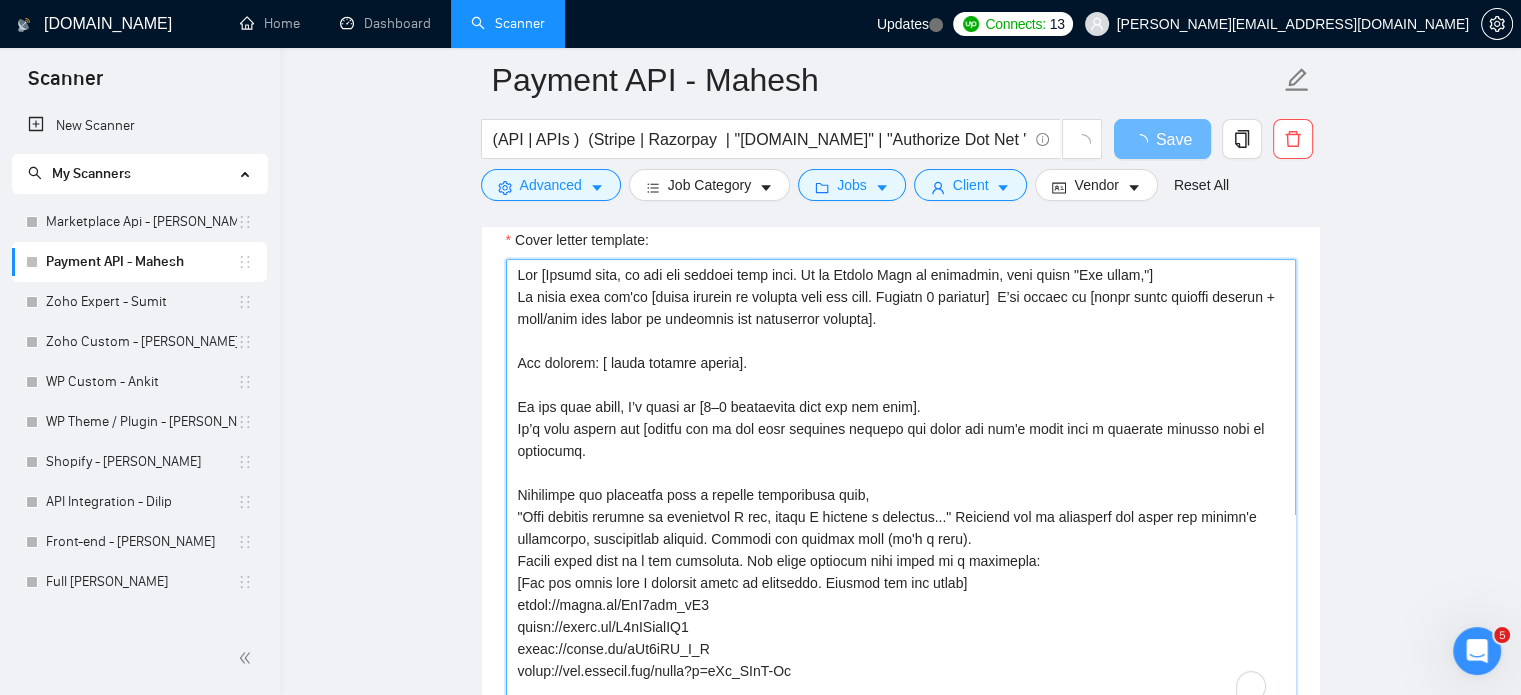 click on "Cover letter template:" at bounding box center [901, 484] 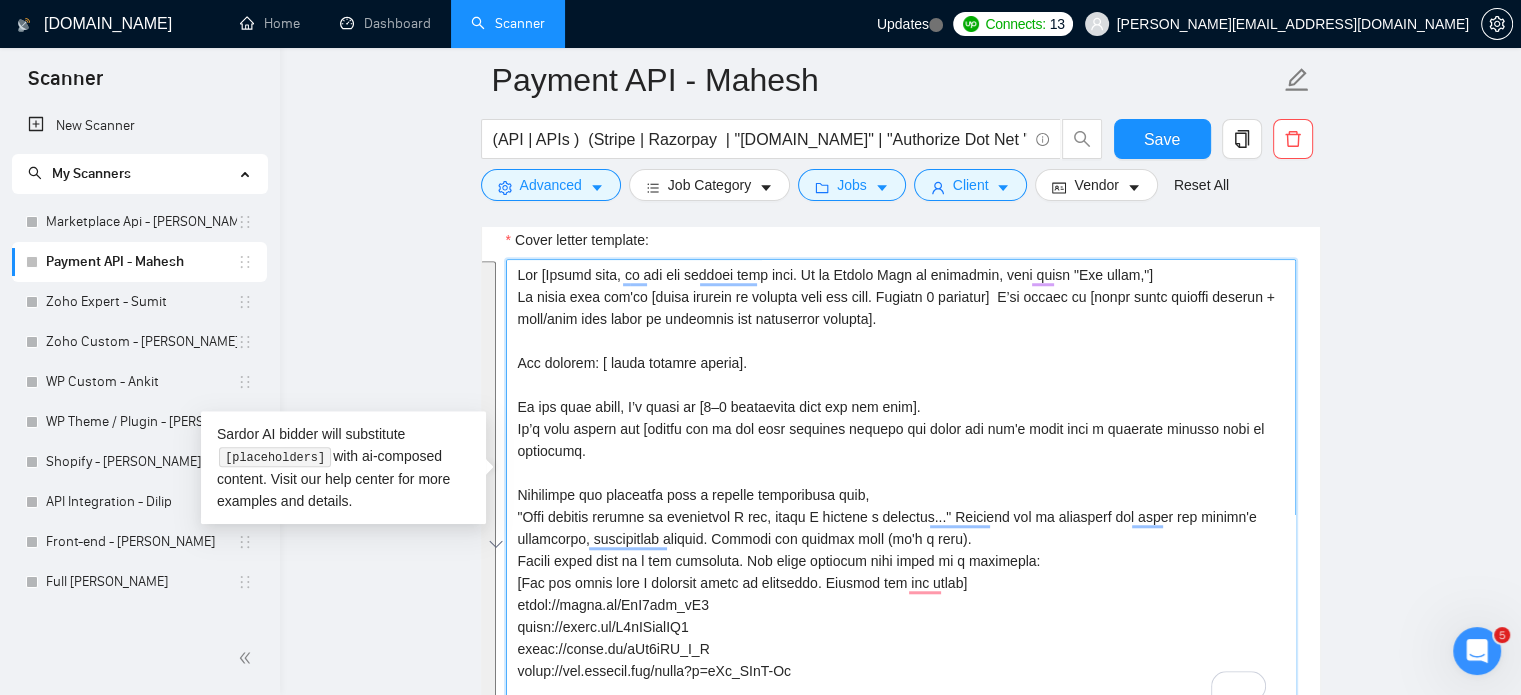 click on "Cover letter template:" at bounding box center (901, 484) 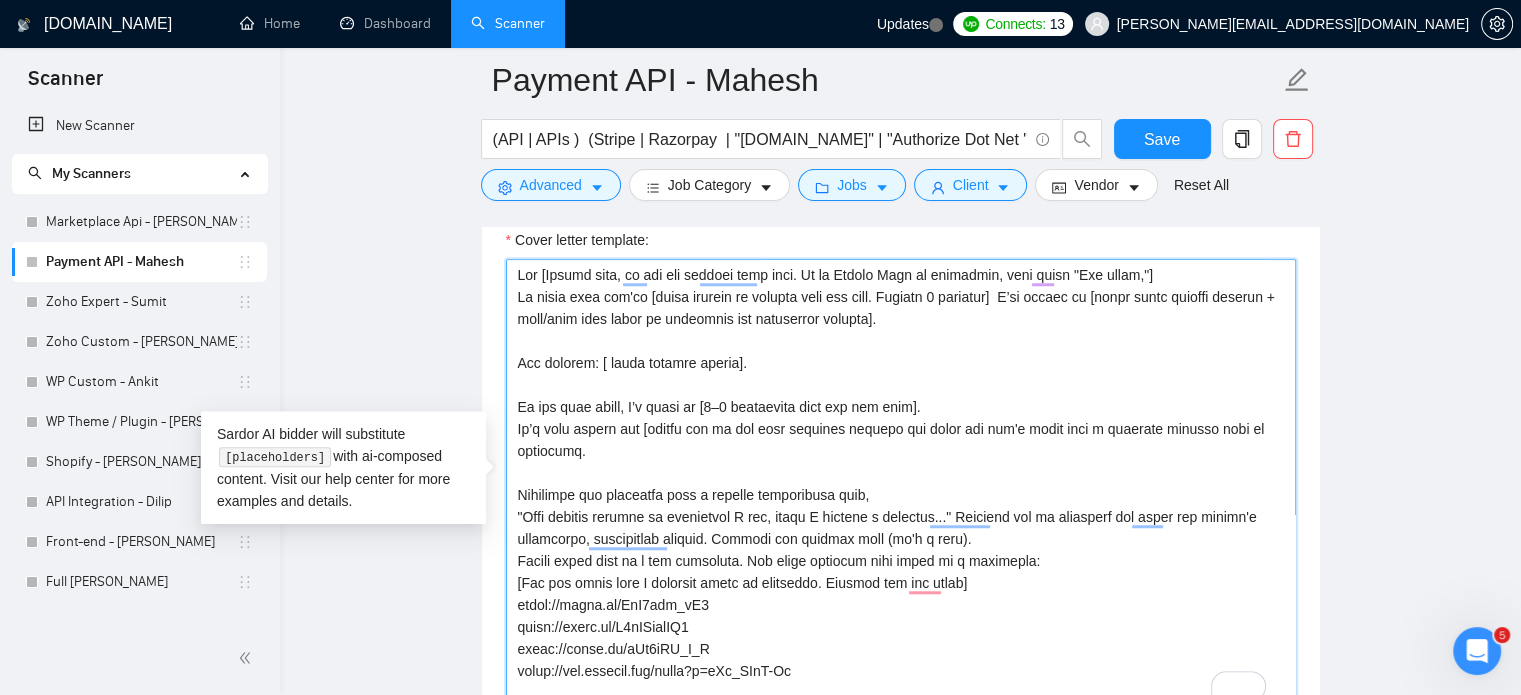 click on "Cover letter template:" at bounding box center (901, 484) 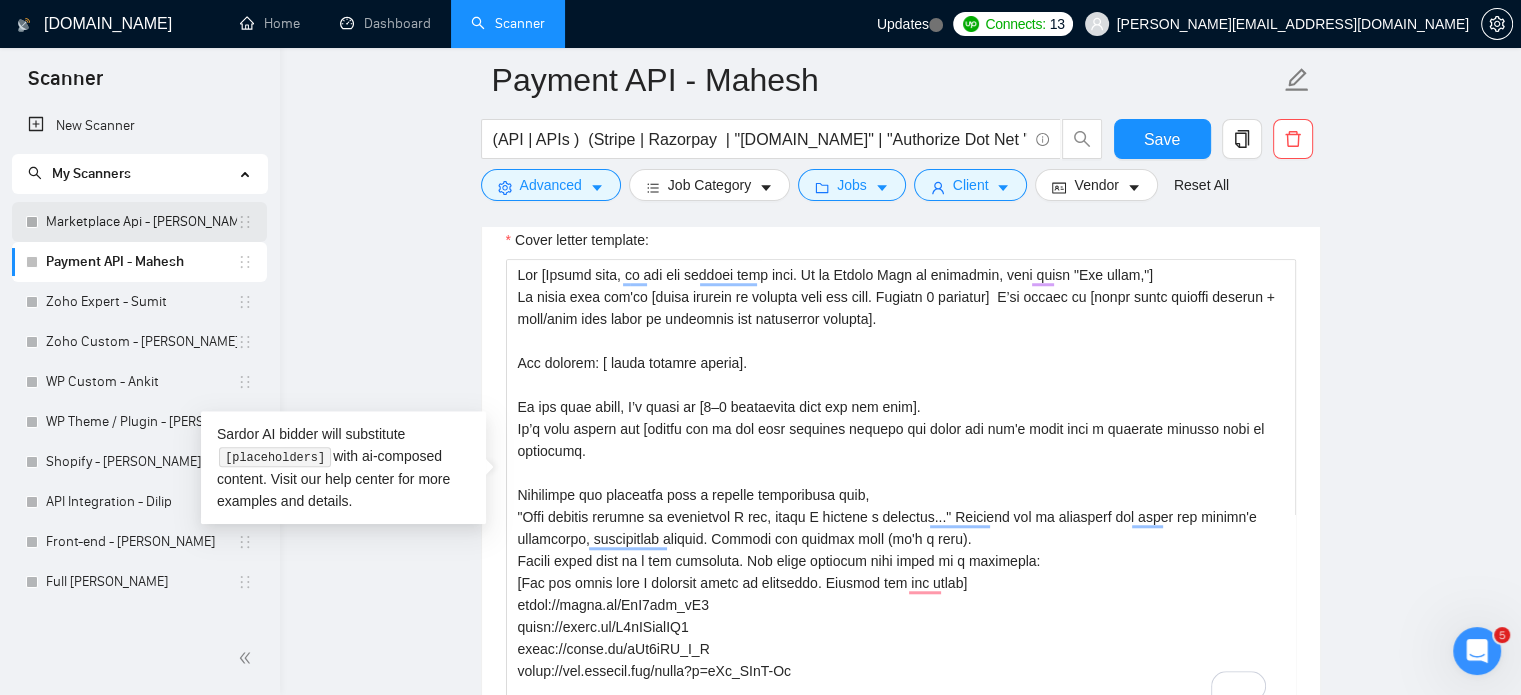 click on "Marketplace Api - [PERSON_NAME]" at bounding box center (141, 222) 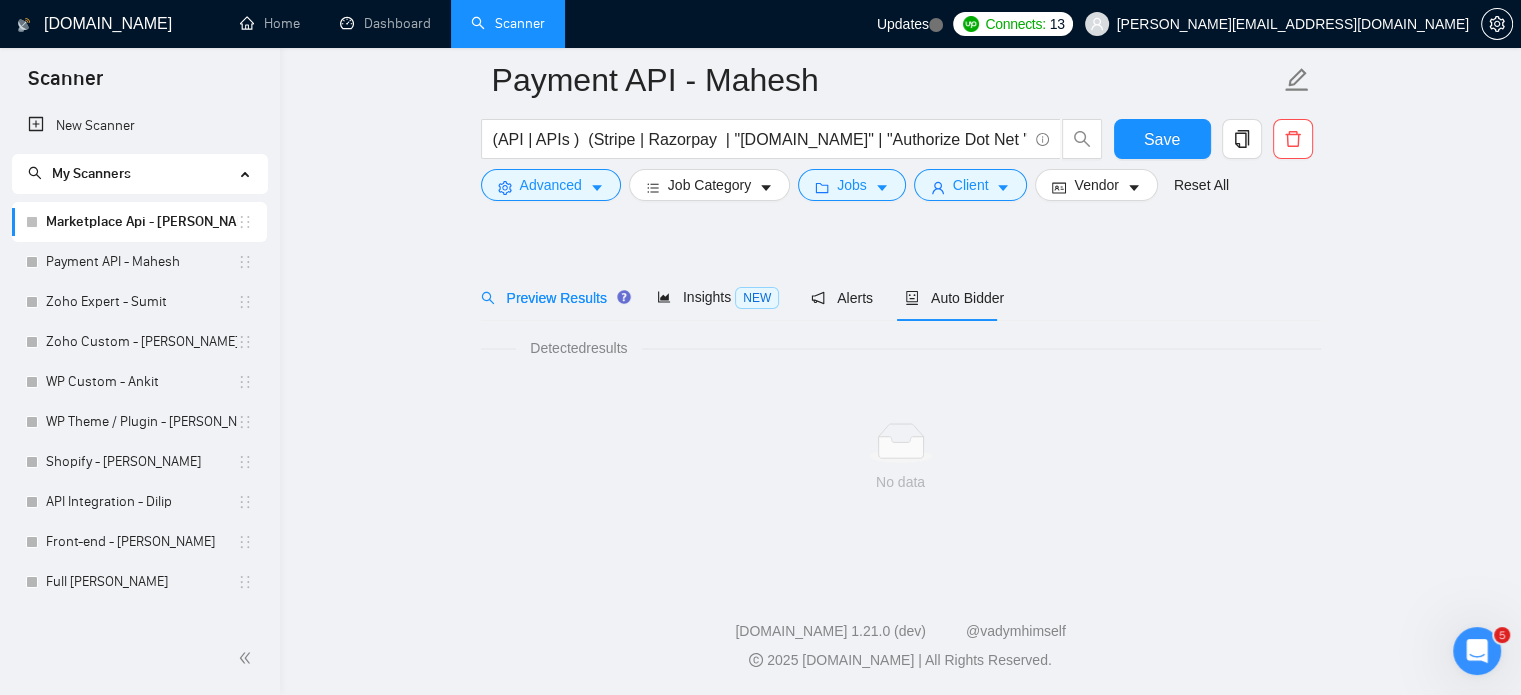 scroll, scrollTop: 35, scrollLeft: 0, axis: vertical 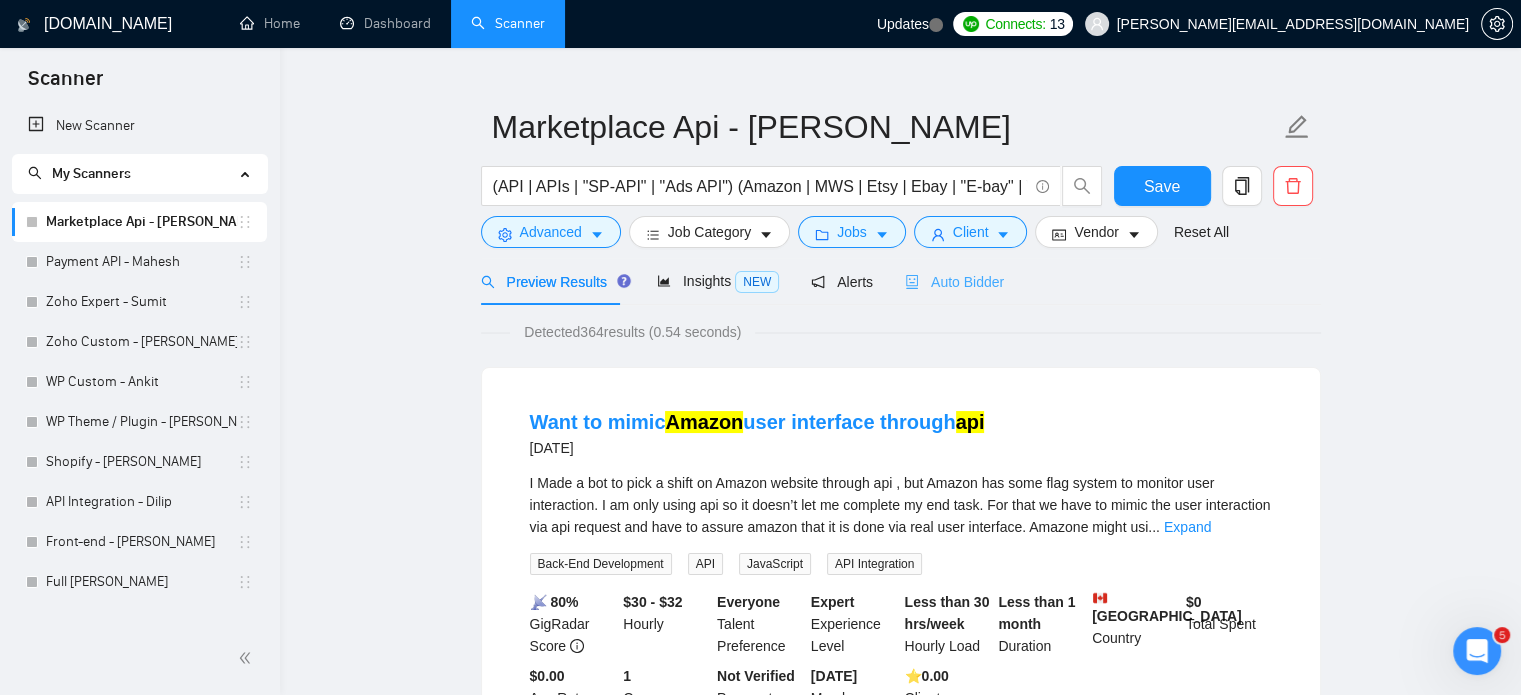 click on "Auto Bidder" at bounding box center [954, 281] 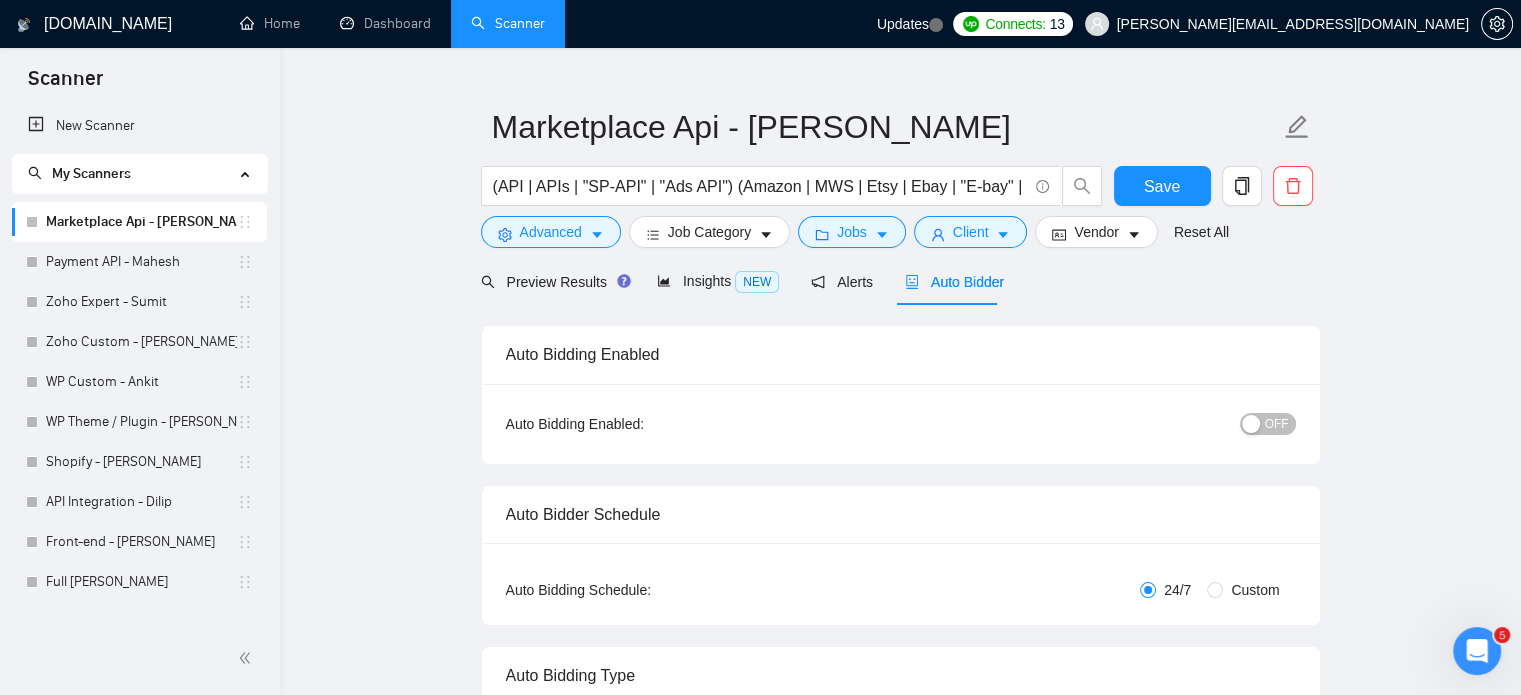 type 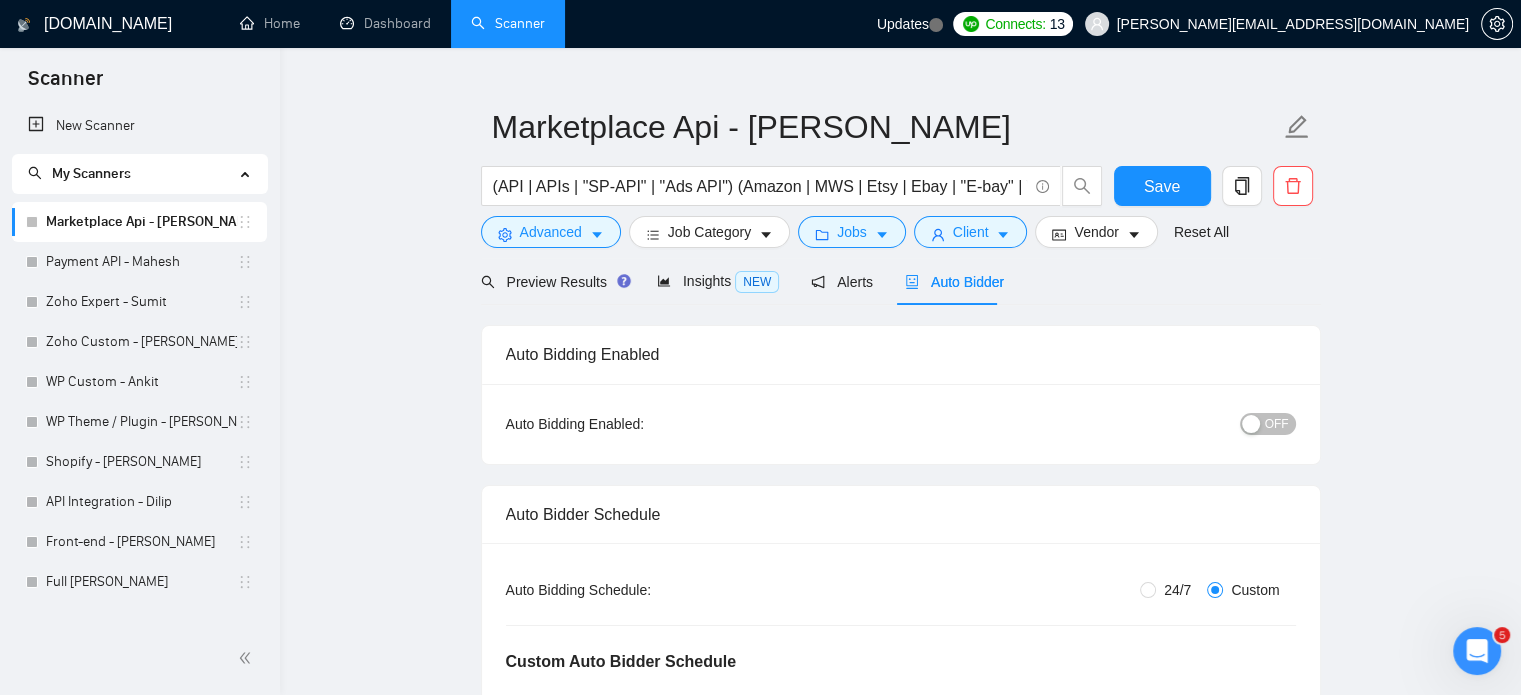 type 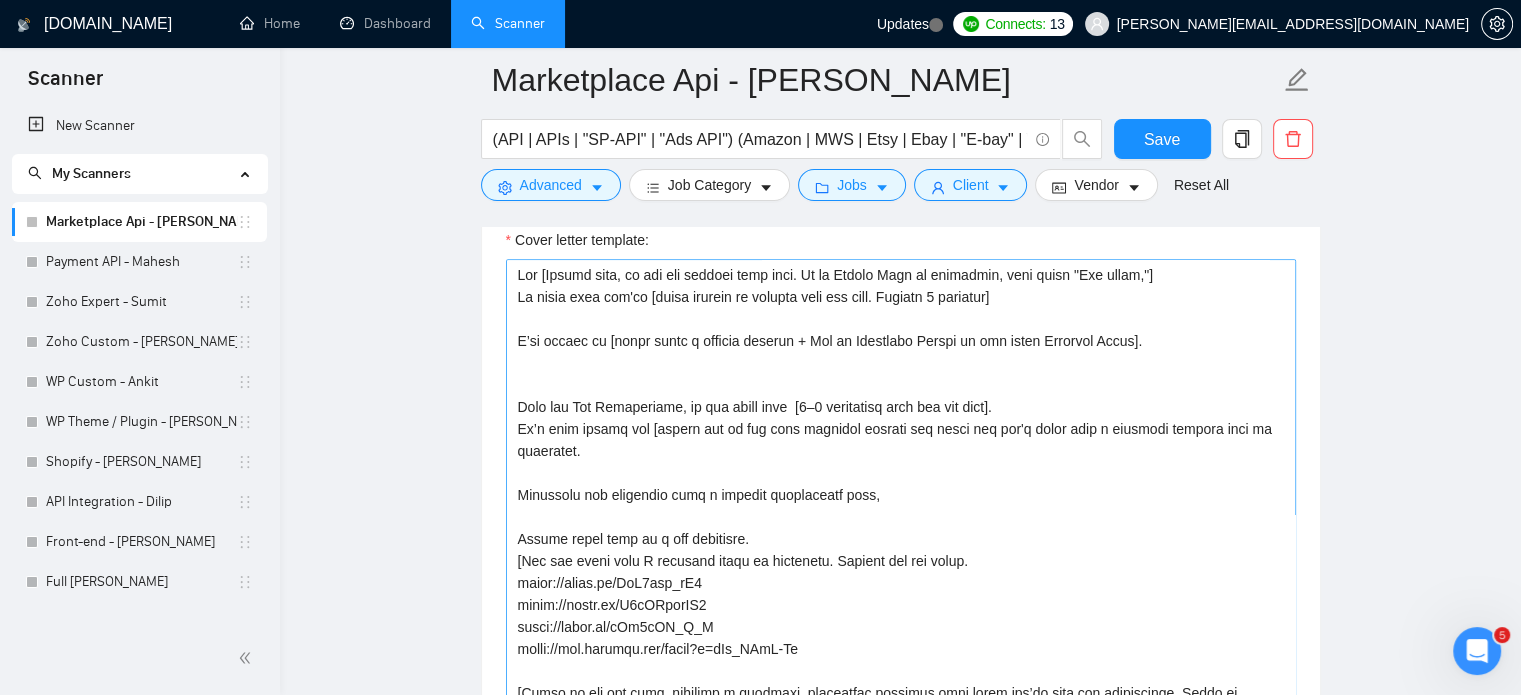 scroll, scrollTop: 1535, scrollLeft: 0, axis: vertical 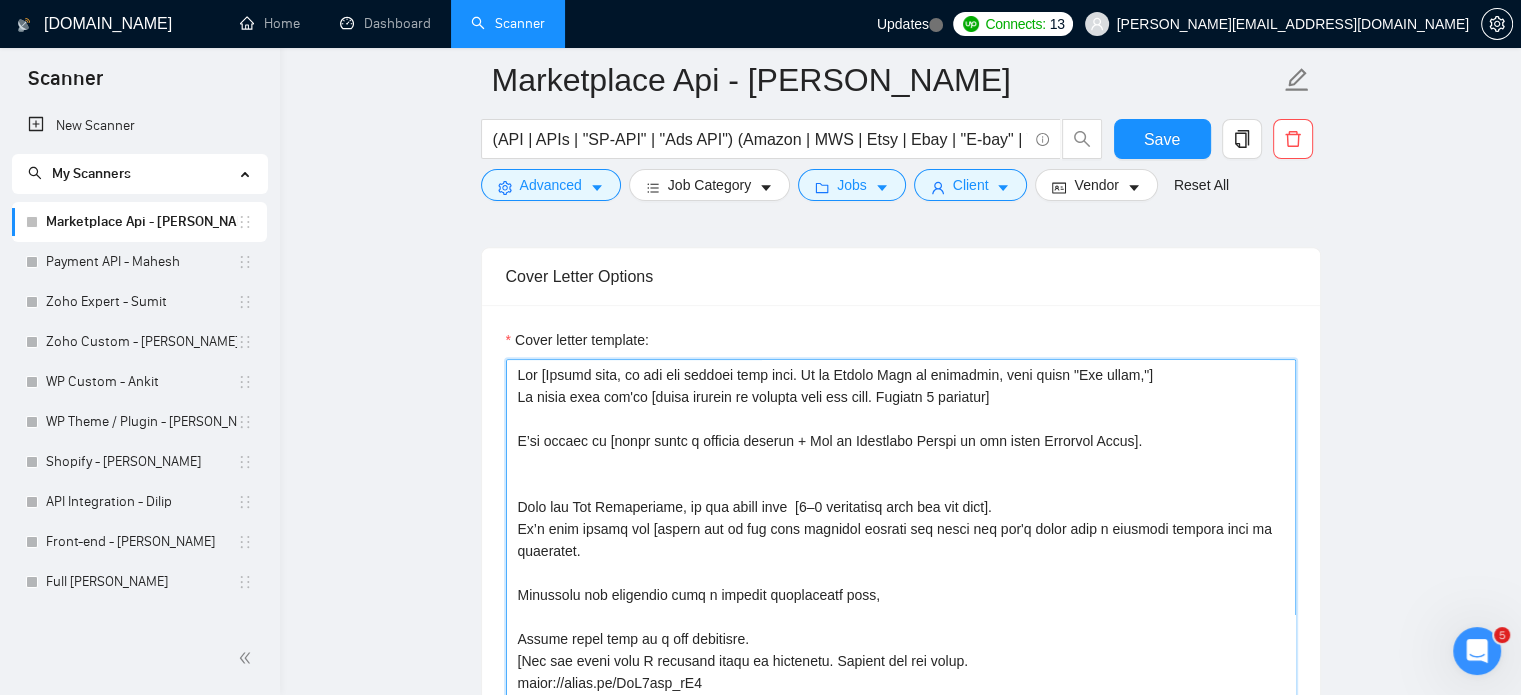 click on "Cover letter template:" at bounding box center (901, 584) 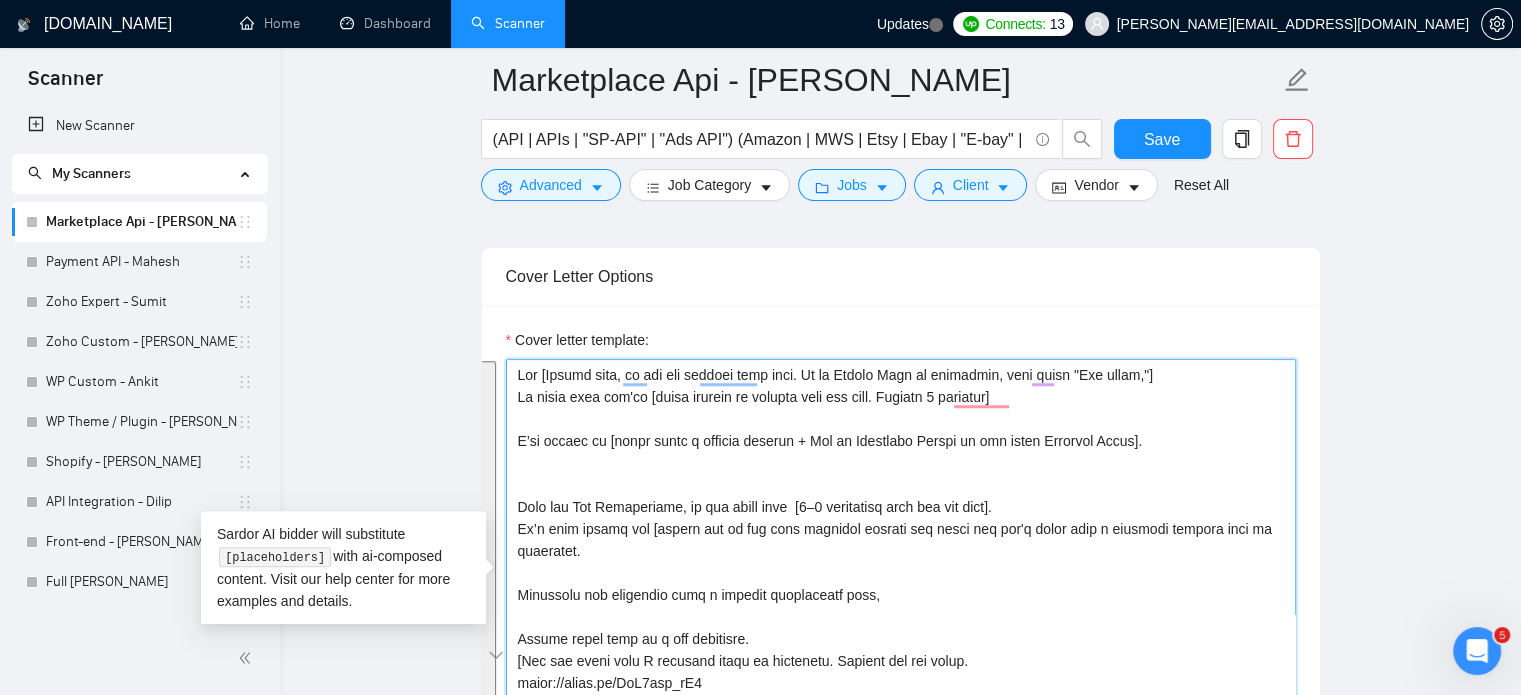 paste on "llo there,
Based on the job description, it seems like you're looking for a skilled developer with Amazon SP-API and authentication systems expertise to integrate APIs into your no-code backend. My expertise lies in navigating complex API requirements and implementing efficient solutions to enhance your existing system. I'm confident I can deliver seamless data exchange and functionality.
Please find some of the work I have done for my previous client.
https://youtu.be/IvU5sjk_qB4
https://youtu.be/B2aSLvdgWF0
https://youtu.be/qRv2kSZ_B_M
https://www.youtube.com/watch?v=cMr_BRiW-Cw
Let's connect
Thanks,
regards" 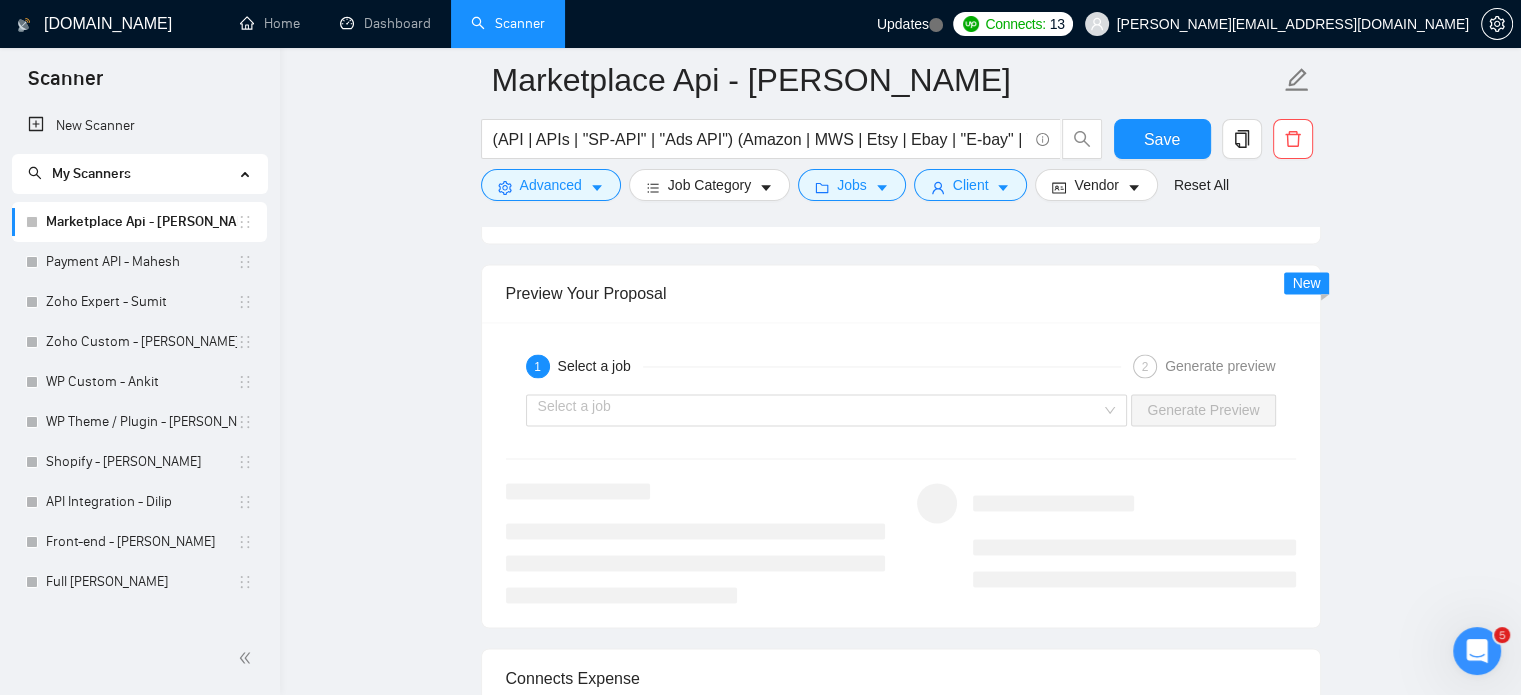 scroll, scrollTop: 3174, scrollLeft: 0, axis: vertical 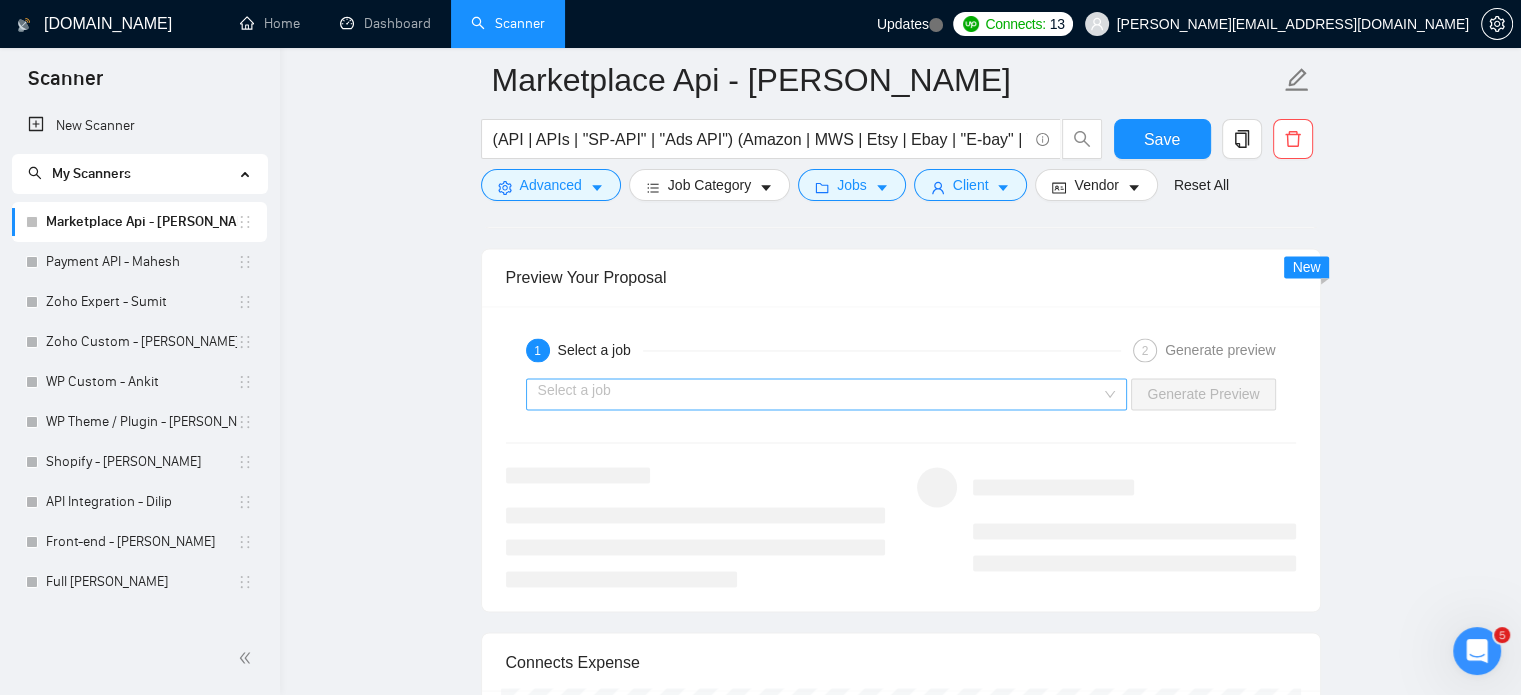 type on "Hello there,
Based on the job description, it seems like you're looking for a skilled developer with Amazon SP-API and authentication systems expertise to integrate APIs into your no-code backend. My expertise lies in navigating complex API requirements and implementing efficient solutions to enhance your existing system. I'm confident I can deliver seamless data exchange and functionality.
Please find some of the work I have done for my previous client.
https://youtu.be/IvU5sjk_qB4
https://youtu.be/B2aSLvdgWF0
https://youtu.be/qRv2kSZ_B_M
https://www.youtube.com/watch?v=cMr_BRiW-Cw
Let's connect
Thanks,
regards" 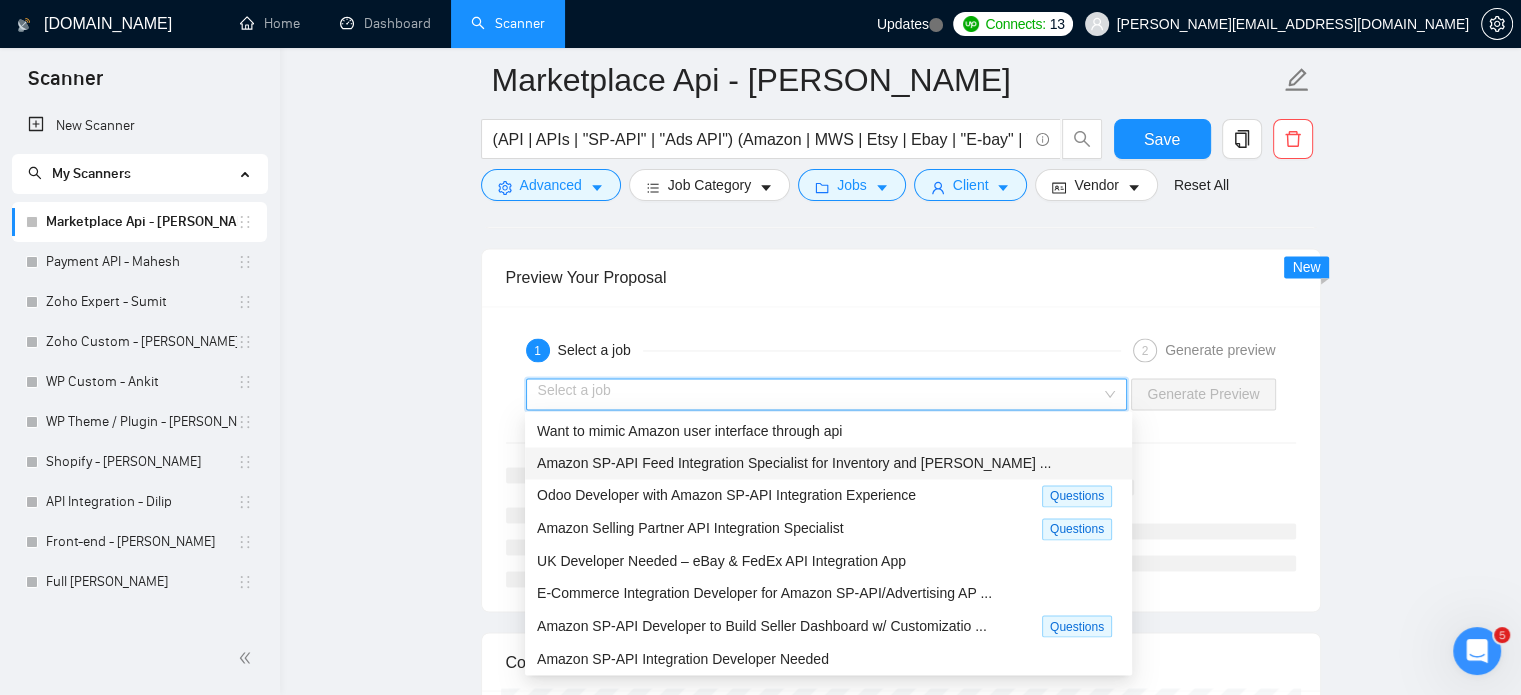click on "Amazon SP-API Feed Integration Specialist for Inventory and Shipp ..." at bounding box center (794, 463) 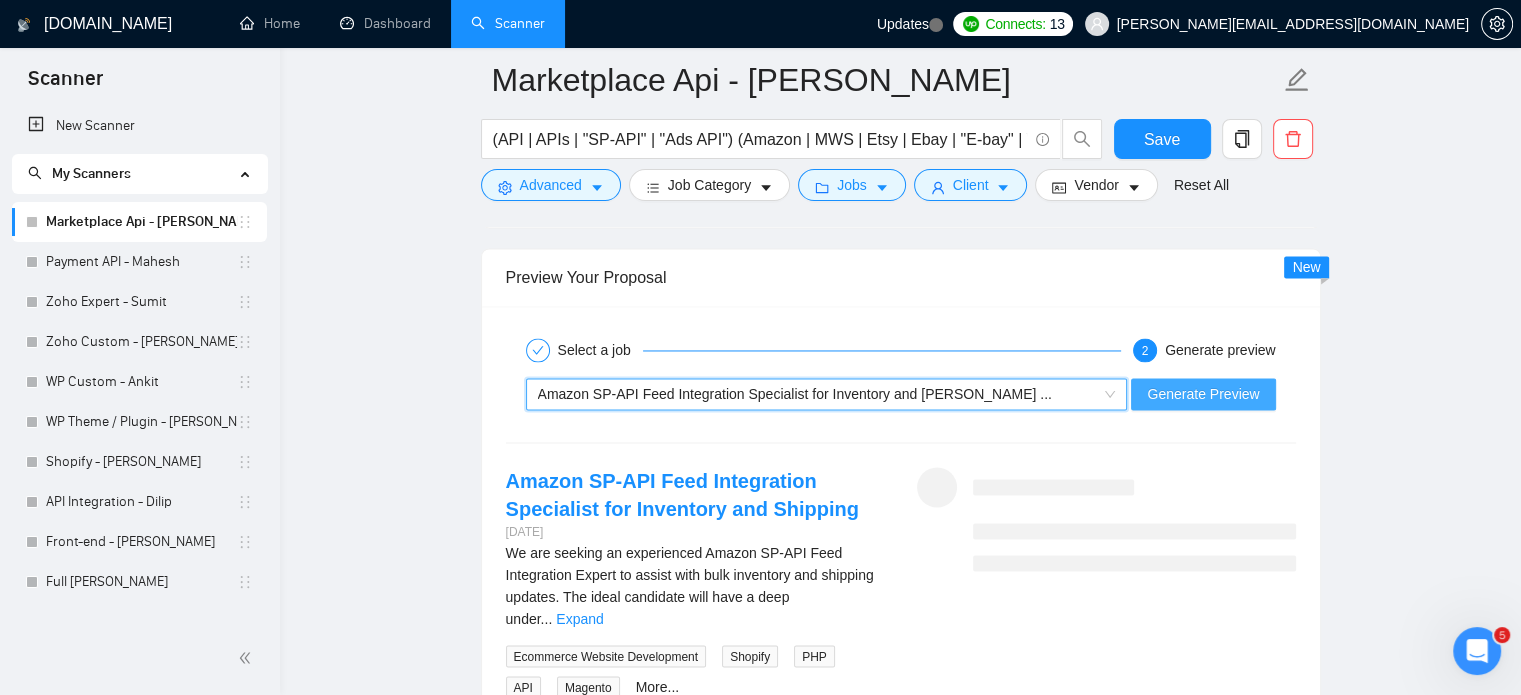 click on "Generate Preview" at bounding box center [1203, 394] 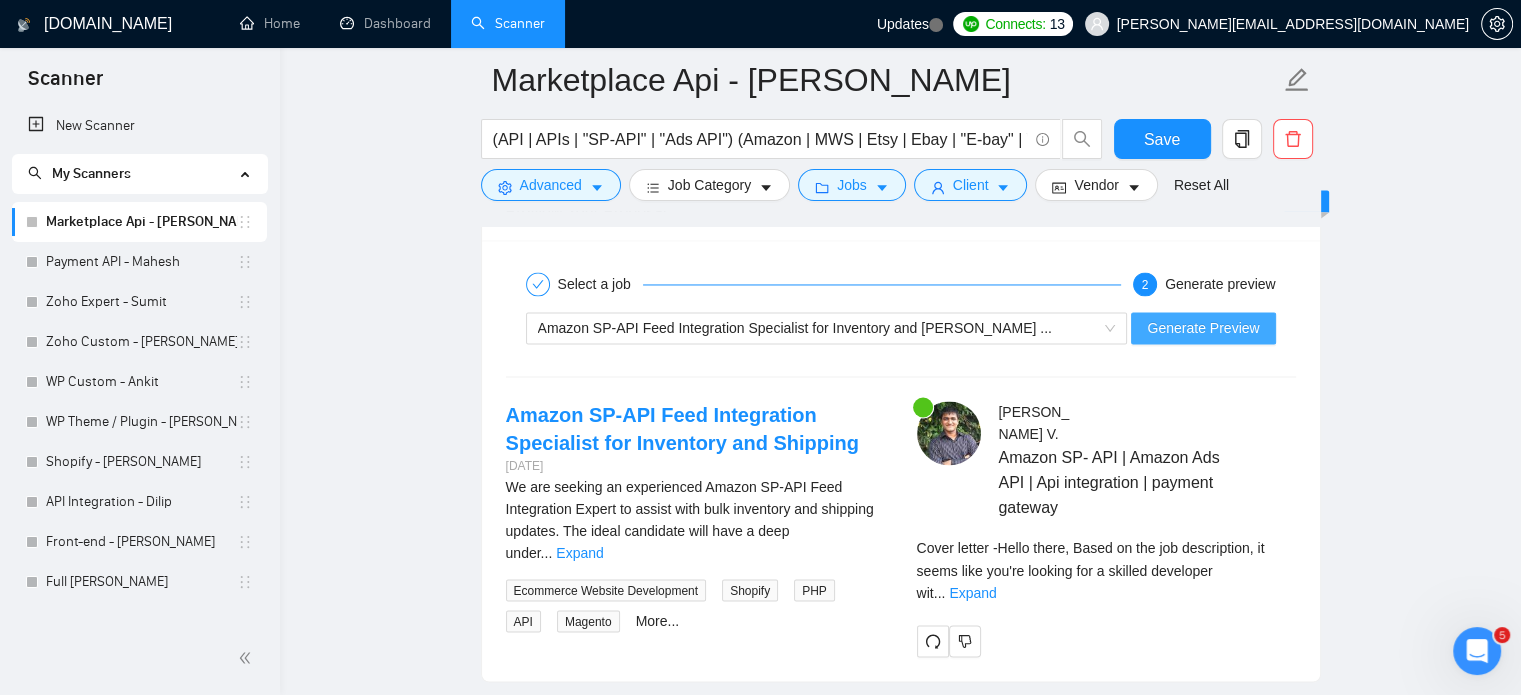 scroll, scrollTop: 3274, scrollLeft: 0, axis: vertical 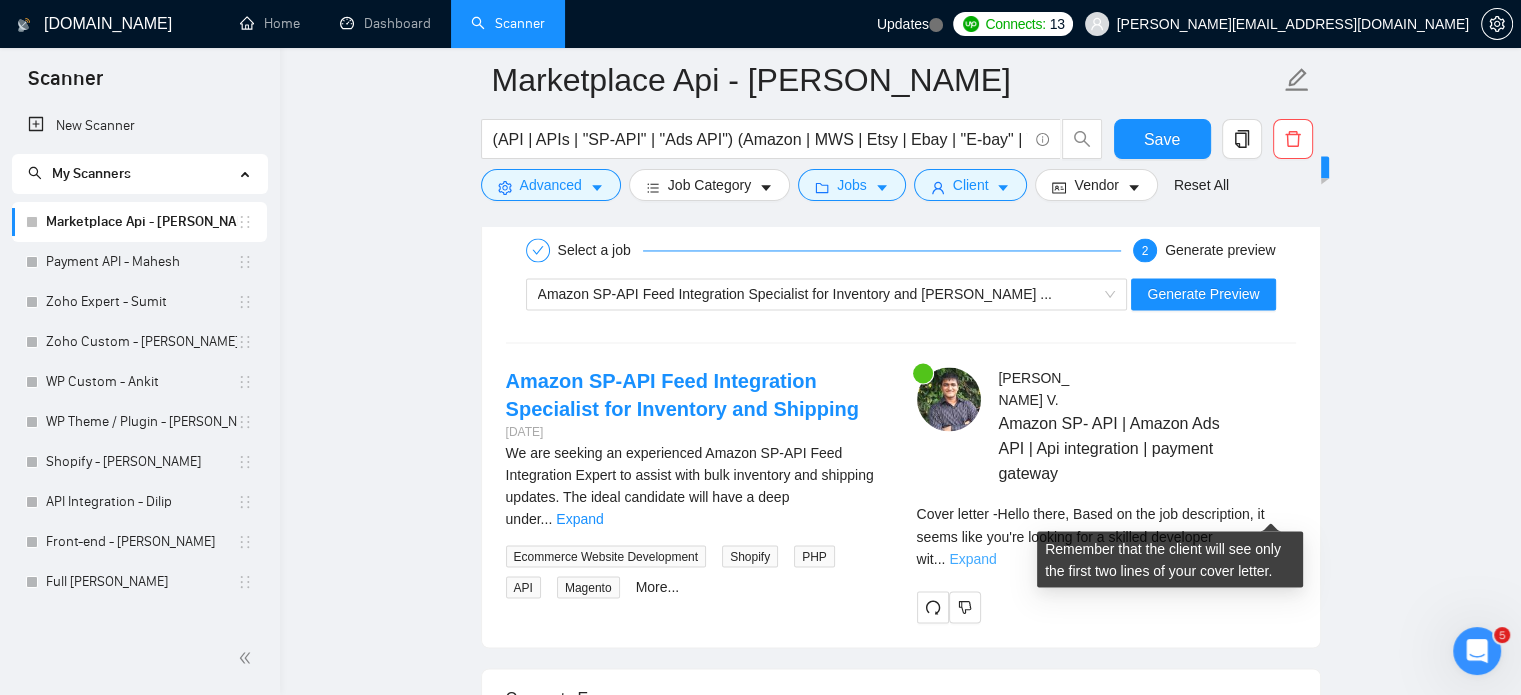 click on "Expand" at bounding box center [972, 558] 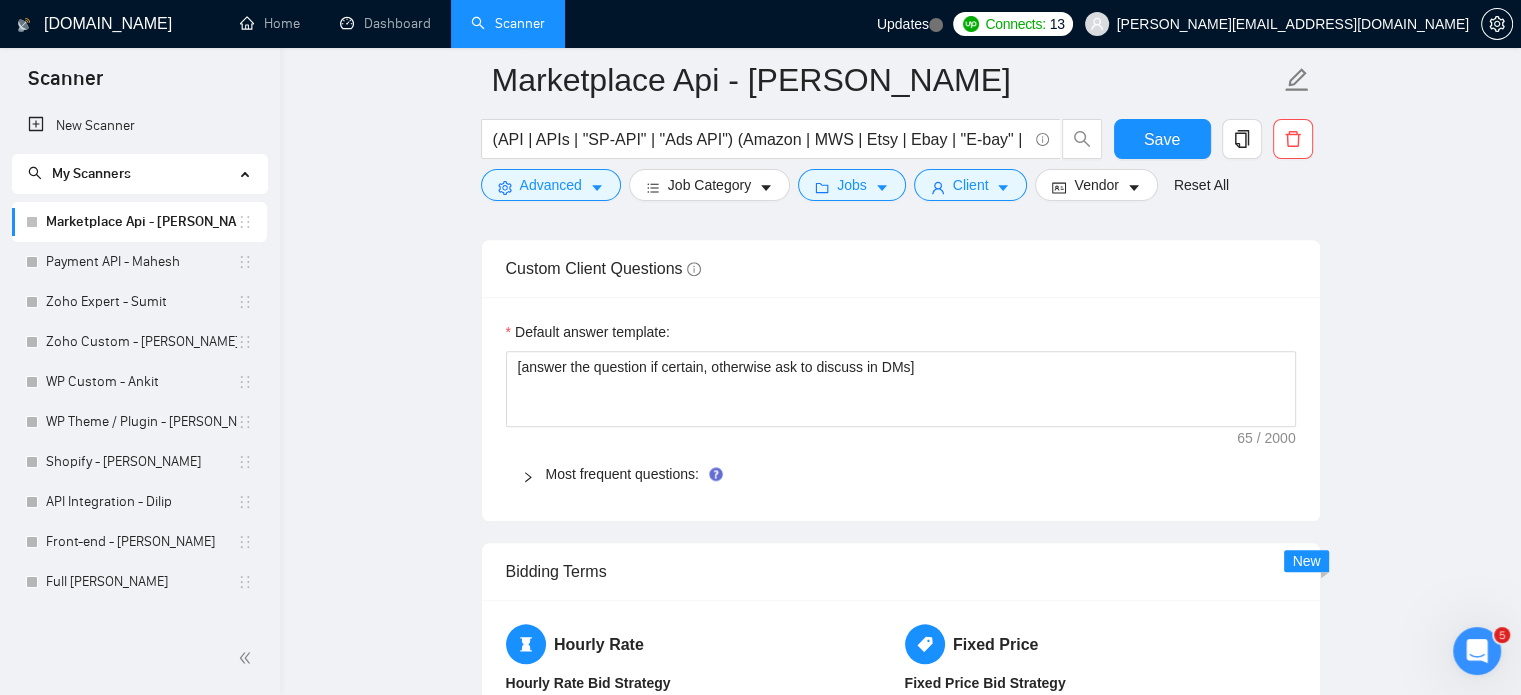 scroll, scrollTop: 1674, scrollLeft: 0, axis: vertical 